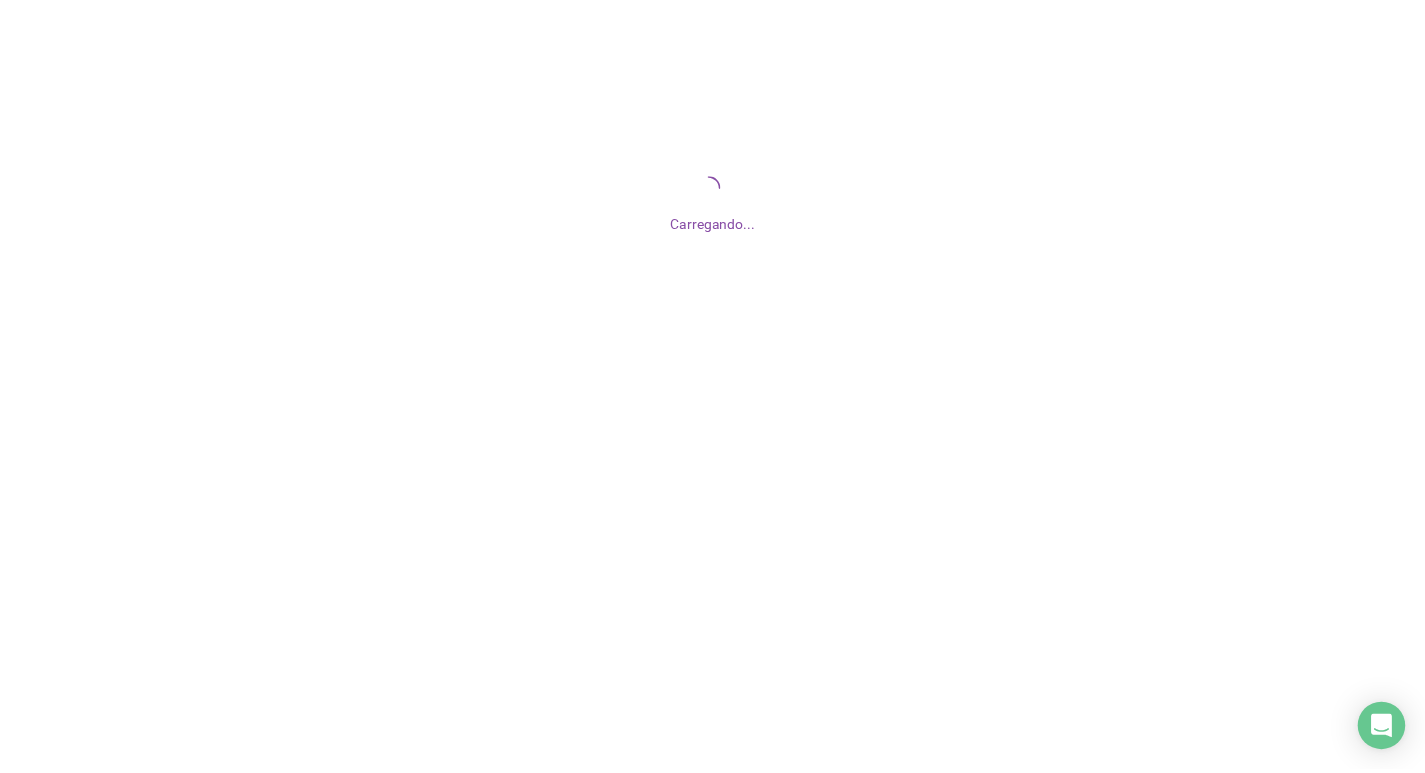 scroll, scrollTop: 0, scrollLeft: 0, axis: both 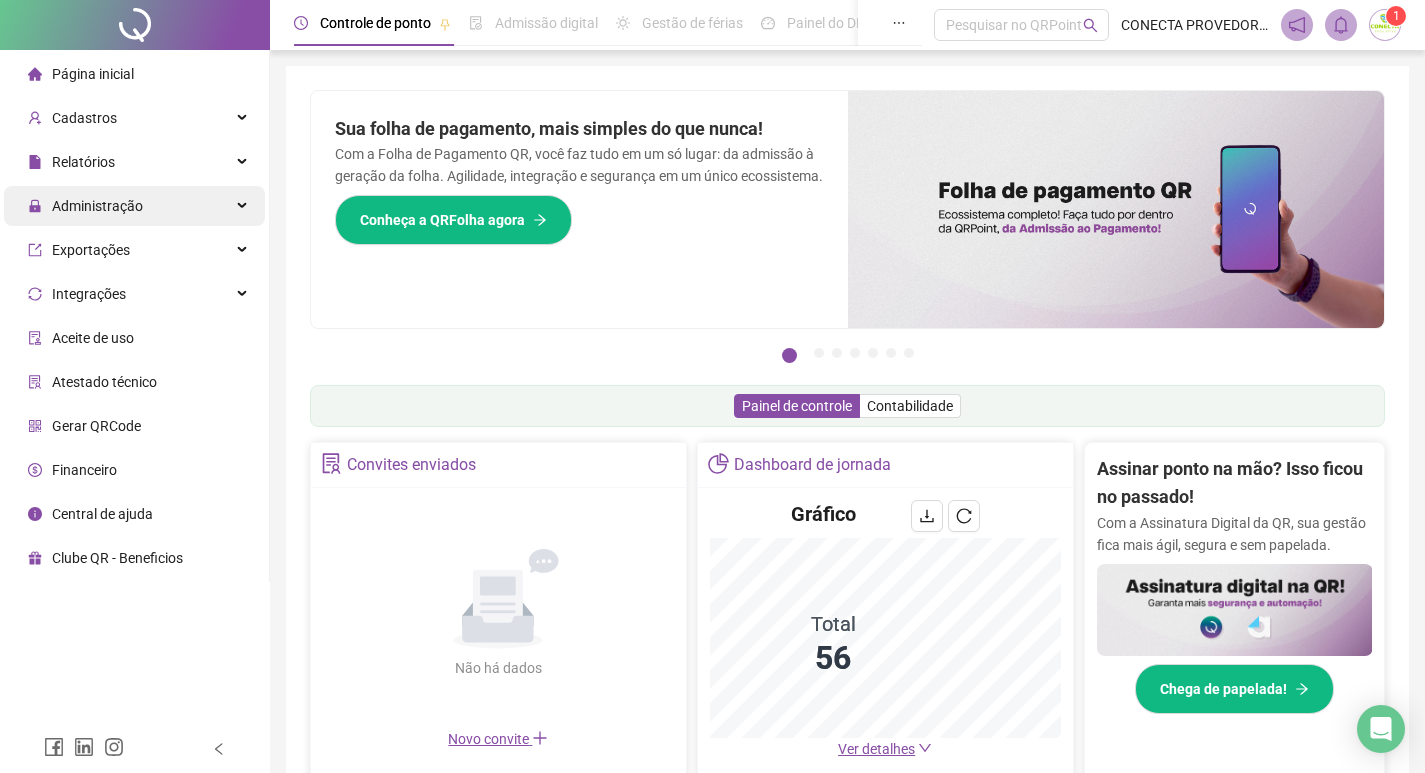 click on "Administração" at bounding box center (85, 206) 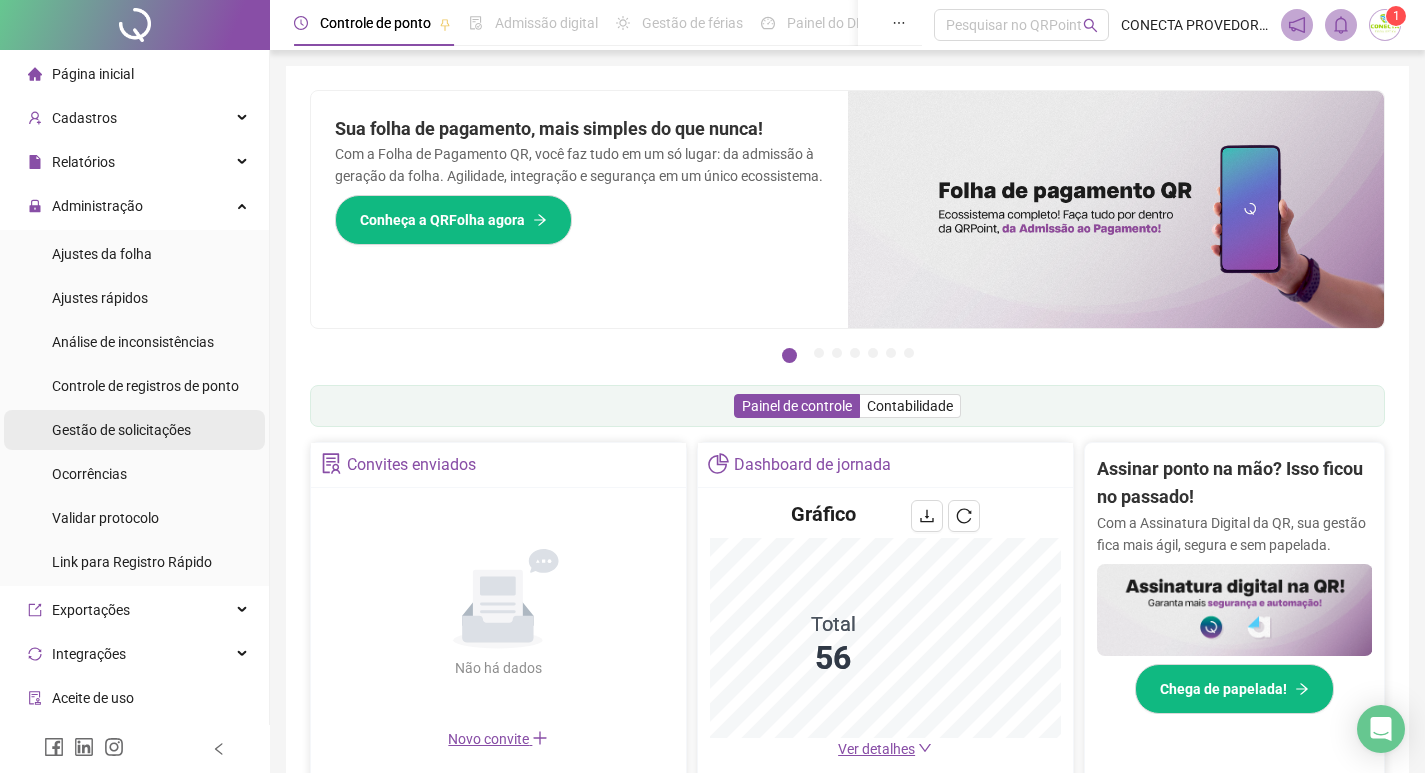 click on "Gestão de solicitações" at bounding box center [121, 430] 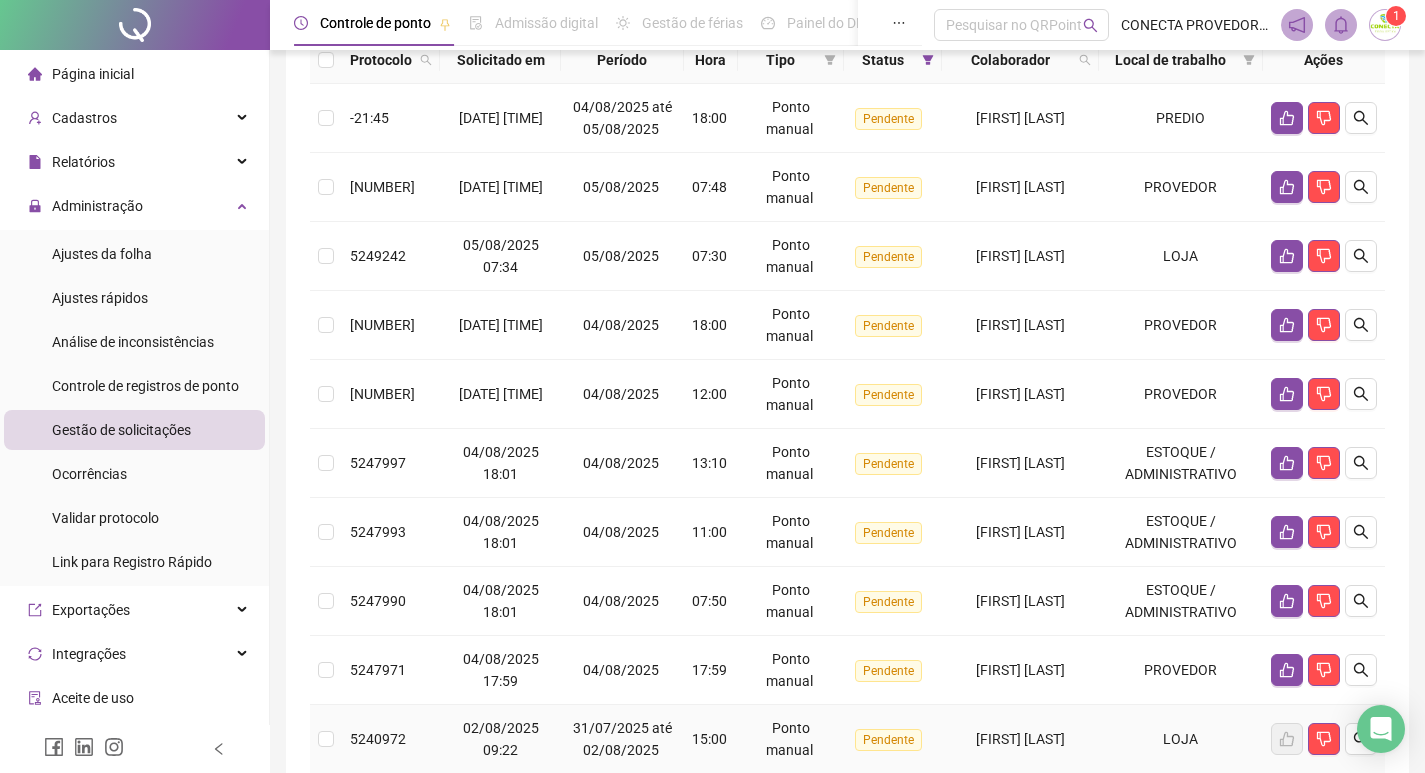 scroll, scrollTop: 200, scrollLeft: 0, axis: vertical 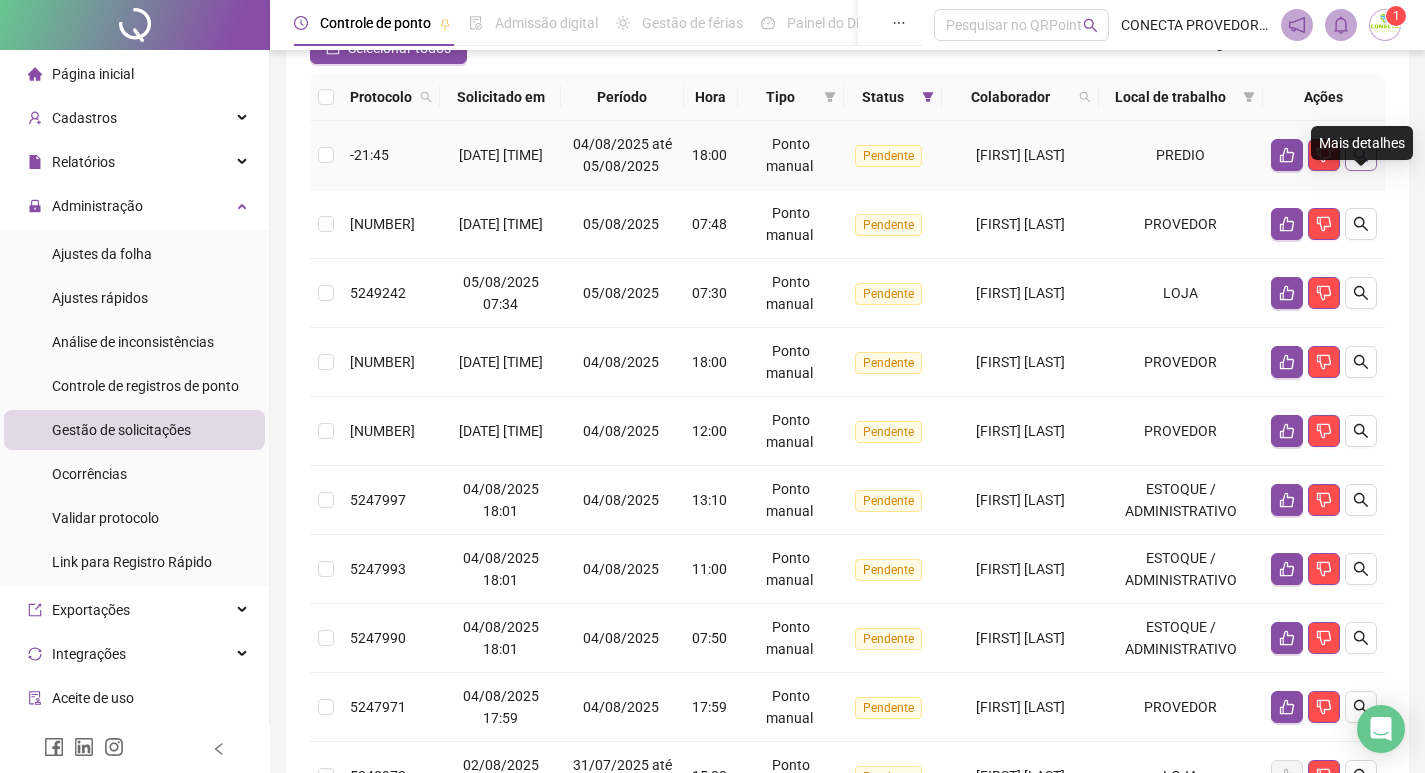 click 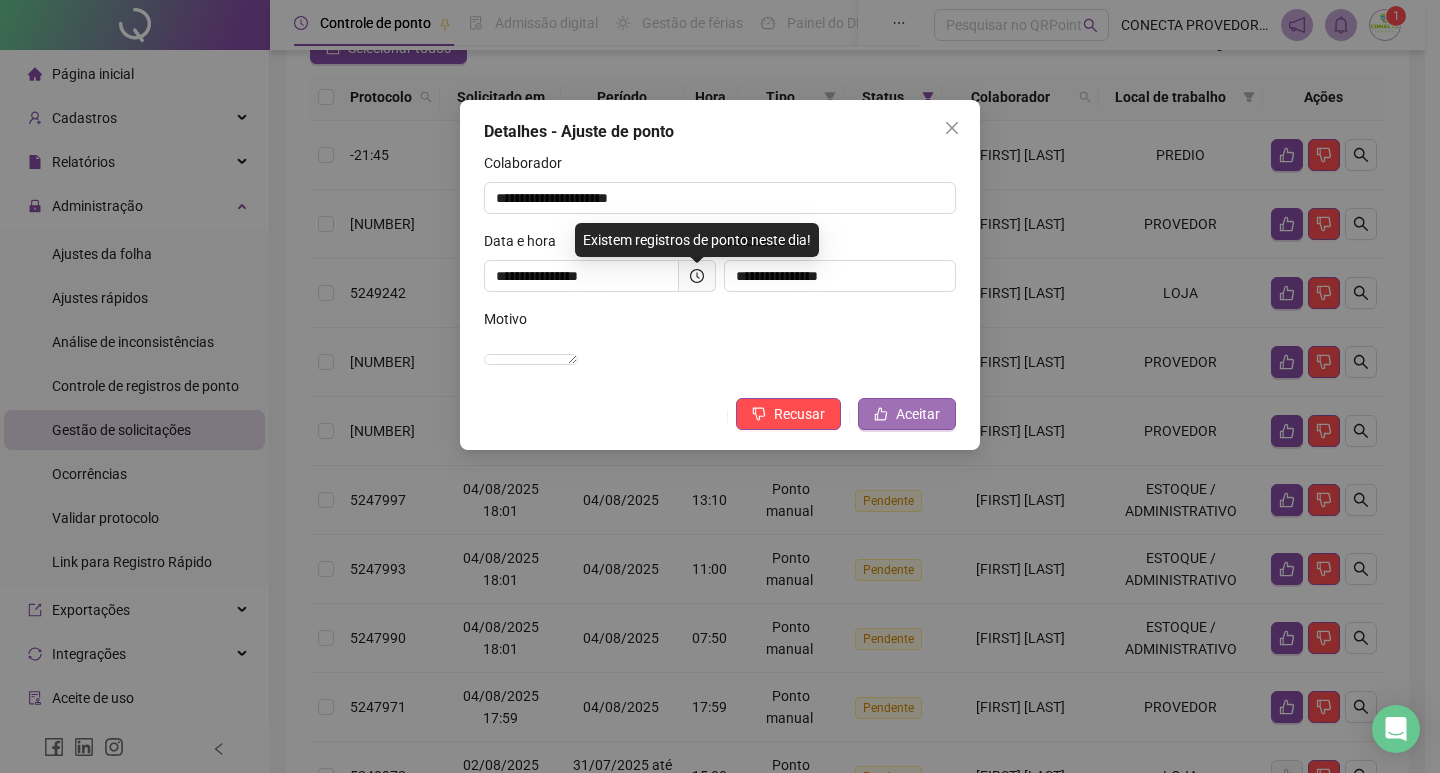 click on "Aceitar" at bounding box center (918, 414) 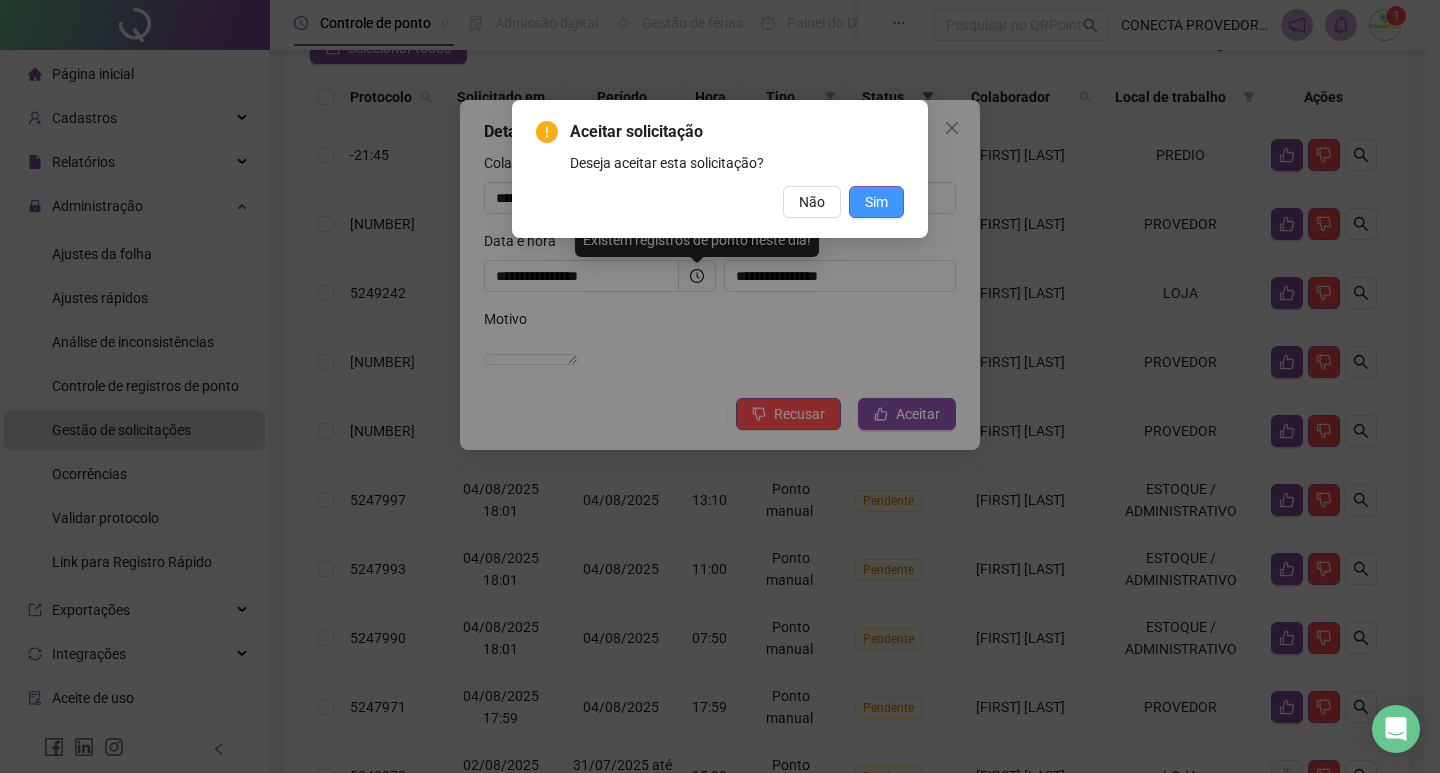click on "Sim" at bounding box center [876, 202] 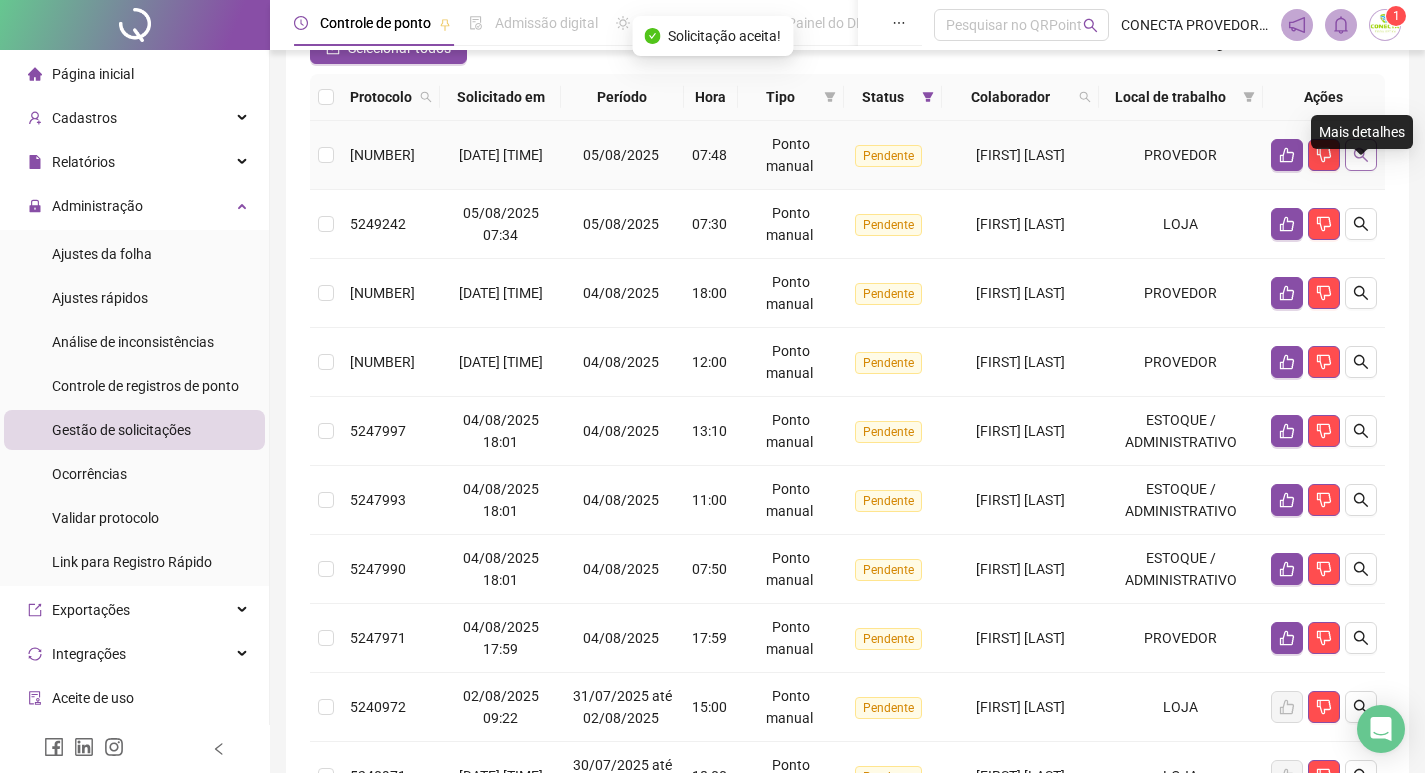 click at bounding box center [1361, 155] 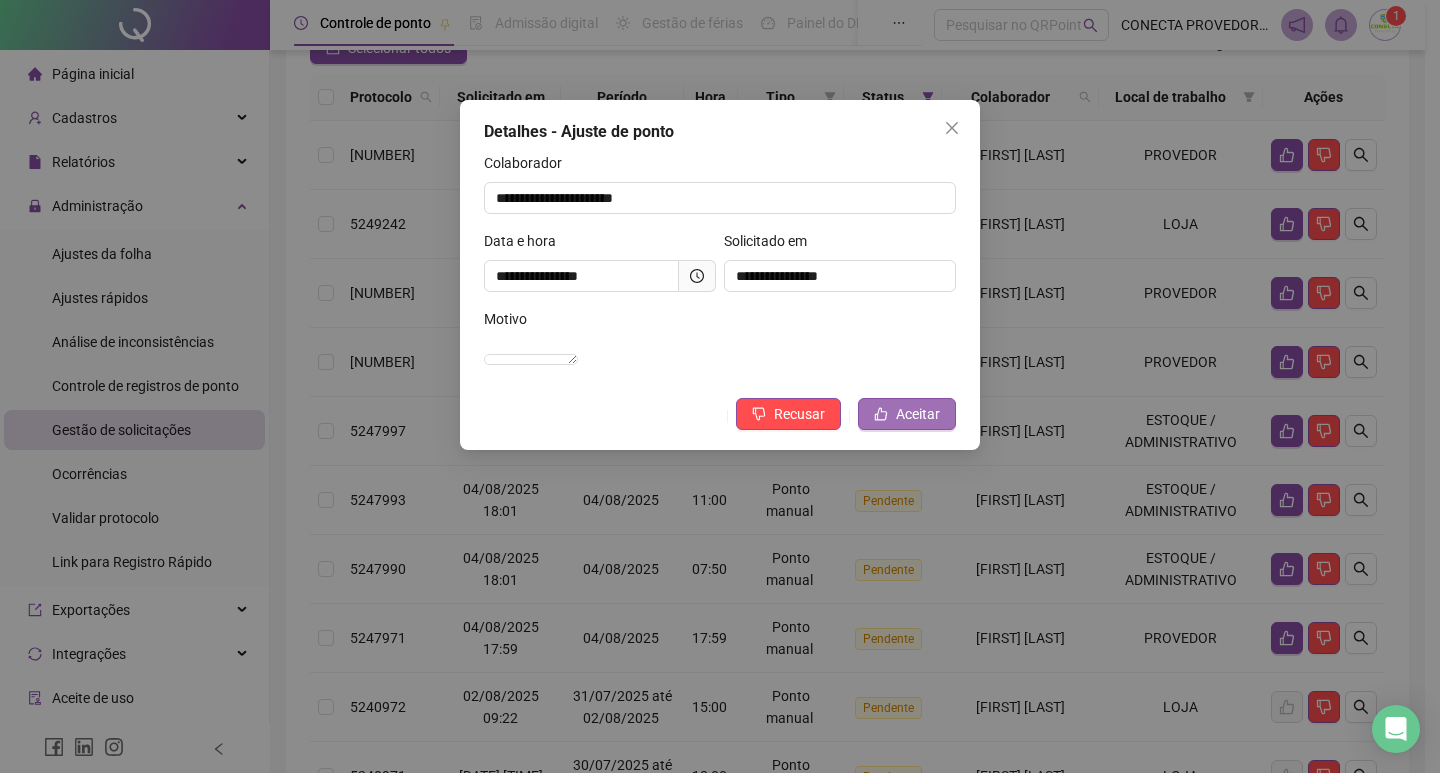 click on "Aceitar" at bounding box center (907, 414) 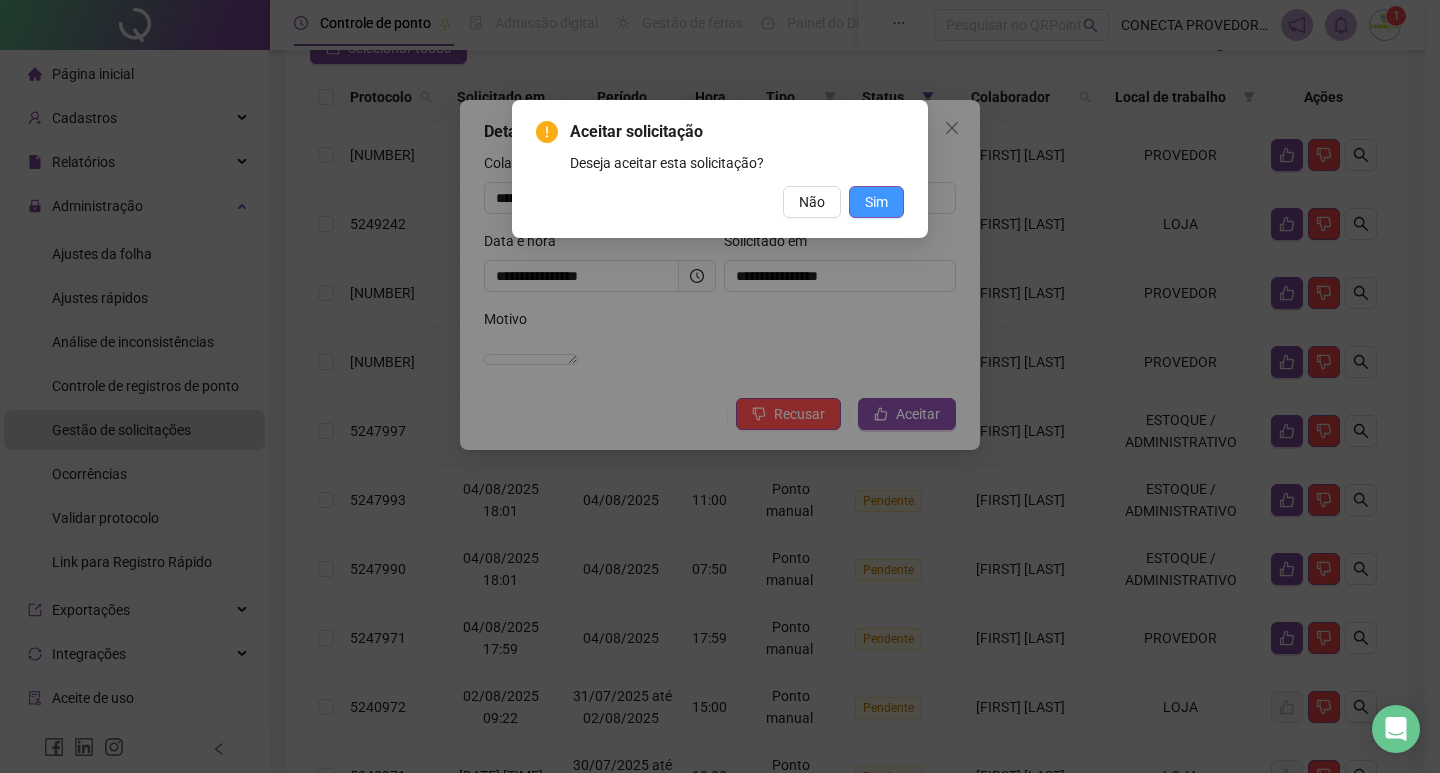 click on "Sim" at bounding box center (876, 202) 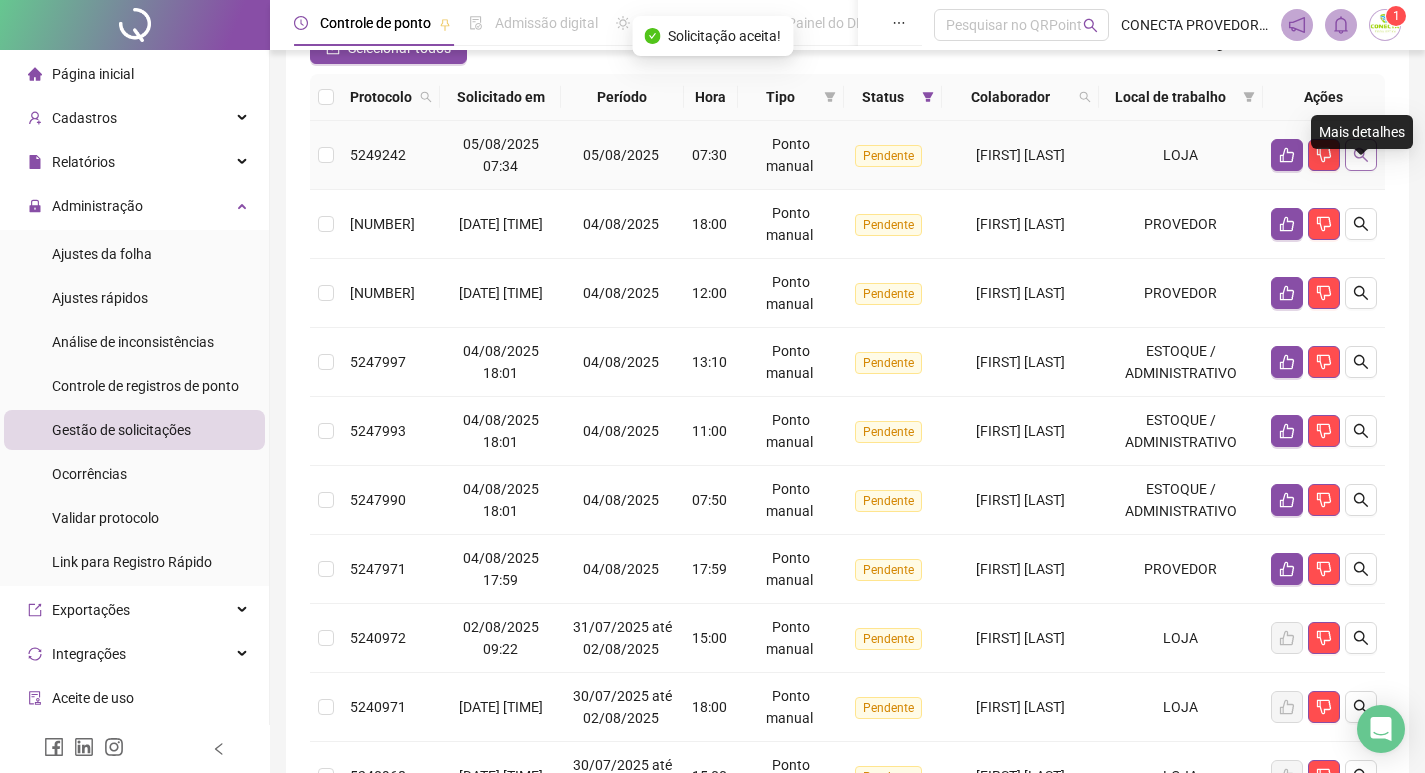 click 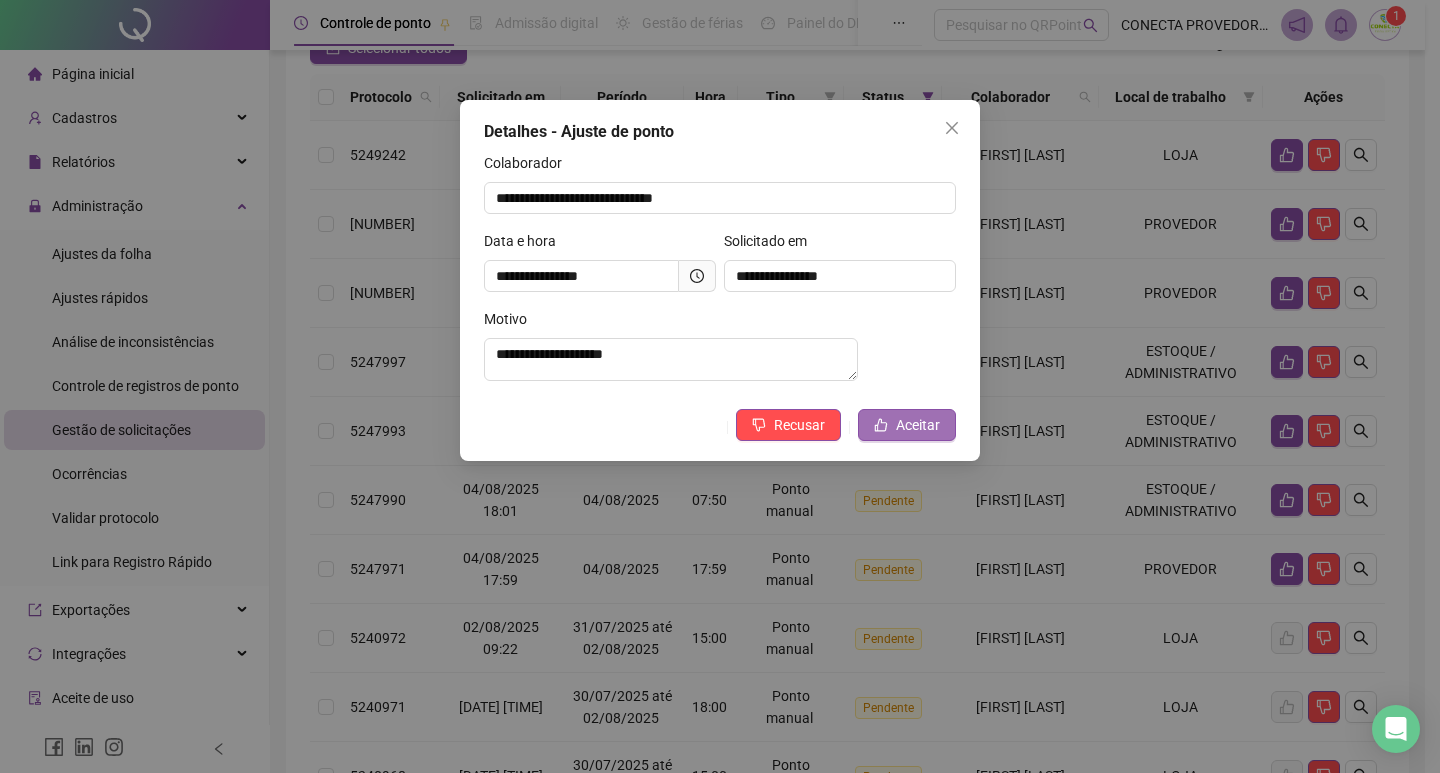click 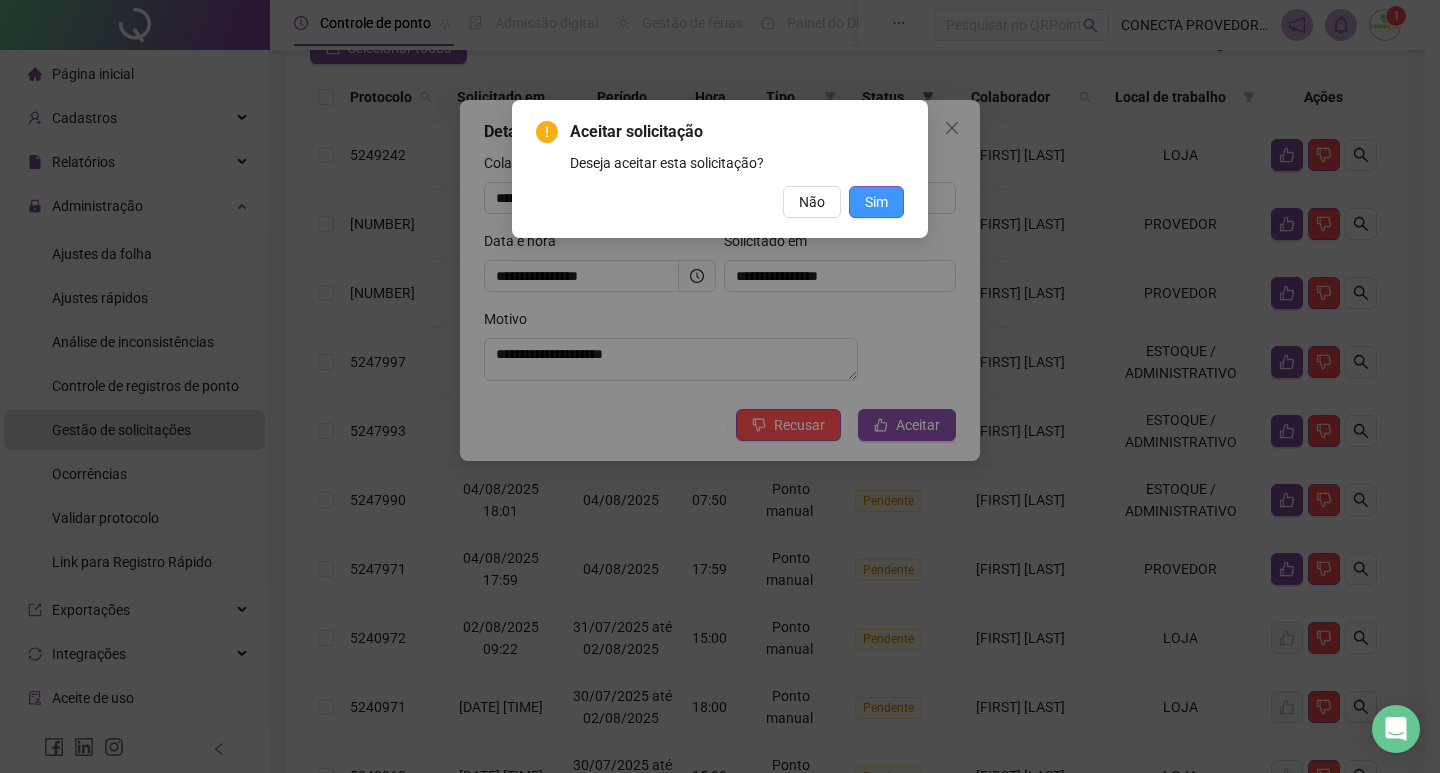 click on "Sim" at bounding box center (876, 202) 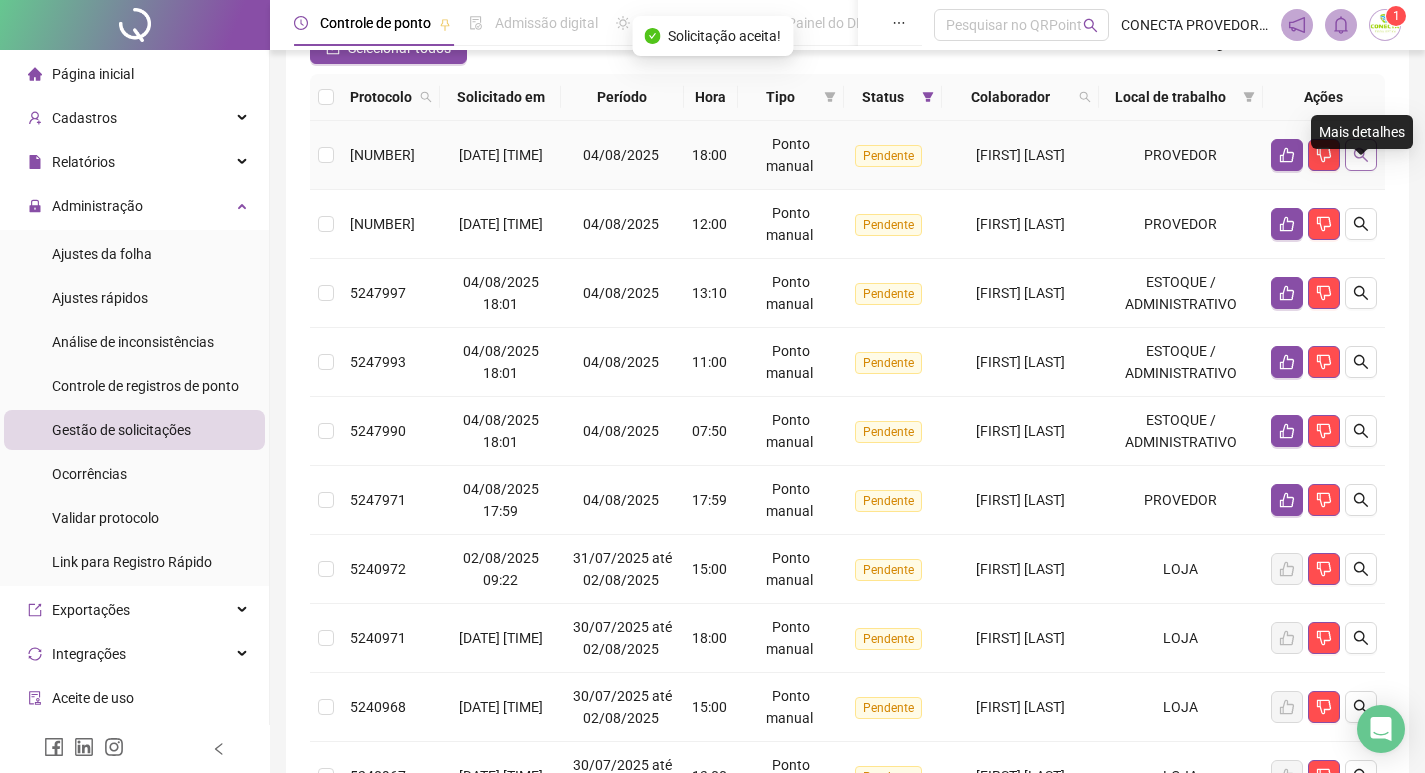 click 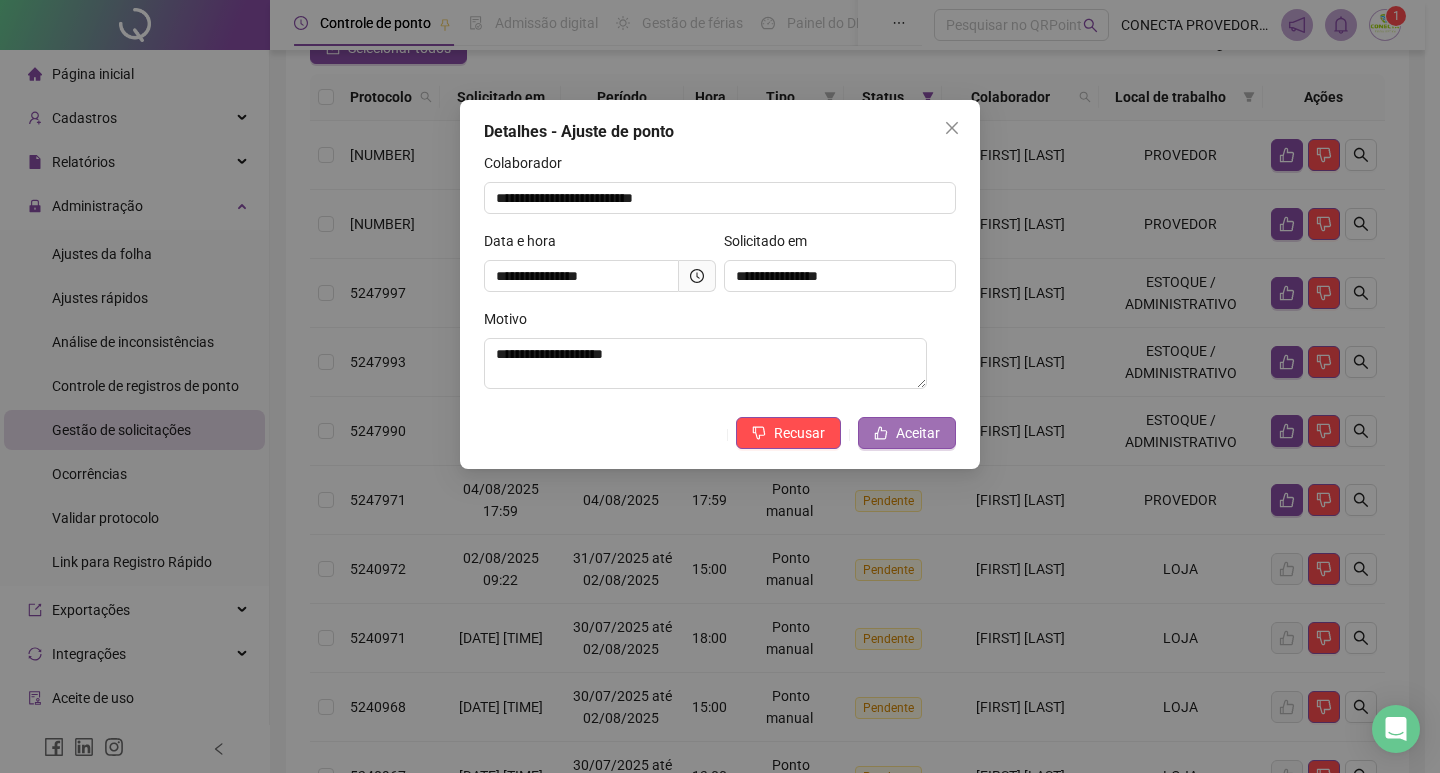 click 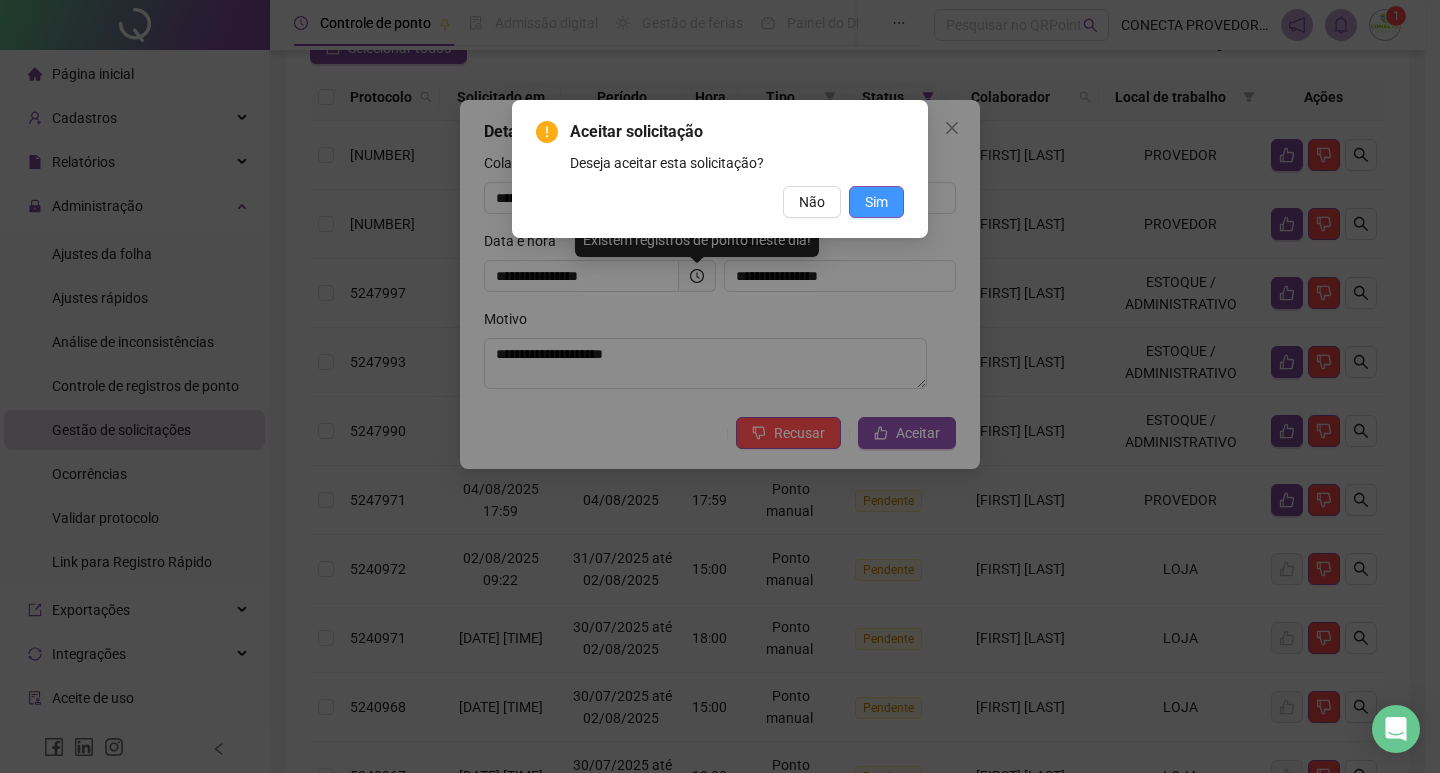 click on "Sim" at bounding box center (876, 202) 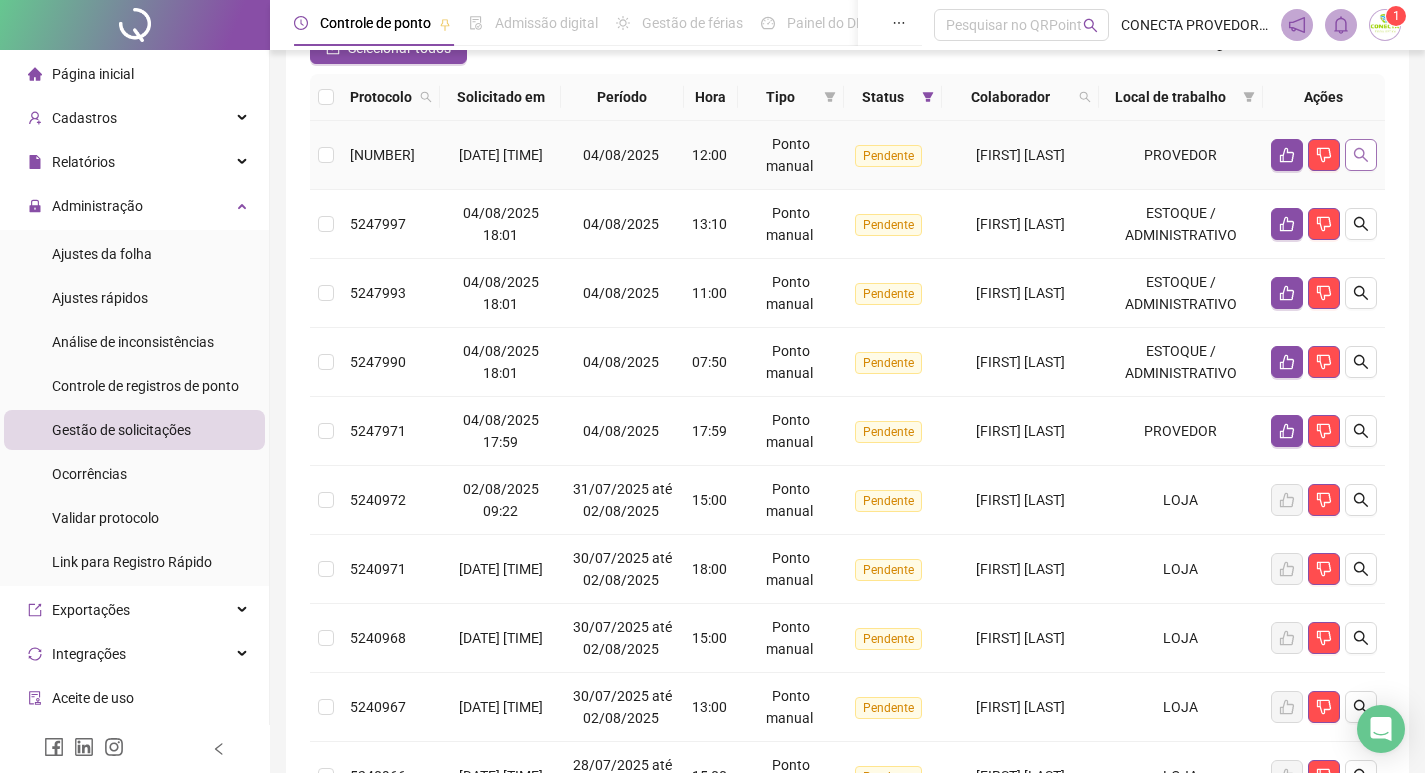 click at bounding box center (1361, 155) 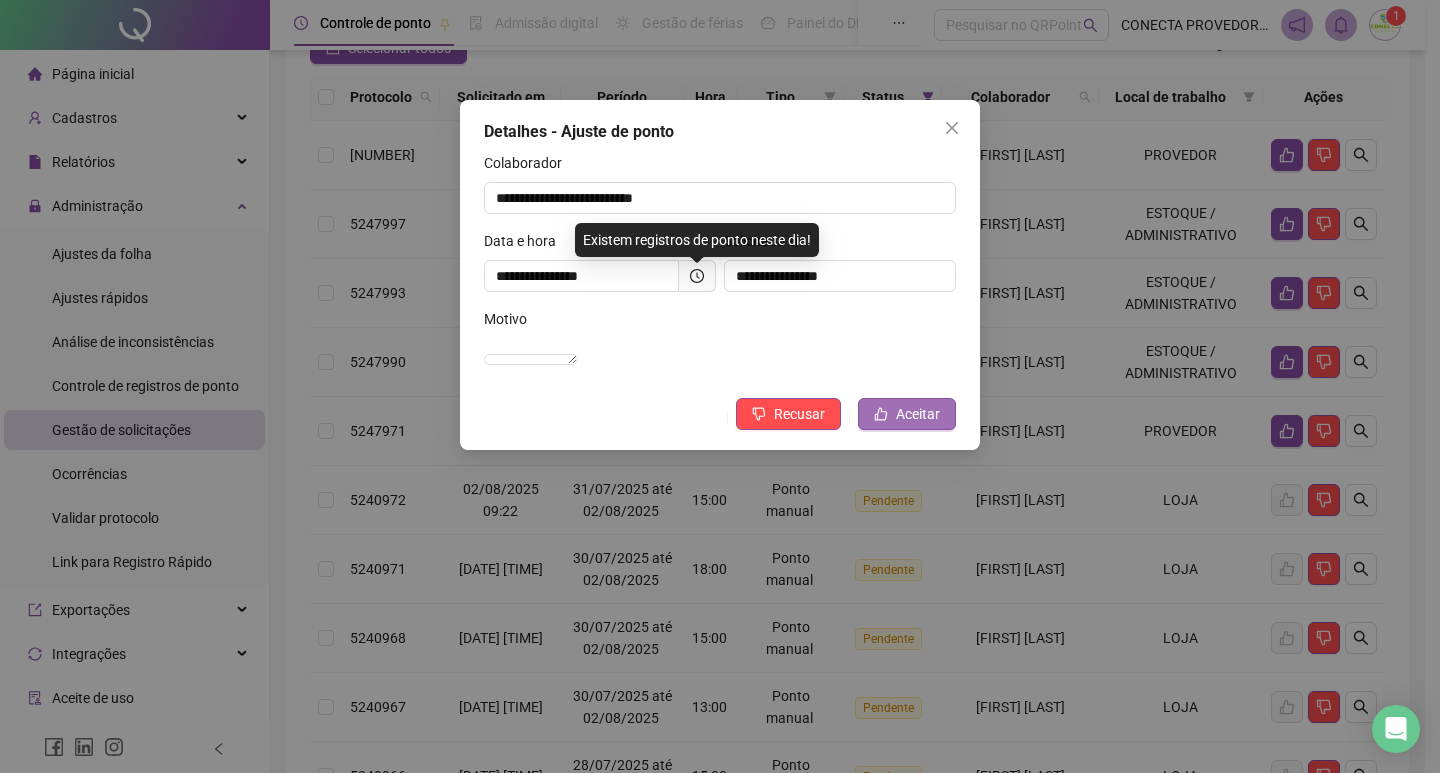 click on "Aceitar" at bounding box center (907, 414) 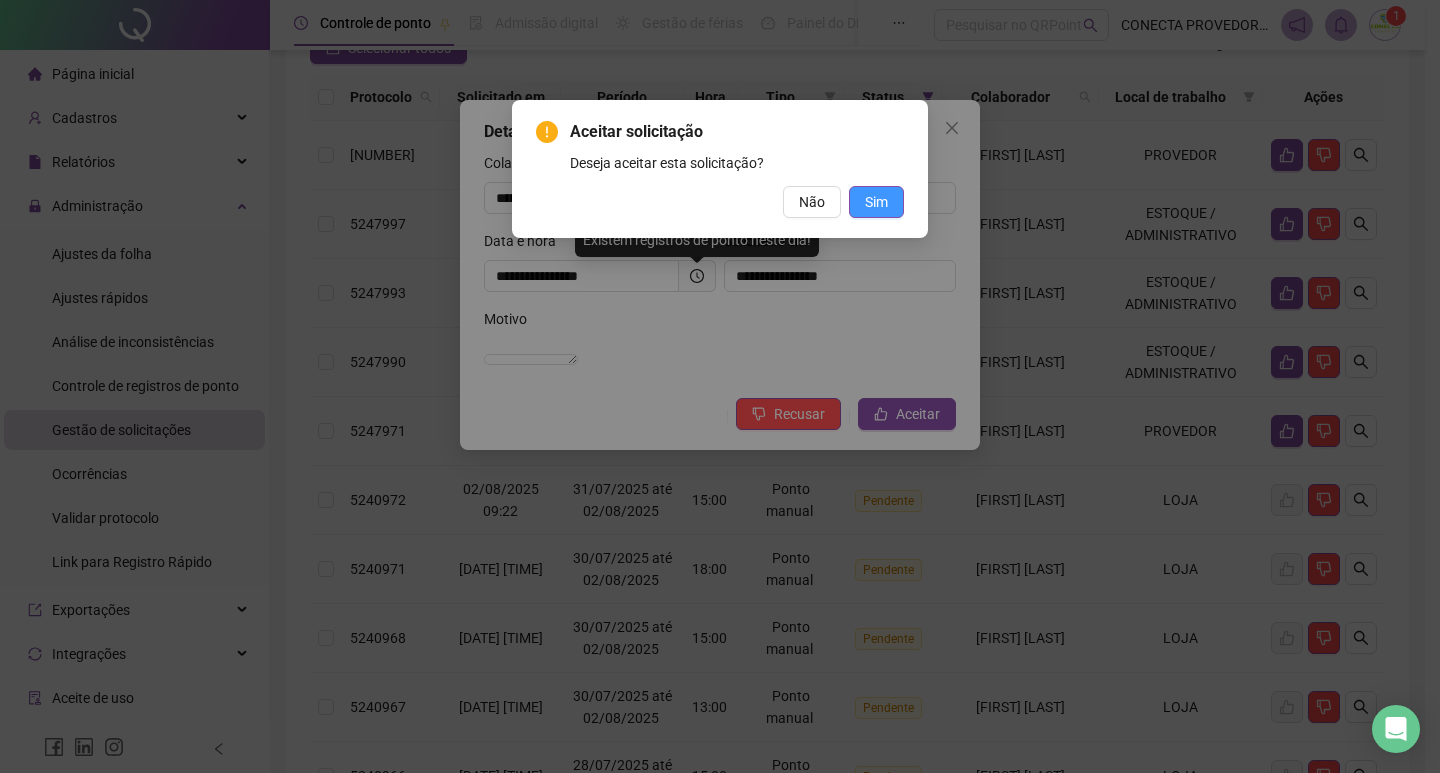 click on "Sim" at bounding box center [876, 202] 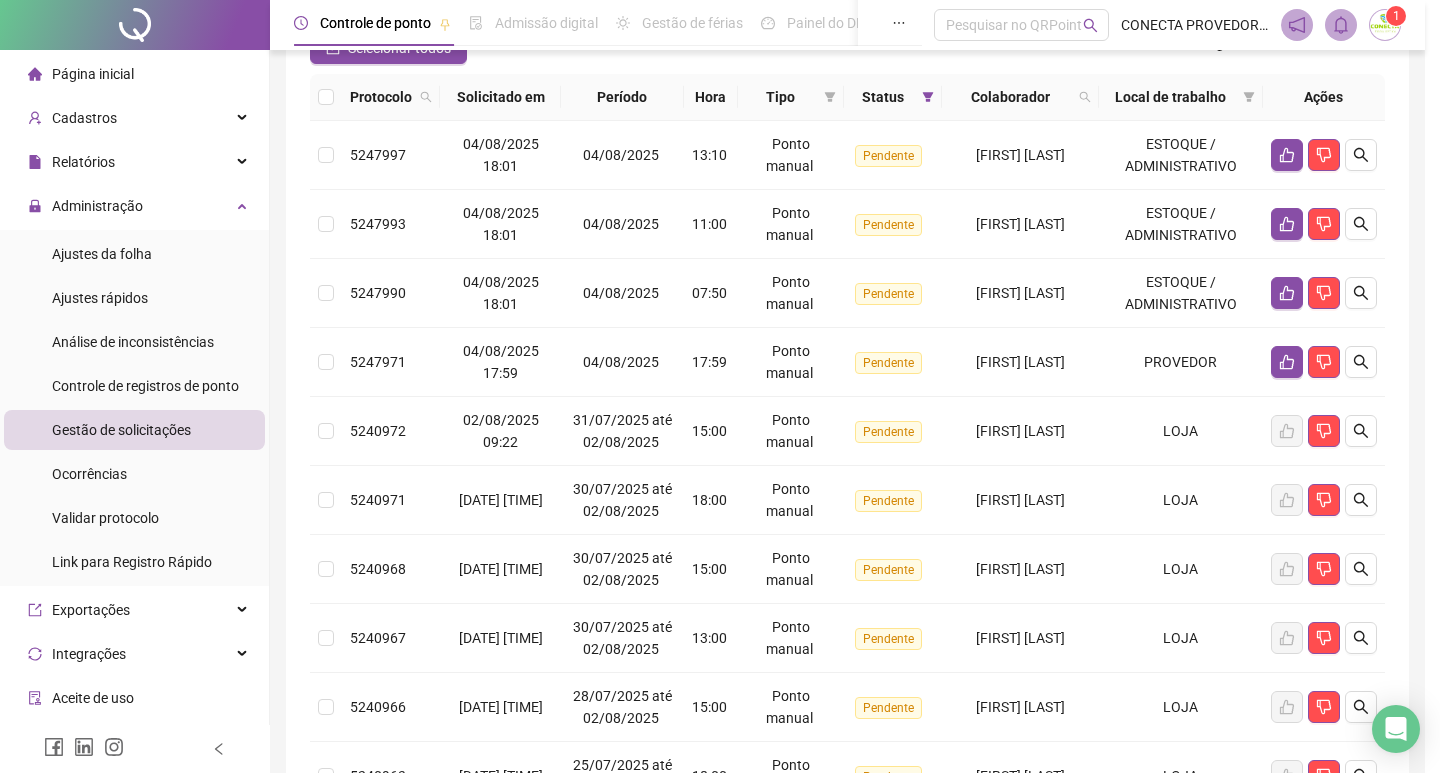 click on "**********" at bounding box center (720, 386) 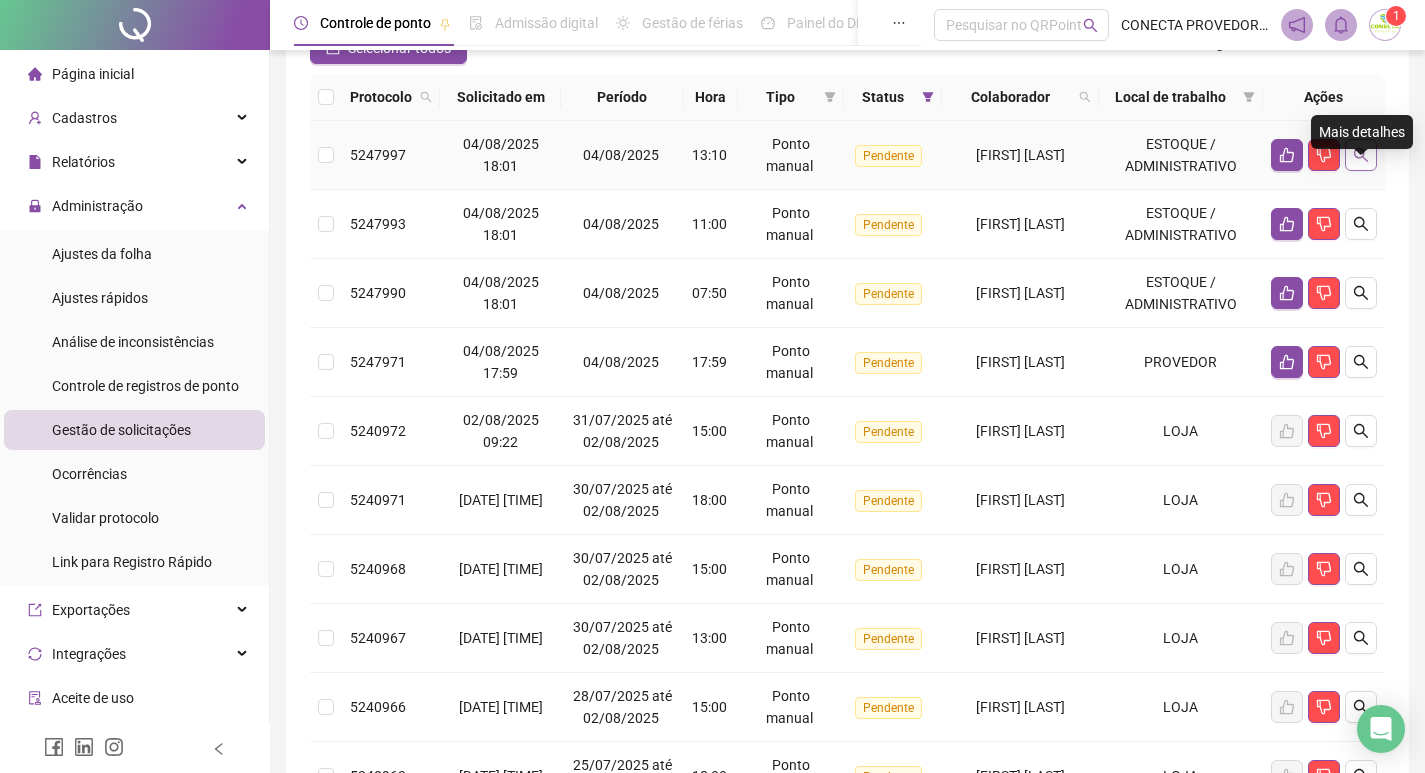 click at bounding box center [1361, 155] 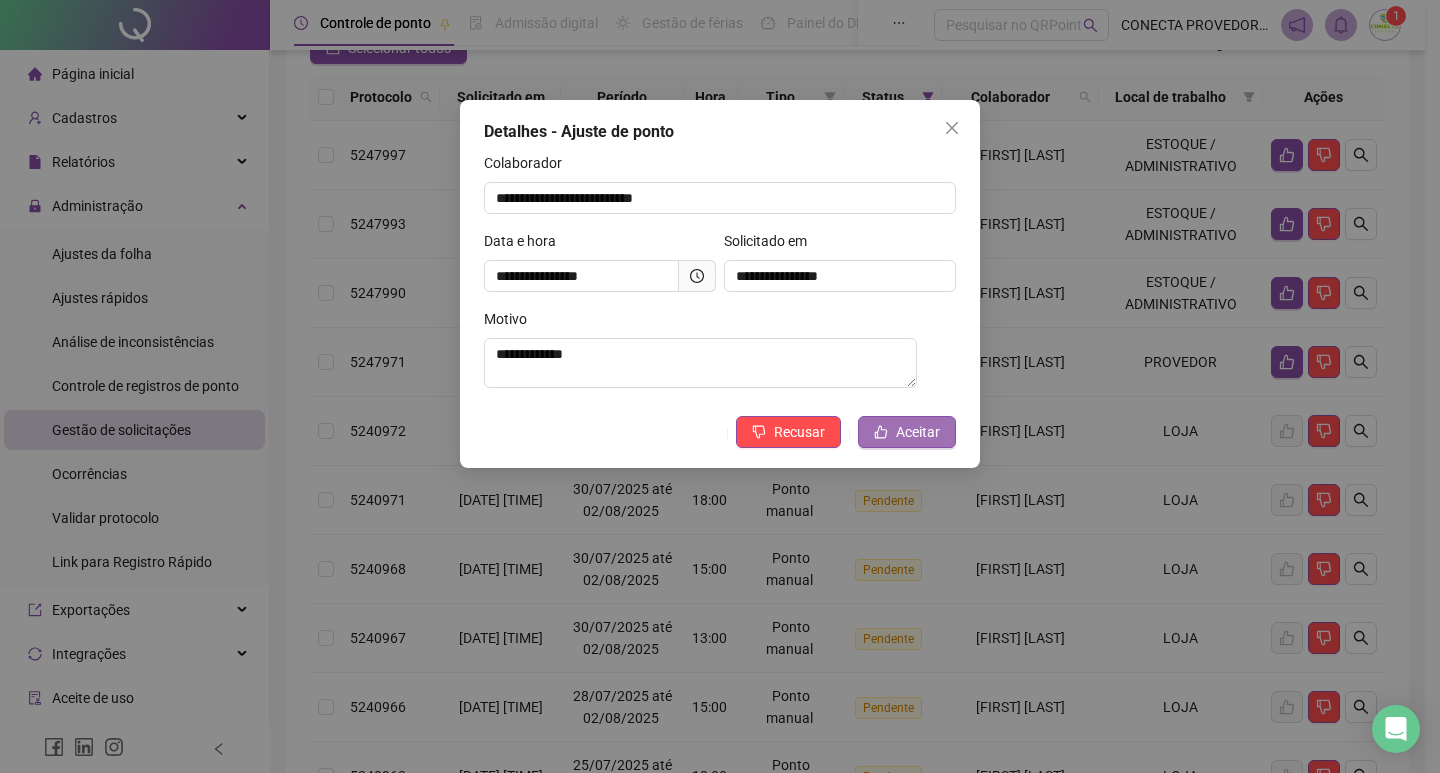 click on "Aceitar" at bounding box center (918, 432) 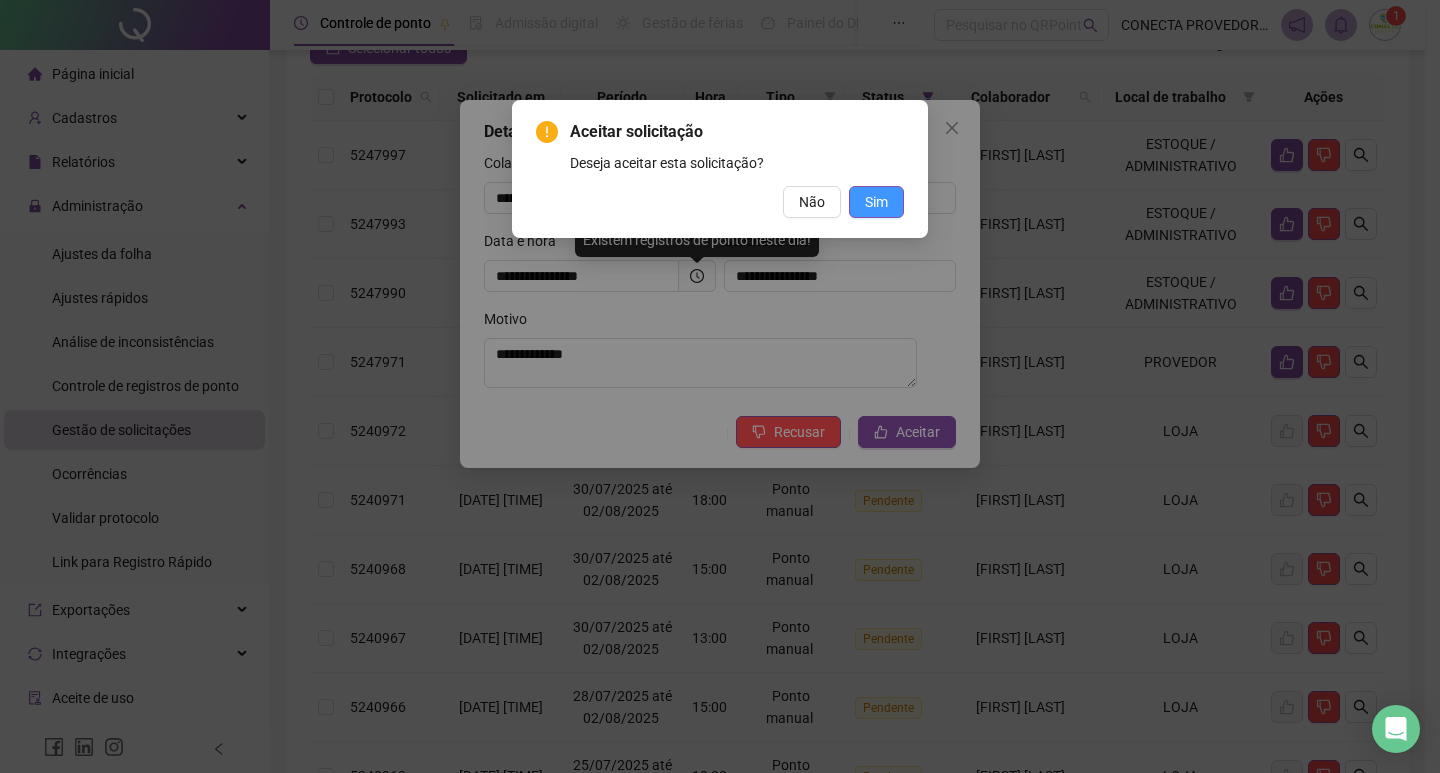 click on "Sim" at bounding box center (876, 202) 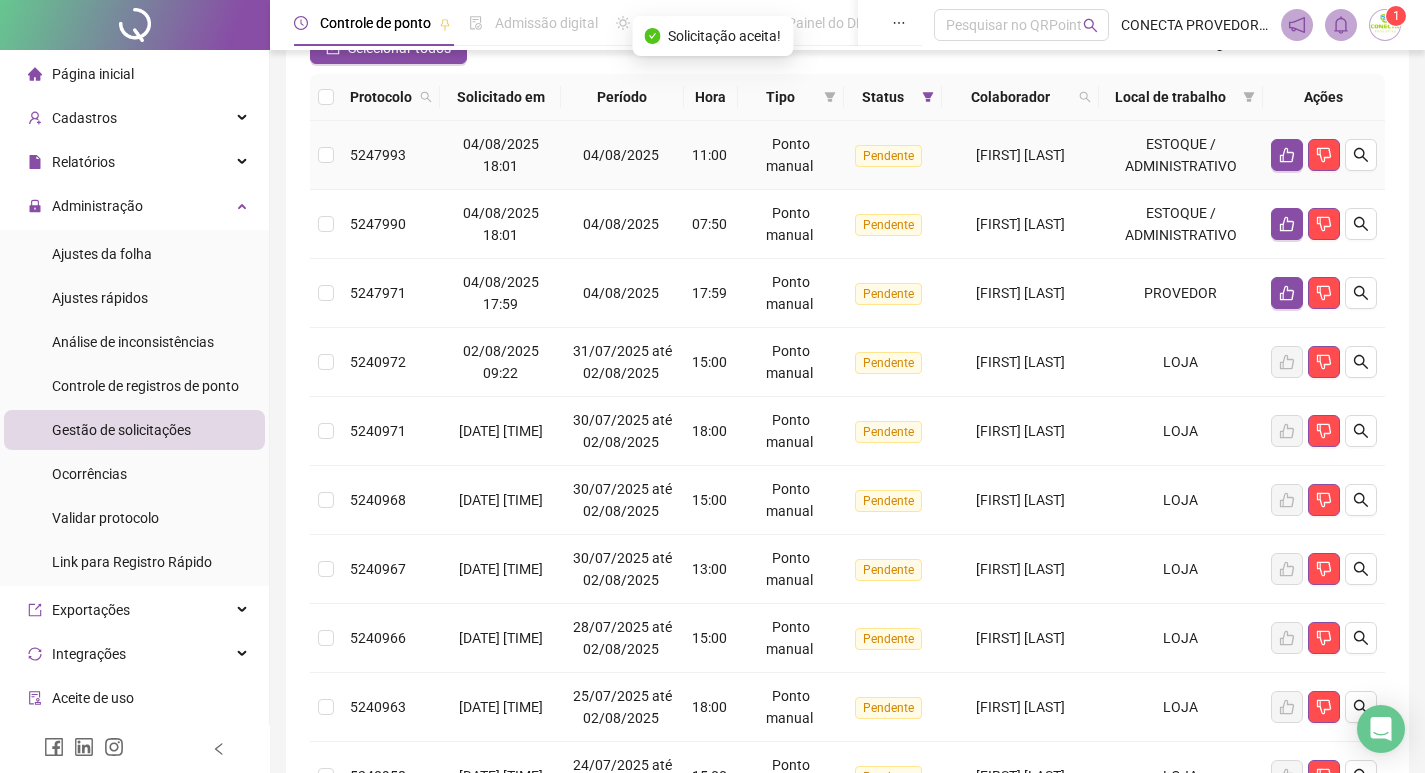 click 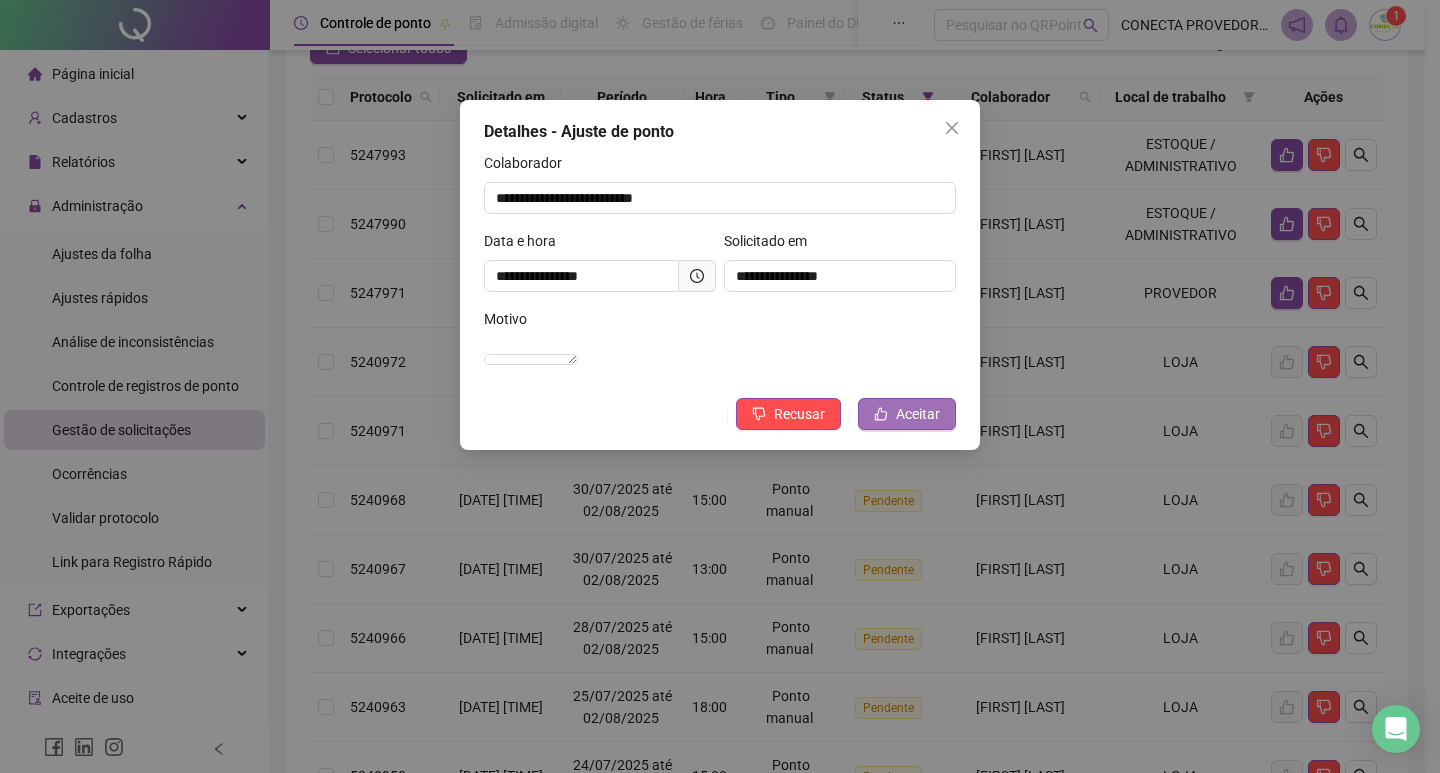 click on "Aceitar" at bounding box center (918, 414) 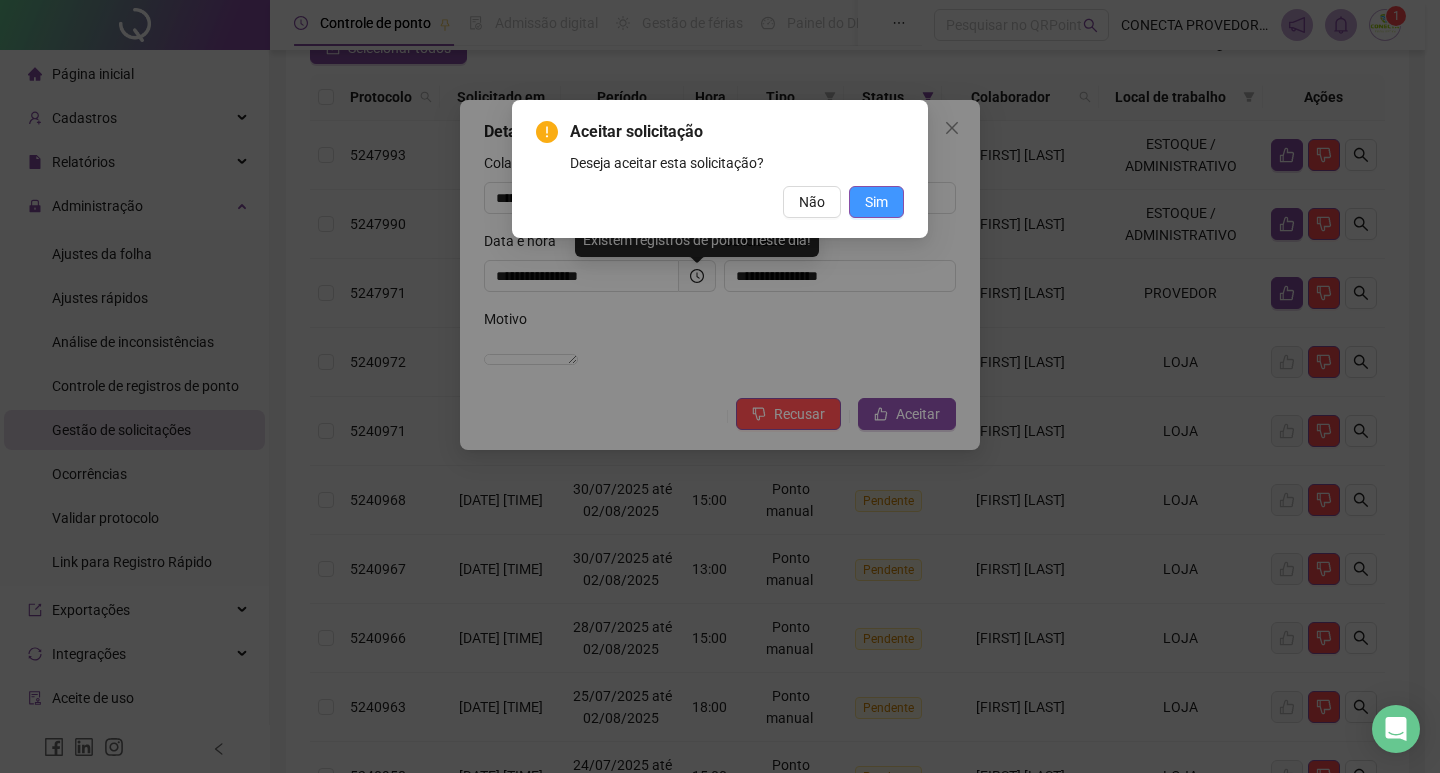 click on "Sim" at bounding box center [876, 202] 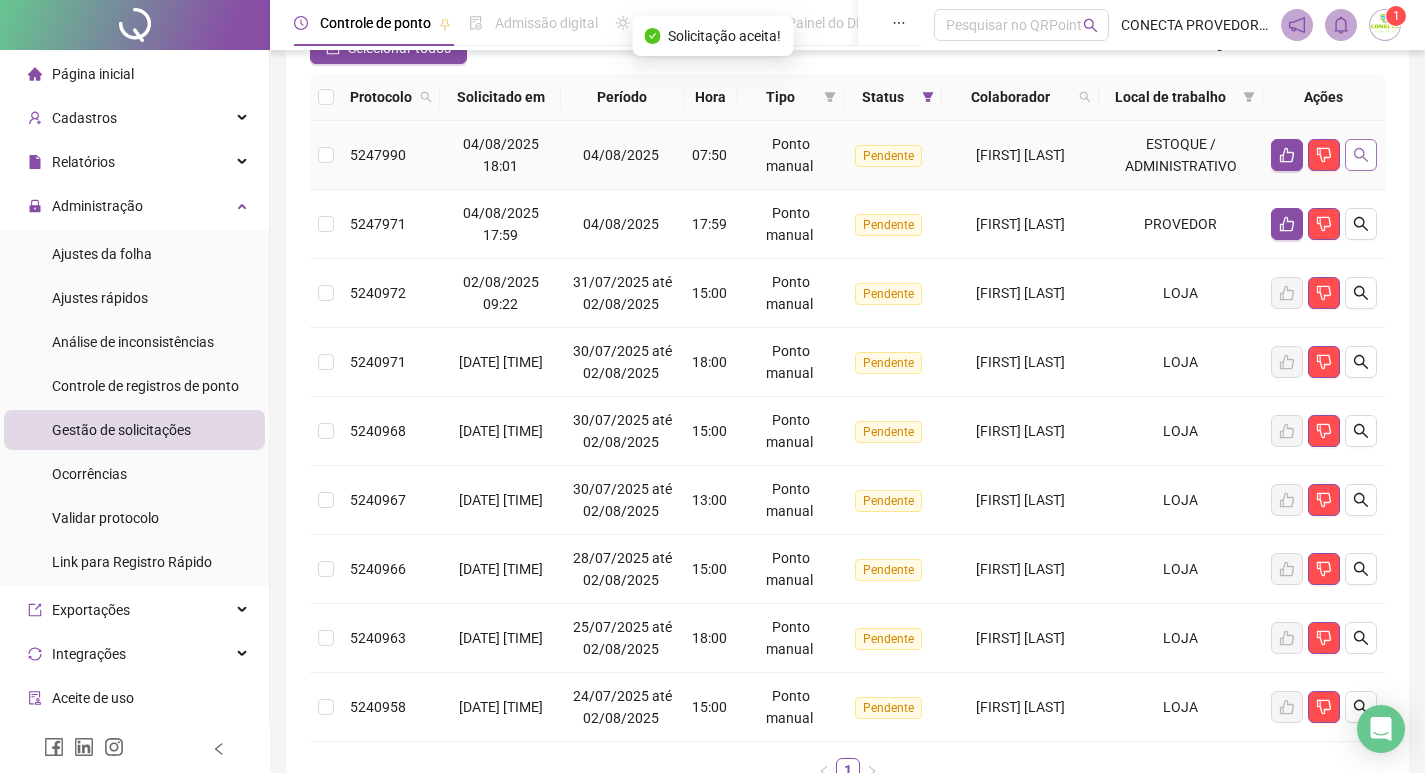 click 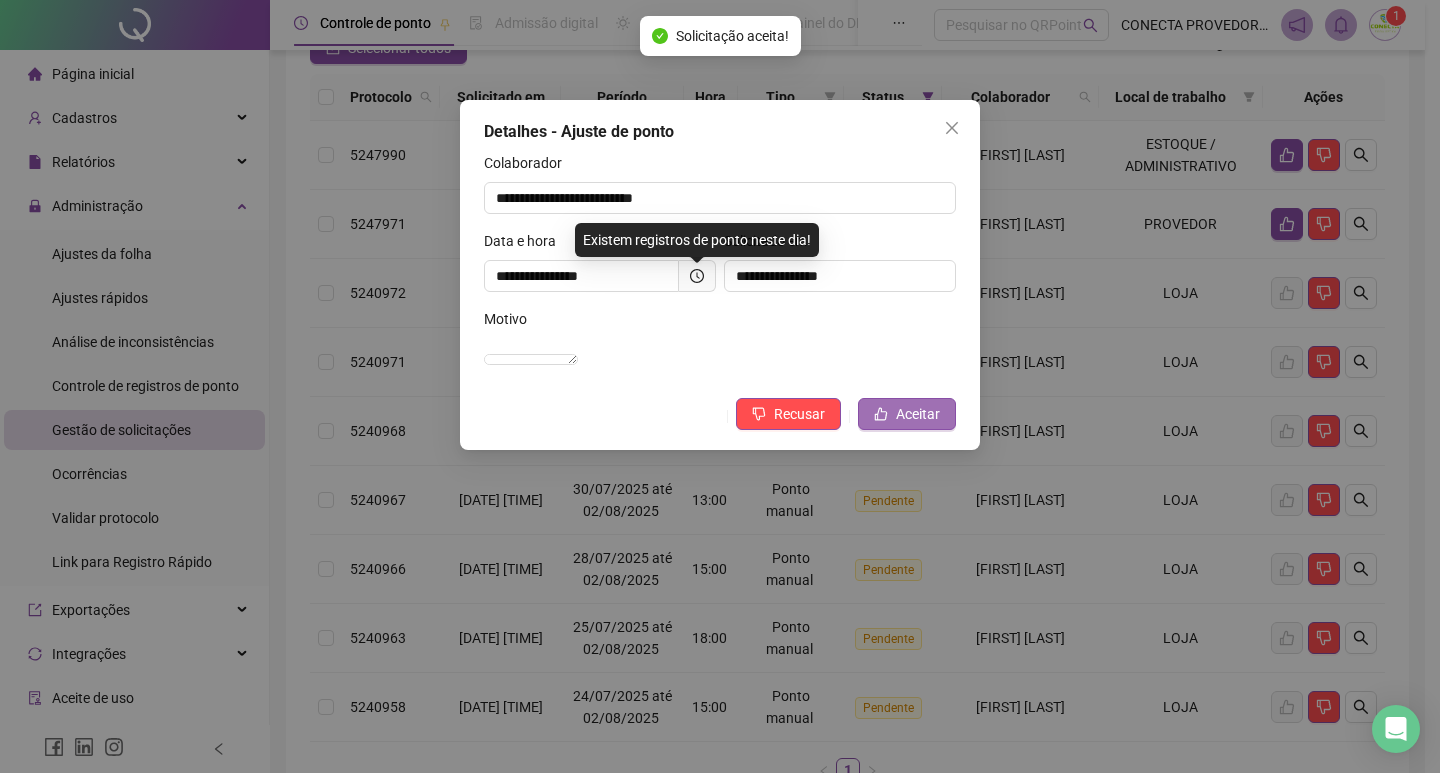 click on "Aceitar" at bounding box center (918, 414) 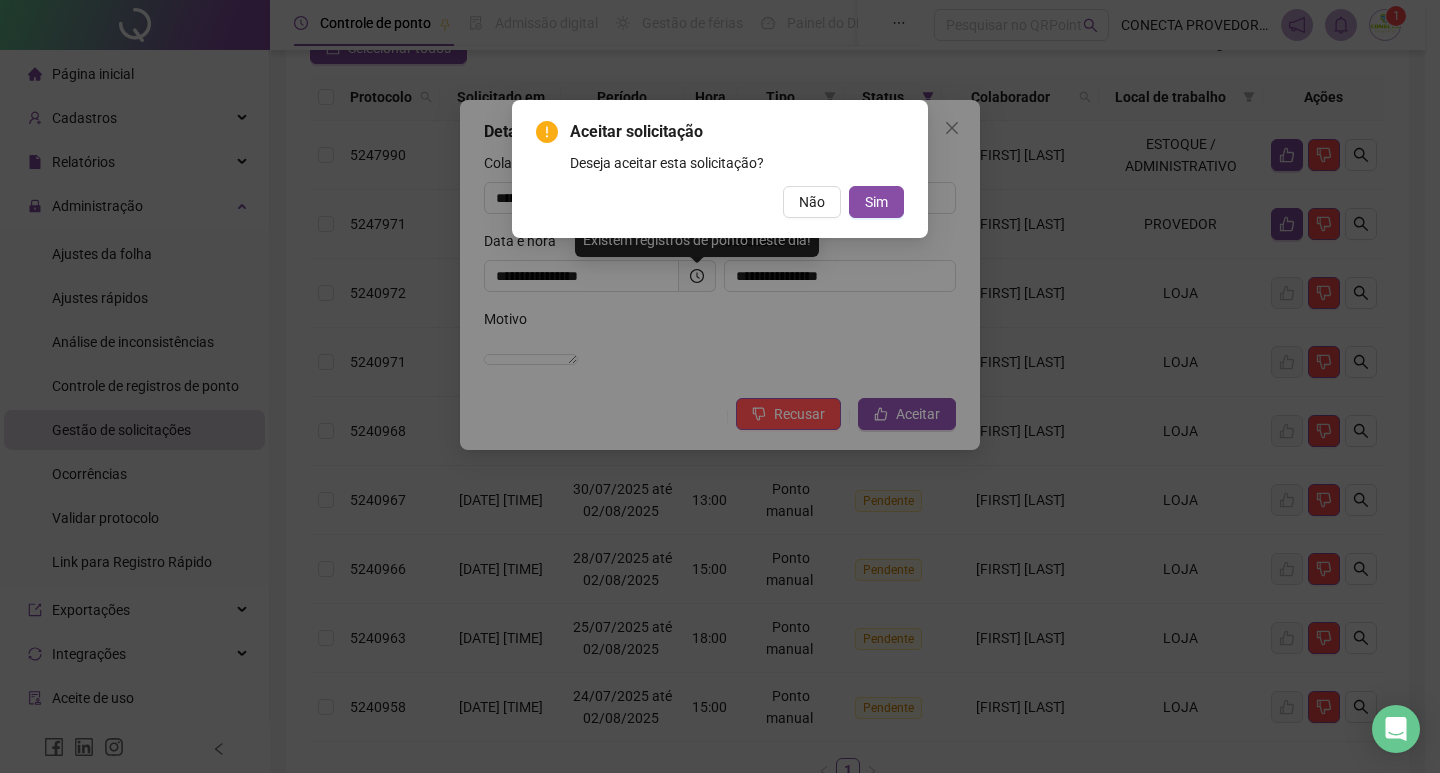 click on "Aceitar solicitação Deseja aceitar esta solicitação? Não Sim" at bounding box center (720, 169) 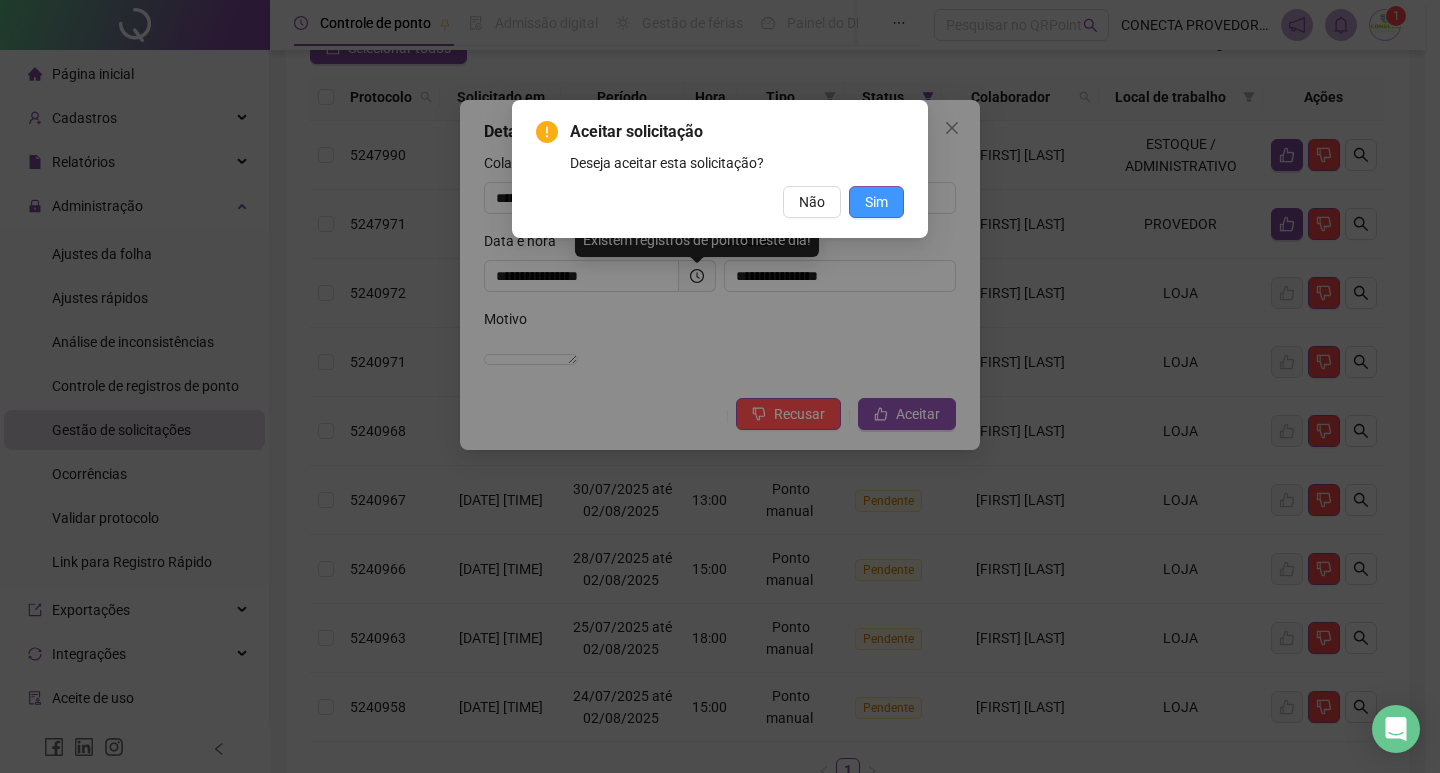 click on "Sim" at bounding box center (876, 202) 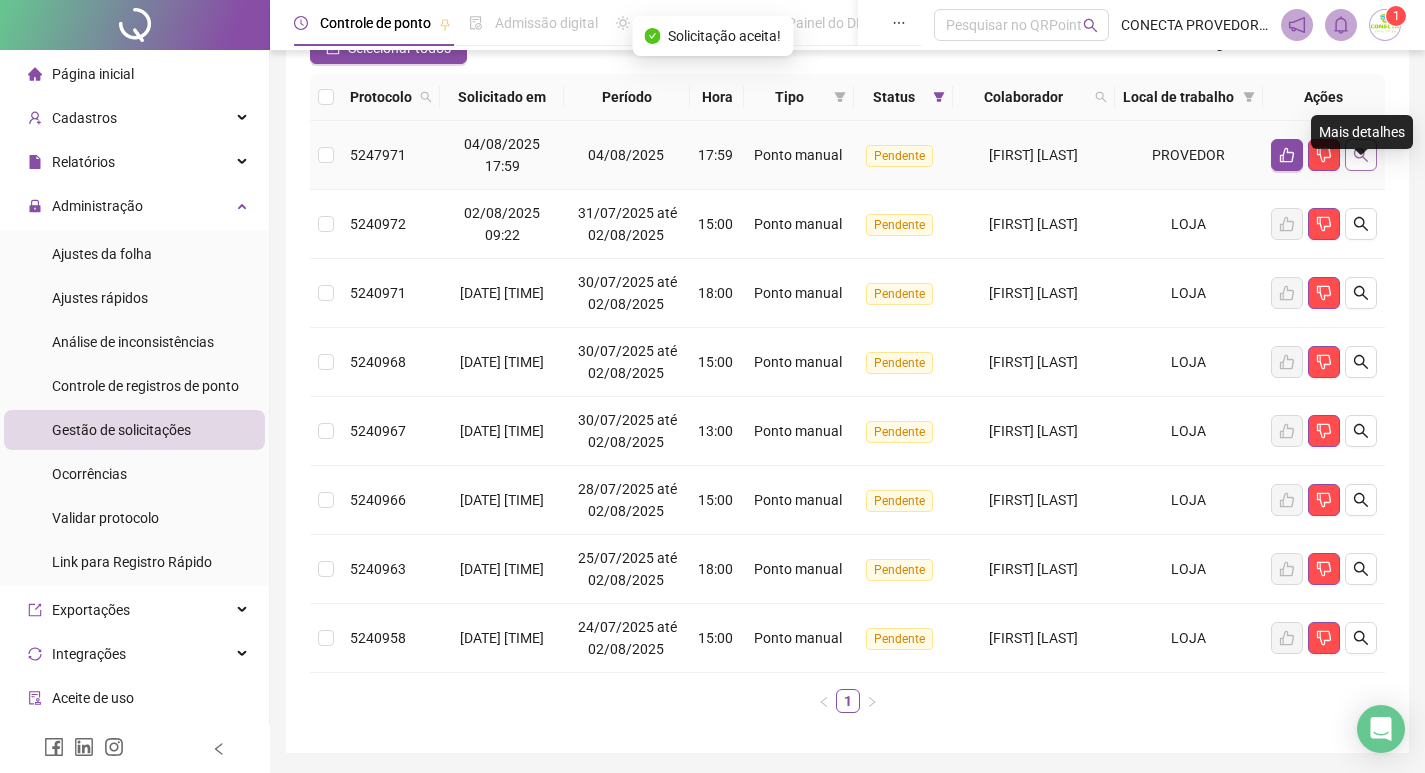 click 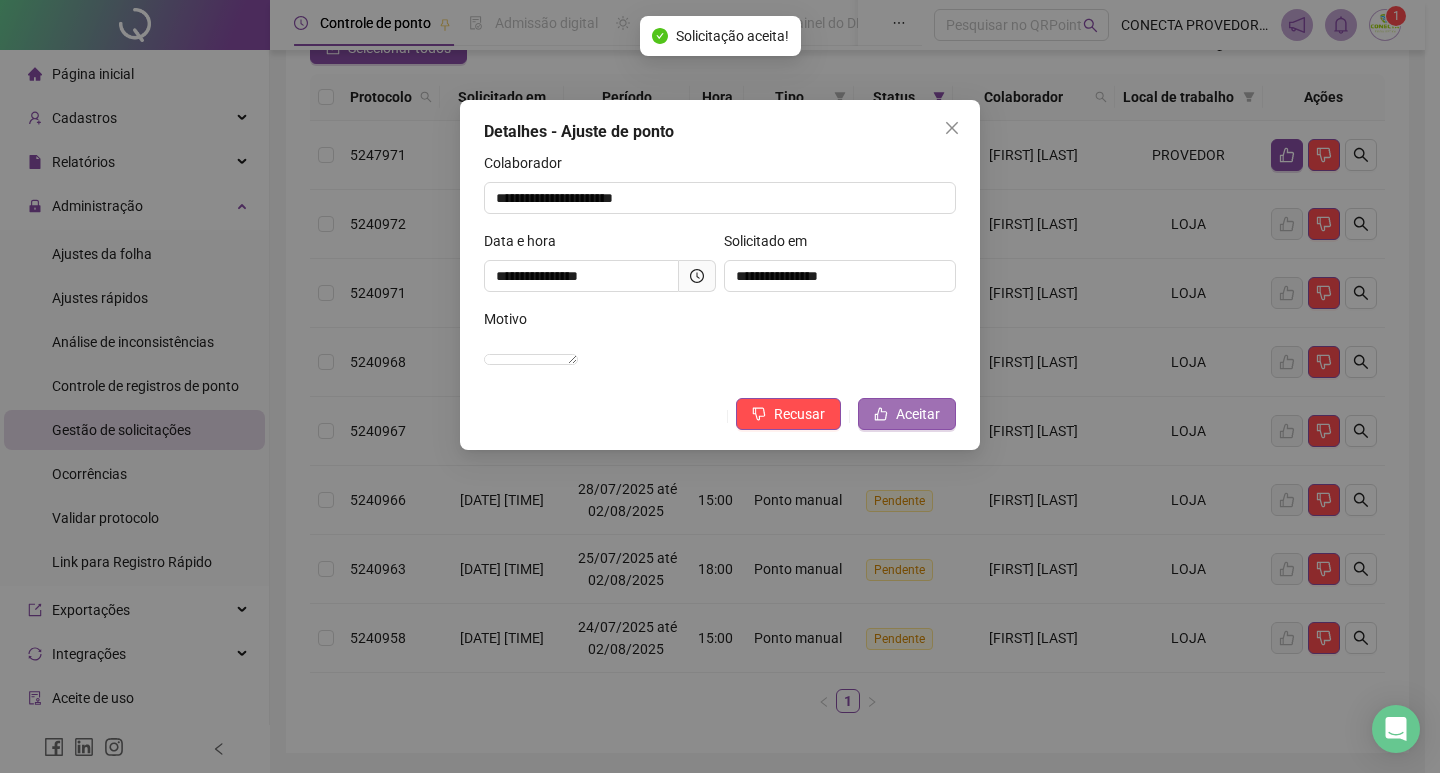 click on "Aceitar" at bounding box center [918, 414] 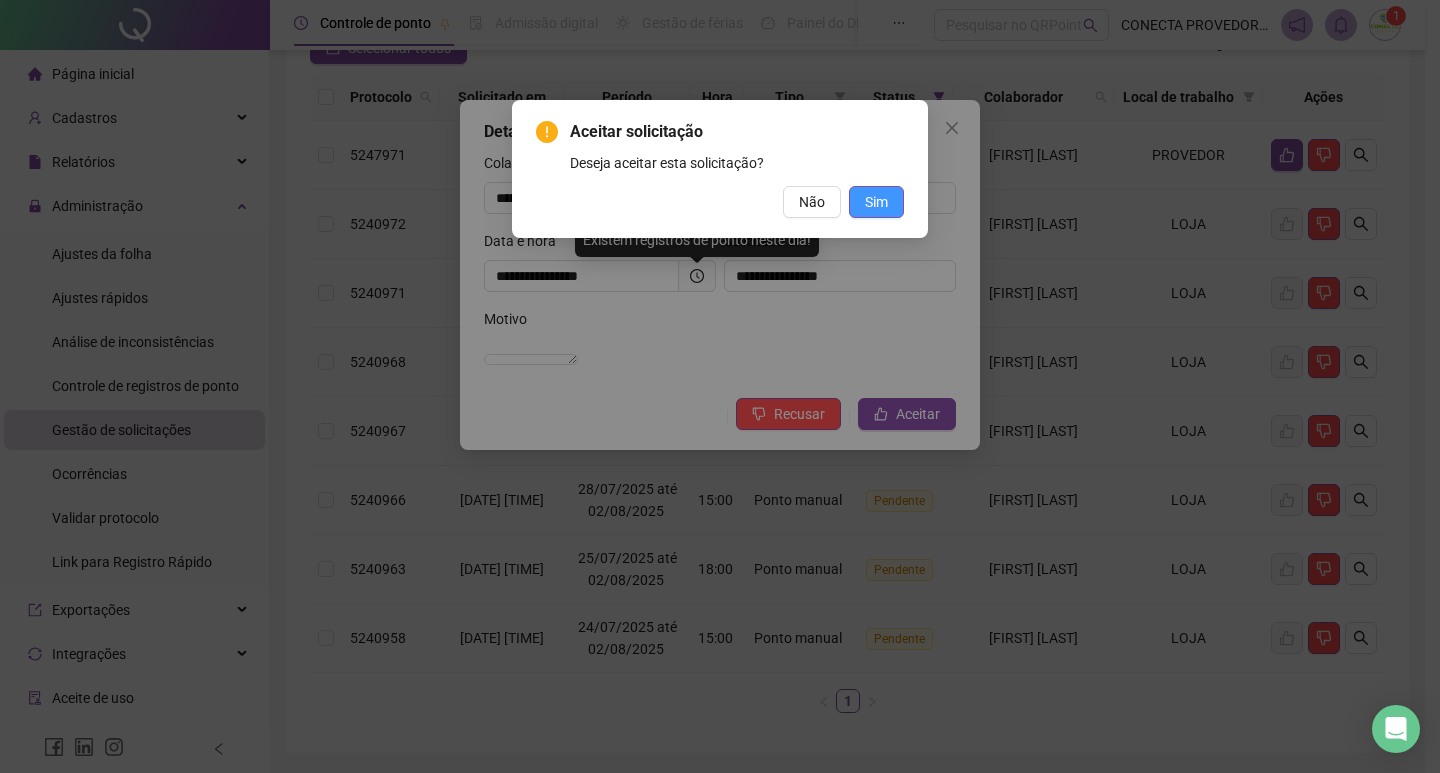 click on "Sim" at bounding box center [876, 202] 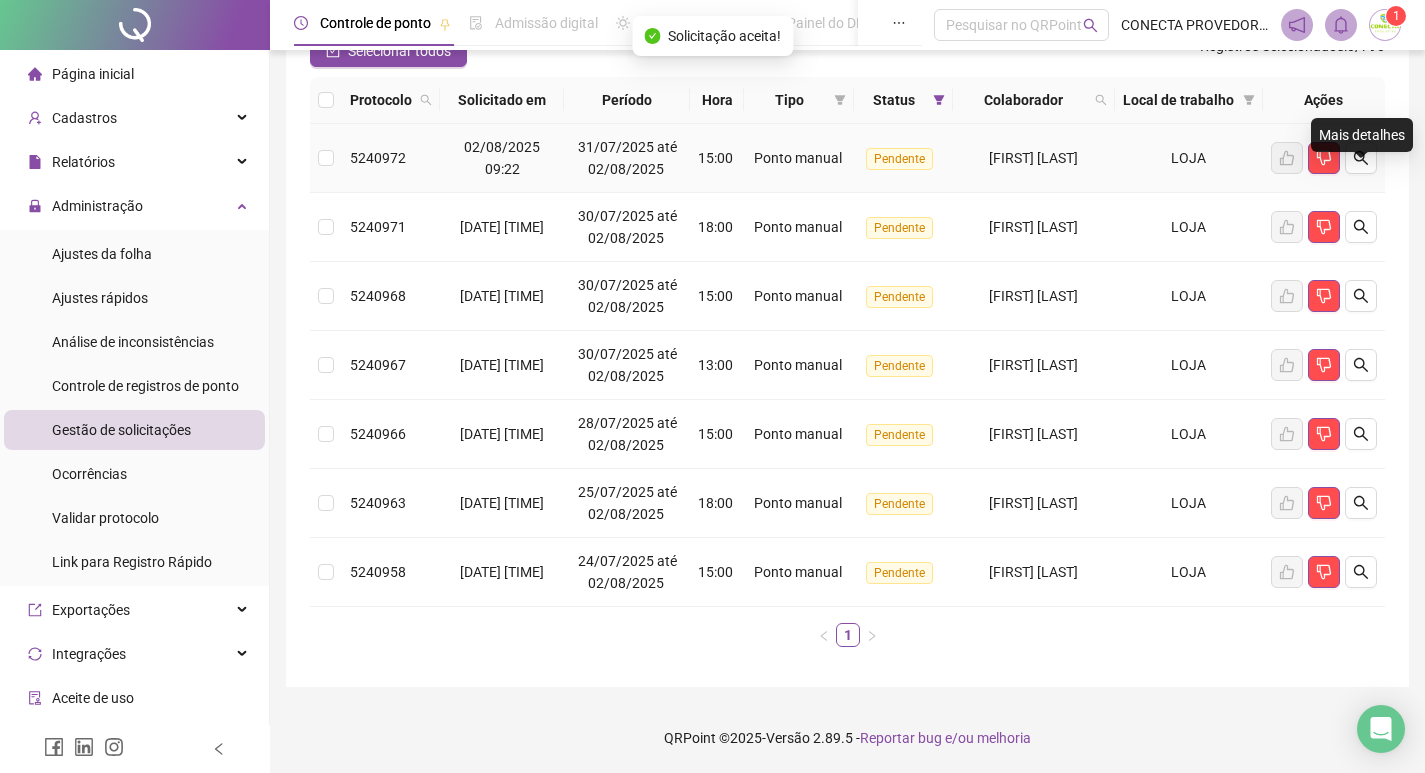 click at bounding box center (1361, 158) 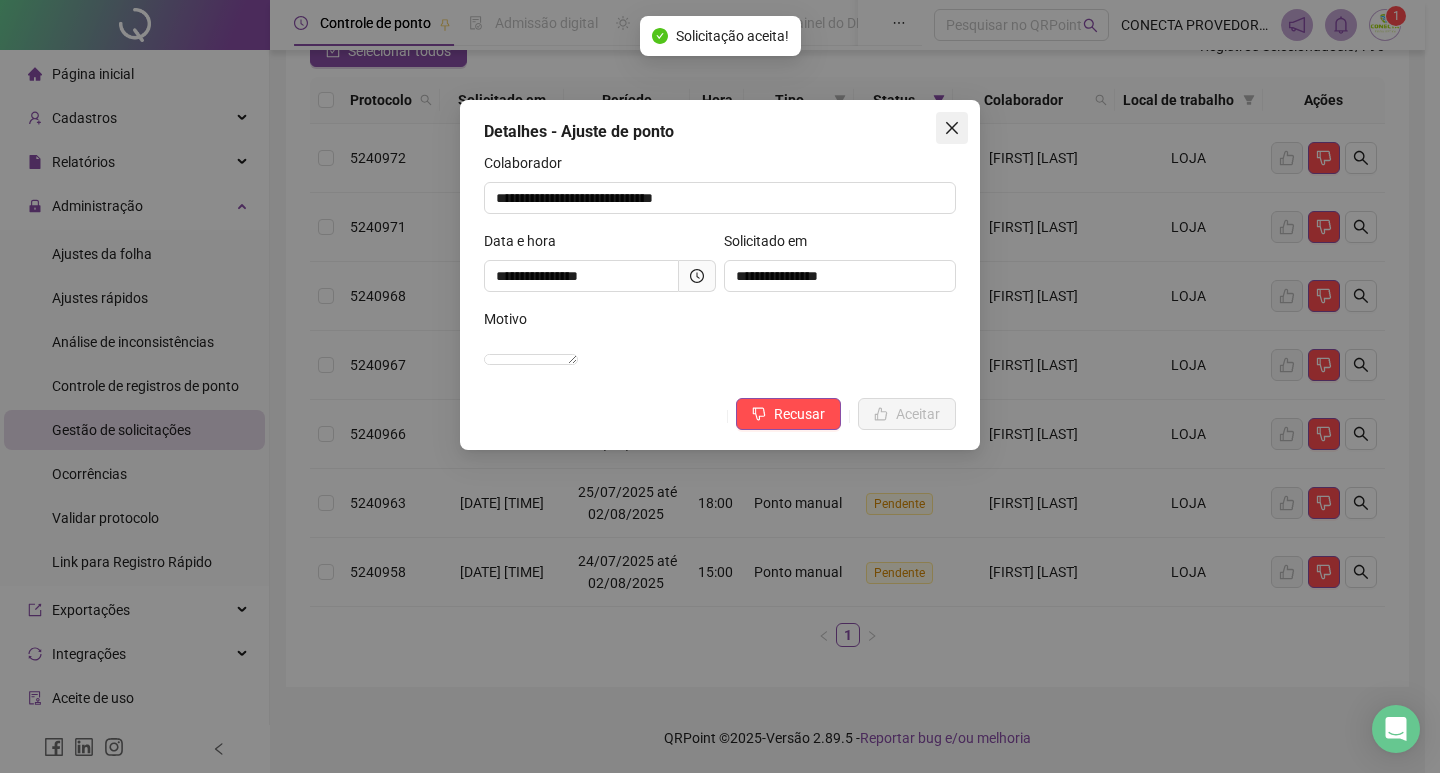click at bounding box center (952, 128) 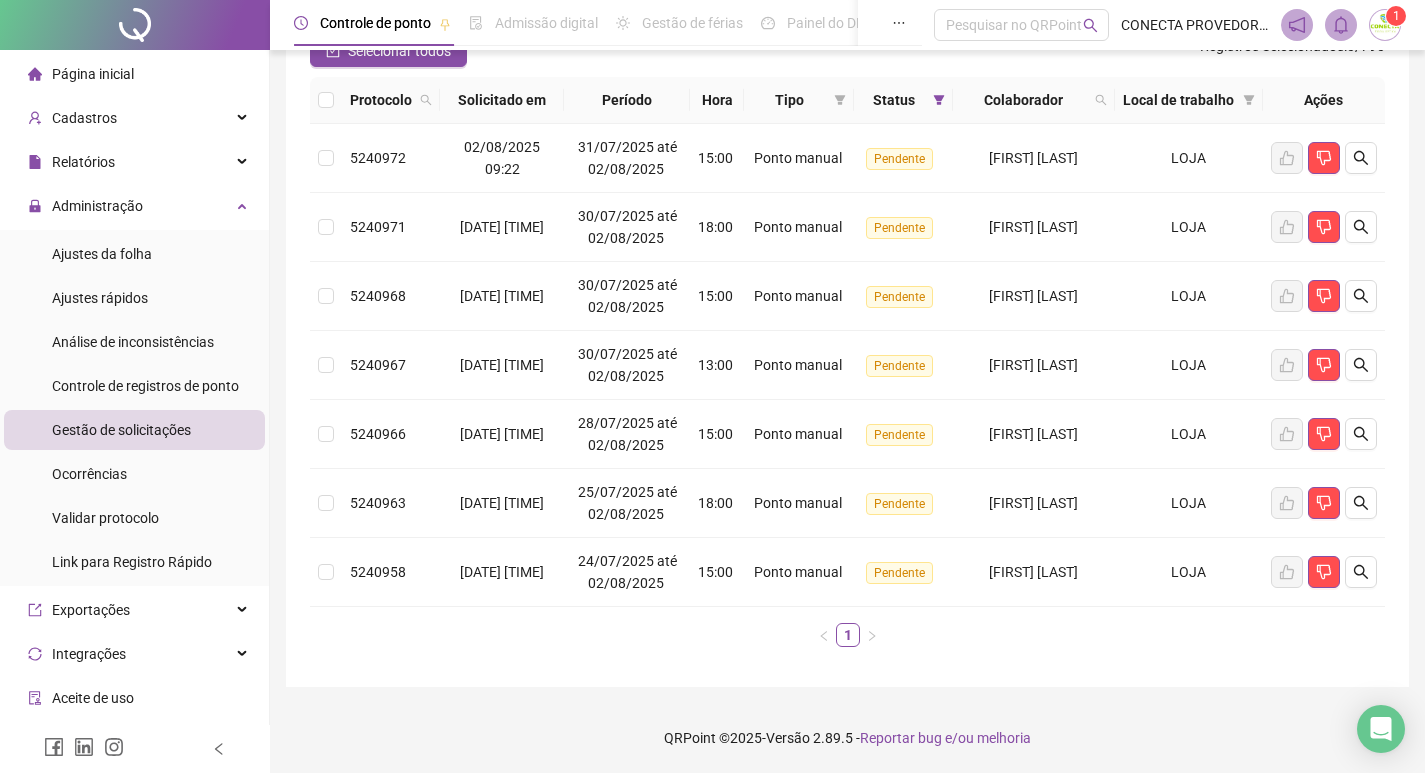drag, startPoint x: 1073, startPoint y: 687, endPoint x: 971, endPoint y: 662, distance: 105.01904 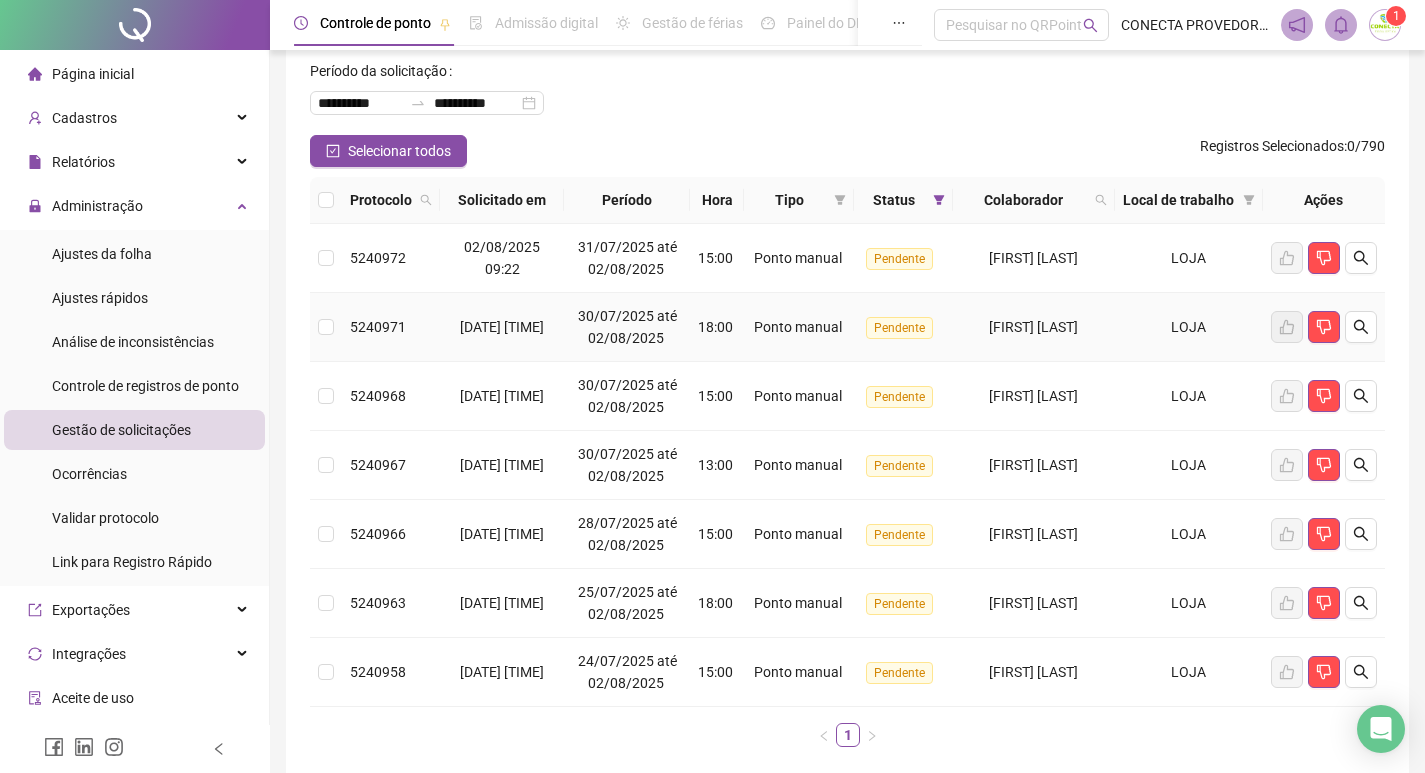 scroll, scrollTop: 0, scrollLeft: 0, axis: both 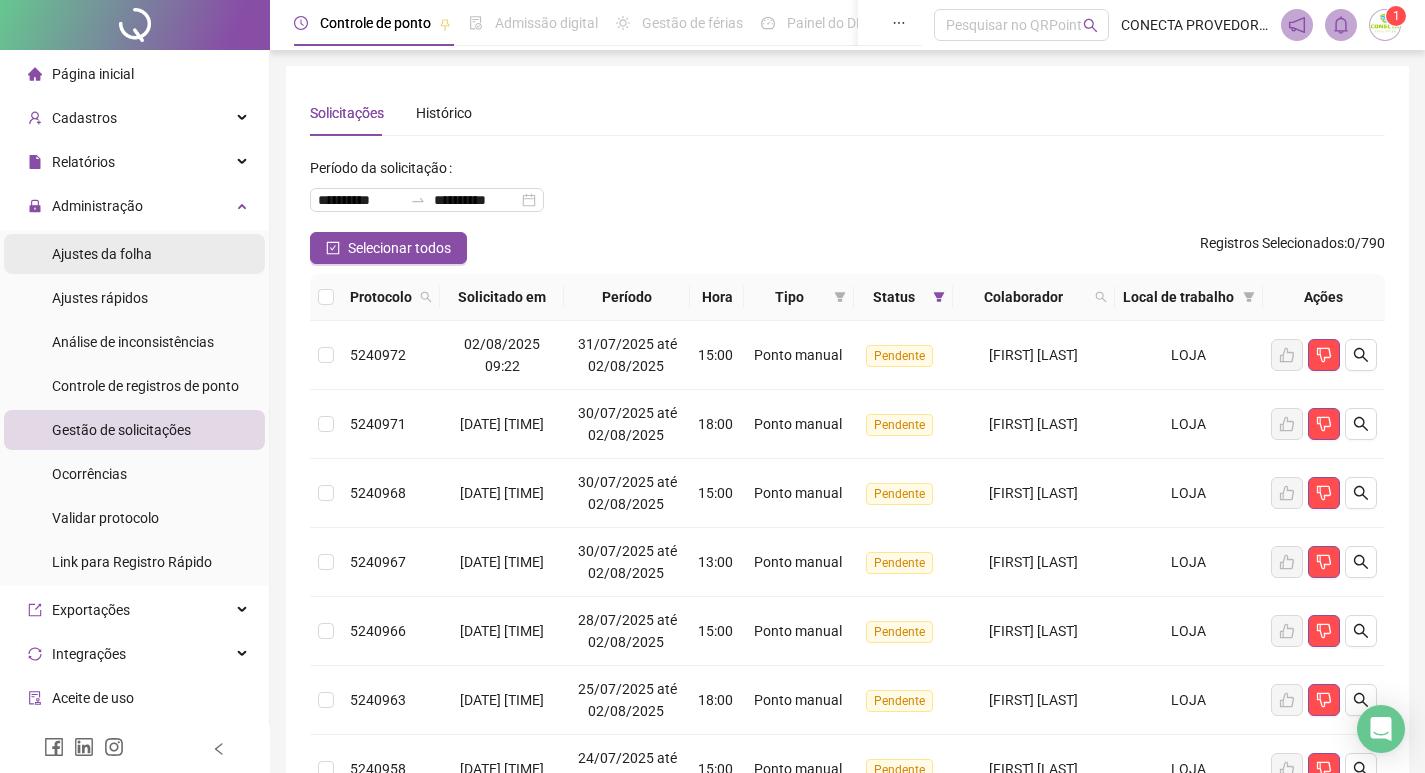 click on "Ajustes da folha" at bounding box center (102, 254) 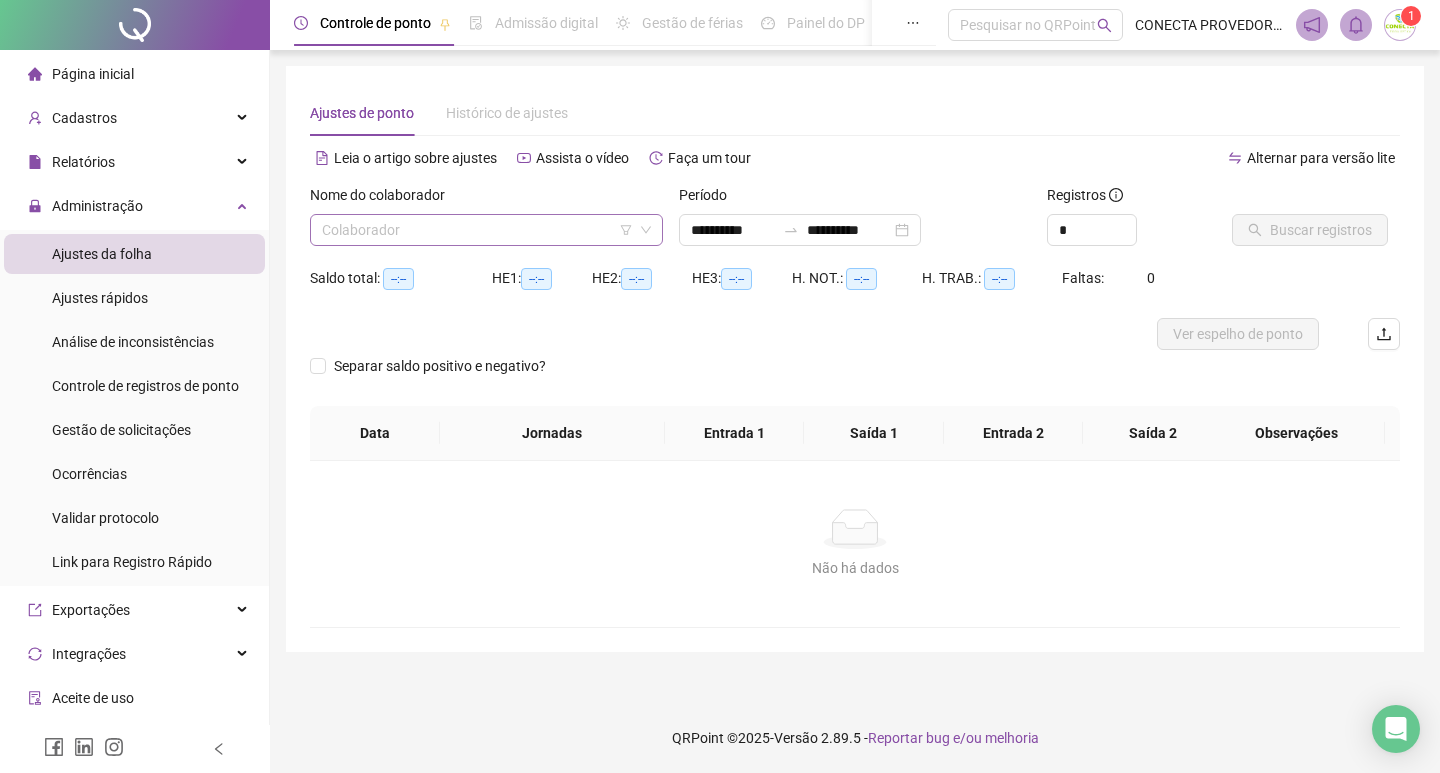 click at bounding box center [477, 230] 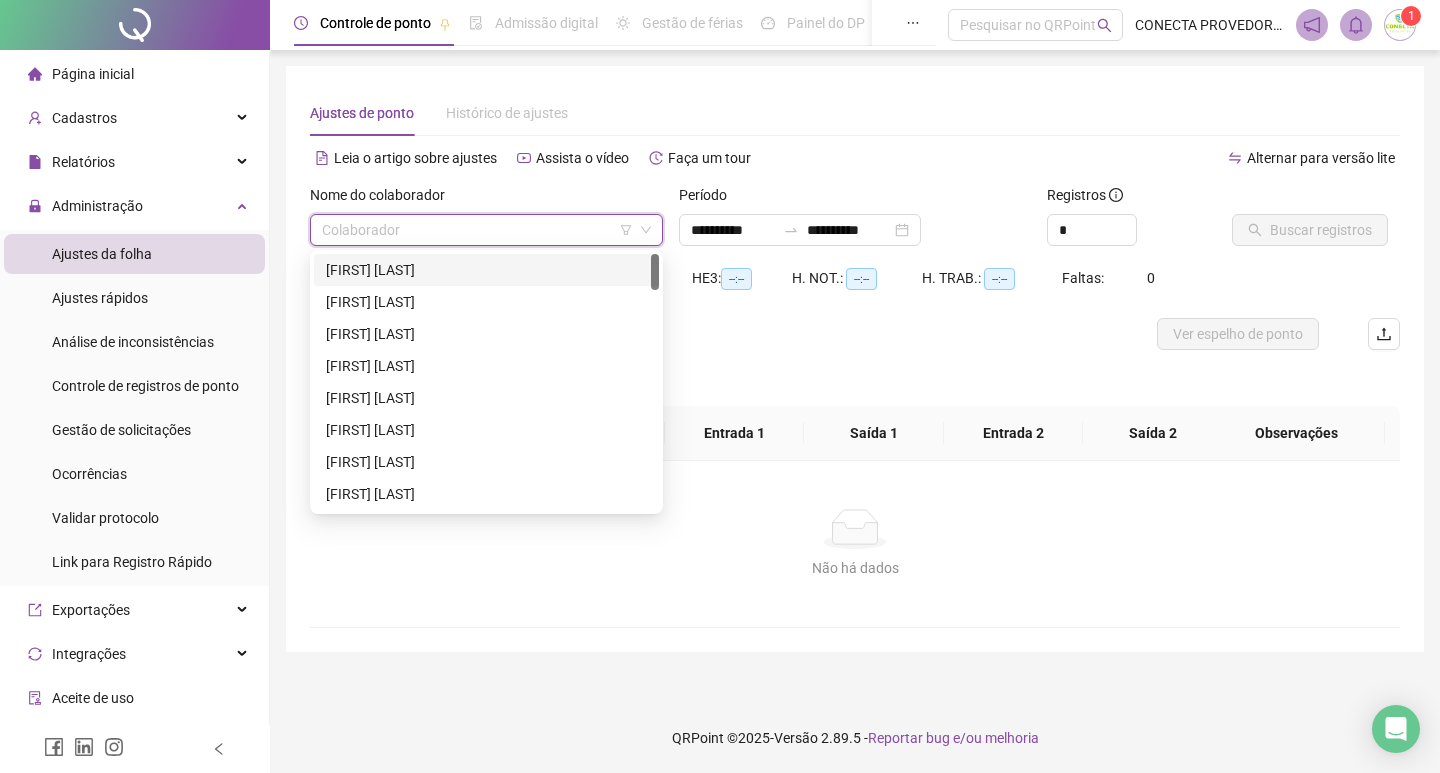 click on "[FIRST] [LAST]" at bounding box center [486, 270] 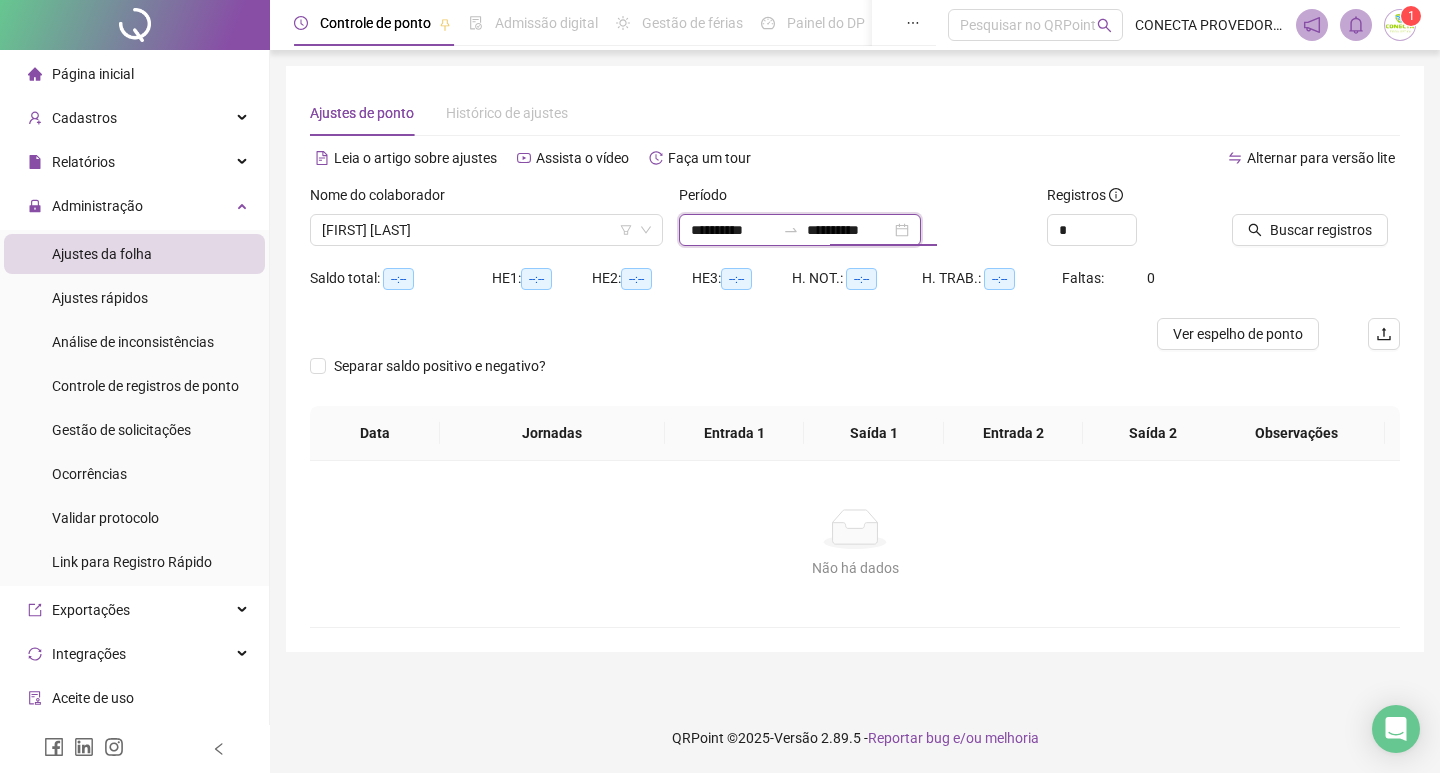 click on "**********" at bounding box center [849, 230] 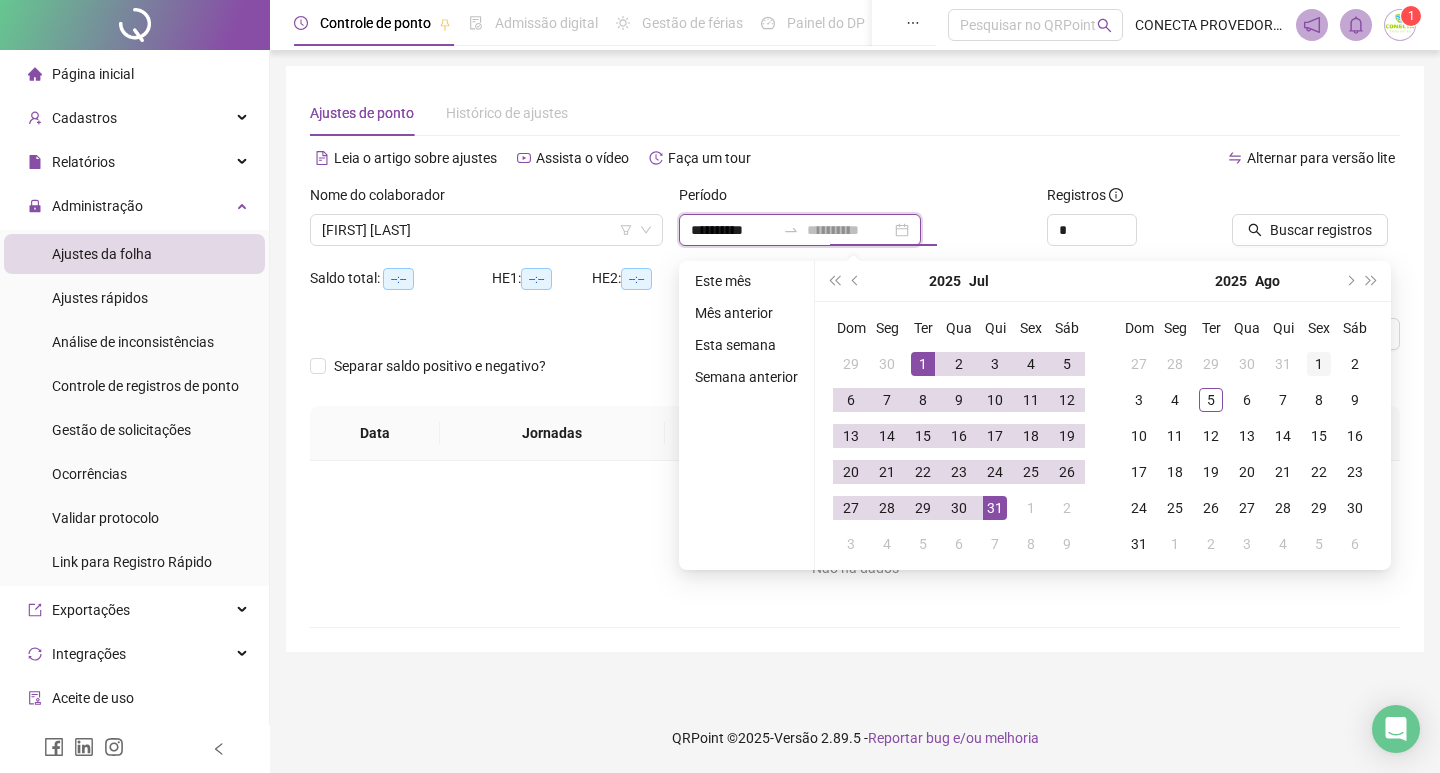 type on "**********" 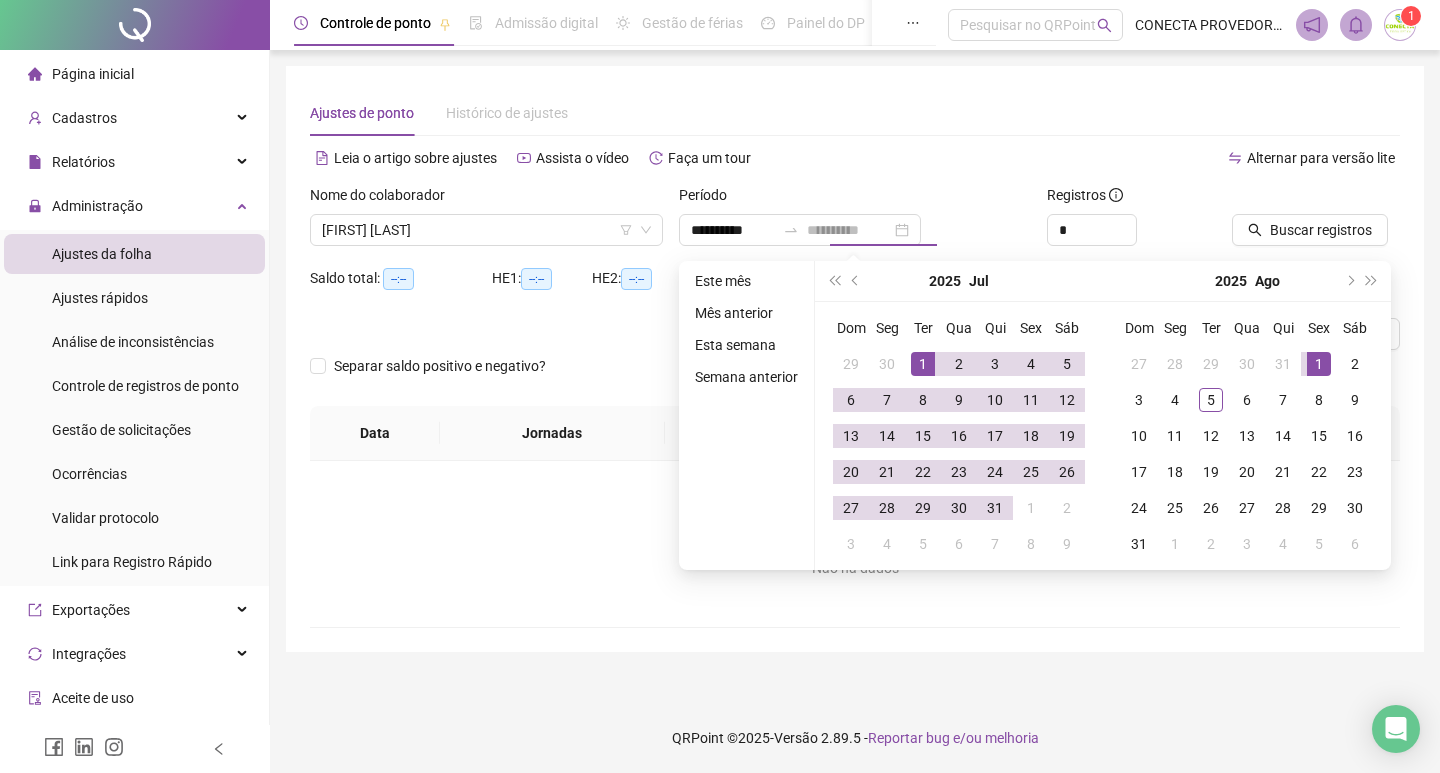 click on "1" at bounding box center (1319, 364) 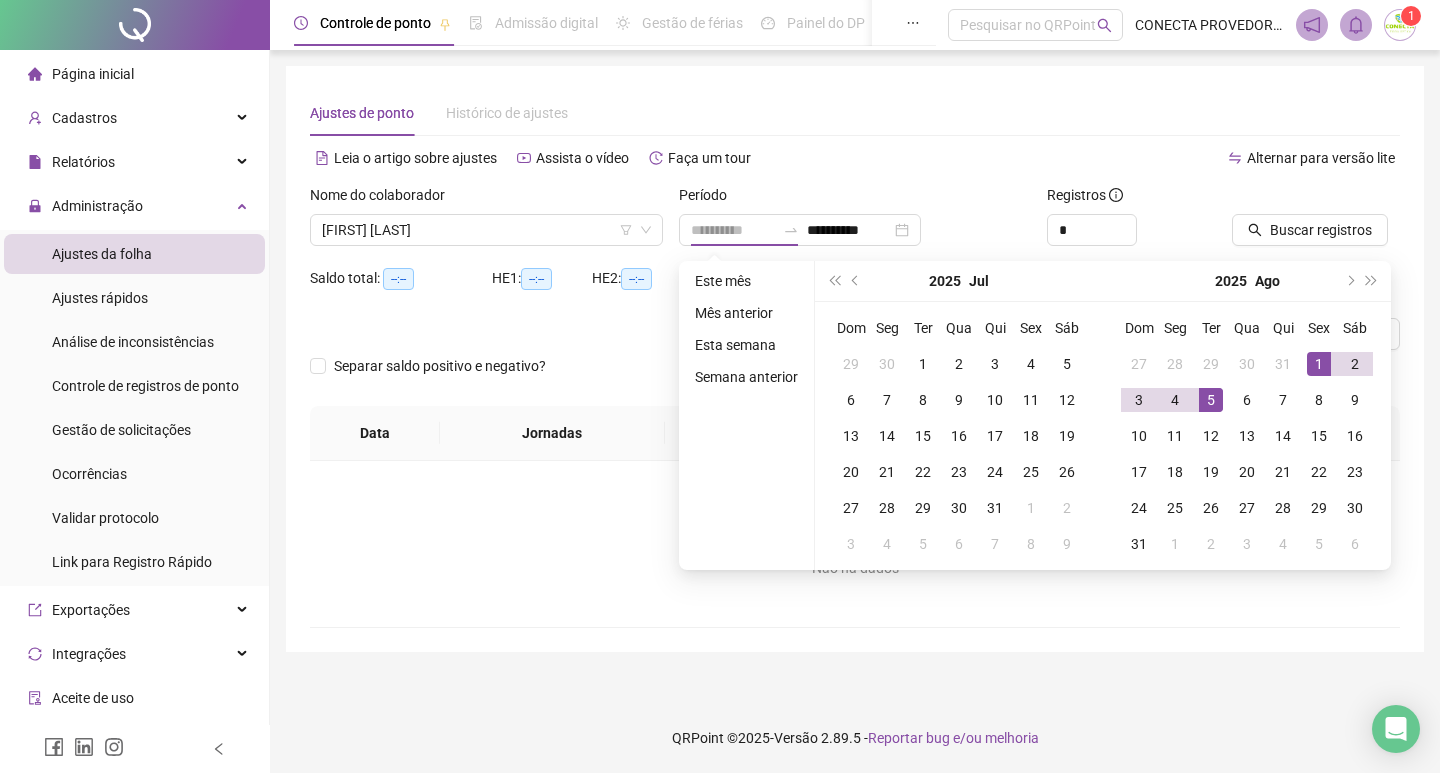 click on "5" at bounding box center [1211, 400] 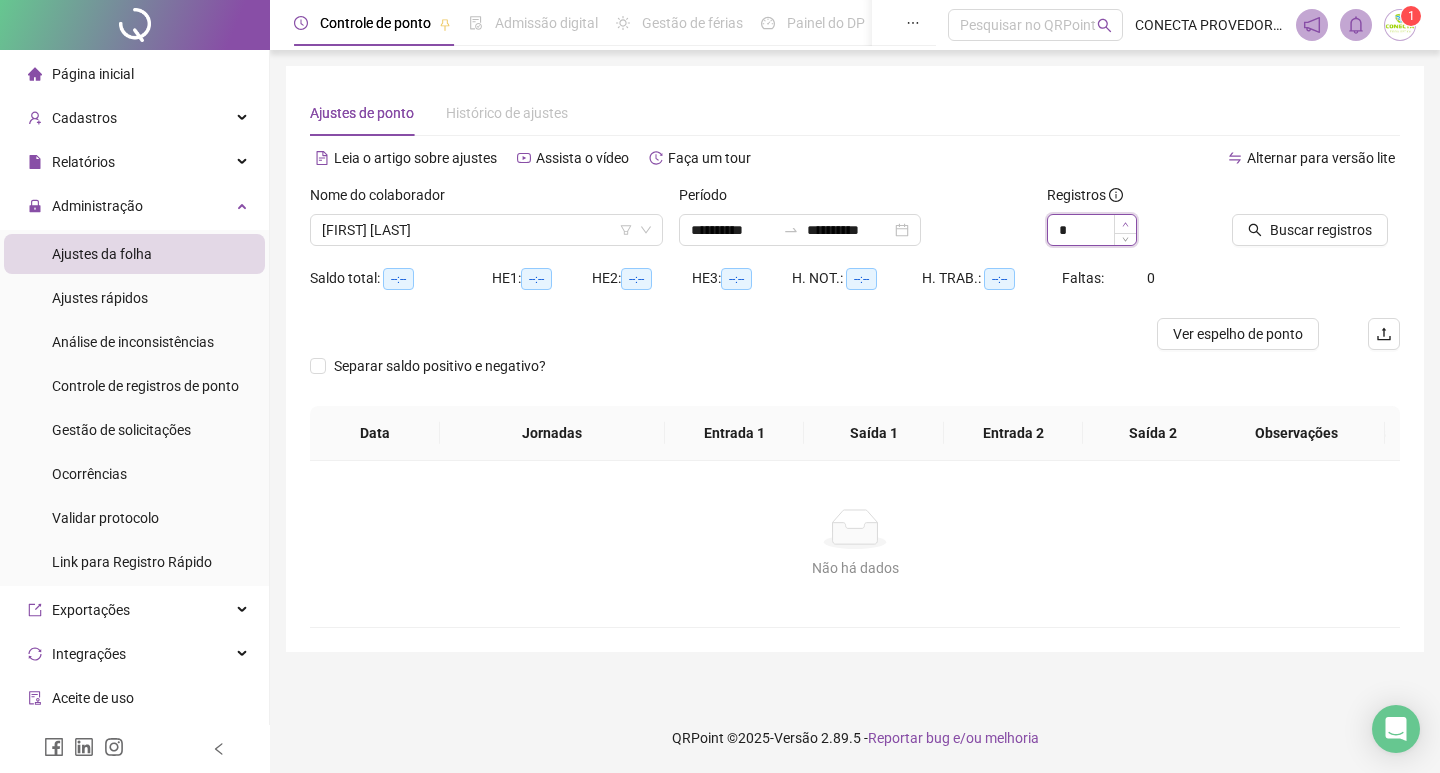 click at bounding box center (1125, 224) 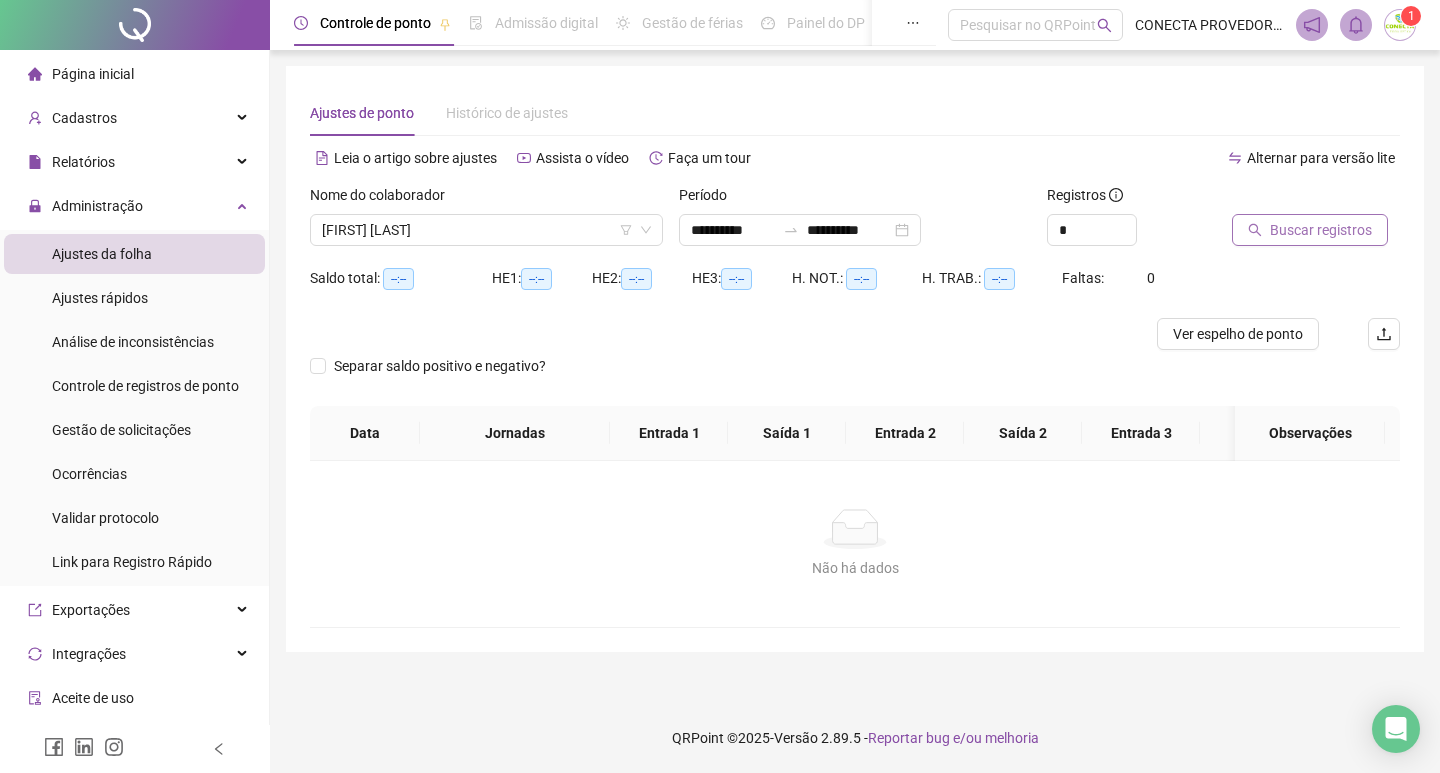 click on "Buscar registros" at bounding box center (1321, 230) 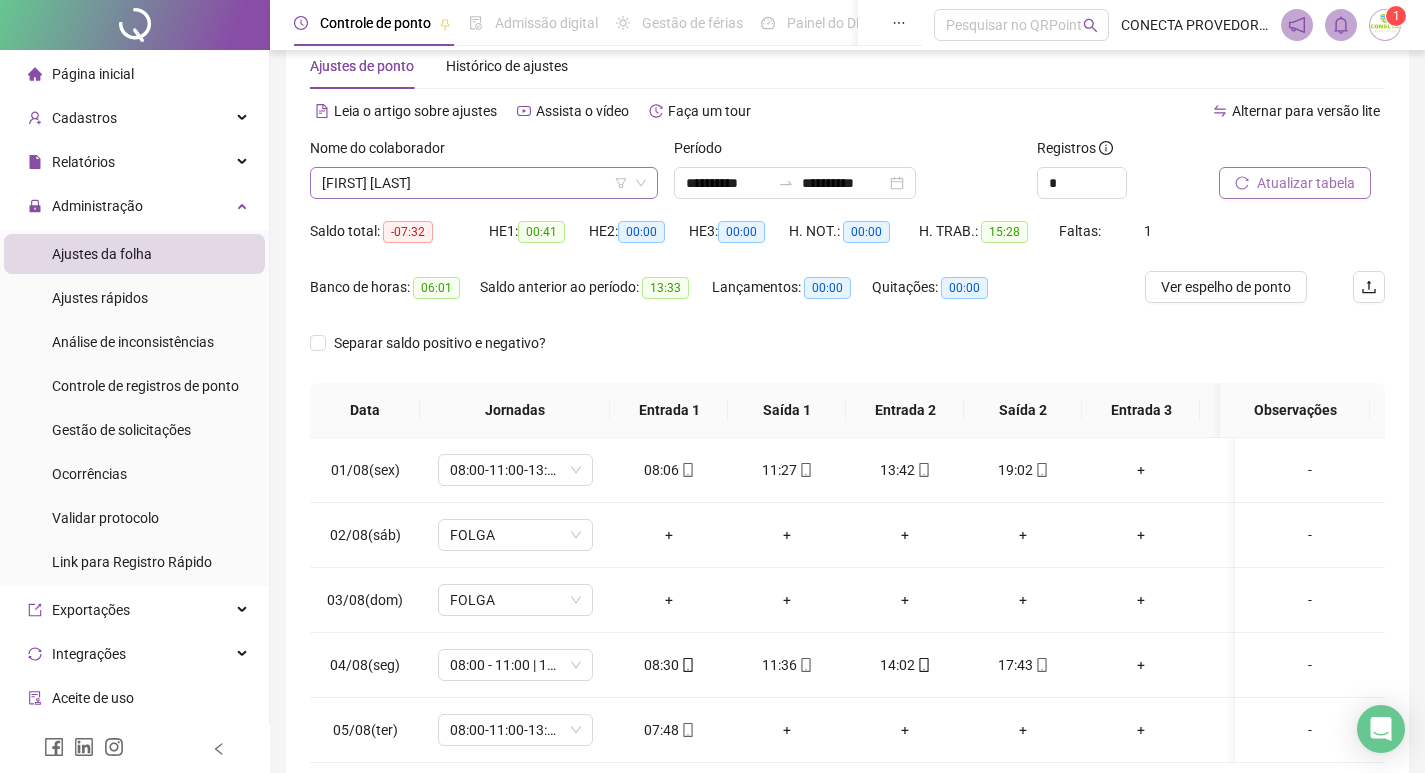 scroll, scrollTop: 0, scrollLeft: 0, axis: both 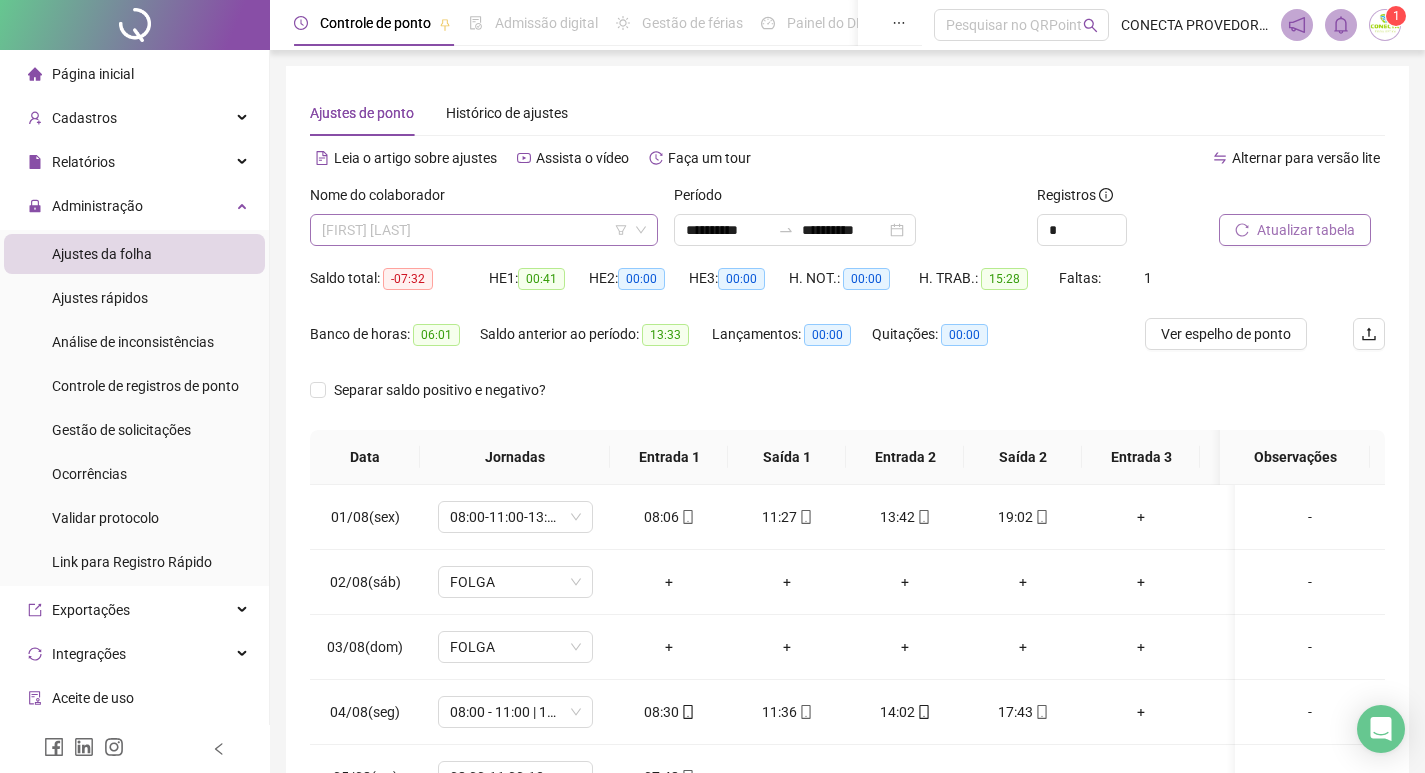 click on "[FIRST] [LAST]" at bounding box center [484, 230] 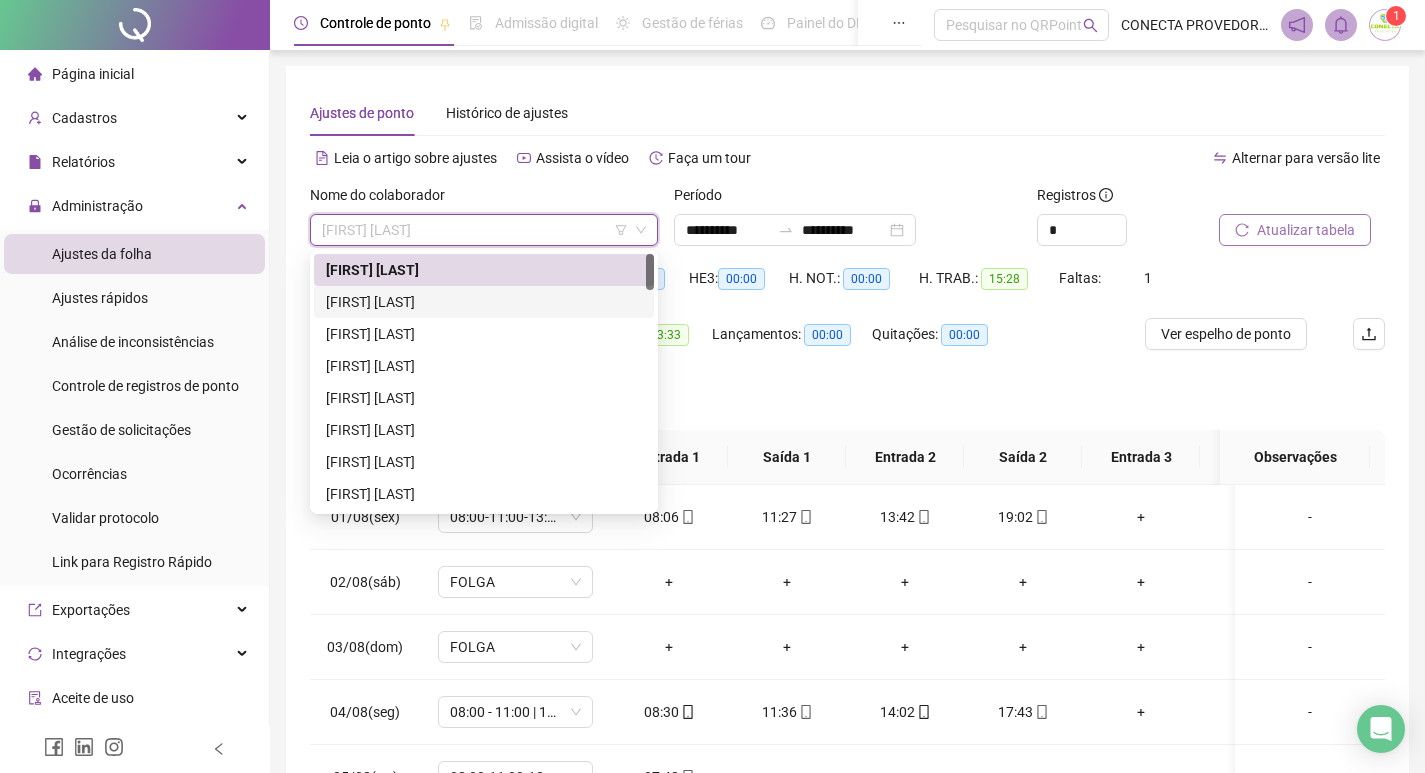 click on "[FIRST] [LAST]" at bounding box center (484, 302) 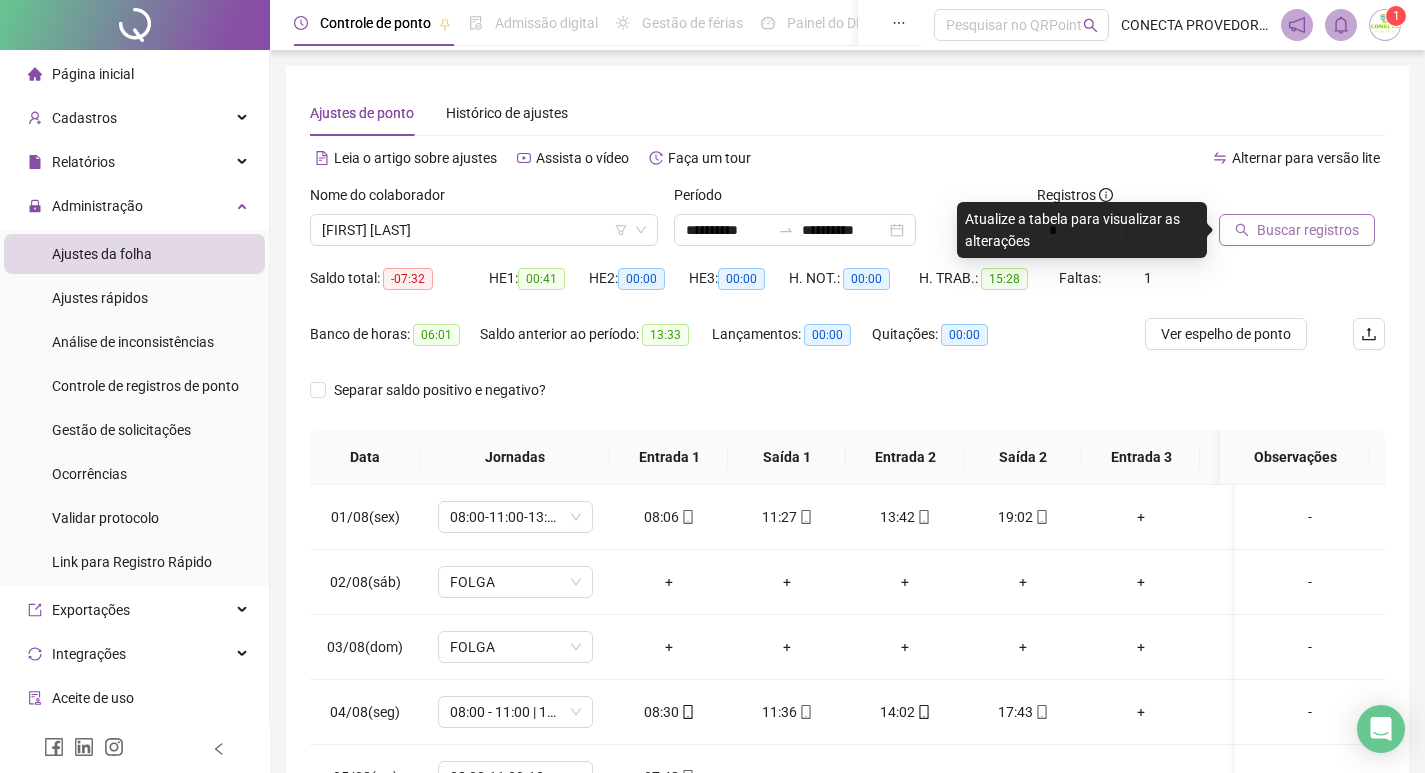 click on "Buscar registros" at bounding box center (1308, 230) 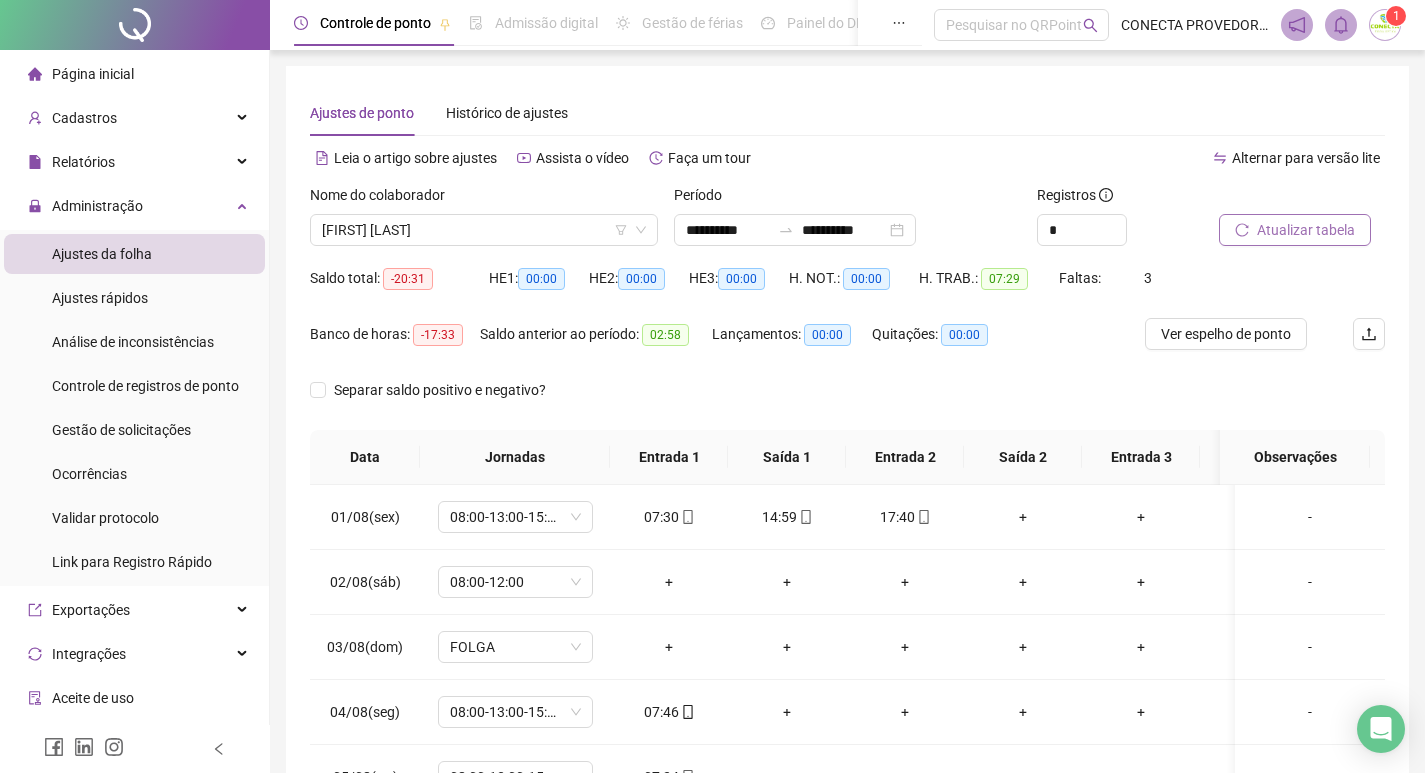 type 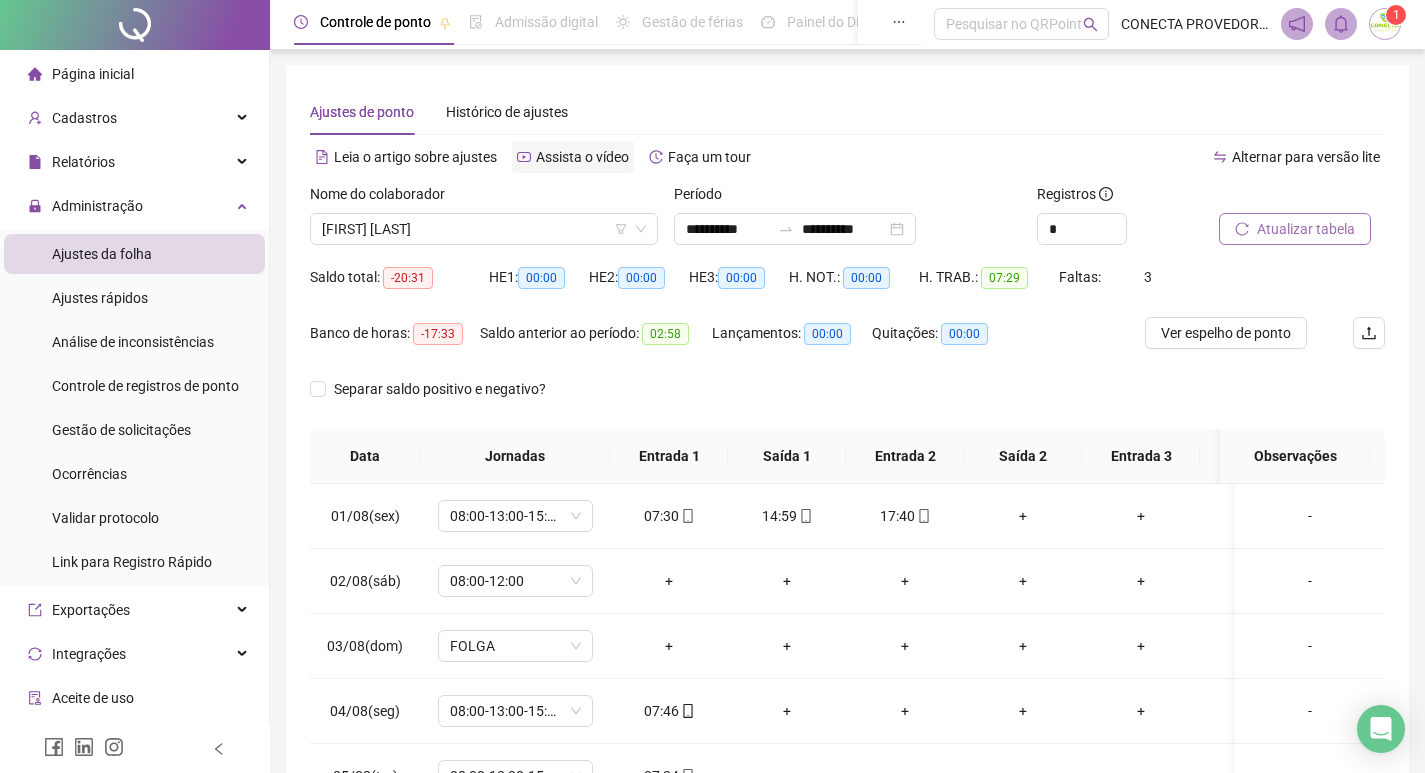 scroll, scrollTop: 0, scrollLeft: 0, axis: both 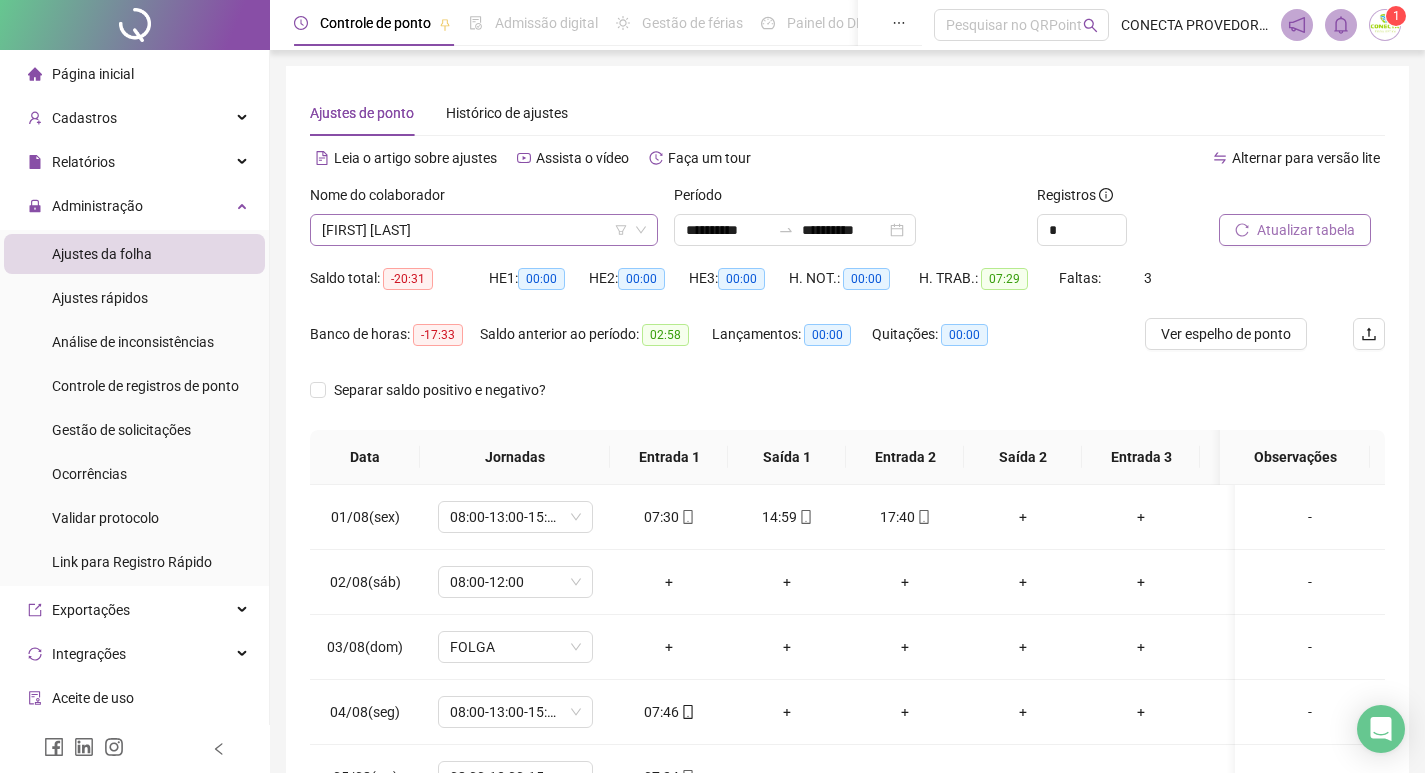 click on "[FIRST] [LAST]" at bounding box center (484, 230) 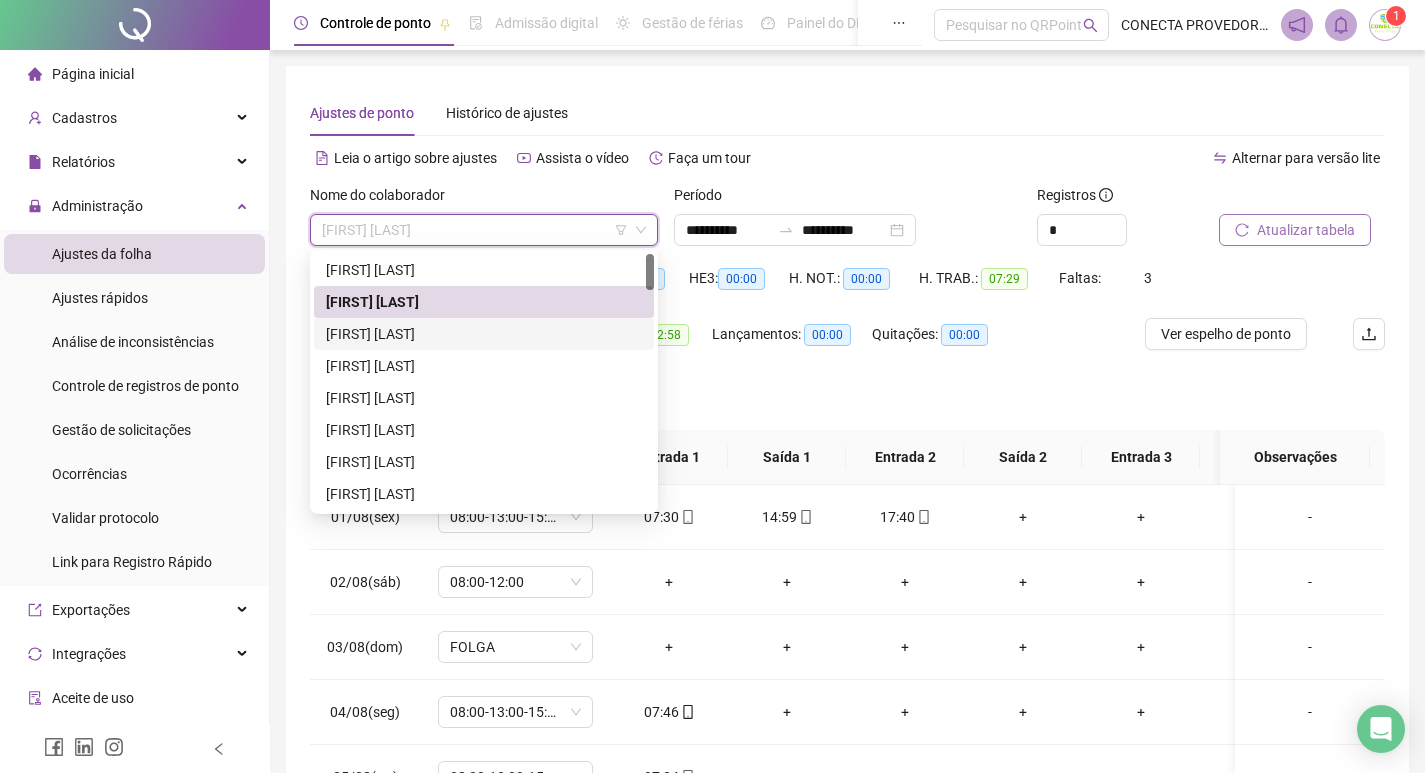 click on "[FIRST] [LAST]" at bounding box center [484, 334] 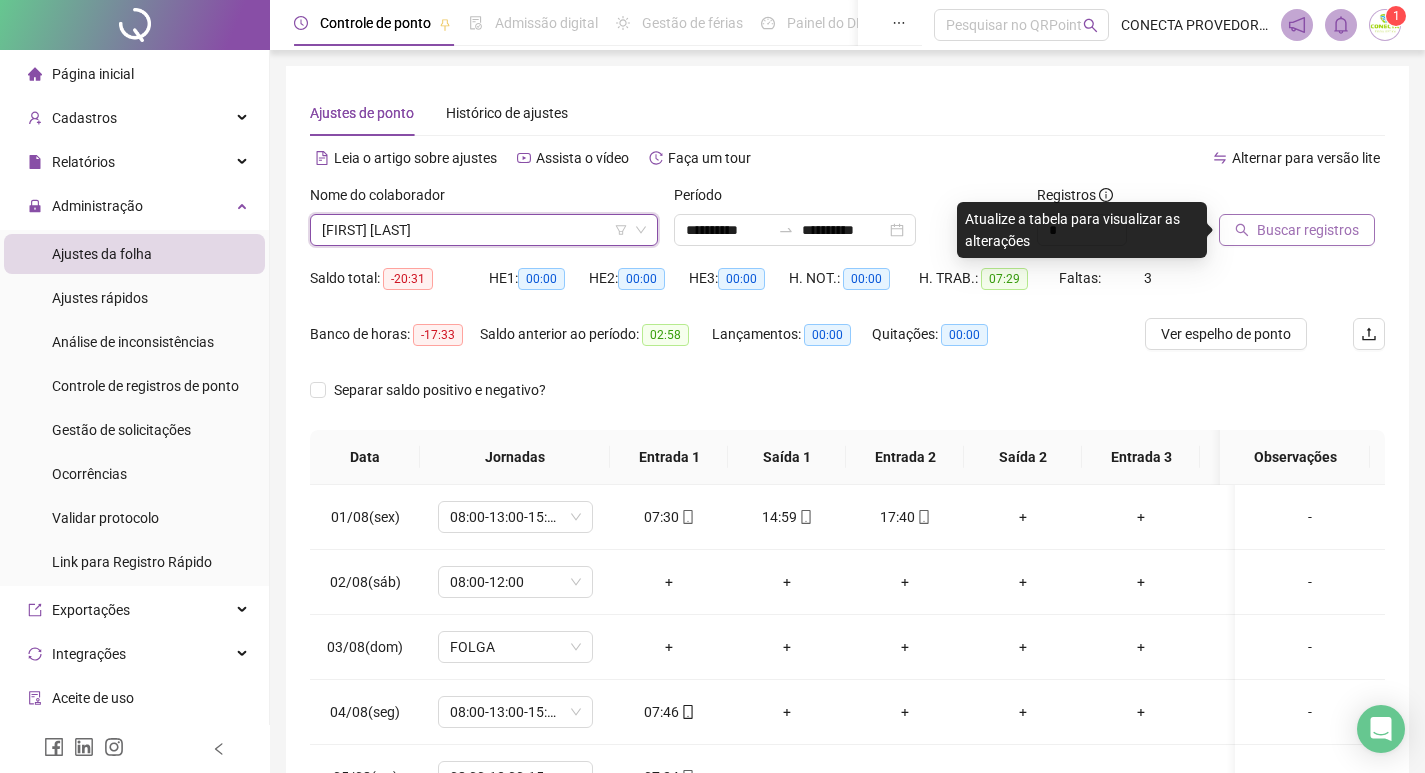 click on "Buscar registros" at bounding box center (1308, 230) 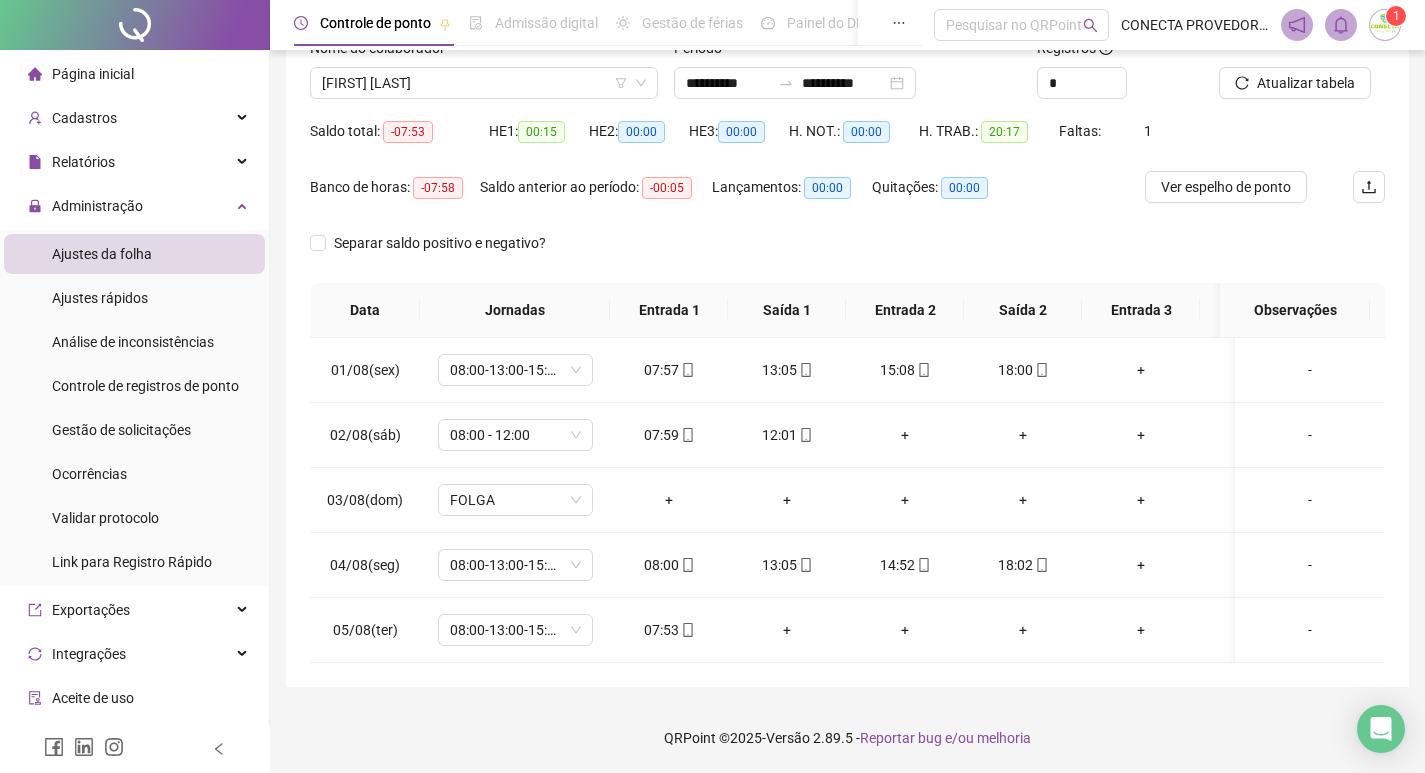 scroll, scrollTop: 0, scrollLeft: 0, axis: both 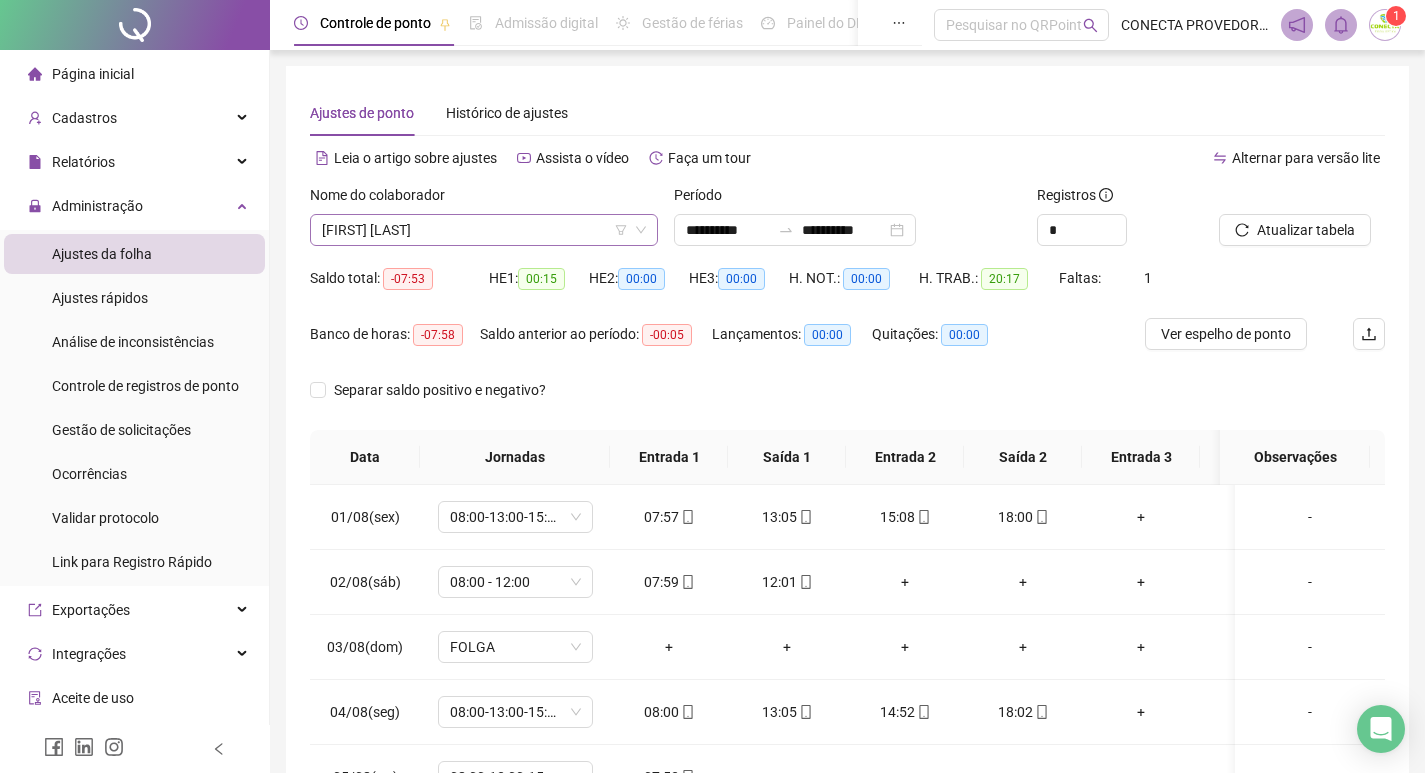 click on "[FIRST] [LAST]" at bounding box center [484, 230] 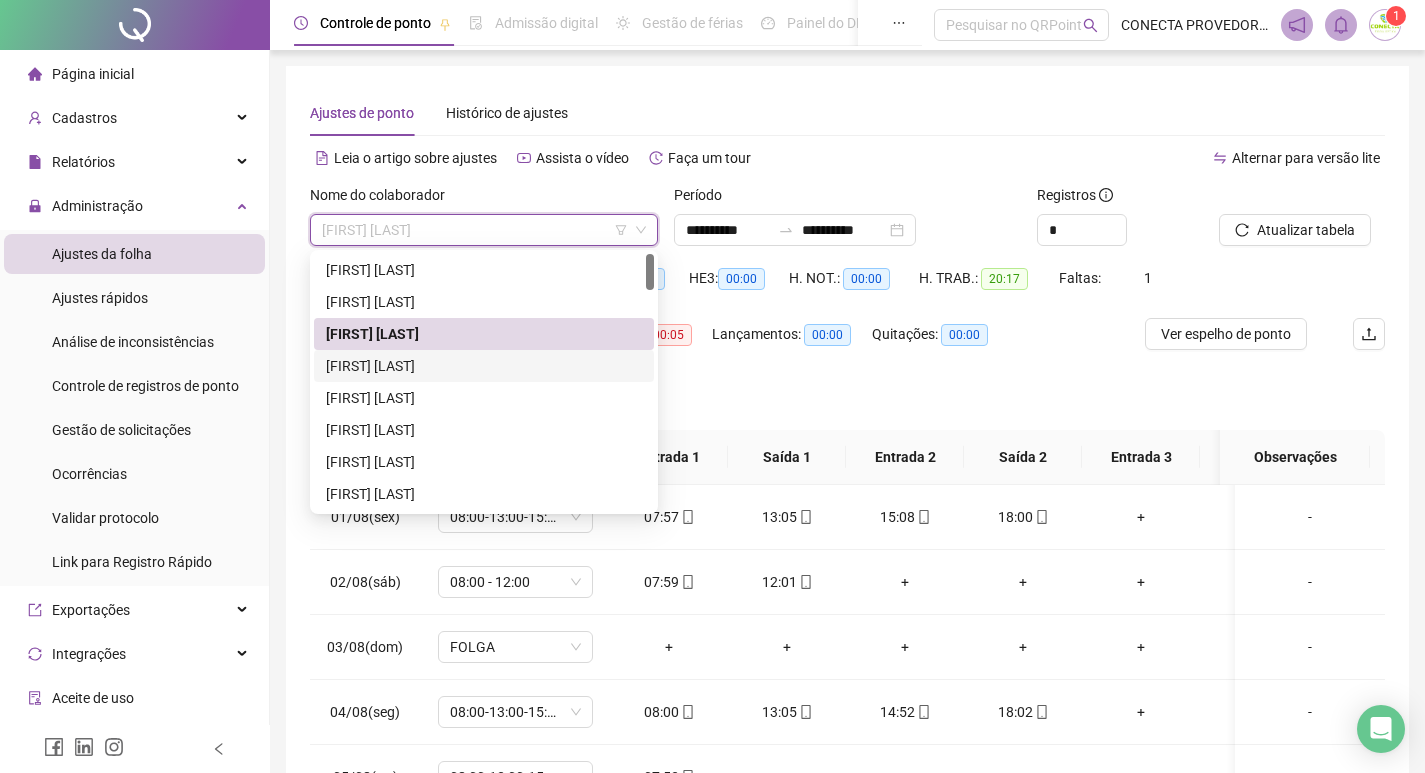 click on "[FIRST] [LAST]" at bounding box center [484, 366] 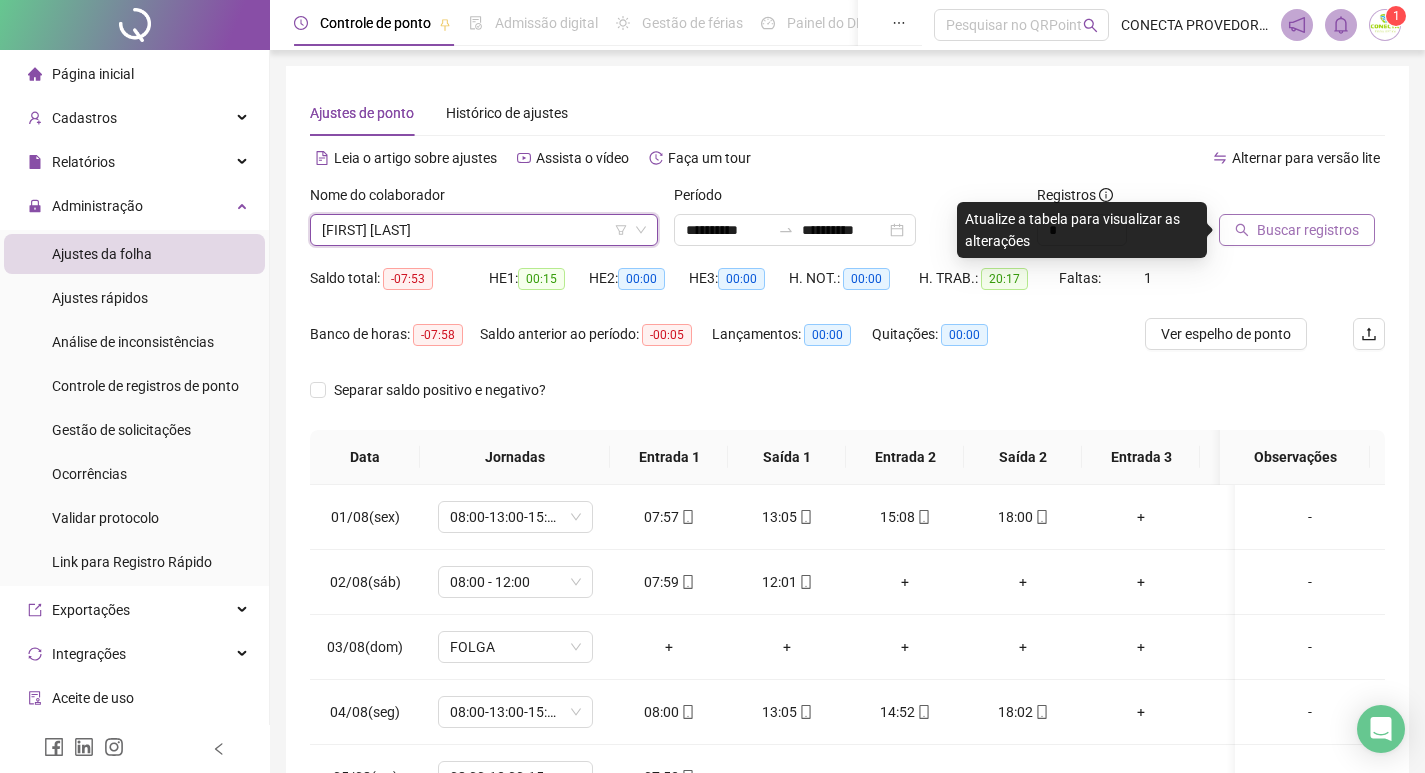 click on "Buscar registros" at bounding box center (1297, 230) 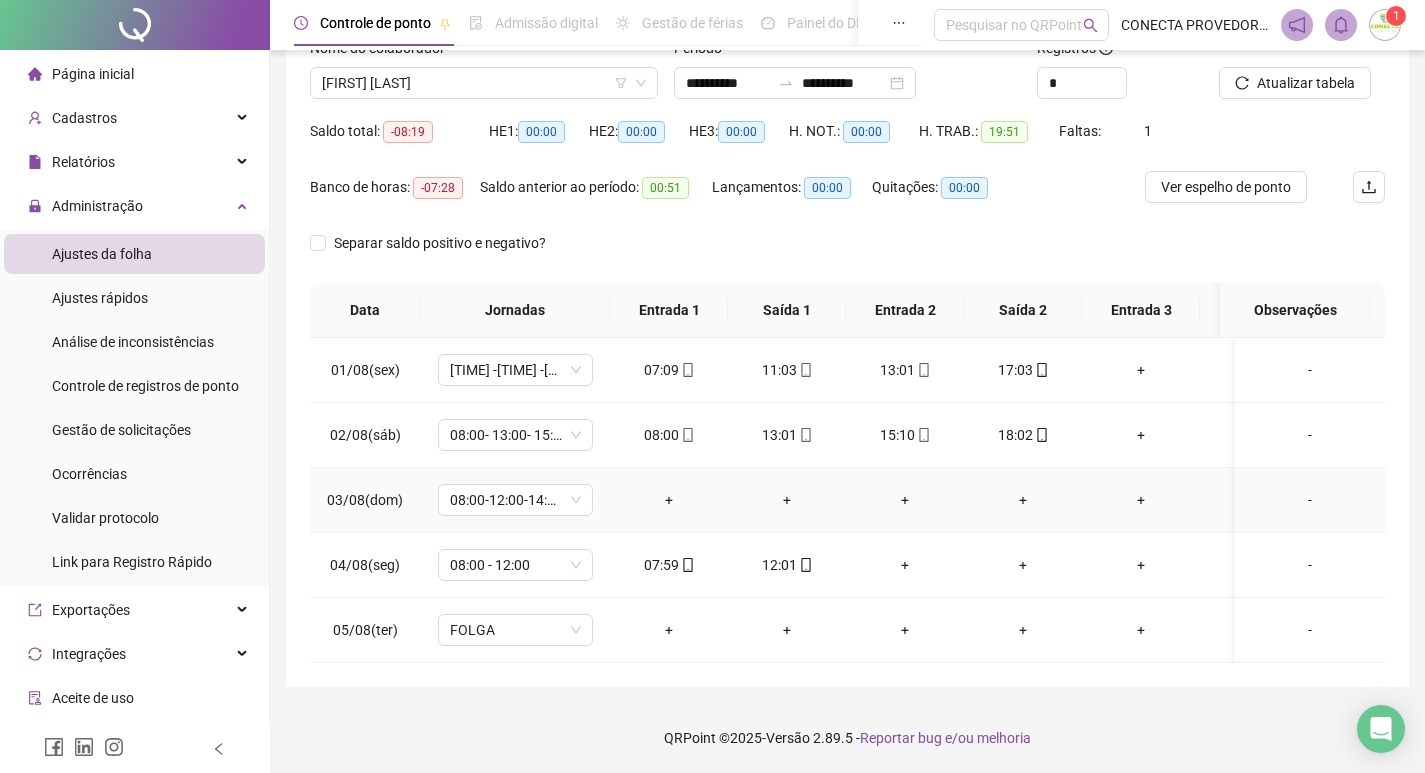 scroll, scrollTop: 0, scrollLeft: 0, axis: both 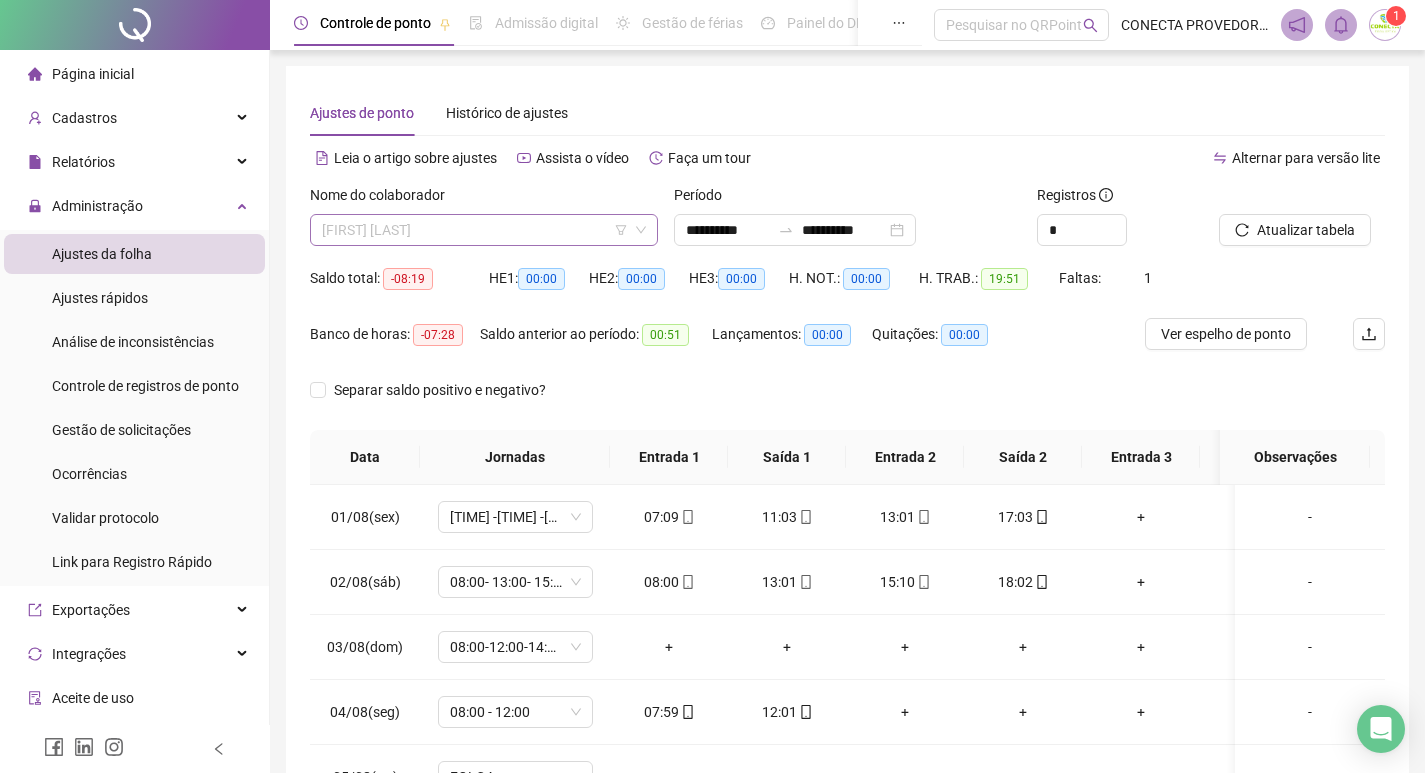 click on "[FIRST] [LAST]" at bounding box center (484, 230) 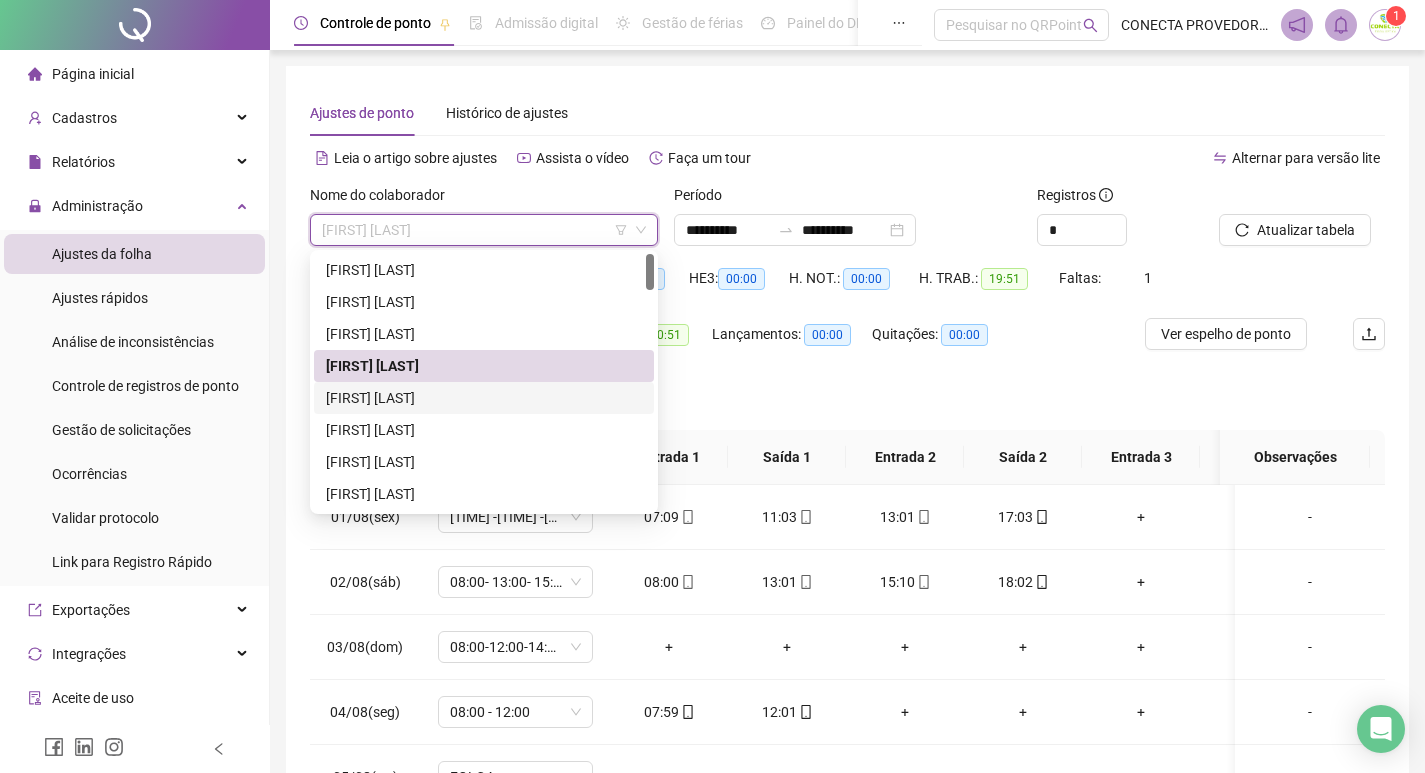 click on "[FIRST] [LAST]" at bounding box center [484, 398] 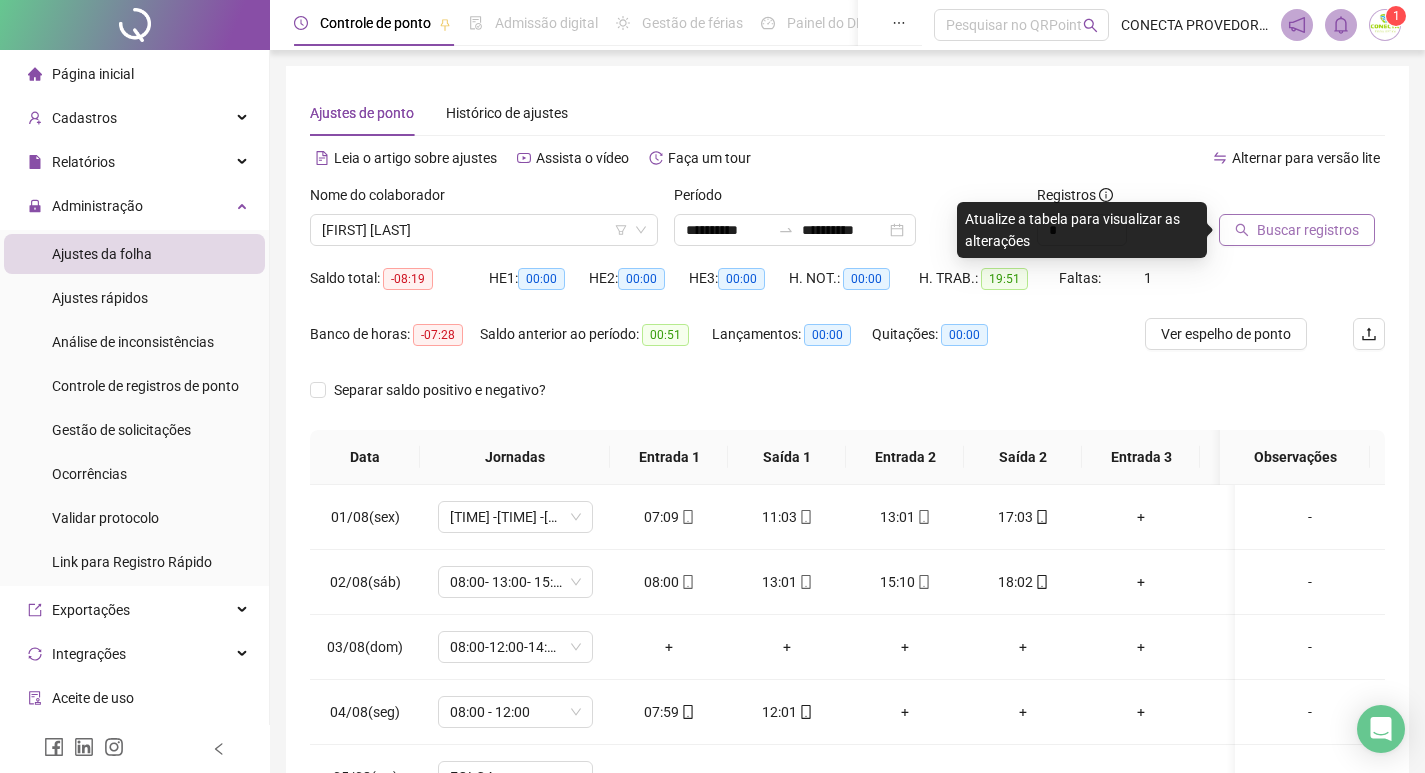click on "Buscar registros" at bounding box center (1308, 230) 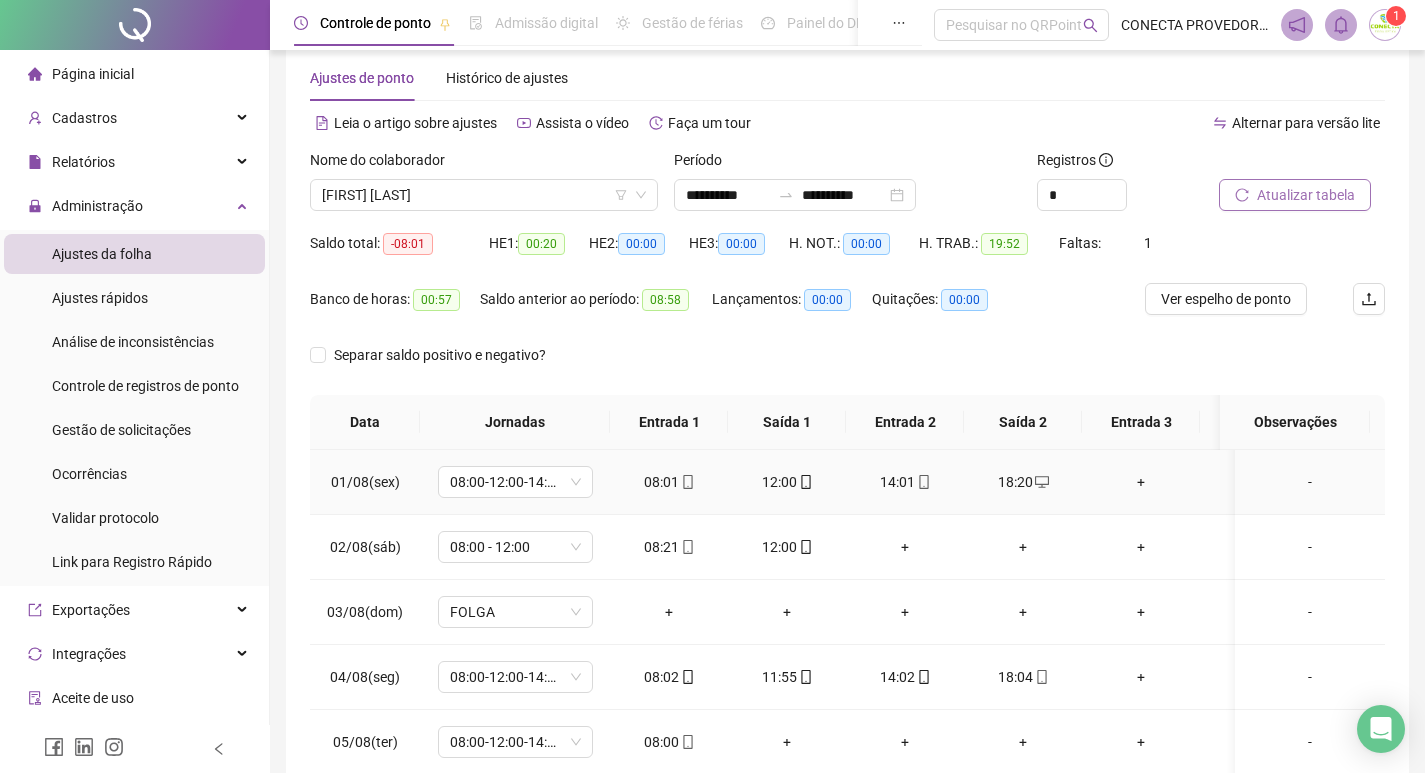 scroll, scrollTop: 0, scrollLeft: 0, axis: both 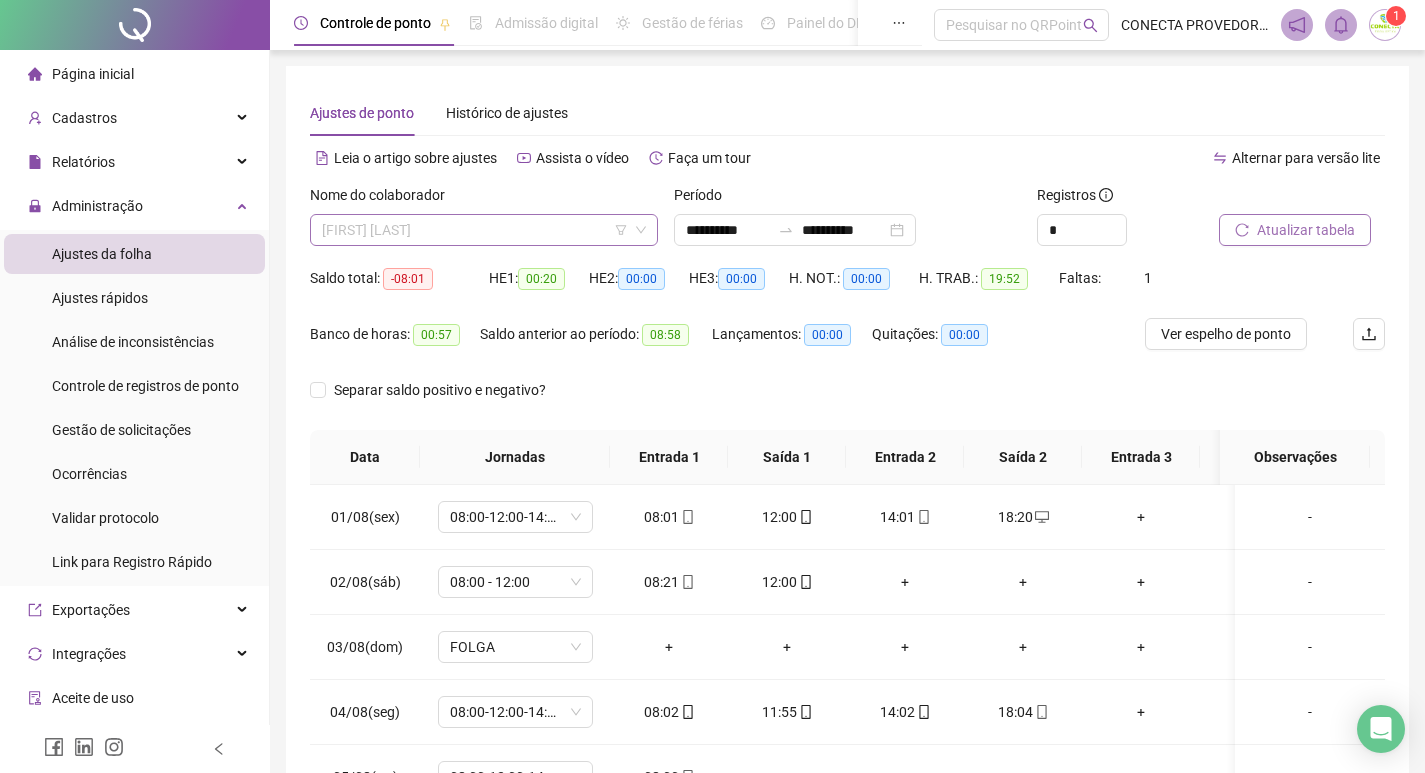 click on "[FIRST] [LAST]" at bounding box center [484, 230] 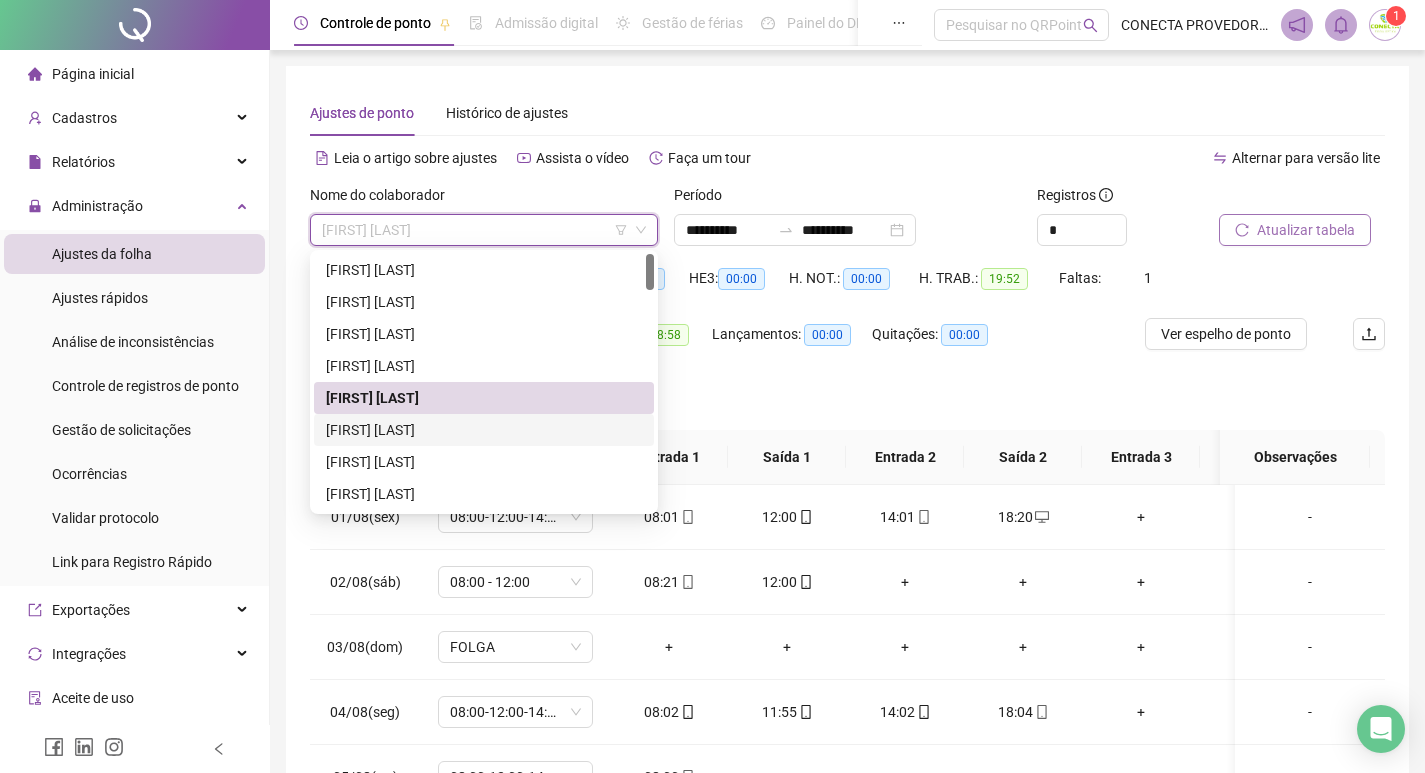 click on "[FIRST] [LAST]" at bounding box center (484, 430) 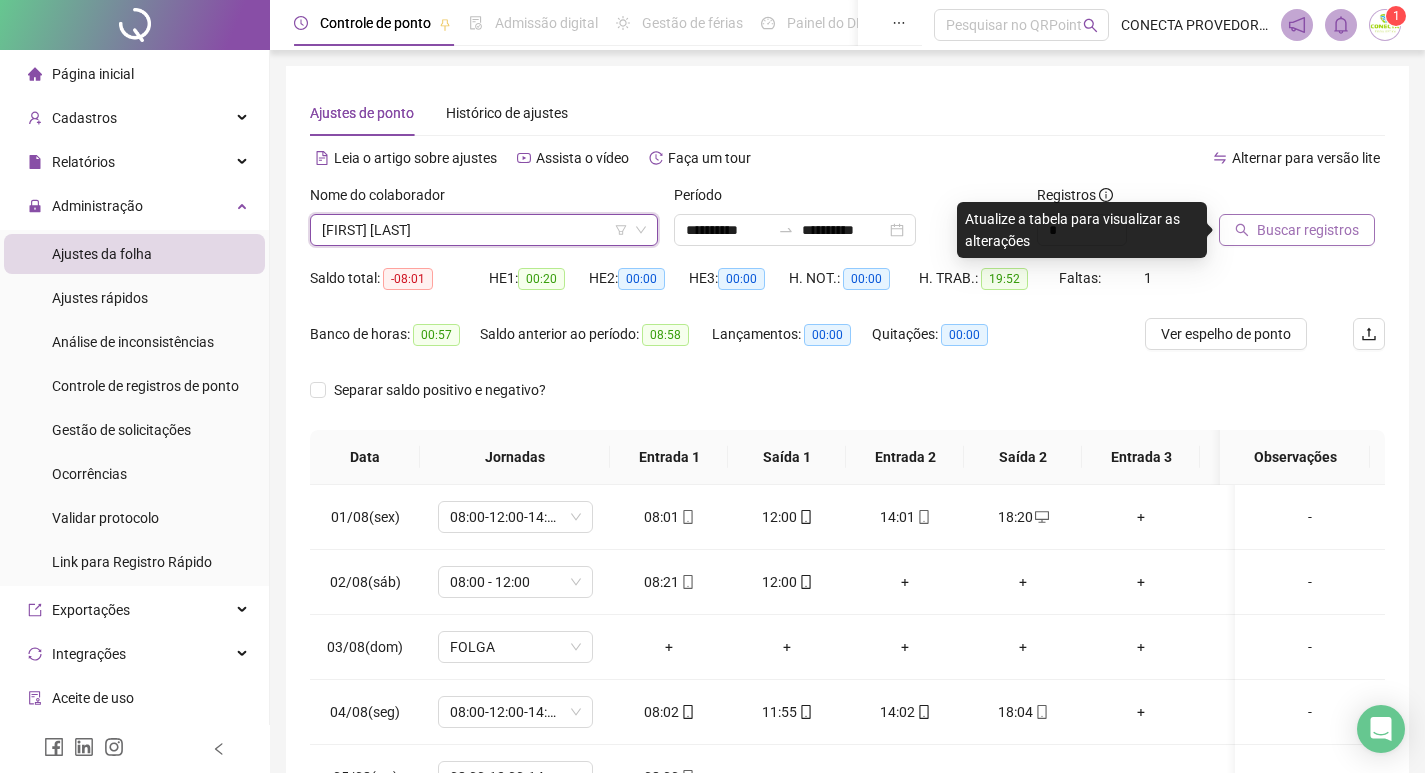 click on "Buscar registros" at bounding box center [1308, 230] 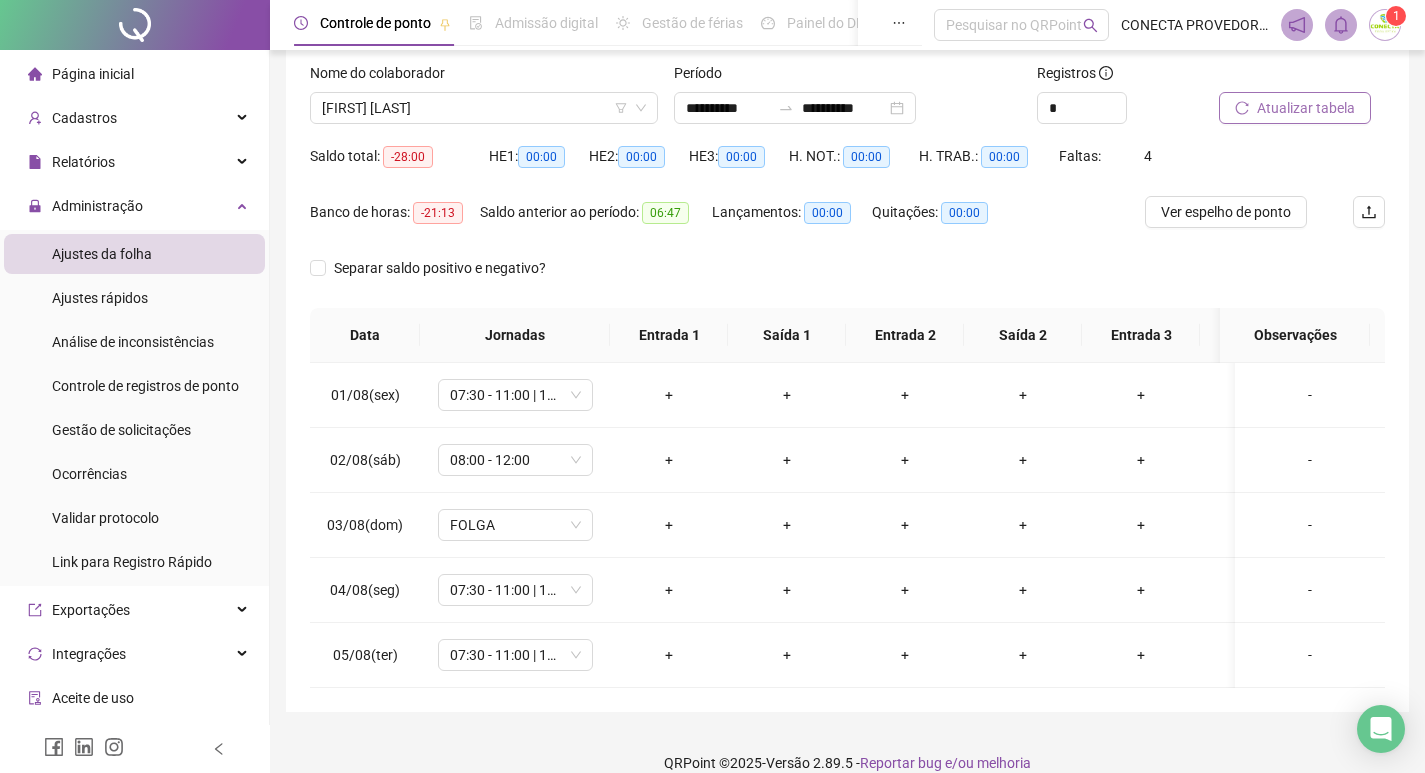 scroll, scrollTop: 162, scrollLeft: 0, axis: vertical 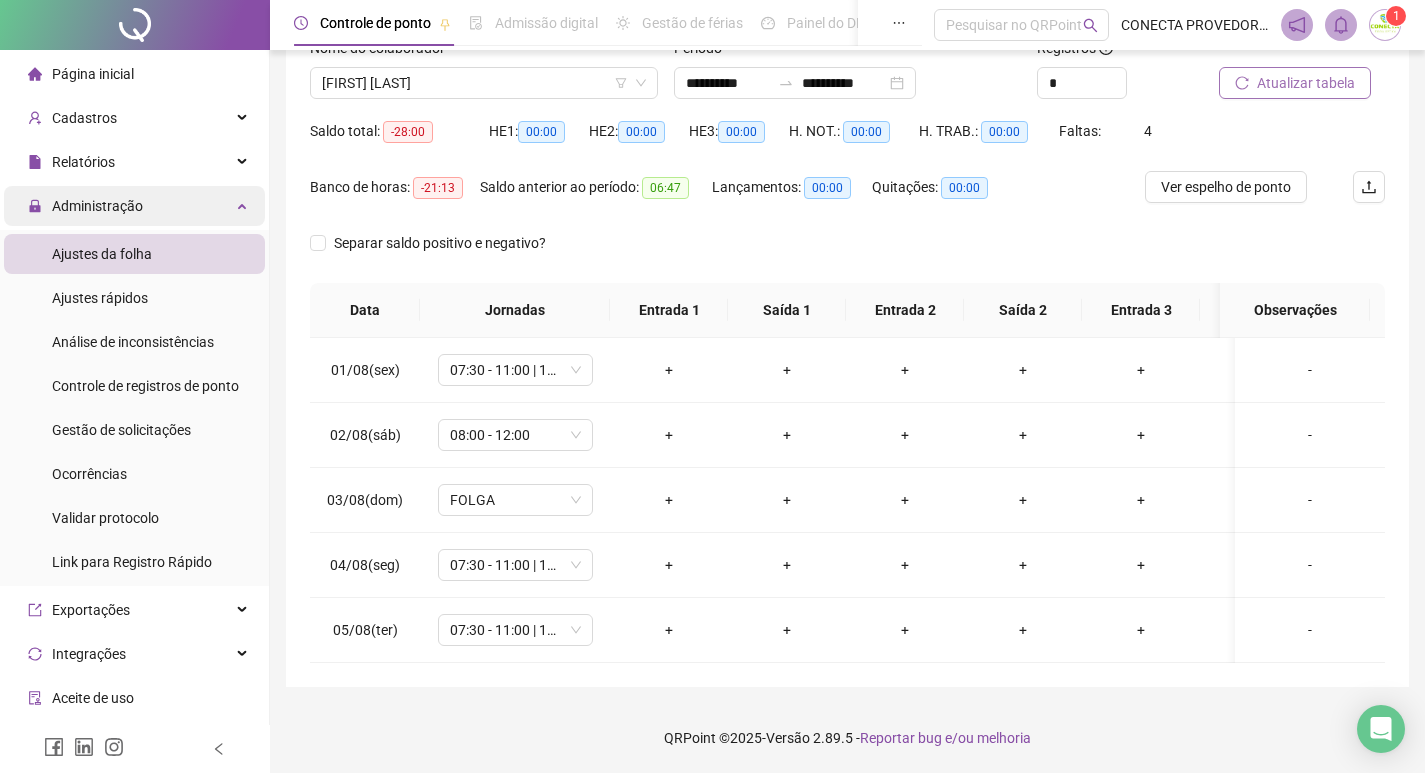 click on "Administração" at bounding box center (134, 206) 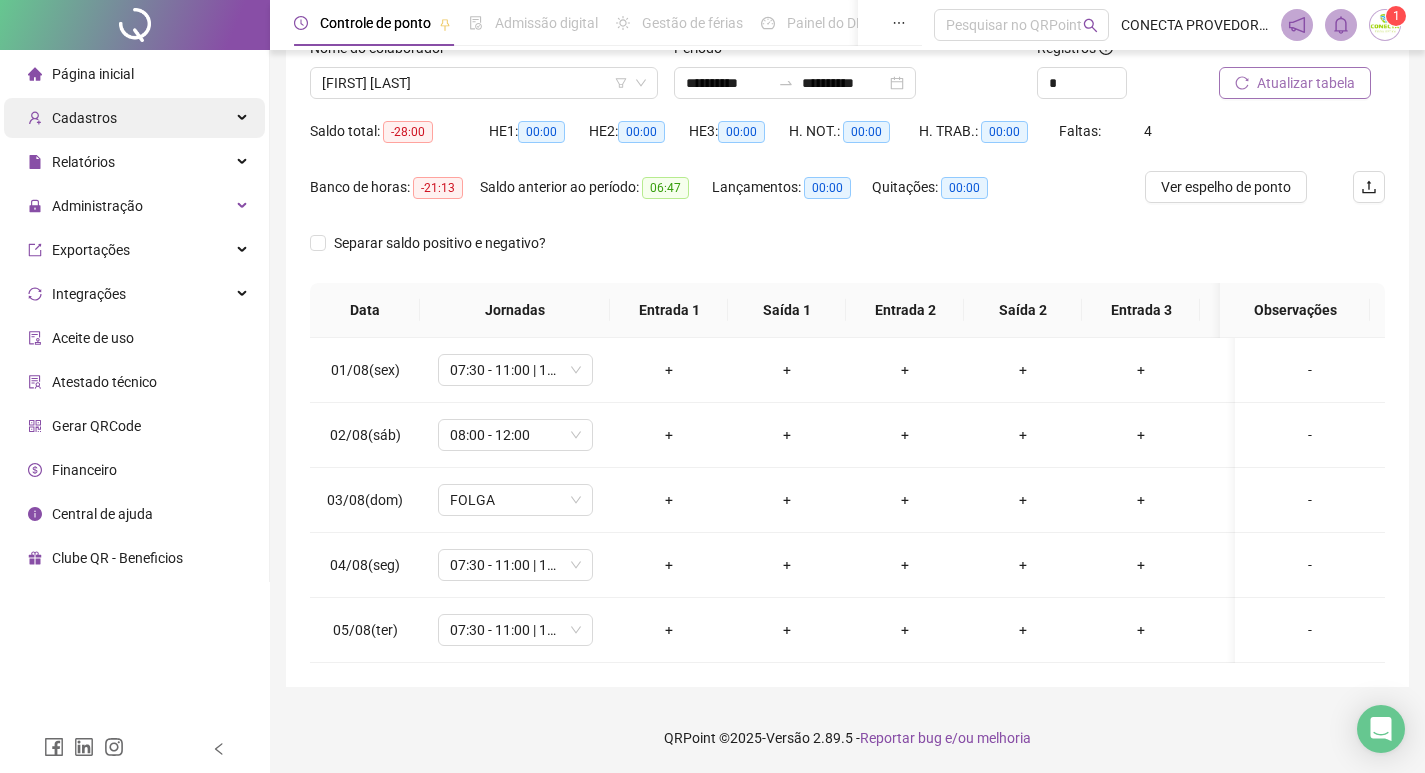 click on "Cadastros" at bounding box center (72, 118) 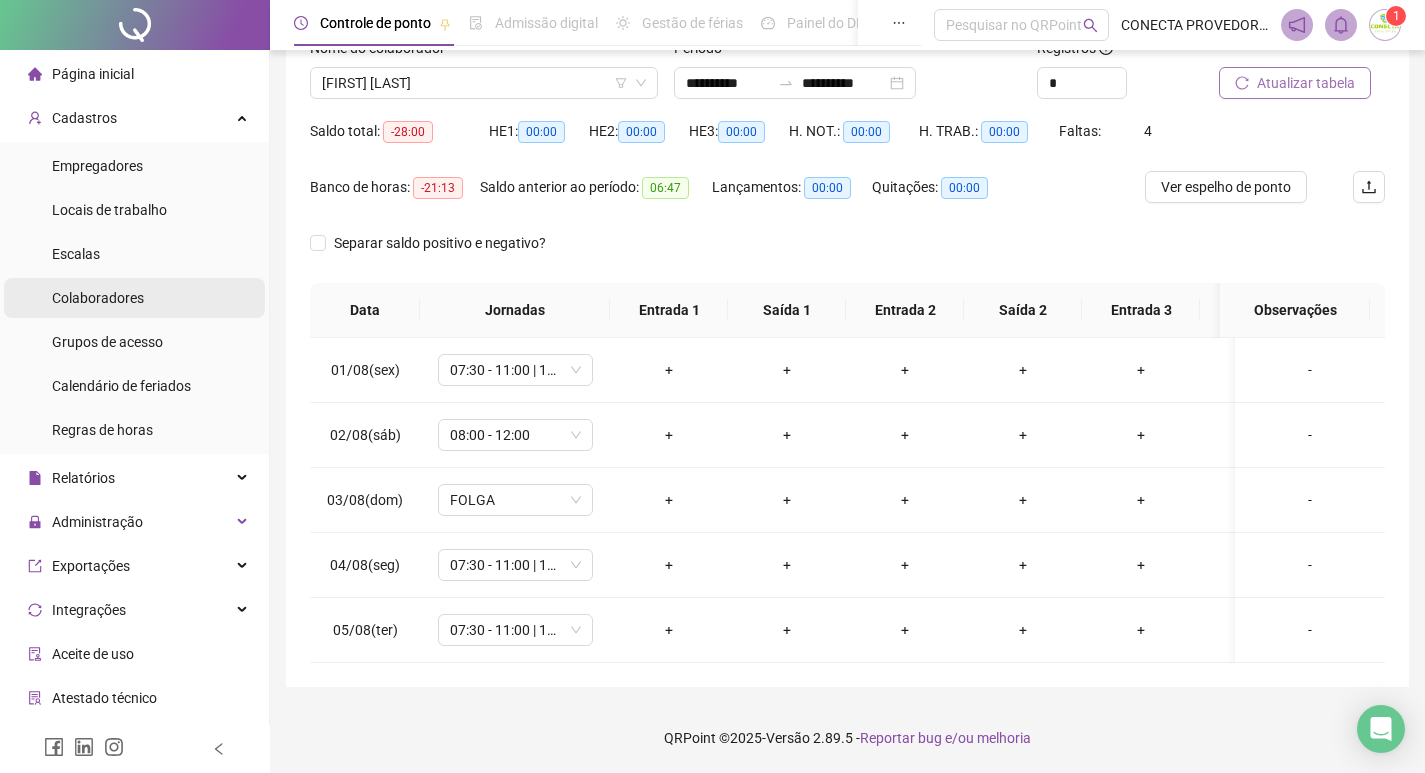 click on "Colaboradores" at bounding box center (98, 298) 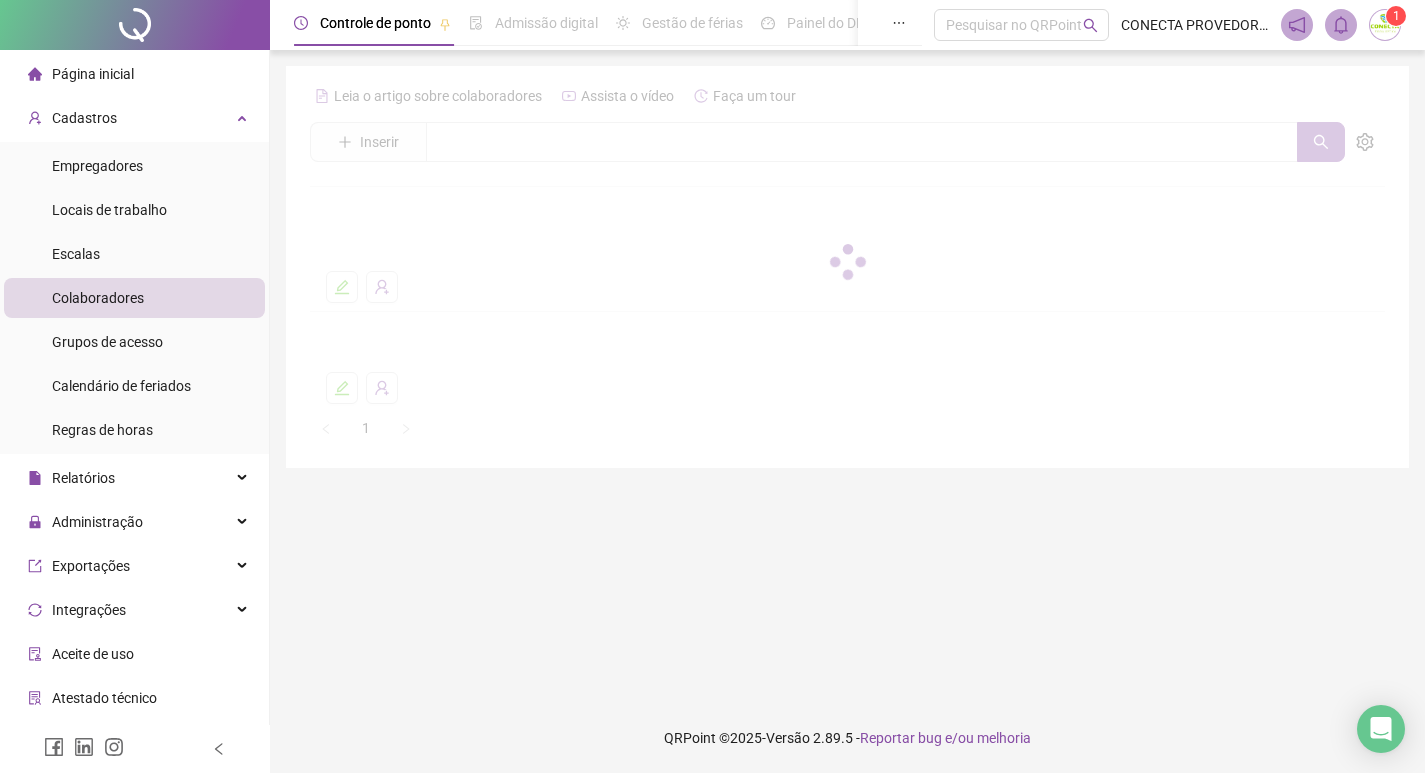 scroll, scrollTop: 0, scrollLeft: 0, axis: both 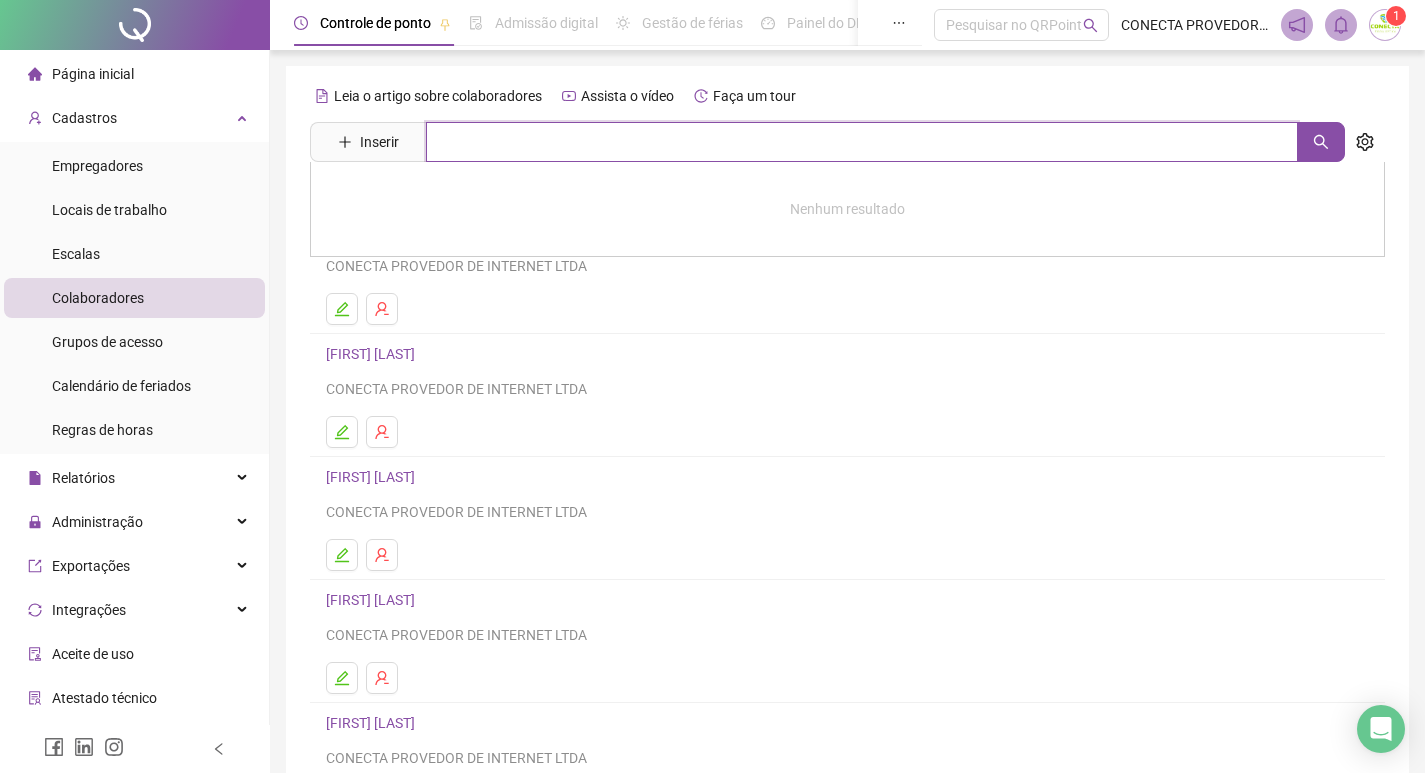 click at bounding box center (862, 142) 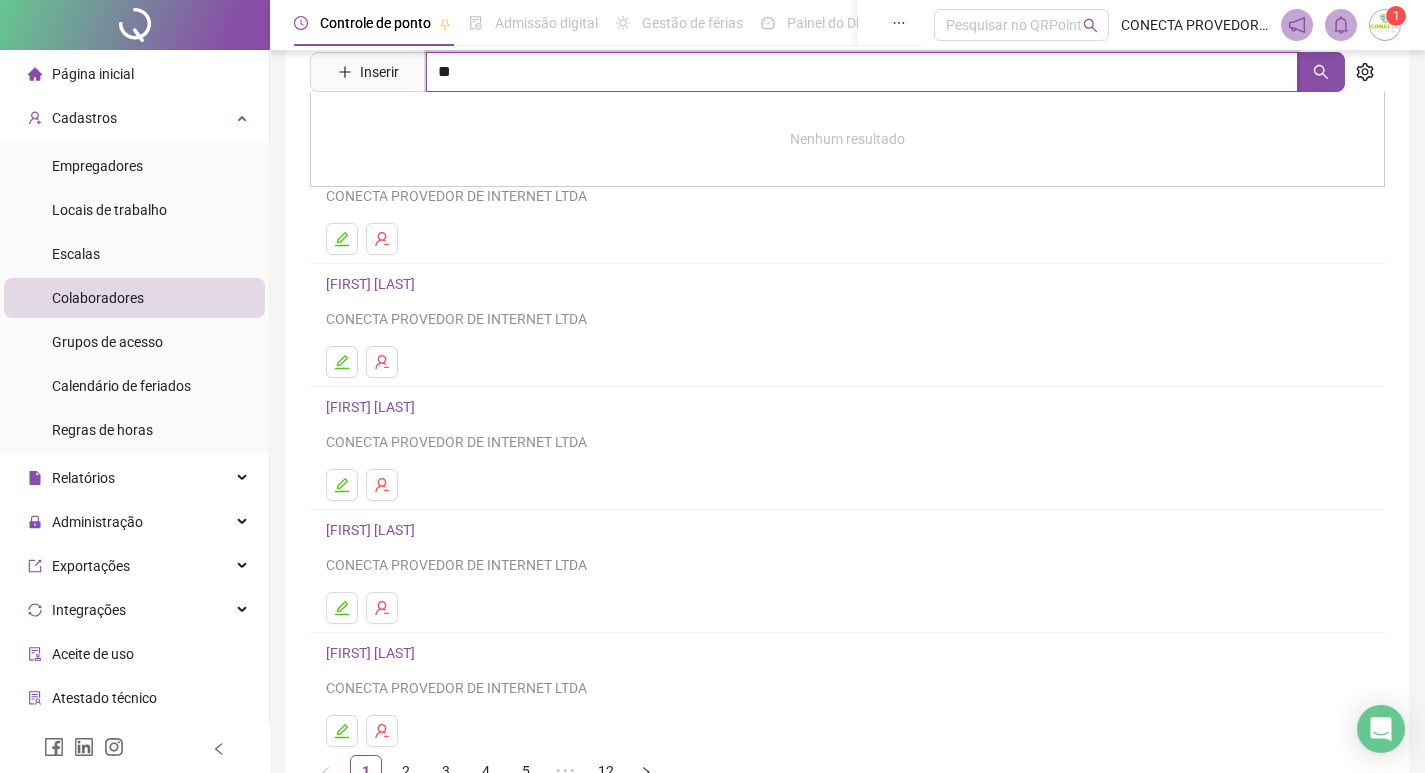 scroll, scrollTop: 0, scrollLeft: 0, axis: both 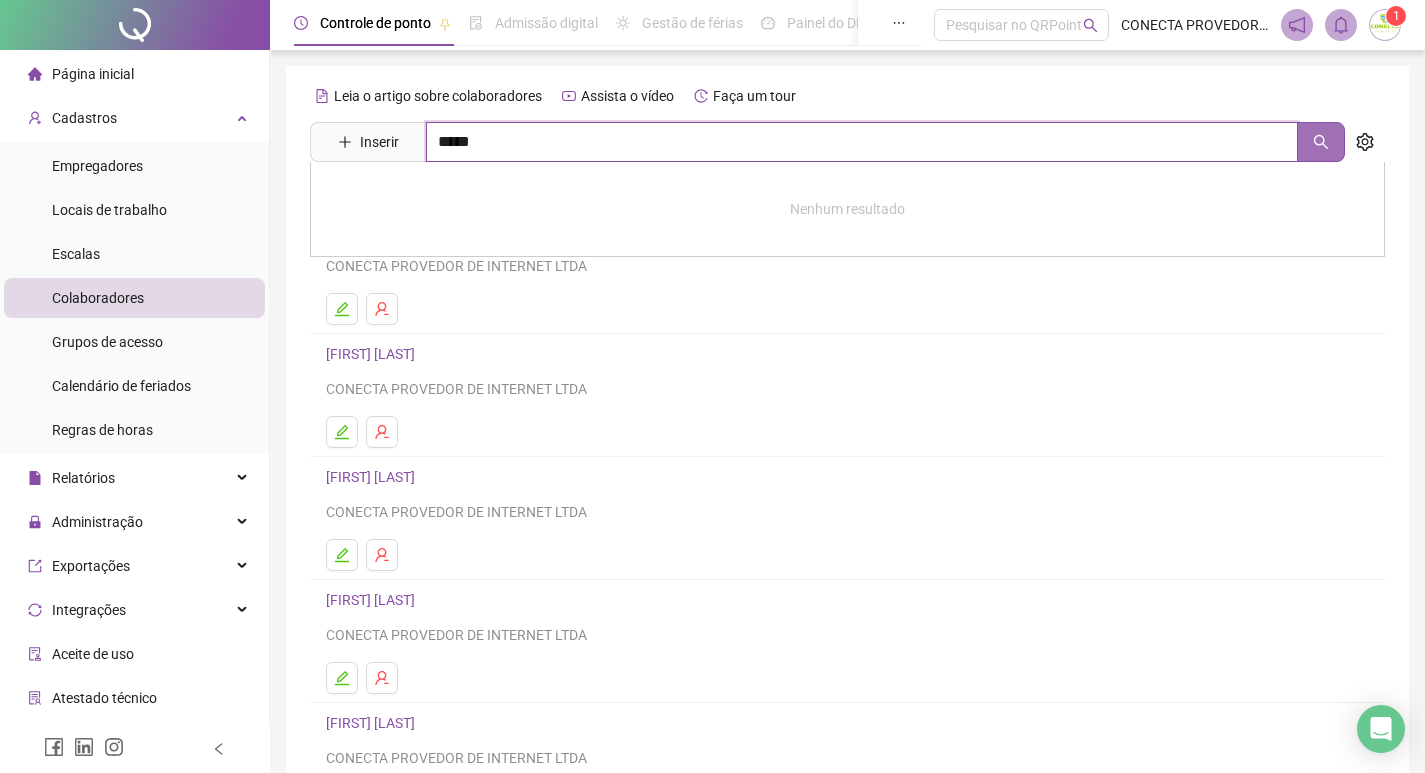 click 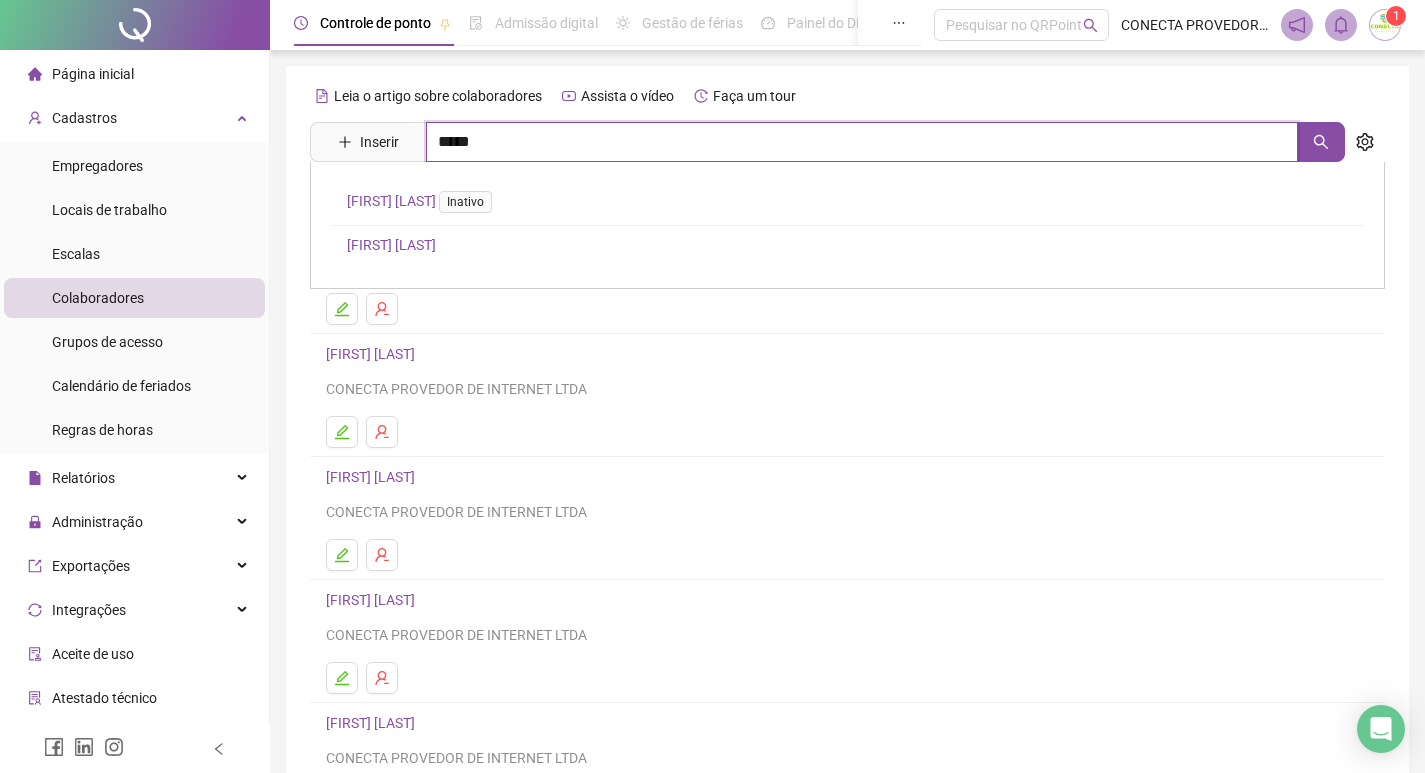 type on "*****" 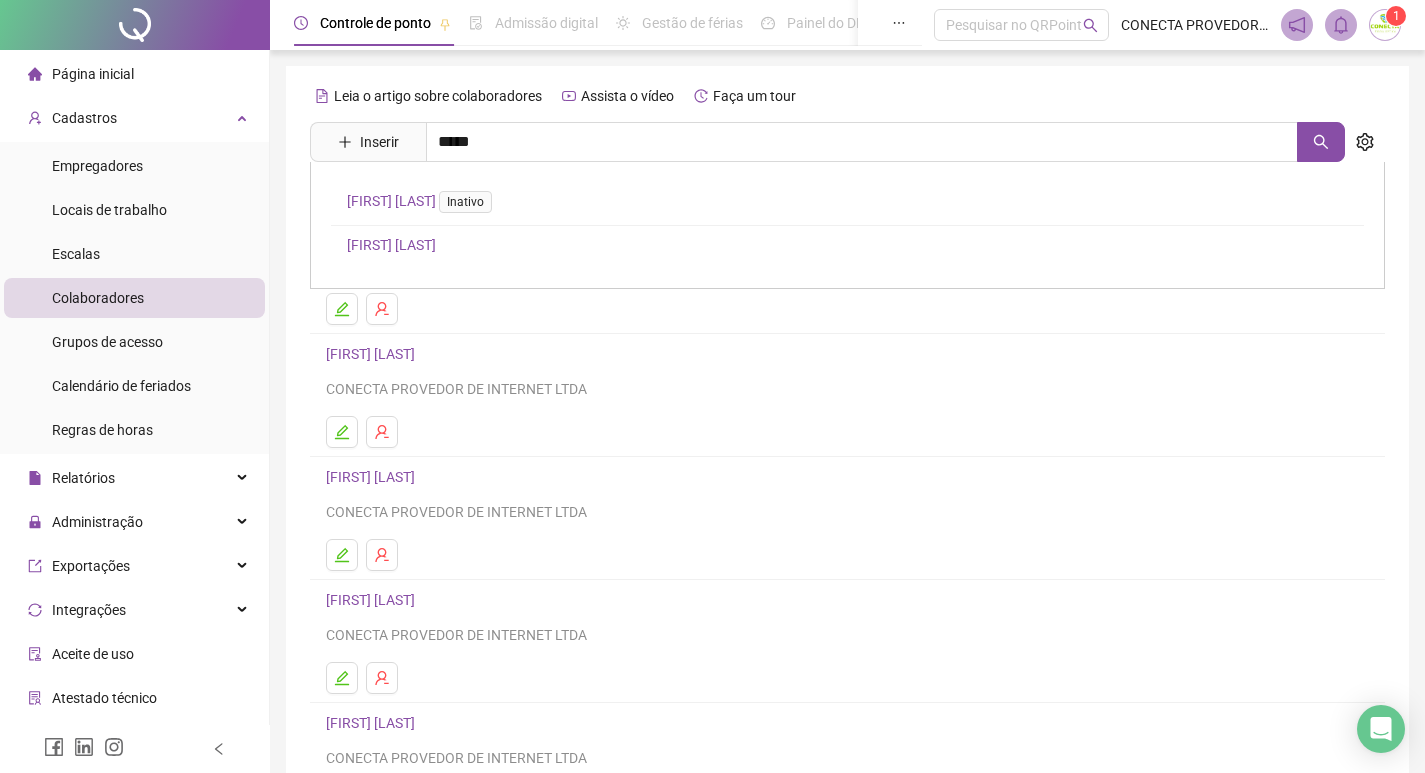 click on "[FIRST] [LAST]" at bounding box center [391, 245] 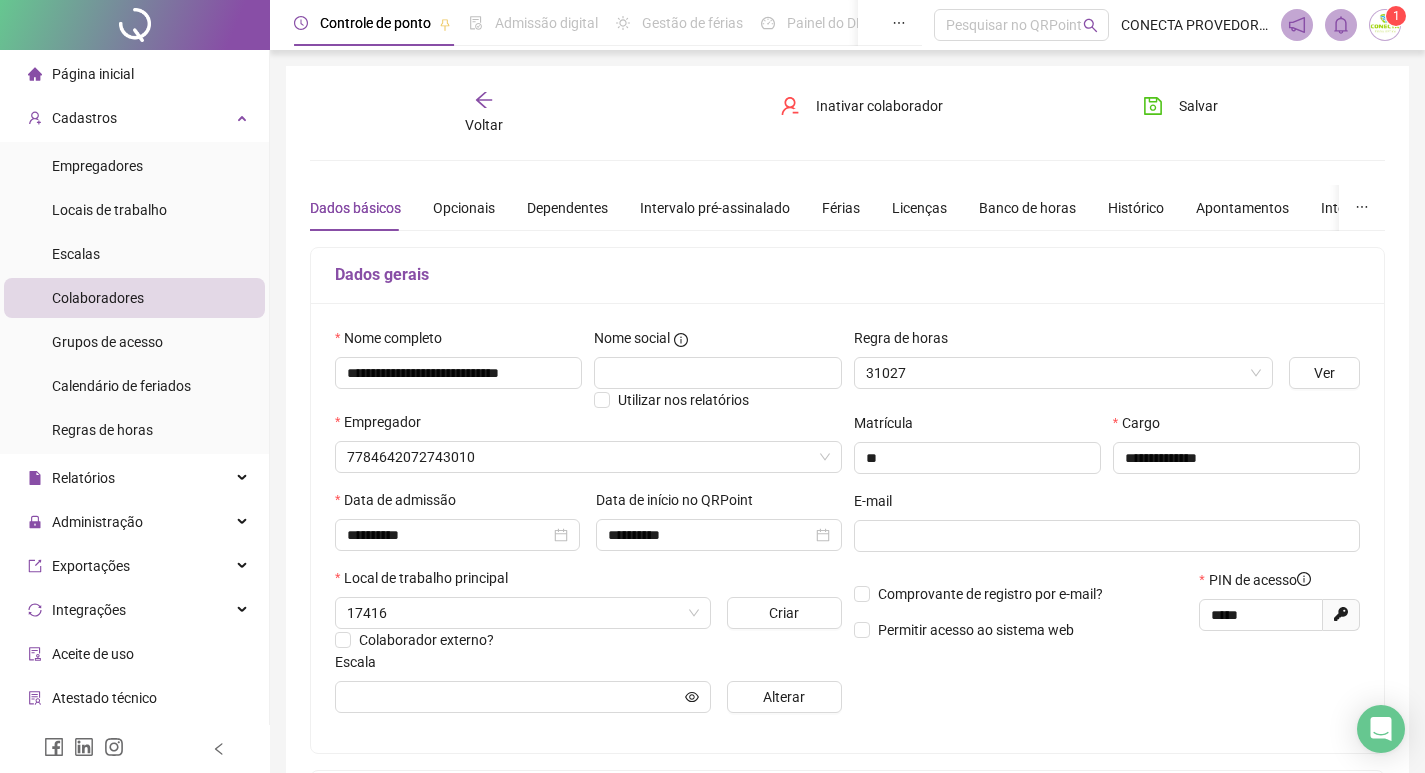 type on "**********" 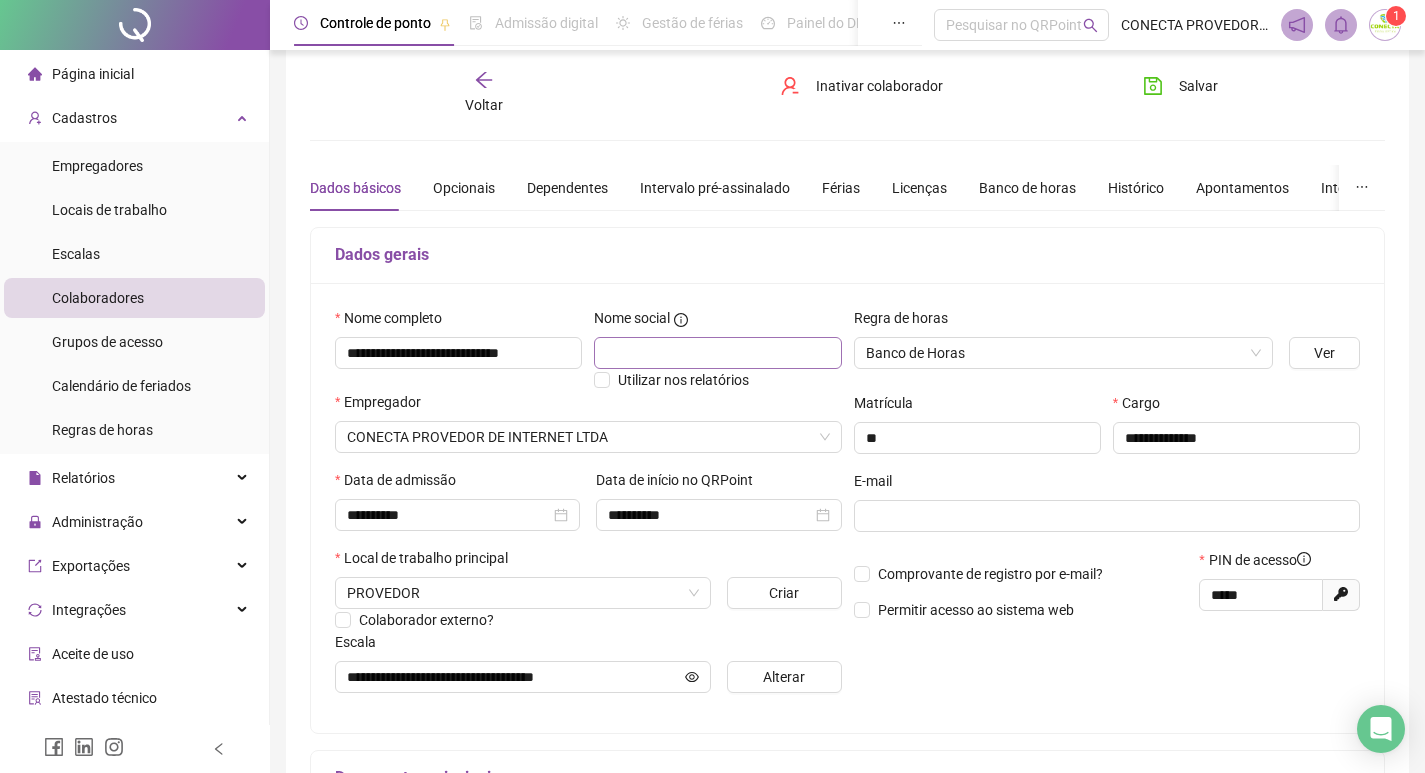 scroll, scrollTop: 0, scrollLeft: 0, axis: both 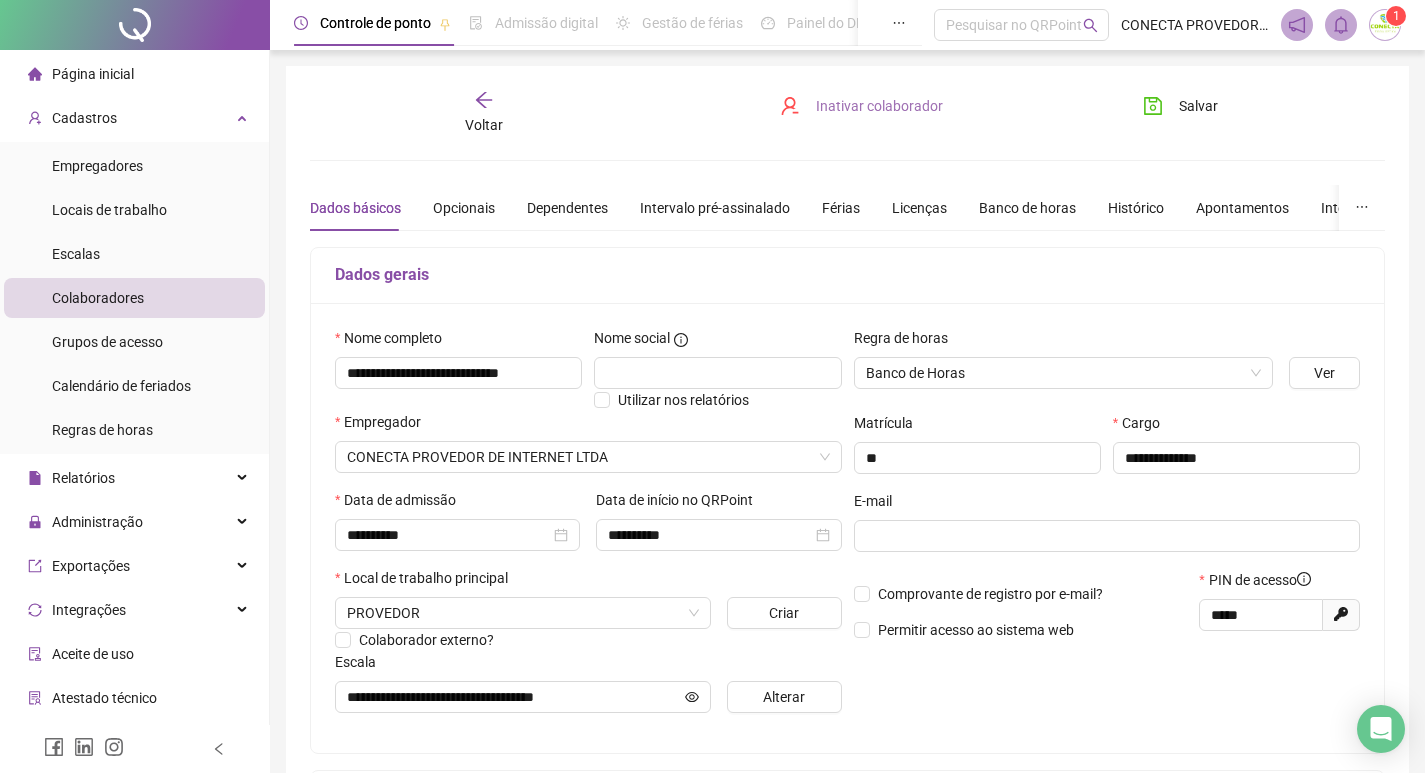 click on "Inativar colaborador" at bounding box center (879, 106) 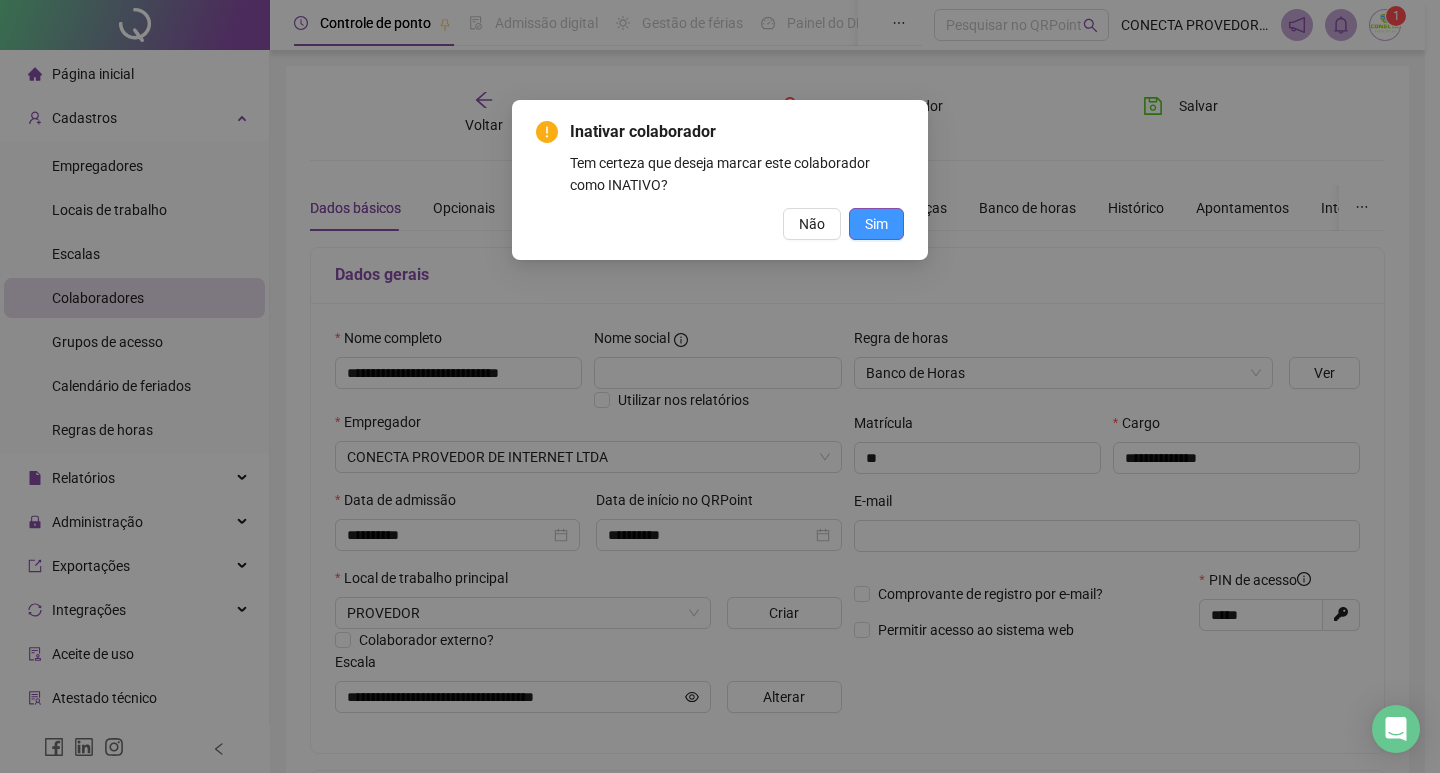click on "Sim" at bounding box center (876, 224) 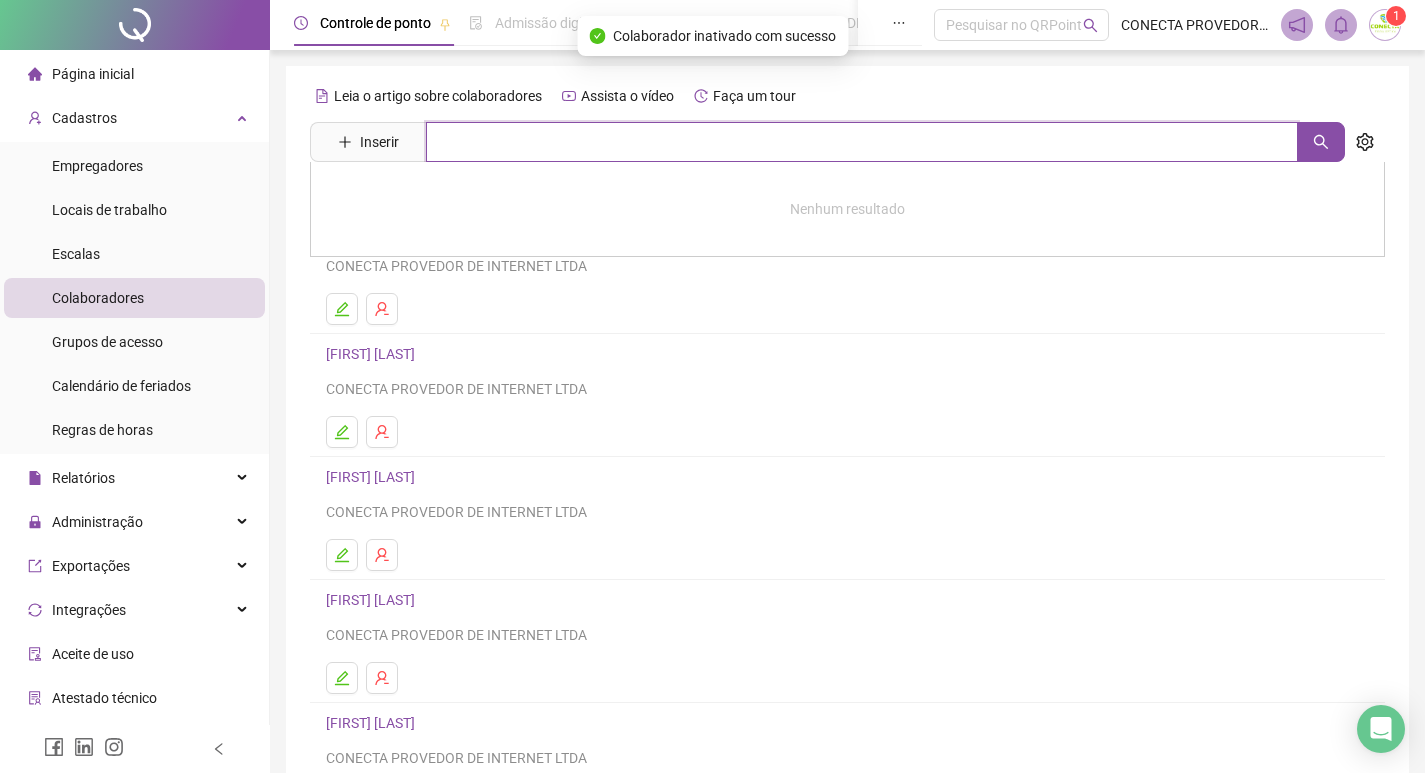 click at bounding box center [862, 142] 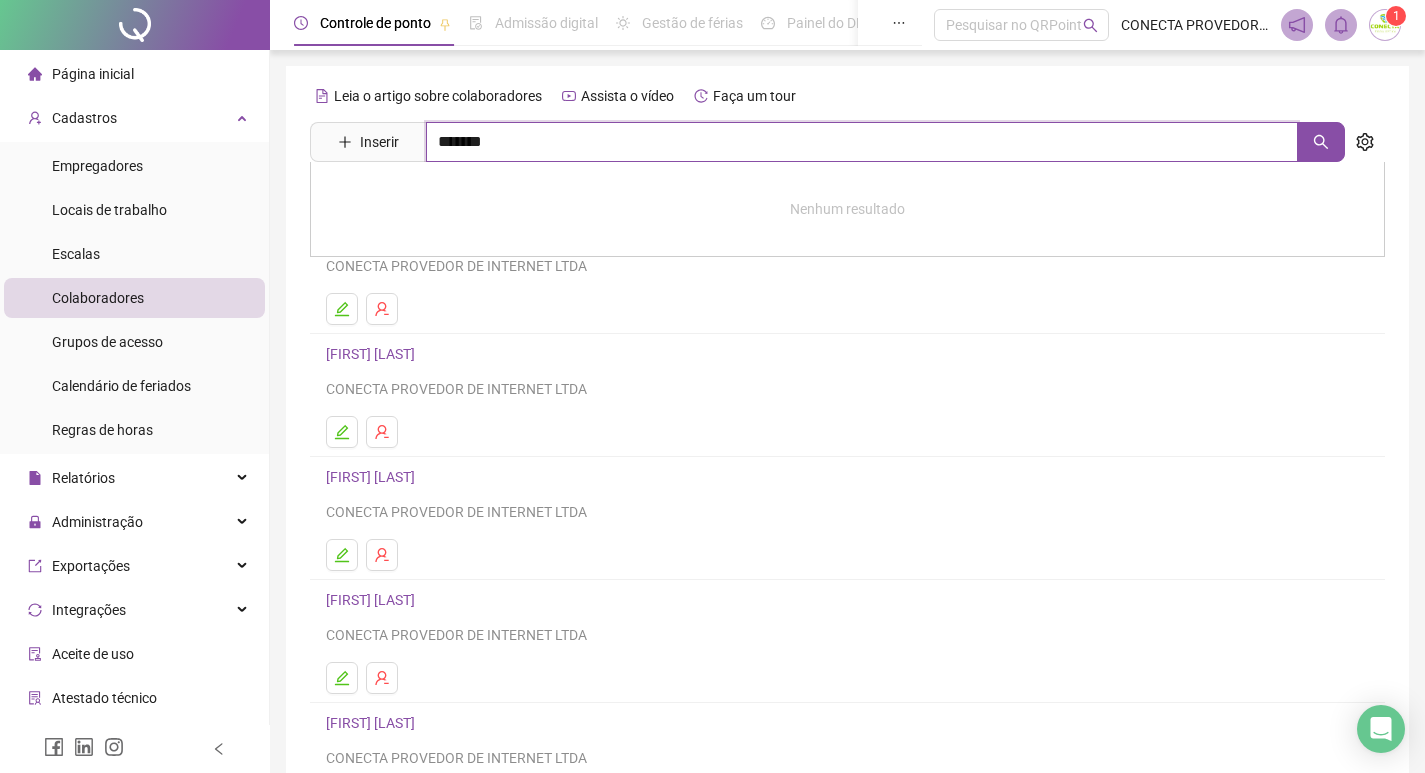 type on "*******" 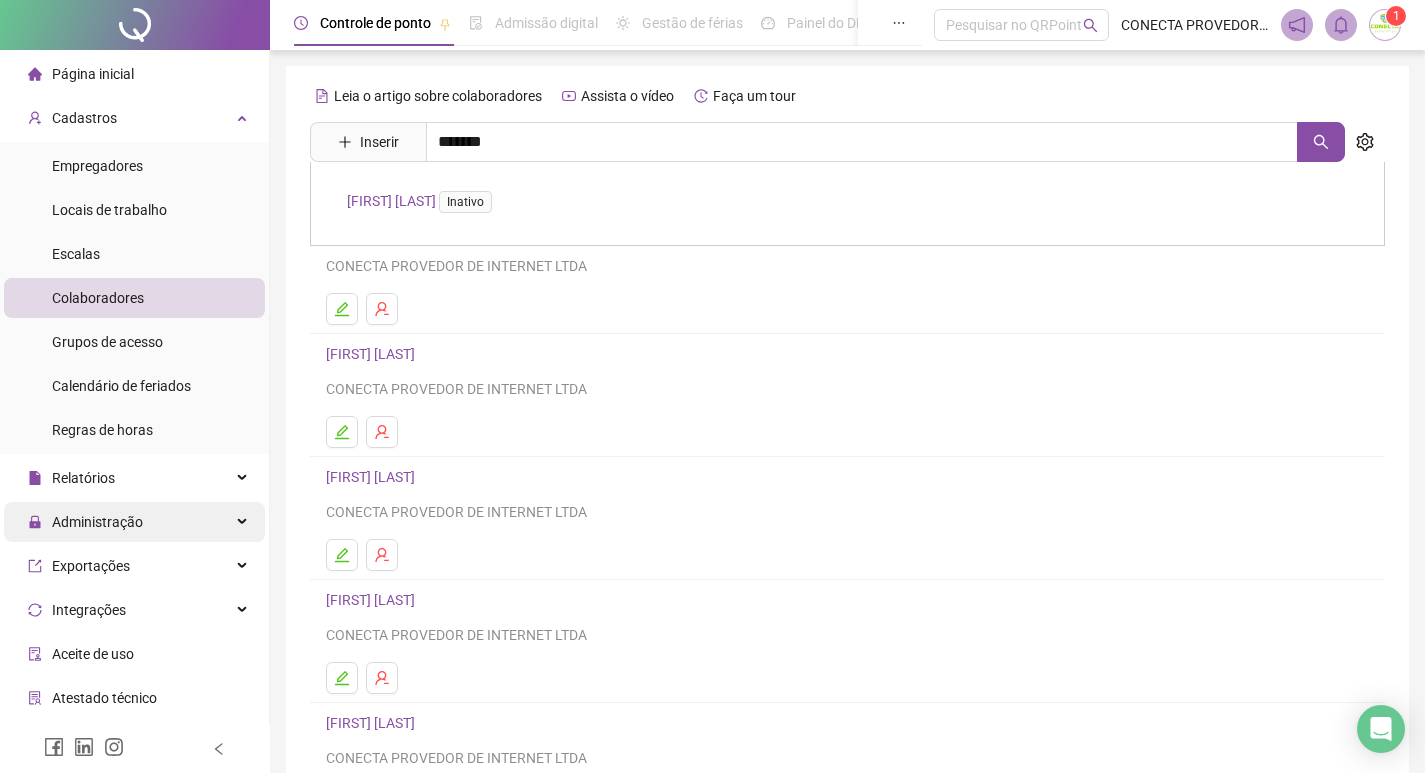 click on "Administração" at bounding box center [97, 522] 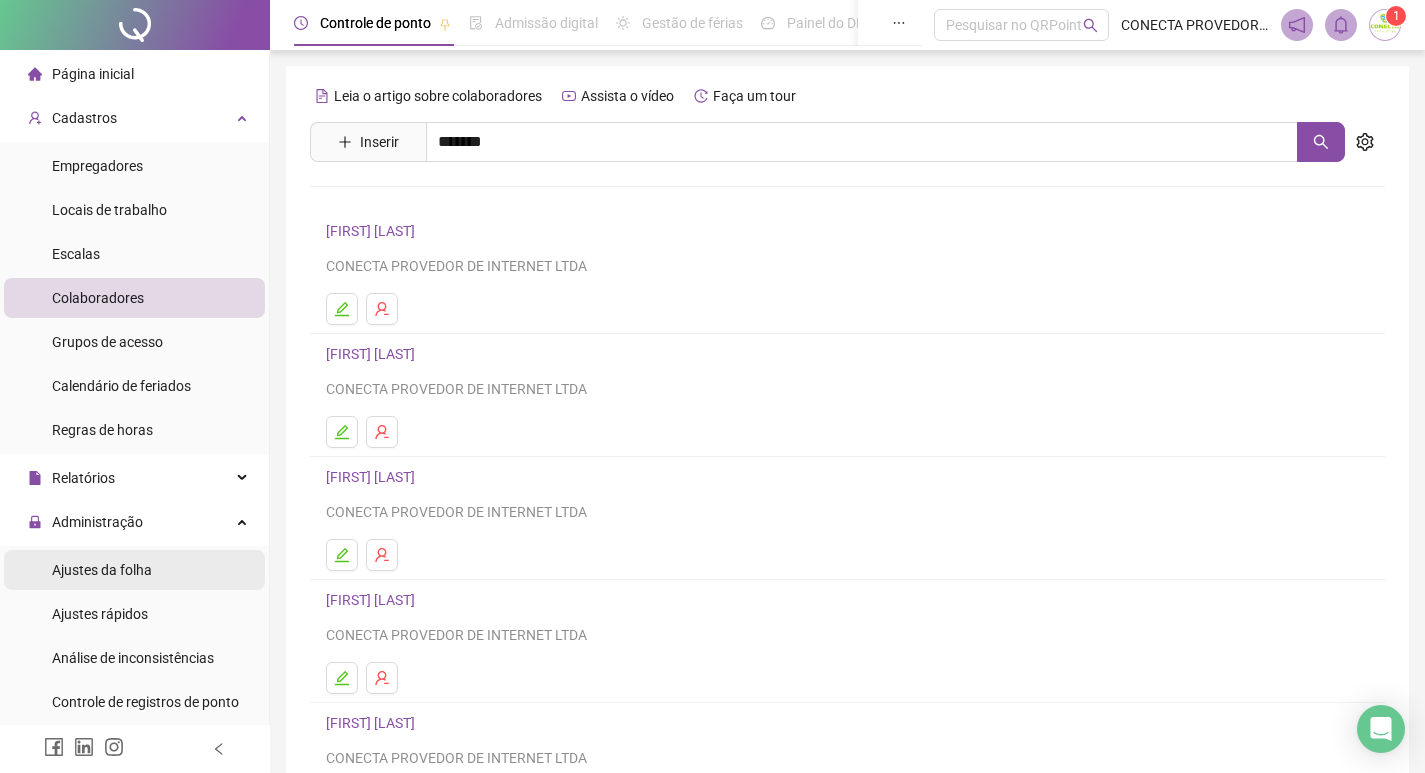 click on "Ajustes da folha" at bounding box center [102, 570] 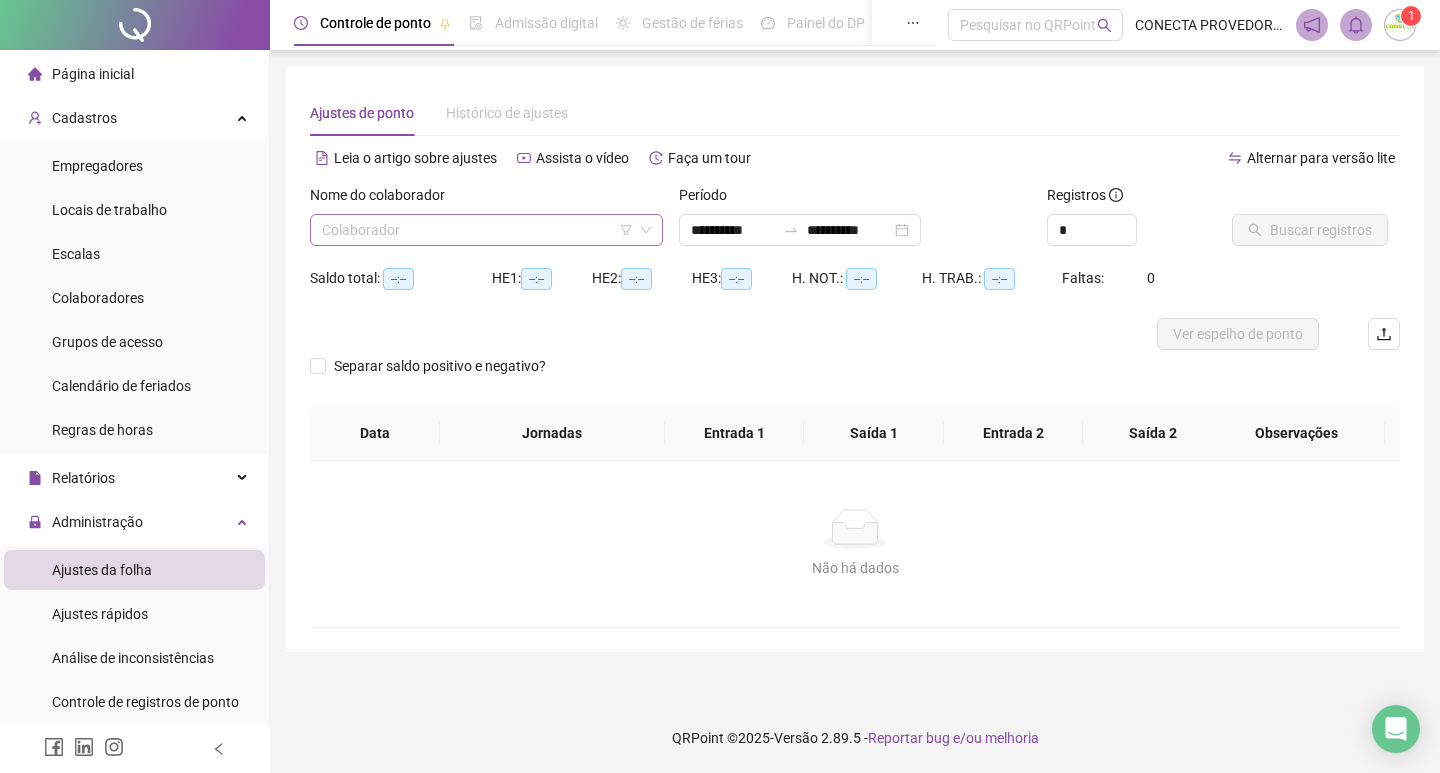 click at bounding box center (477, 230) 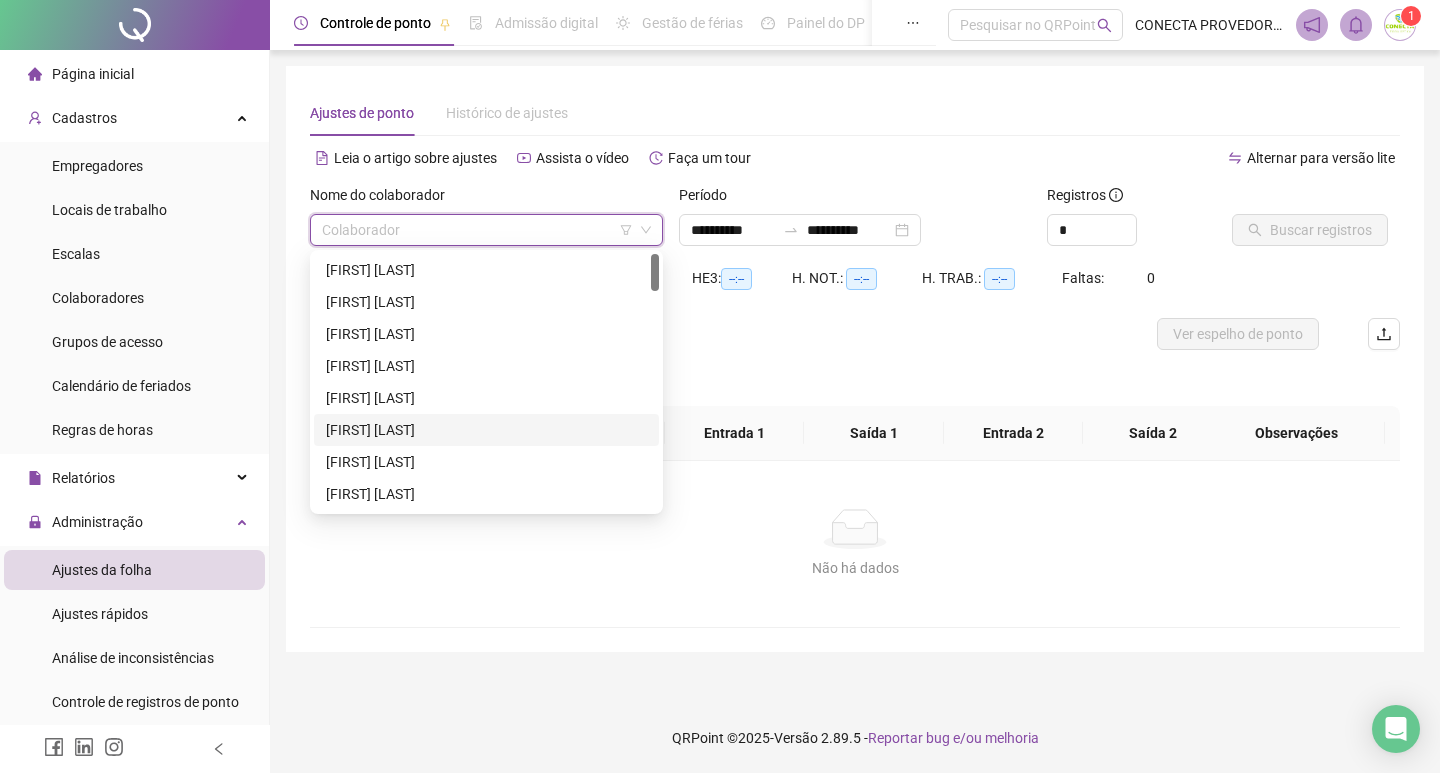 click on "[FIRST] [LAST]" at bounding box center [486, 430] 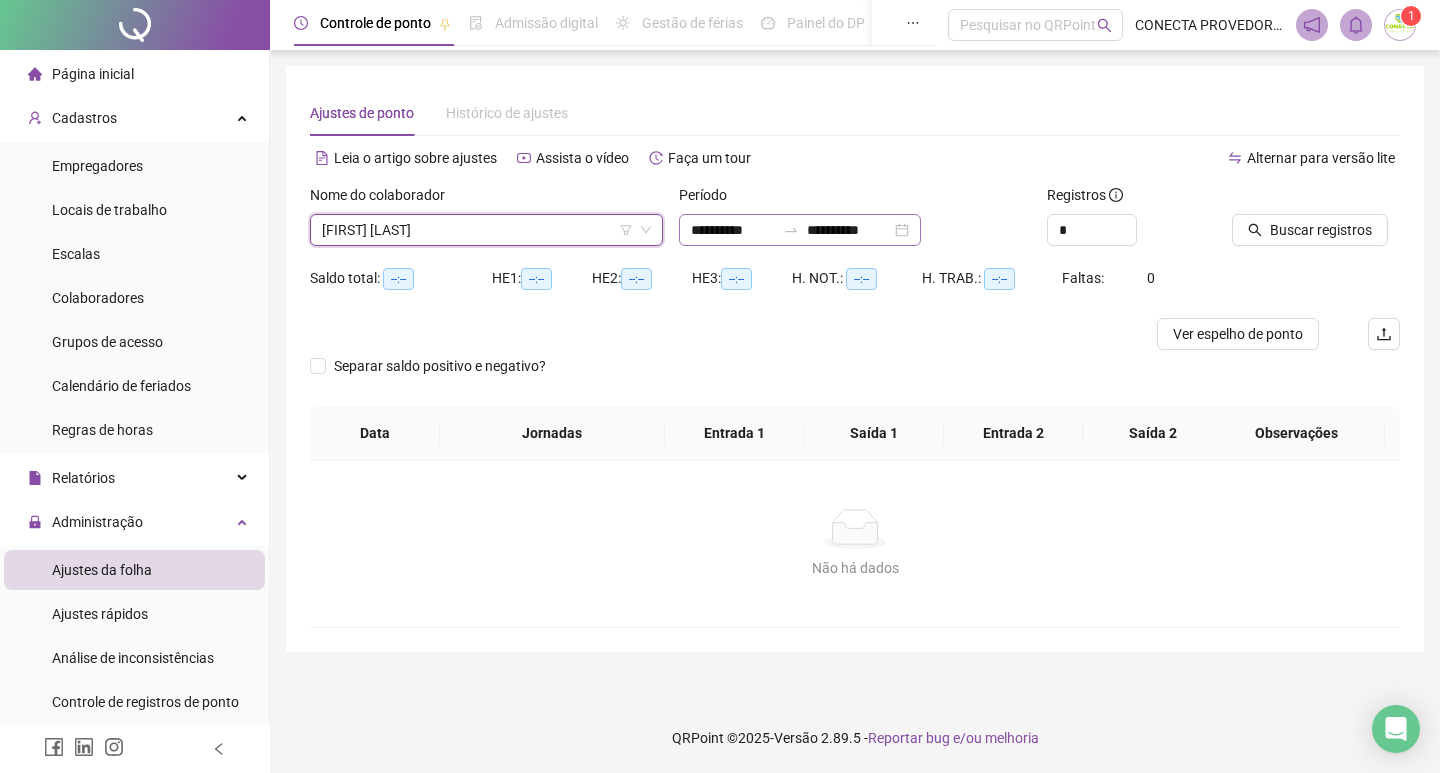 click on "**********" at bounding box center (800, 230) 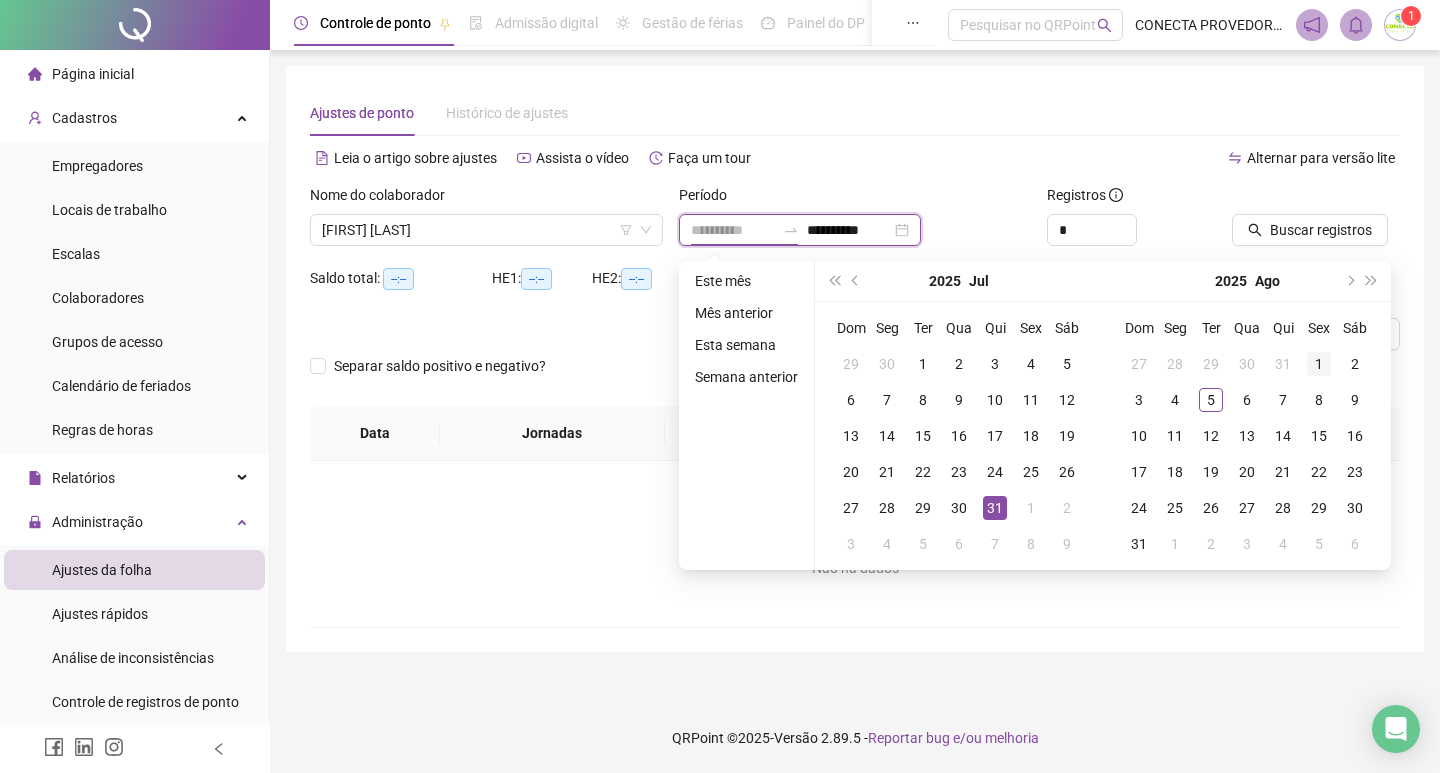 type on "**********" 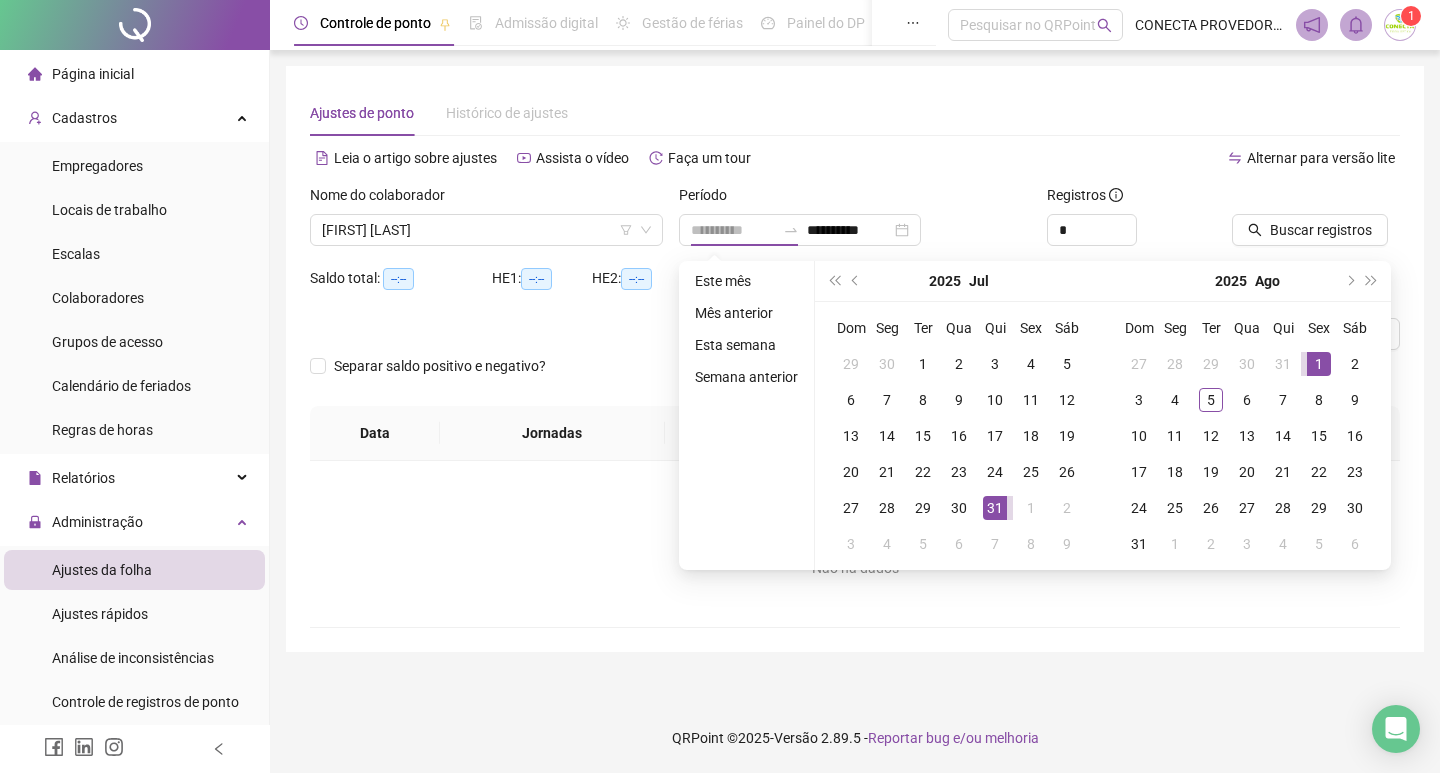 click on "1" at bounding box center [1319, 364] 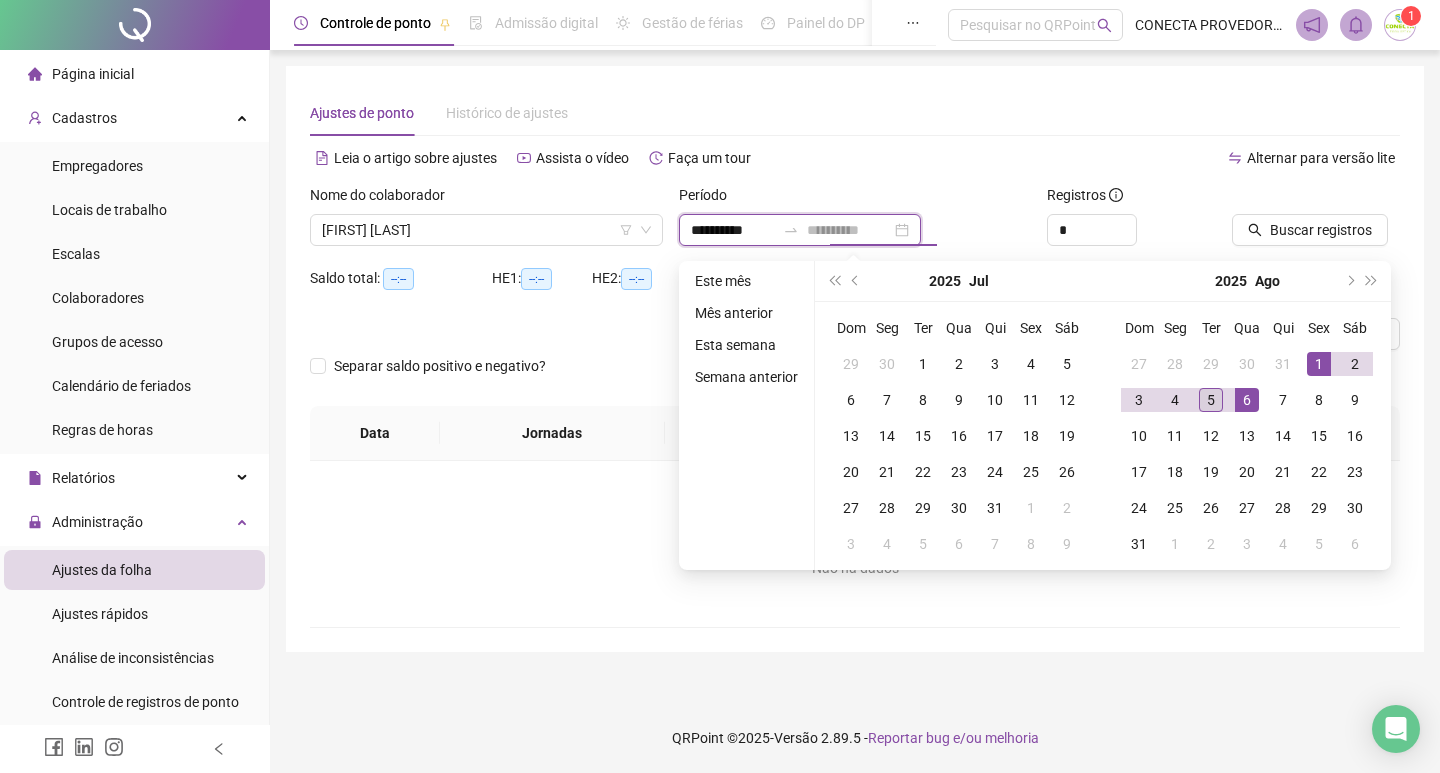 type on "**********" 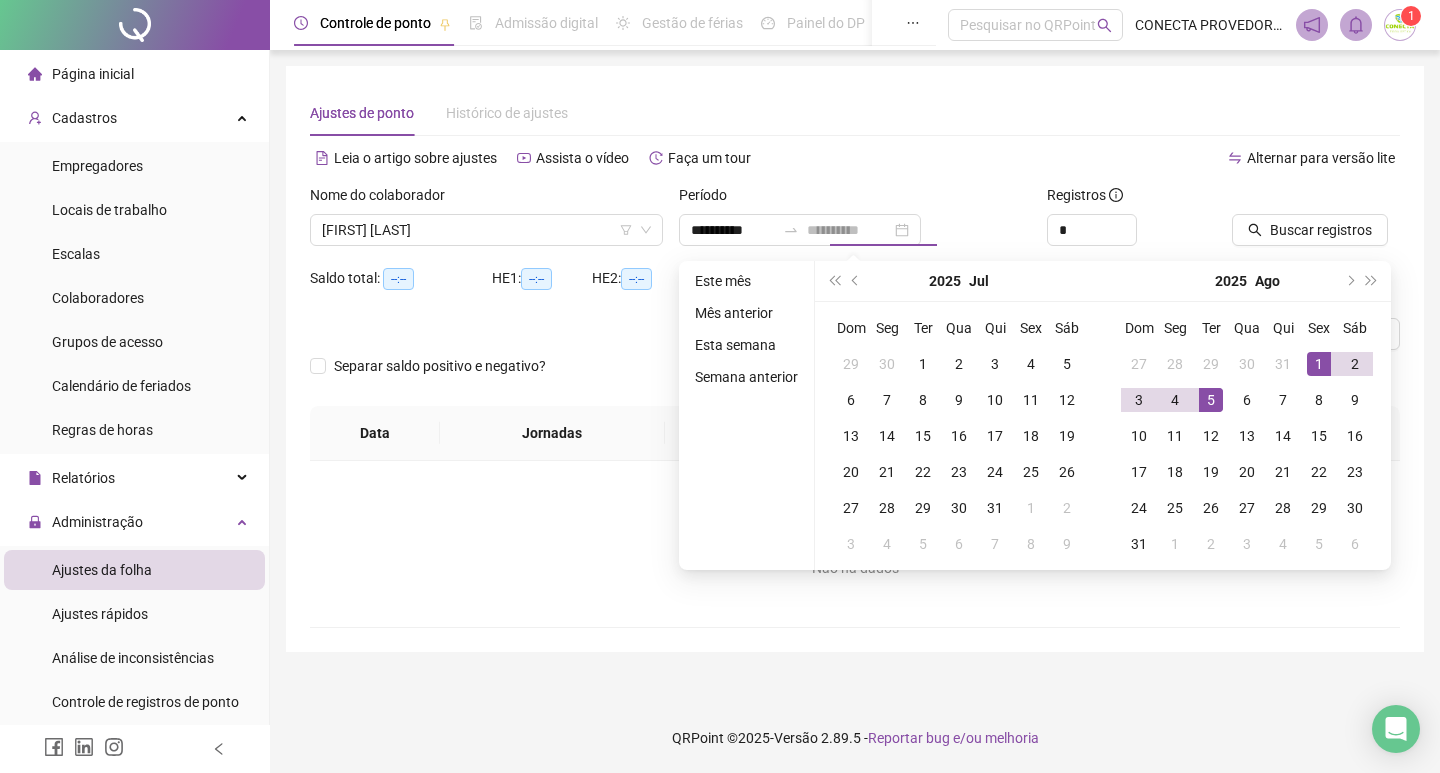 click on "5" at bounding box center (1211, 400) 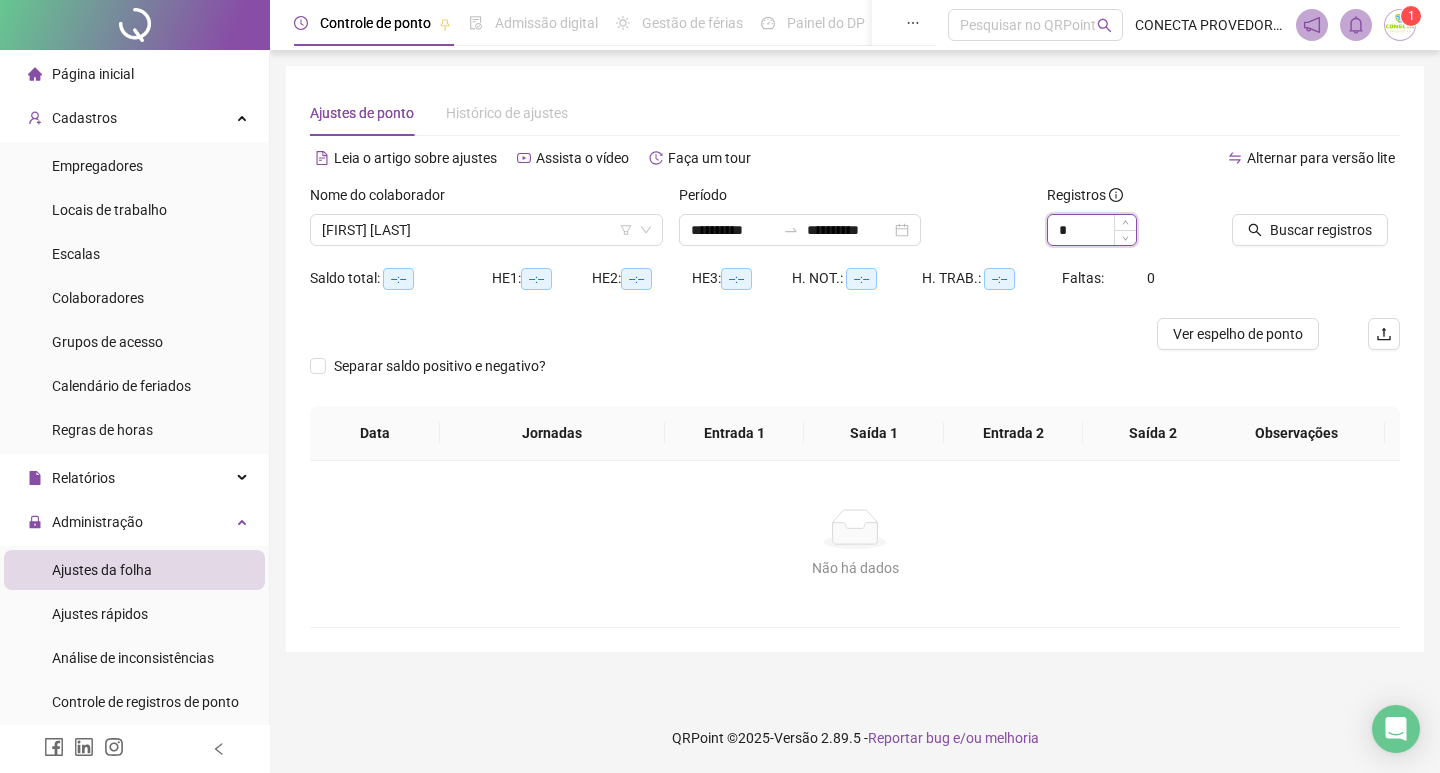 type on "*" 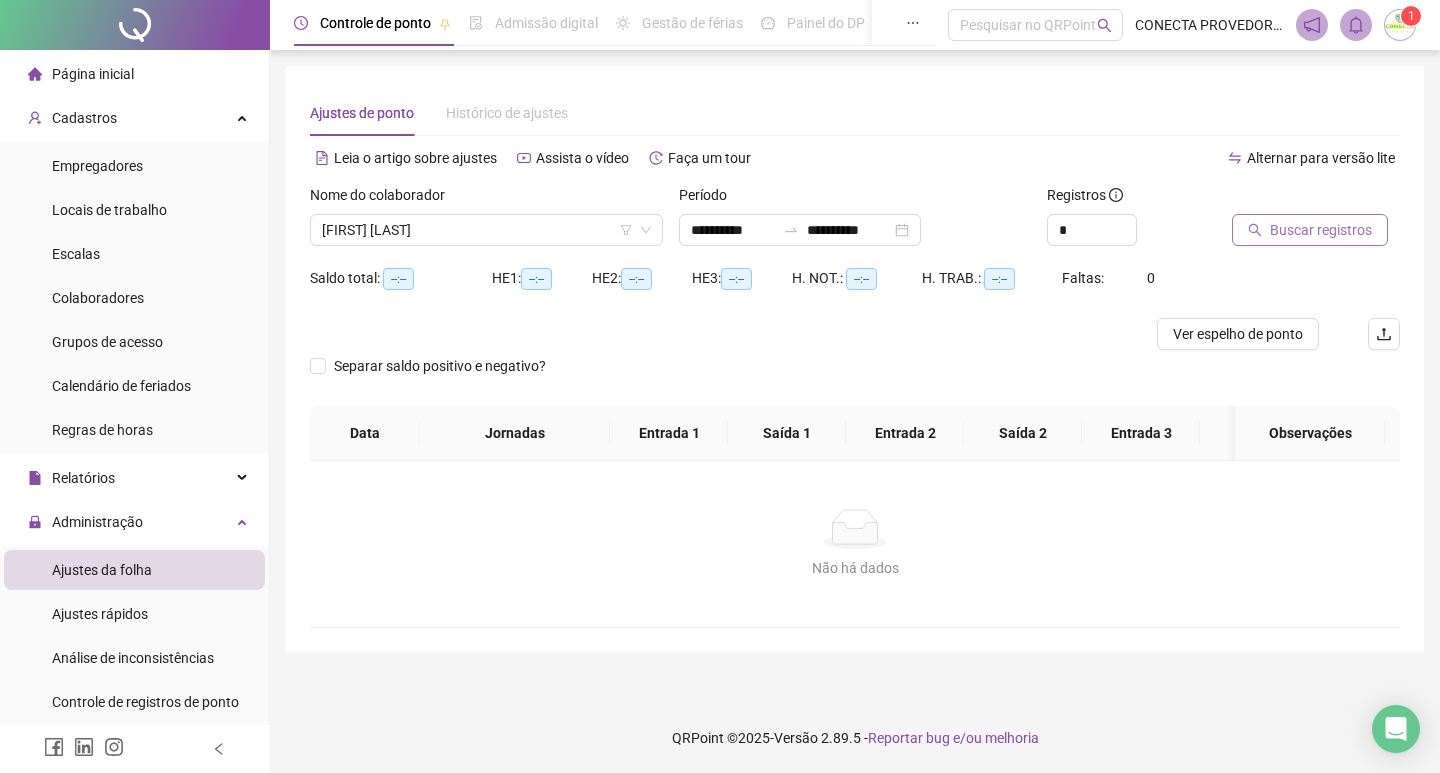click on "Buscar registros" at bounding box center (1321, 230) 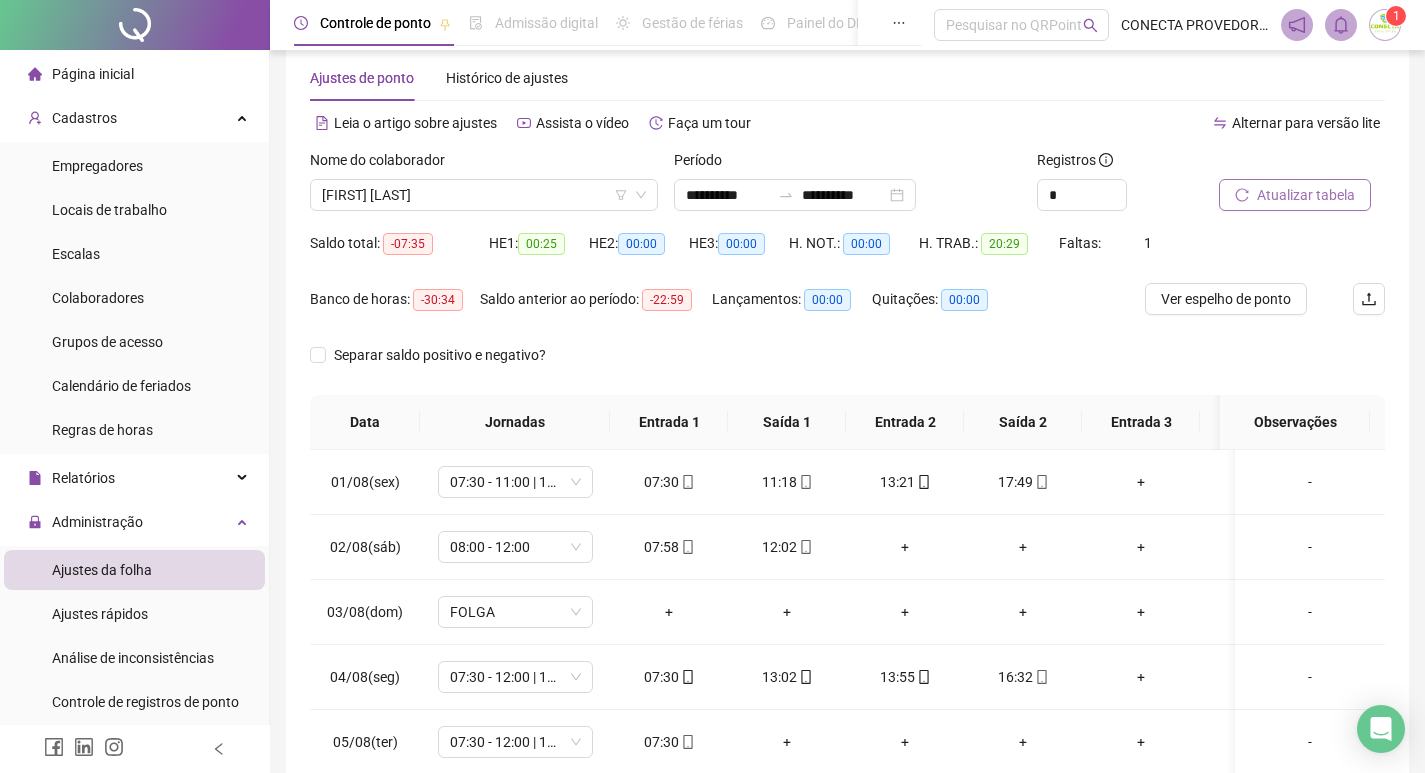 scroll, scrollTop: 0, scrollLeft: 0, axis: both 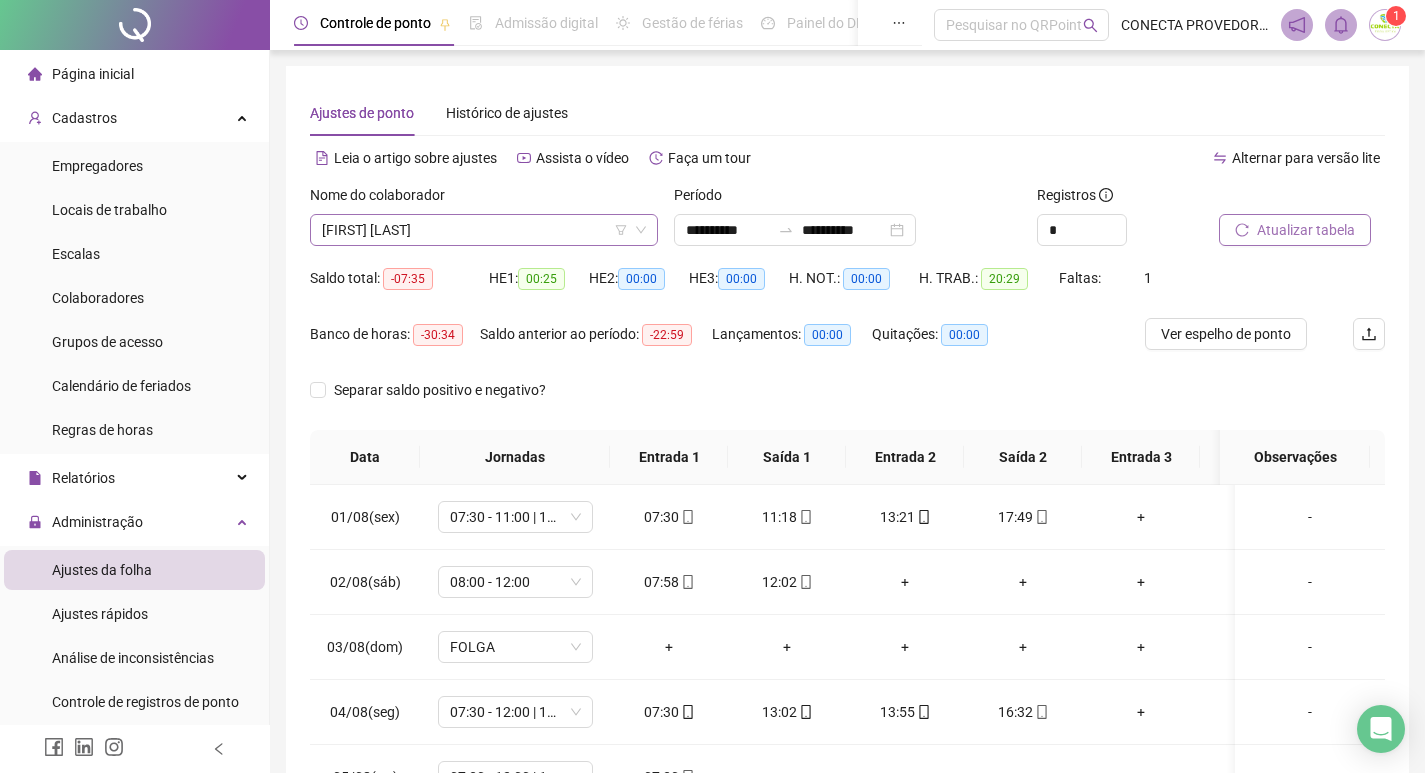 click on "[FIRST] [LAST]" at bounding box center [484, 230] 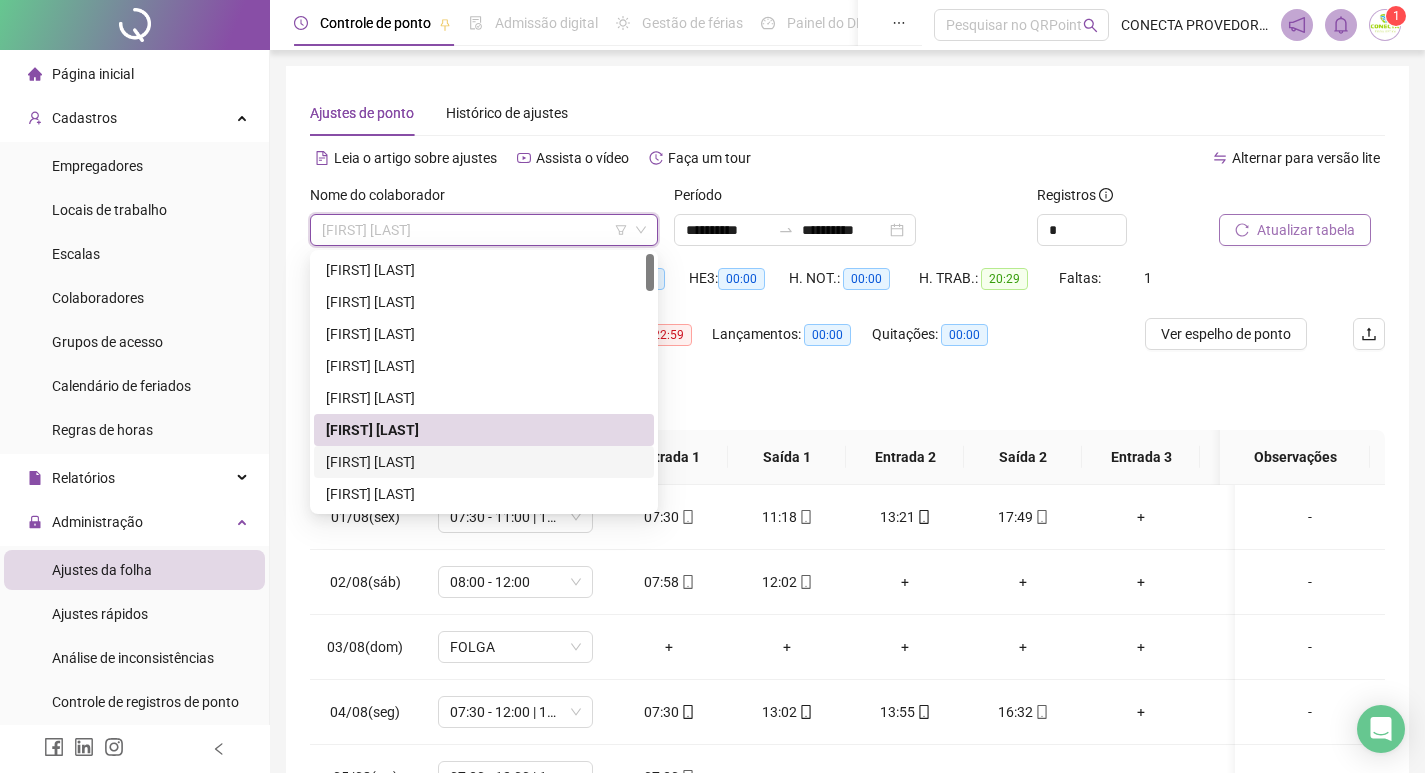 click on "[FIRST] [LAST]" at bounding box center [484, 462] 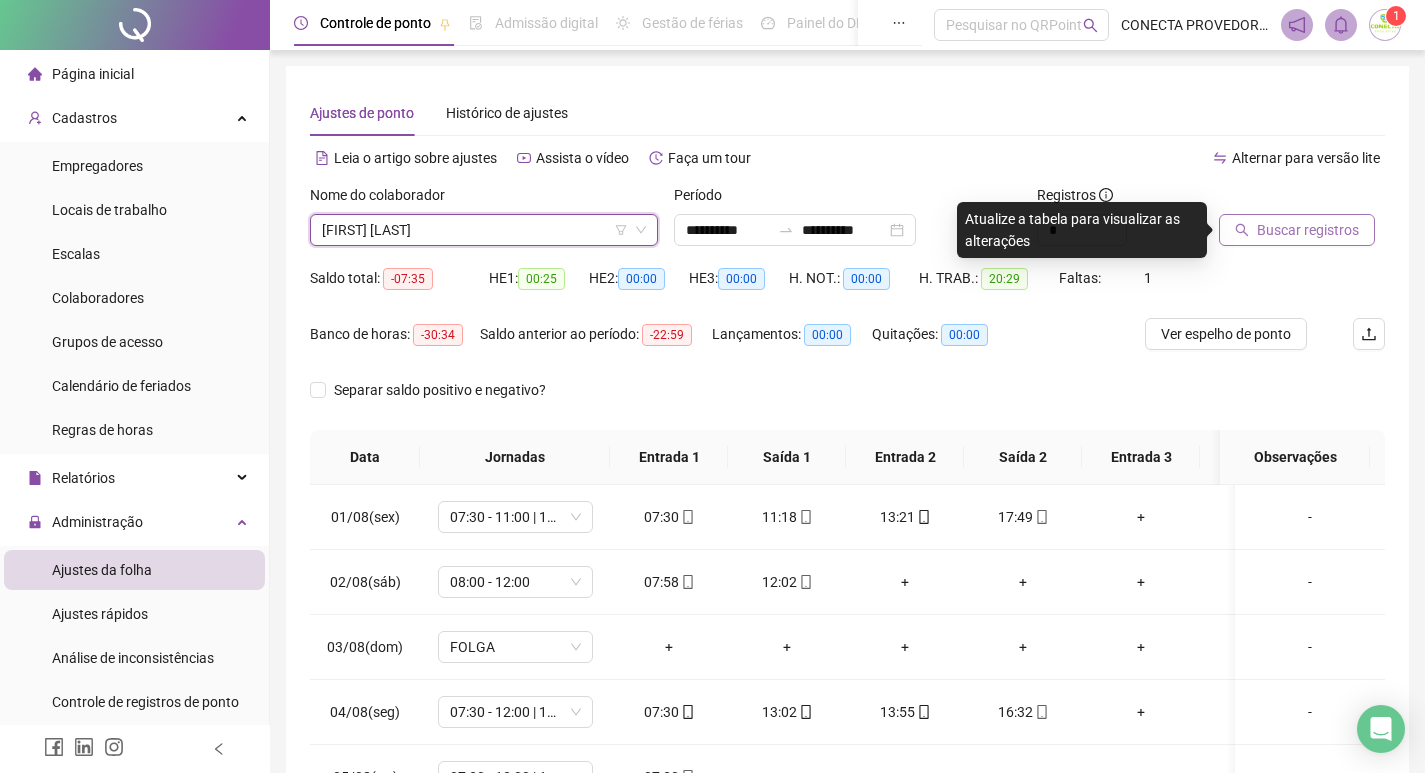 click on "Buscar registros" at bounding box center (1308, 230) 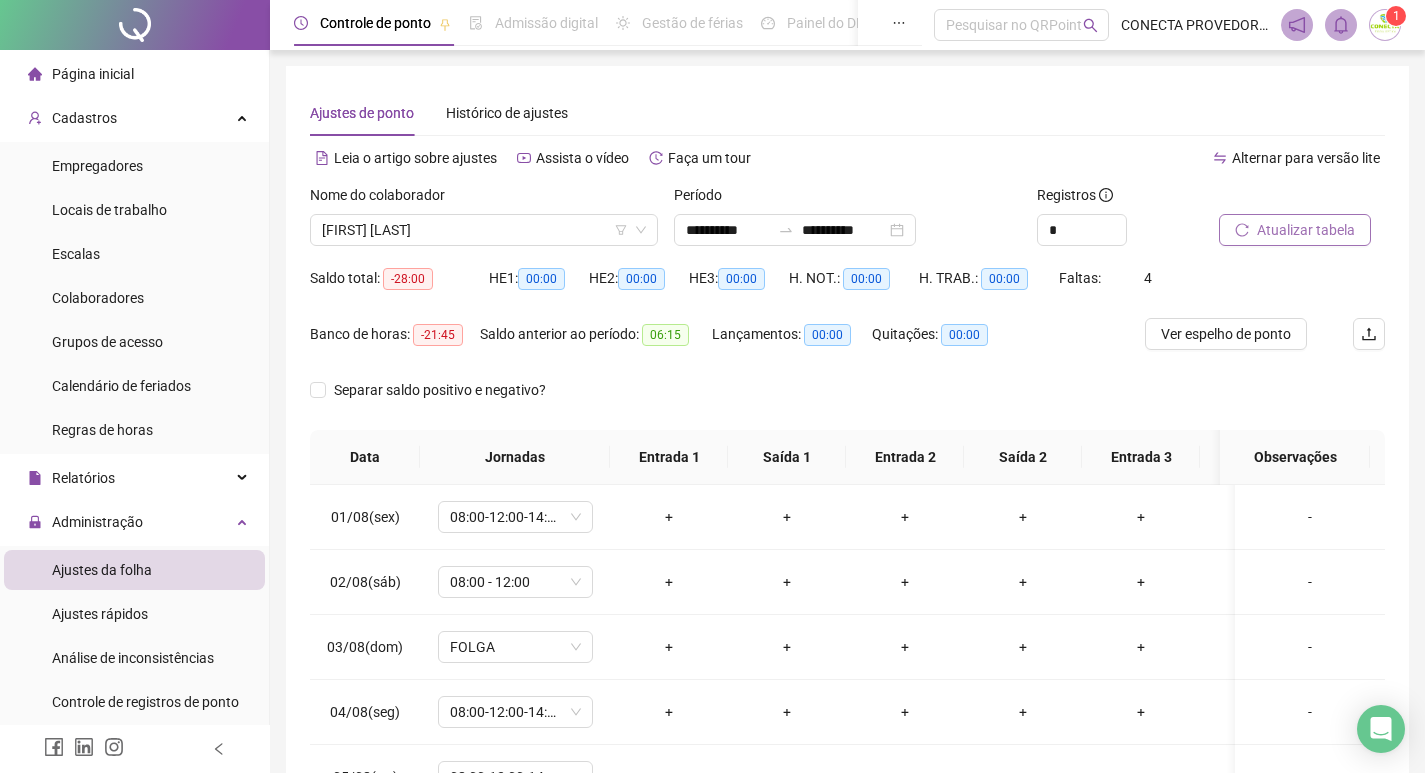 scroll, scrollTop: 100, scrollLeft: 0, axis: vertical 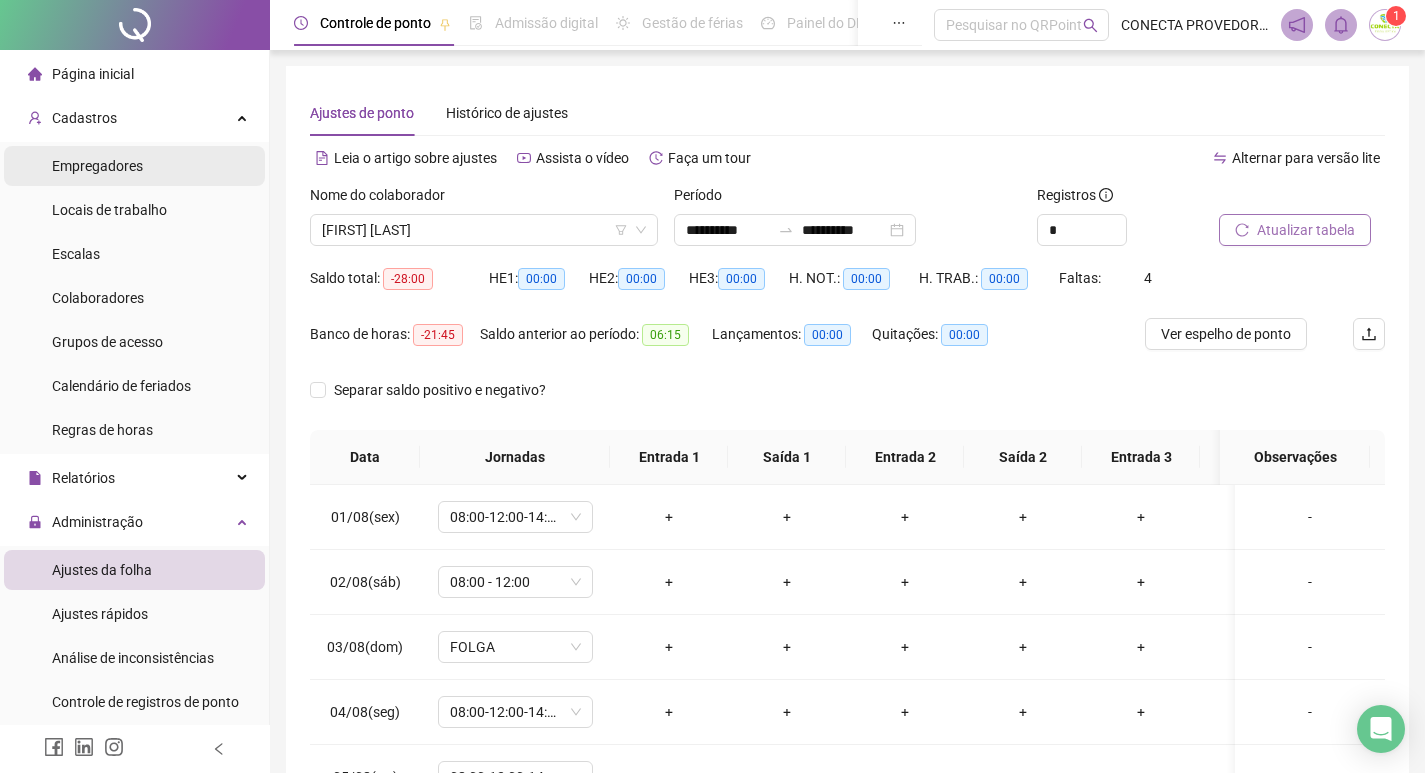 click on "Empregadores" at bounding box center [97, 166] 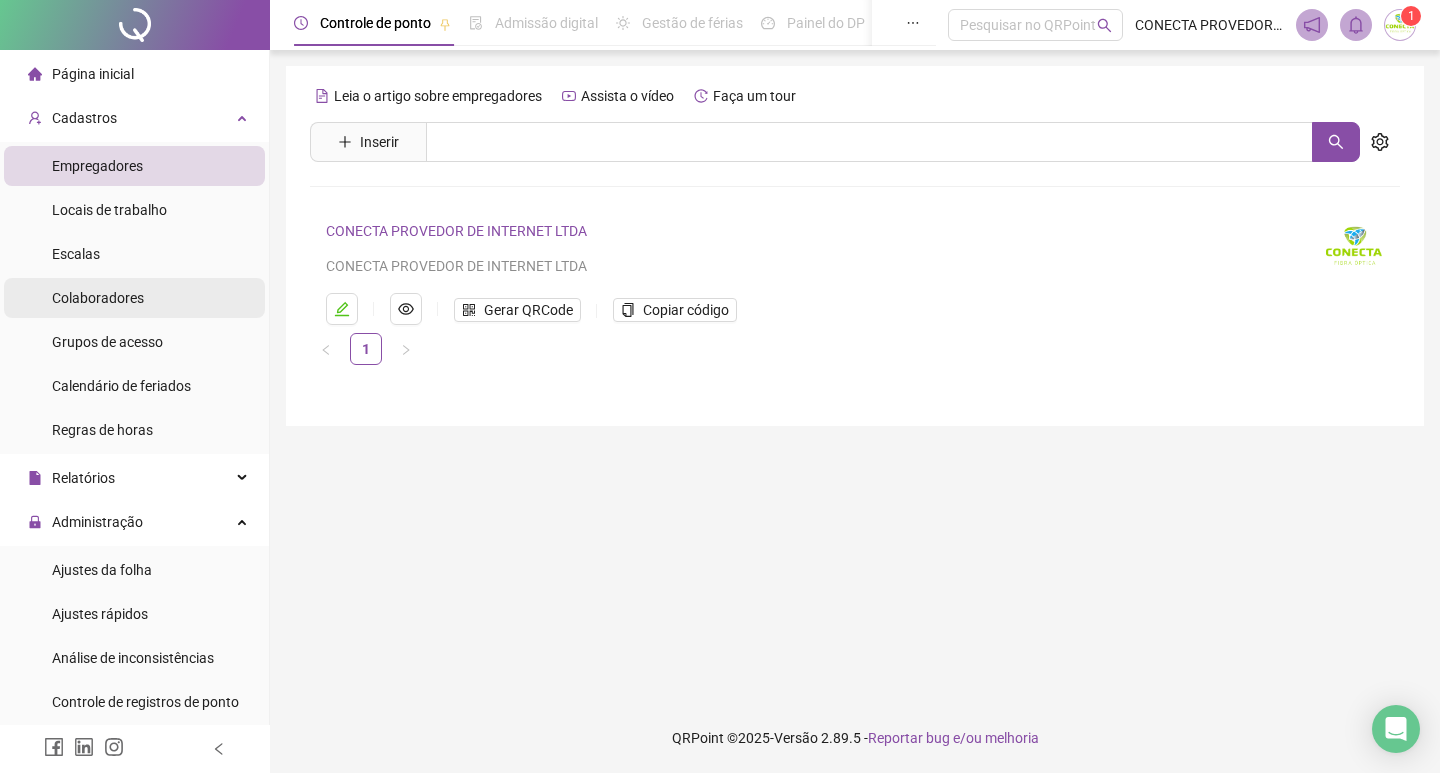 click on "Colaboradores" at bounding box center [98, 298] 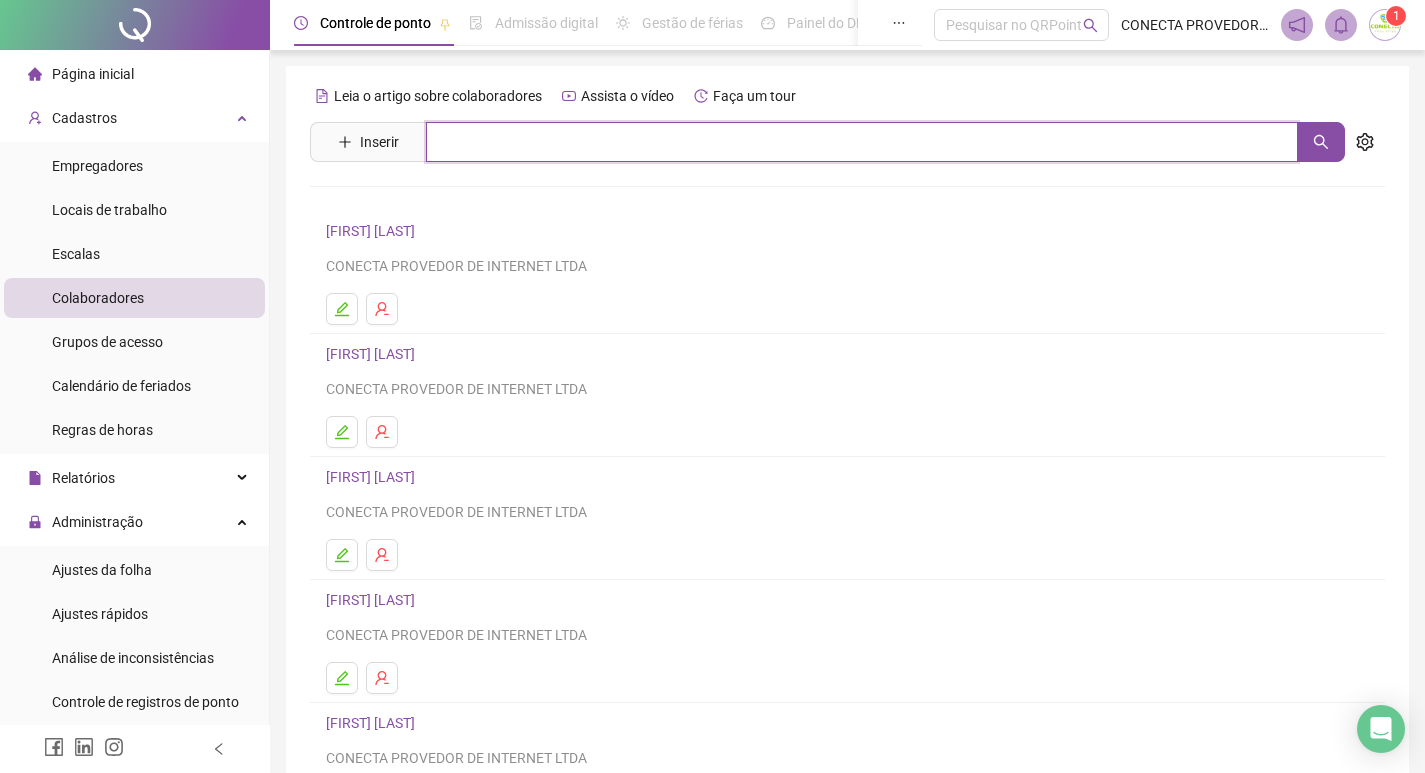 click at bounding box center [862, 142] 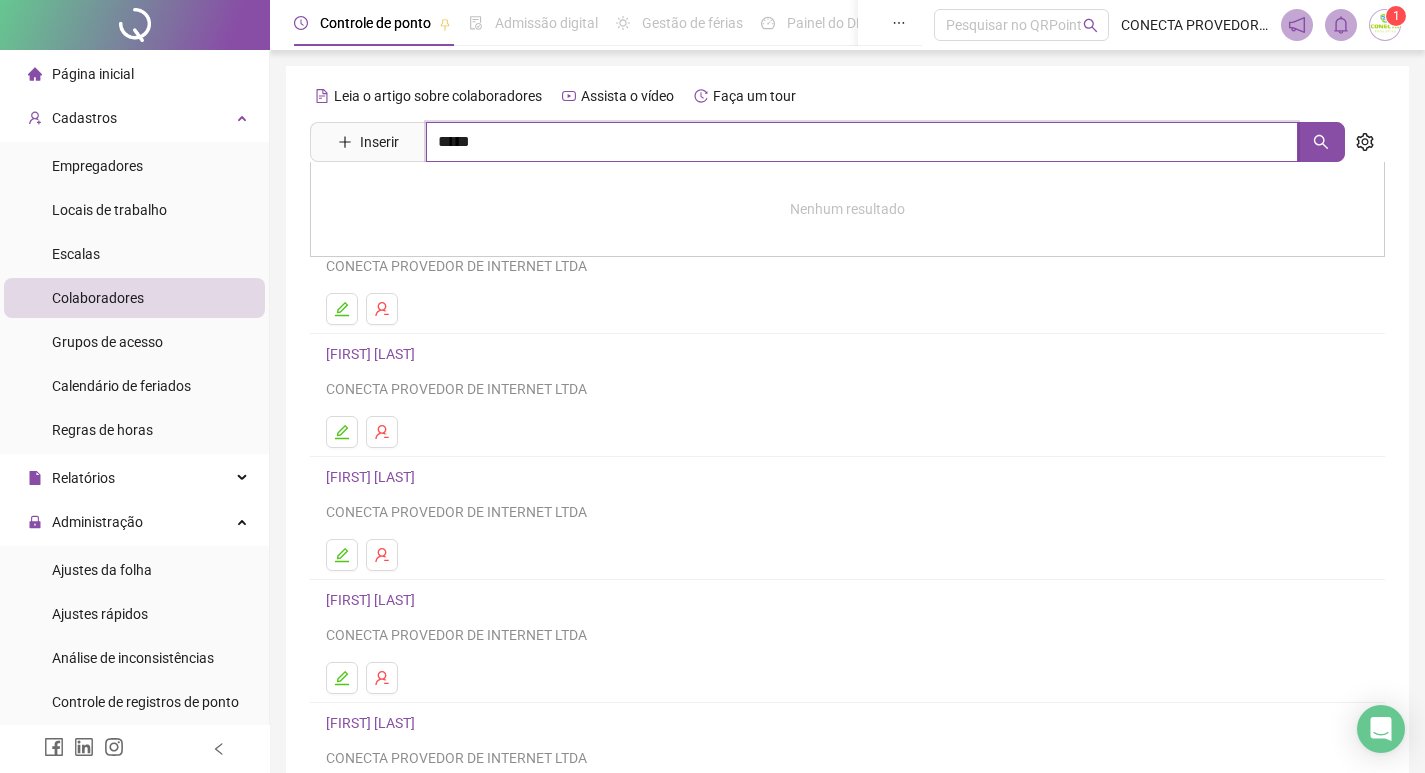type on "*****" 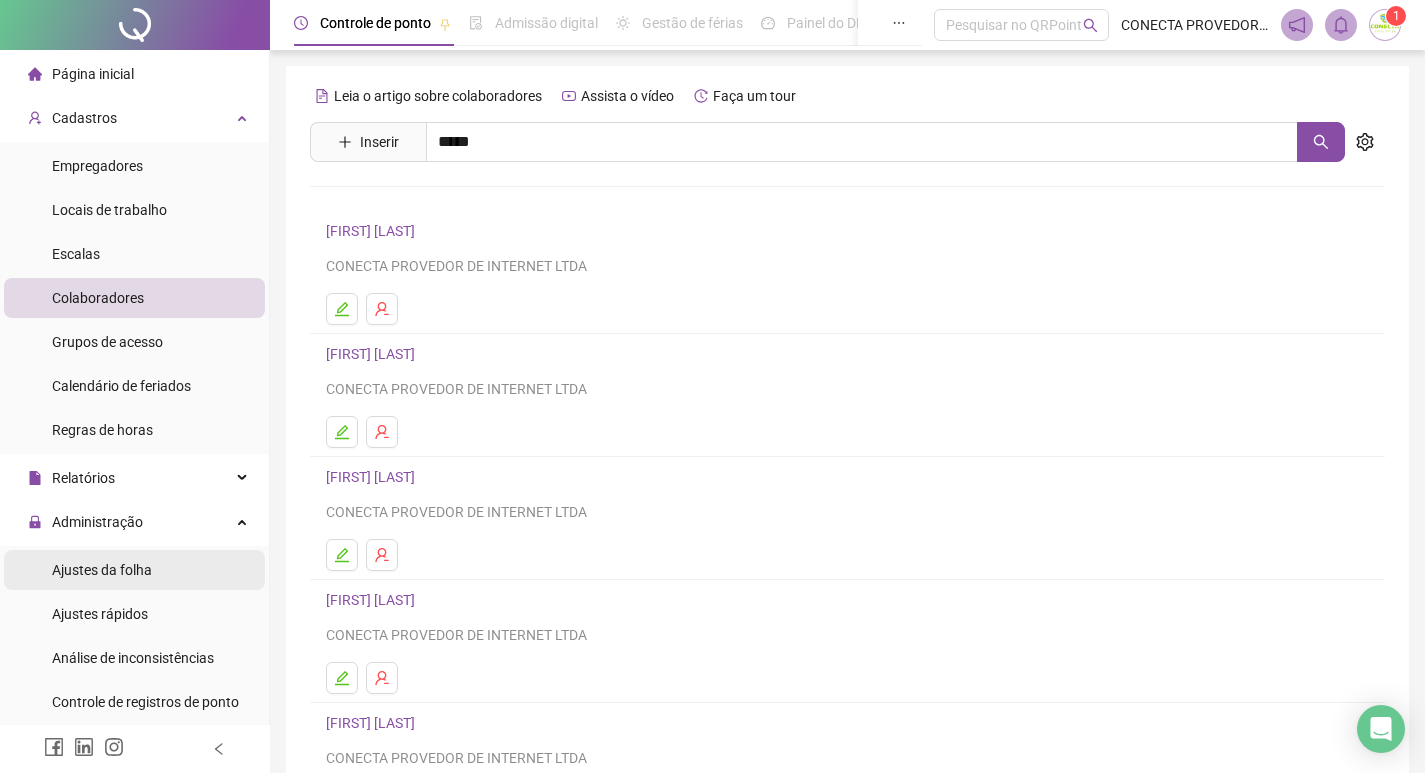 click on "Ajustes da folha" at bounding box center [134, 570] 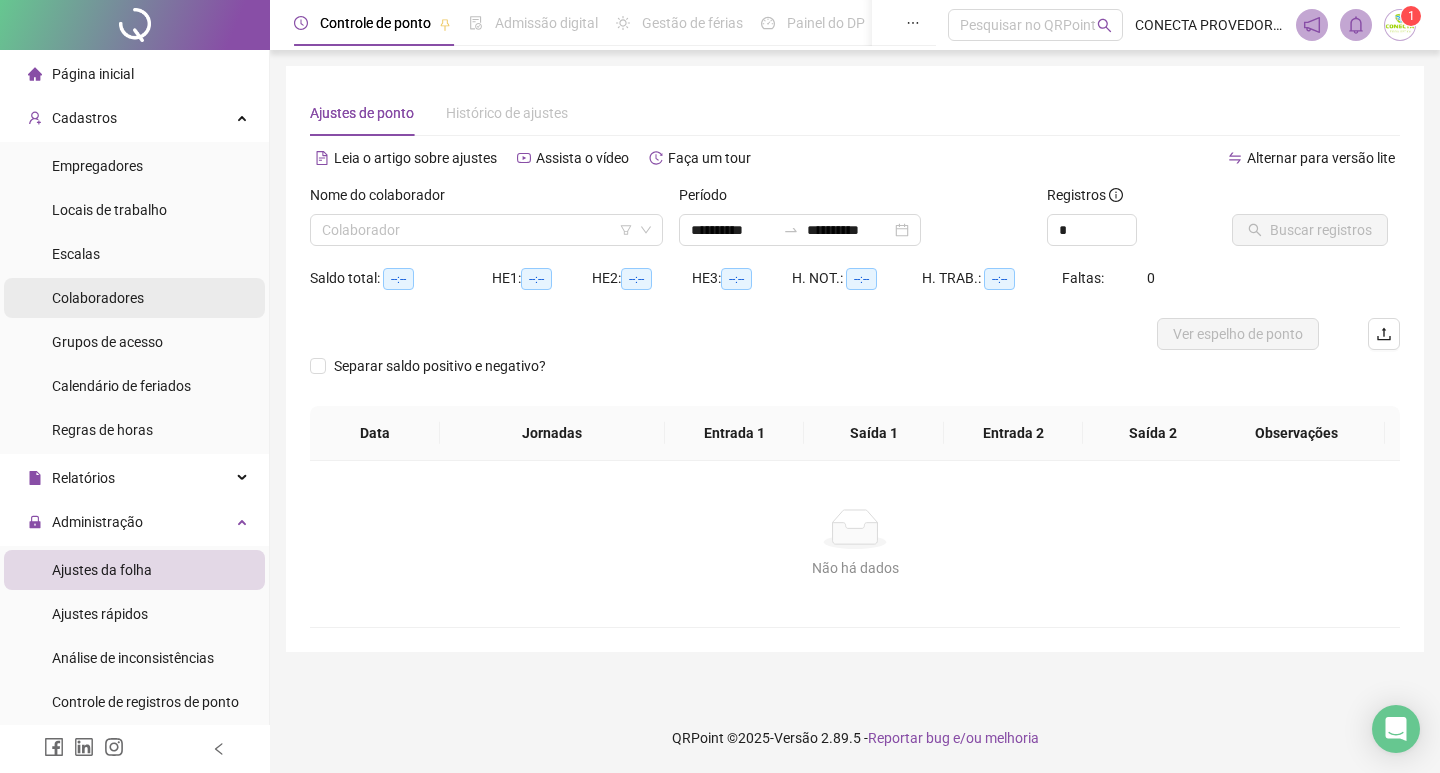 click on "Colaboradores" at bounding box center [98, 298] 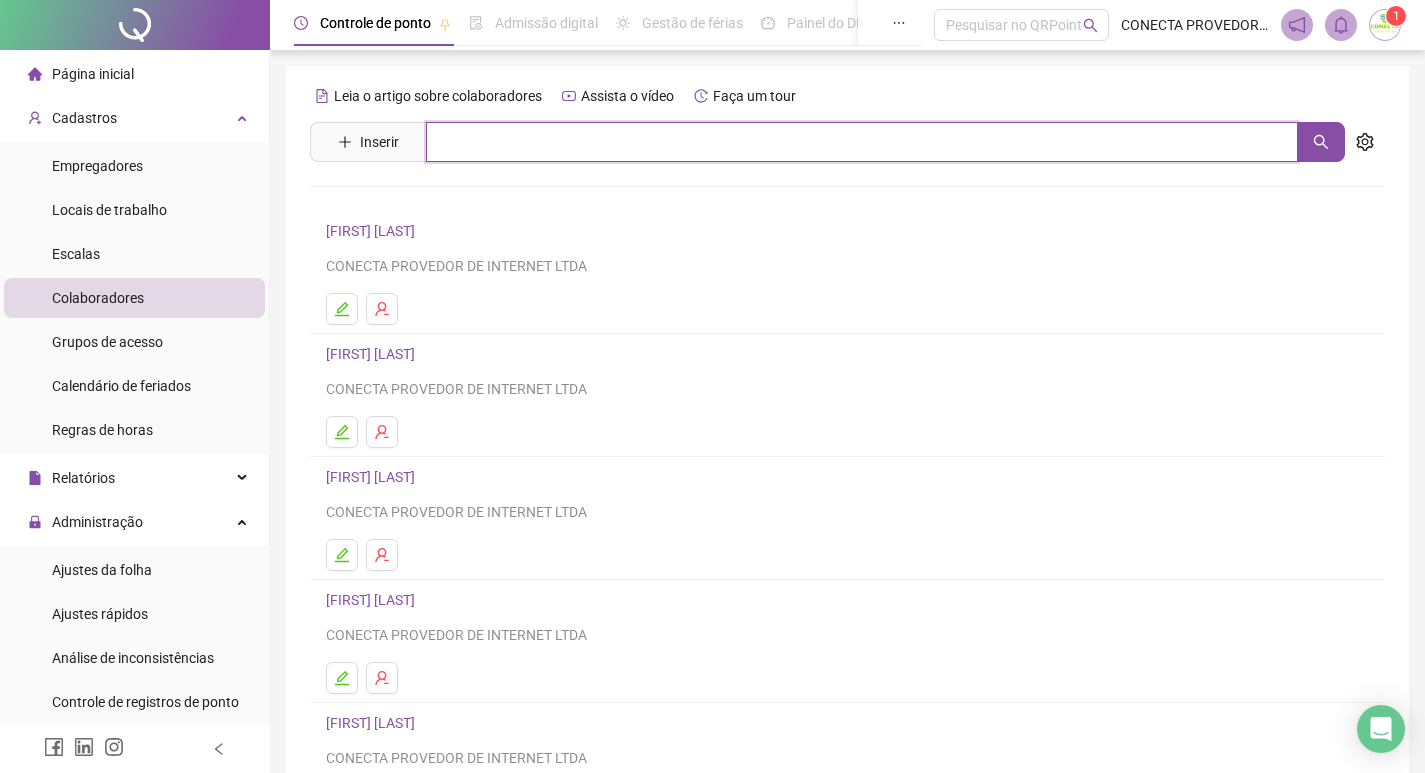 click at bounding box center (862, 142) 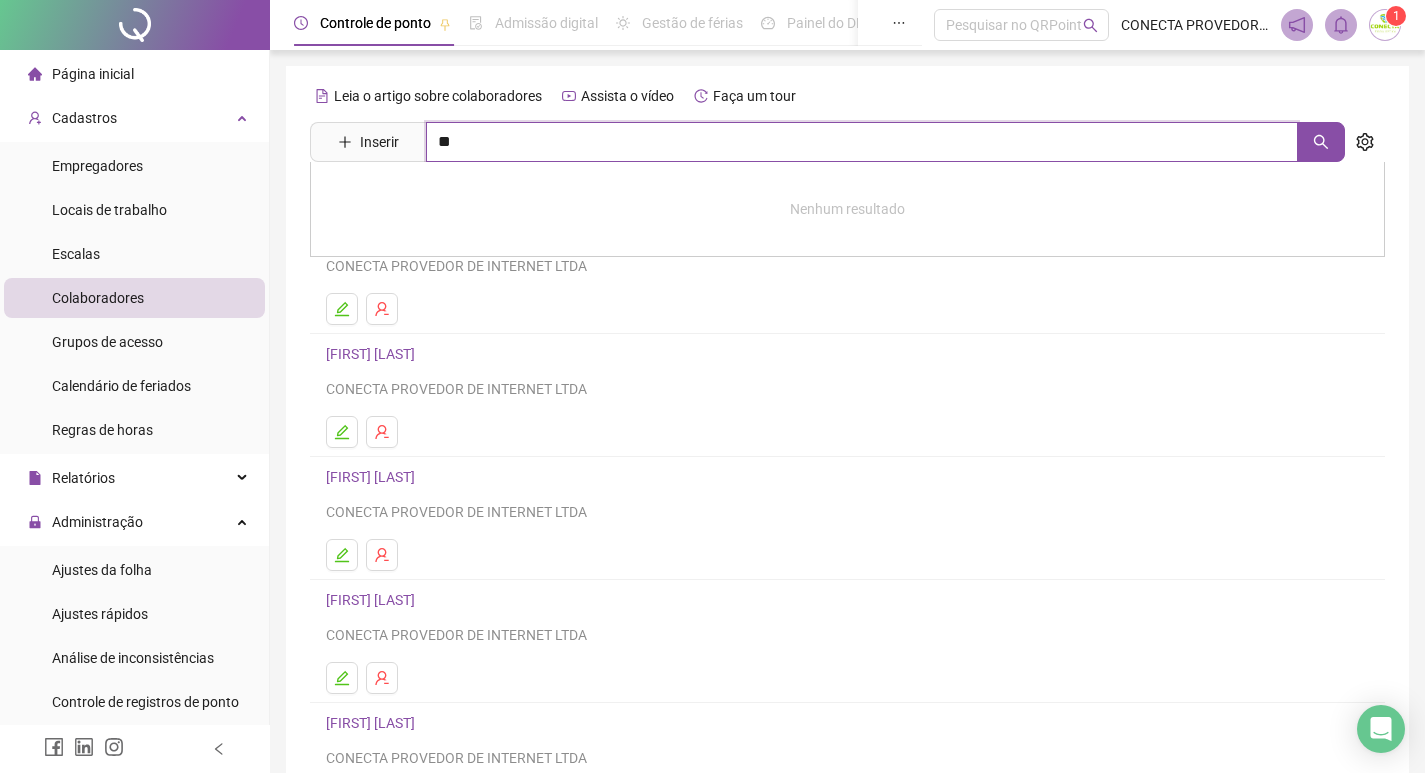 type on "*" 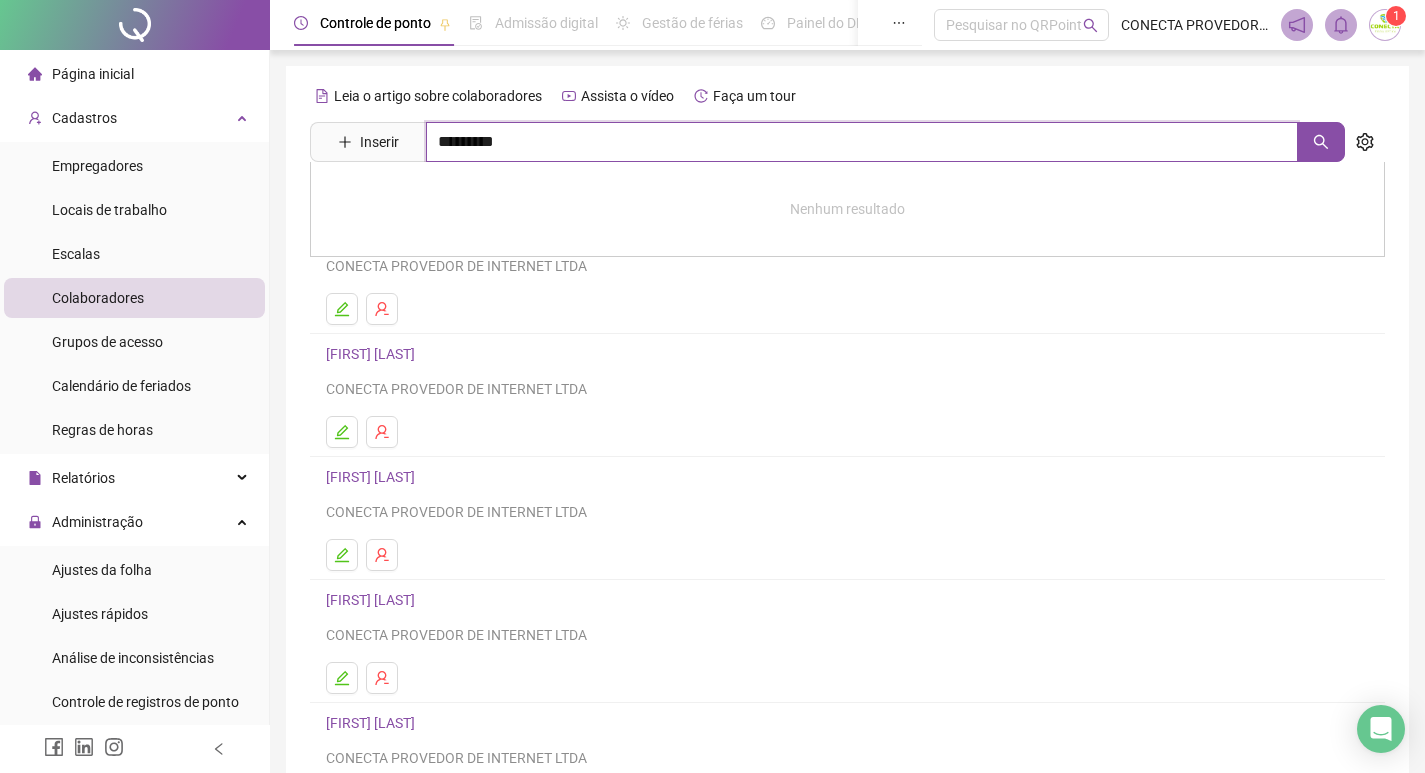 type on "*********" 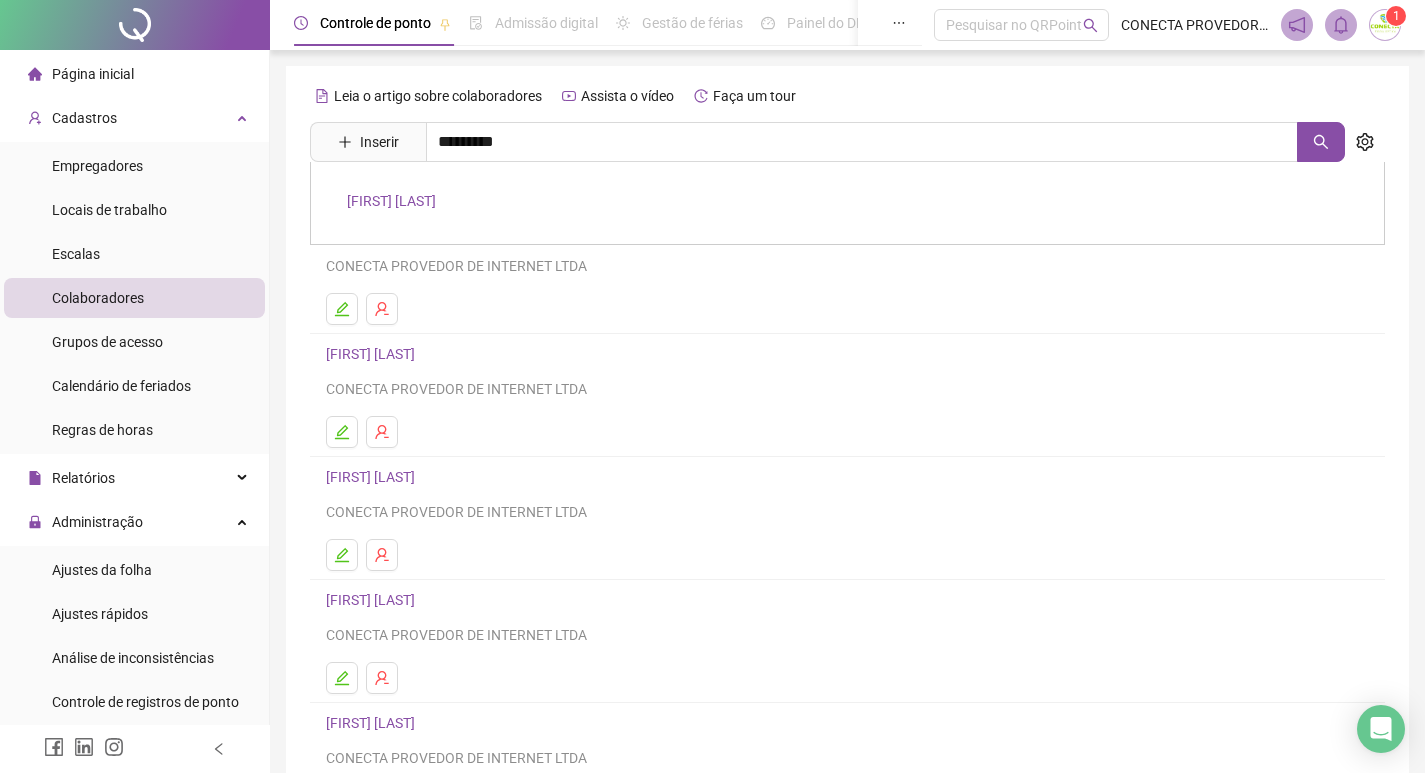 click on "[FIRST] [LAST]" at bounding box center (391, 201) 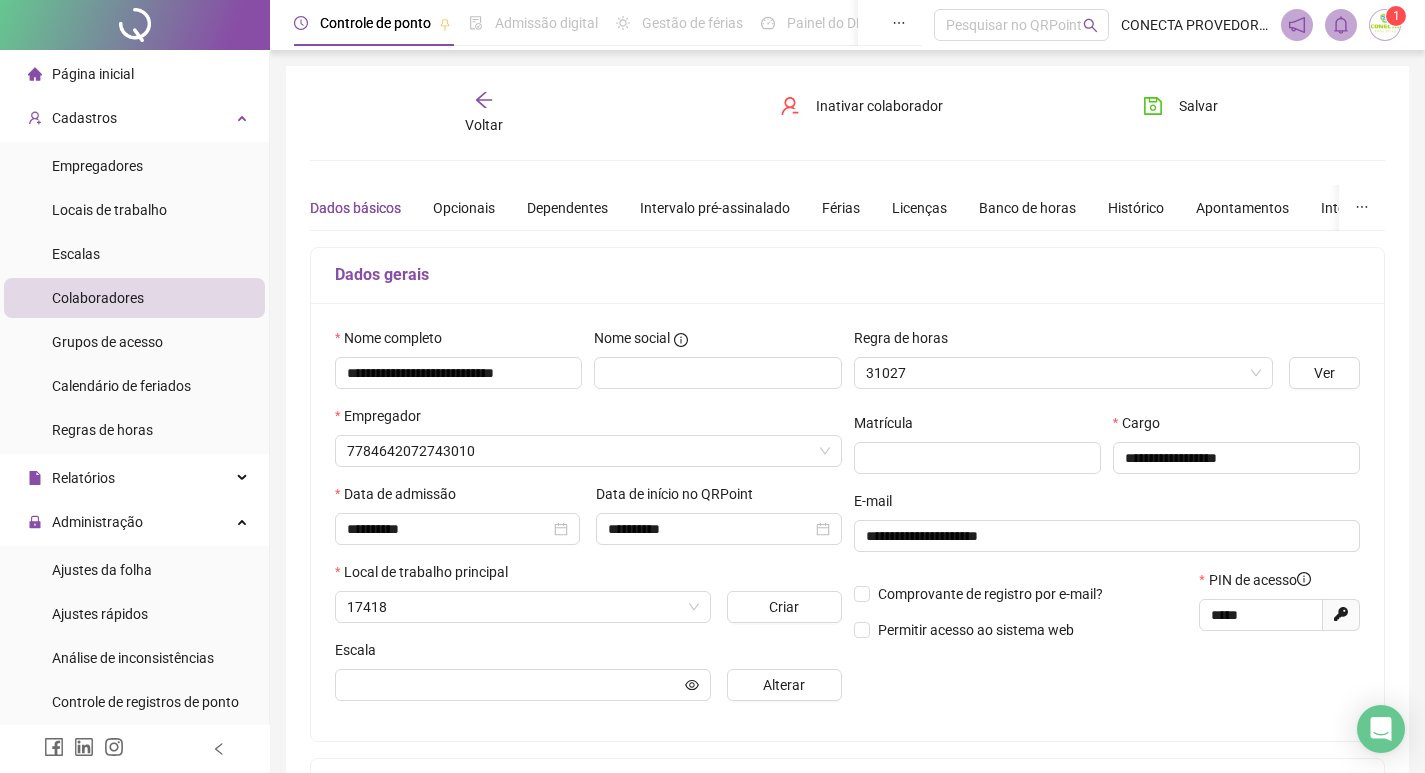 type on "**********" 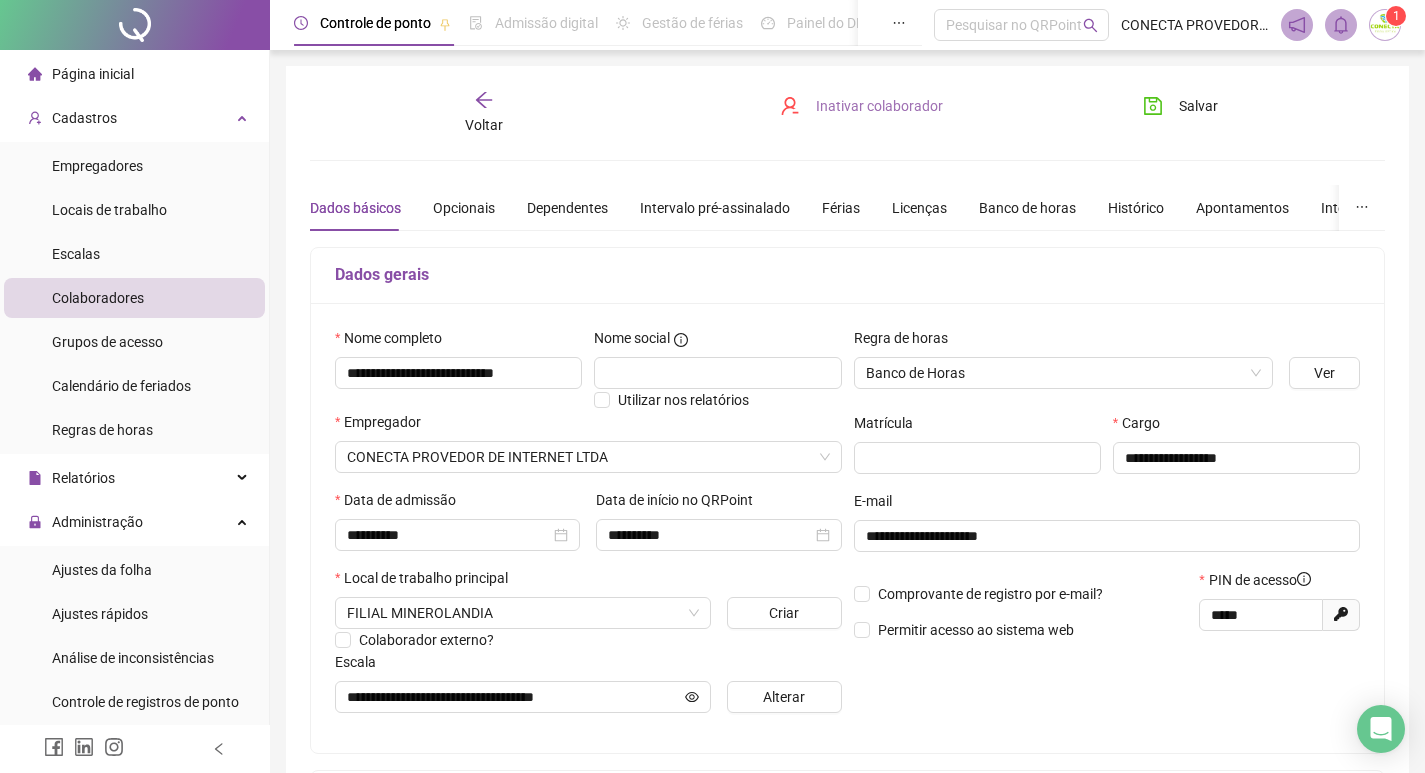 click on "Inativar colaborador" at bounding box center [879, 106] 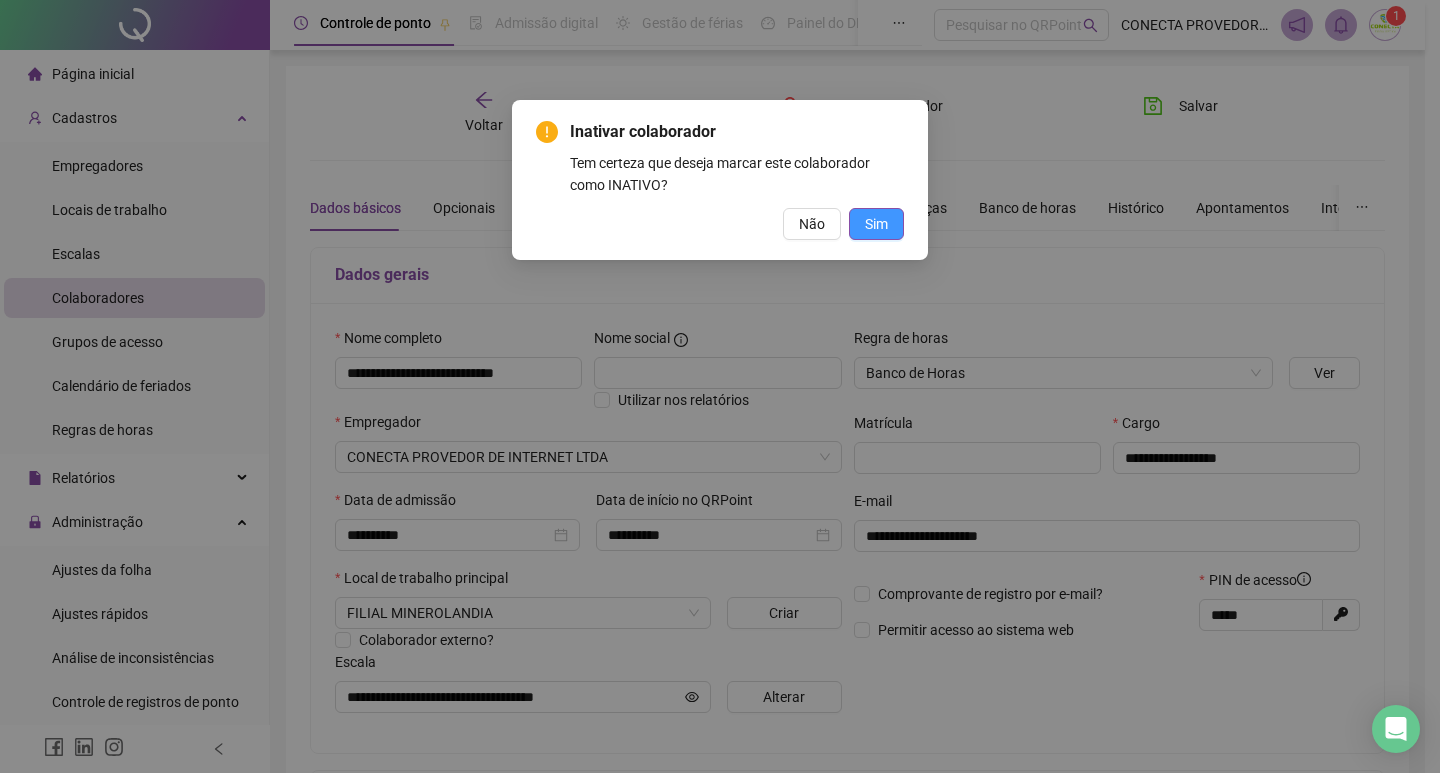 click on "Sim" at bounding box center [876, 224] 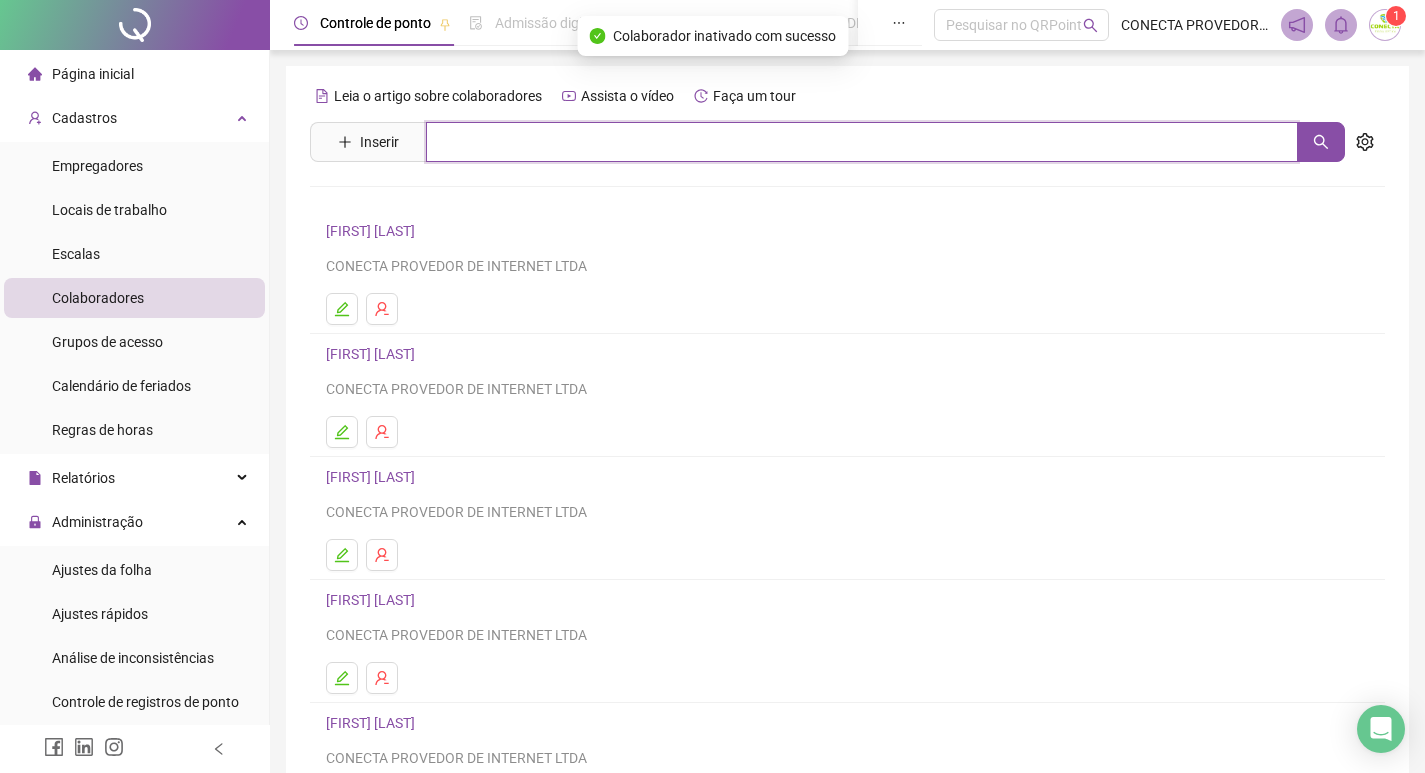 click at bounding box center [862, 142] 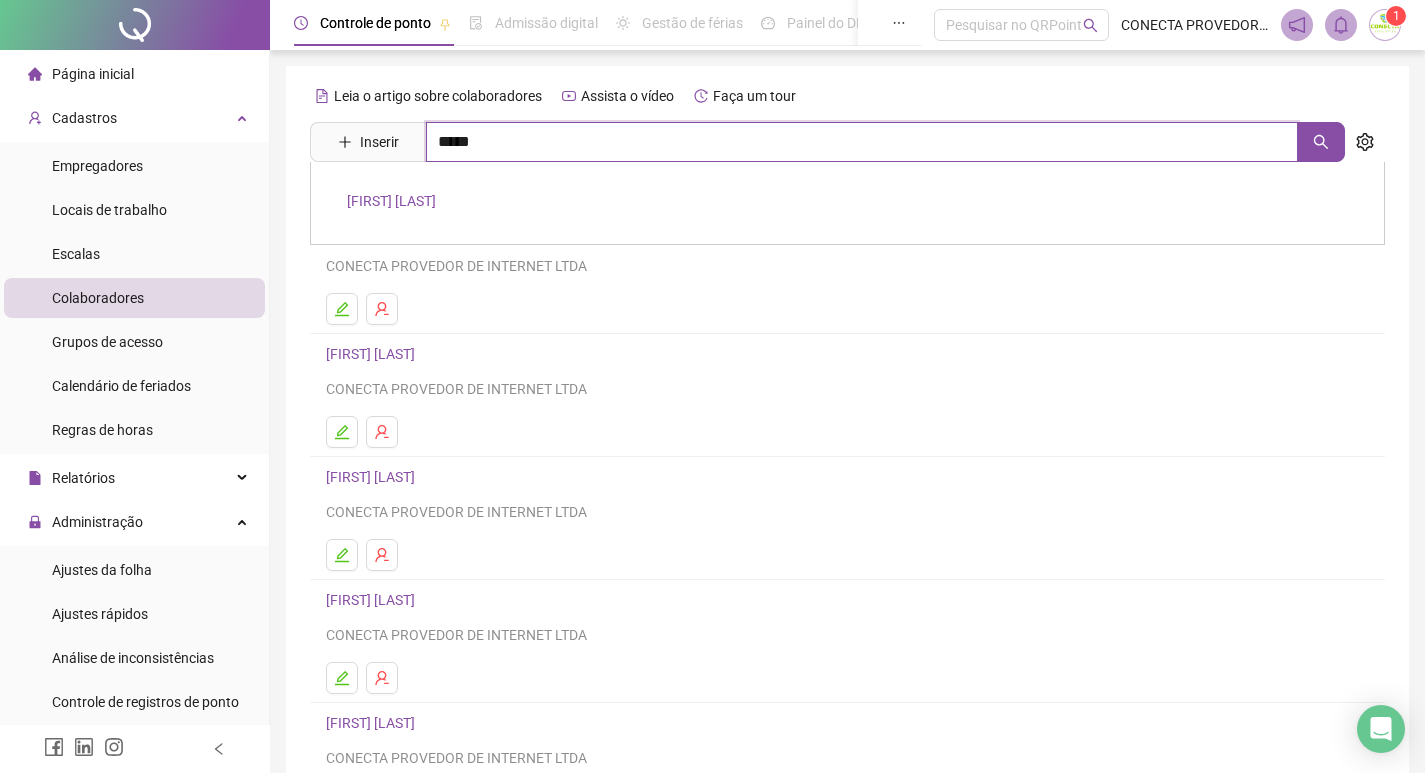 drag, startPoint x: 480, startPoint y: 126, endPoint x: 430, endPoint y: 137, distance: 51.1957 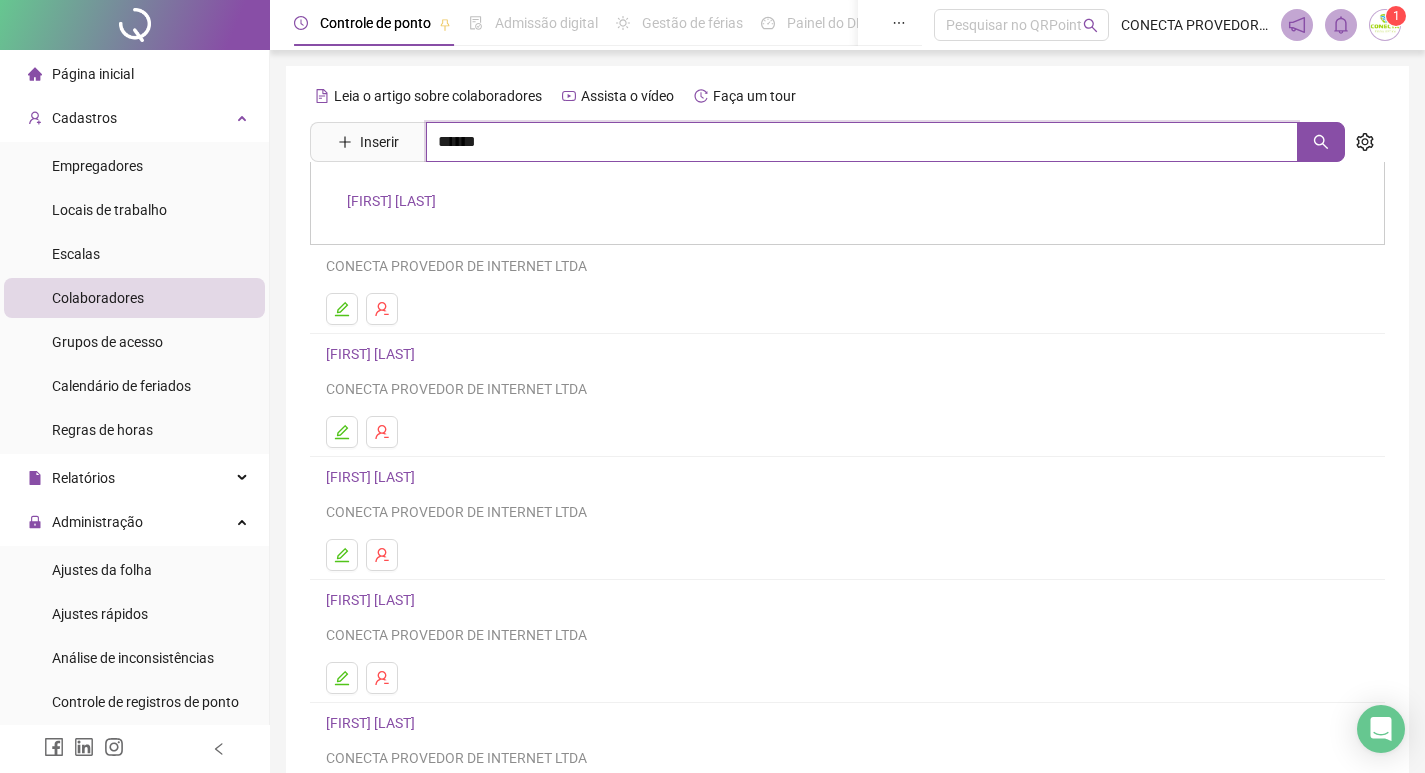 type on "******" 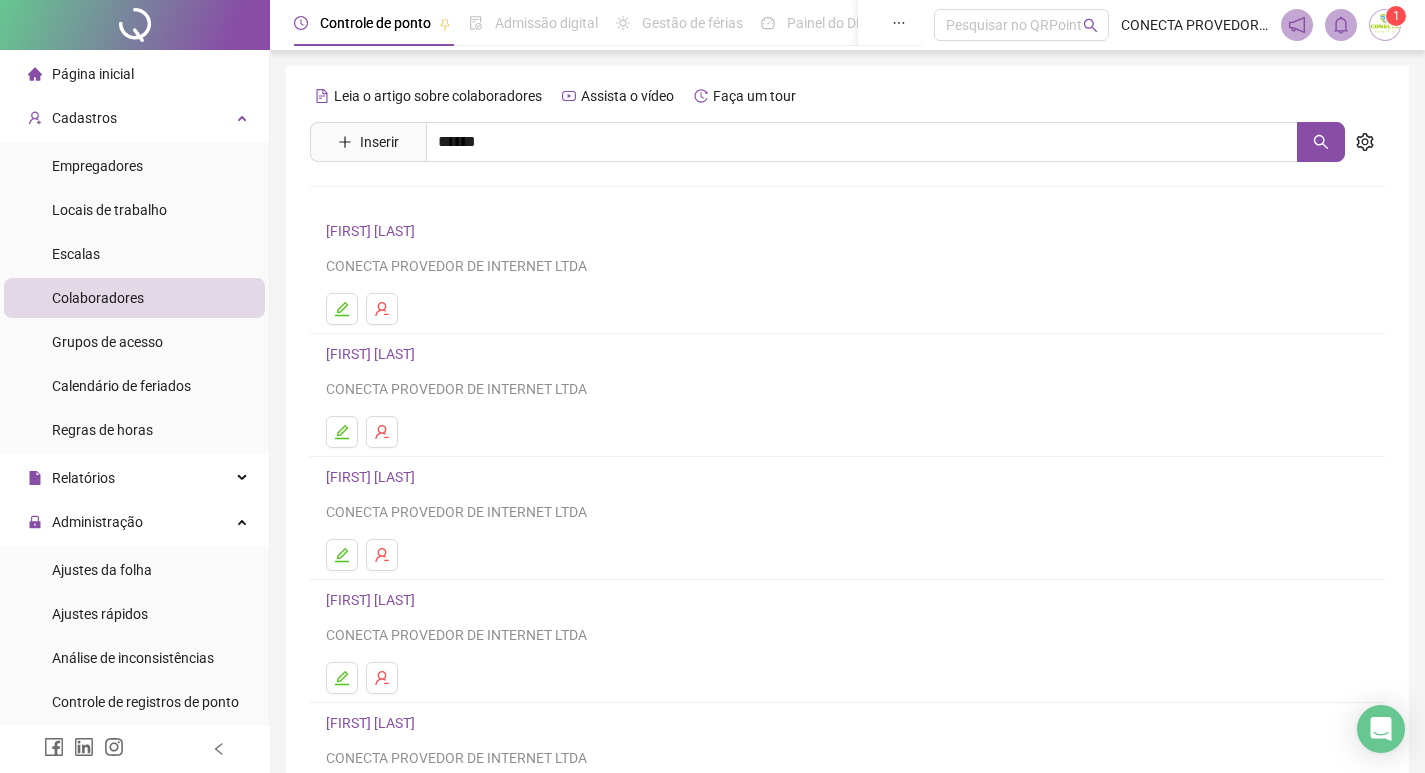 click on "[FIRST] [LAST]" at bounding box center [391, 201] 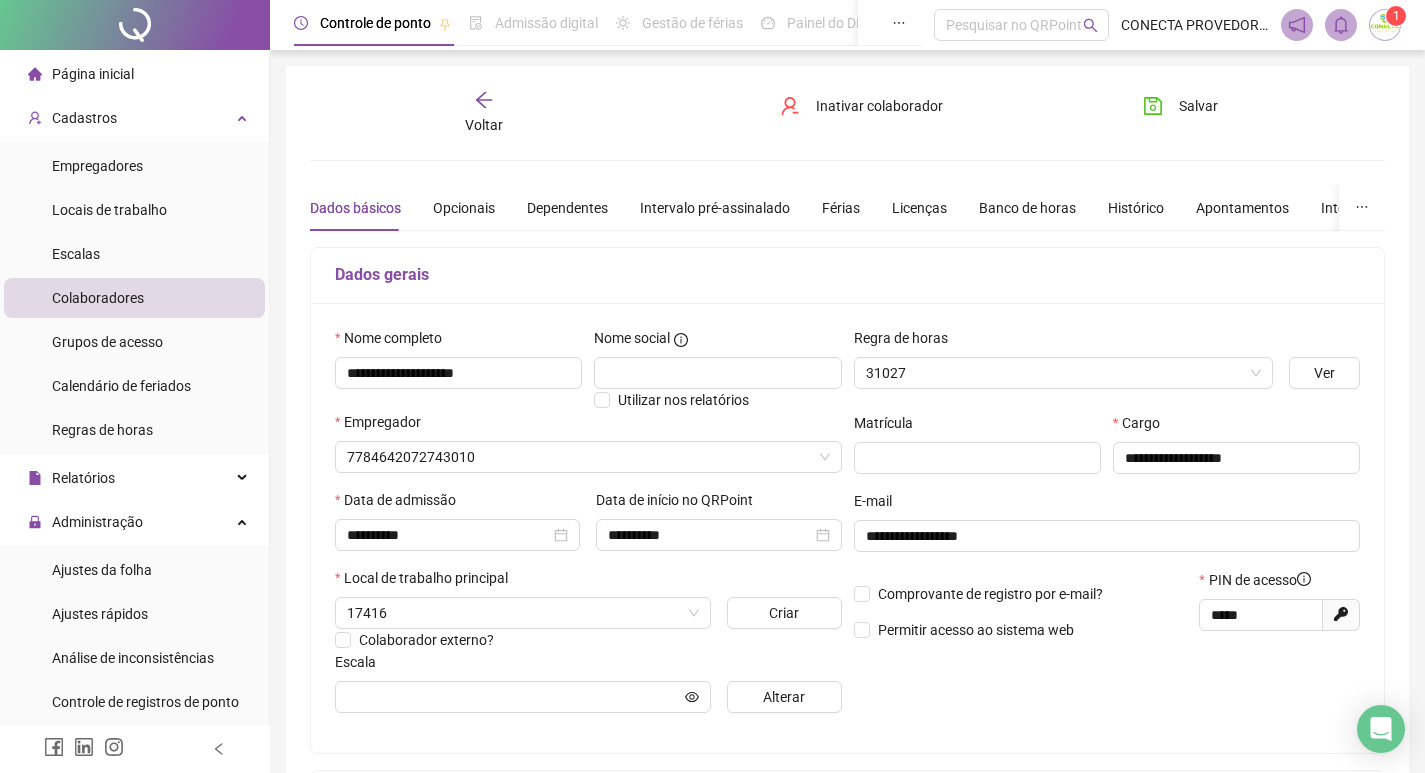 type on "**********" 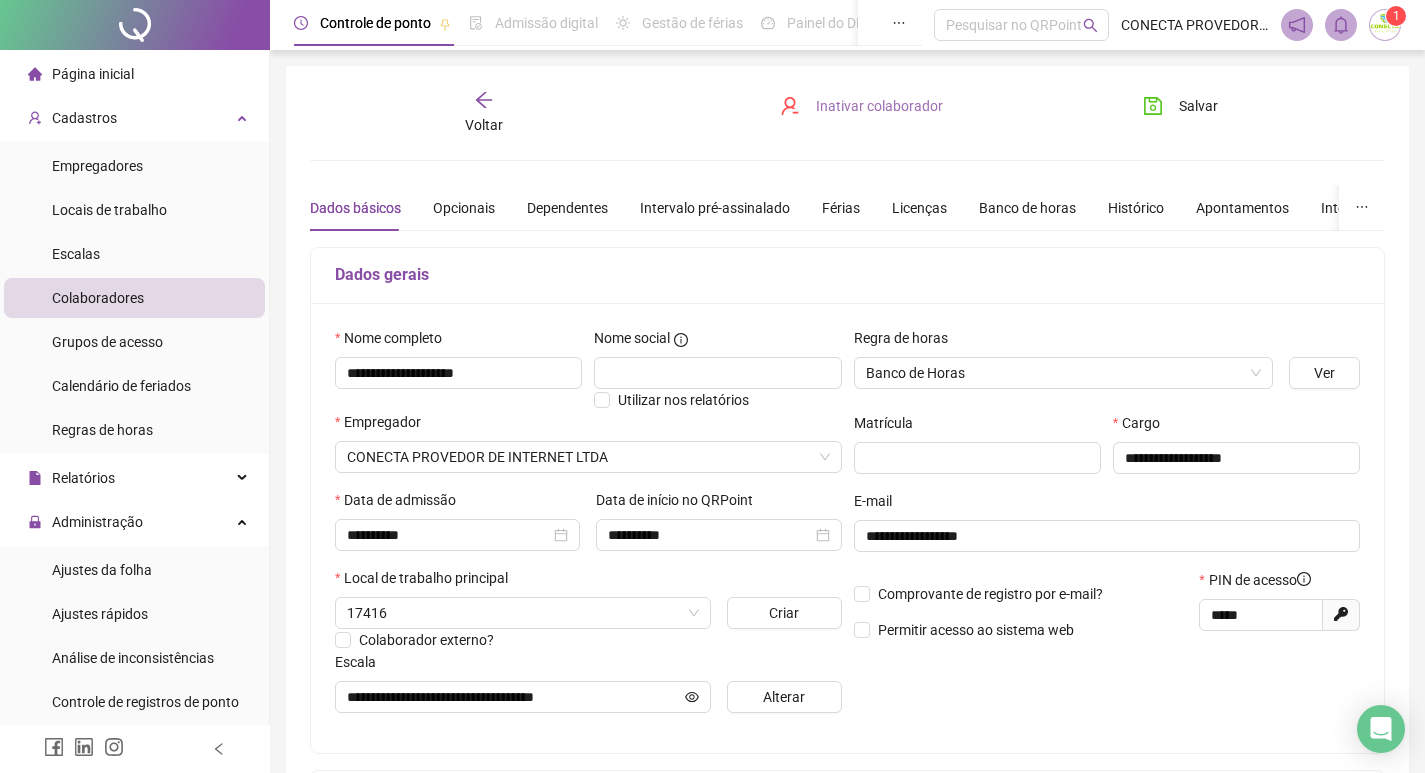 click on "Inativar colaborador" at bounding box center (879, 106) 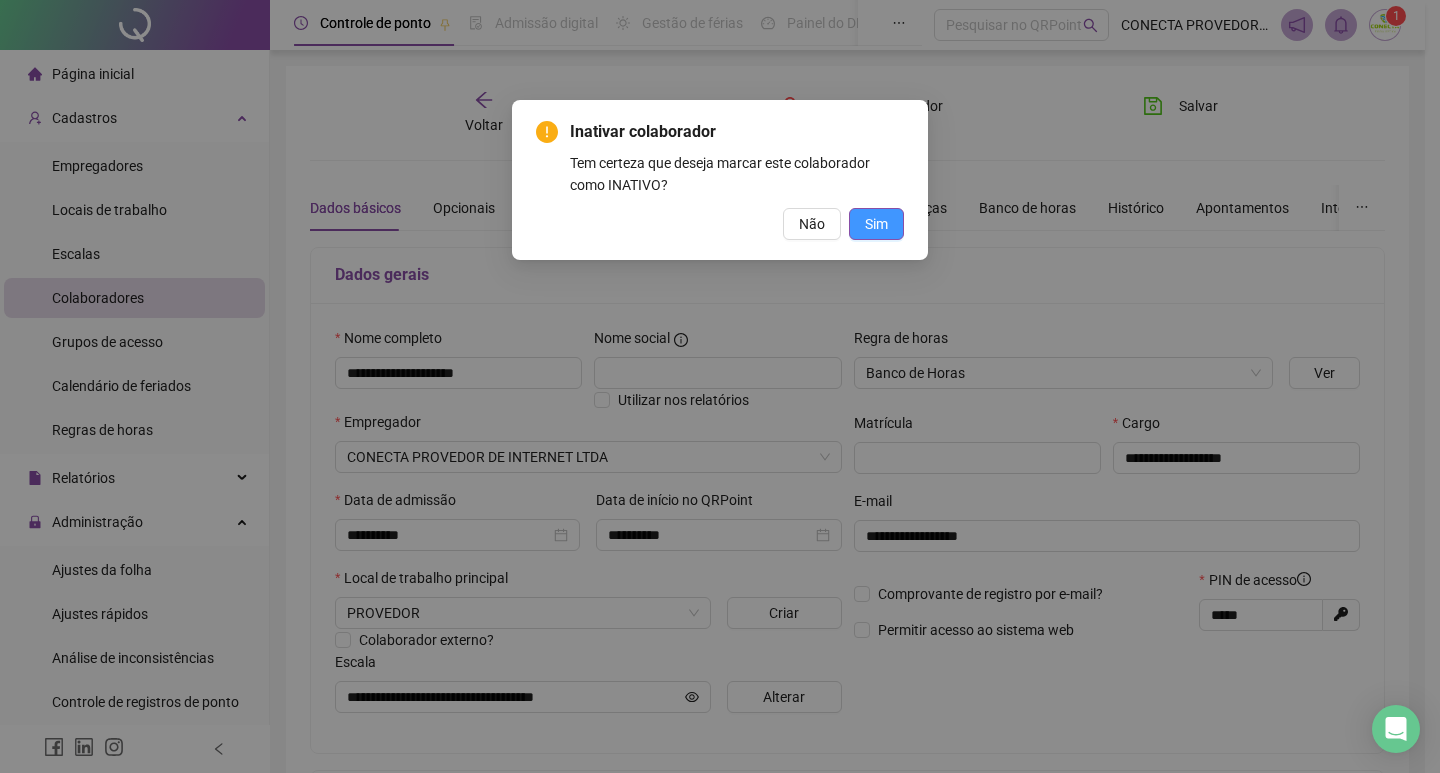 click on "Sim" at bounding box center [876, 224] 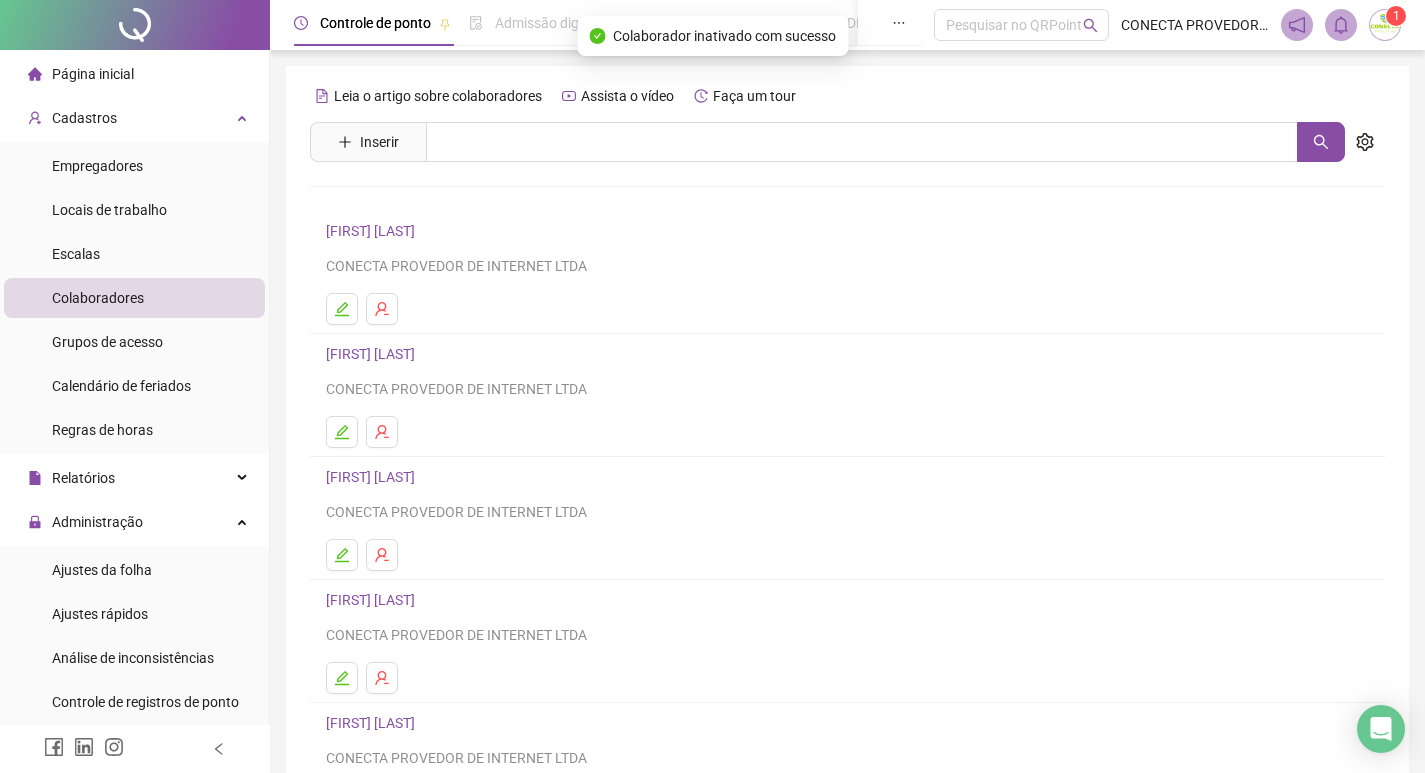 click on "Colaboradores" at bounding box center (98, 298) 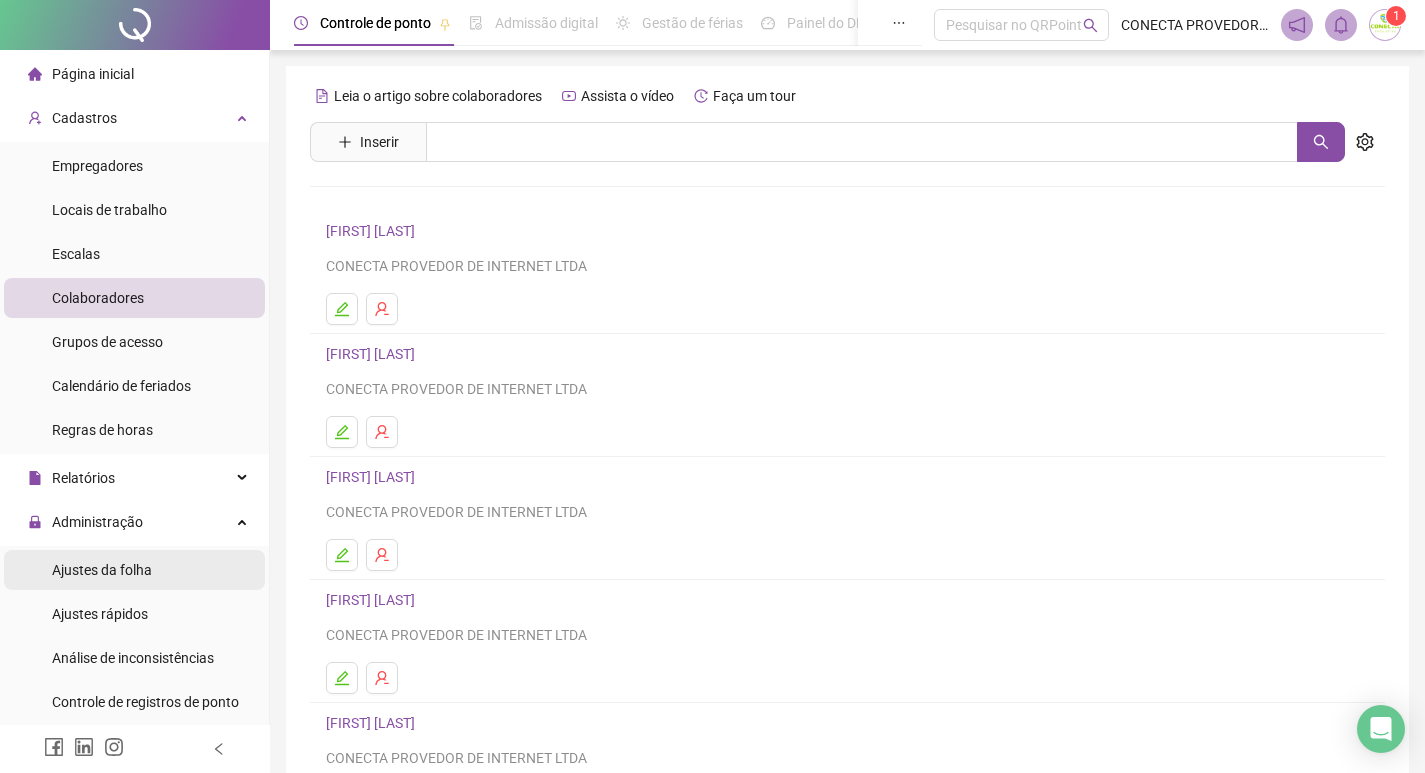 click on "Ajustes da folha" at bounding box center [102, 570] 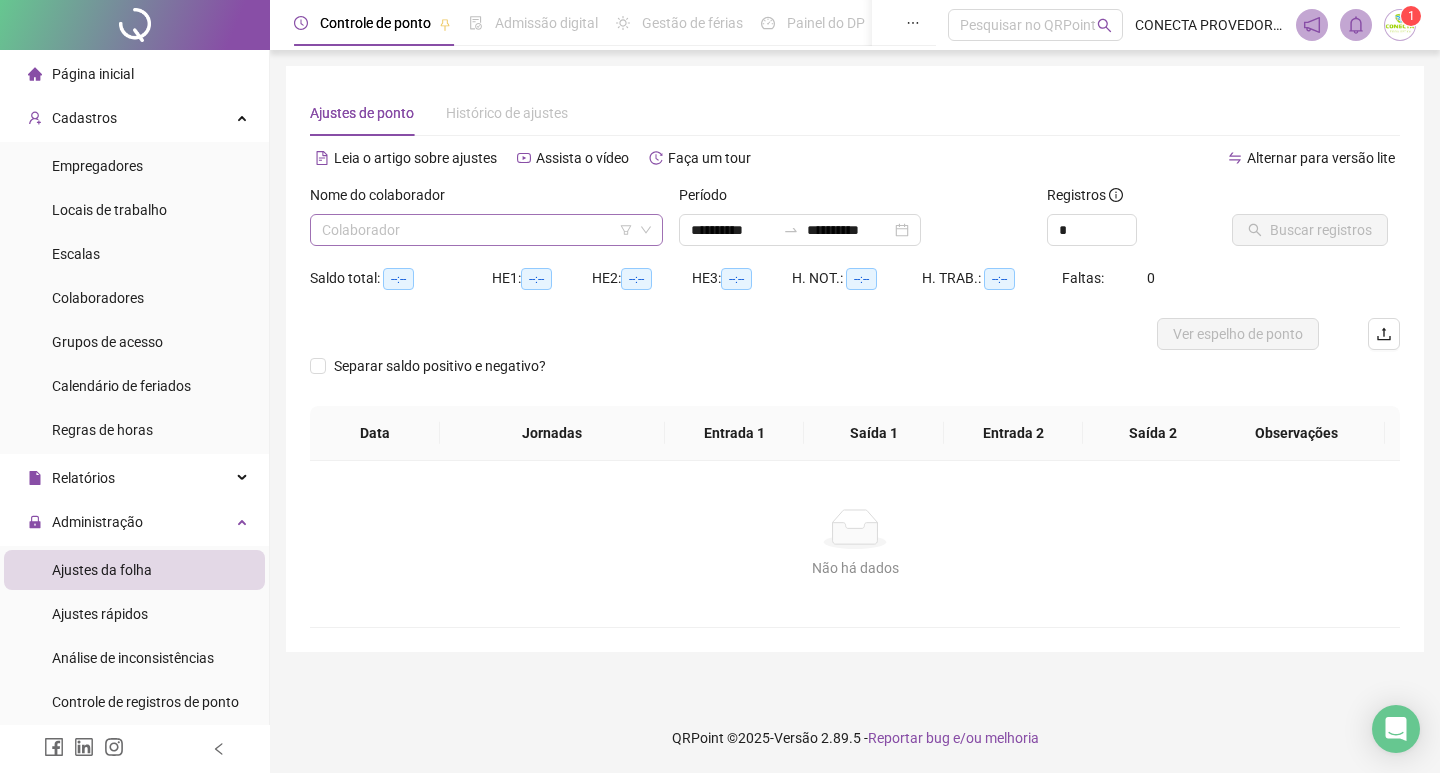 click at bounding box center [477, 230] 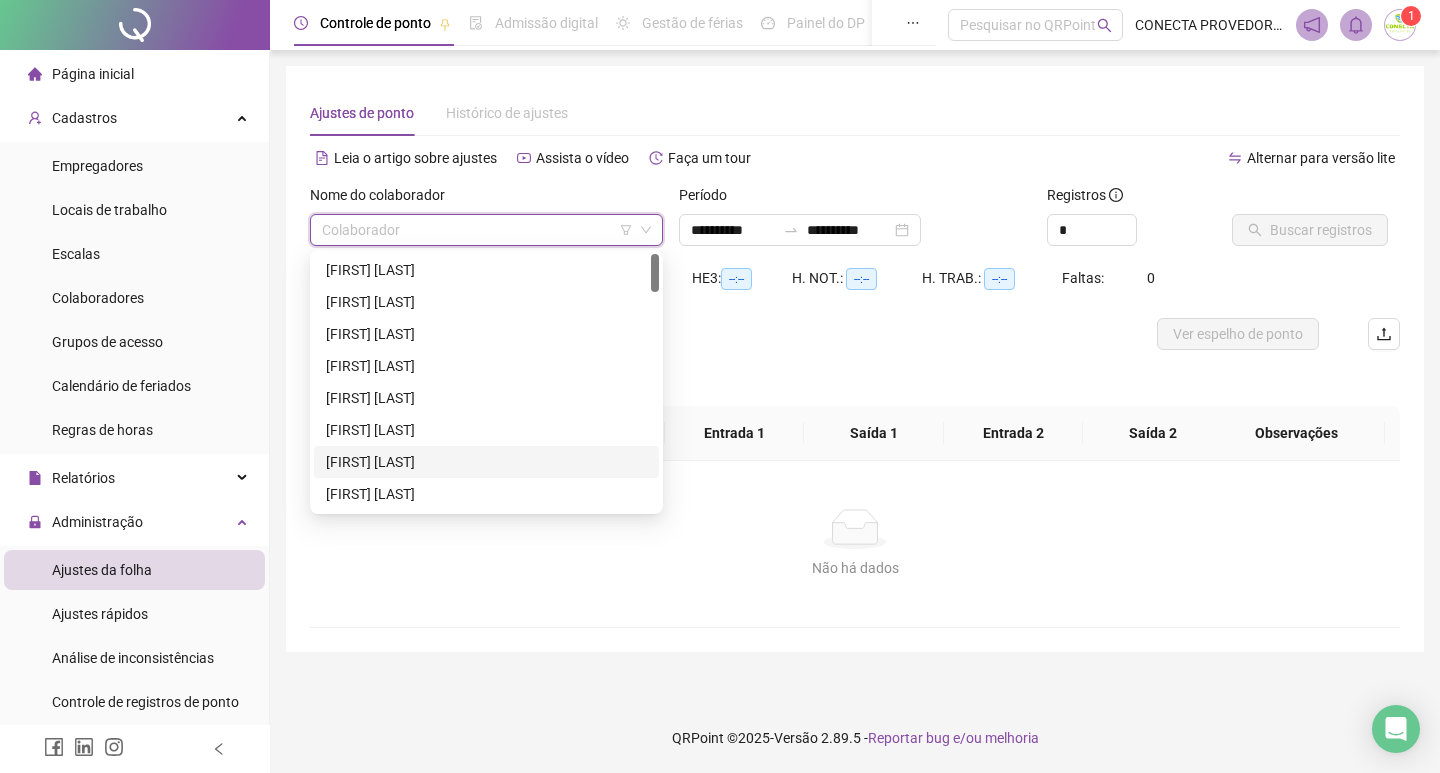 click on "[FIRST] [LAST]" at bounding box center (486, 462) 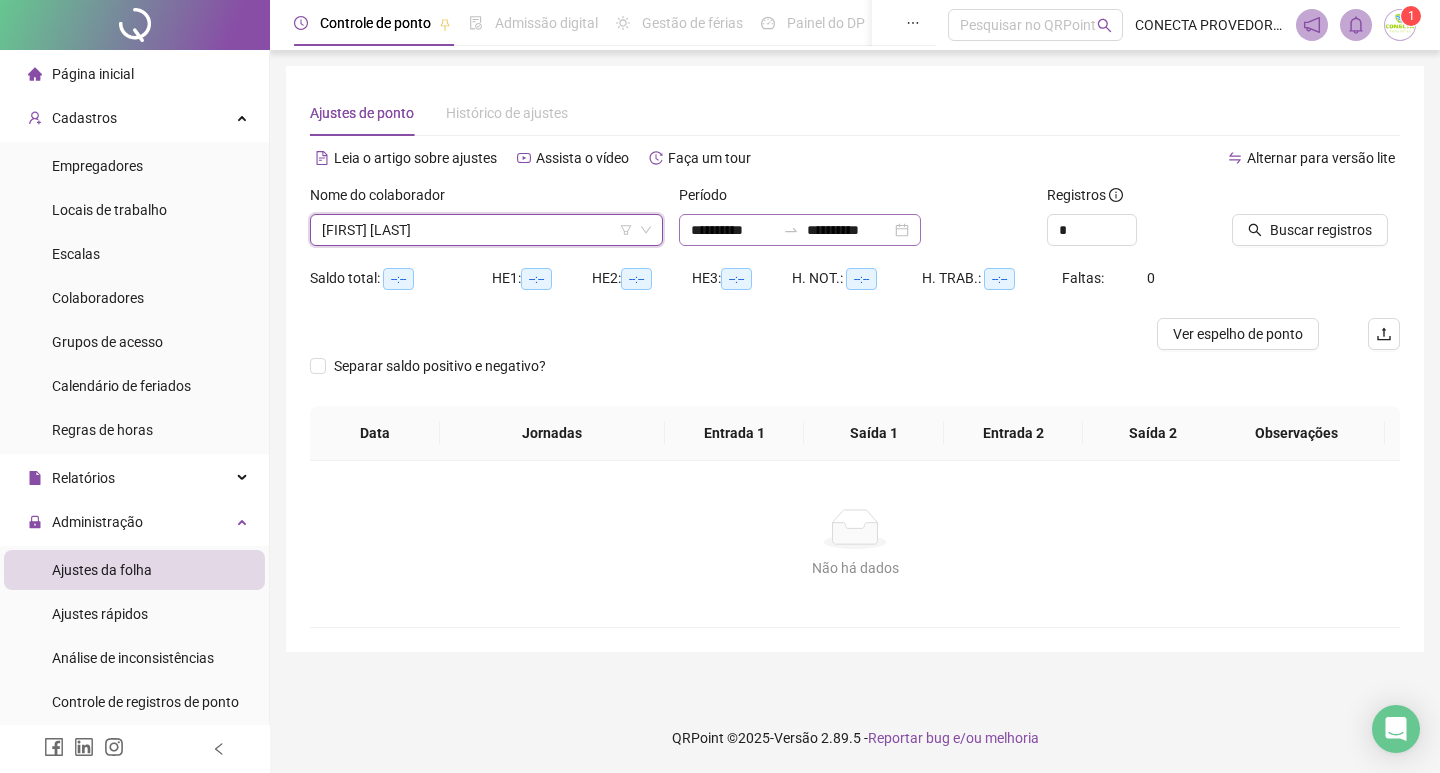 click on "**********" at bounding box center (800, 230) 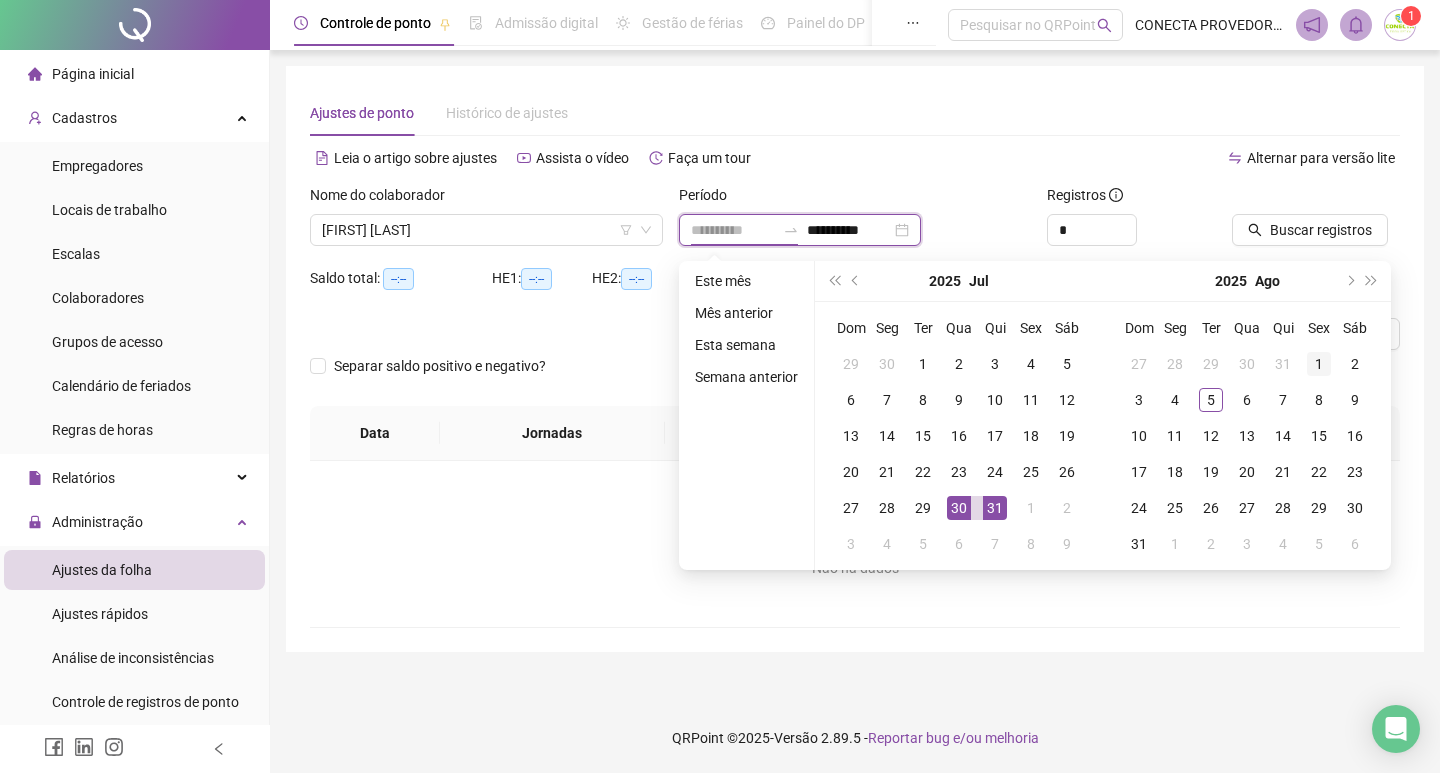 type on "**********" 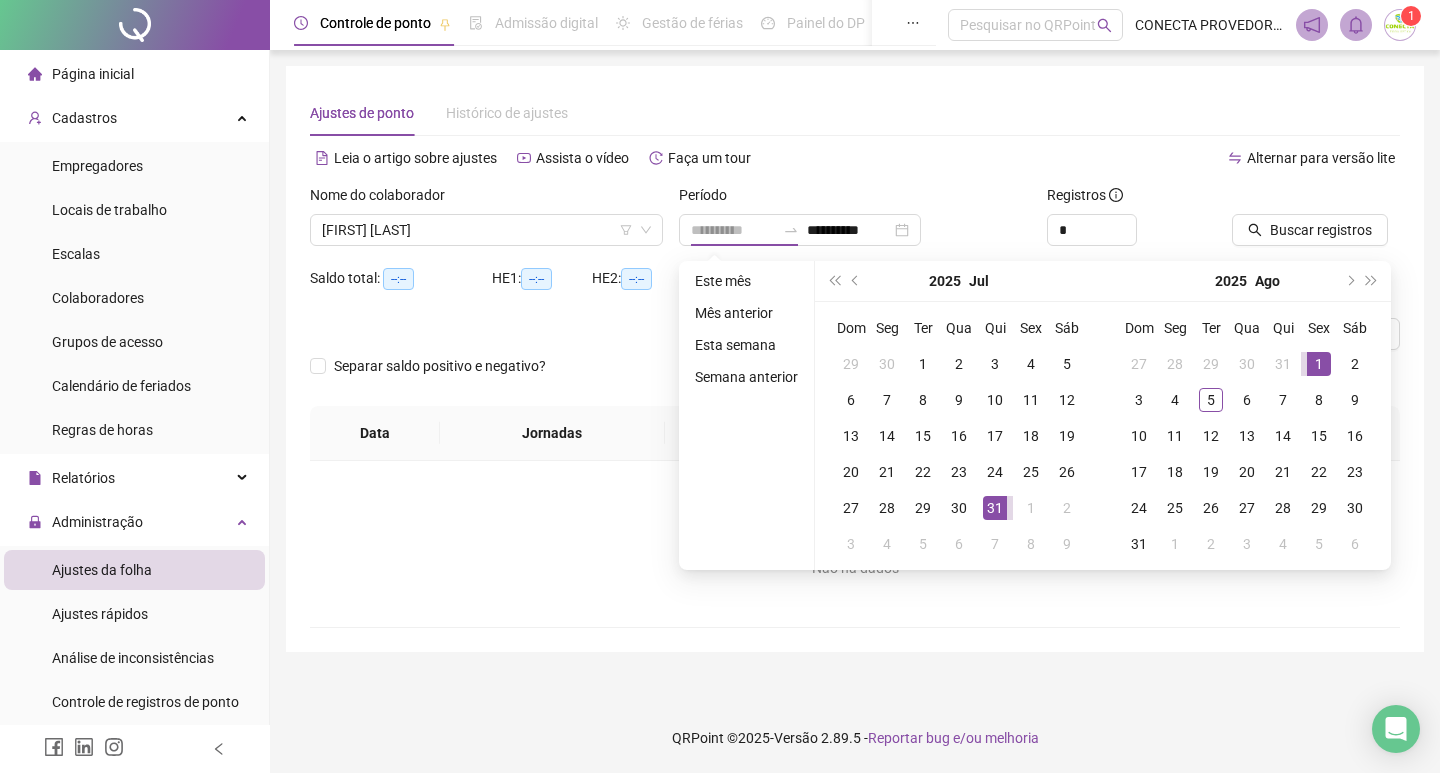 click on "1" at bounding box center (1319, 364) 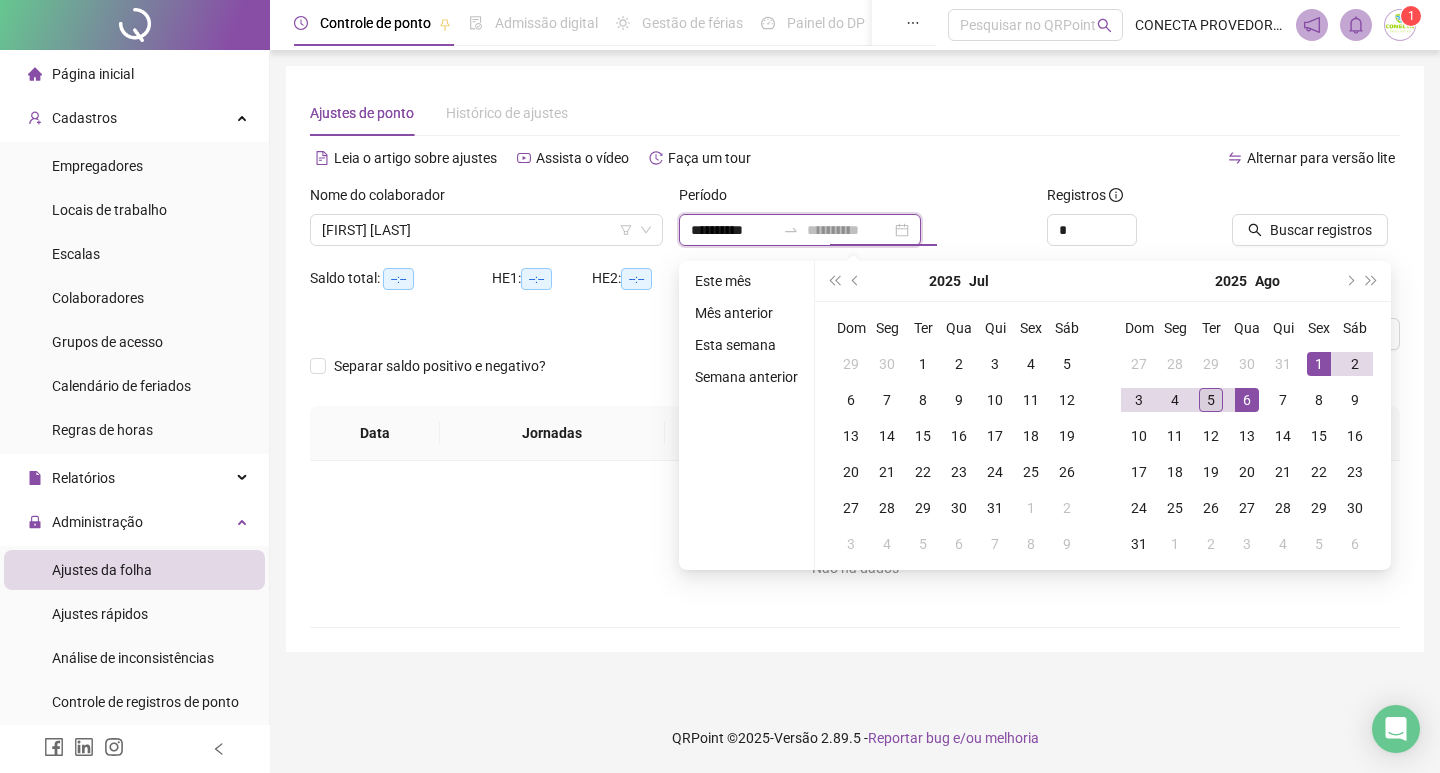 type on "**********" 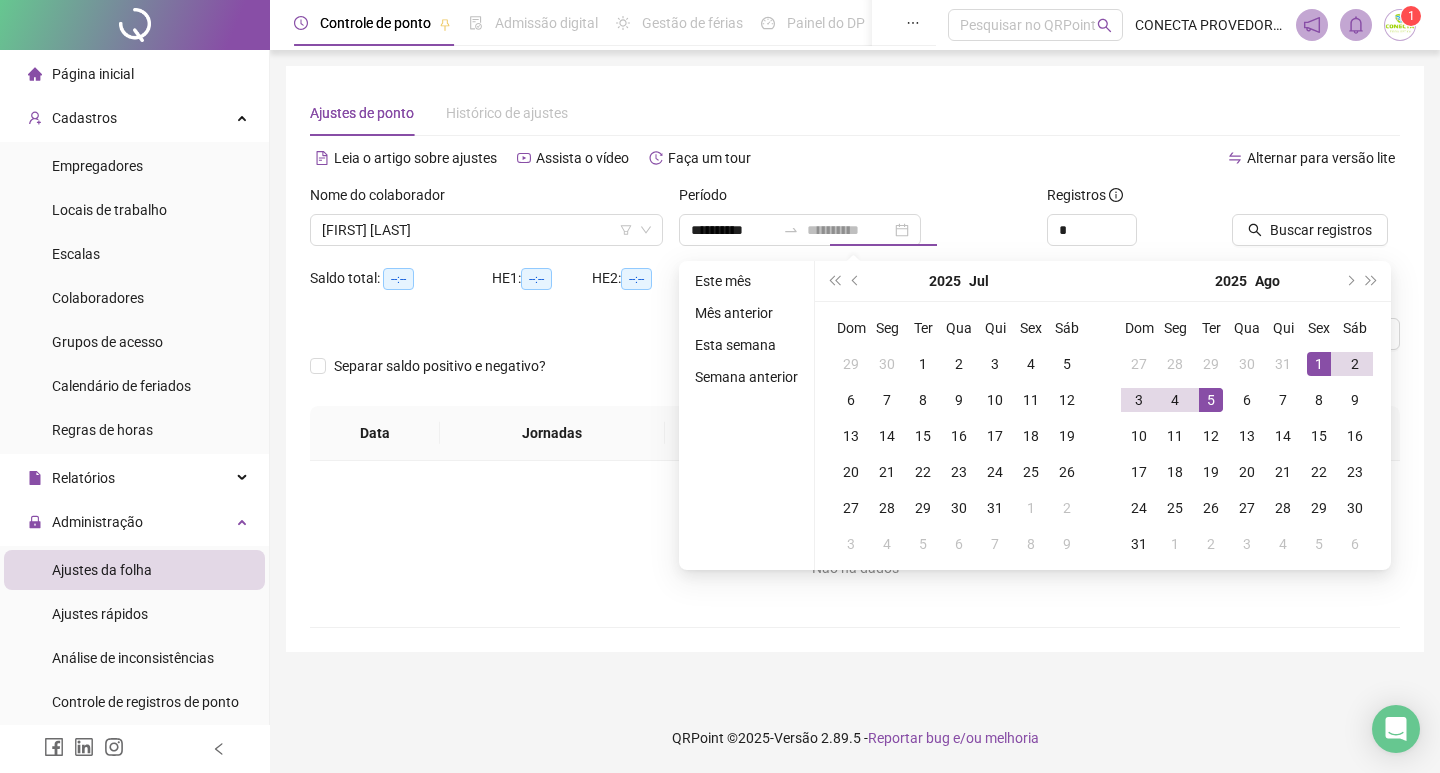 click on "5" at bounding box center (1211, 400) 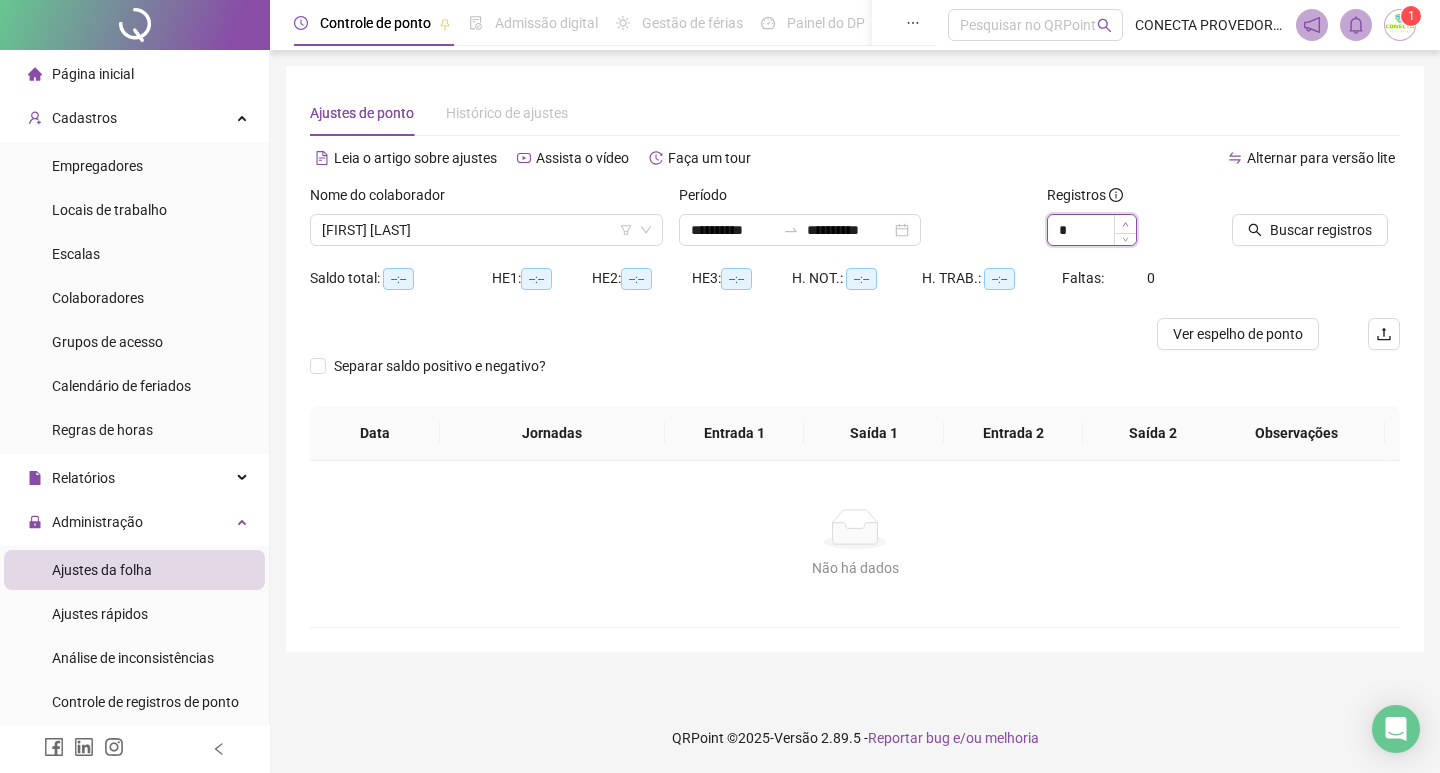 type on "*" 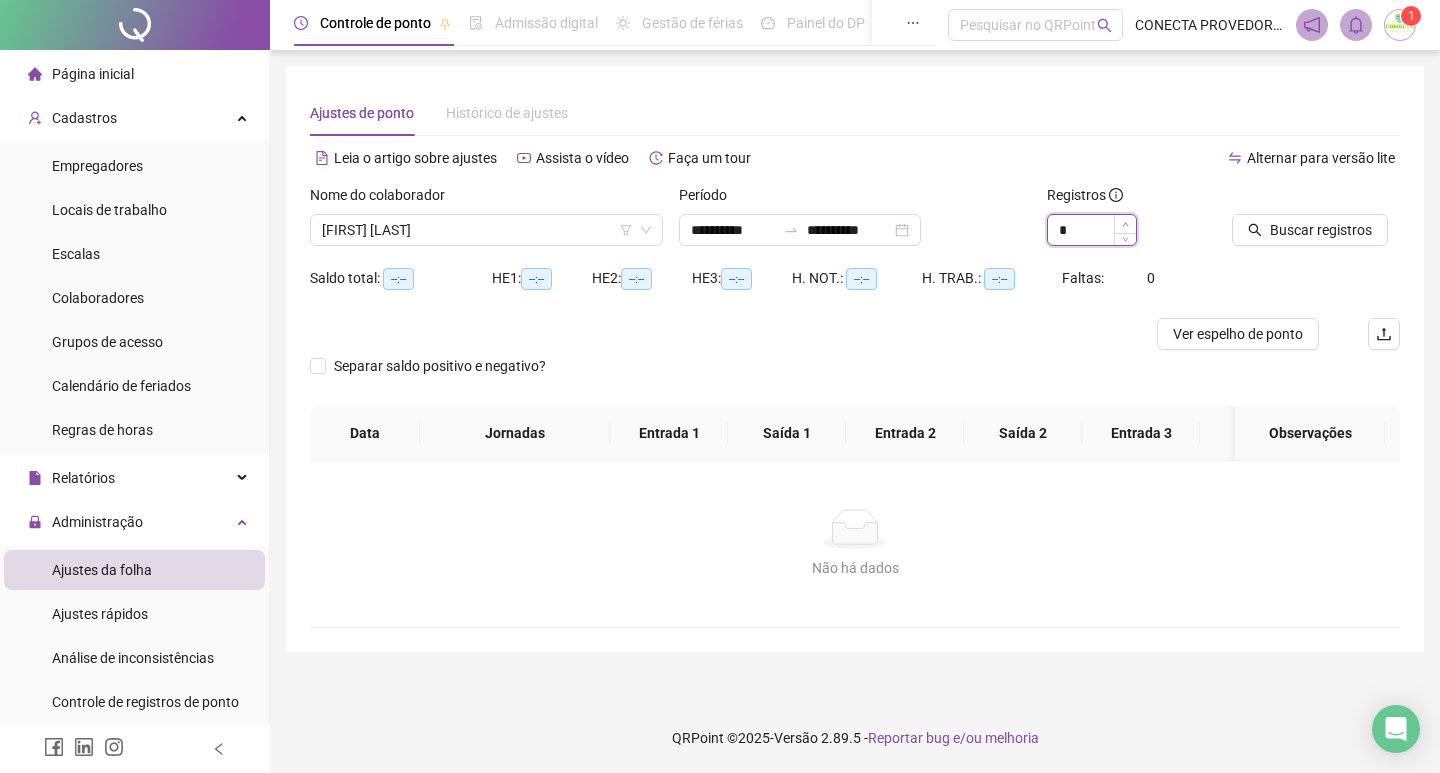 click at bounding box center [1125, 224] 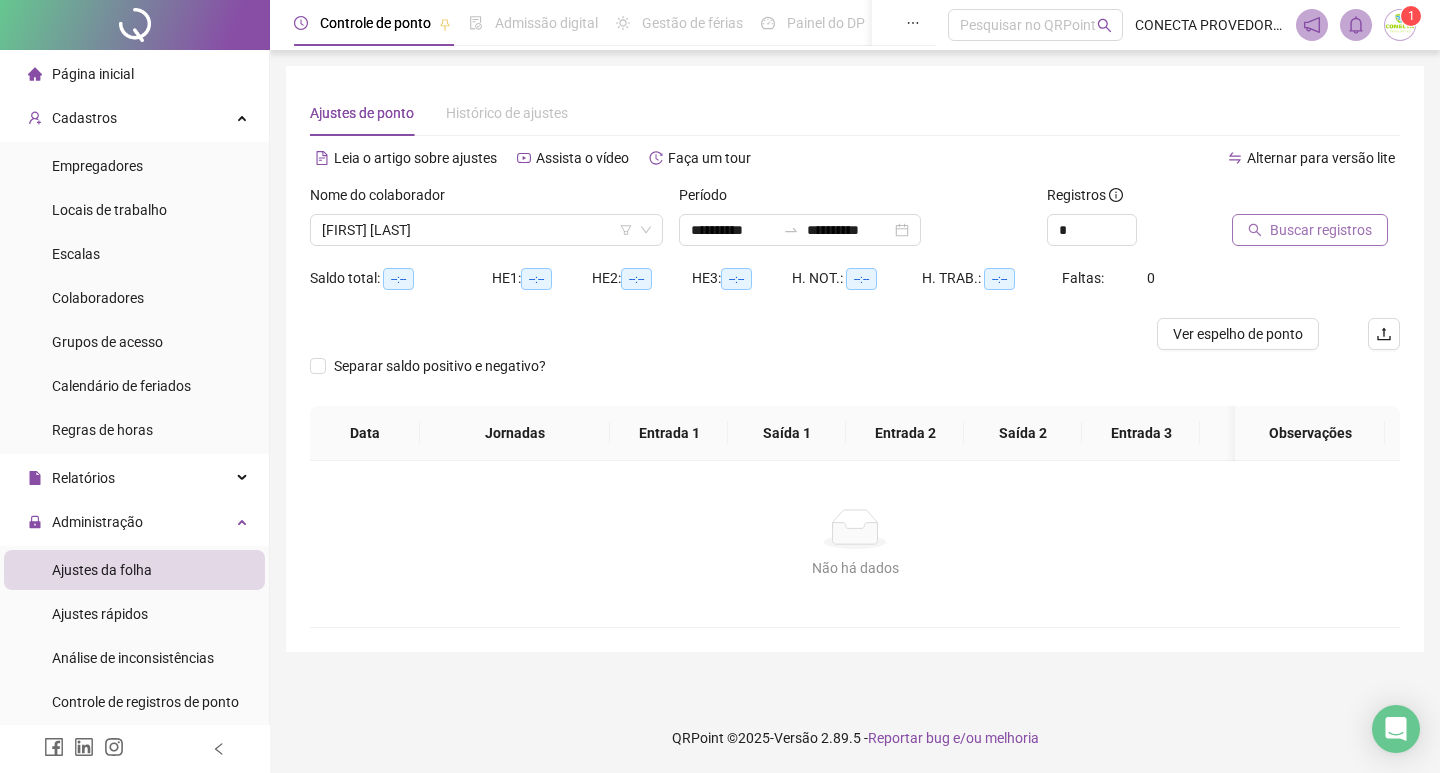 click on "Buscar registros" at bounding box center [1310, 230] 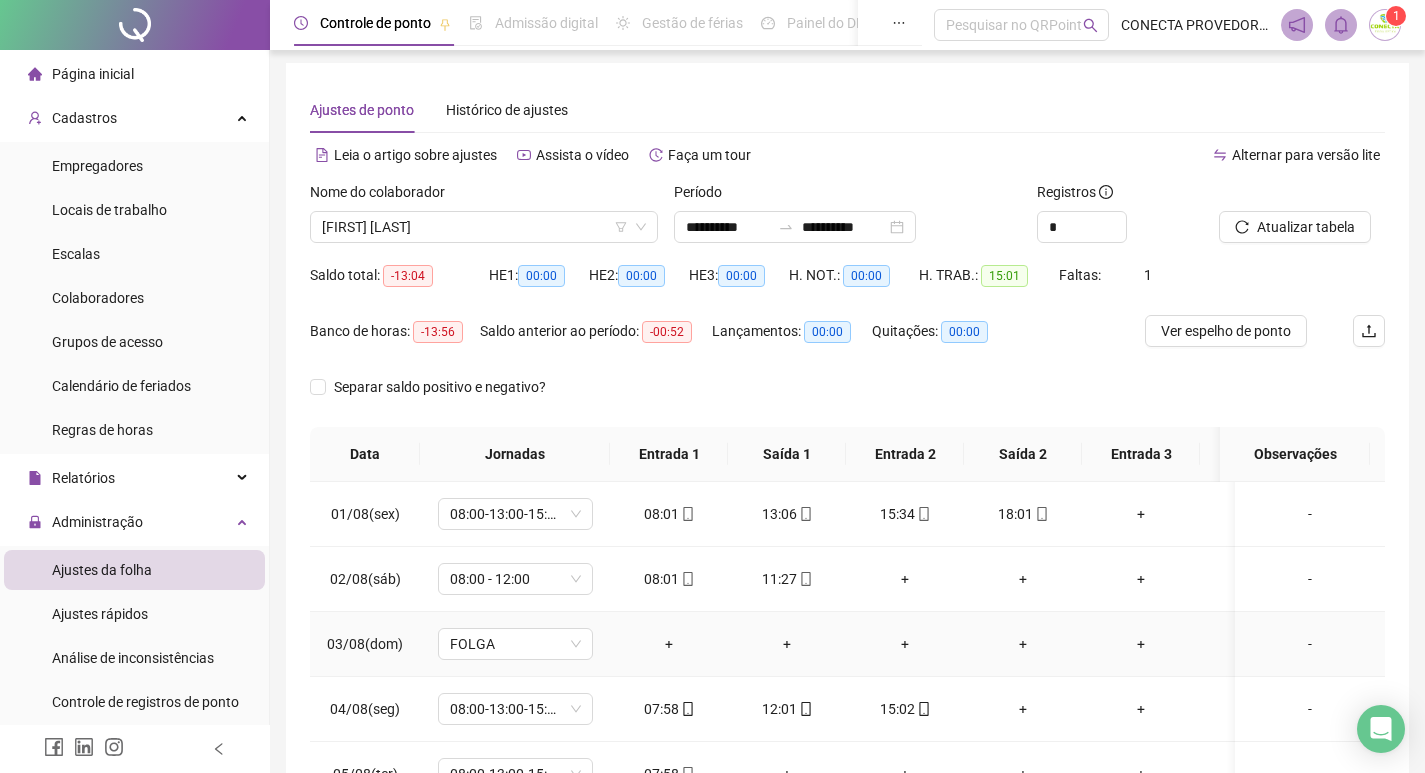 scroll, scrollTop: 0, scrollLeft: 0, axis: both 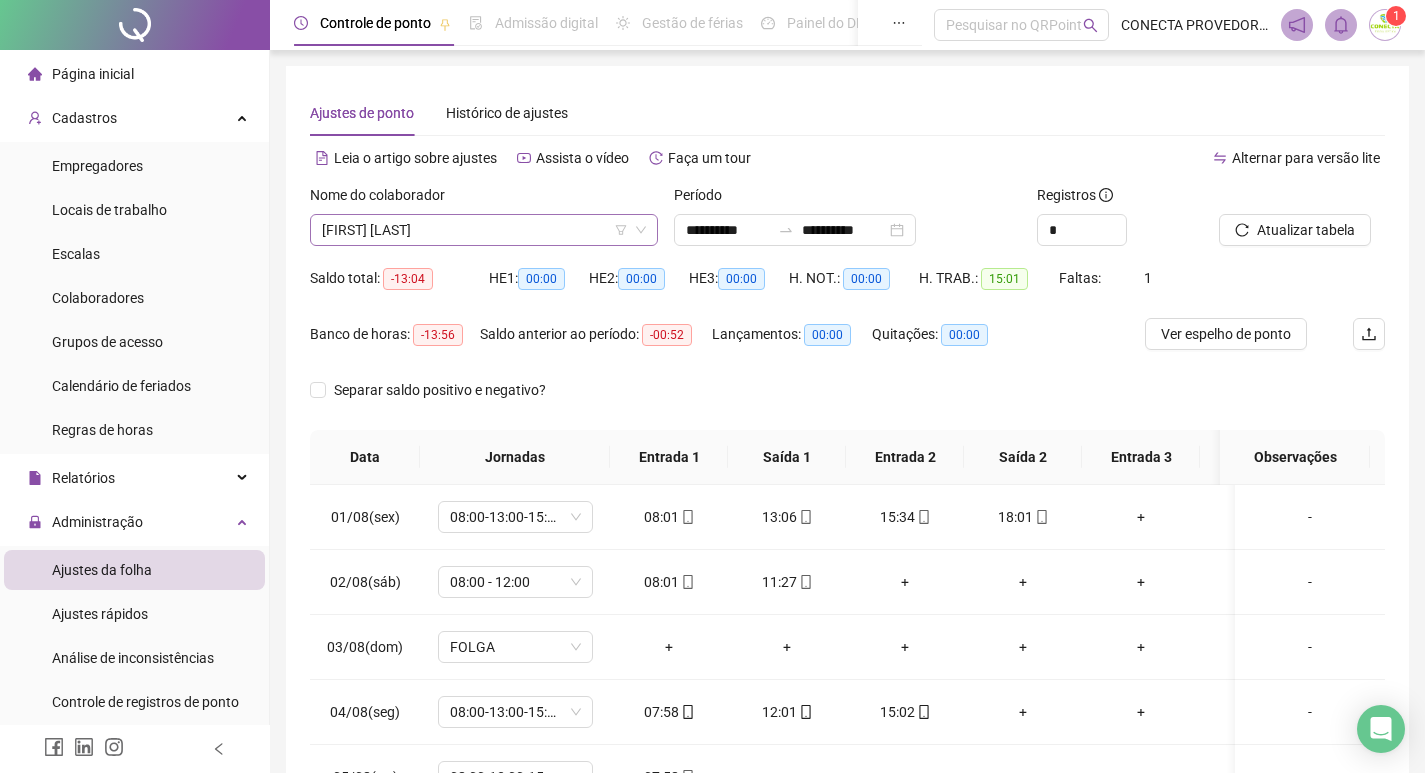 click on "[FIRST] [LAST]" at bounding box center [484, 230] 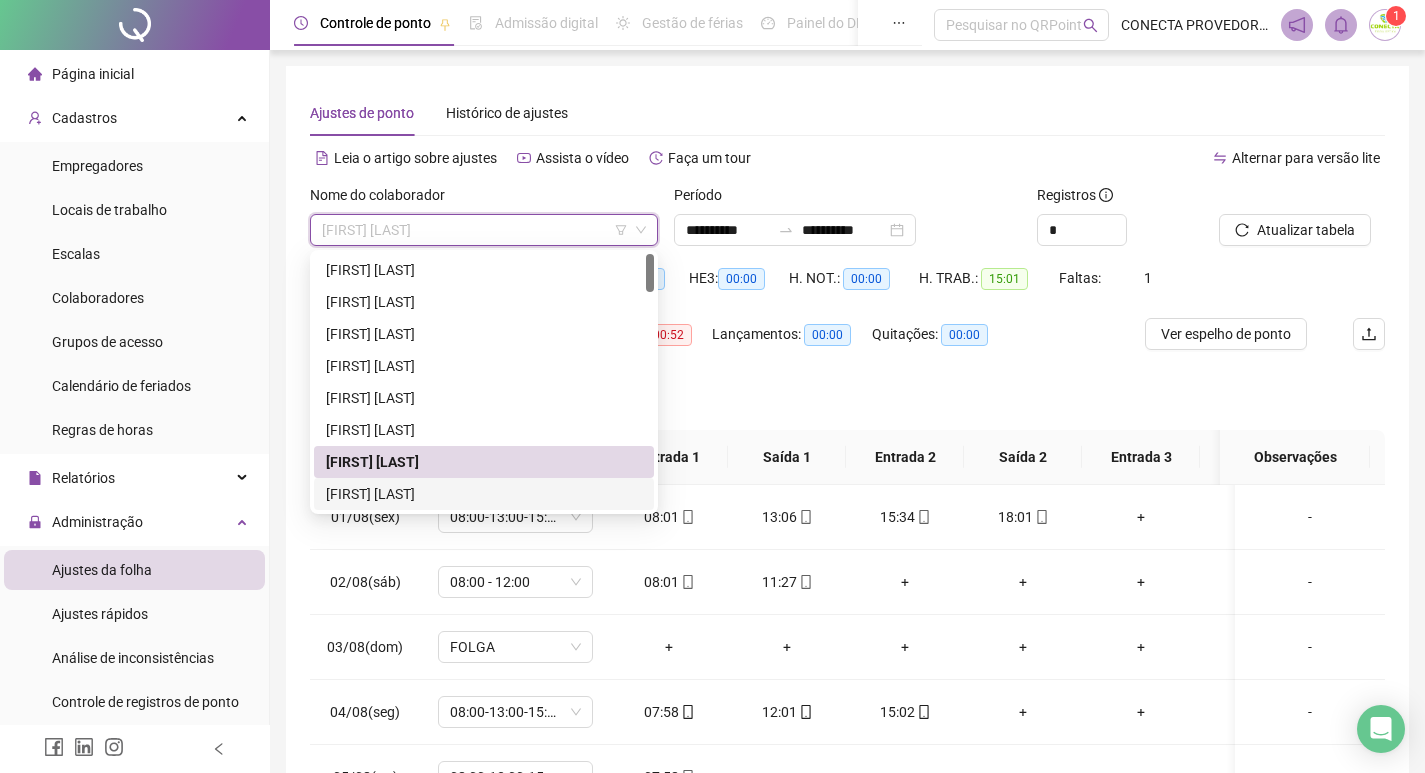 click on "[FIRST] [LAST]" at bounding box center (484, 494) 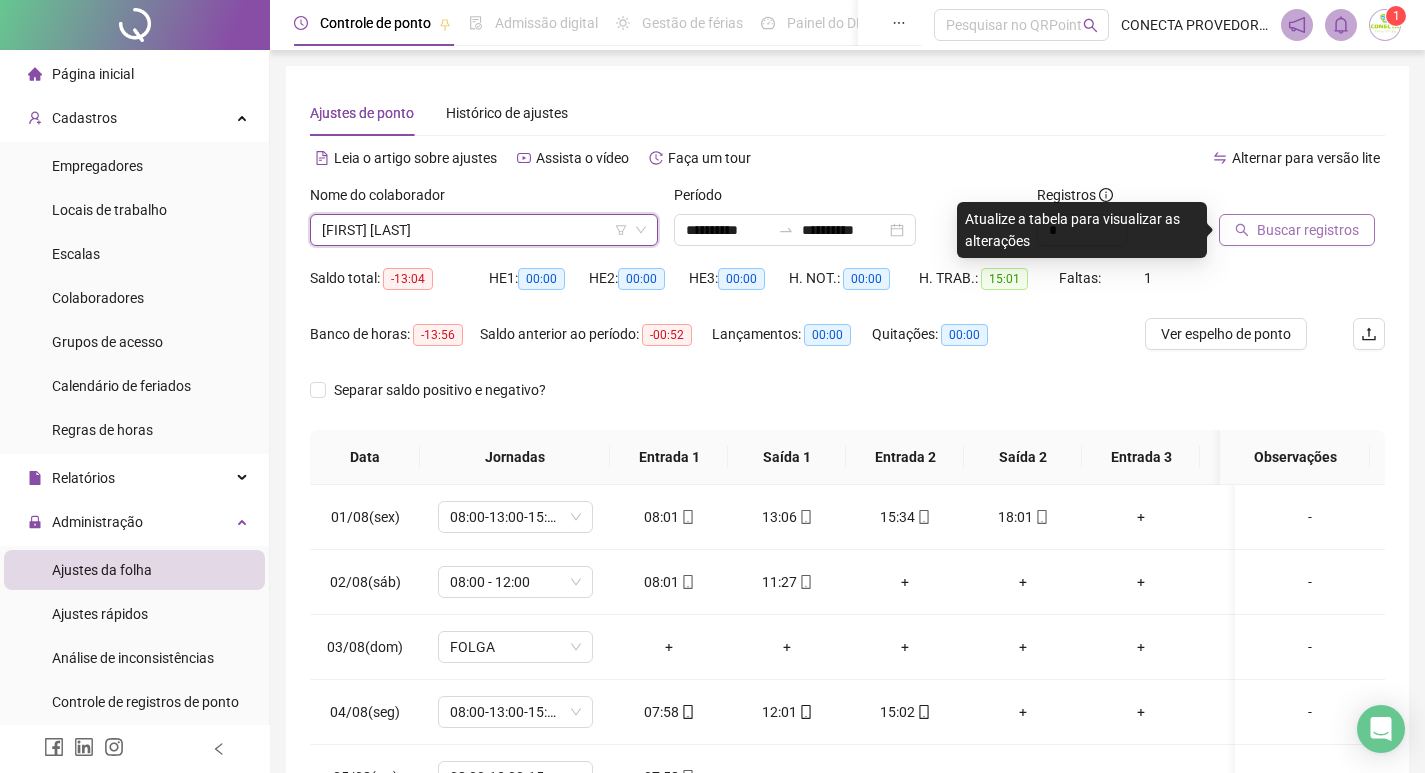 click on "Buscar registros" at bounding box center [1308, 230] 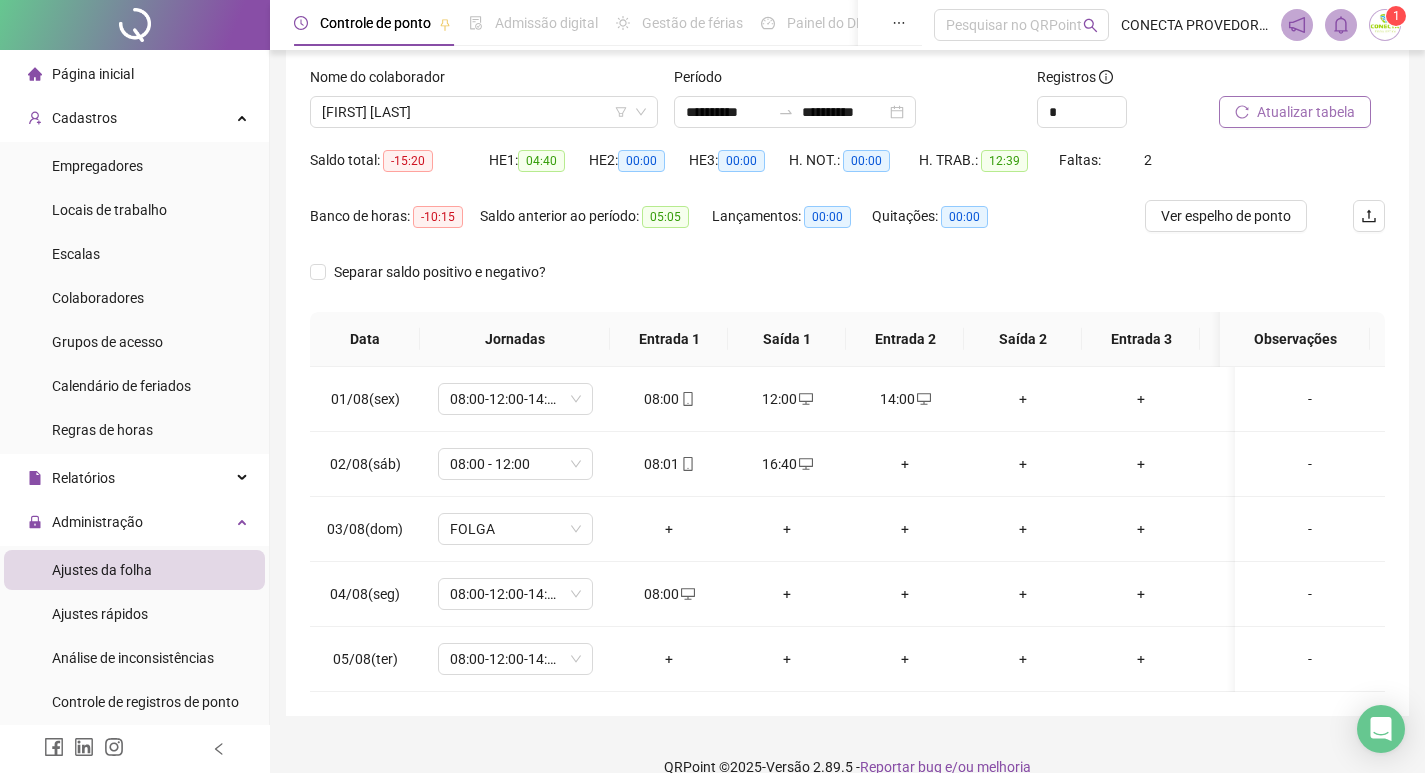 scroll, scrollTop: 125, scrollLeft: 0, axis: vertical 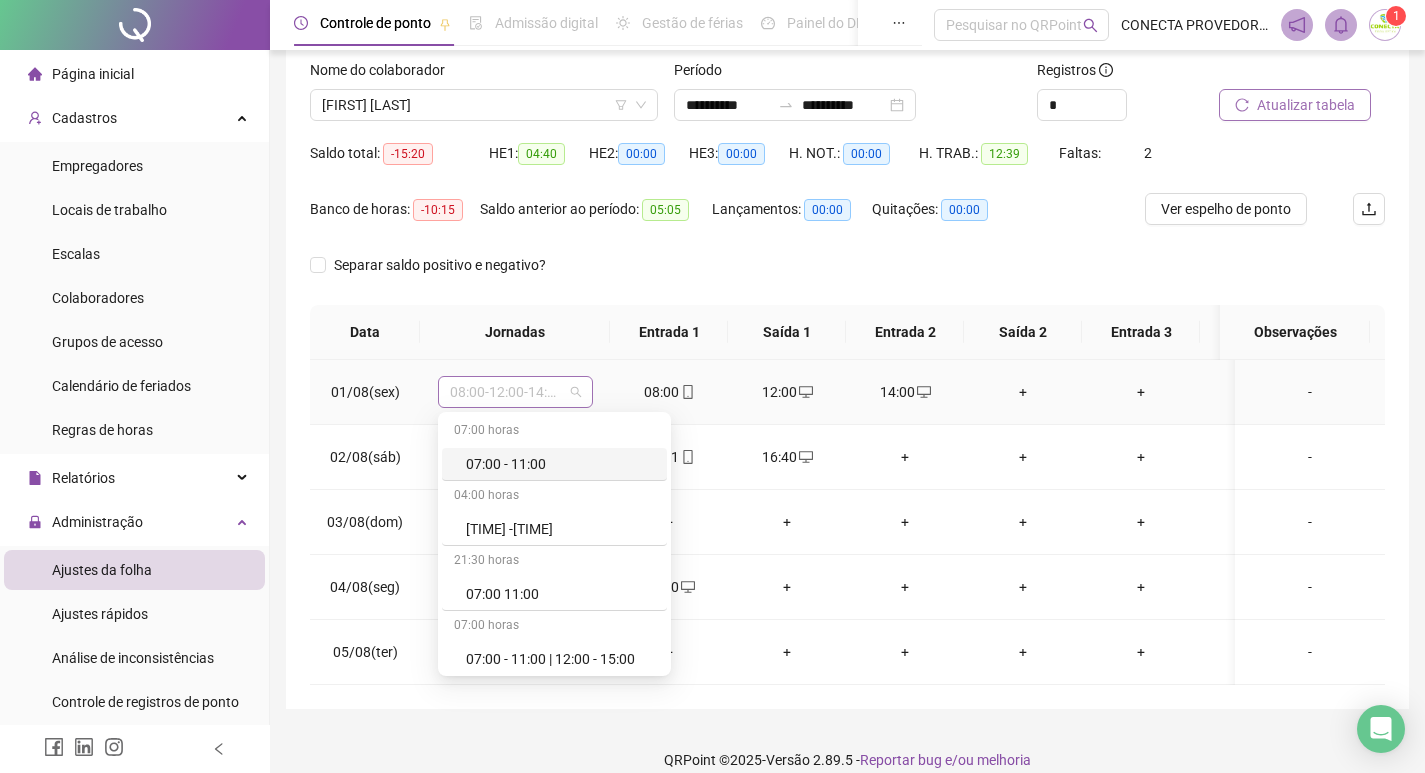 click on "08:00-12:00-14:00-18:00" at bounding box center [515, 392] 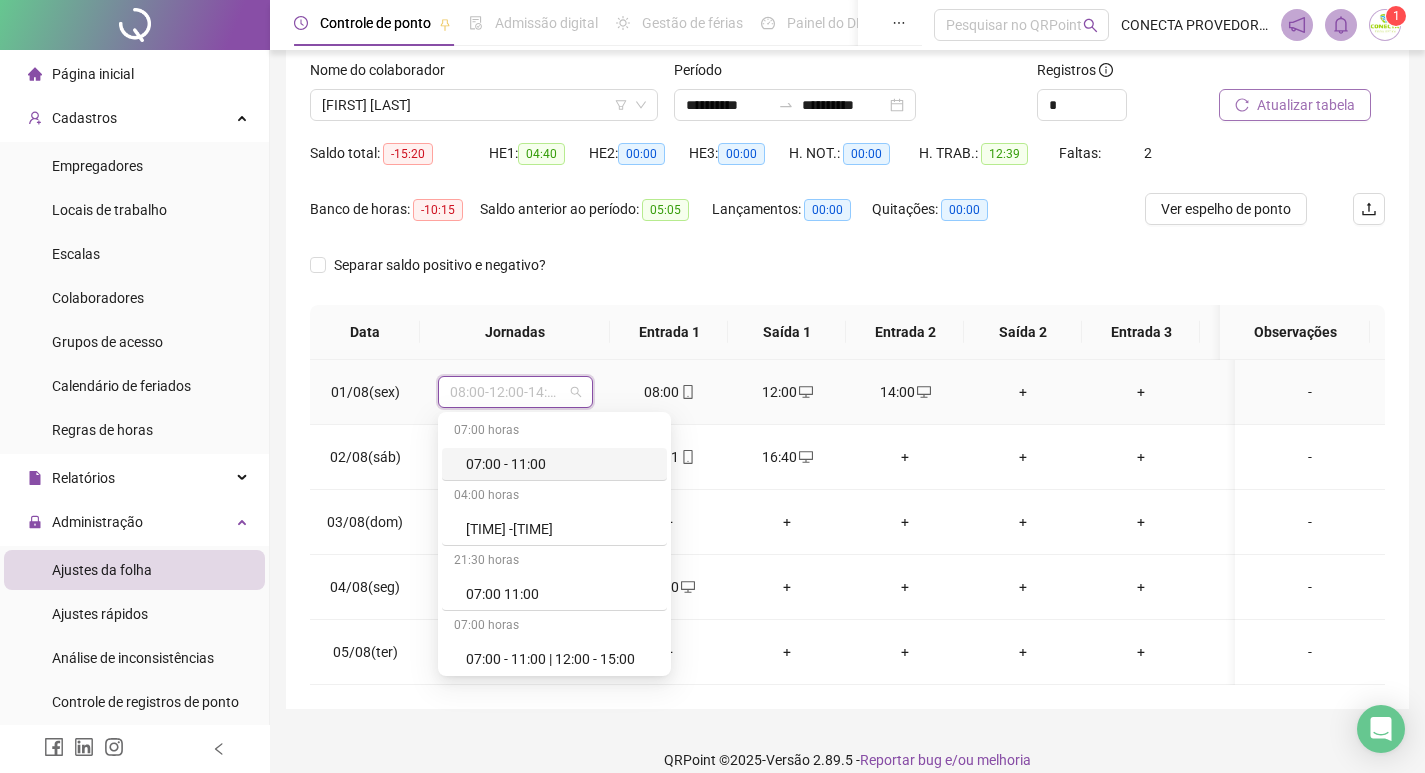 click on "08:00-12:00-14:00-18:00" at bounding box center (515, 392) 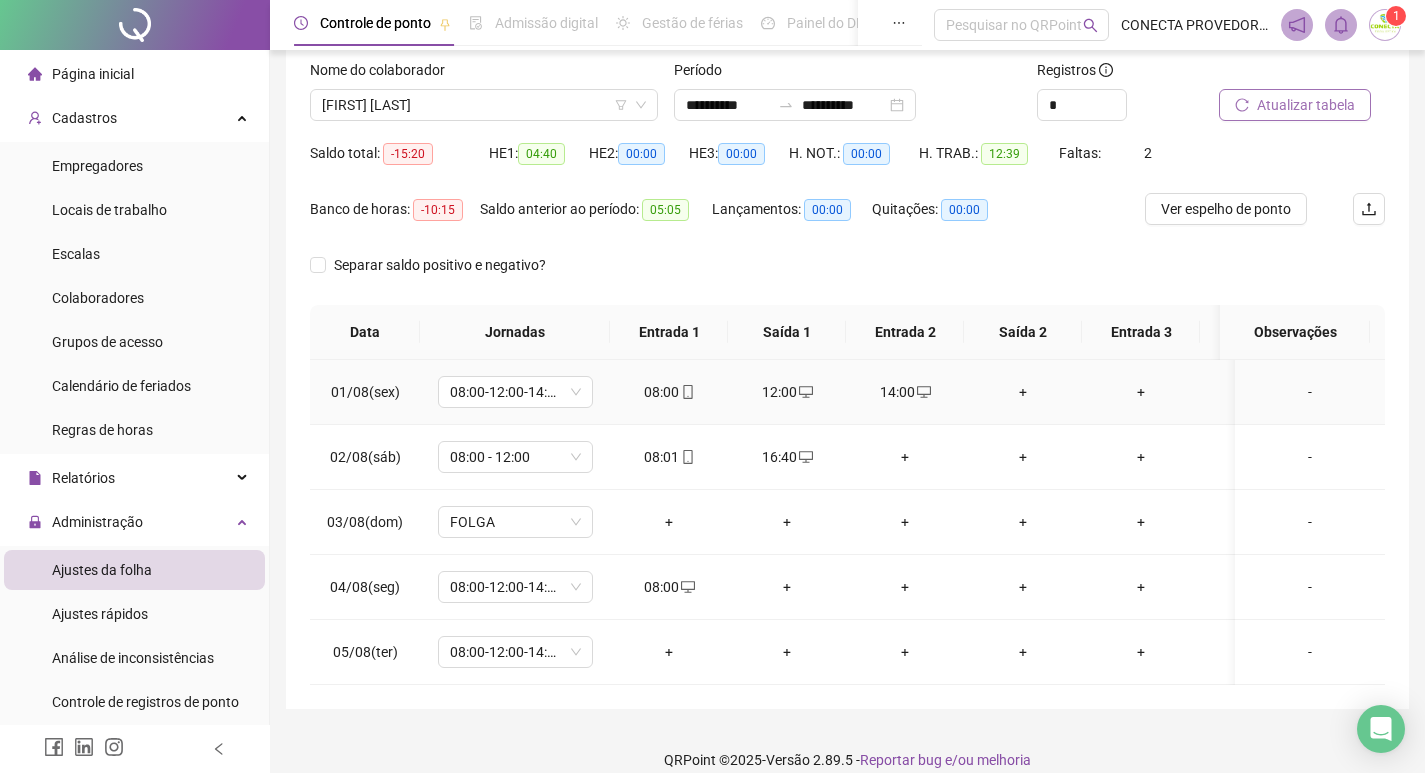 click on "+" at bounding box center (1023, 392) 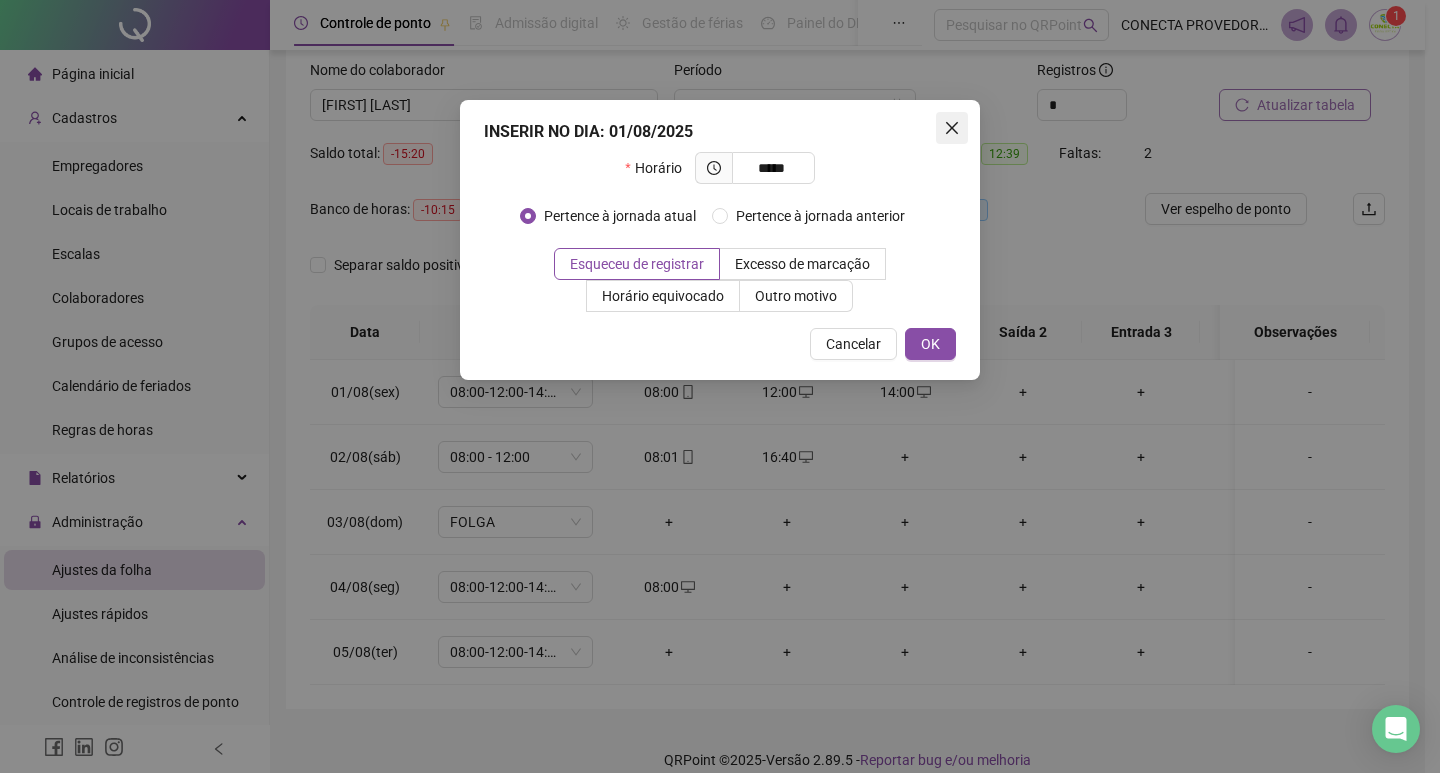 type on "*****" 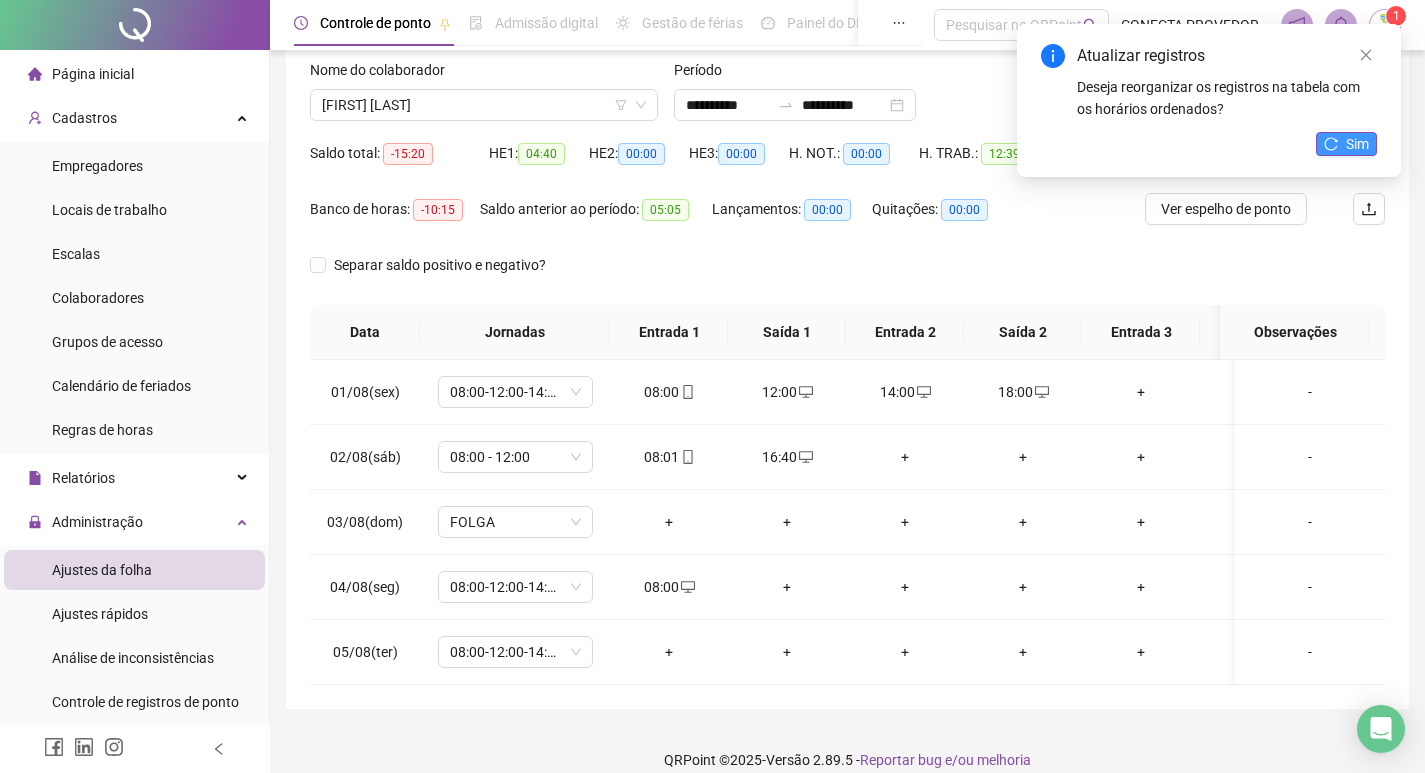 click on "Sim" at bounding box center (1357, 144) 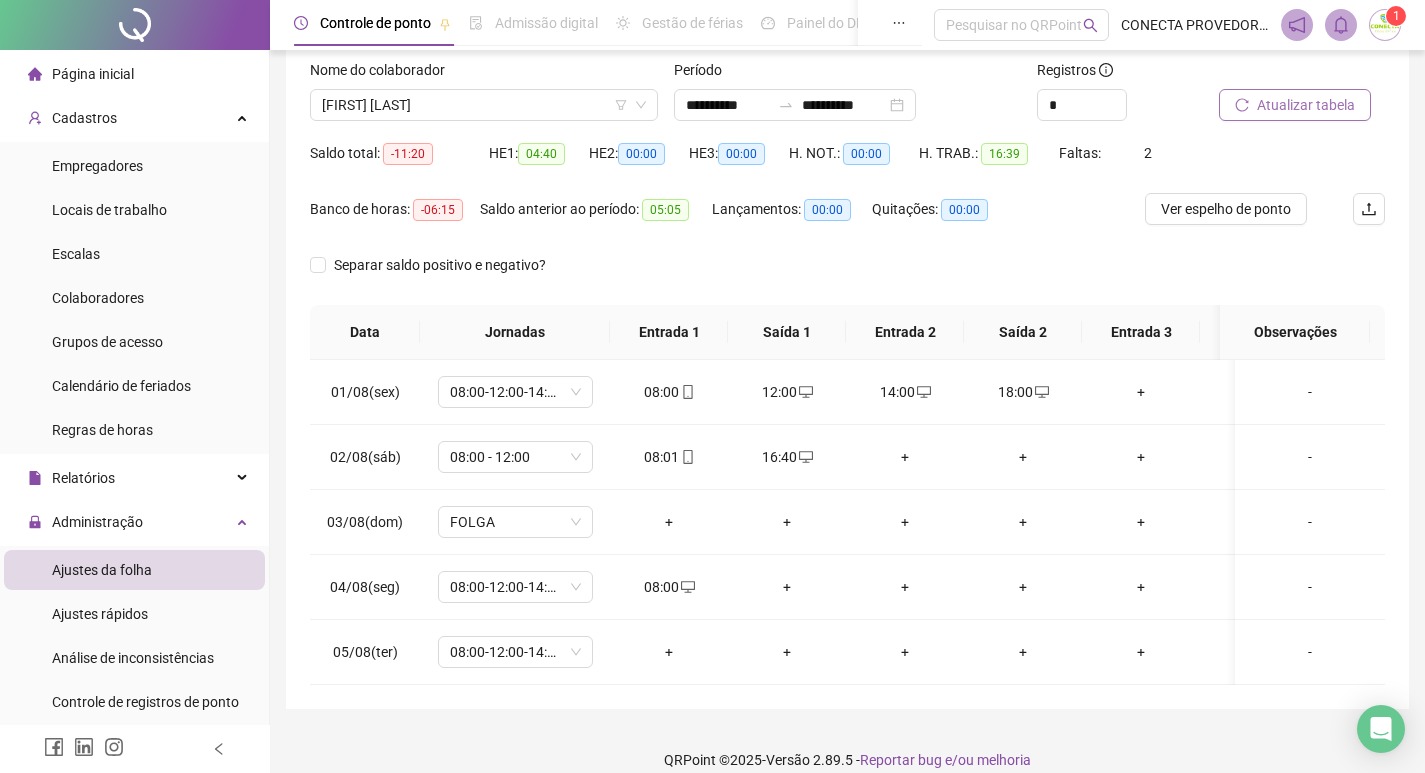 click on "Atualizar tabela" at bounding box center (1295, 105) 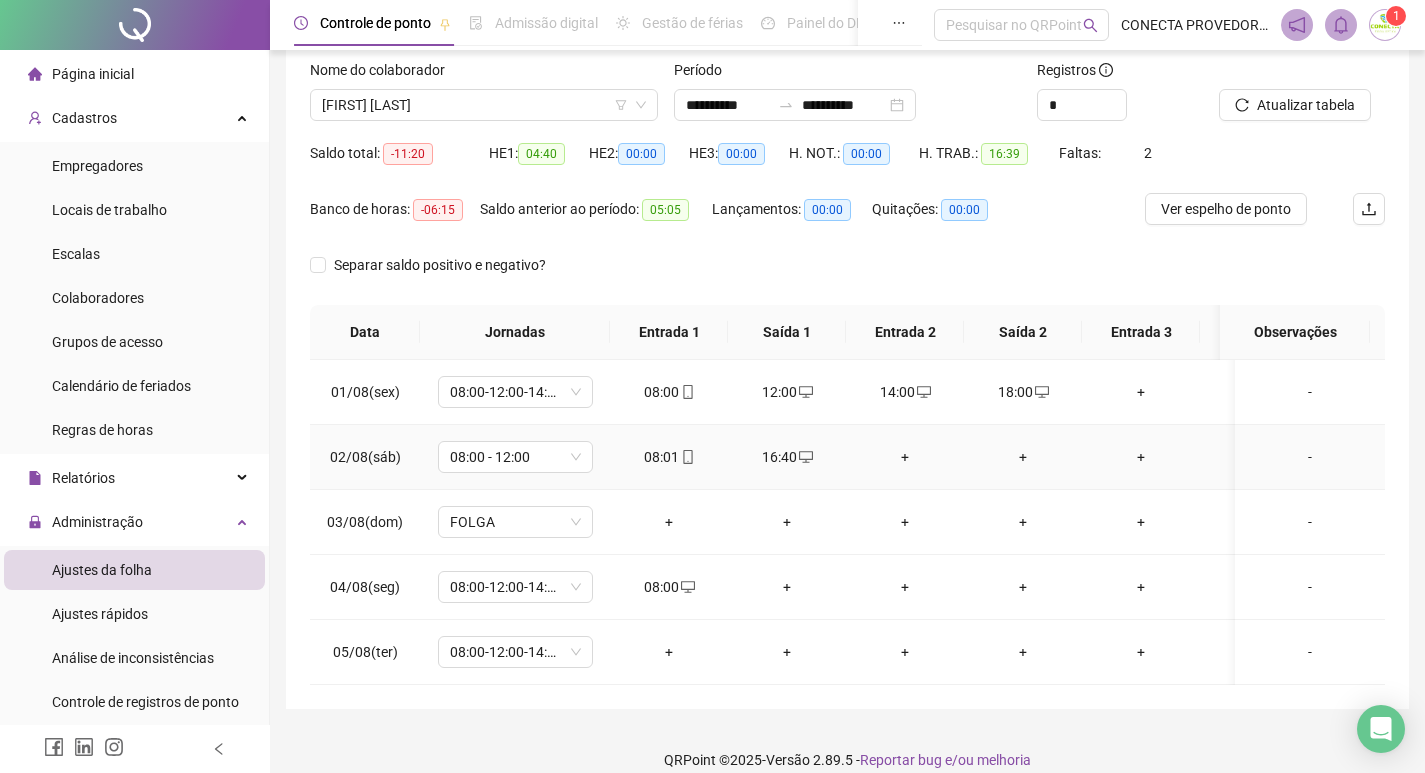 click on "+" at bounding box center [905, 457] 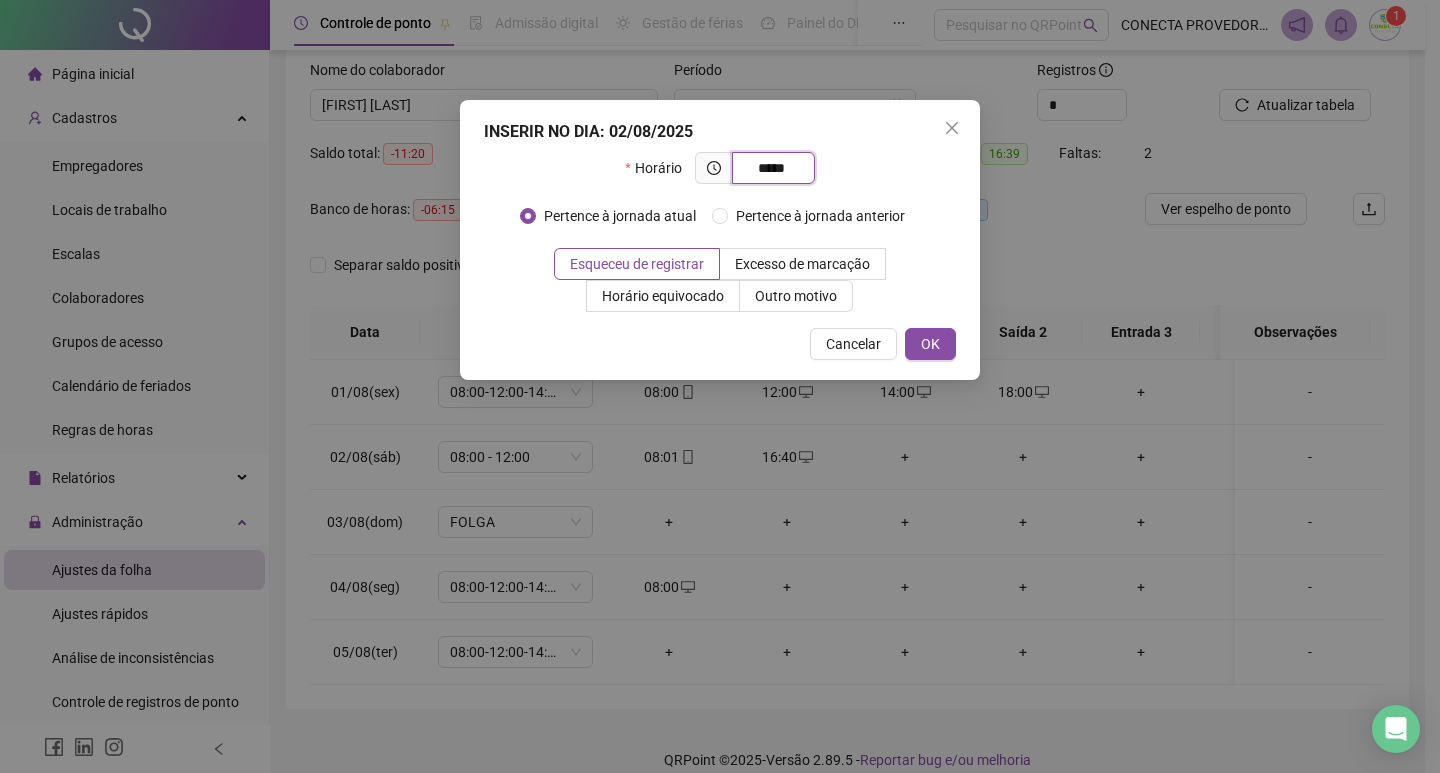 type on "*****" 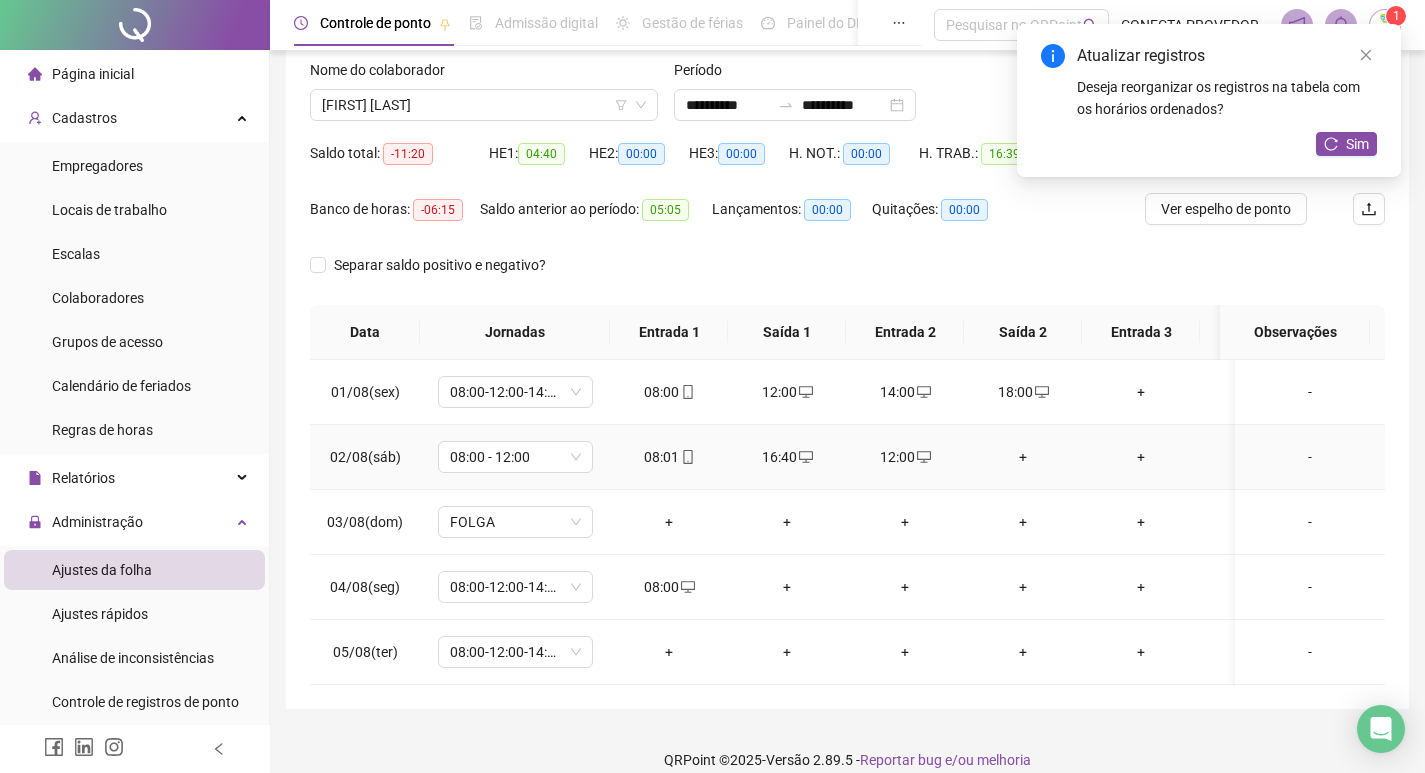 click on "+" at bounding box center [1023, 457] 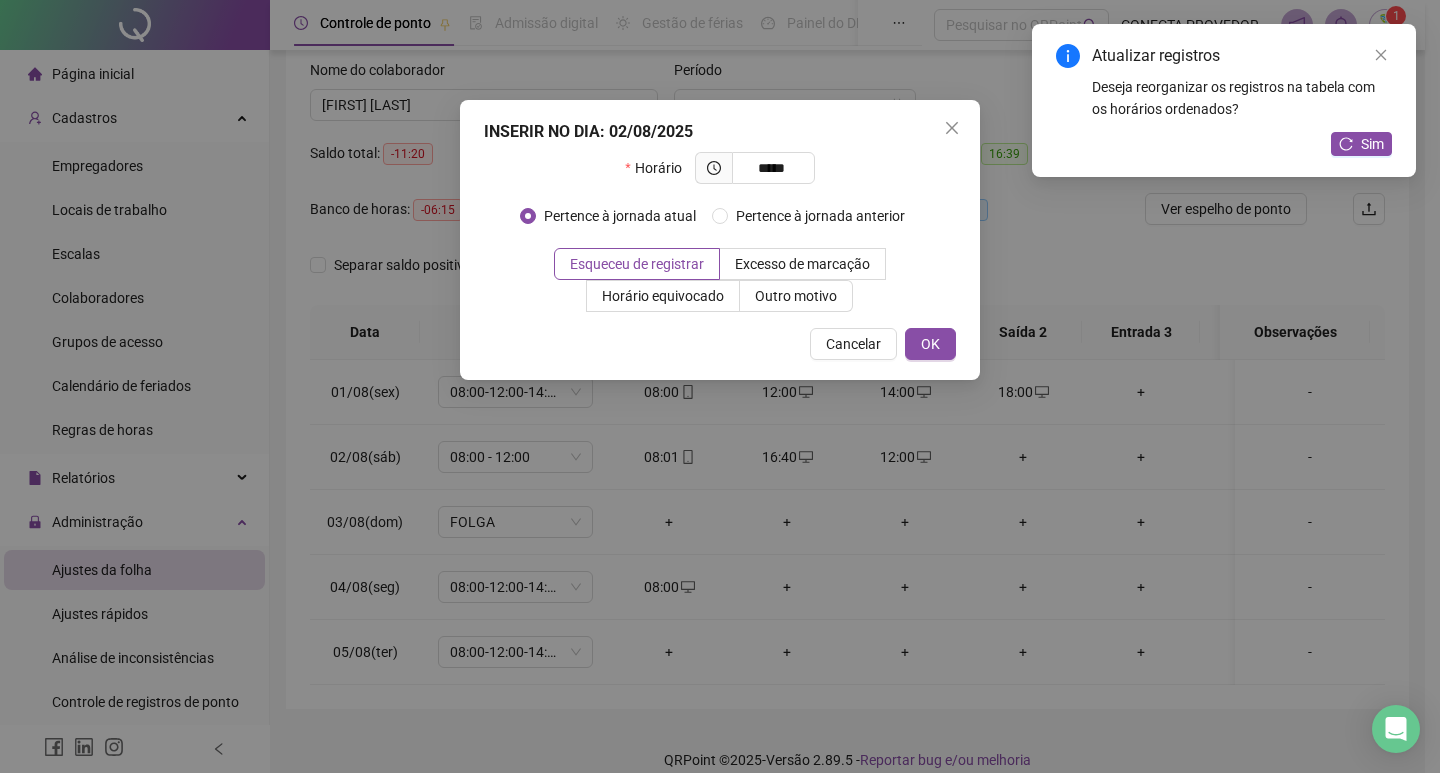 type on "*****" 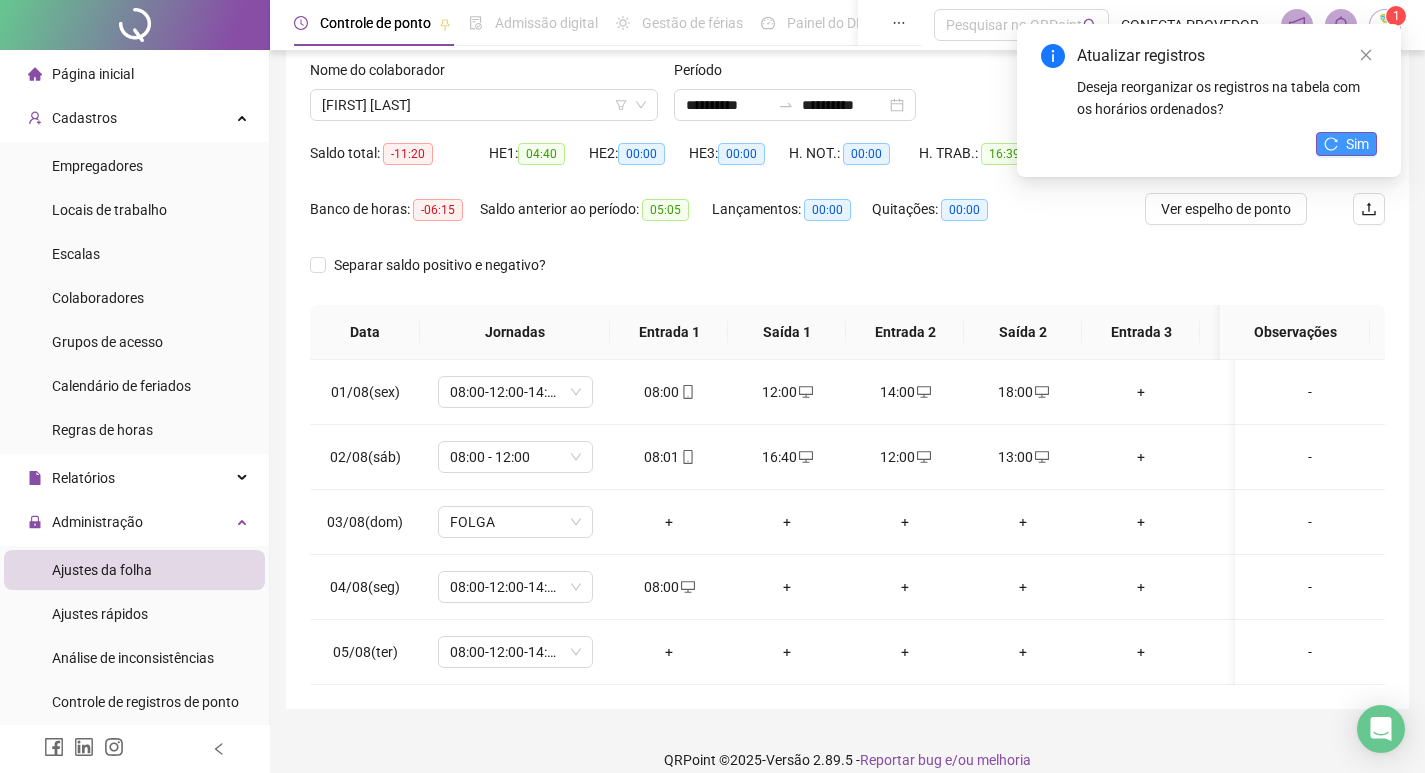 click on "Sim" at bounding box center (1357, 144) 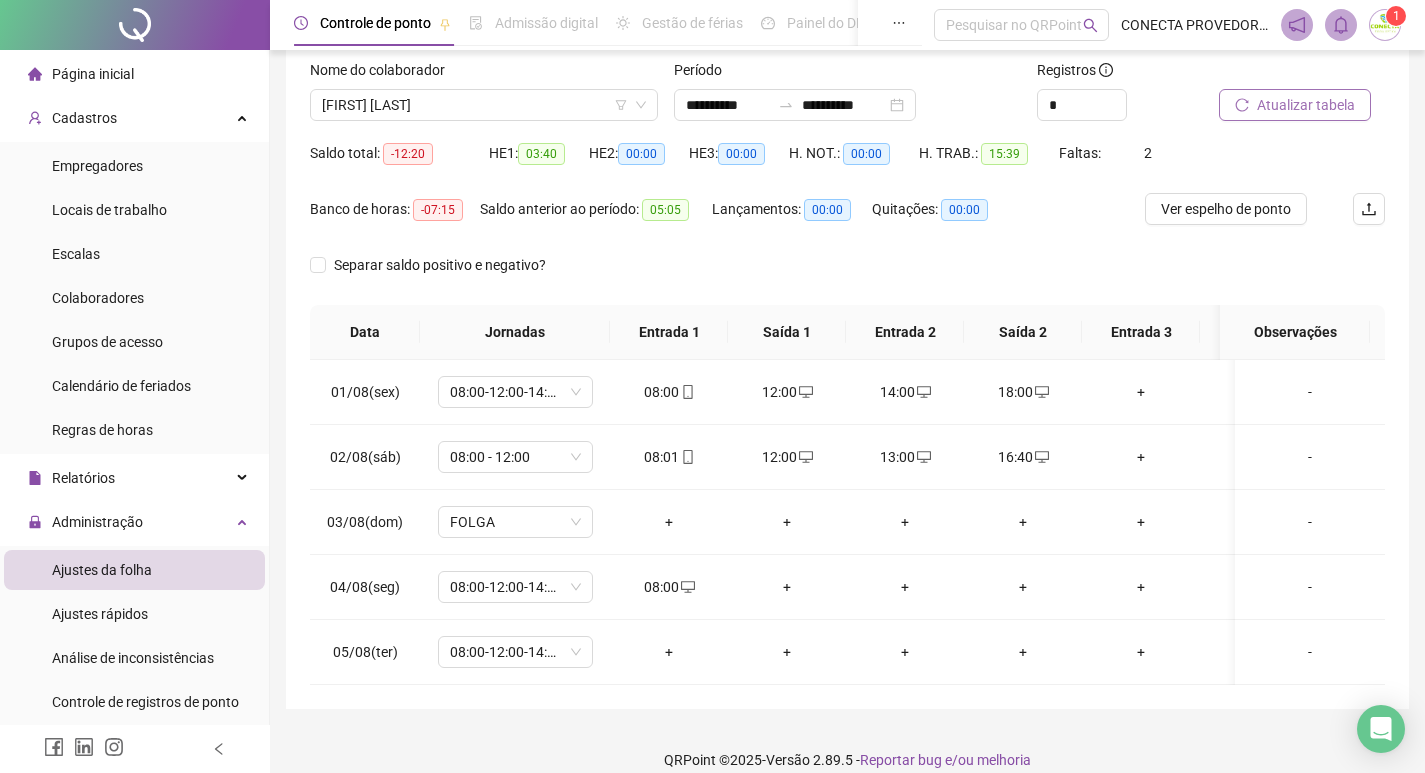 click on "Atualizar tabela" at bounding box center [1306, 105] 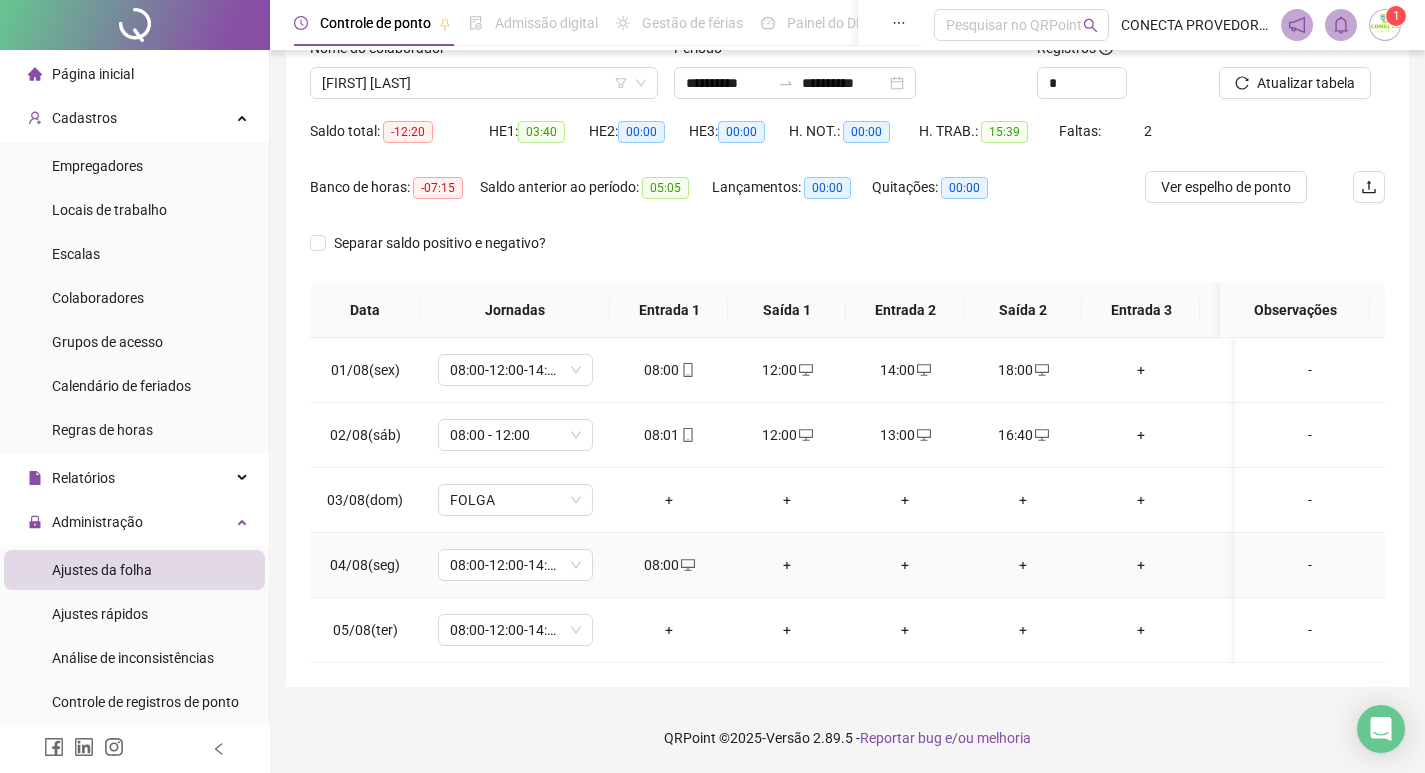 scroll, scrollTop: 162, scrollLeft: 0, axis: vertical 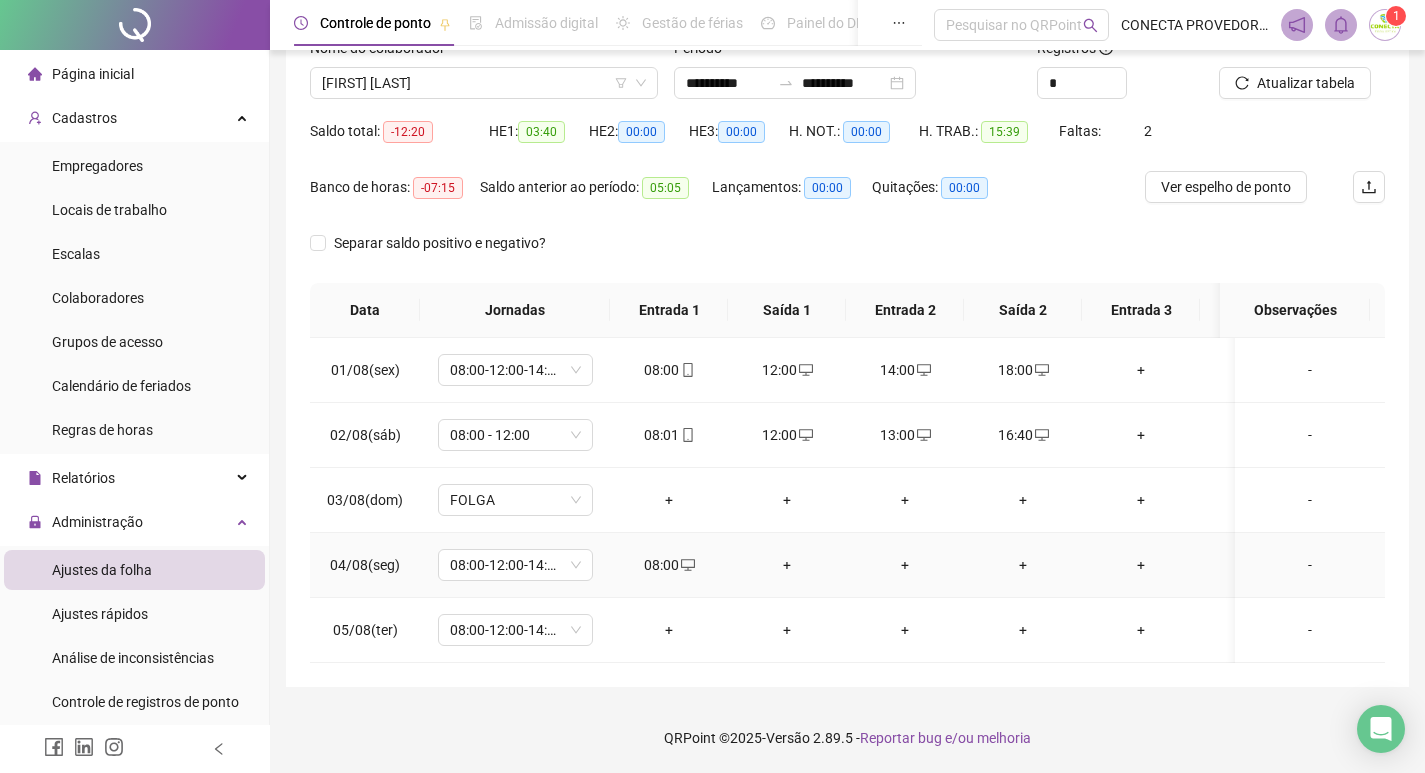 click on "+" at bounding box center [787, 565] 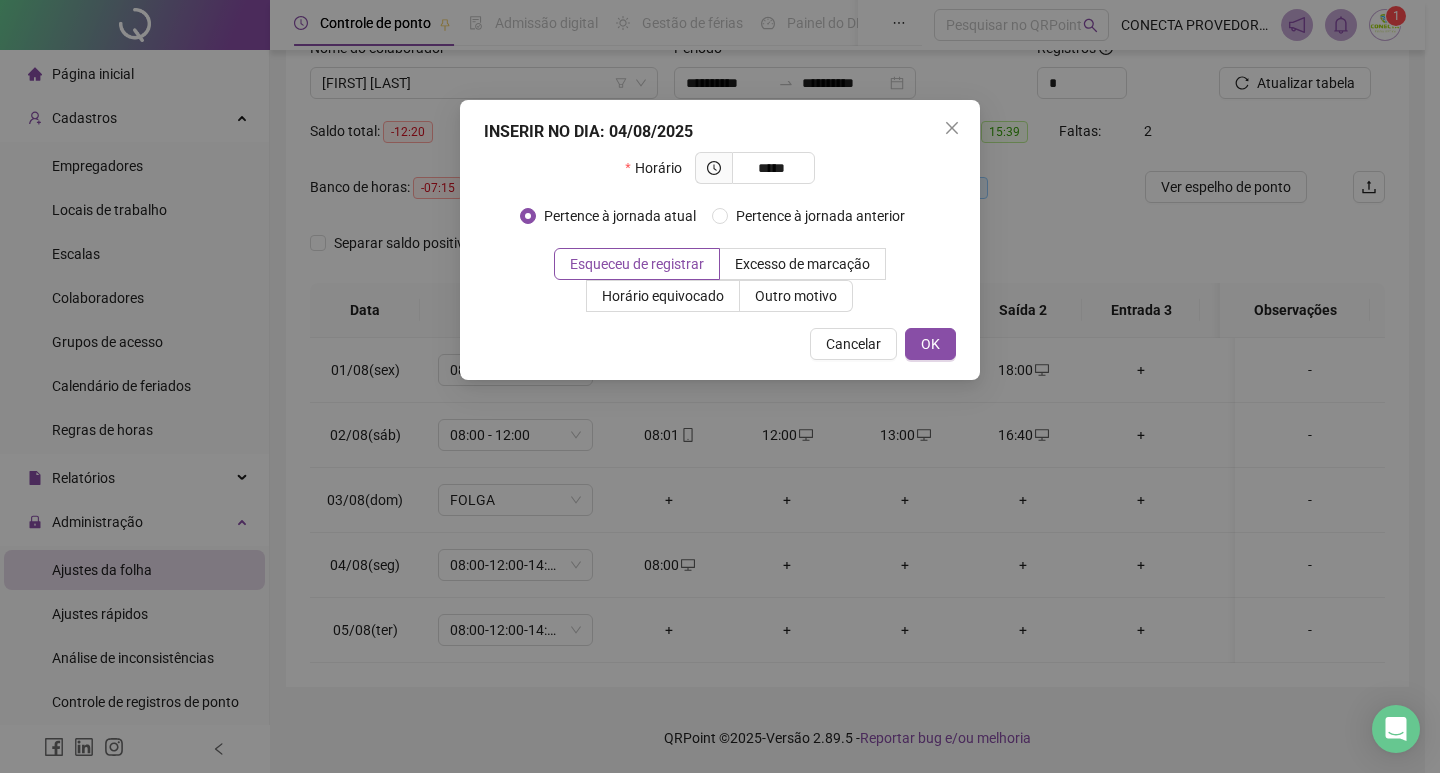 type on "*****" 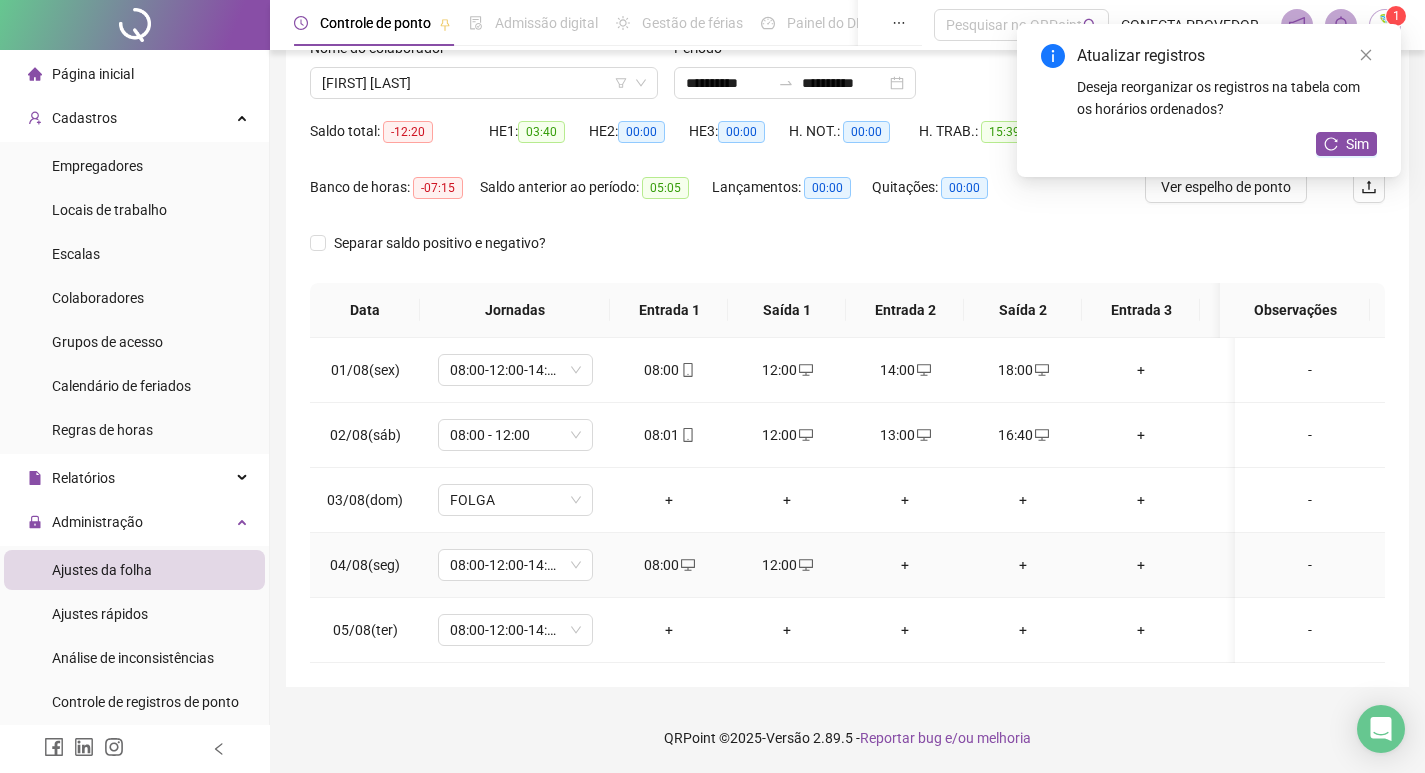 click on "+" at bounding box center [905, 565] 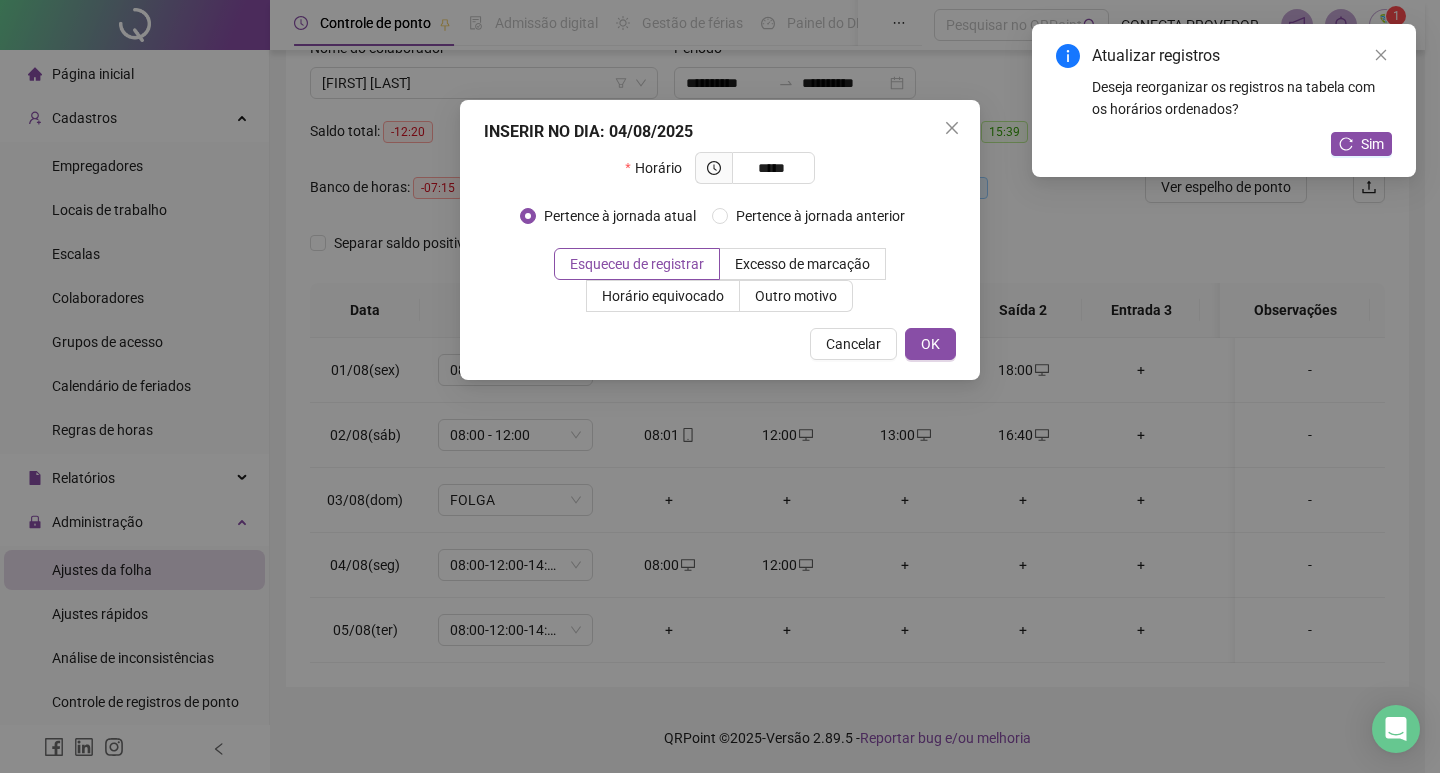 type on "*****" 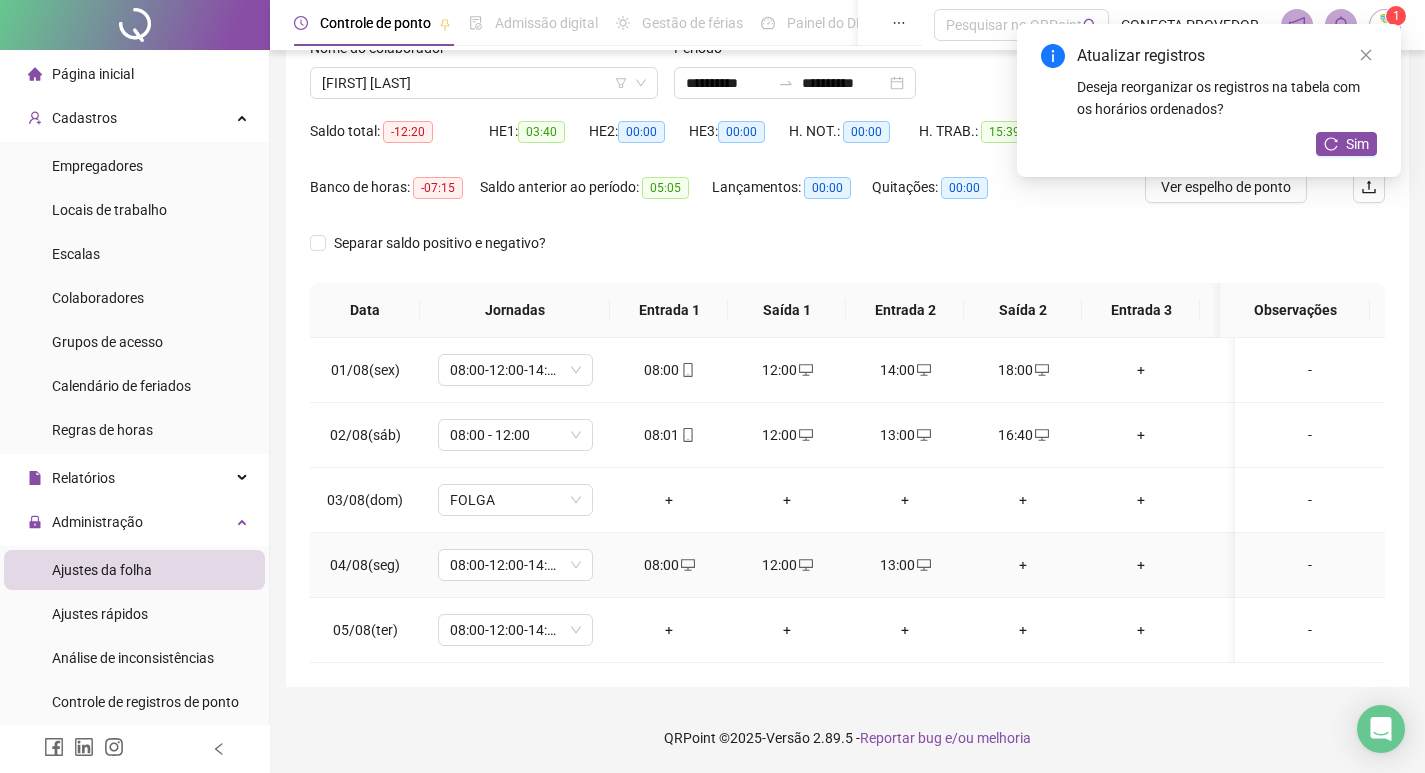 click on "+" at bounding box center (1023, 565) 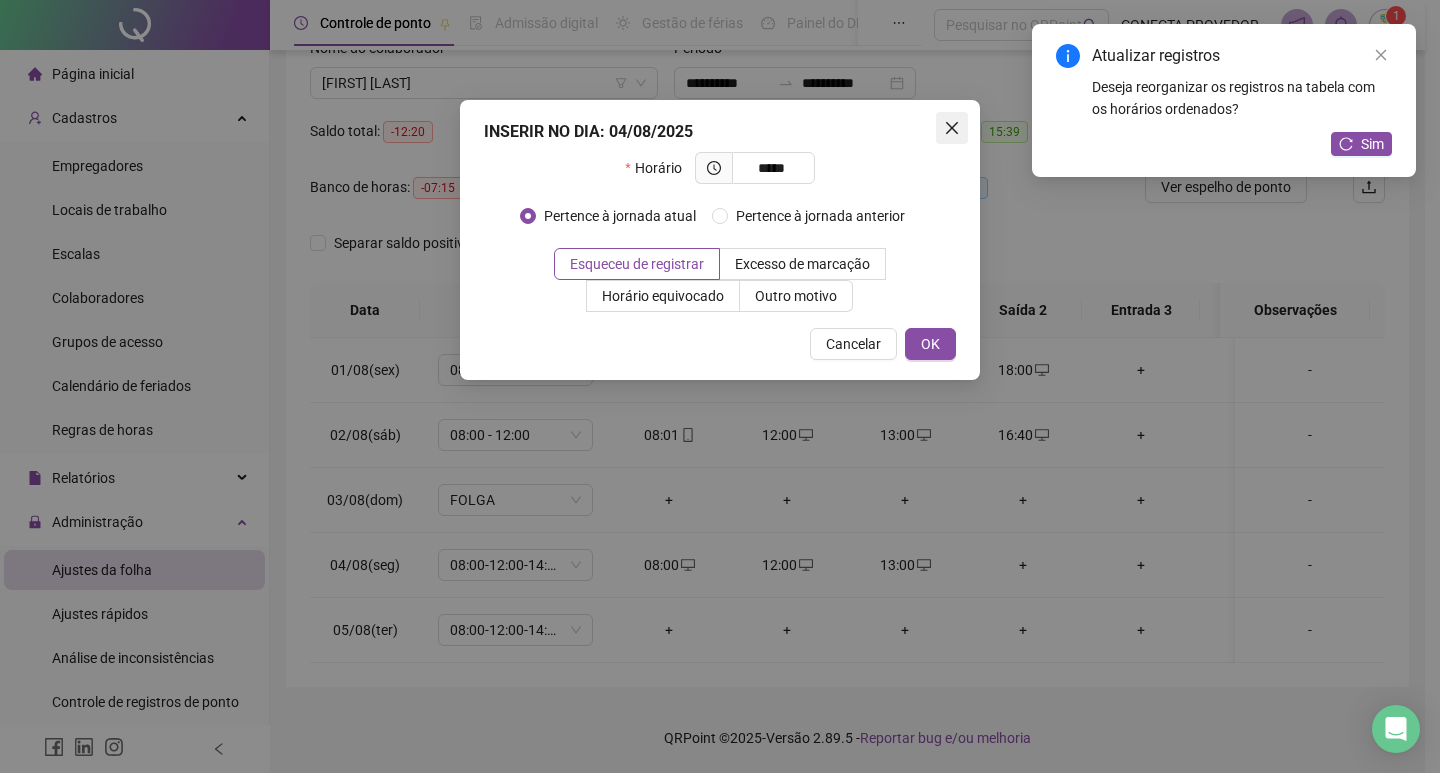 type on "*****" 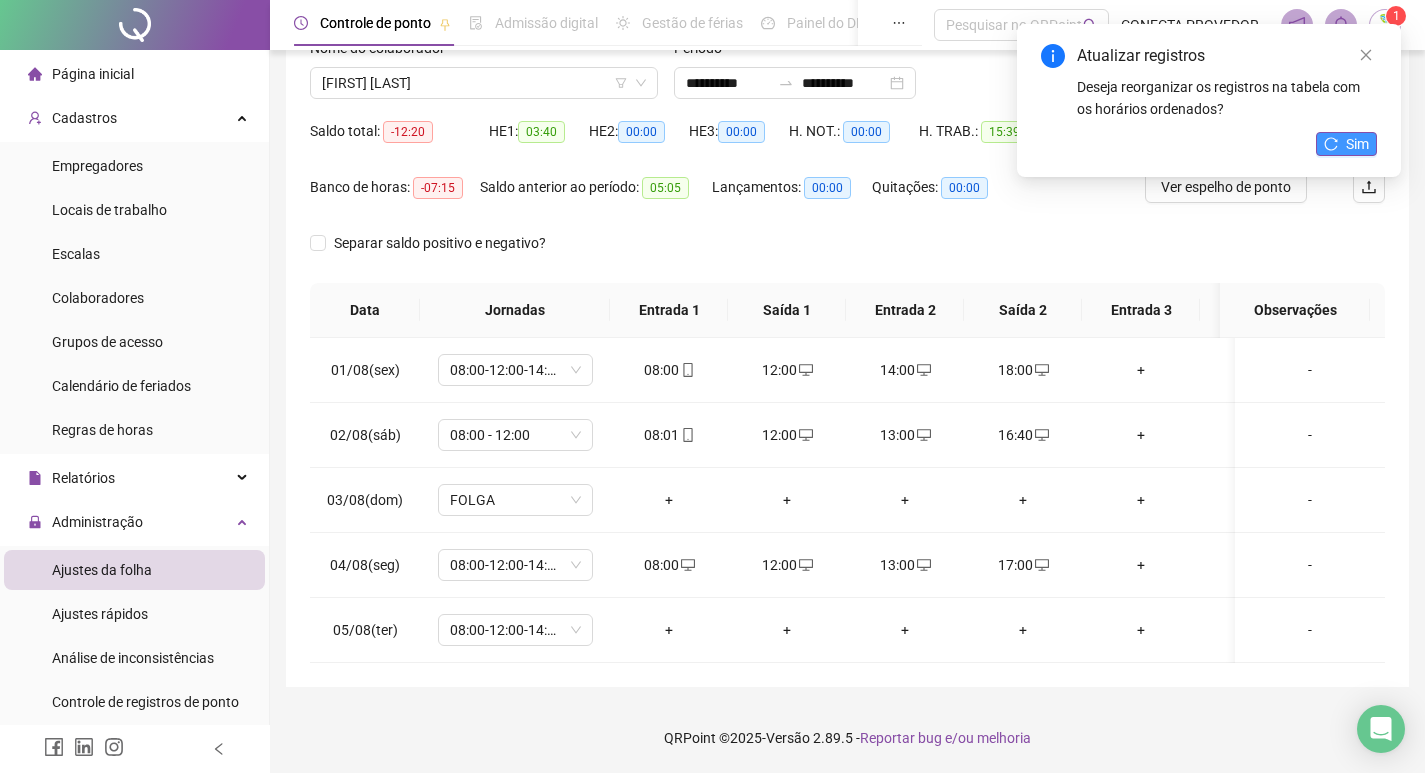click on "Sim" at bounding box center (1346, 144) 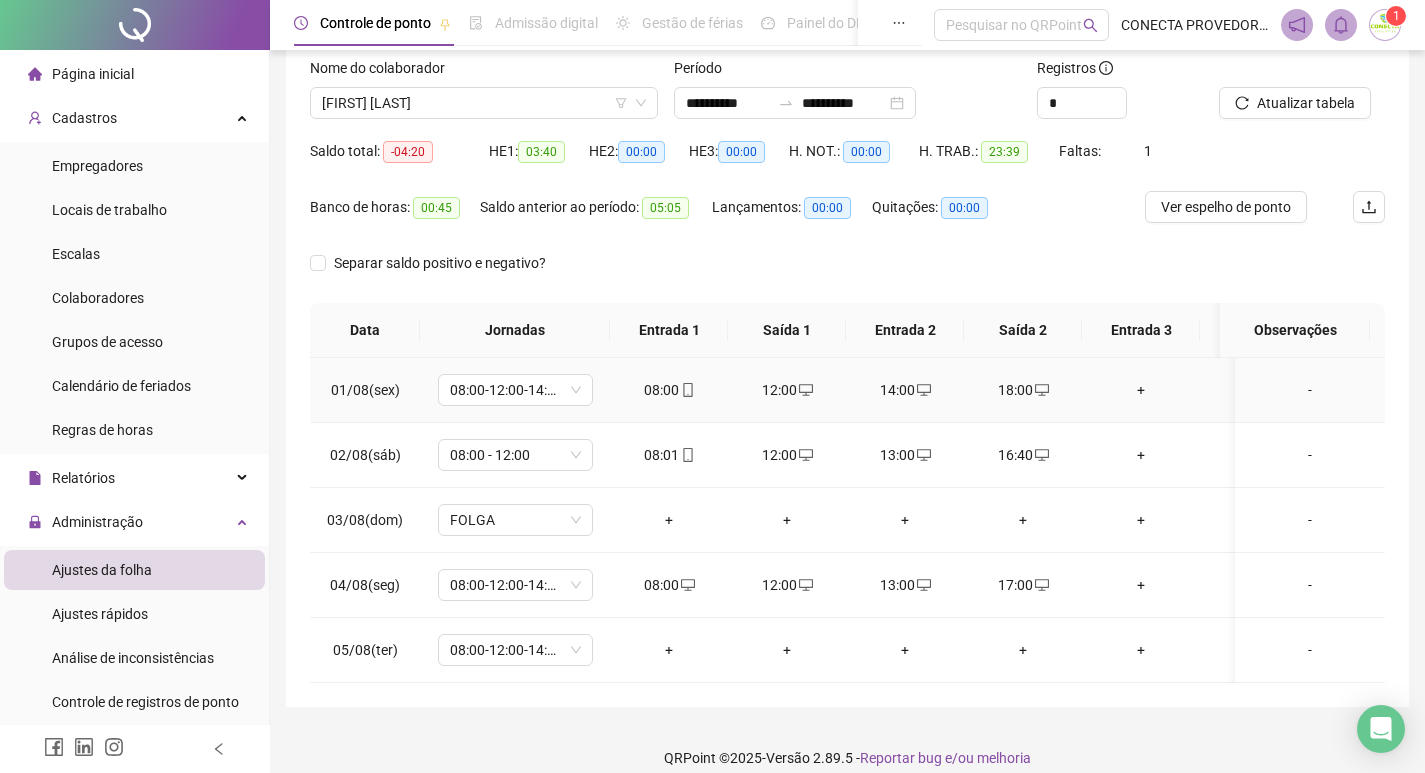 scroll, scrollTop: 162, scrollLeft: 0, axis: vertical 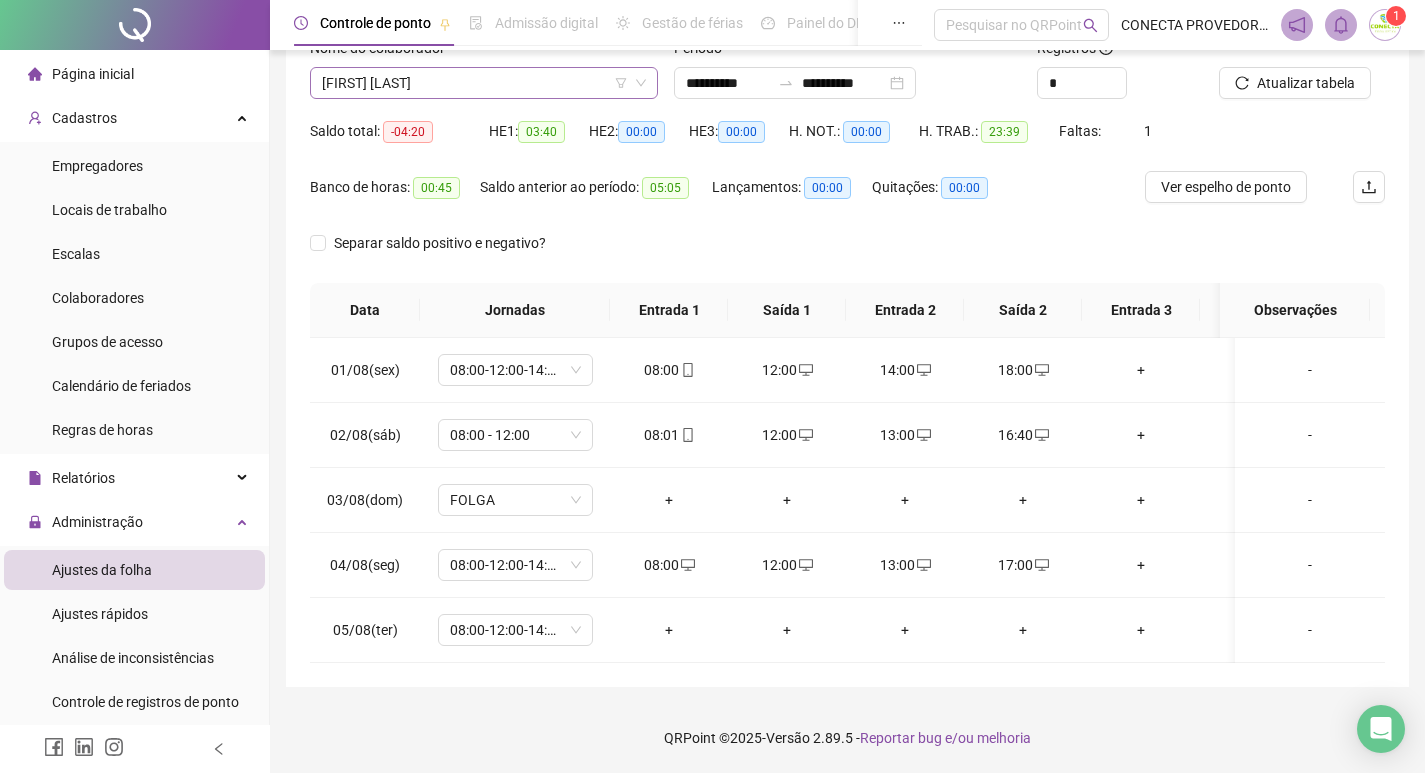 click on "[FIRST] [LAST]" at bounding box center (484, 83) 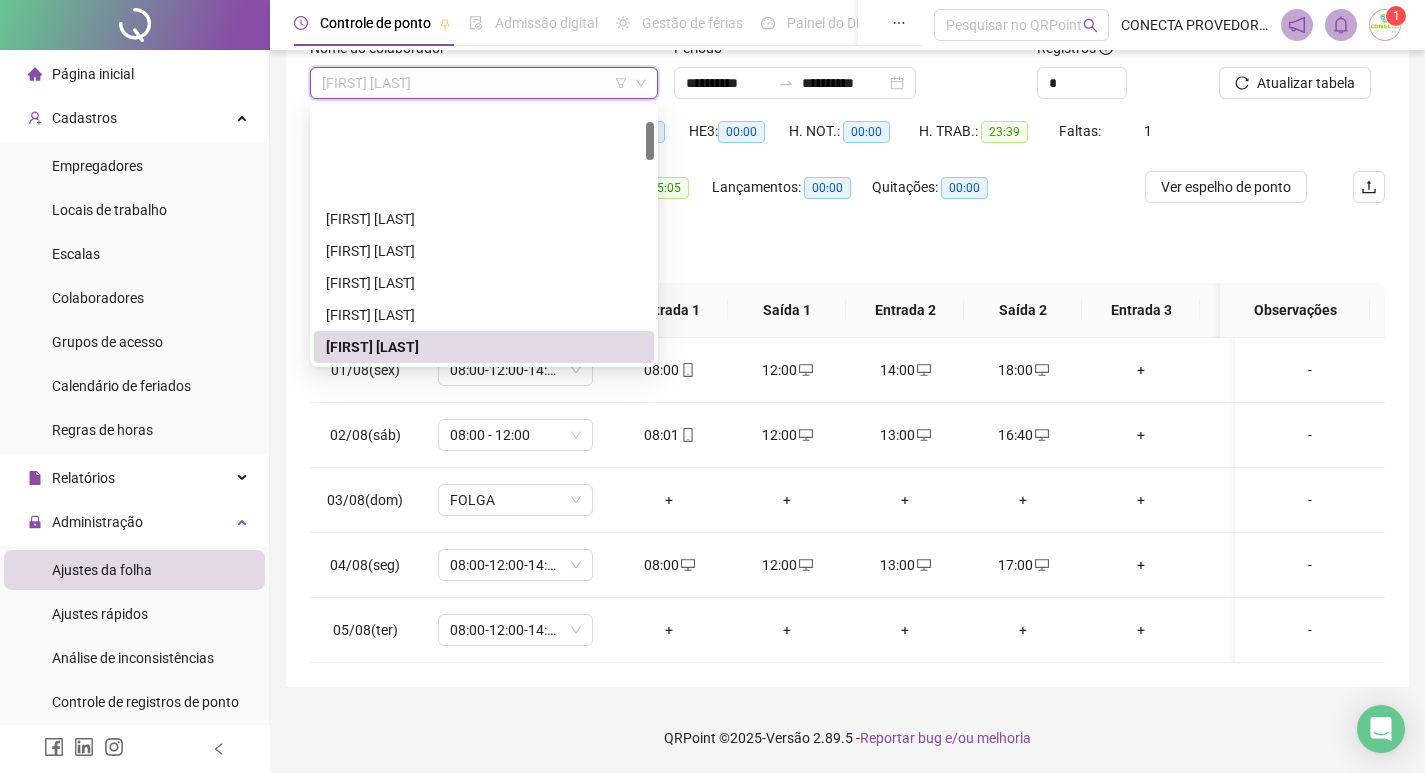 scroll, scrollTop: 200, scrollLeft: 0, axis: vertical 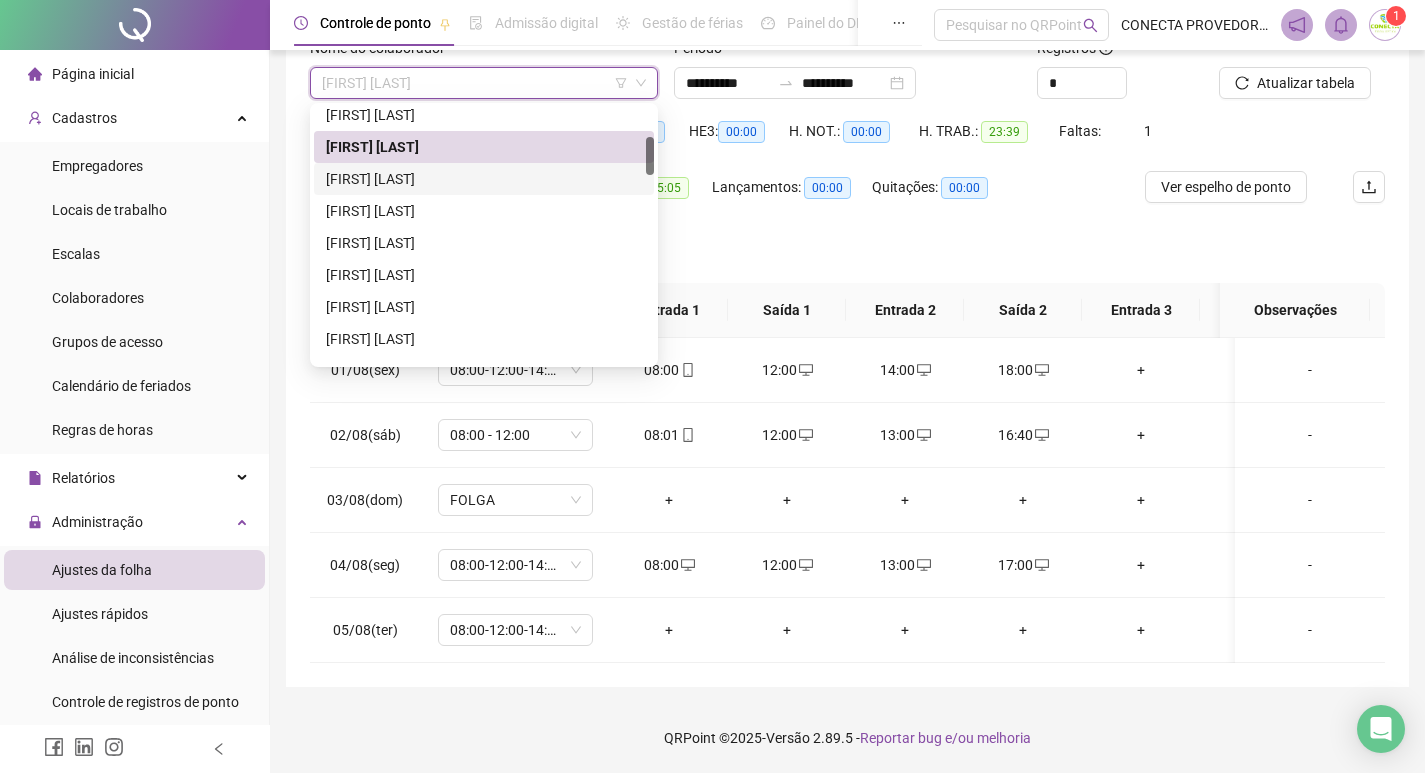 click on "[FIRST] [LAST]" at bounding box center [484, 179] 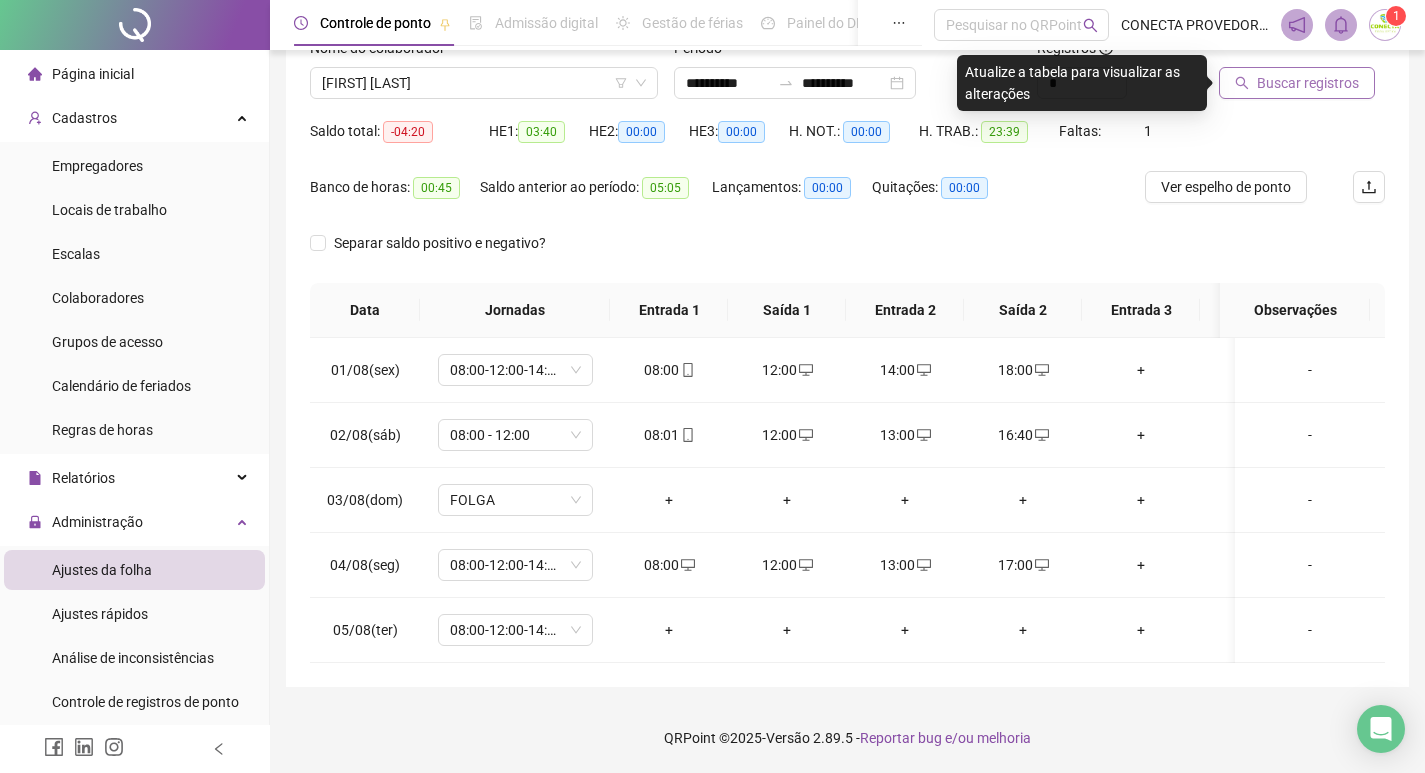 click on "Buscar registros" at bounding box center (1308, 83) 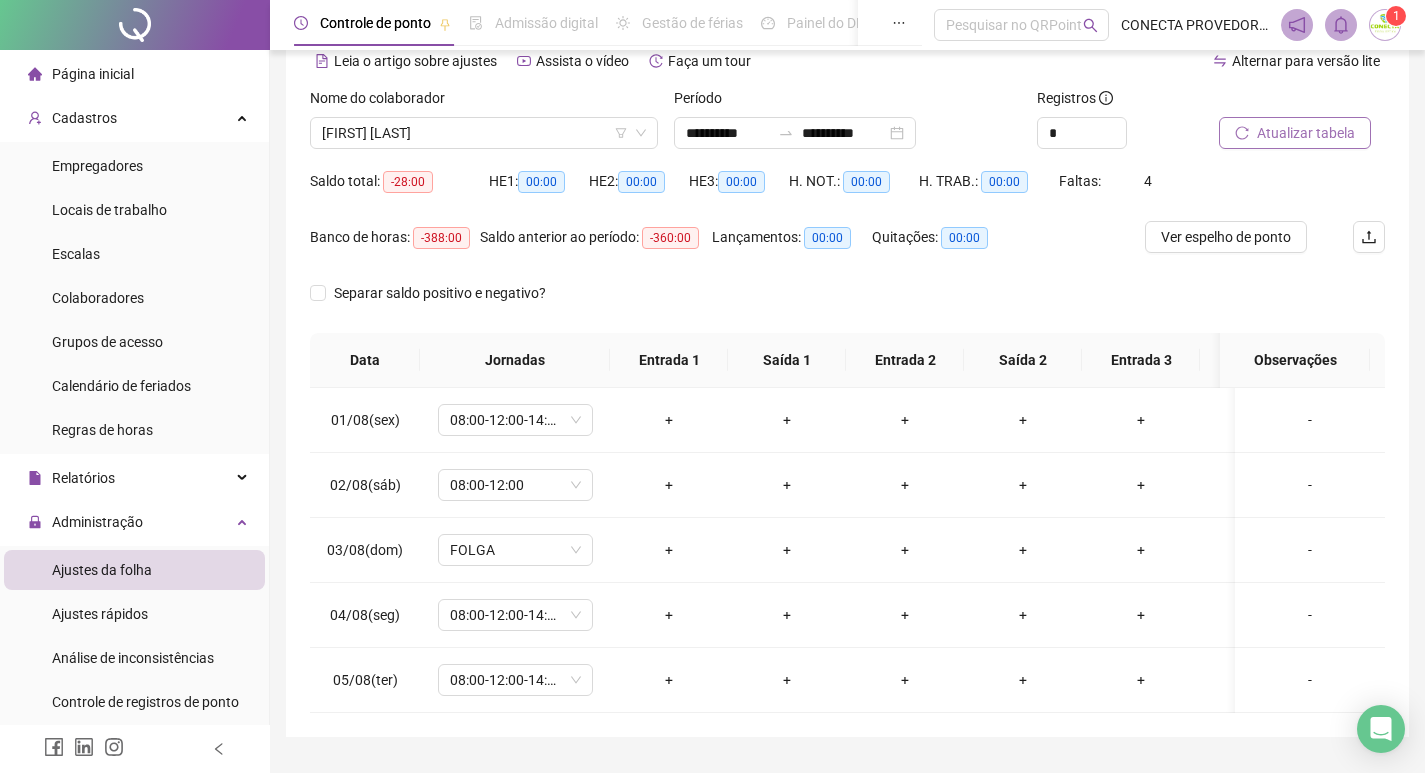 scroll, scrollTop: 62, scrollLeft: 0, axis: vertical 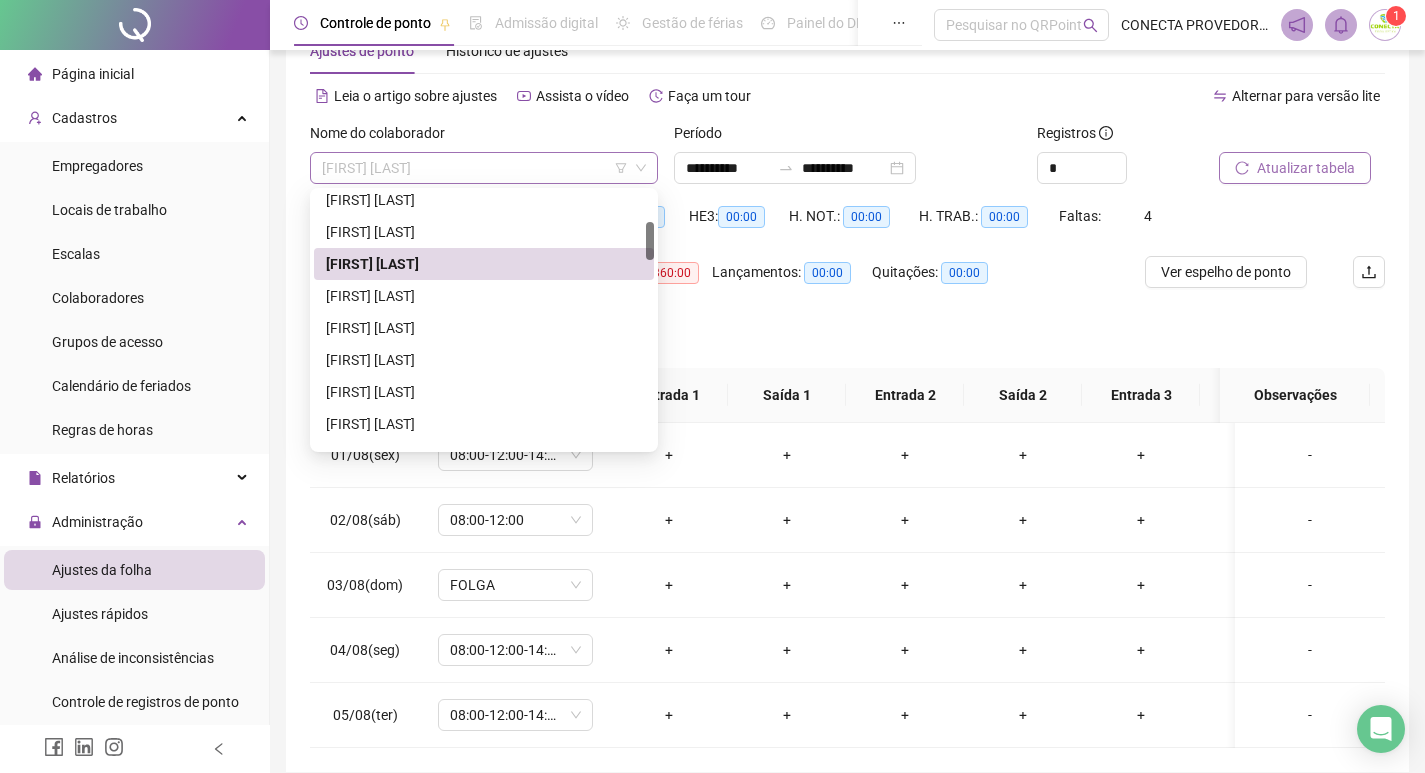 click on "[FIRST] [LAST]" at bounding box center (484, 168) 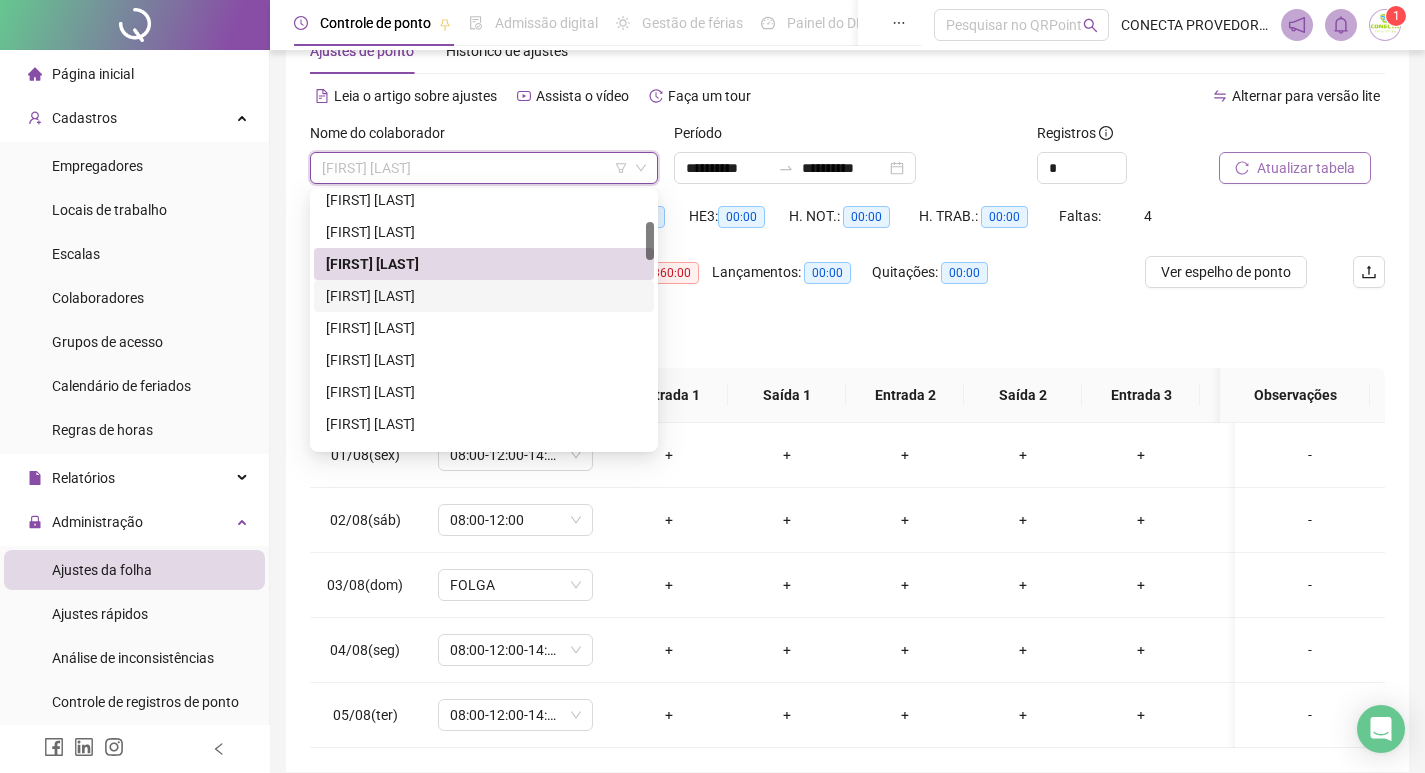 click on "[FIRST] [LAST]" at bounding box center (484, 296) 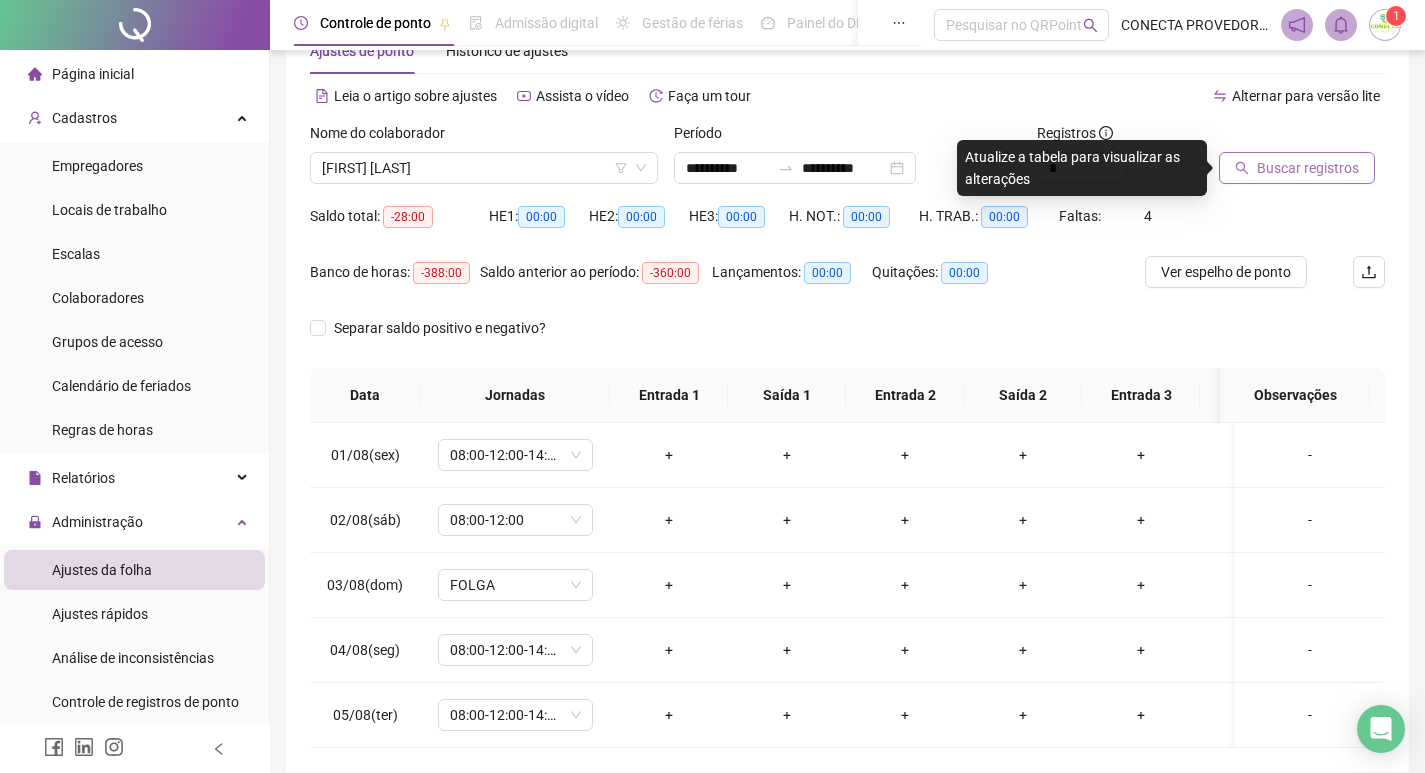 click on "Buscar registros" at bounding box center (1308, 168) 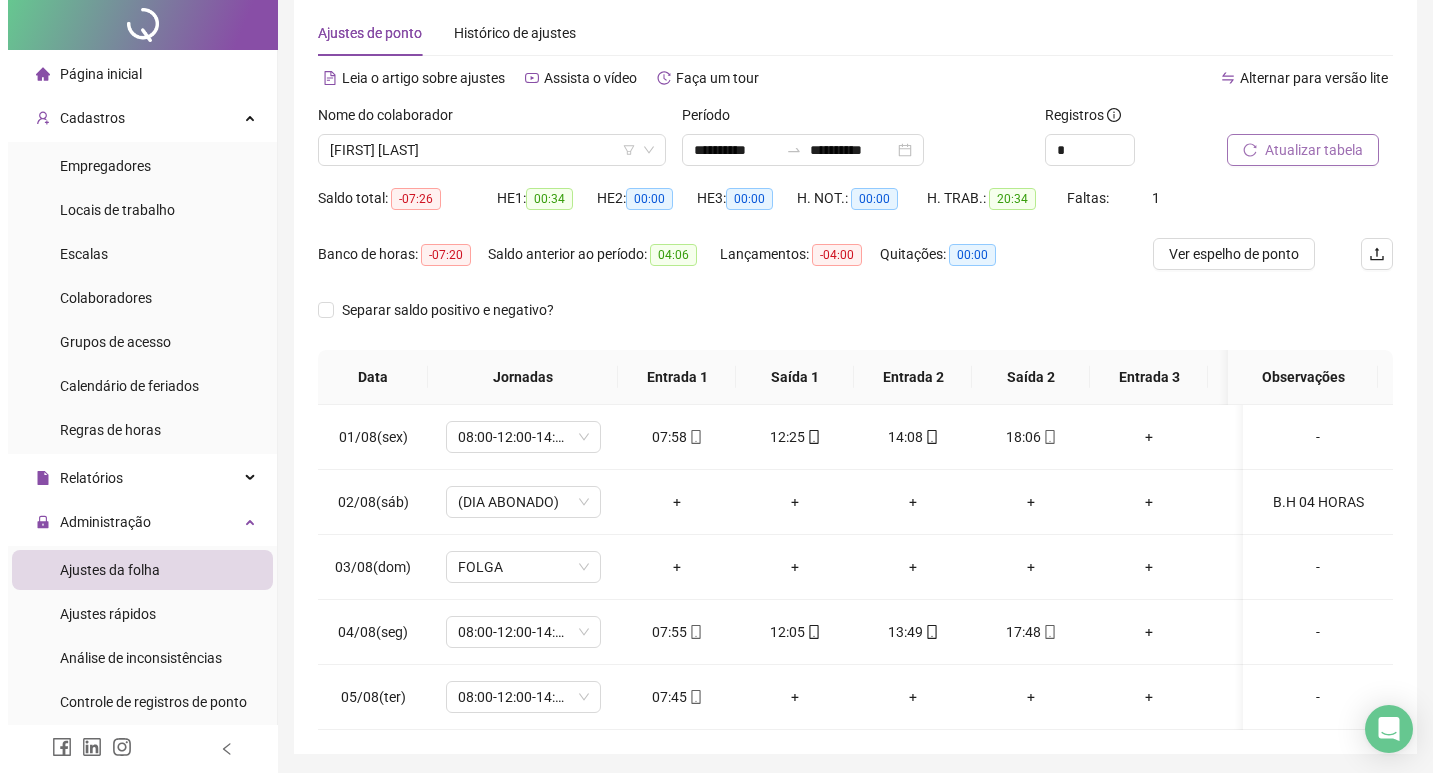 scroll, scrollTop: 0, scrollLeft: 0, axis: both 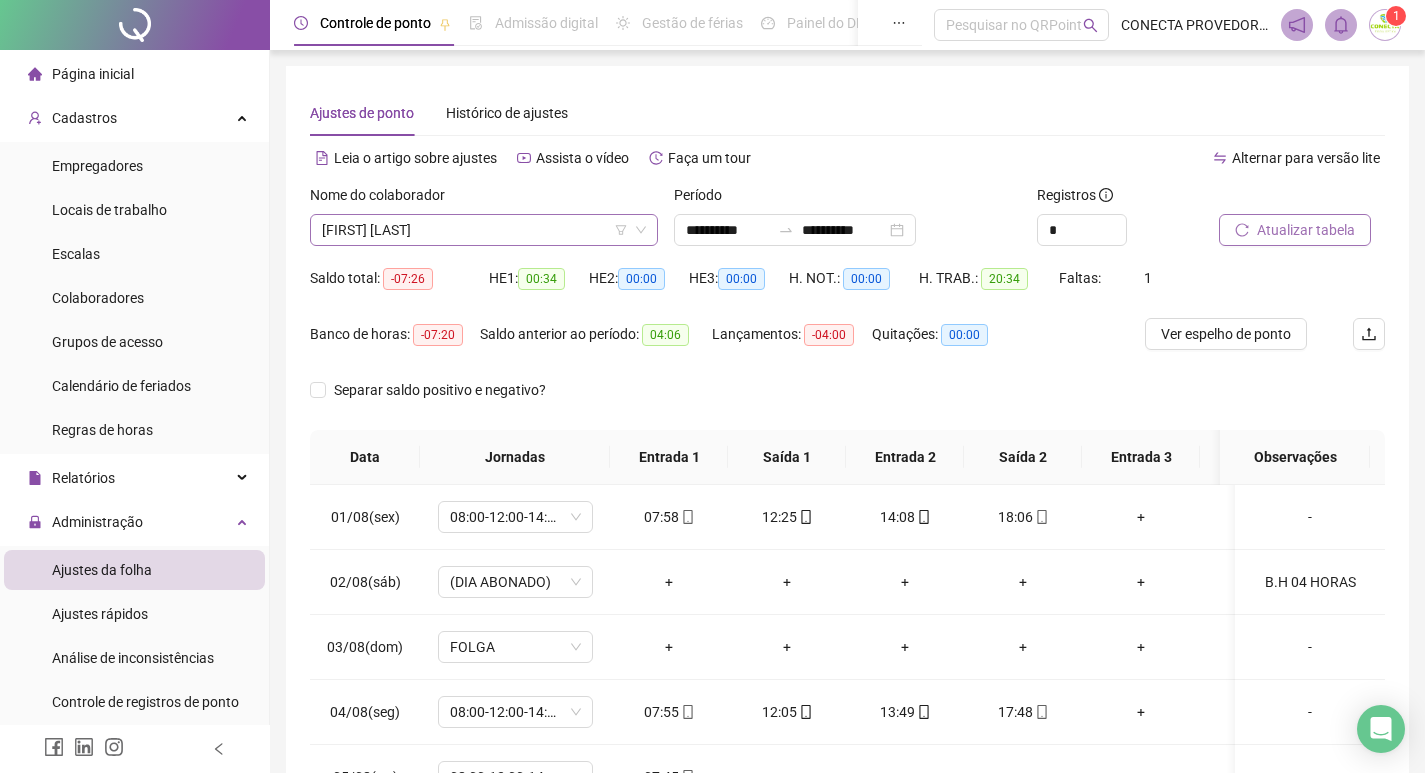 click on "[FIRST] [LAST]" at bounding box center (484, 230) 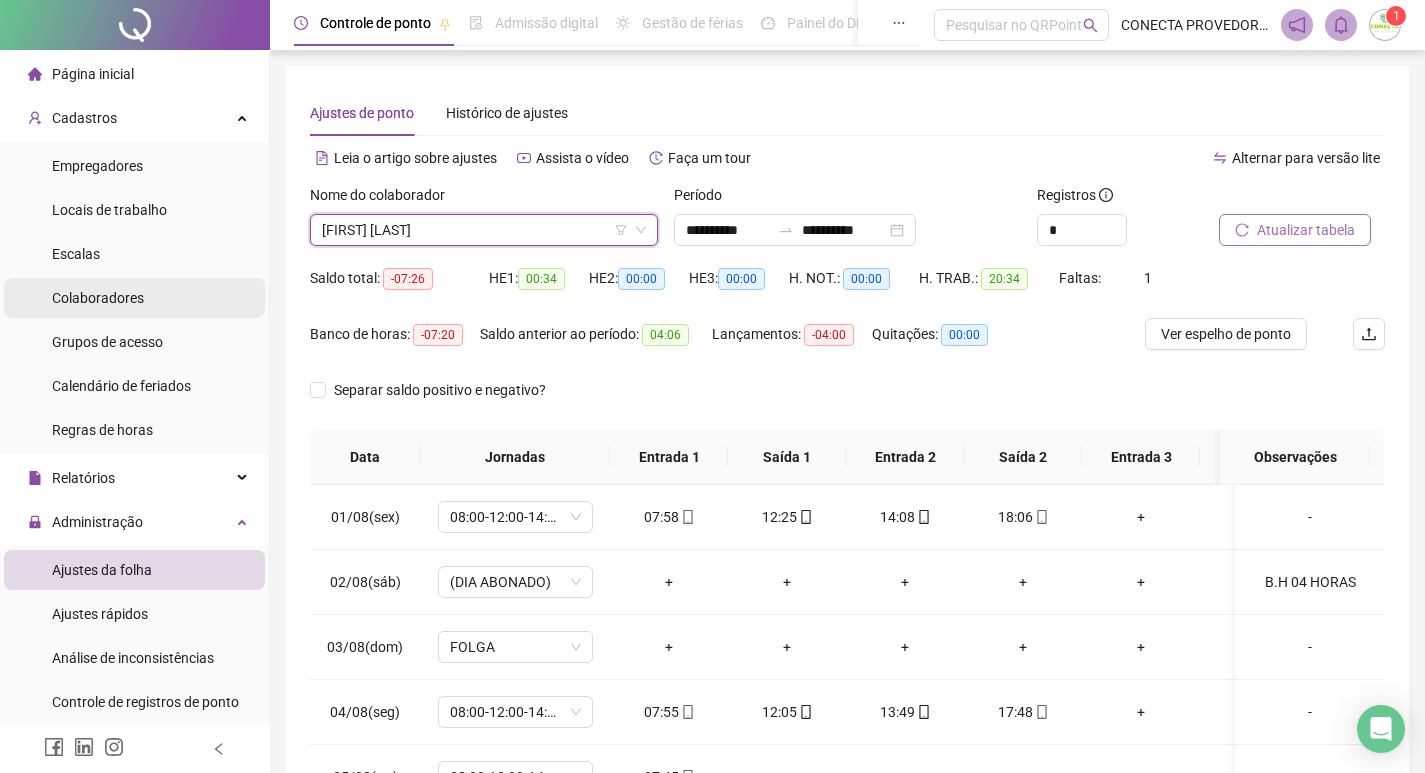 click on "Colaboradores" at bounding box center (98, 298) 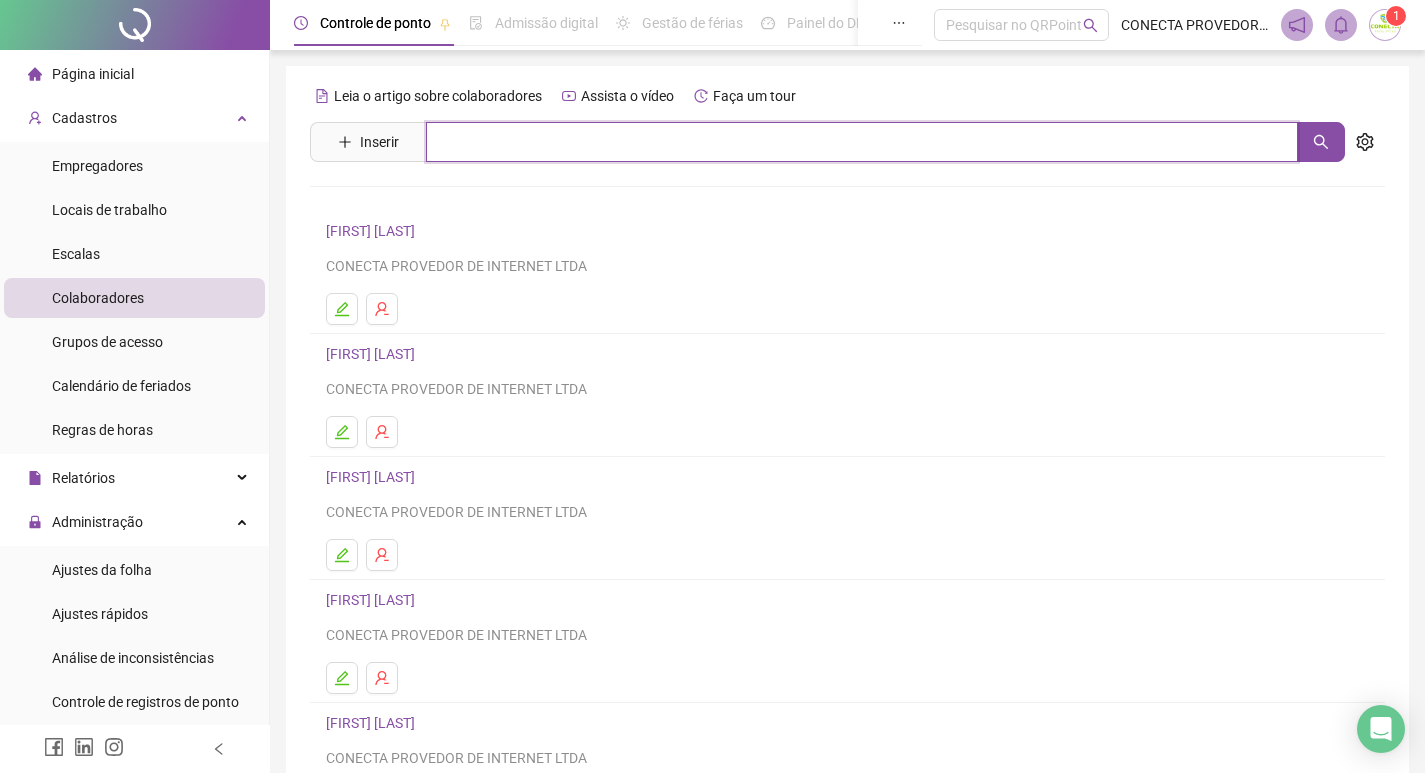 click at bounding box center (862, 142) 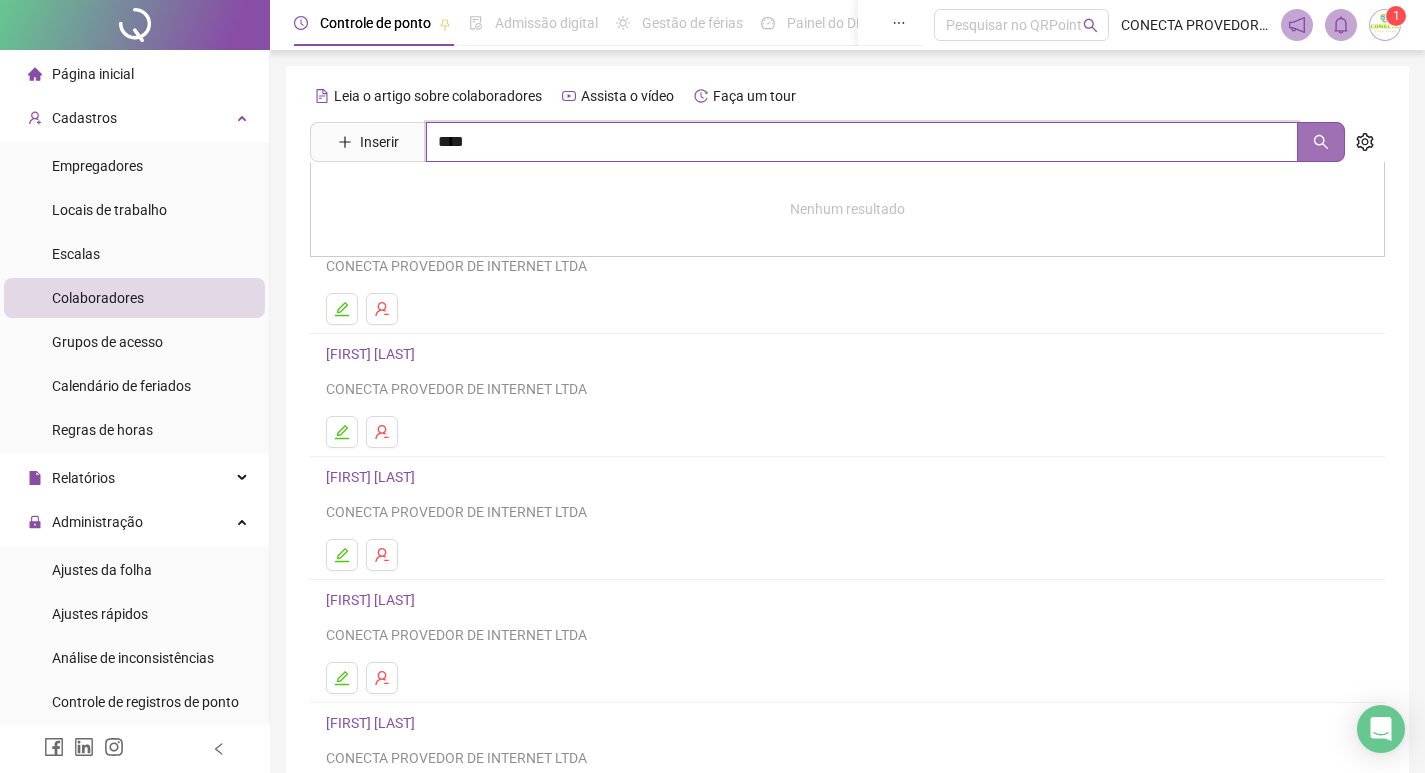 click 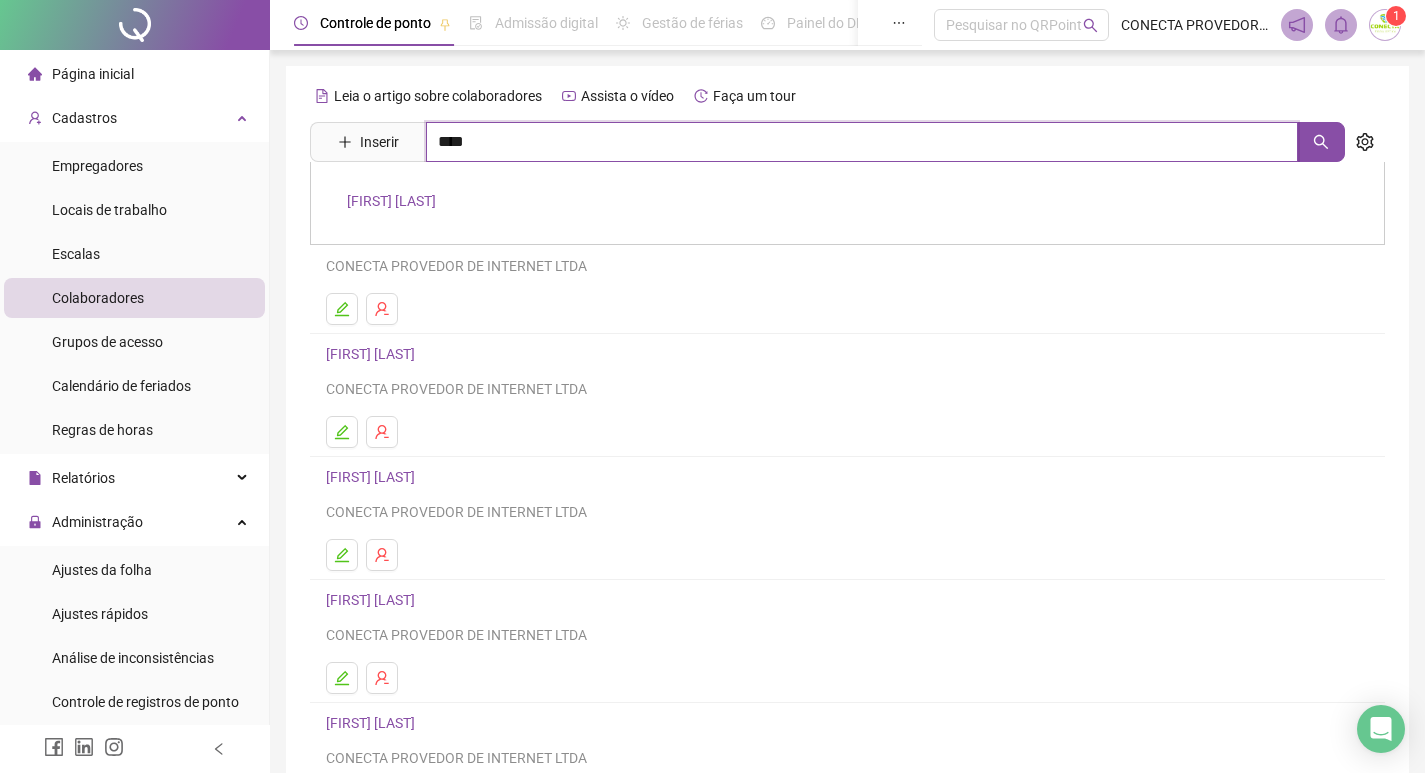 type on "****" 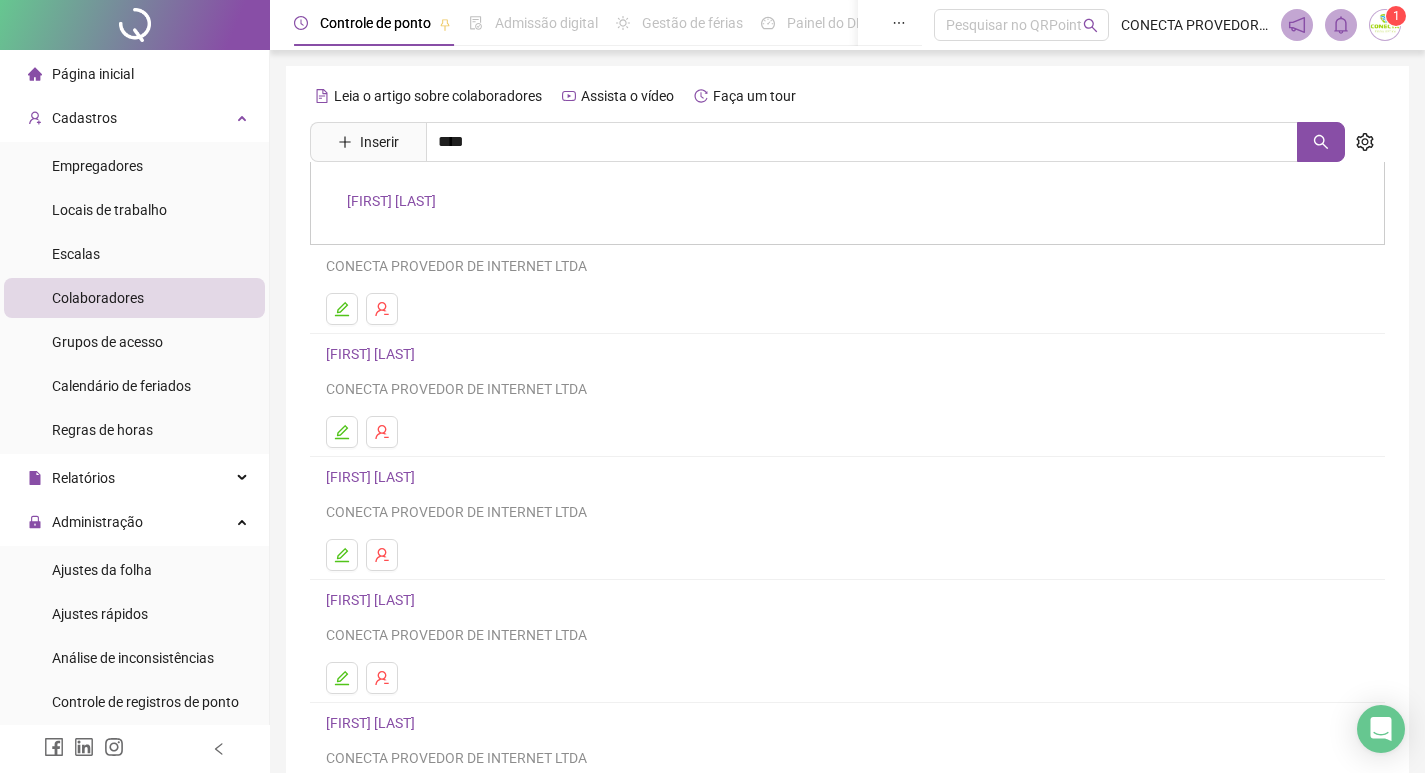 click on "[FIRST] [LAST]" at bounding box center (847, 203) 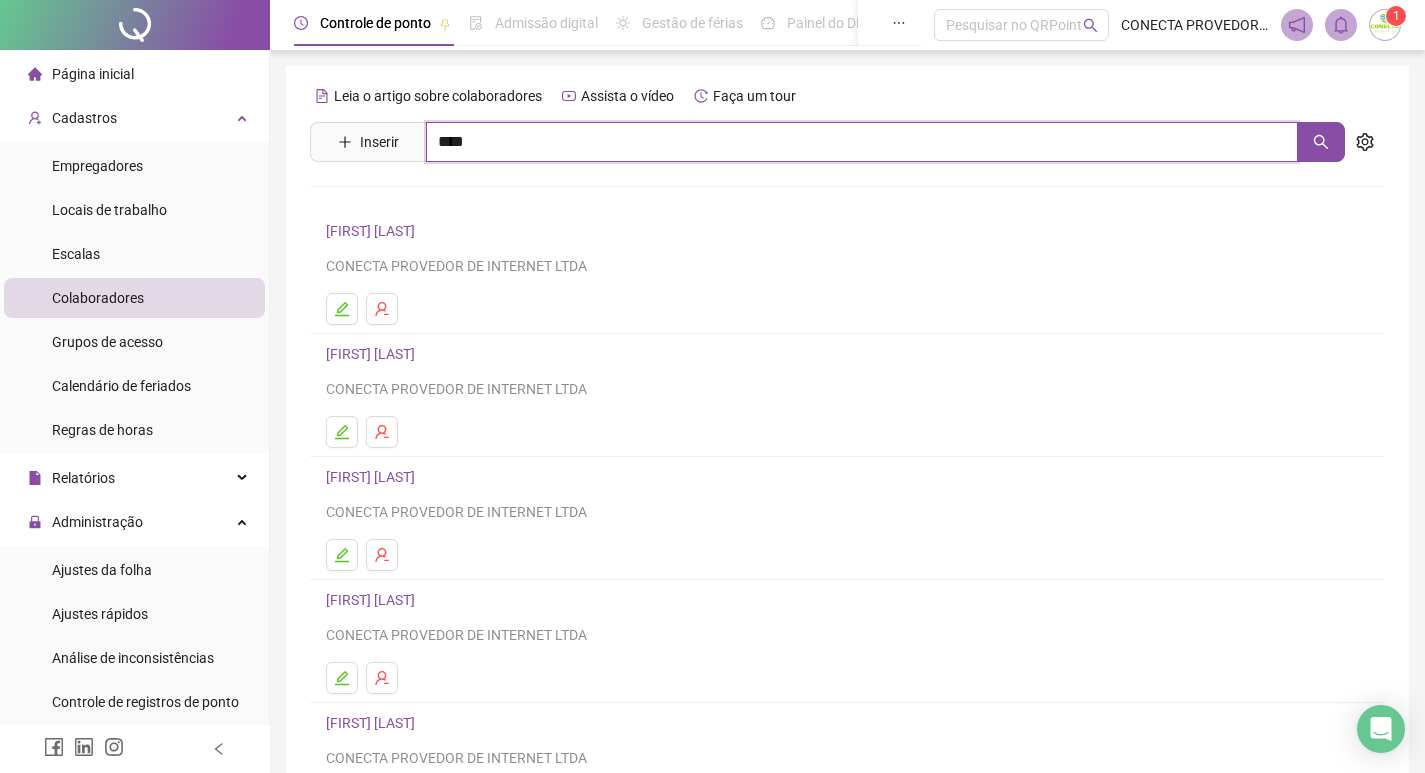click on "****" at bounding box center (862, 142) 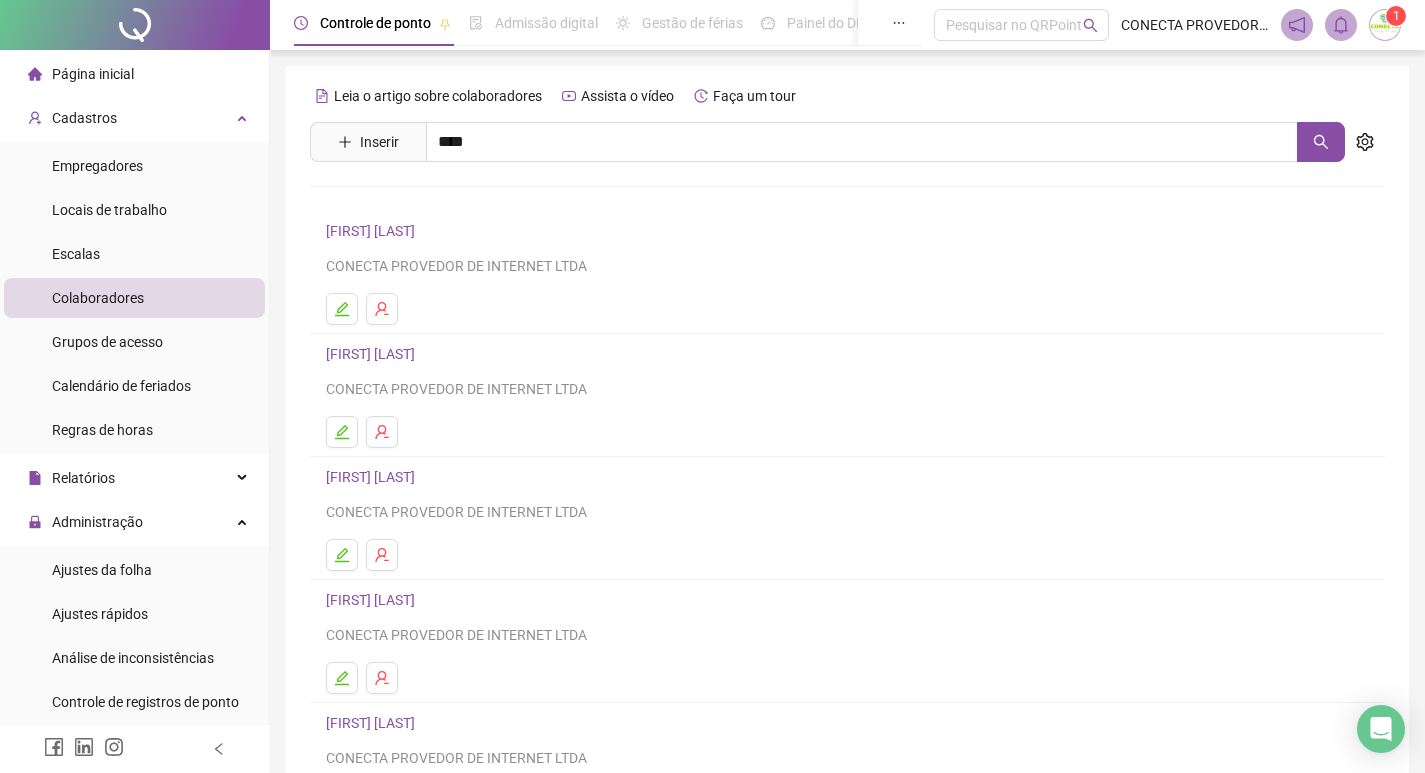 click on "[FIRST] [LAST]" at bounding box center (391, 201) 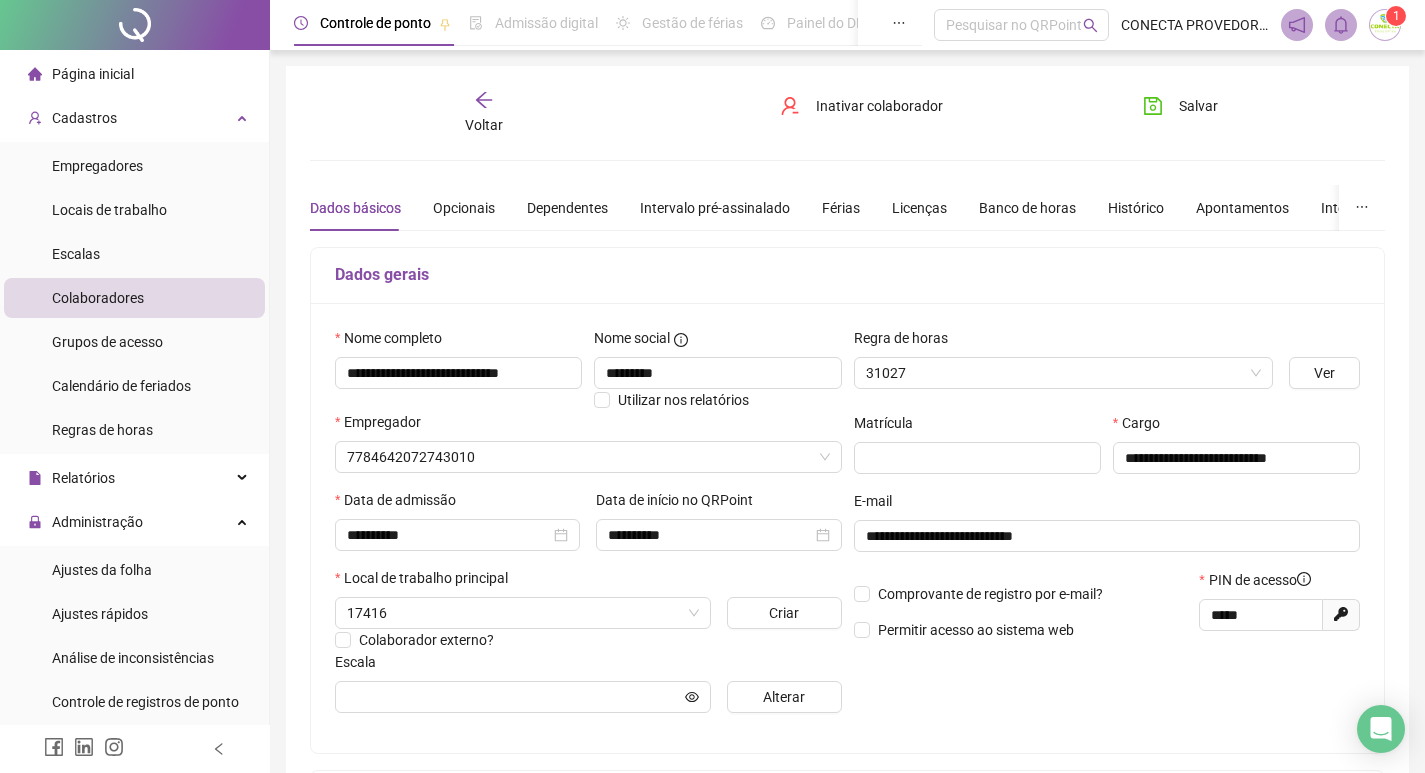 type on "**********" 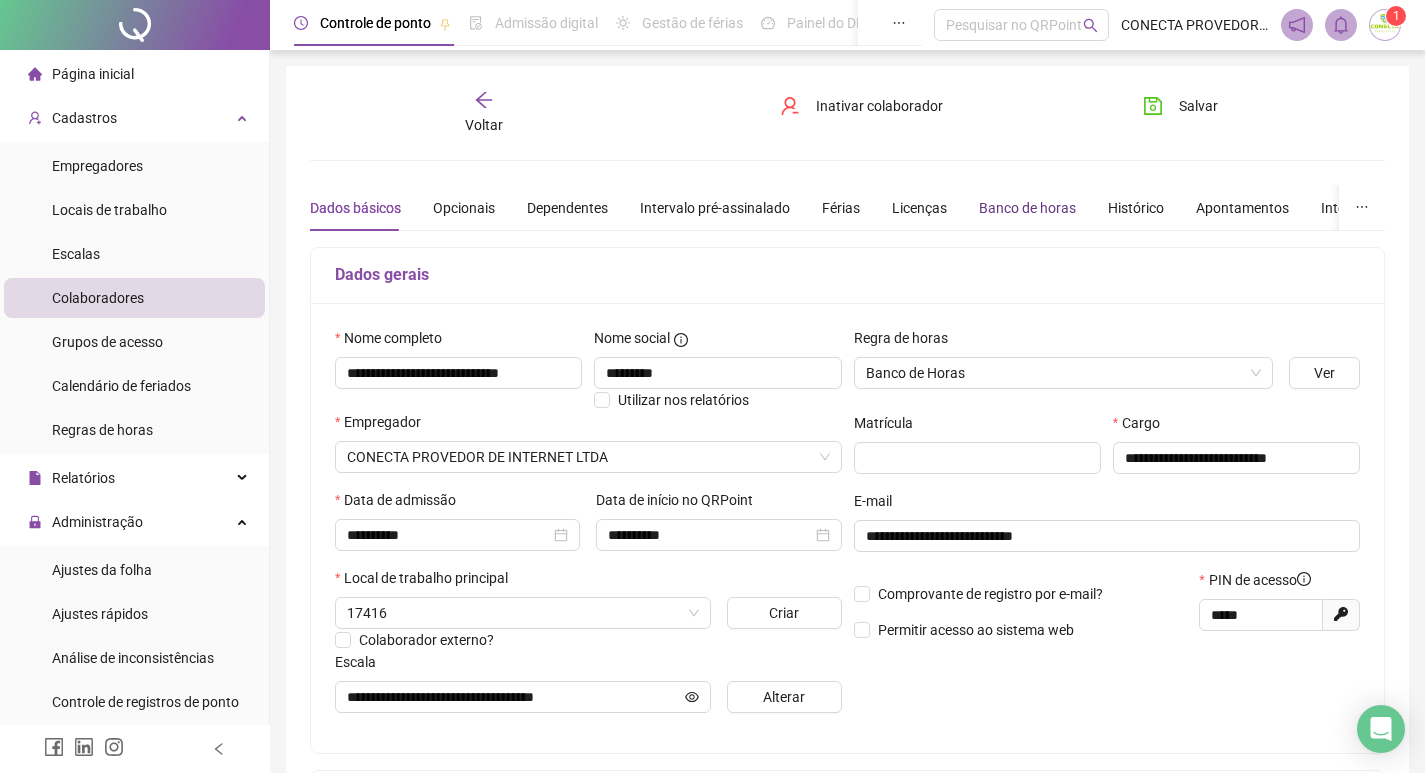 click on "Banco de horas" at bounding box center (1027, 208) 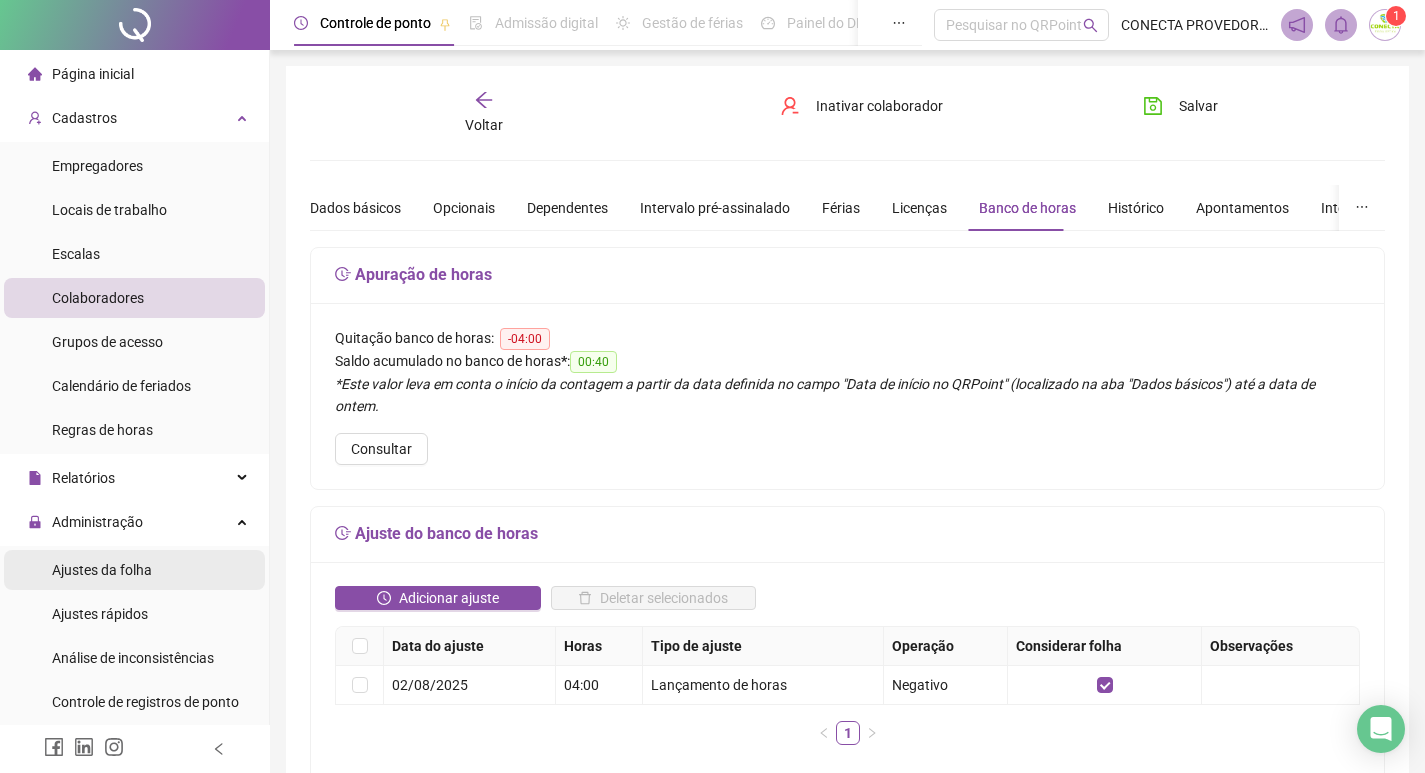 click on "Ajustes da folha" at bounding box center [102, 570] 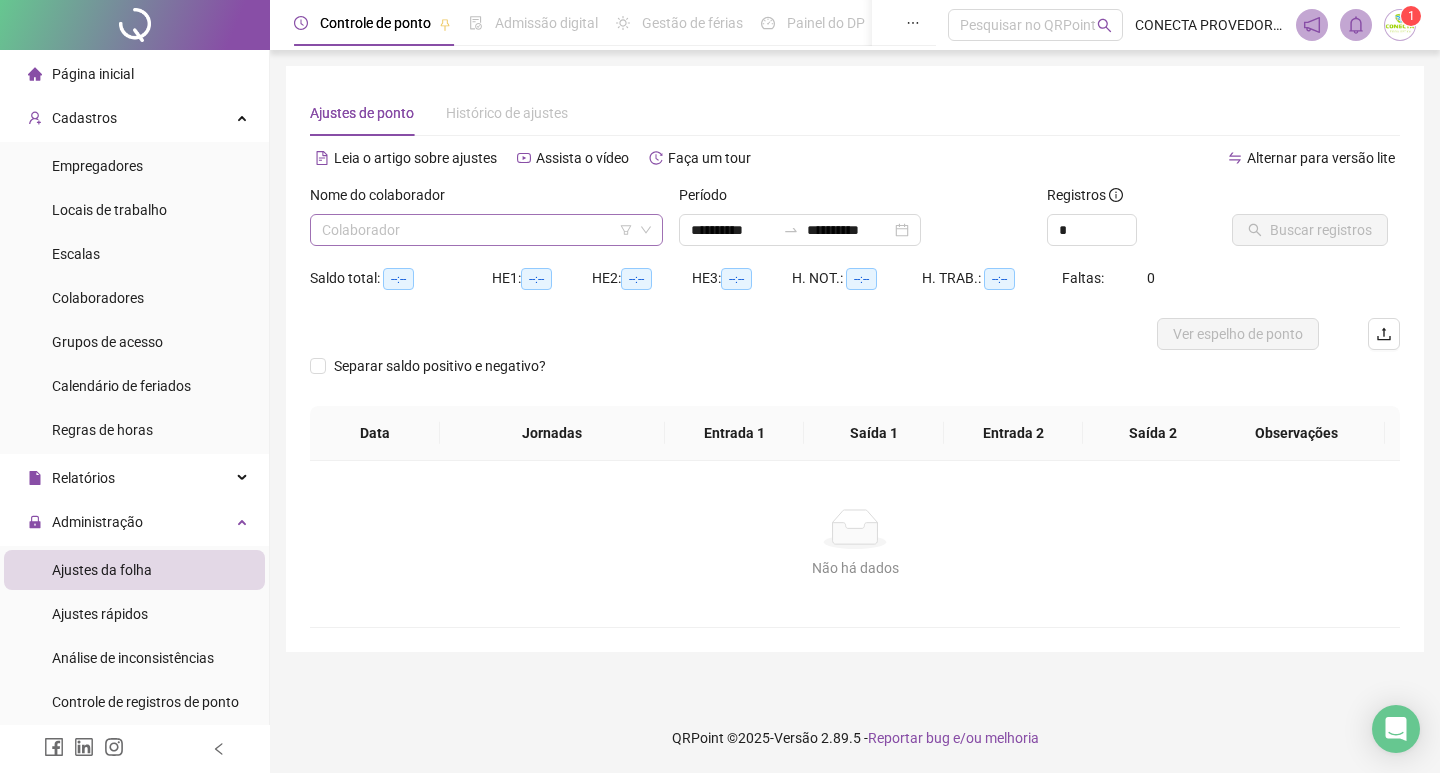 click at bounding box center [477, 230] 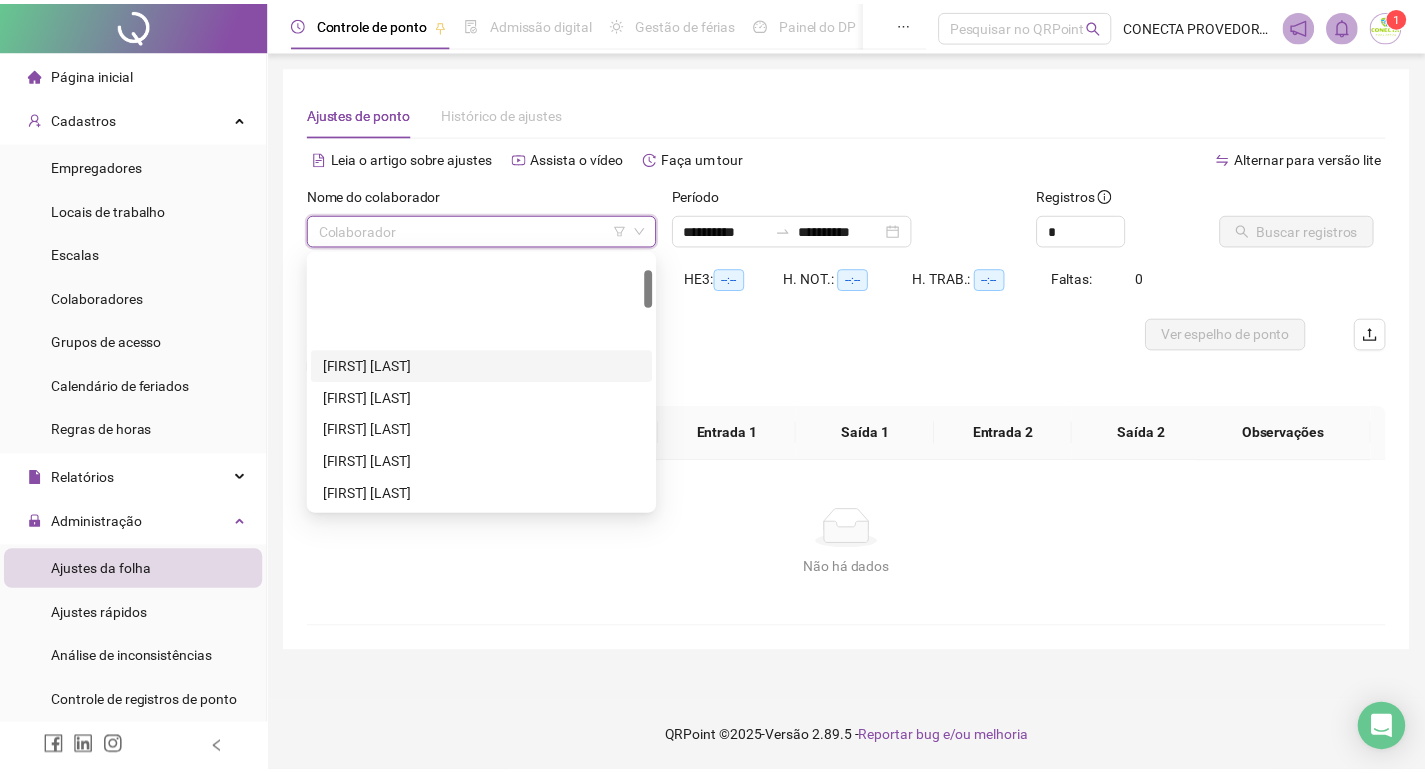 scroll, scrollTop: 200, scrollLeft: 0, axis: vertical 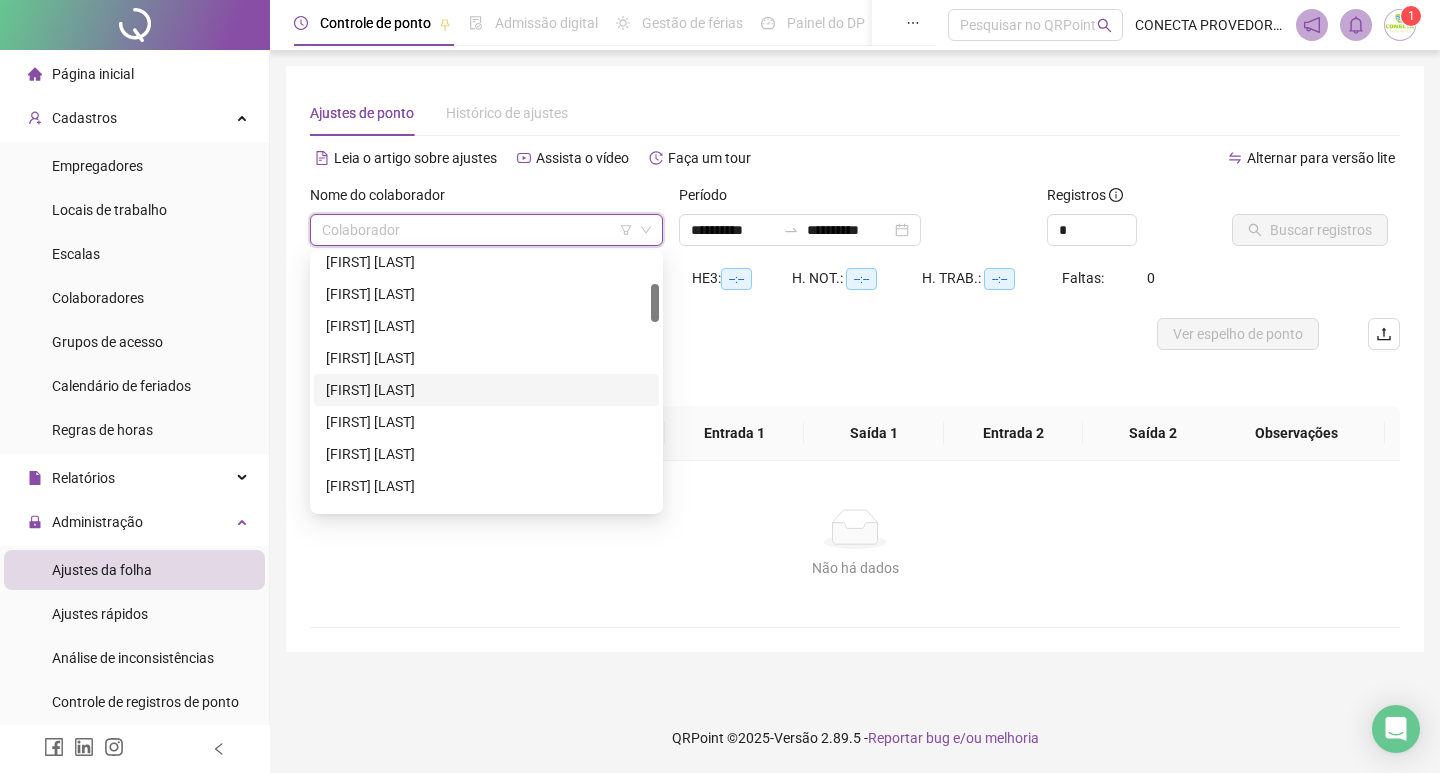 click on "[FIRST] [LAST]" at bounding box center [486, 390] 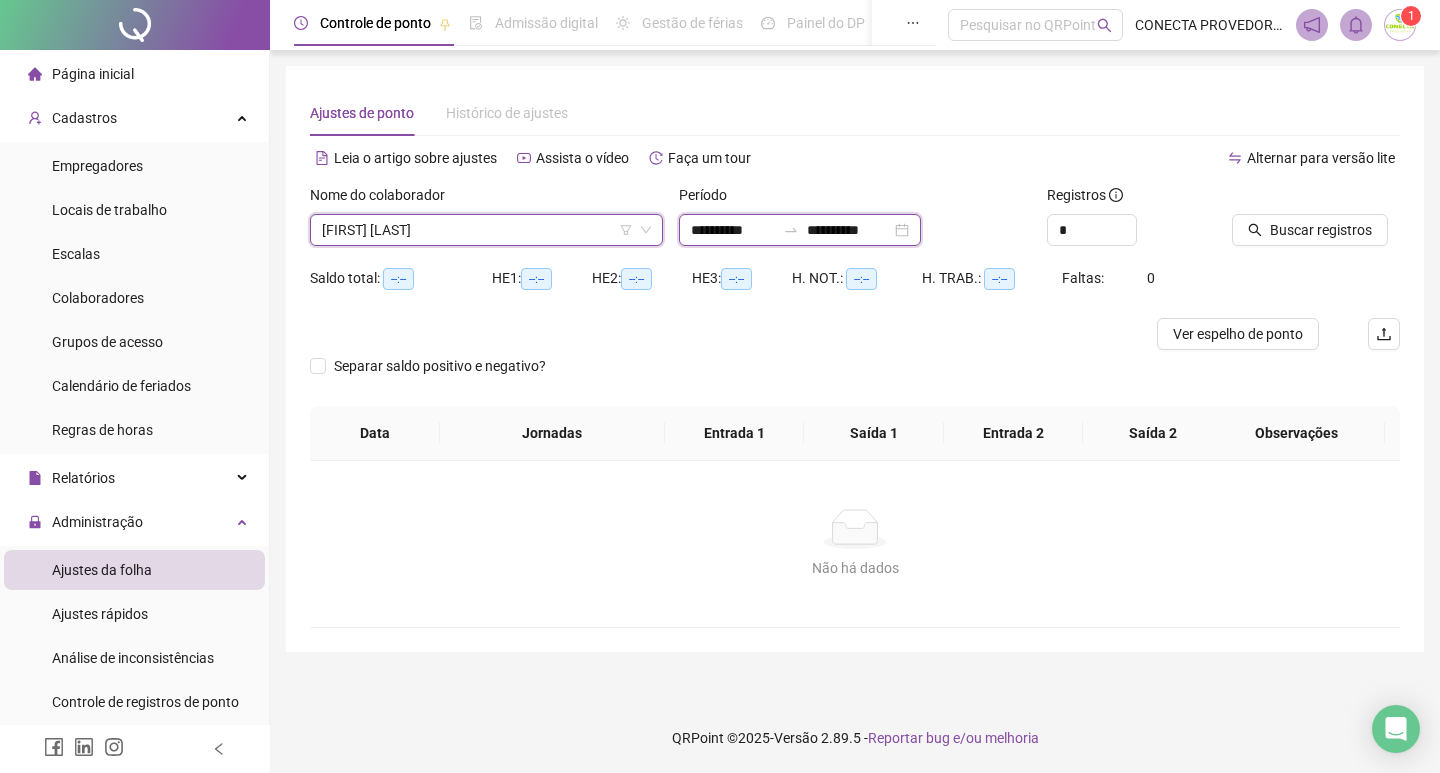 click on "**********" at bounding box center [849, 230] 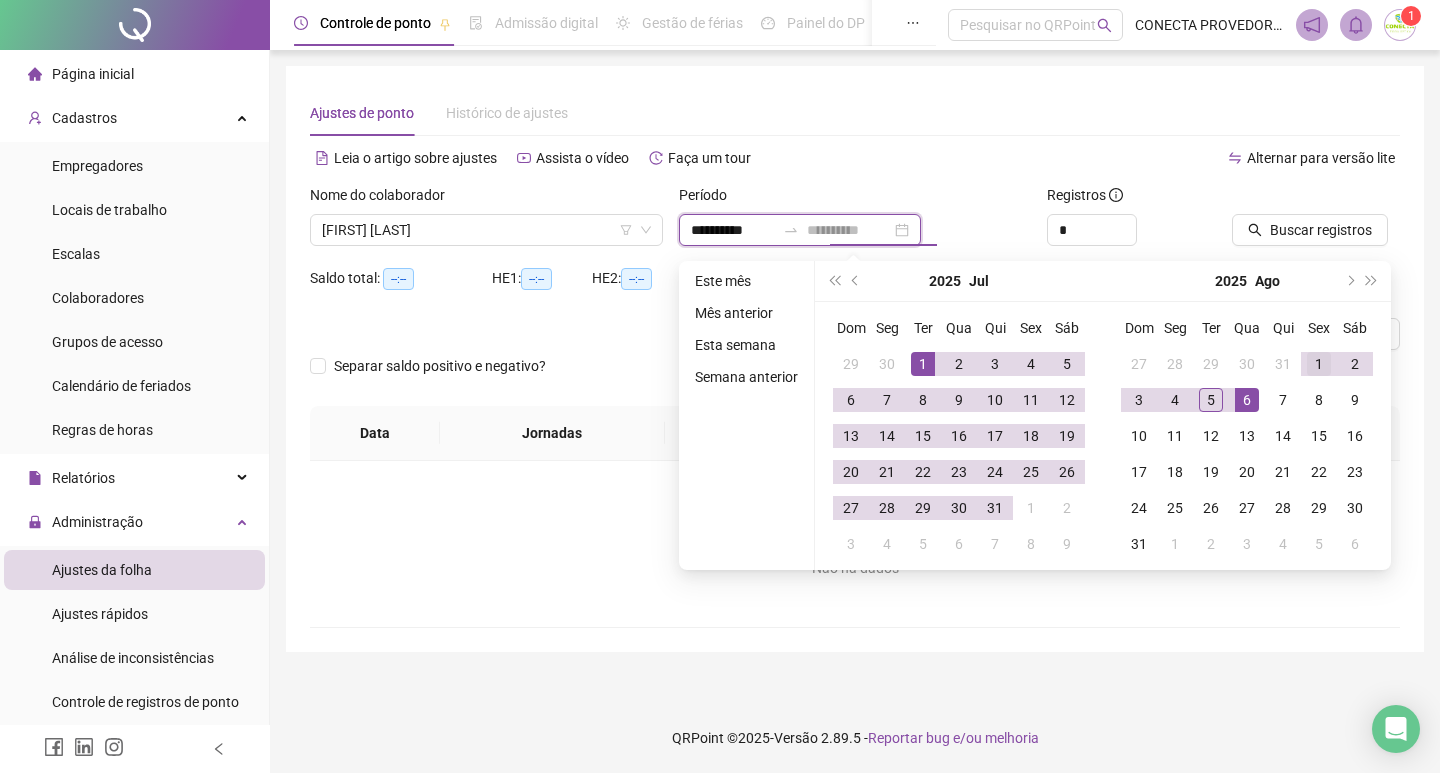 type on "**********" 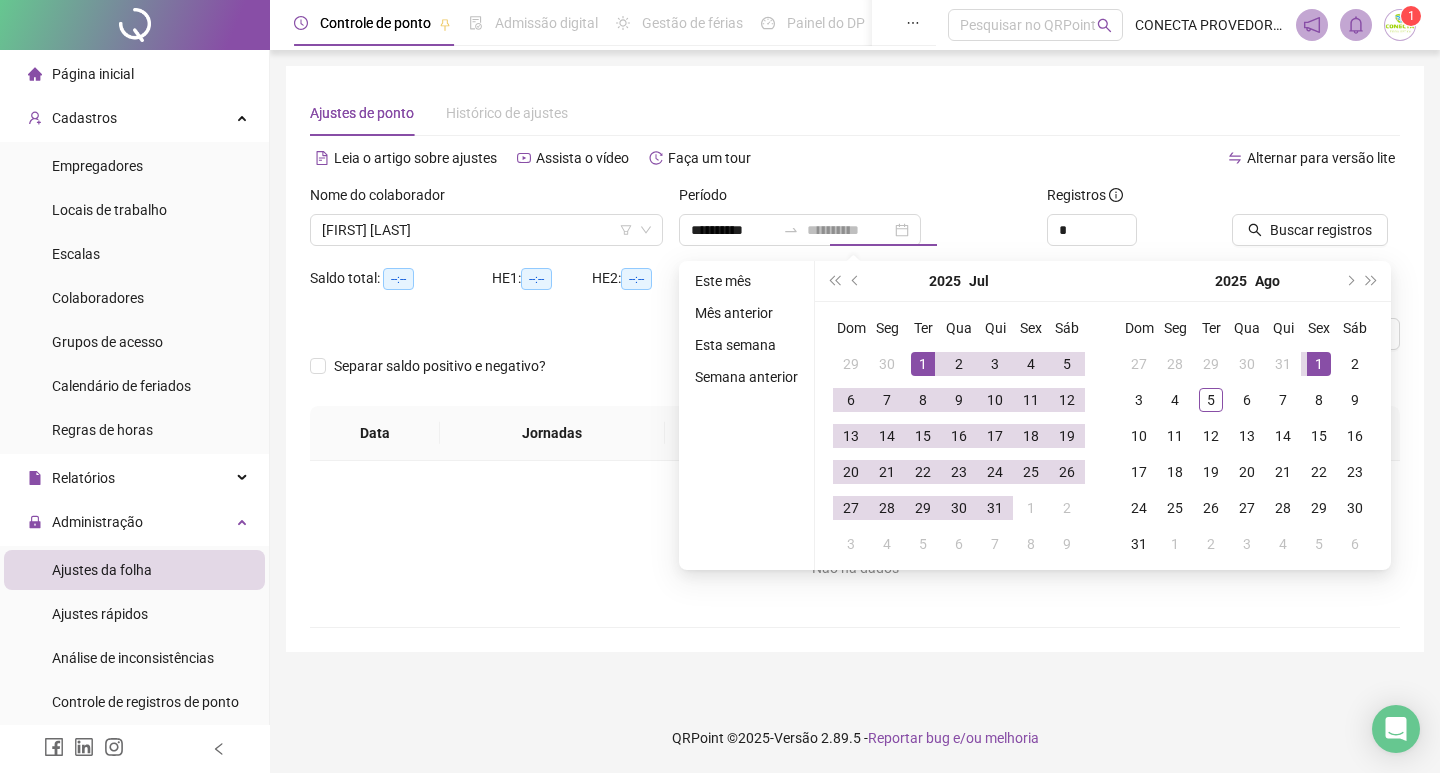 click on "1" at bounding box center (1319, 364) 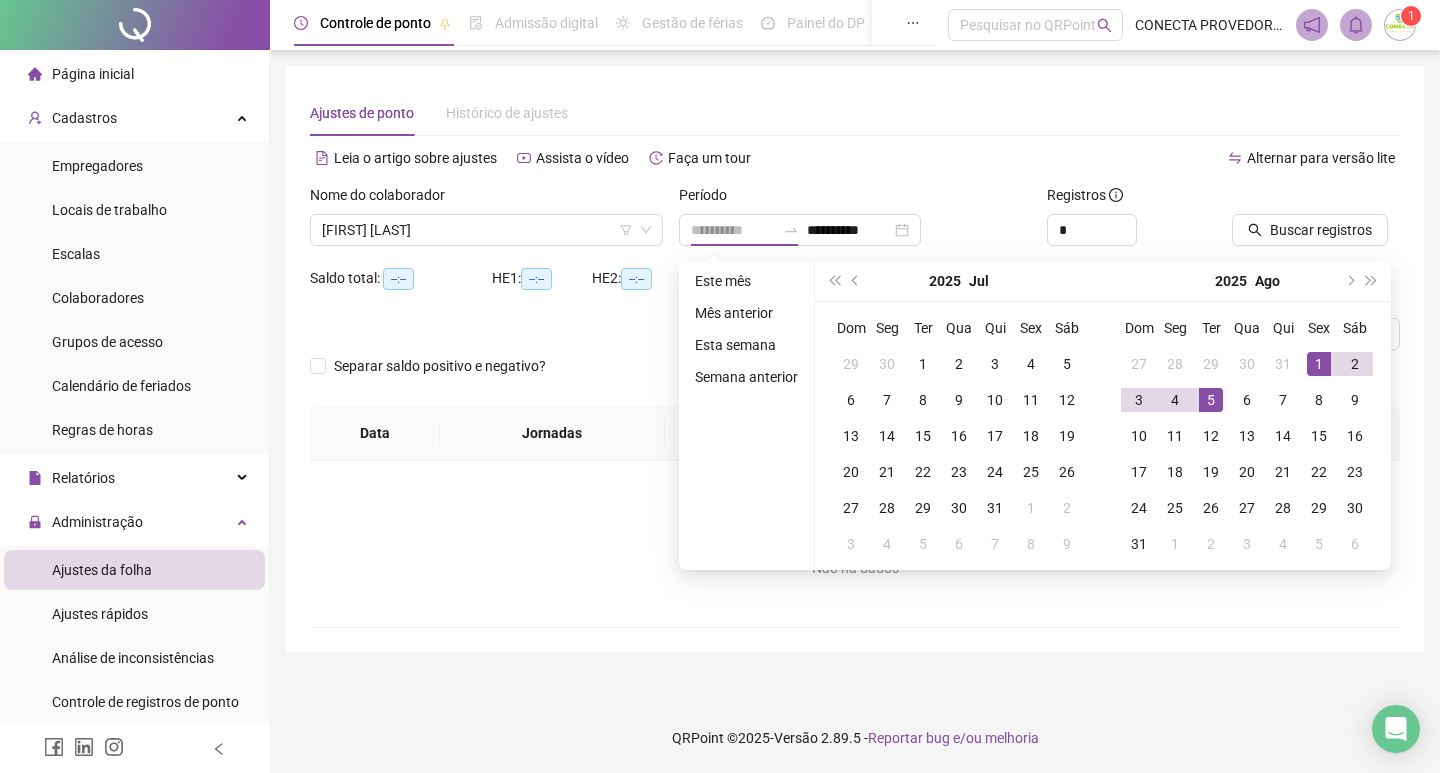 click on "5" at bounding box center (1211, 400) 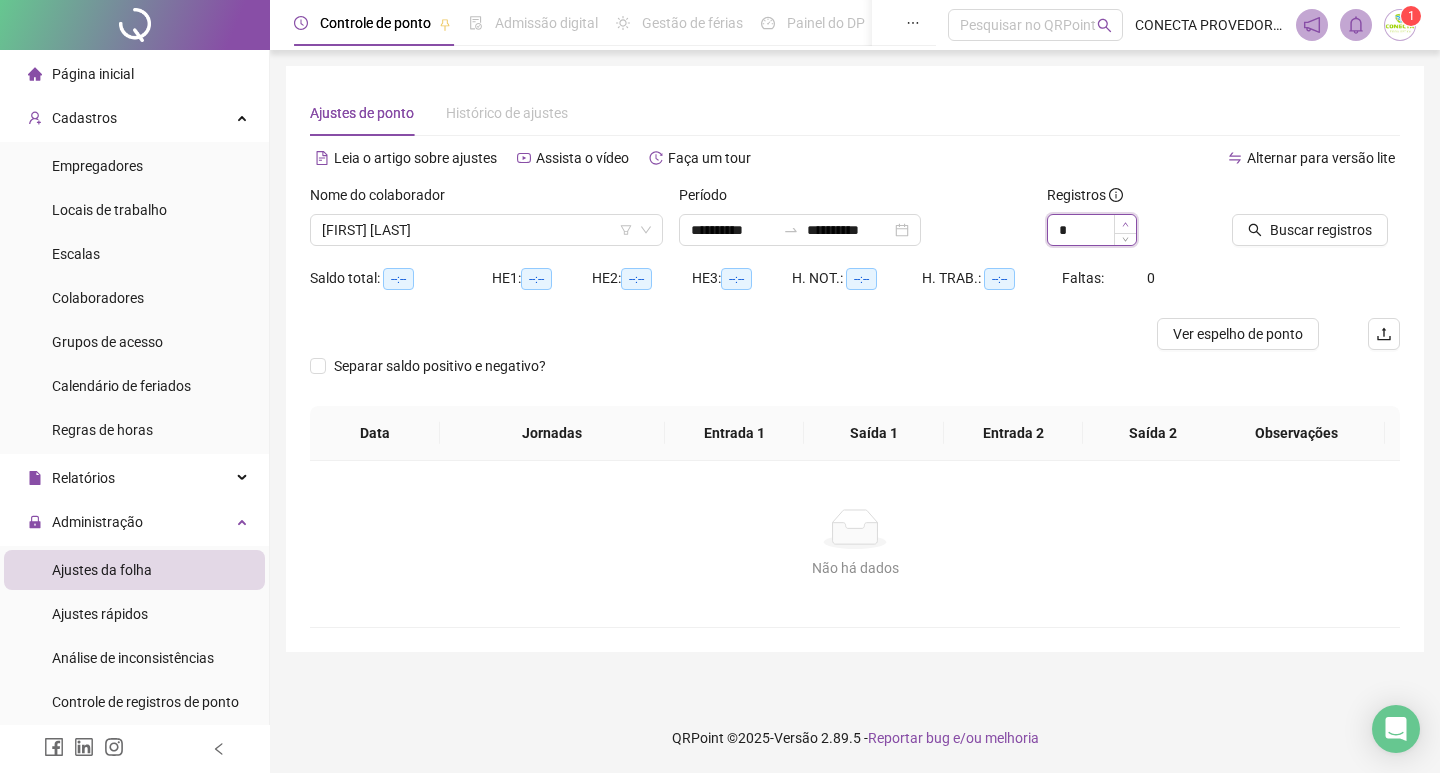 type on "*" 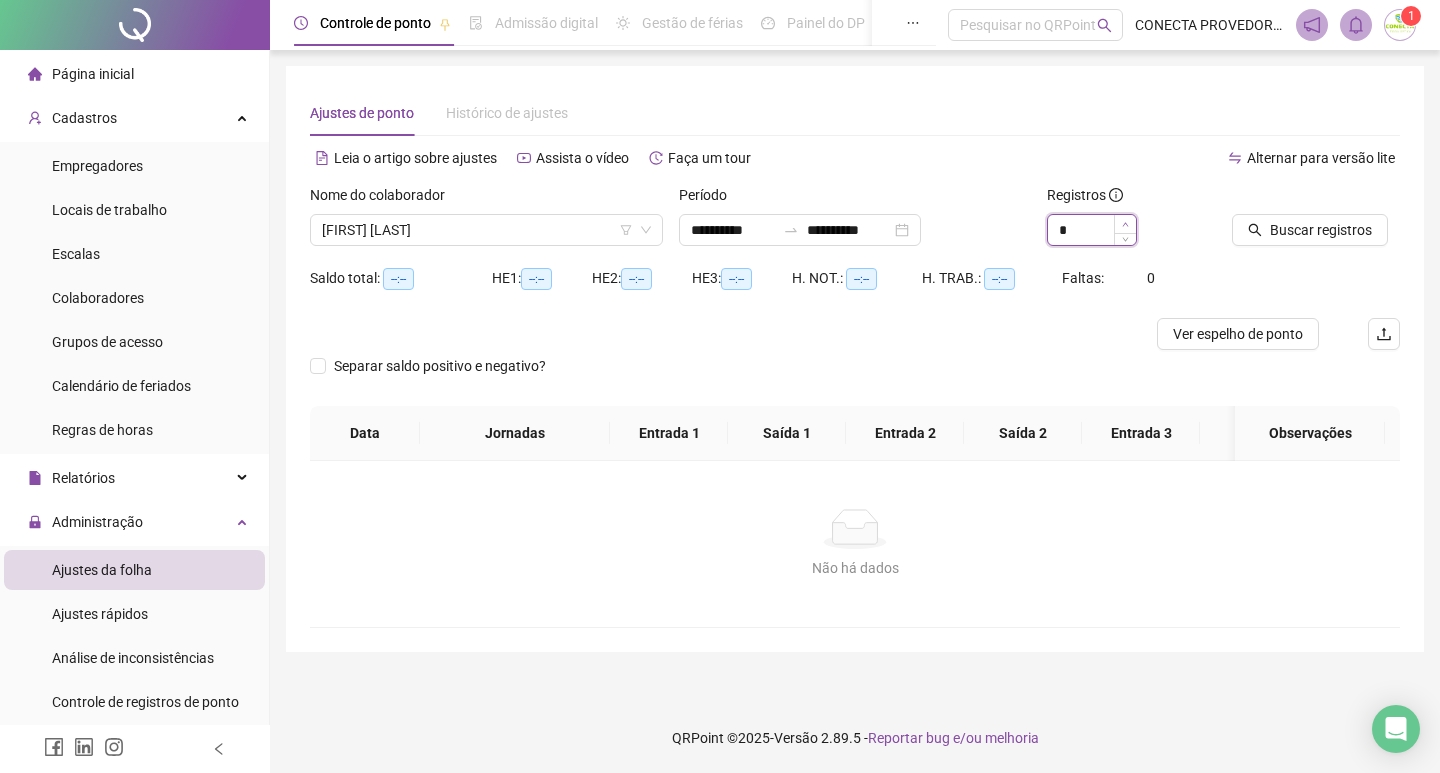 click 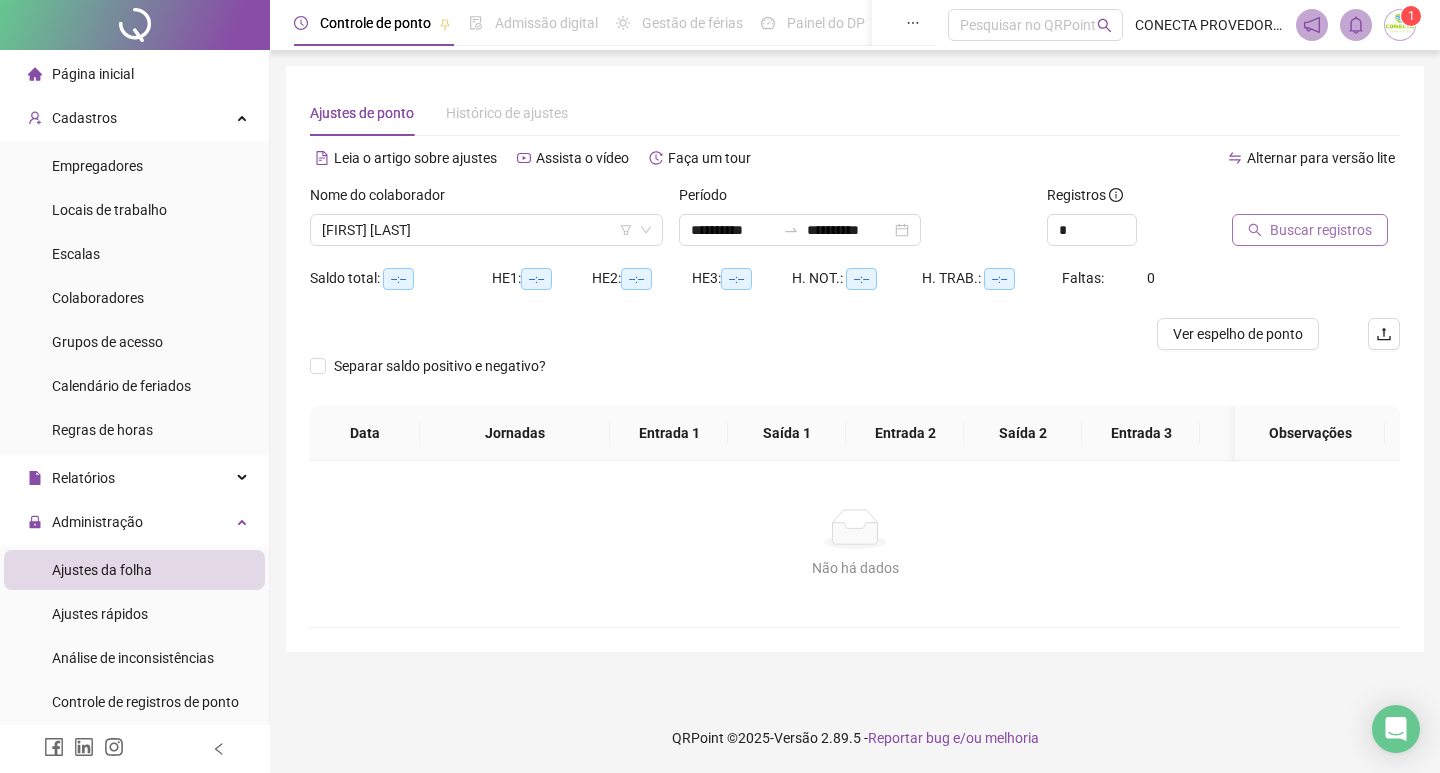 click on "Buscar registros" at bounding box center (1321, 230) 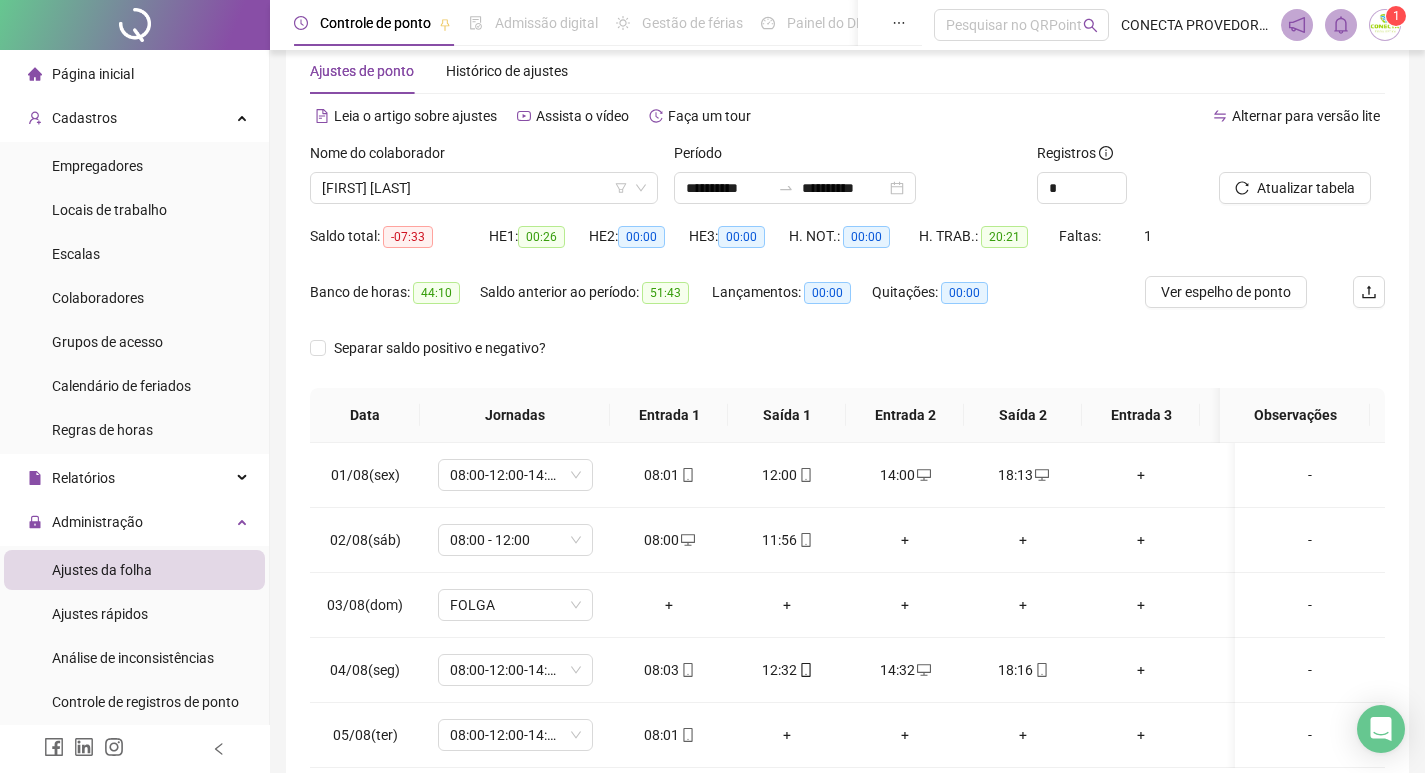scroll, scrollTop: 0, scrollLeft: 0, axis: both 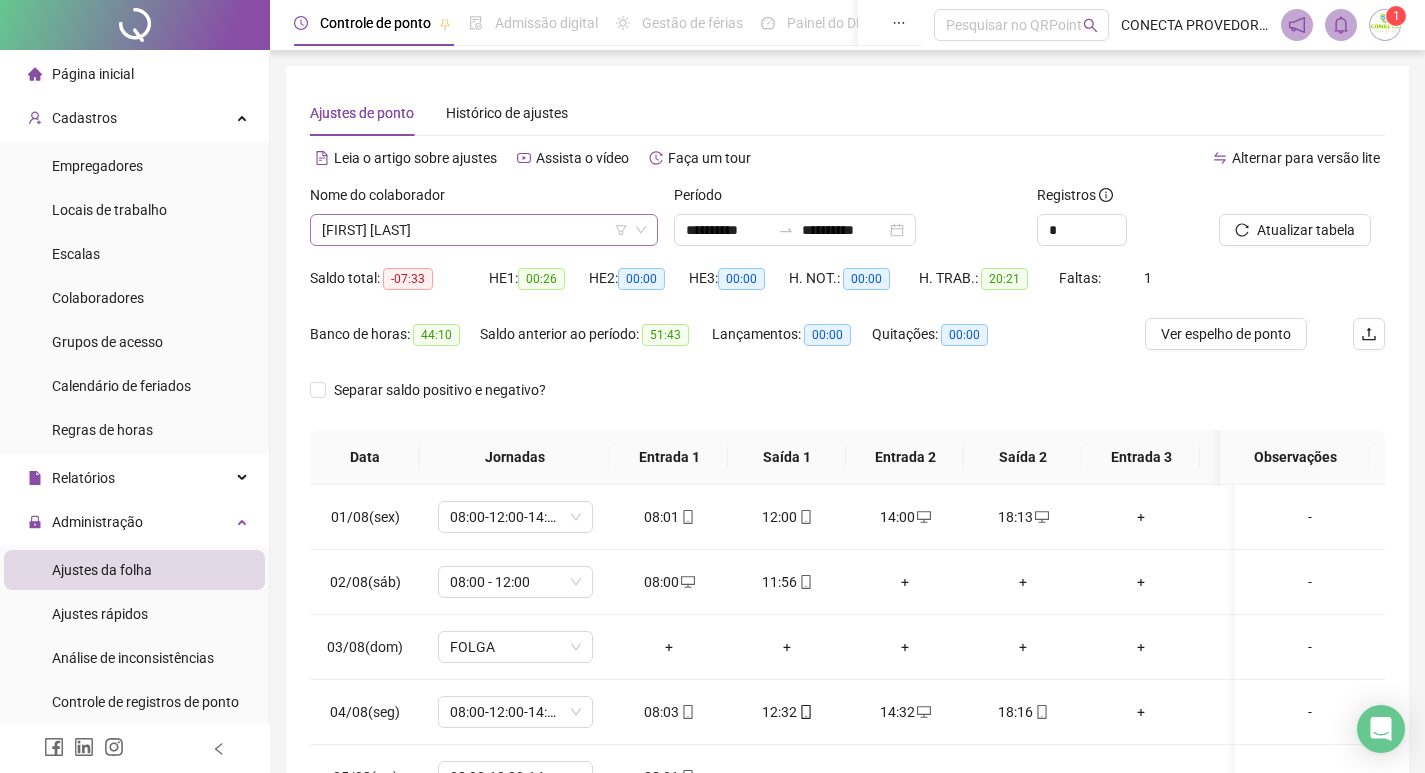click on "[FIRST] [LAST]" at bounding box center [484, 230] 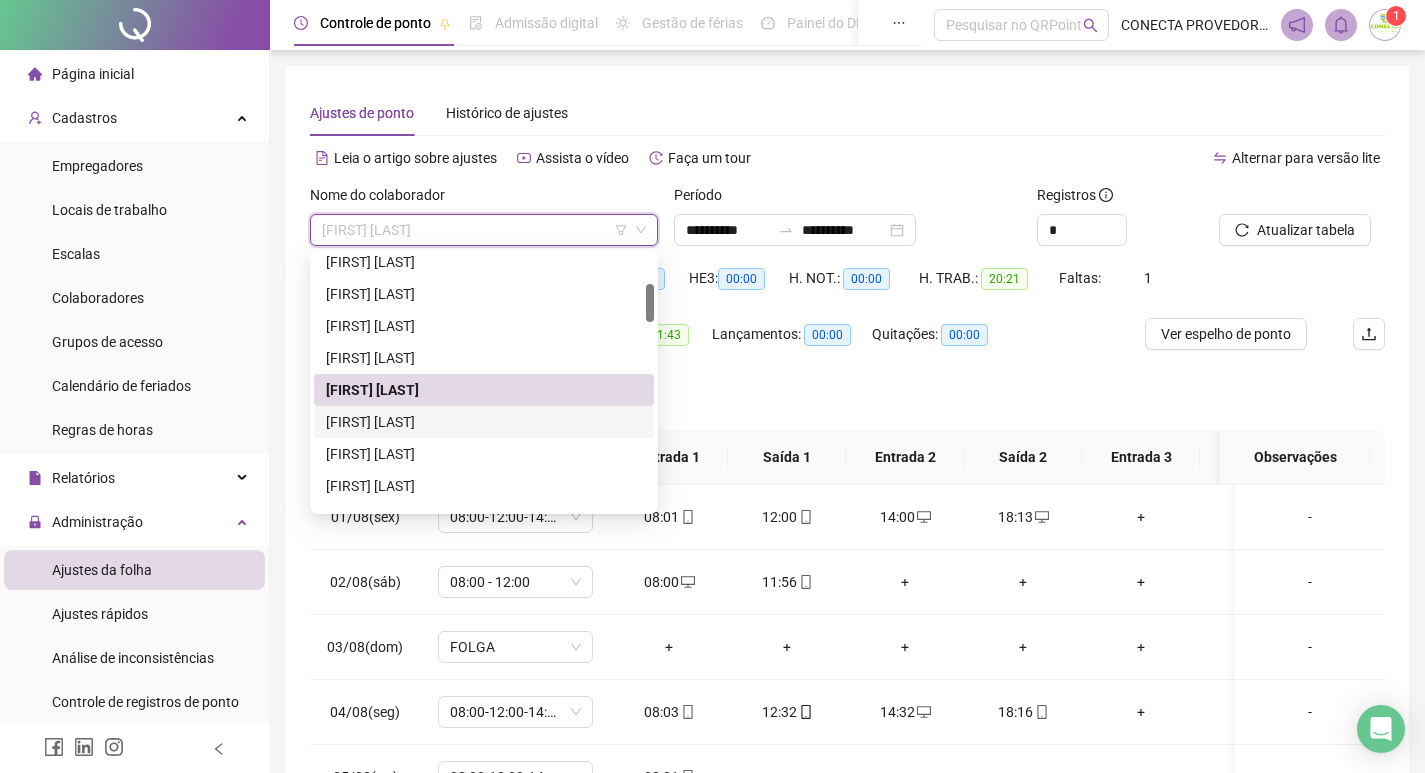 click on "[FIRST] [LAST]" at bounding box center [484, 422] 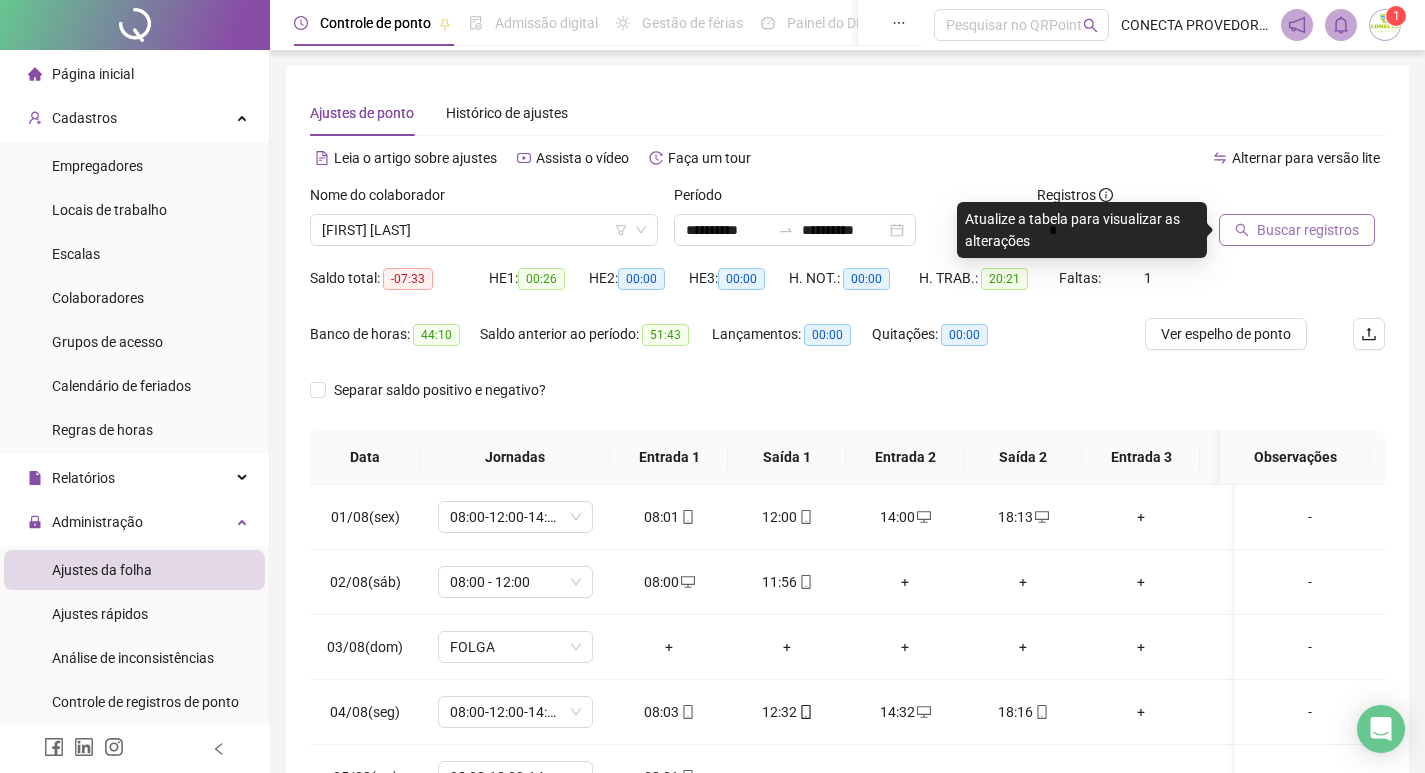 click on "Buscar registros" at bounding box center (1308, 230) 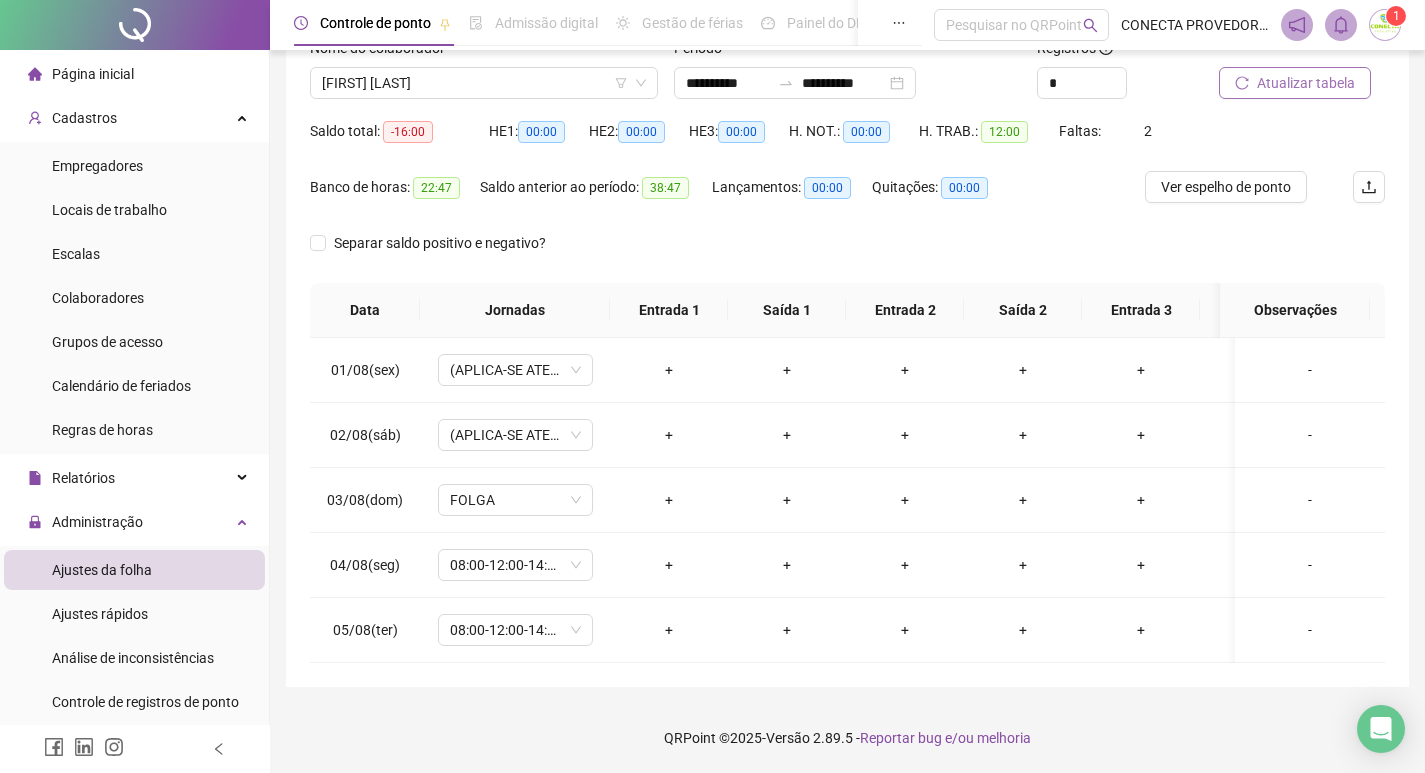 scroll, scrollTop: 162, scrollLeft: 0, axis: vertical 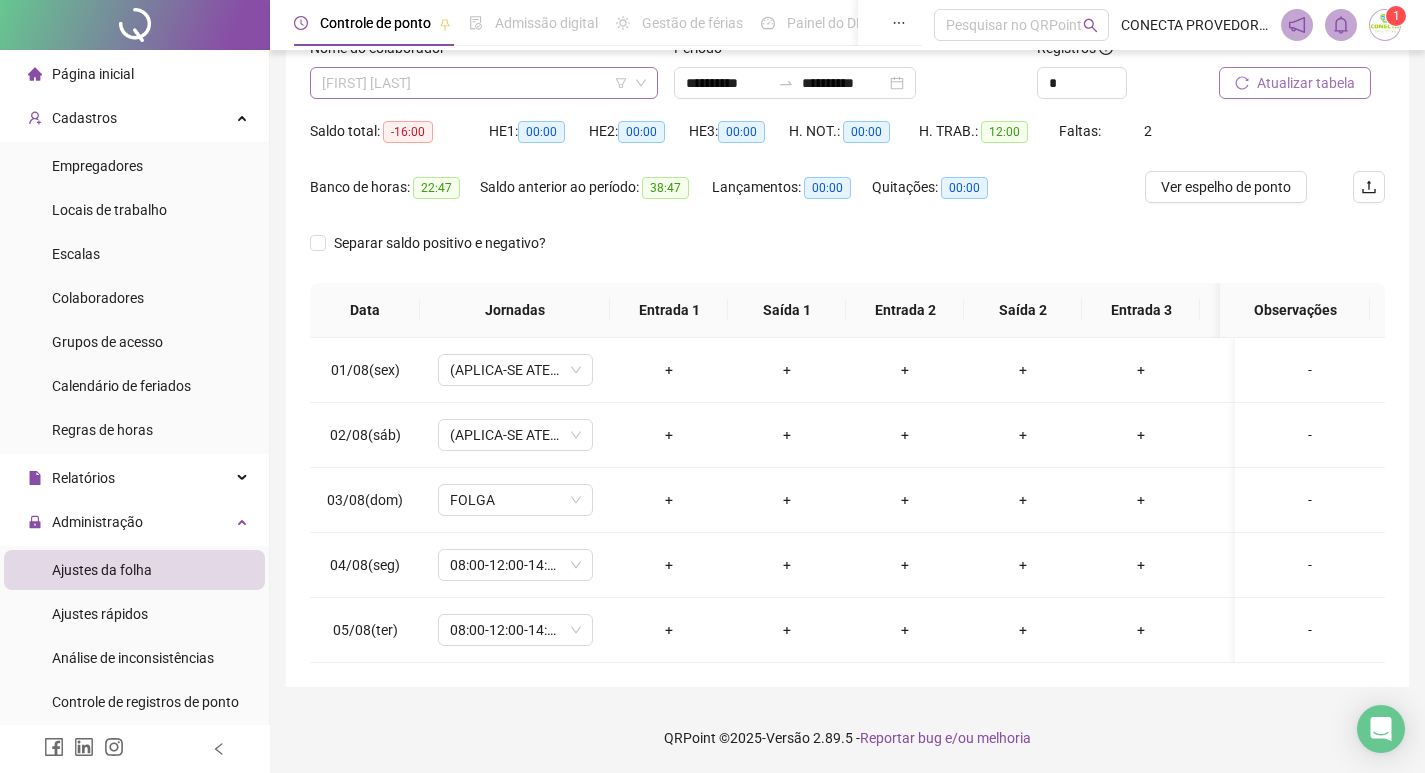 click on "[FIRST] [LAST]" at bounding box center (484, 83) 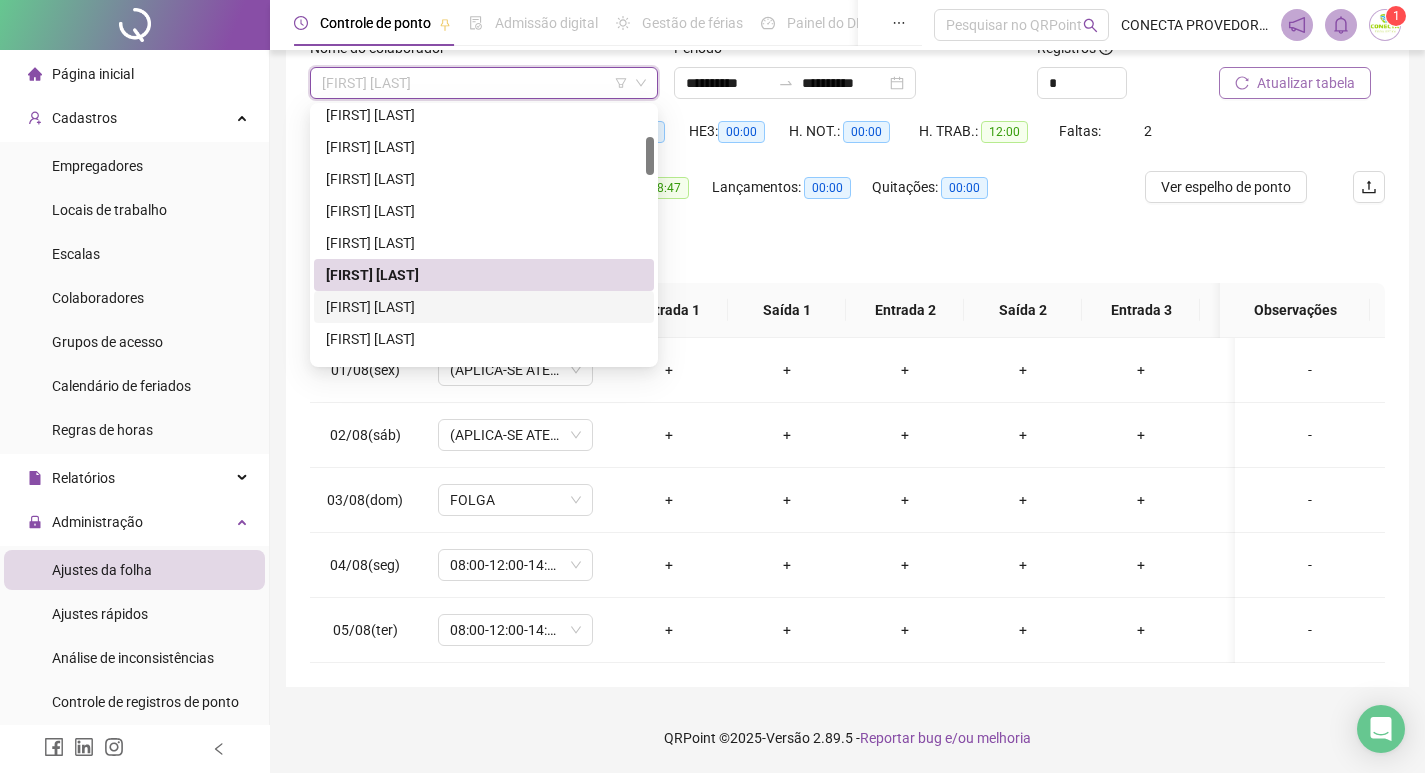 click on "[FIRST] [LAST]" at bounding box center [484, 307] 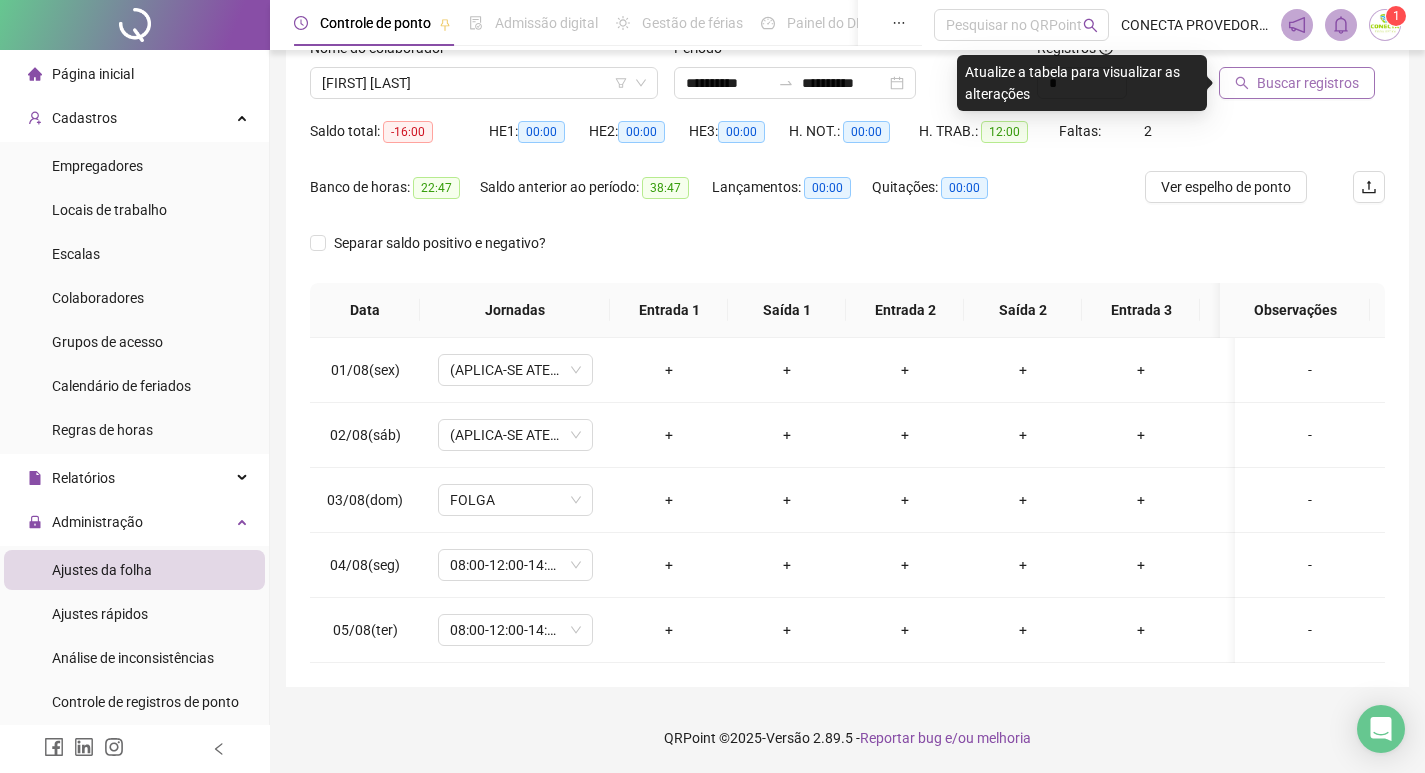 click on "Buscar registros" at bounding box center [1308, 83] 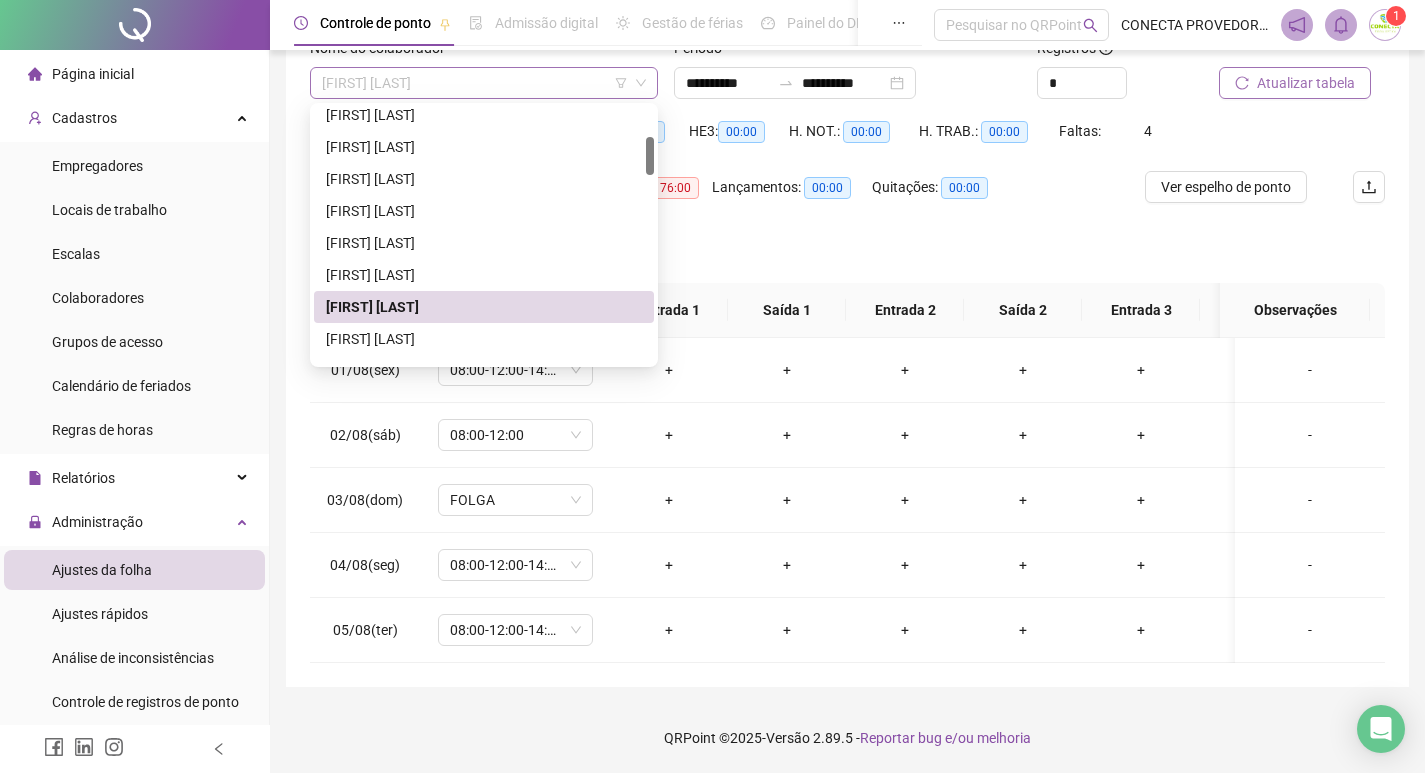 click on "[FIRST] [LAST]" at bounding box center [484, 83] 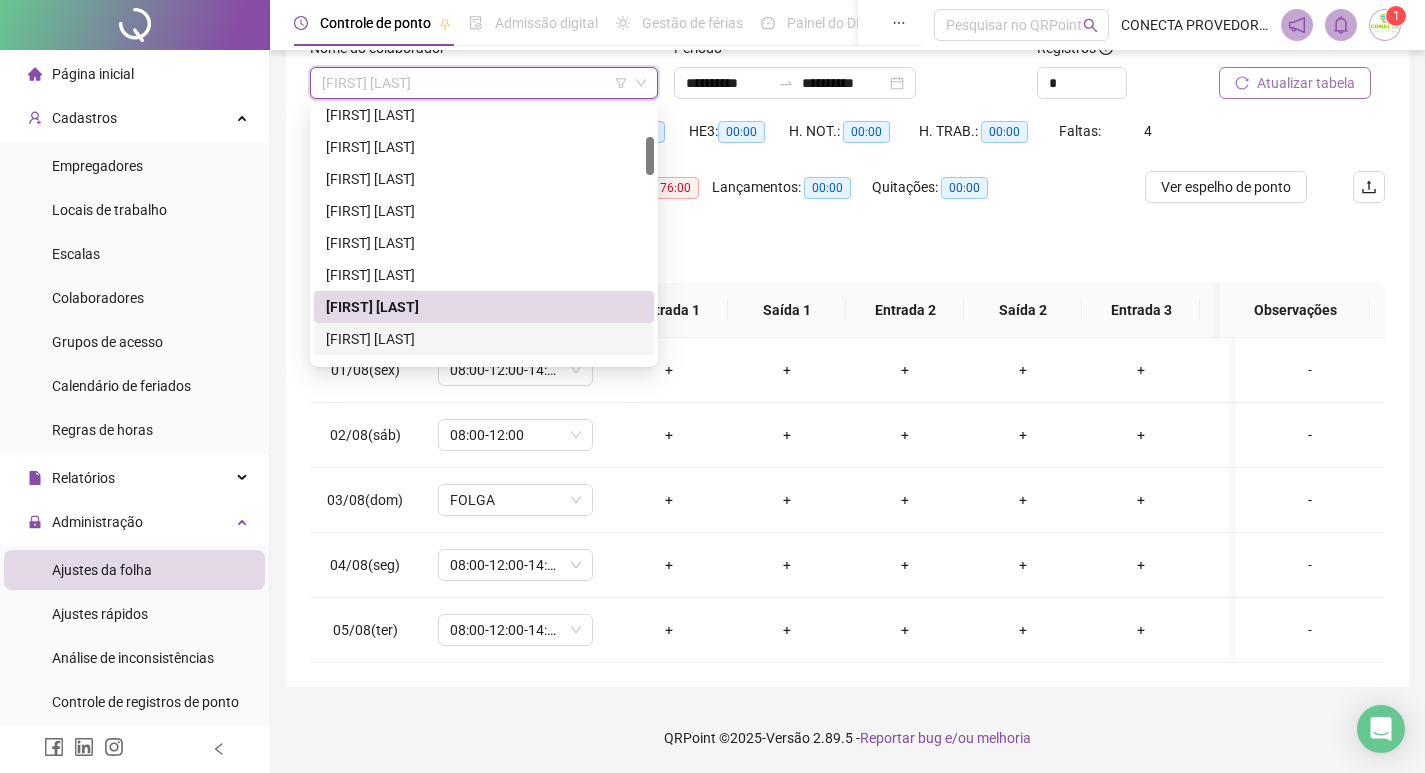 click on "[FIRST] [LAST]" at bounding box center (484, 339) 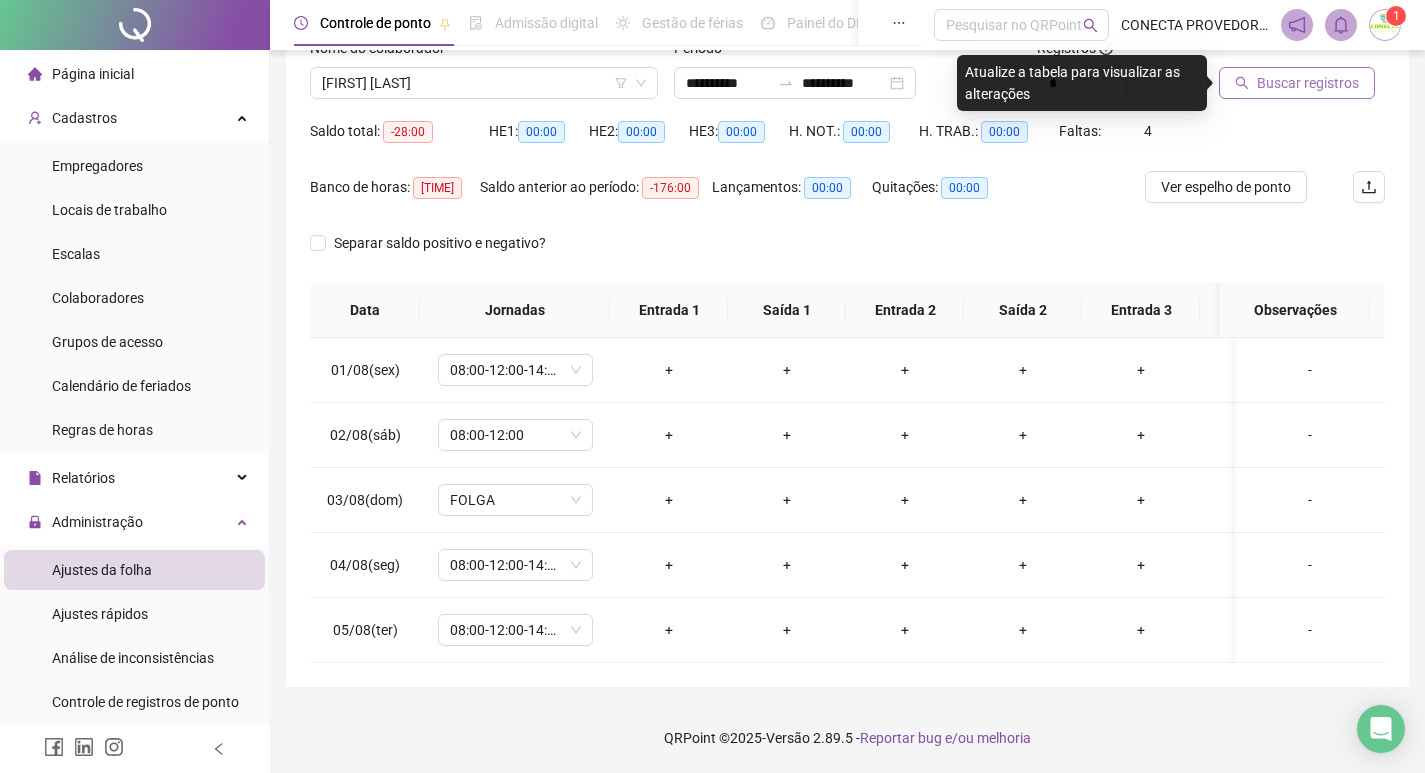 click on "Buscar registros" at bounding box center [1308, 83] 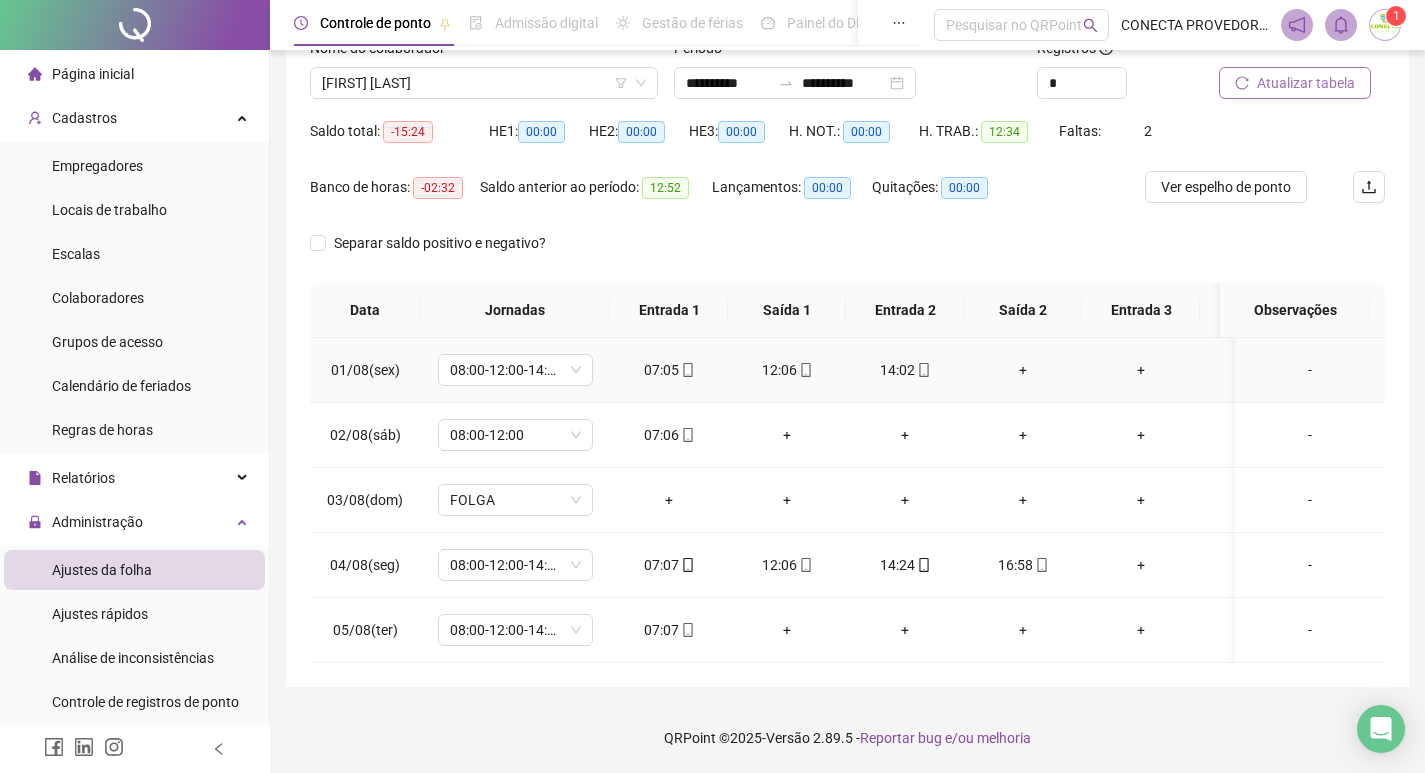 type 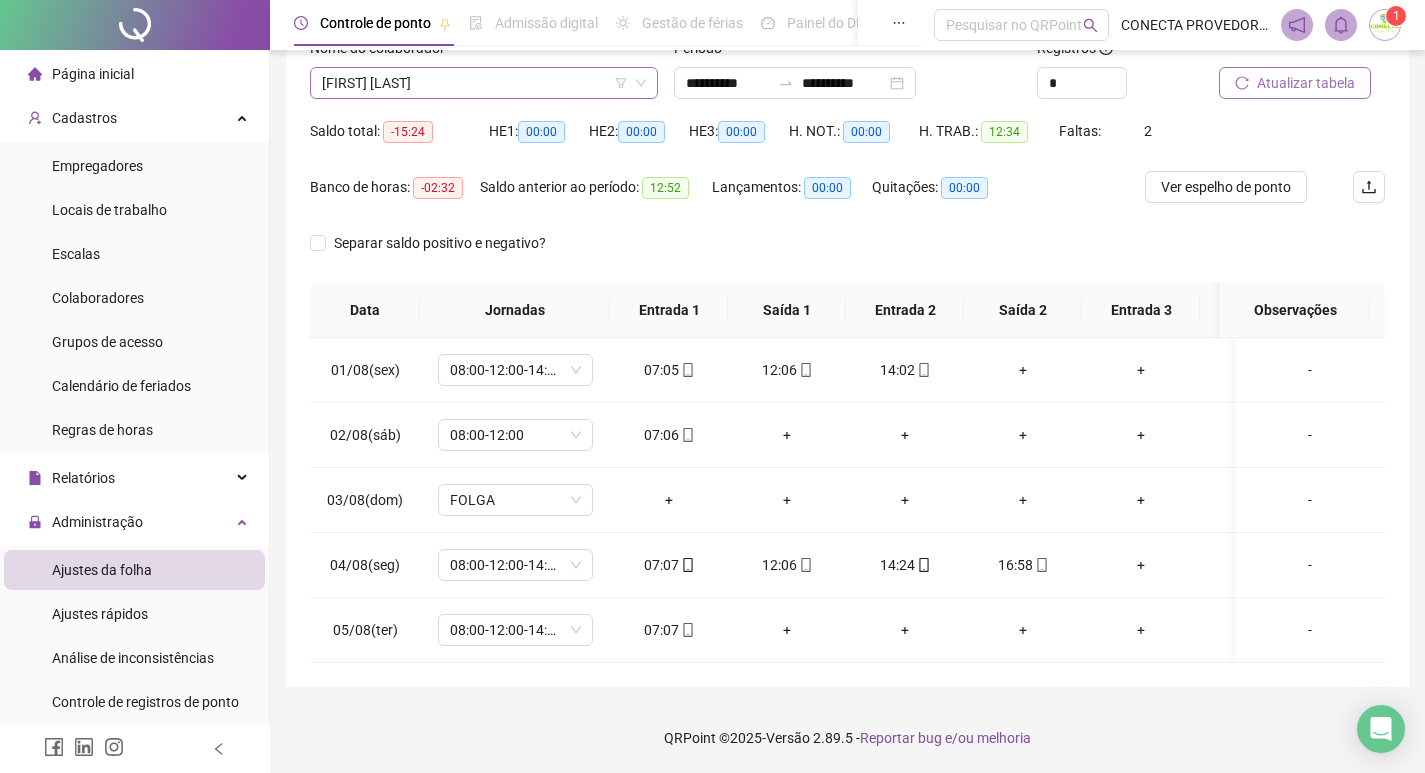 click on "[FIRST] [LAST]" at bounding box center [484, 83] 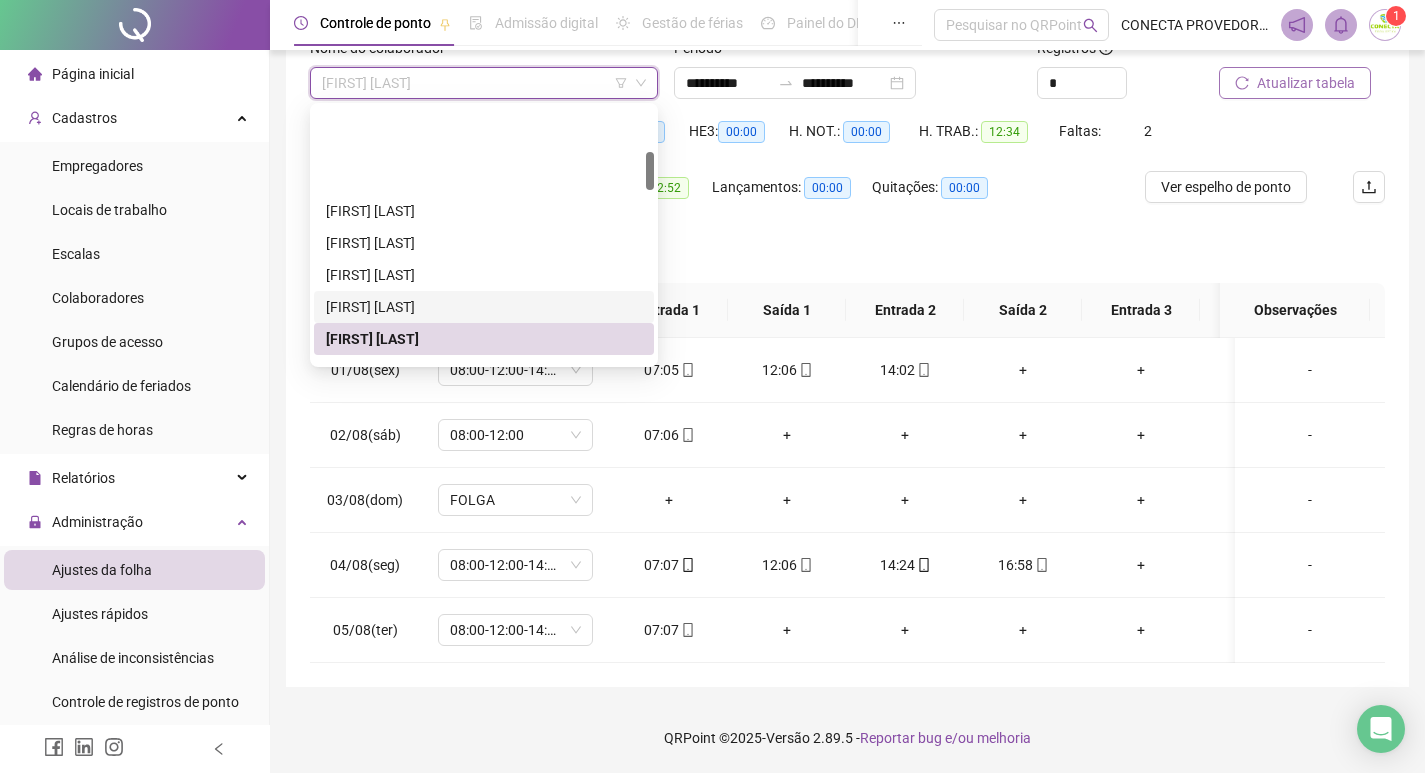 scroll, scrollTop: 300, scrollLeft: 0, axis: vertical 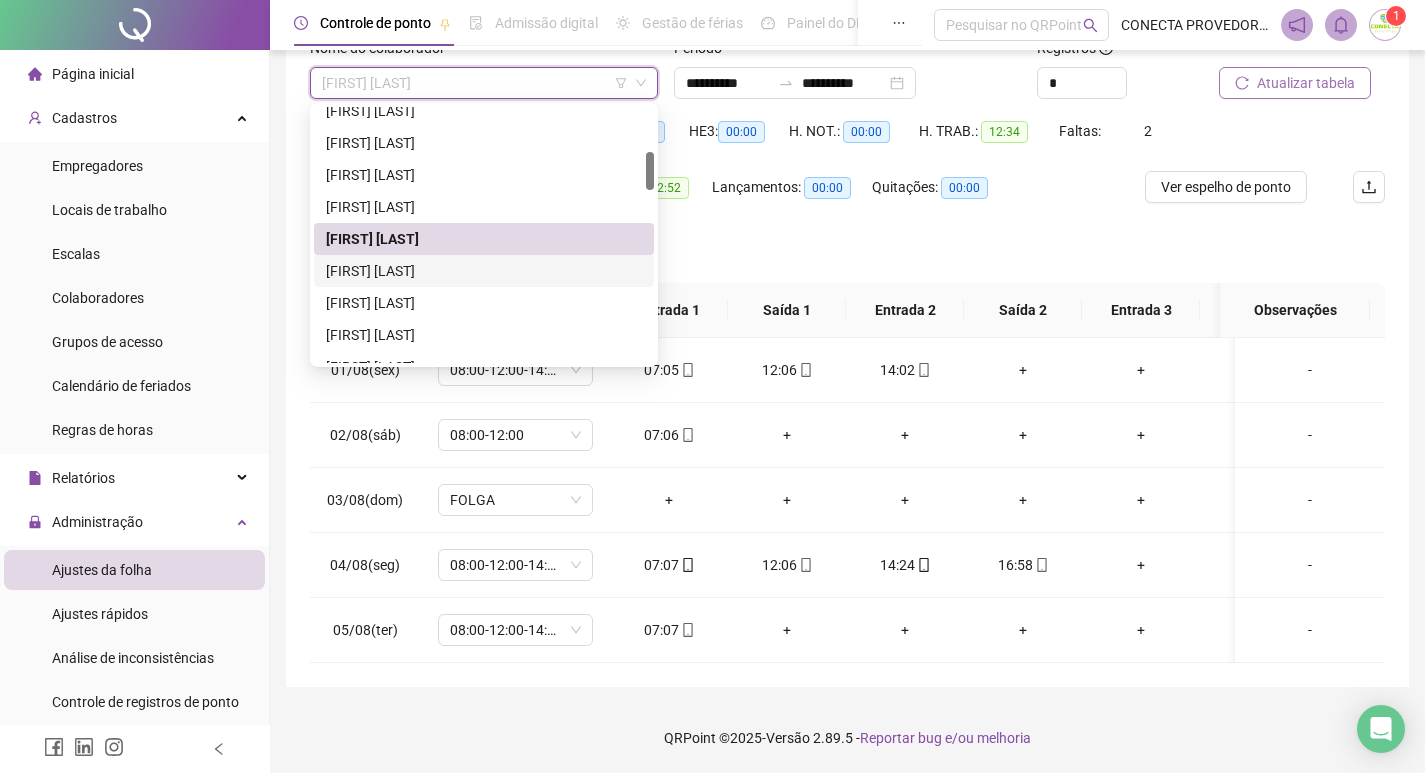 click on "[FIRST] [LAST]" at bounding box center (484, 271) 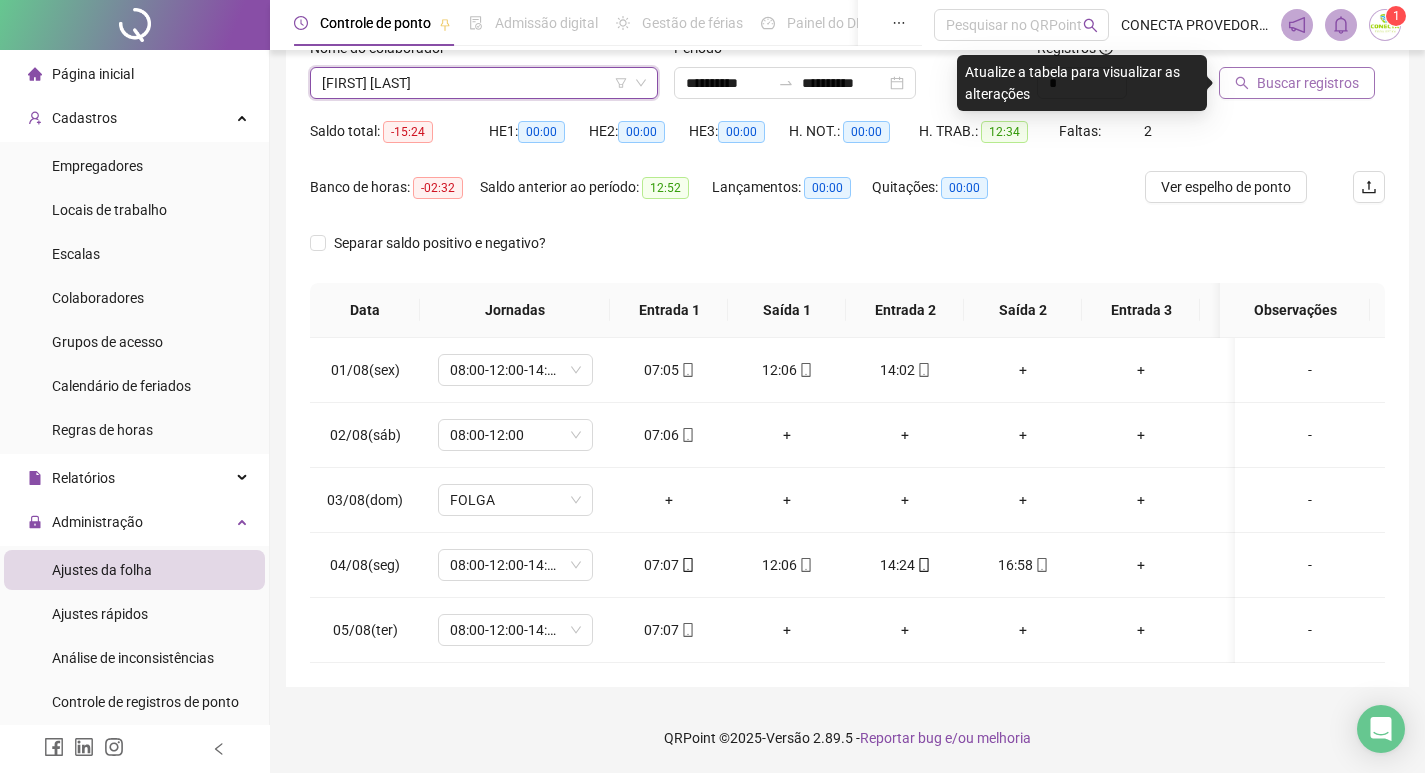 click on "Buscar registros" at bounding box center (1308, 83) 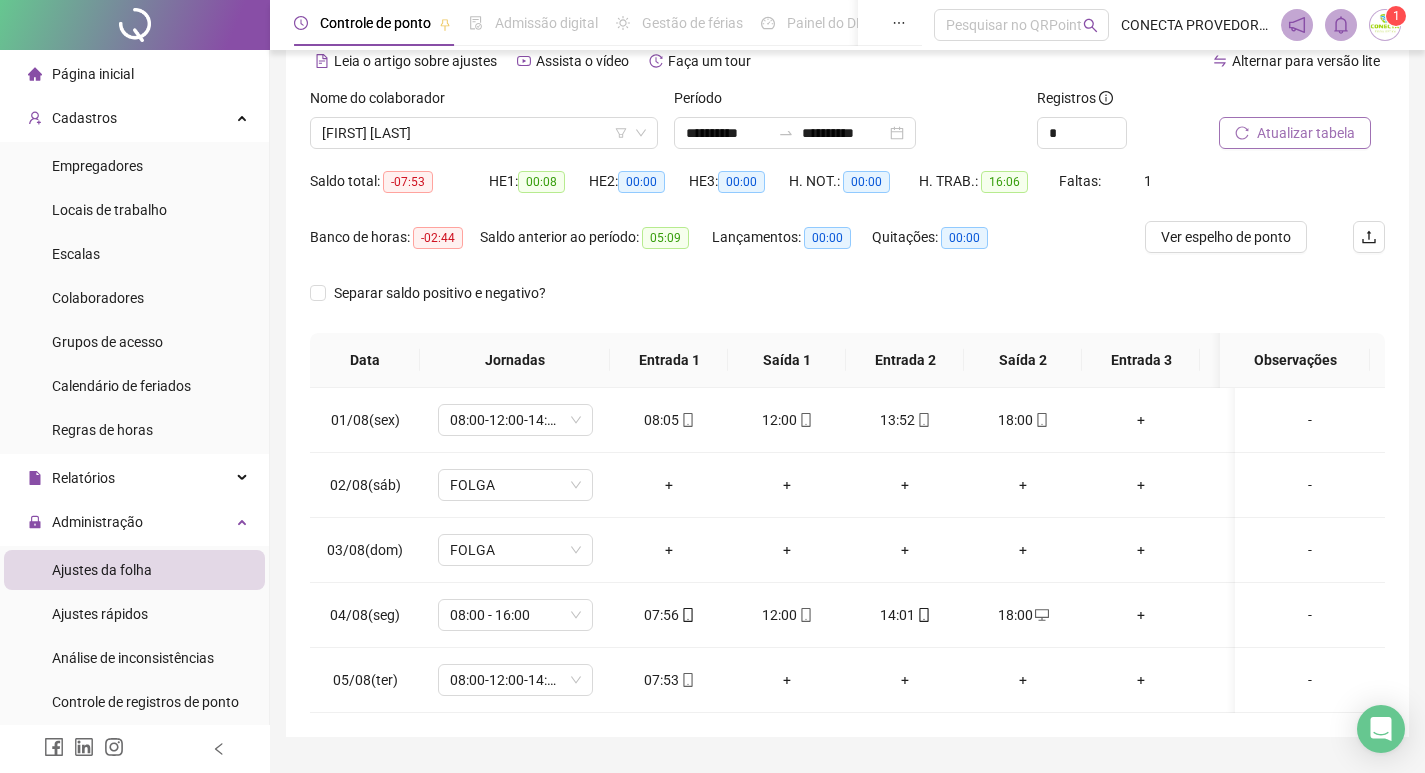 scroll, scrollTop: 62, scrollLeft: 0, axis: vertical 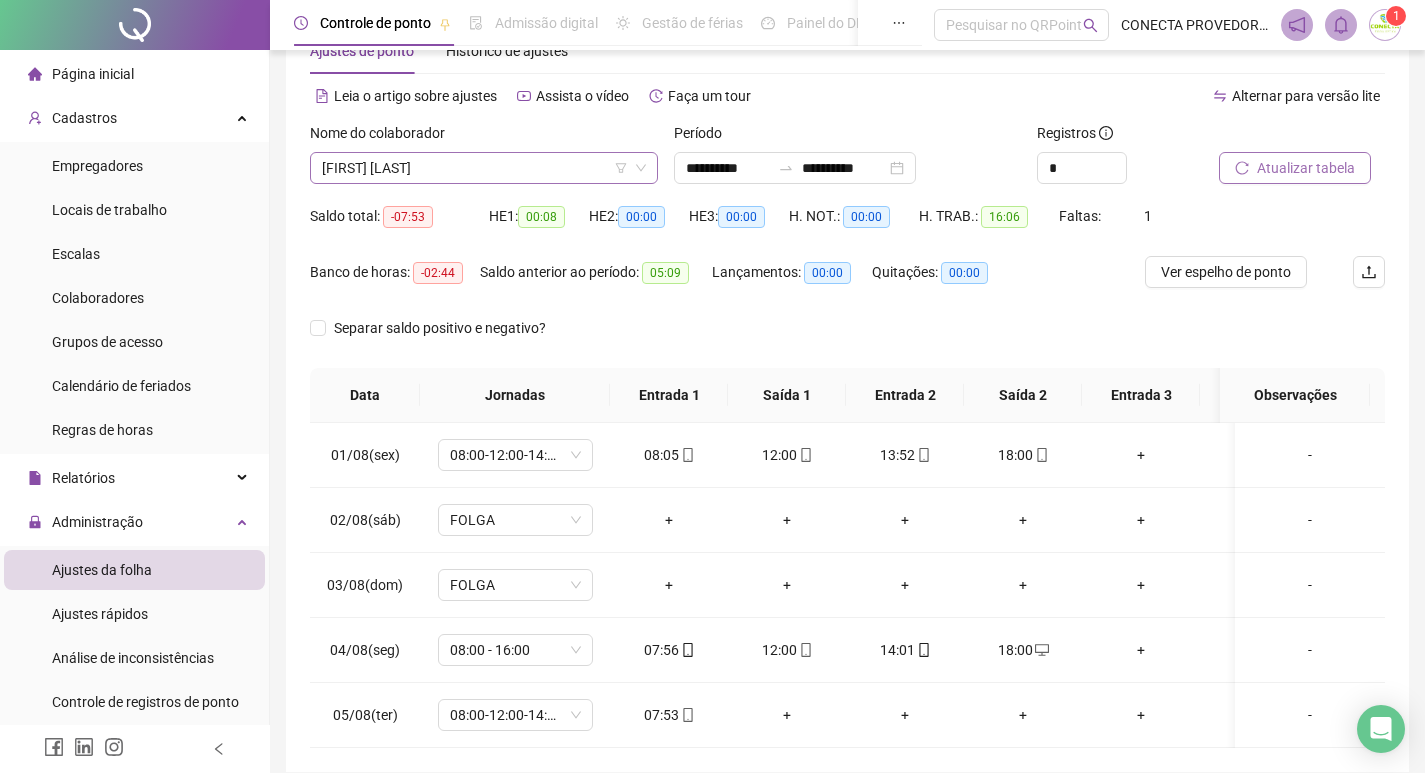 click on "[FIRST] [LAST]" at bounding box center (484, 168) 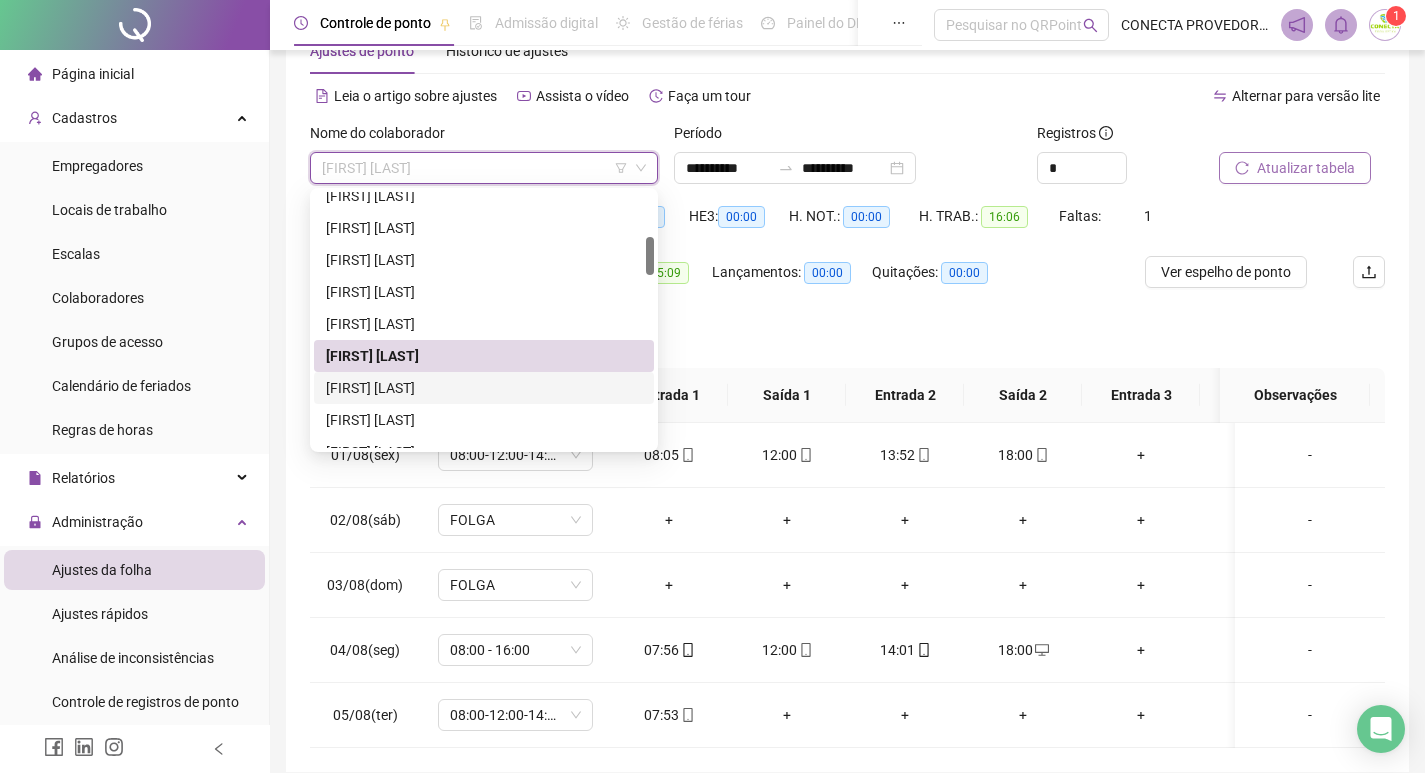 click on "[FIRST] [LAST]" at bounding box center [484, 388] 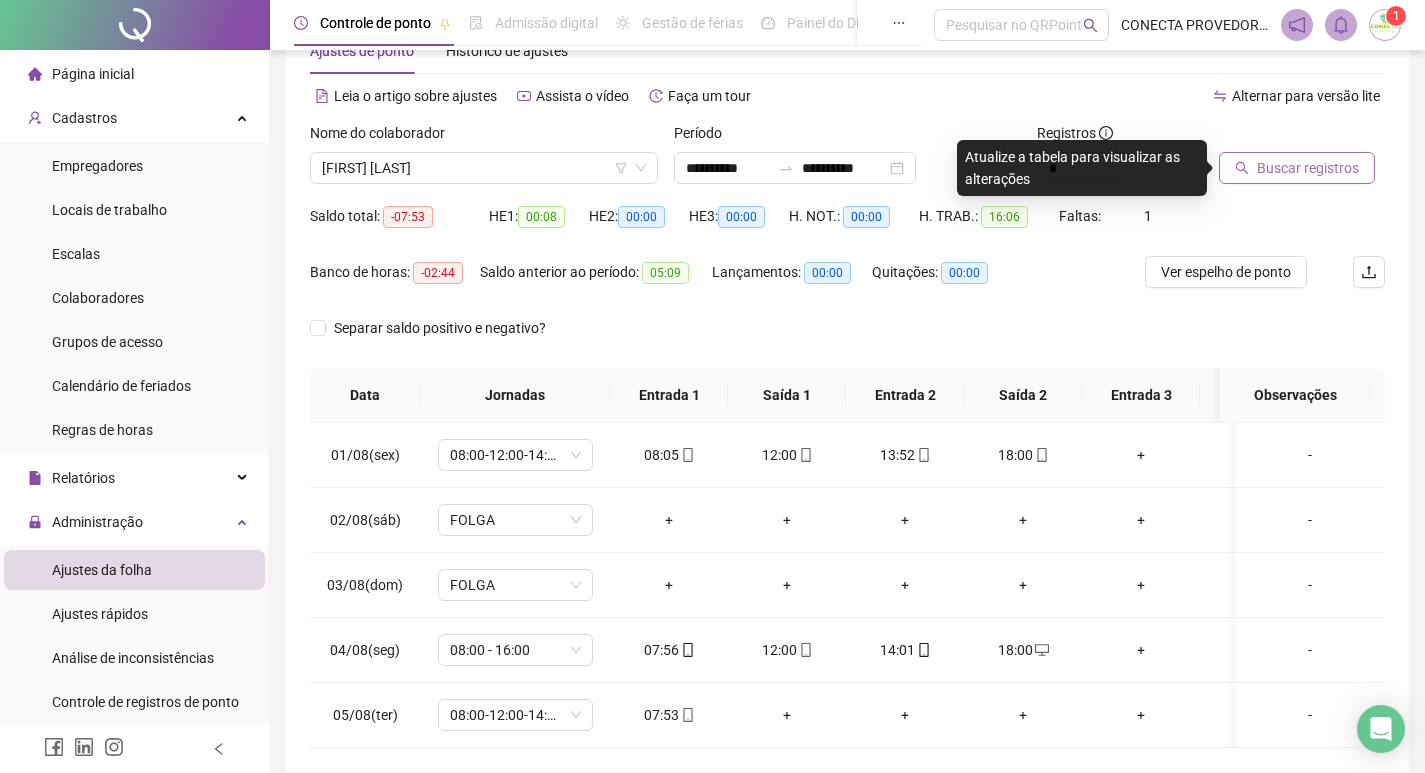click 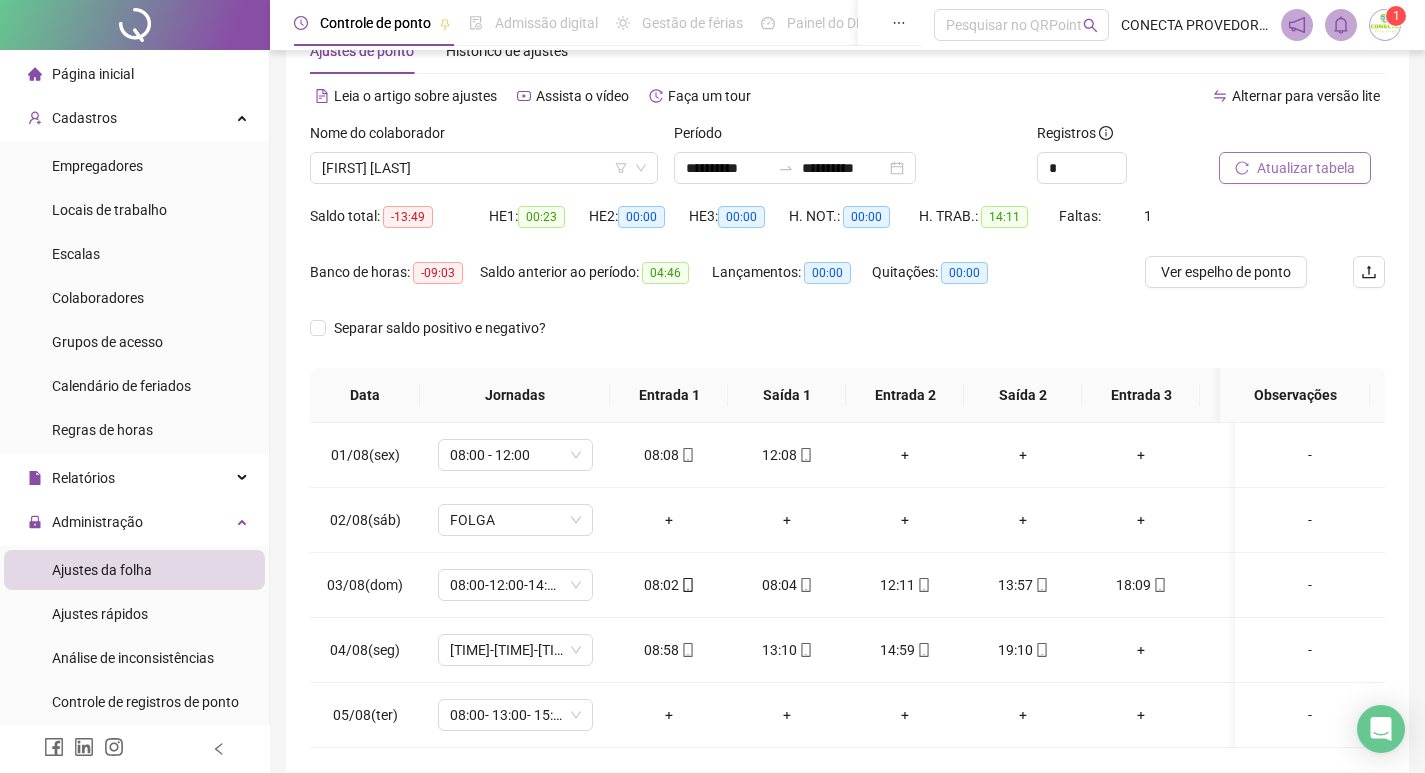 scroll, scrollTop: 0, scrollLeft: 20, axis: horizontal 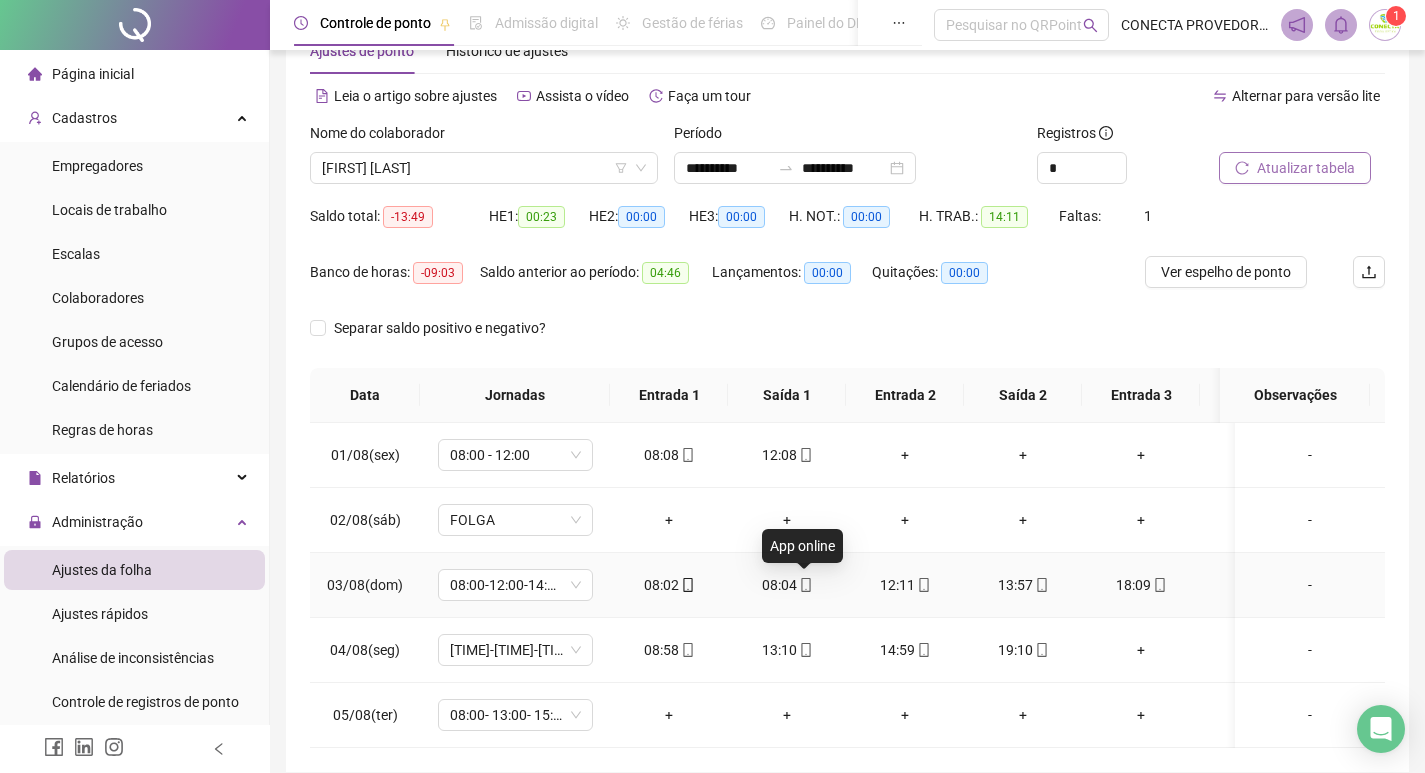 click 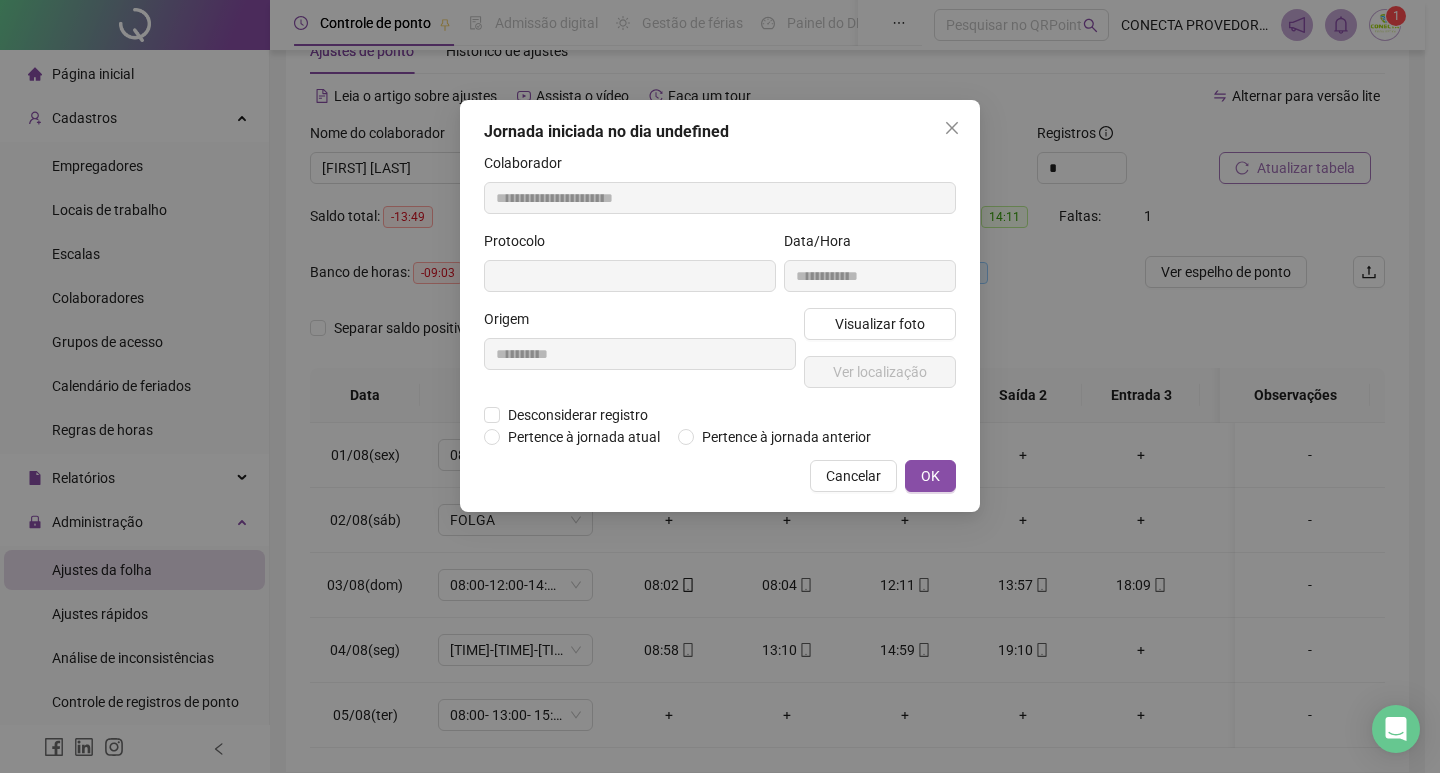 type on "**********" 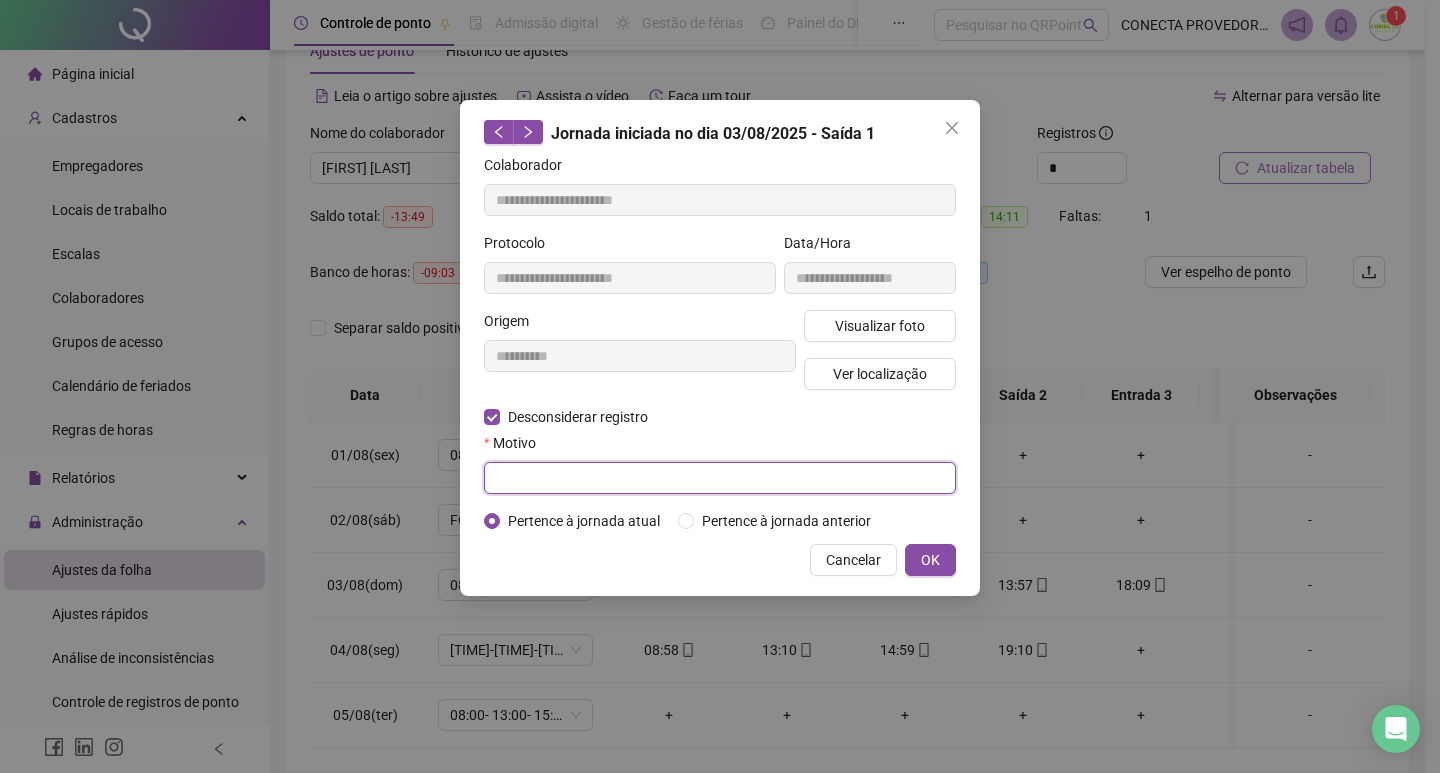 click at bounding box center (720, 478) 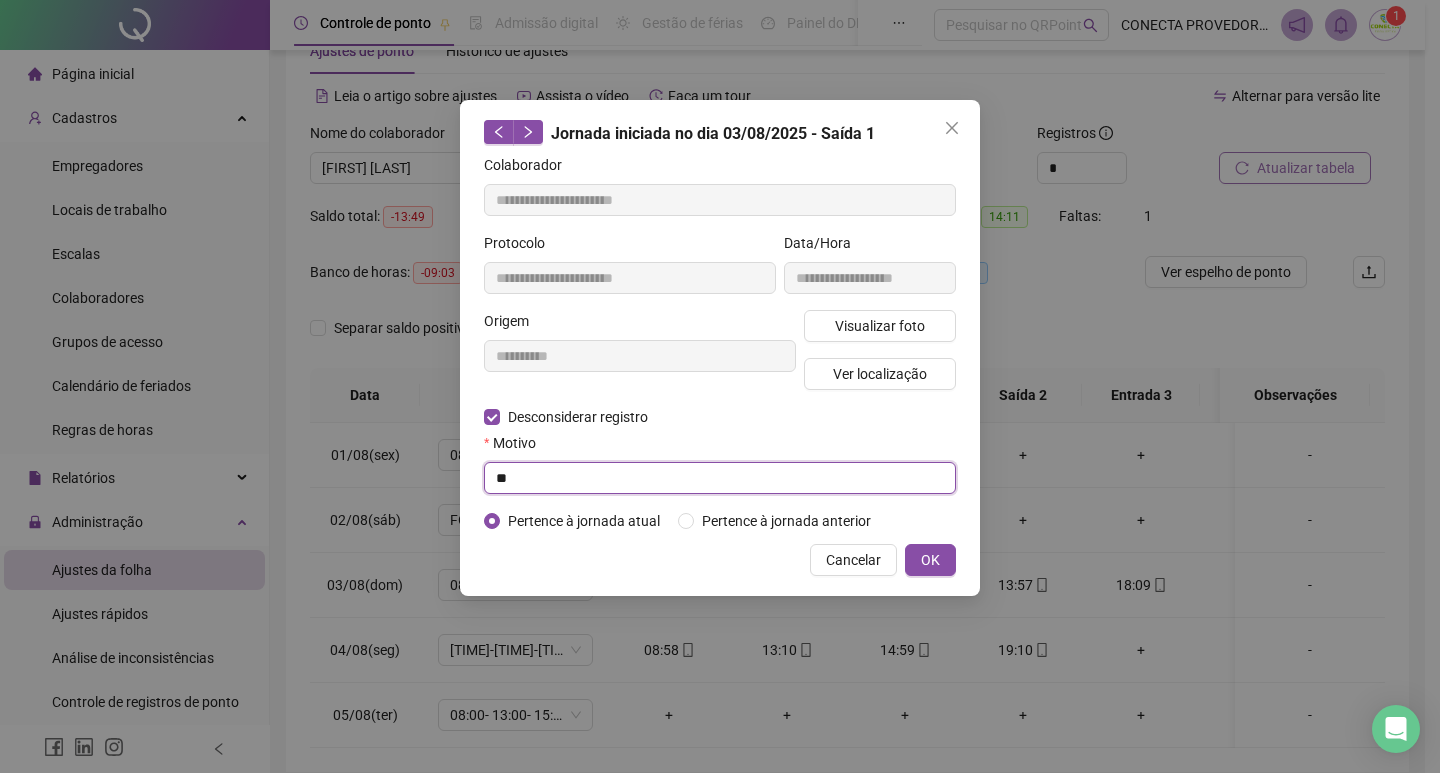 type on "*" 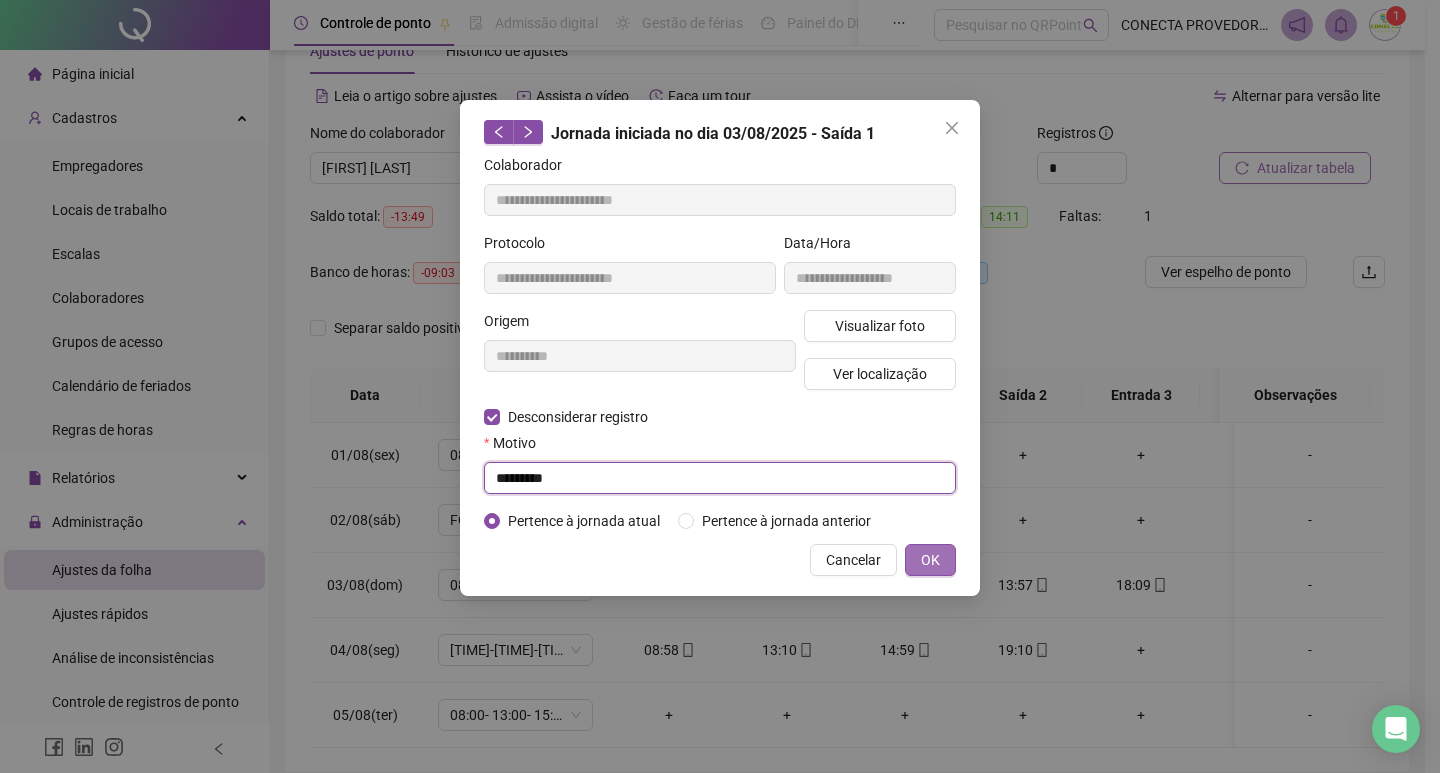 type on "*********" 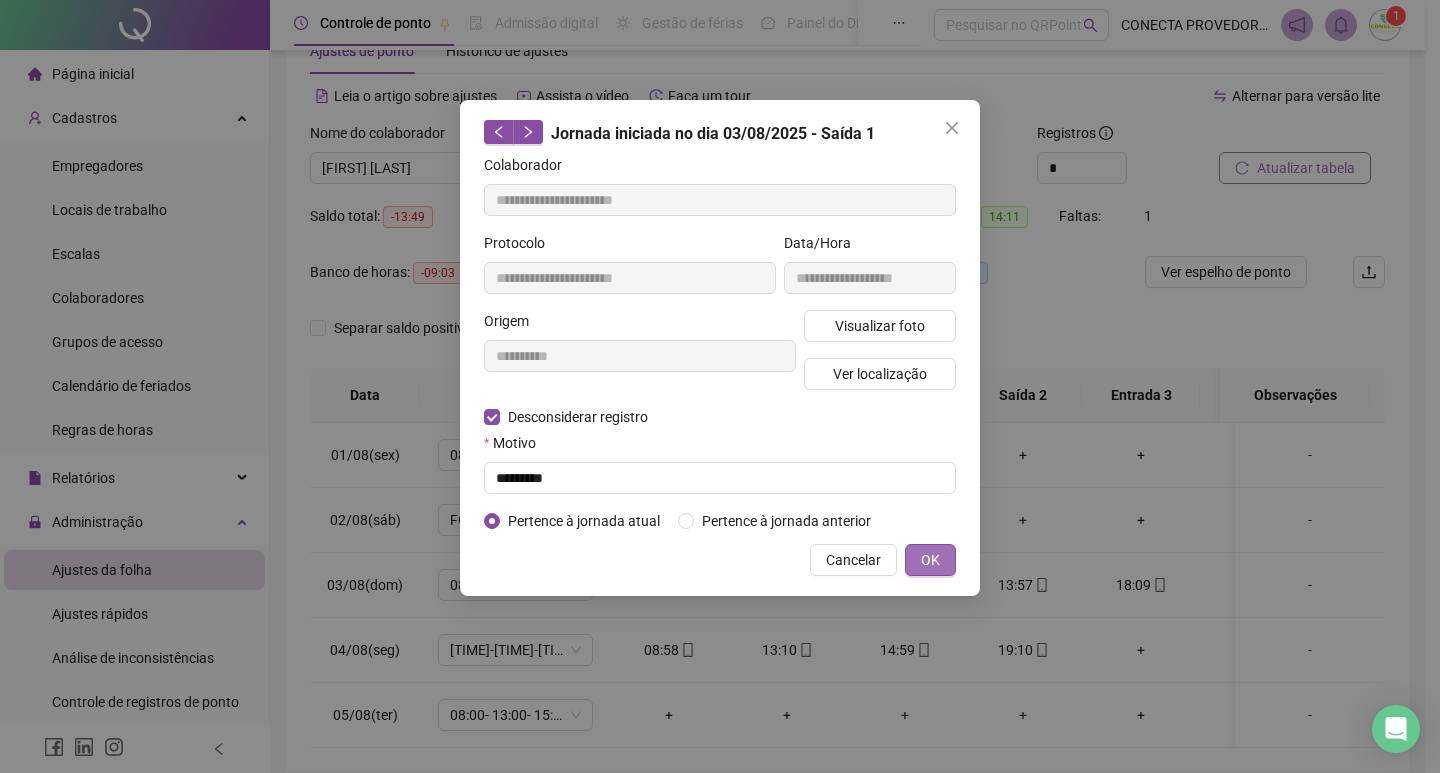 click on "OK" at bounding box center (930, 560) 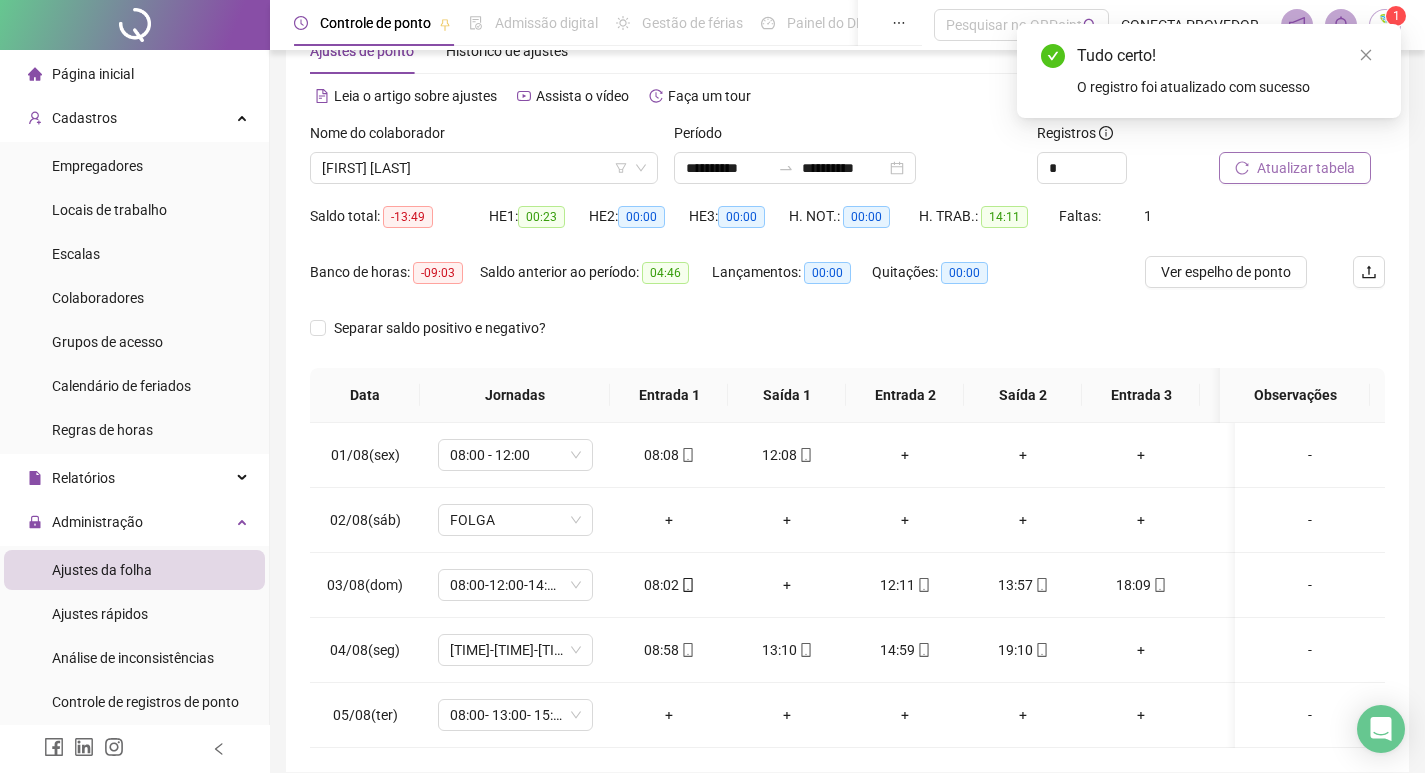 click on "Atualizar tabela" at bounding box center [1306, 168] 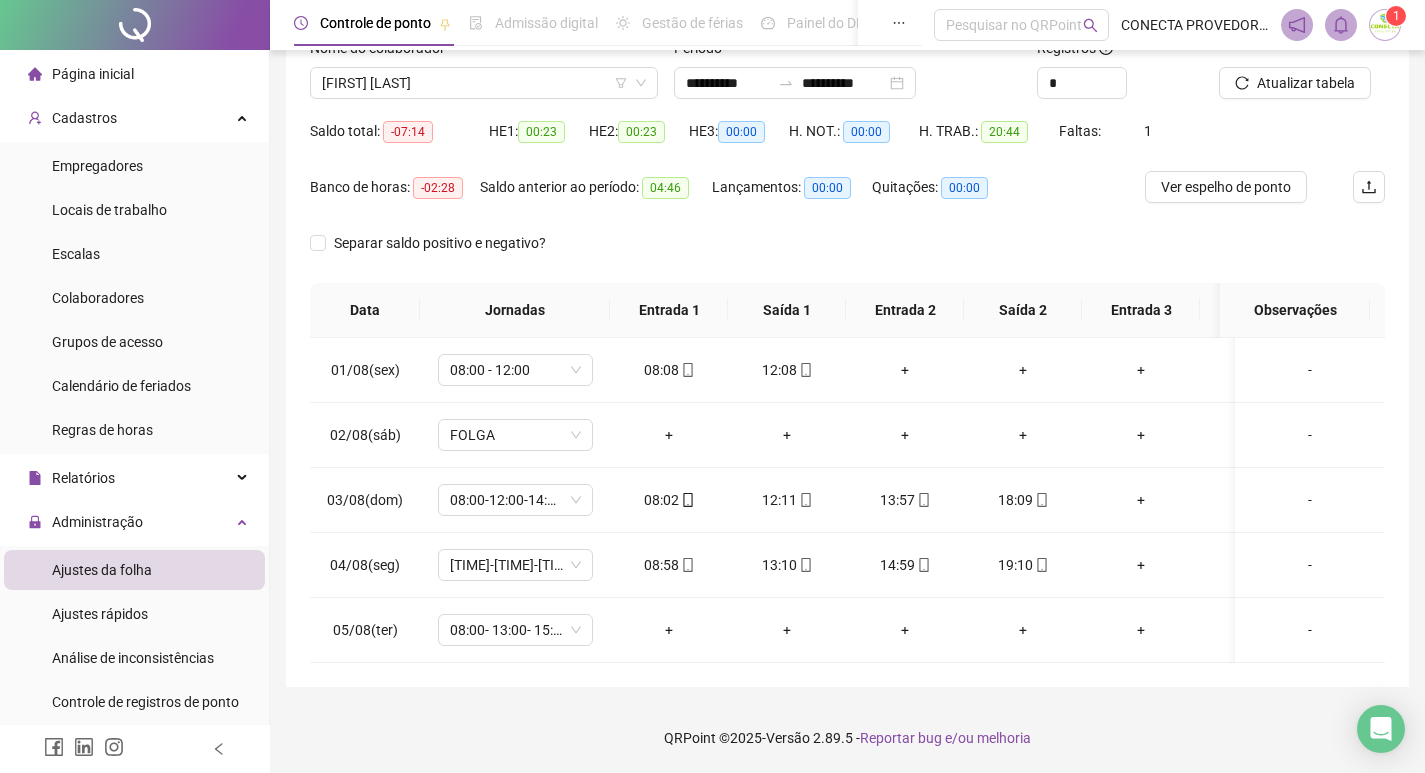 scroll, scrollTop: 162, scrollLeft: 0, axis: vertical 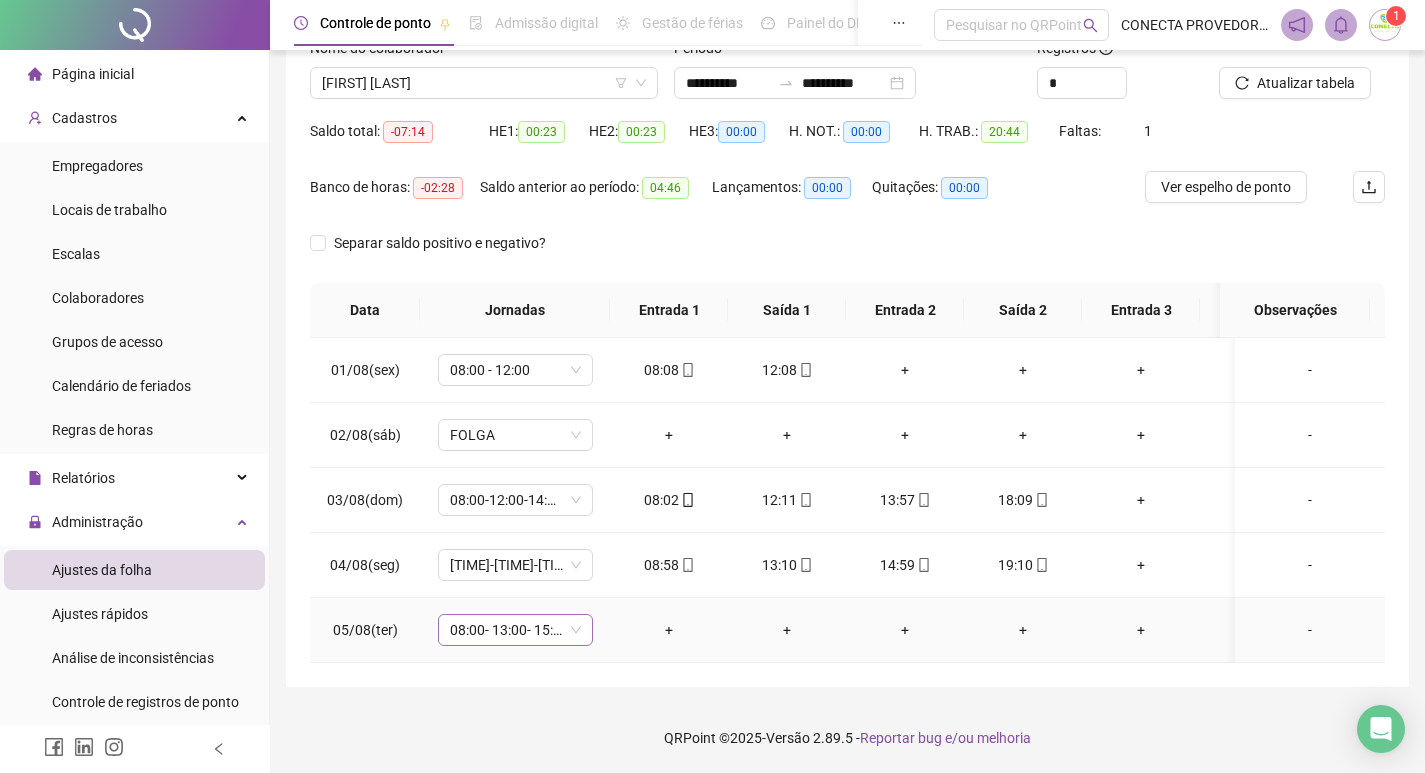 click on "08:00- 13:00- 15:00- 18:00" at bounding box center (515, 630) 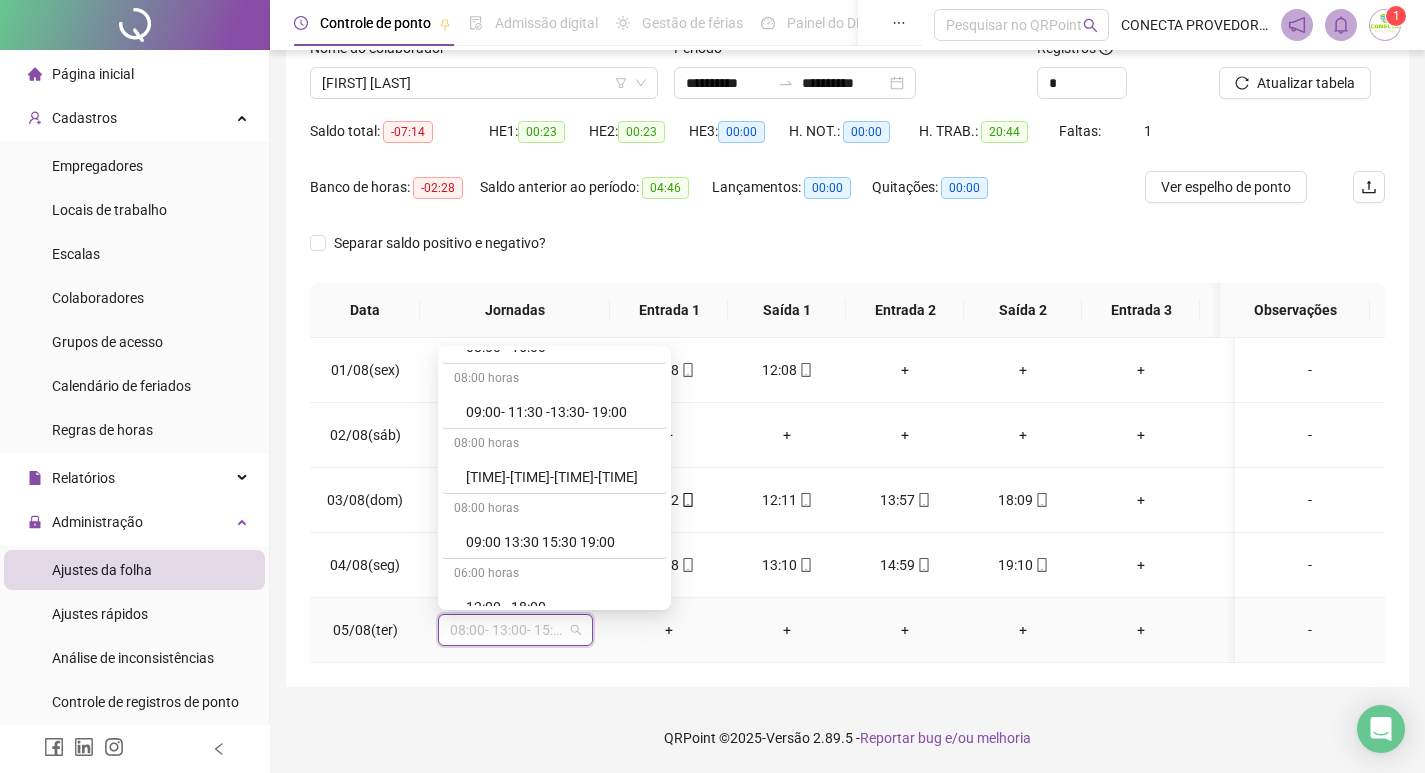 scroll, scrollTop: 1900, scrollLeft: 0, axis: vertical 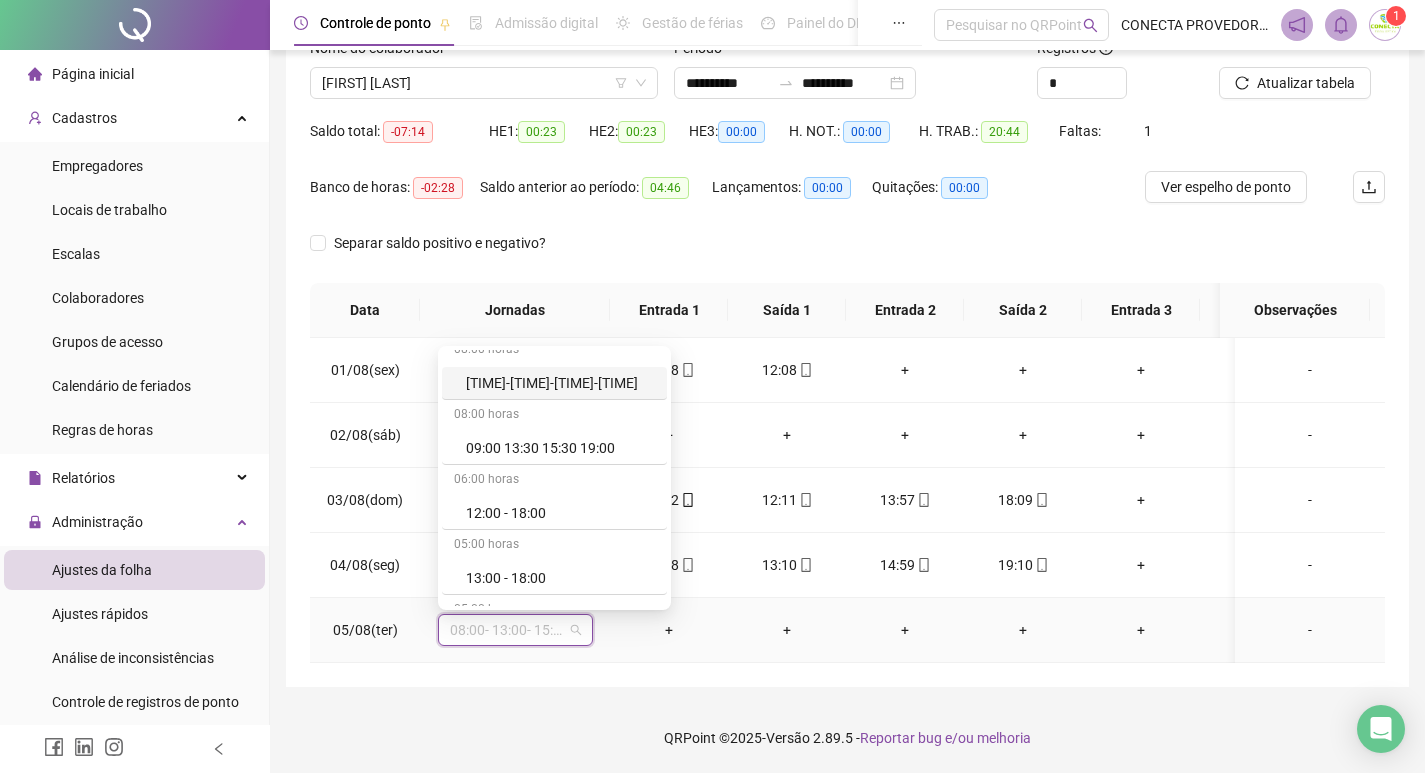 click on "[TIME]-[TIME]-[TIME]-[TIME]" at bounding box center (560, 383) 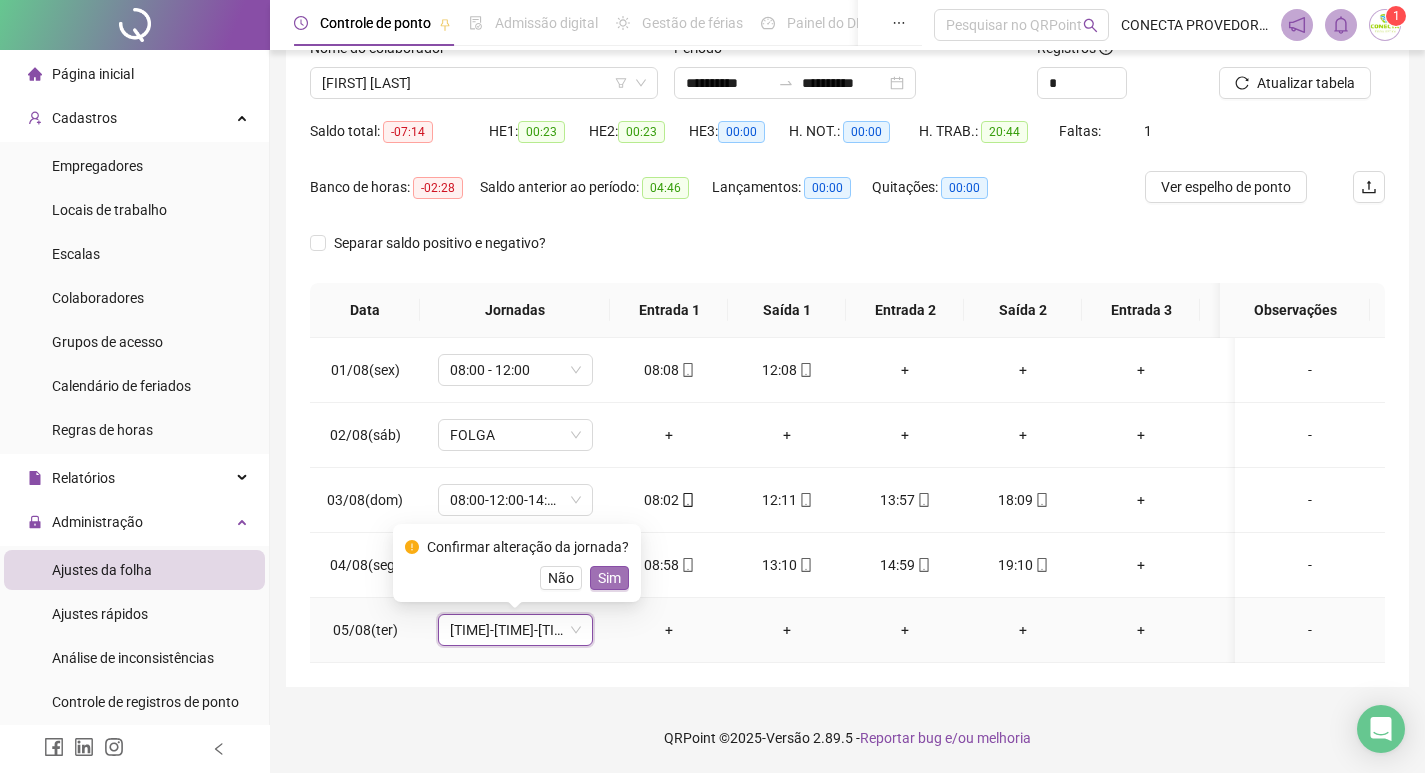 click on "Sim" at bounding box center [609, 578] 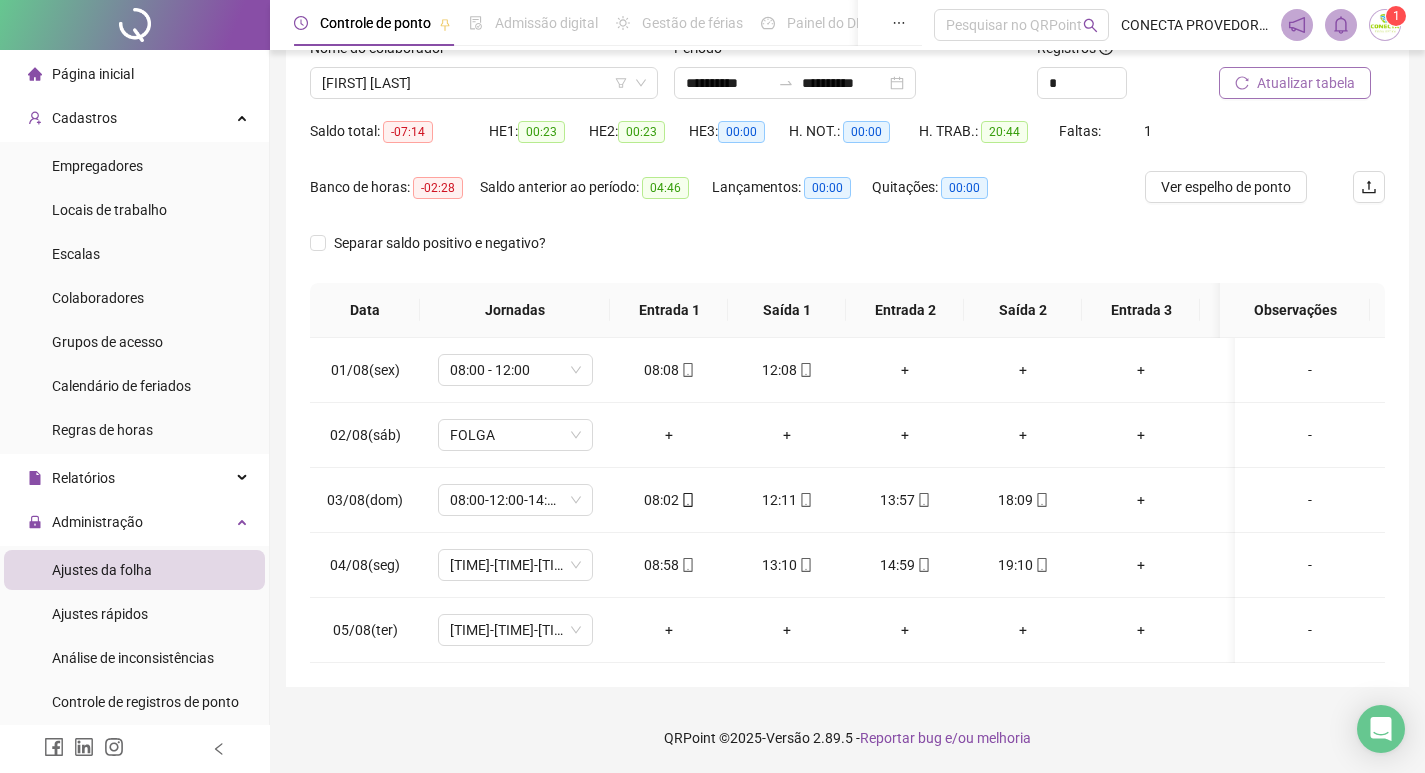 click on "Atualizar tabela" at bounding box center [1306, 83] 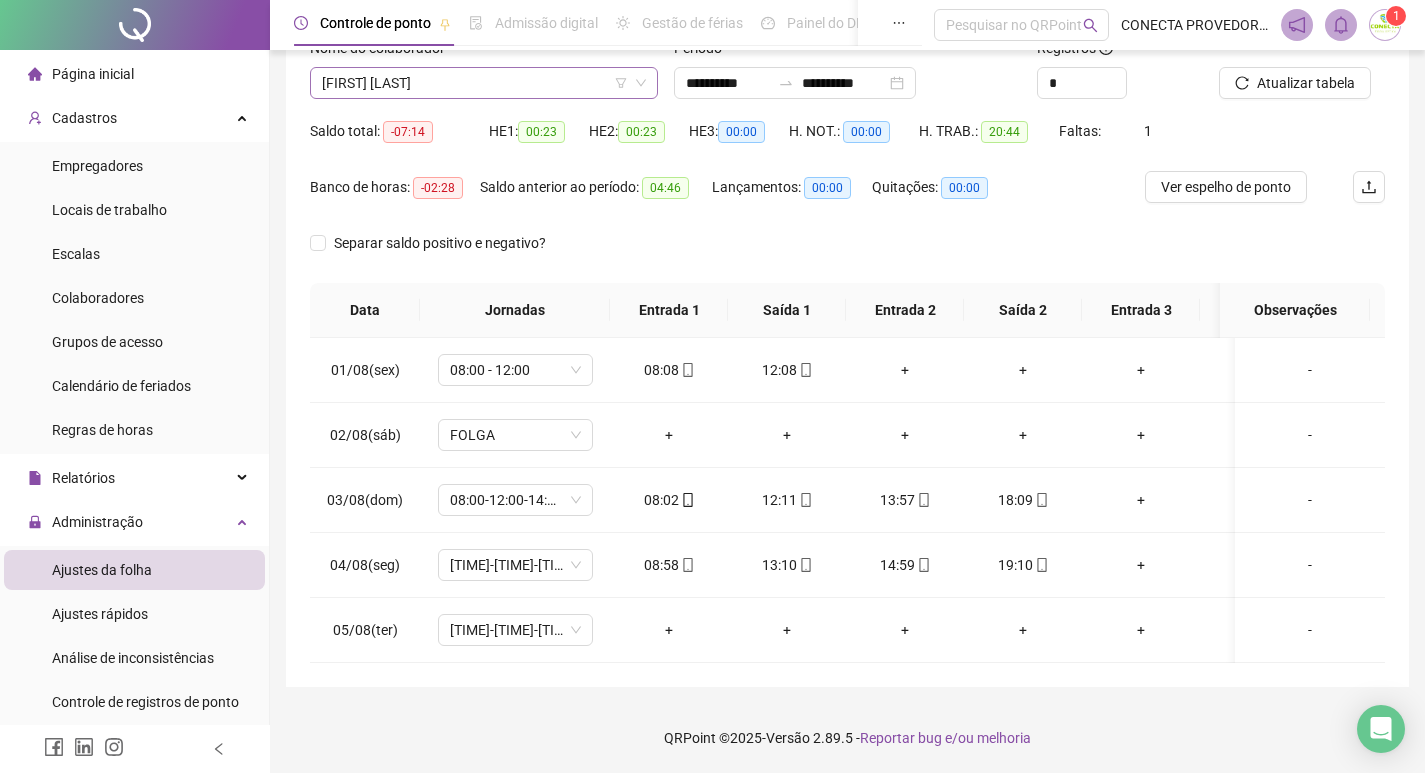 click on "[FIRST] [LAST]" at bounding box center [484, 83] 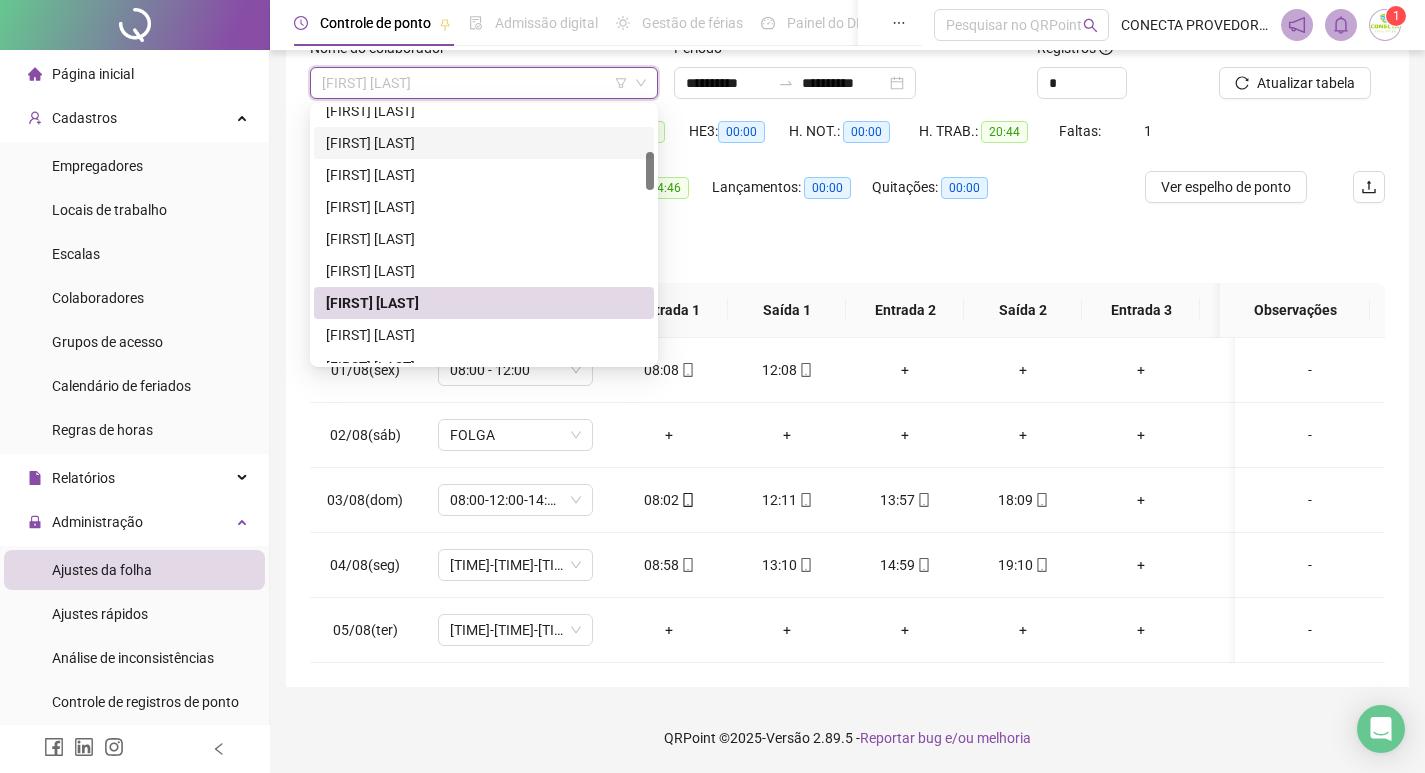 scroll, scrollTop: 200, scrollLeft: 0, axis: vertical 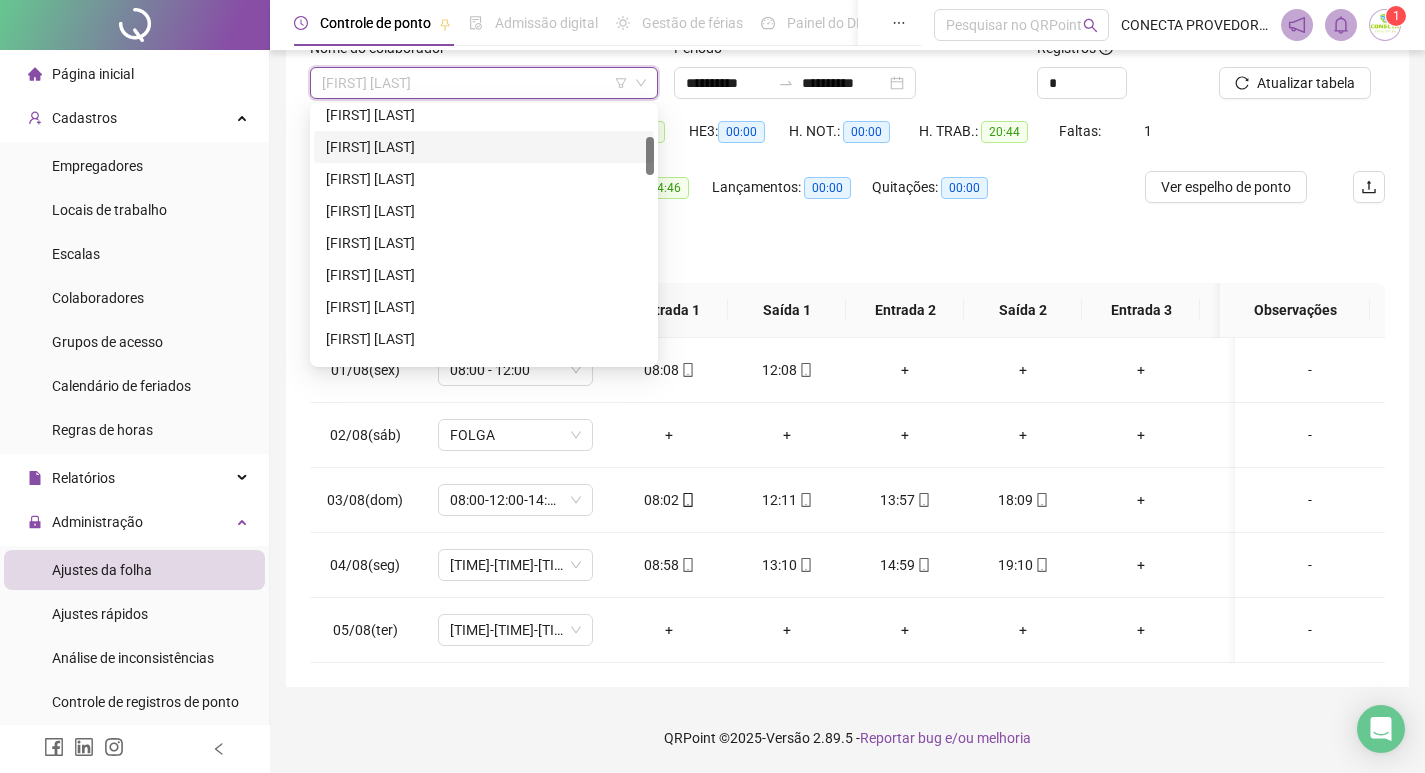 click on "[FIRST] [LAST]" at bounding box center (484, 147) 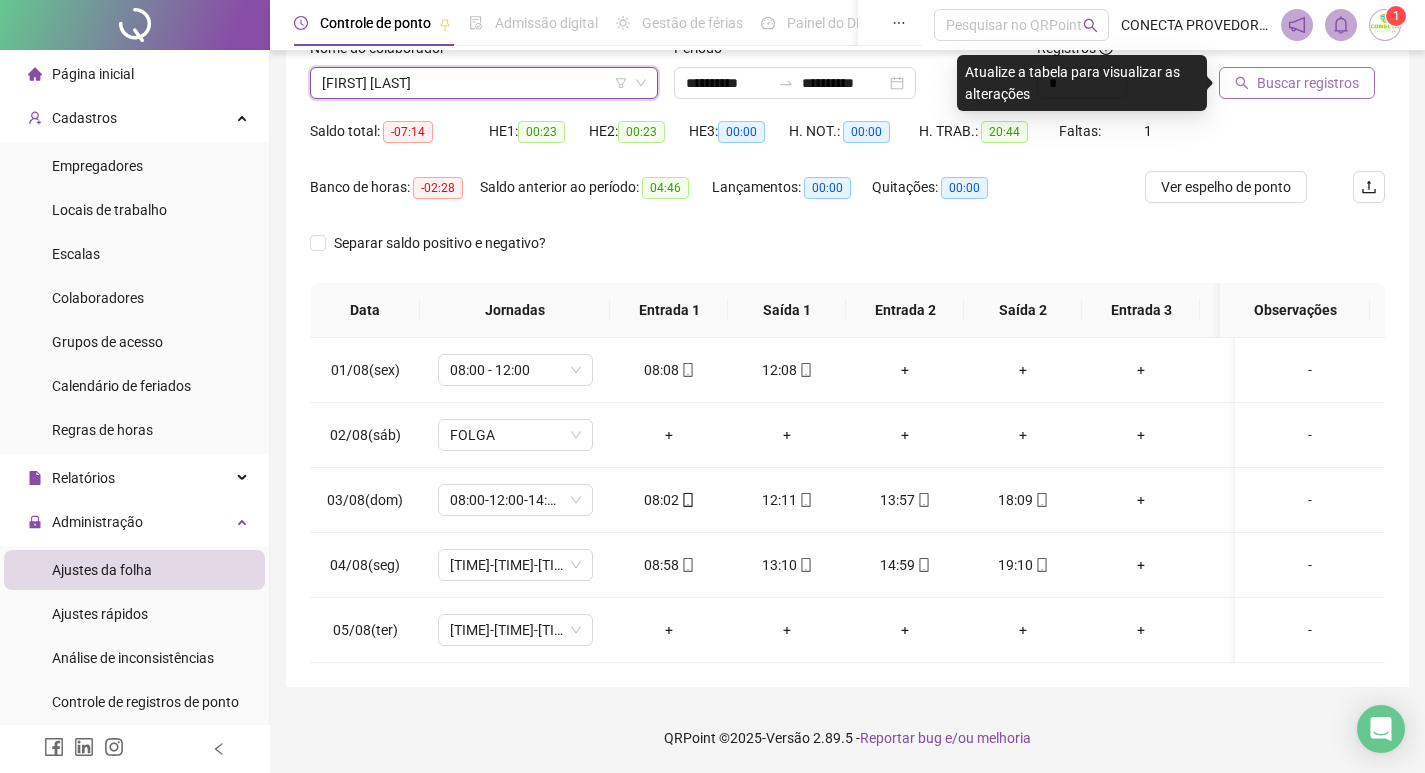 click on "Buscar registros" at bounding box center (1308, 83) 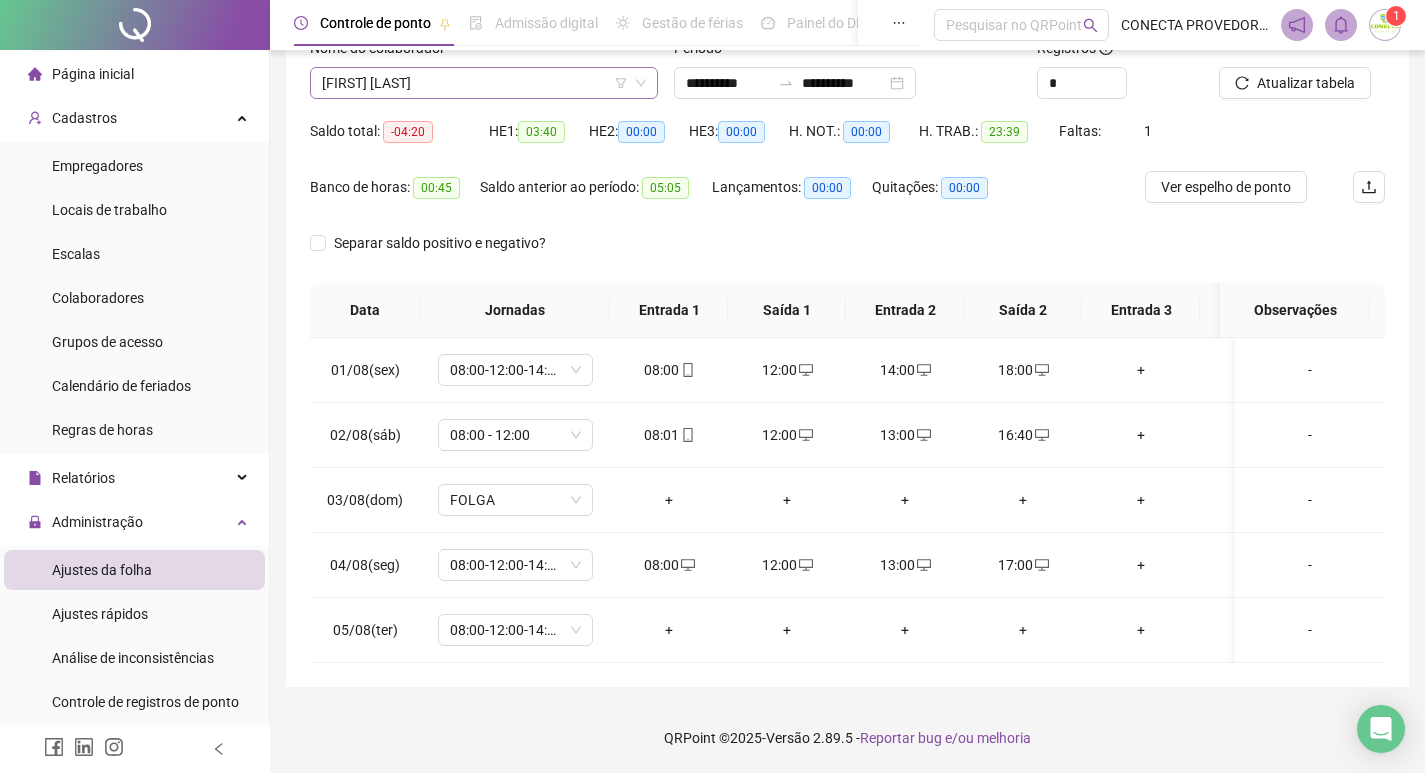click on "[FIRST] [LAST]" at bounding box center [484, 83] 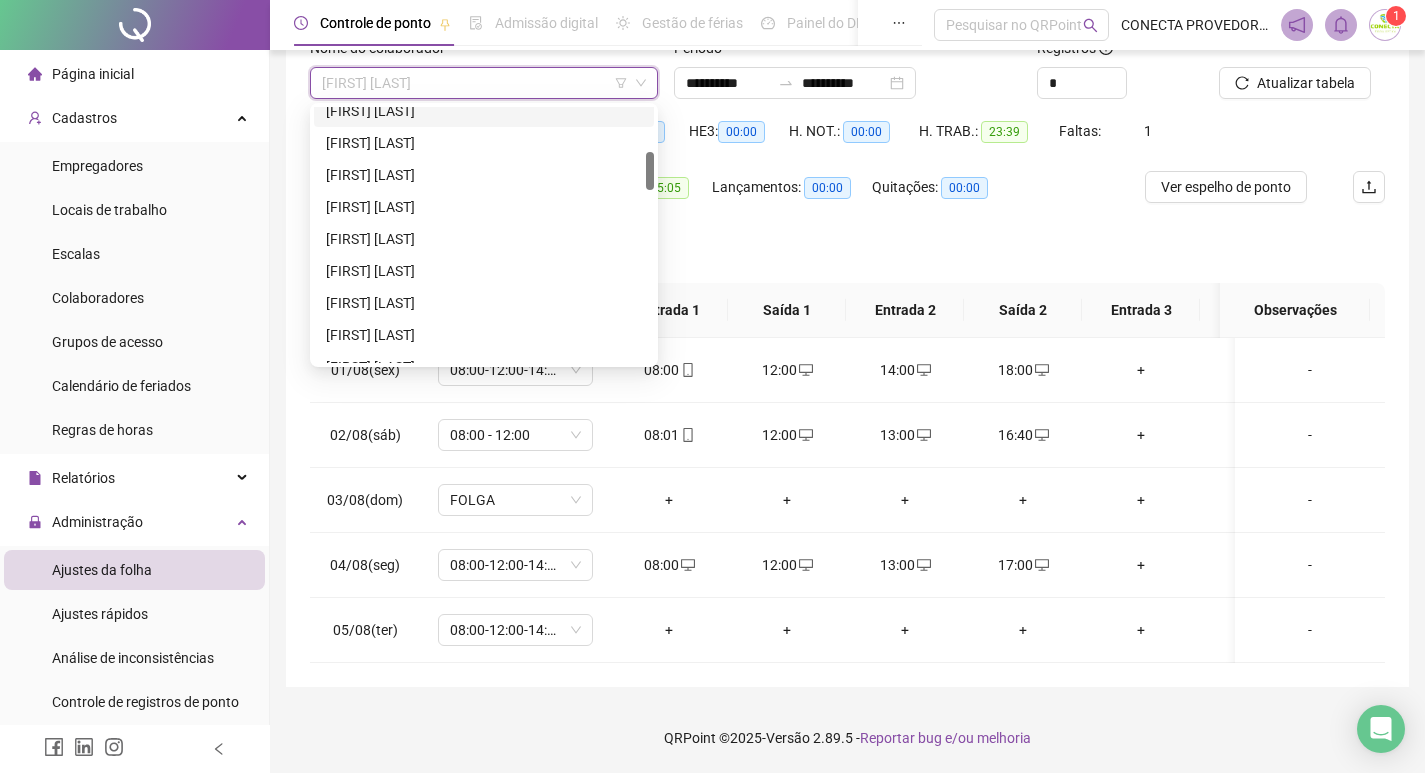 scroll, scrollTop: 400, scrollLeft: 0, axis: vertical 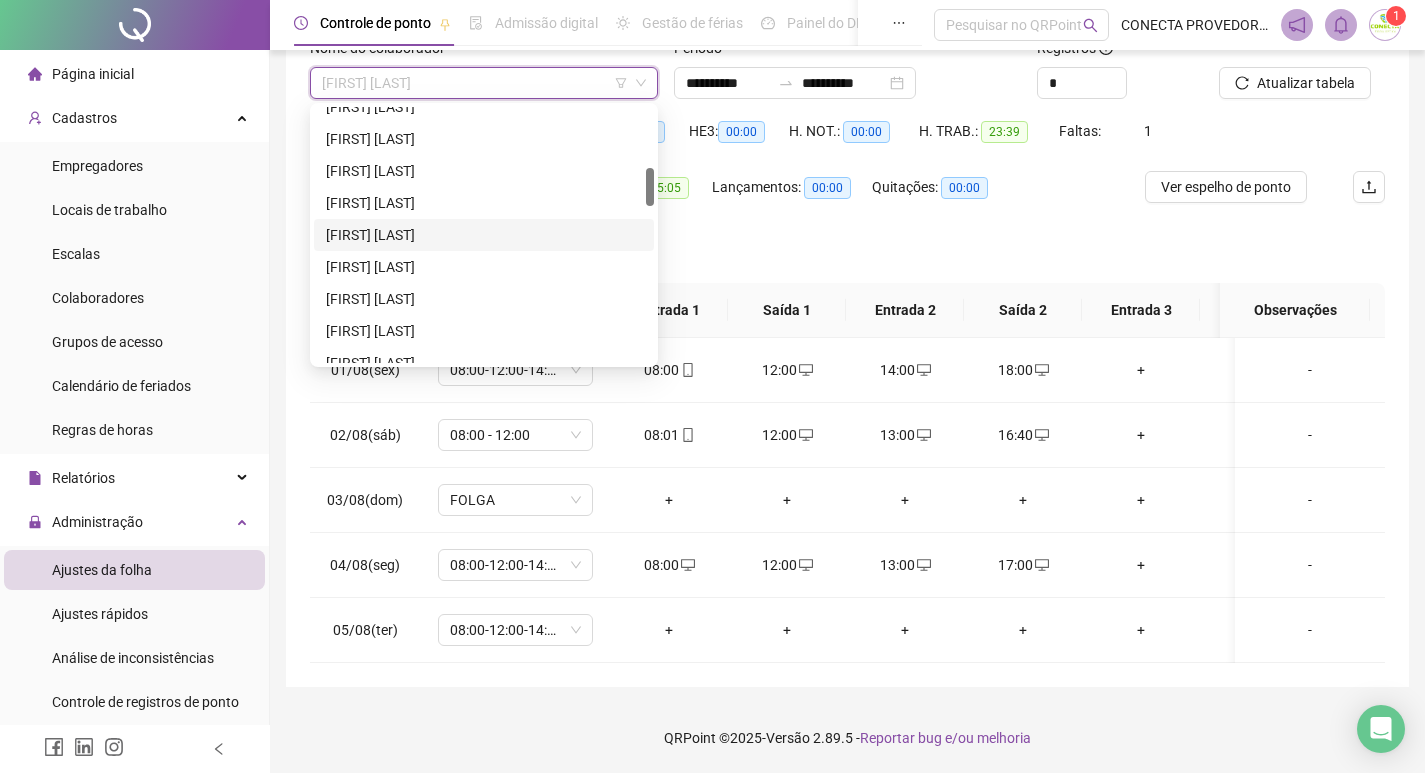 click on "[FIRST] [LAST]" at bounding box center (484, 235) 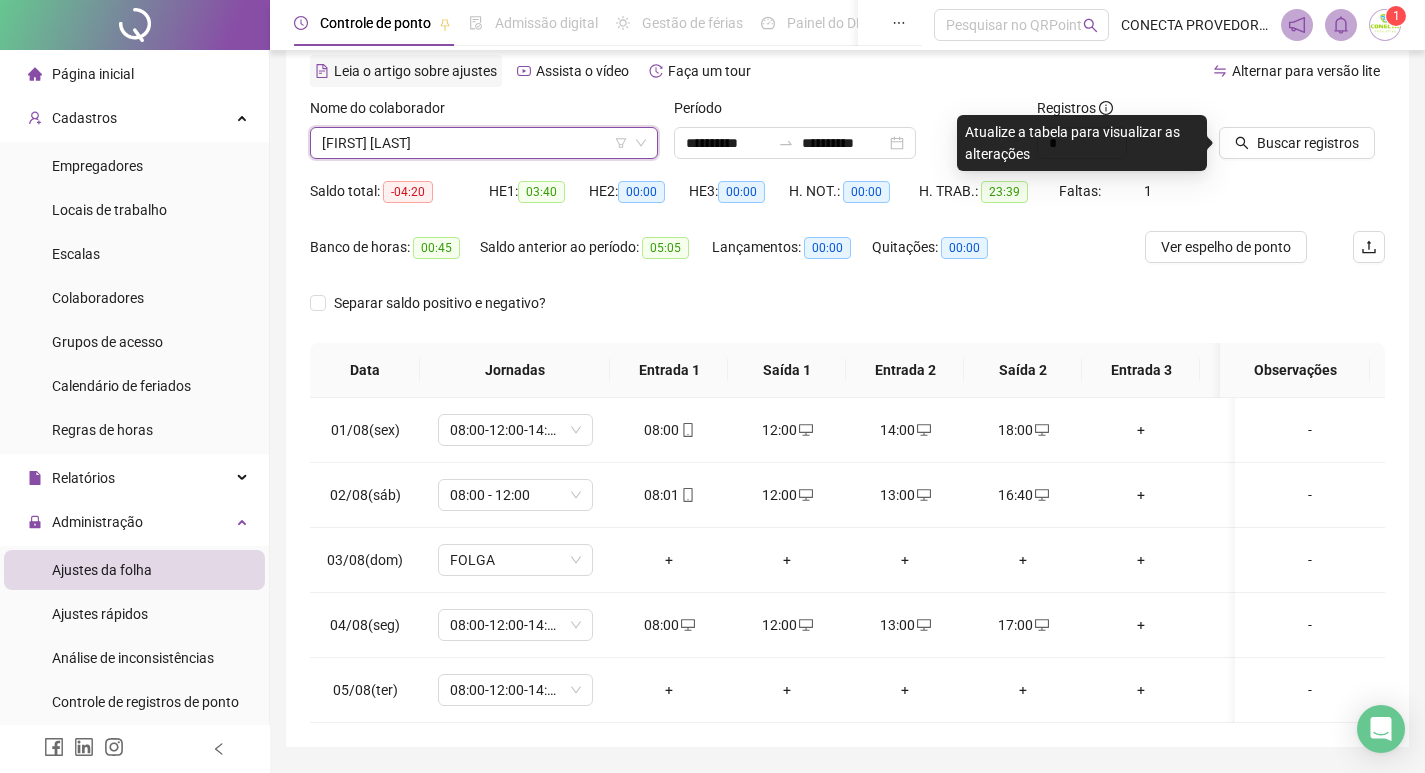 scroll, scrollTop: 0, scrollLeft: 0, axis: both 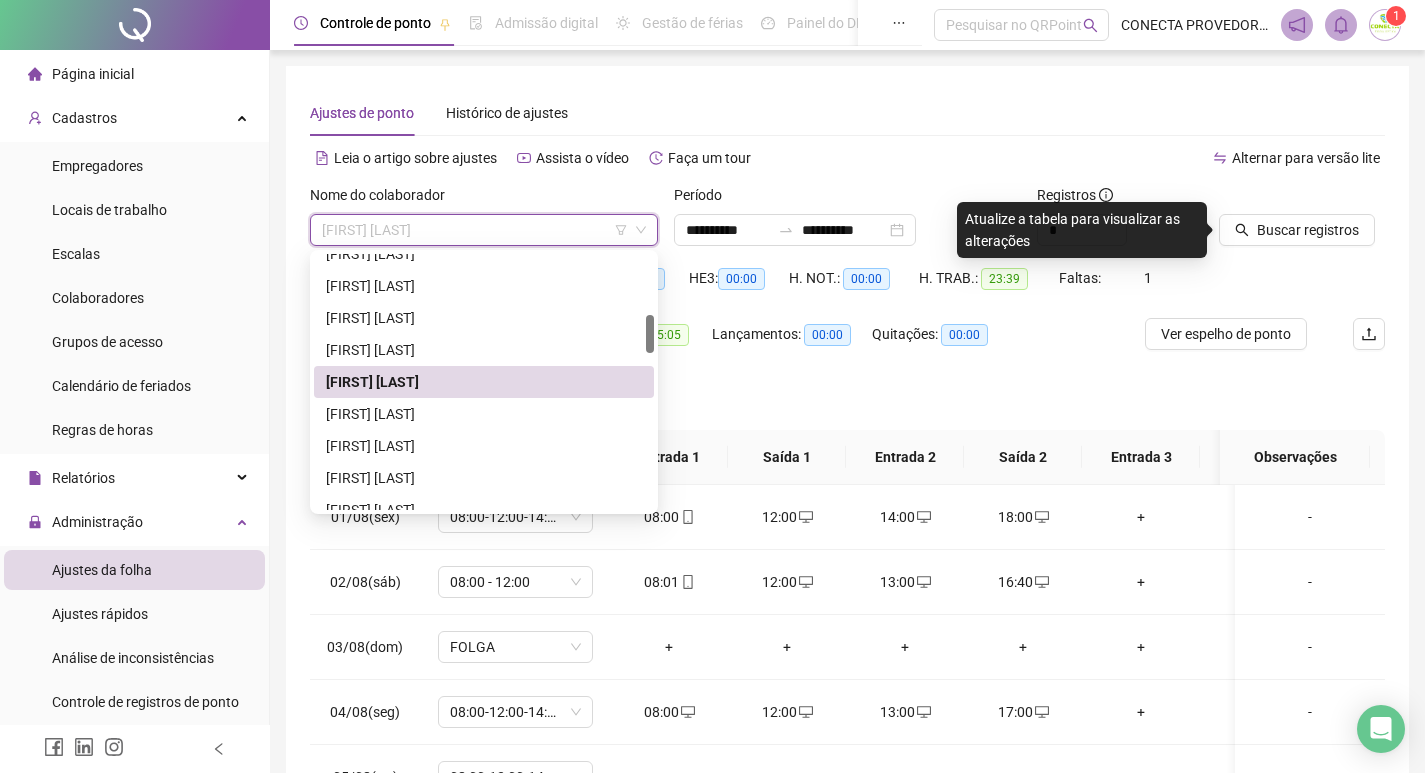 click on "[FIRST] [LAST]" at bounding box center [484, 230] 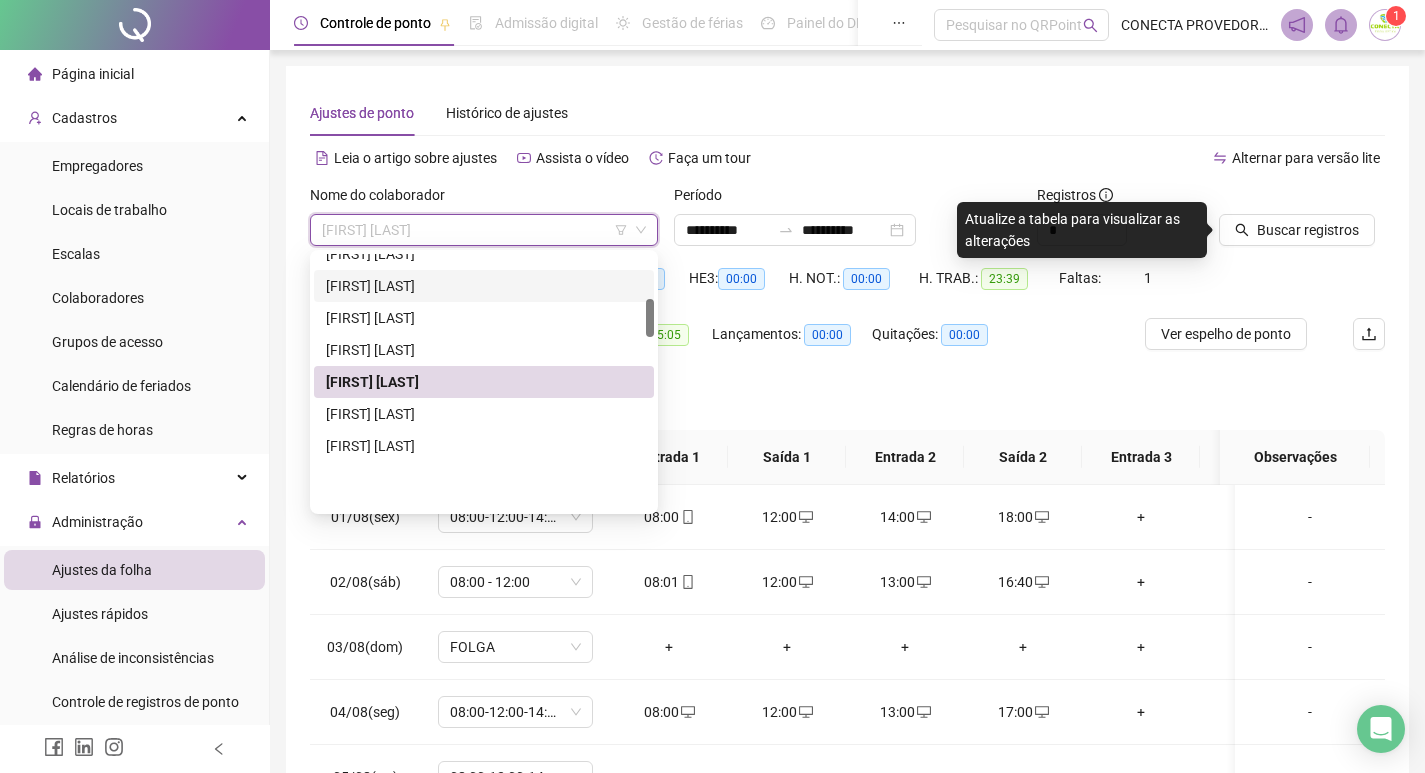 scroll, scrollTop: 200, scrollLeft: 0, axis: vertical 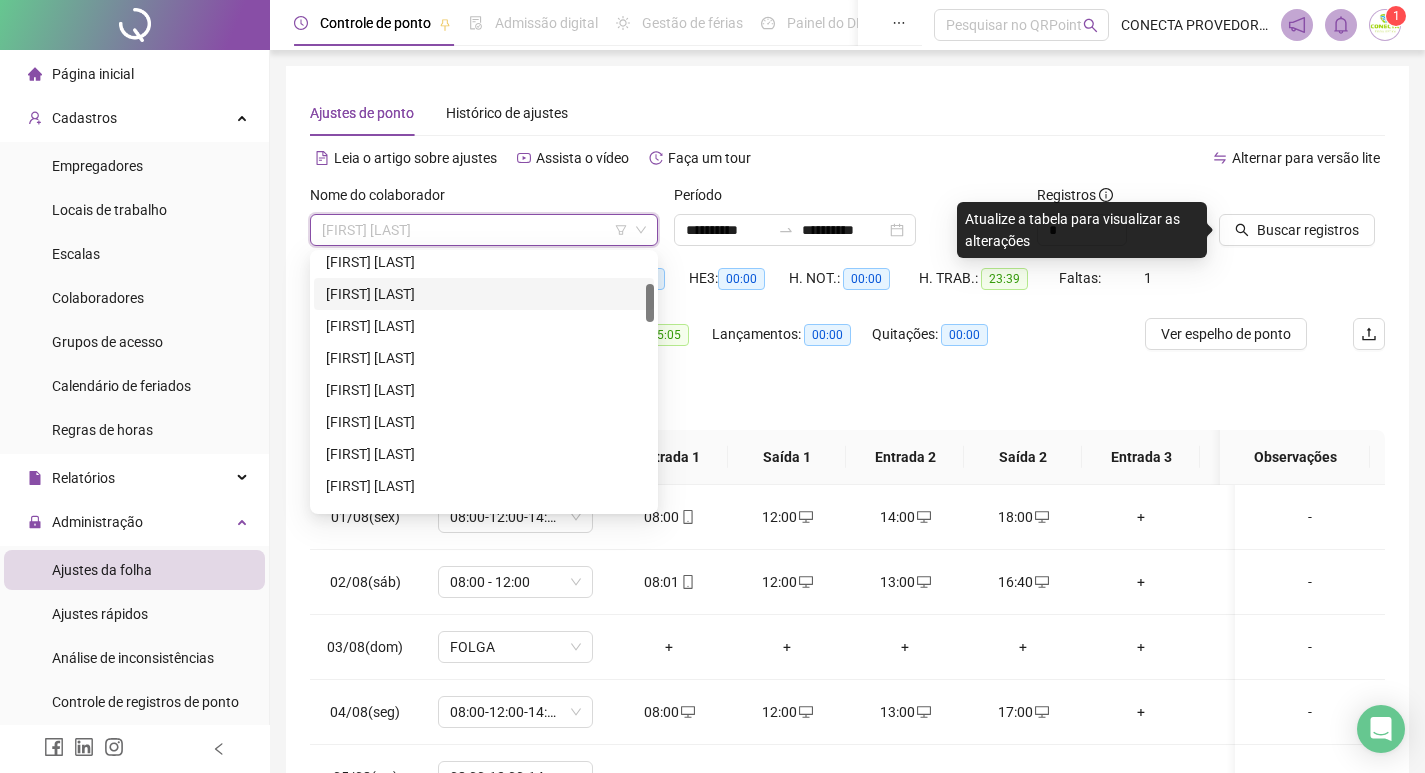click on "[FIRST] [LAST]" at bounding box center [484, 294] 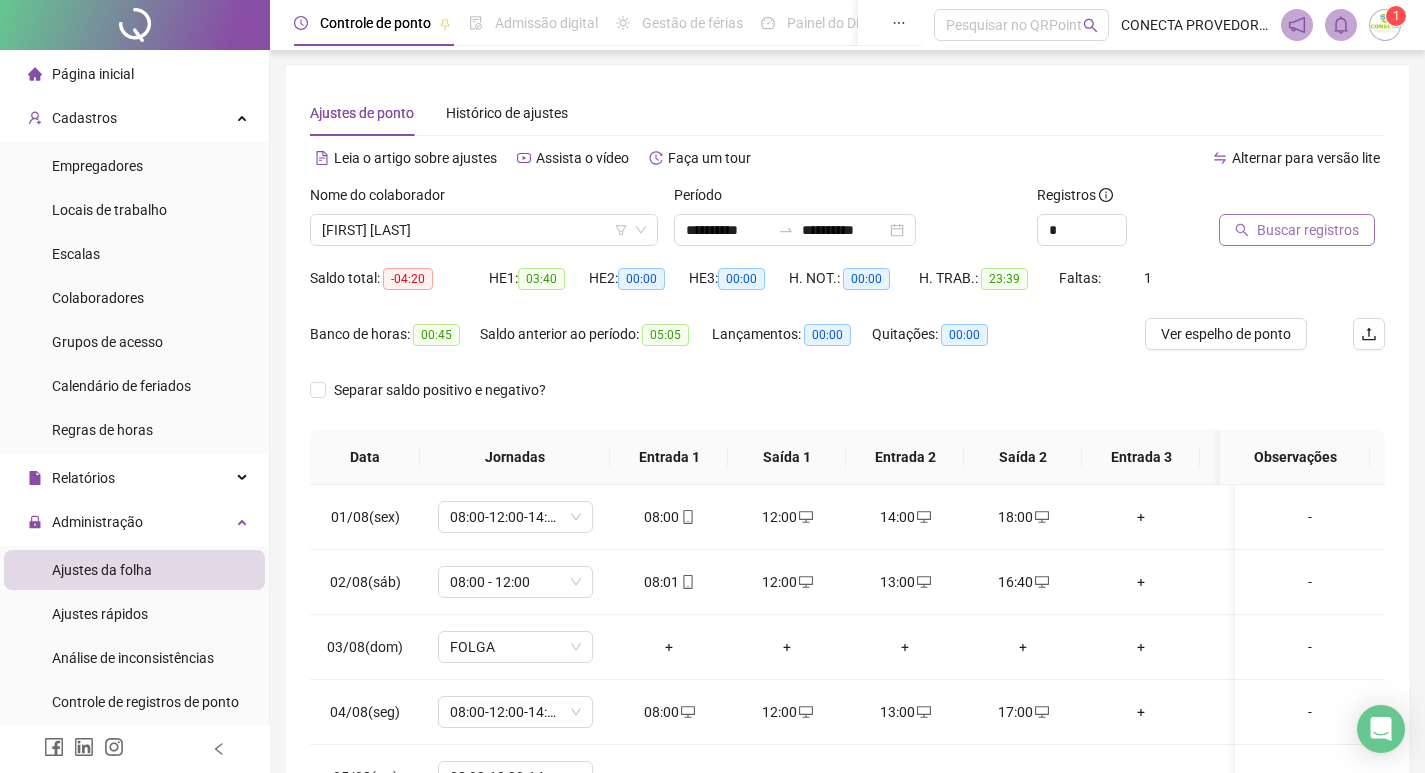 click on "Buscar registros" at bounding box center (1308, 230) 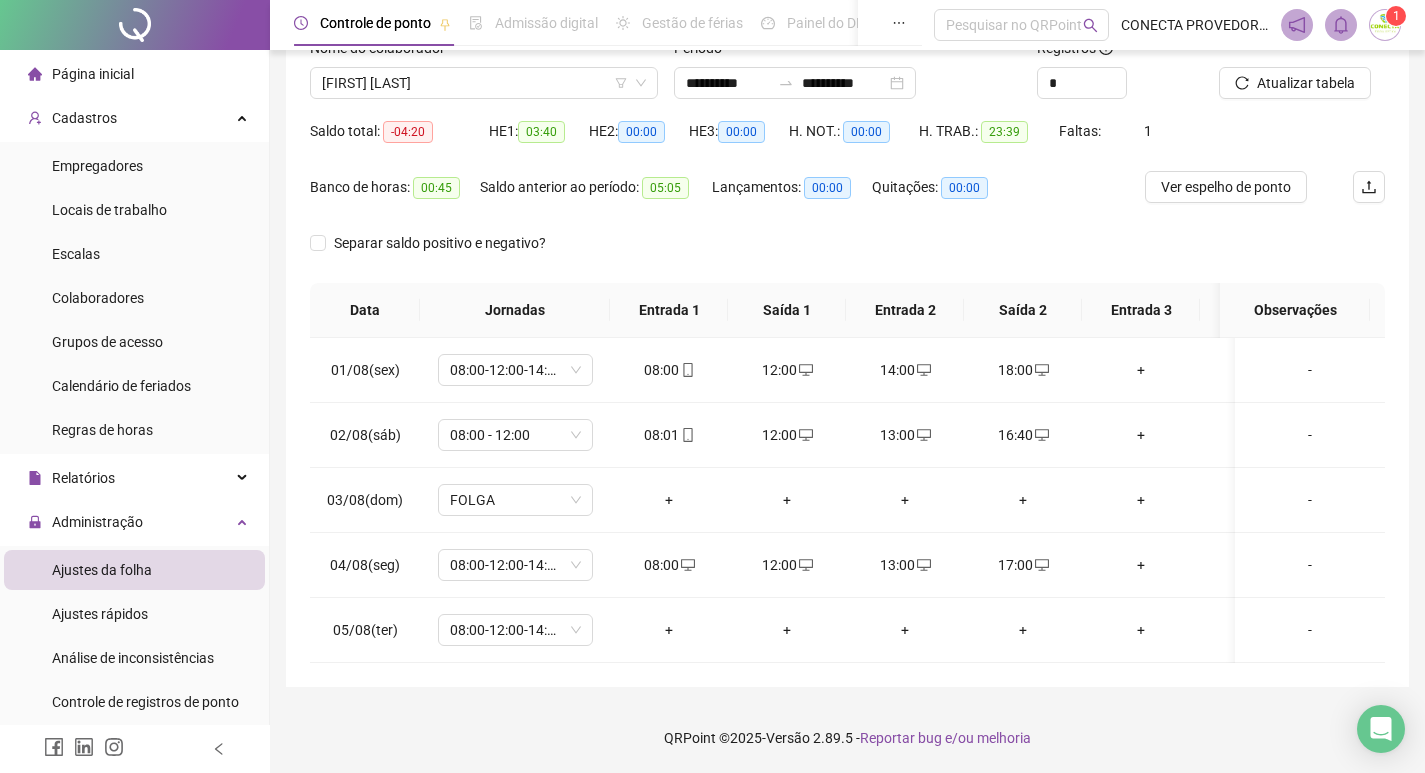 scroll, scrollTop: 162, scrollLeft: 0, axis: vertical 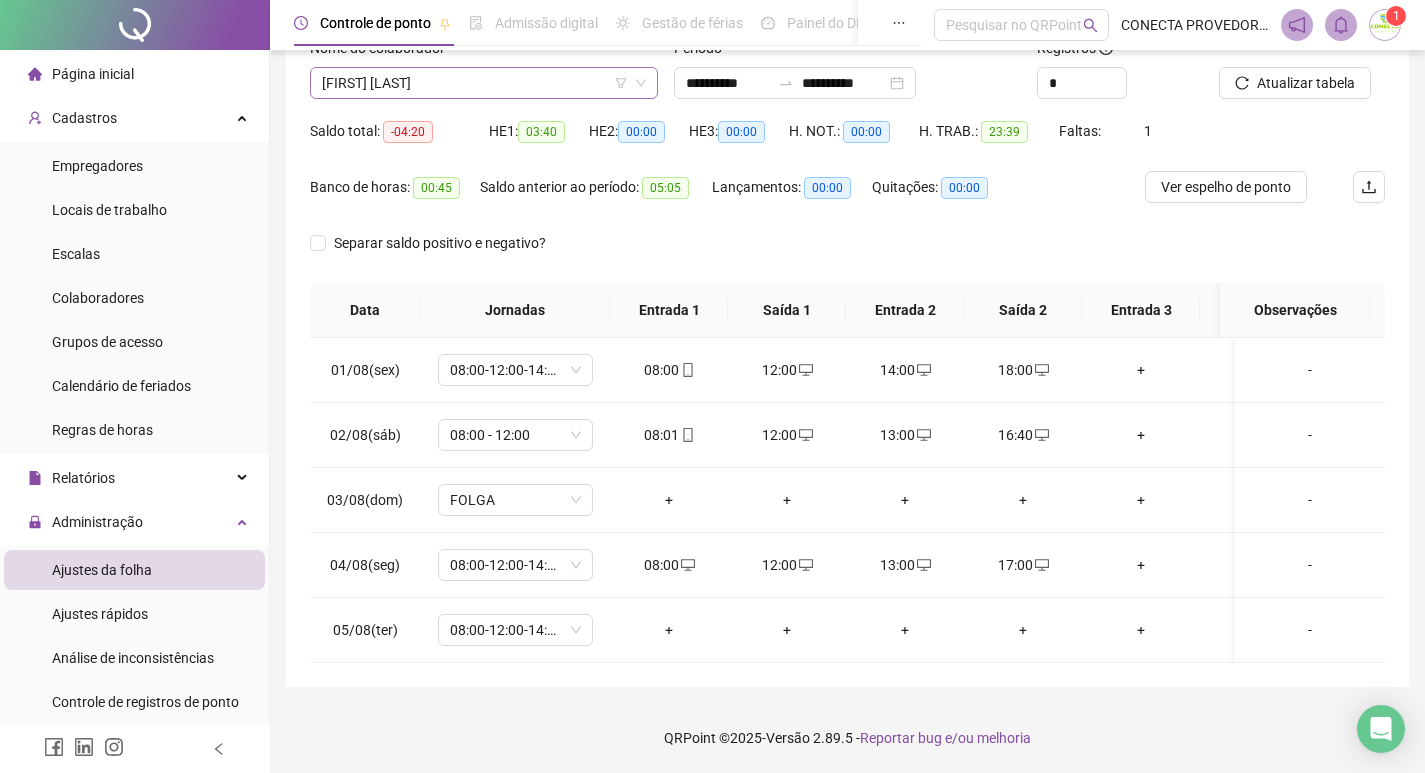 click on "[FIRST] [LAST]" at bounding box center [484, 83] 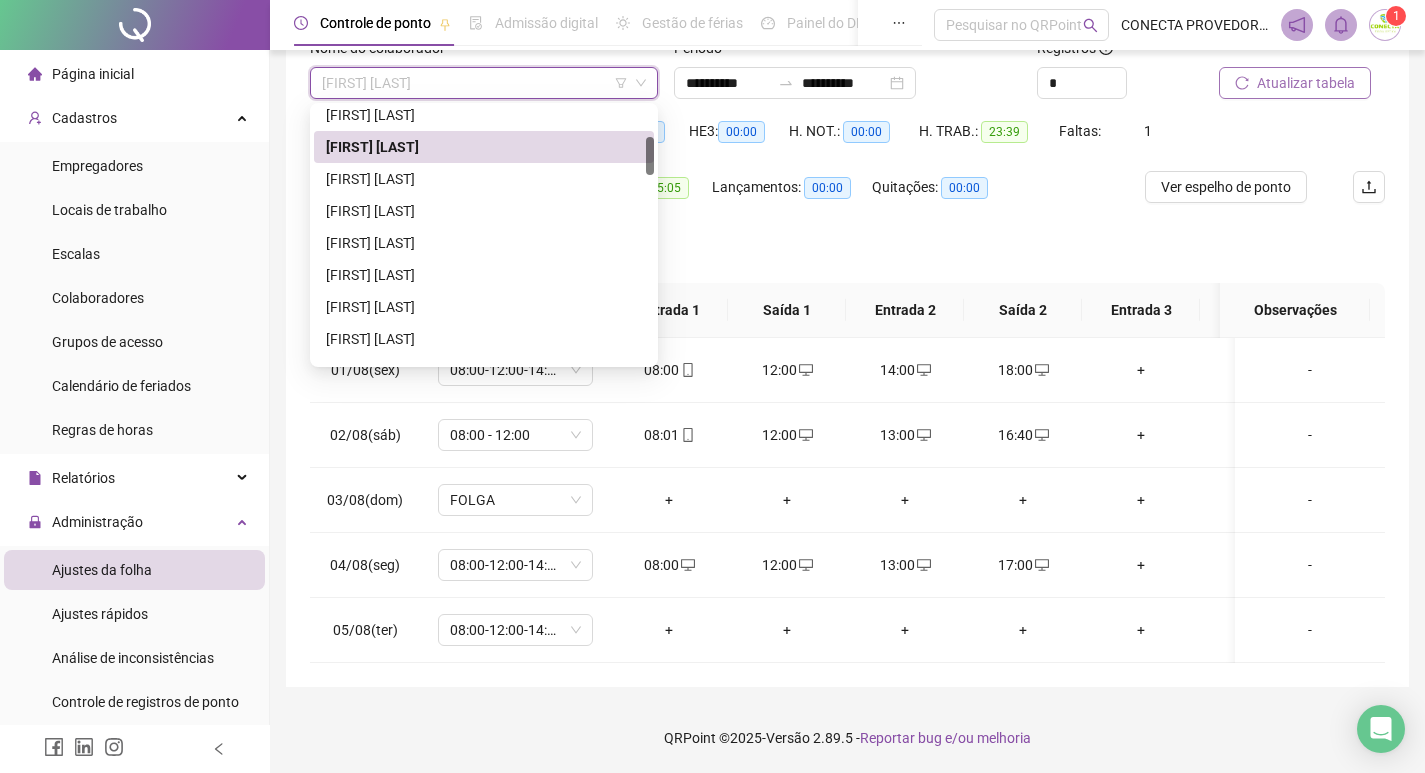 click on "Atualizar tabela" at bounding box center [1306, 83] 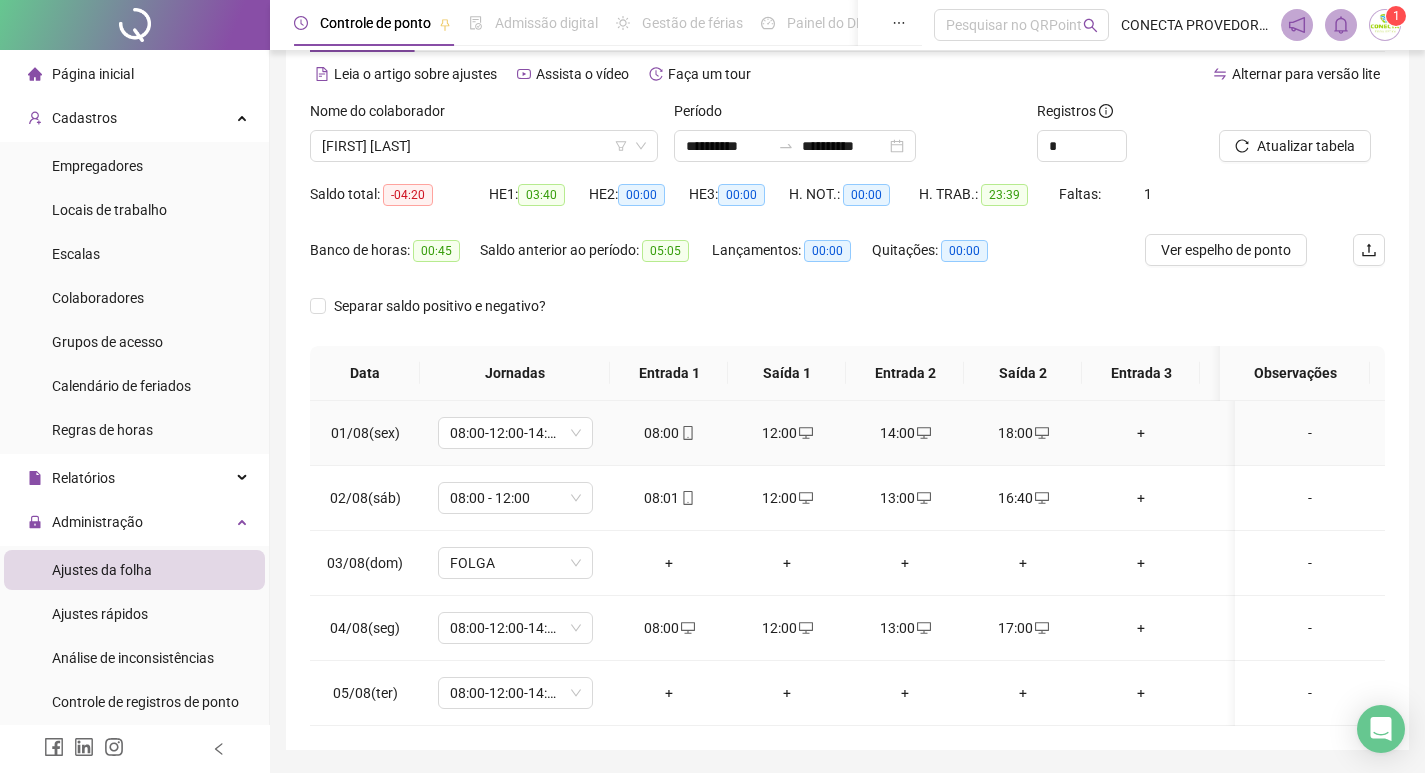 scroll, scrollTop: 0, scrollLeft: 0, axis: both 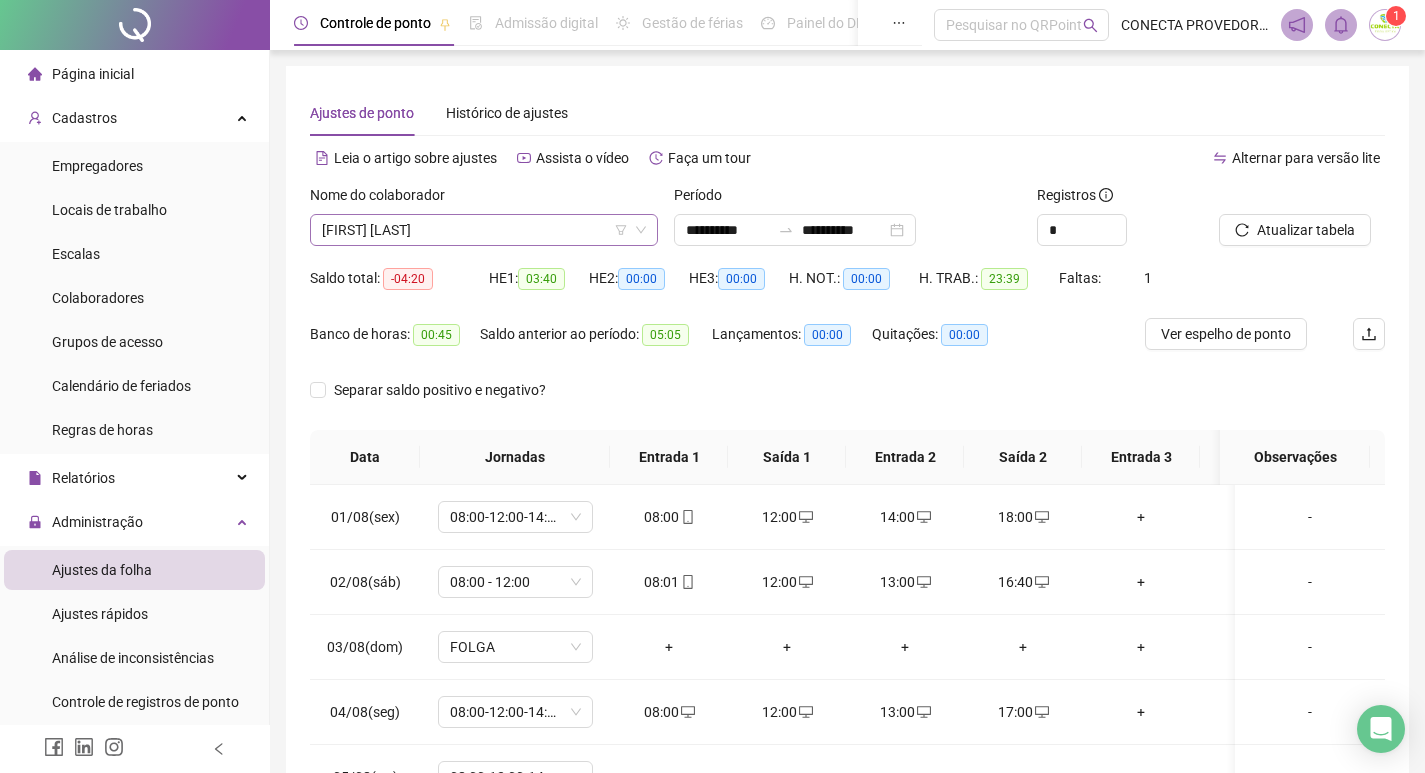 click on "[FIRST] [LAST]" at bounding box center [484, 230] 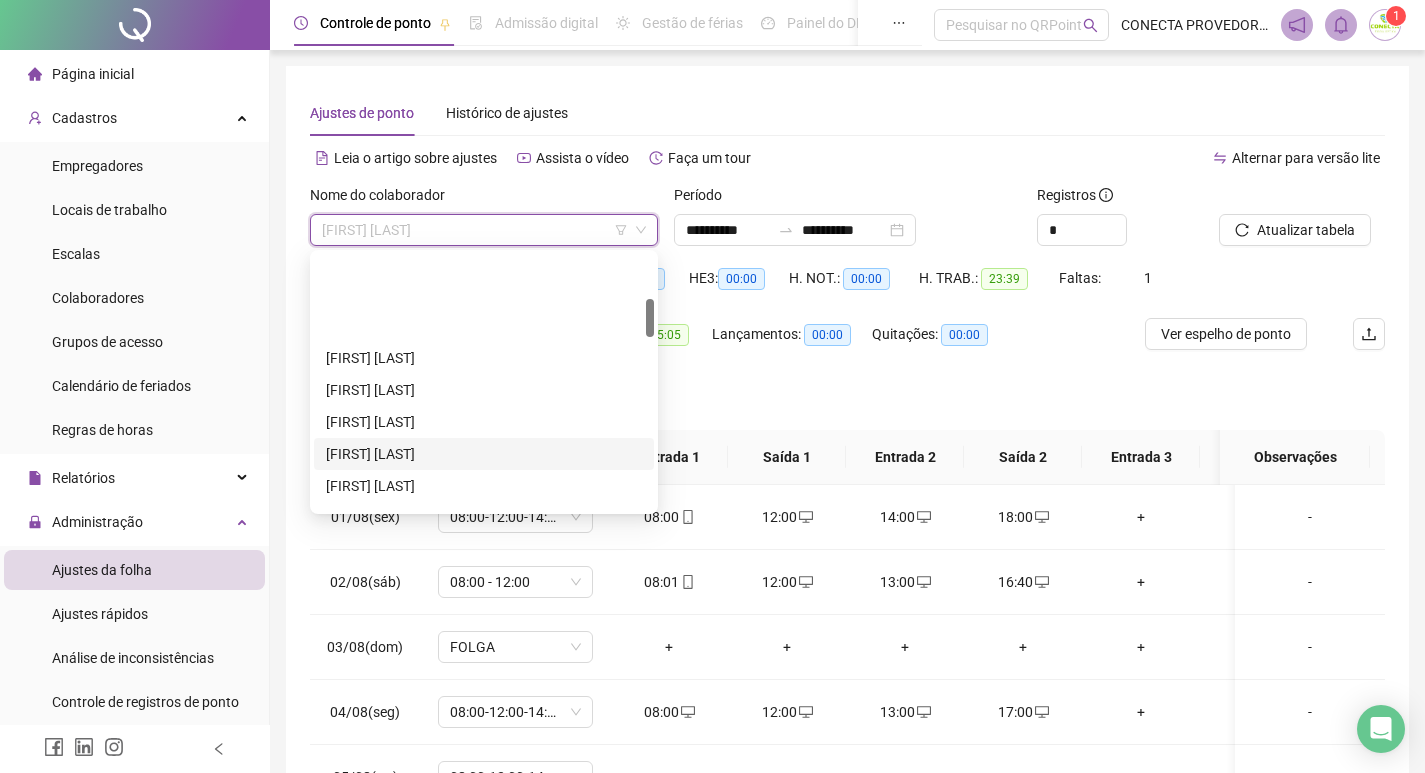 scroll, scrollTop: 300, scrollLeft: 0, axis: vertical 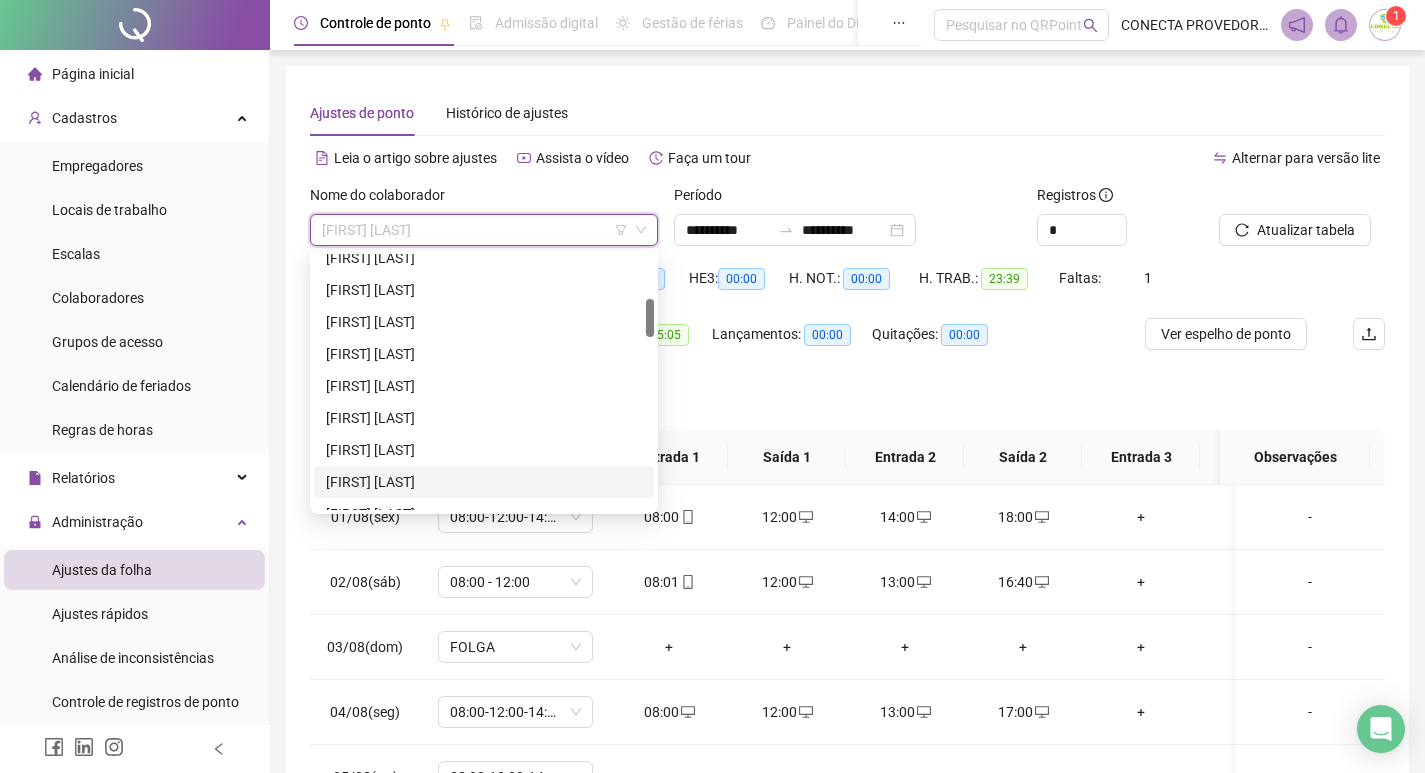 click on "[FIRST] [LAST]" at bounding box center [484, 482] 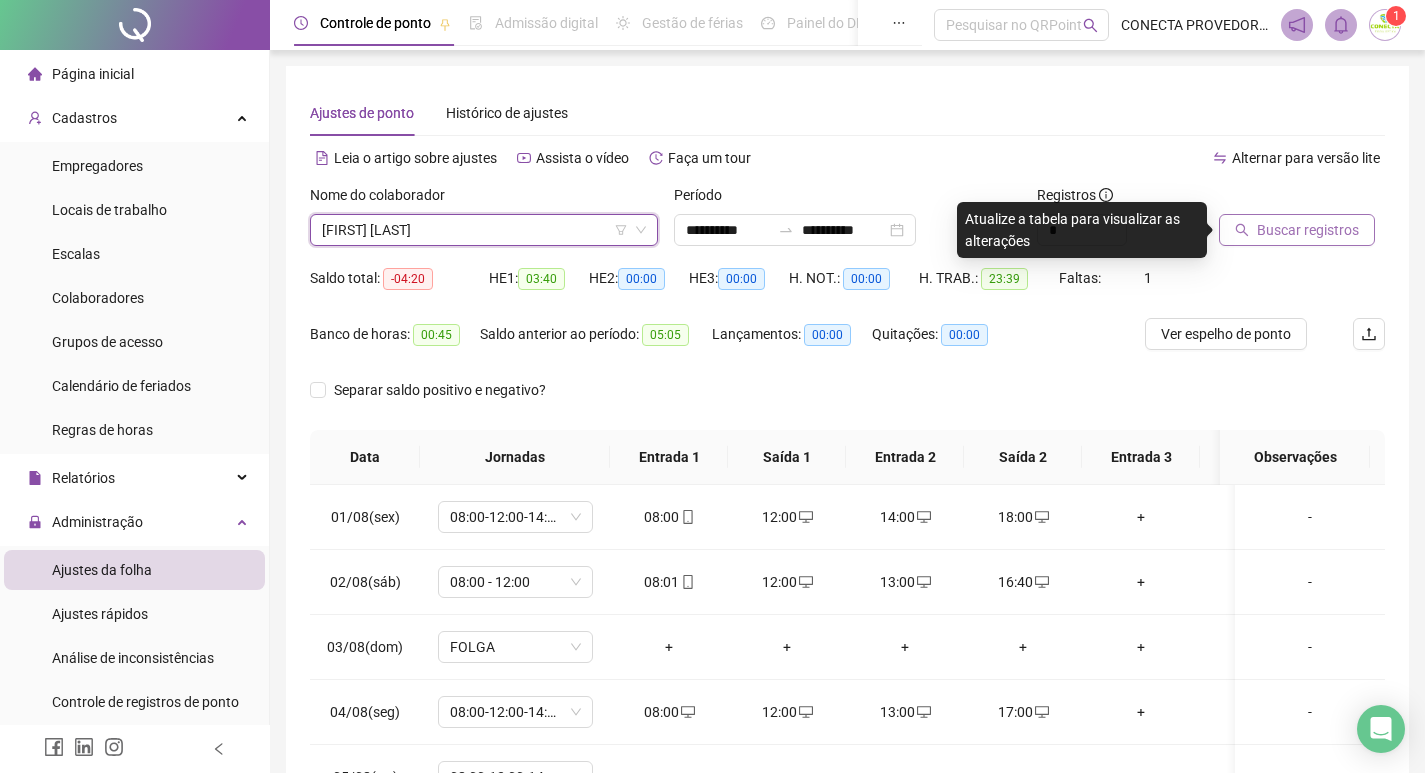 click on "Buscar registros" at bounding box center (1308, 230) 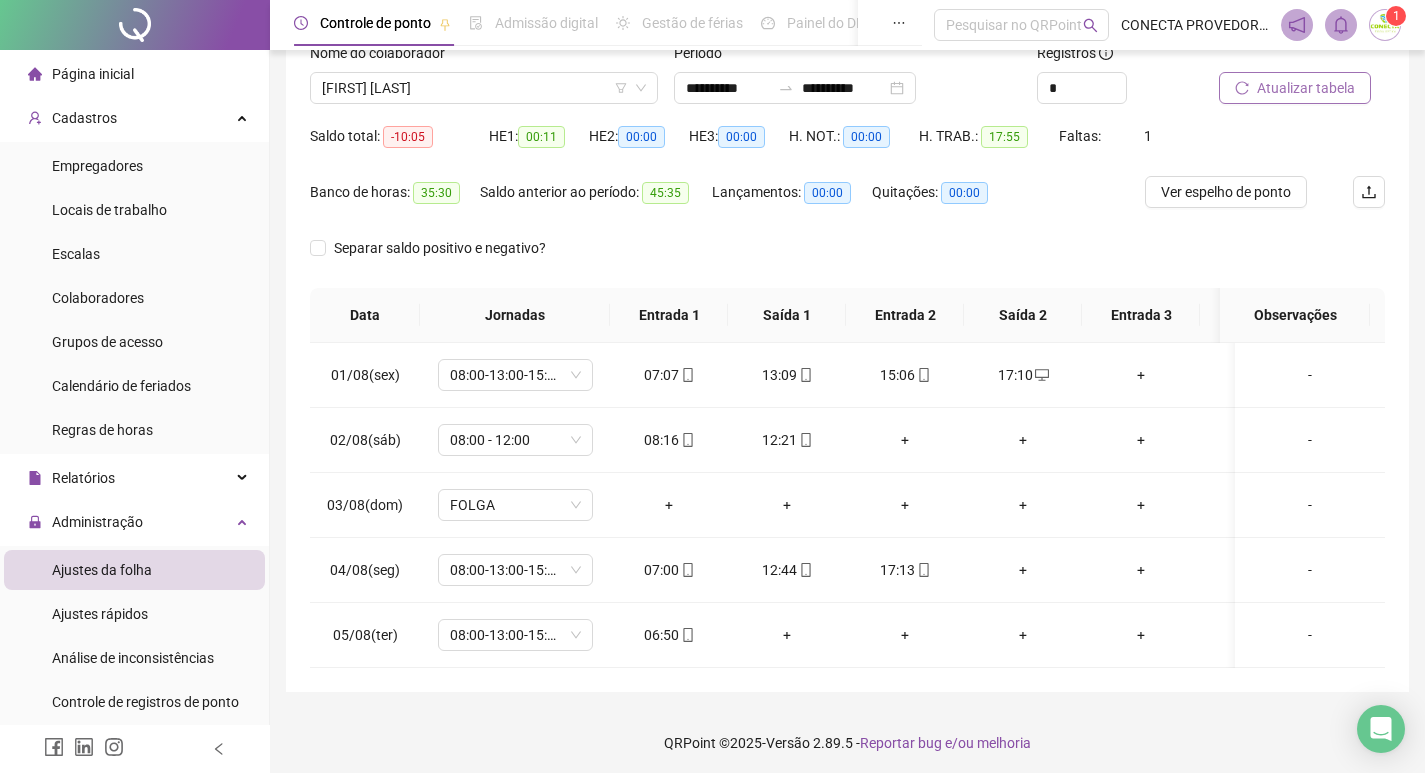 scroll, scrollTop: 162, scrollLeft: 0, axis: vertical 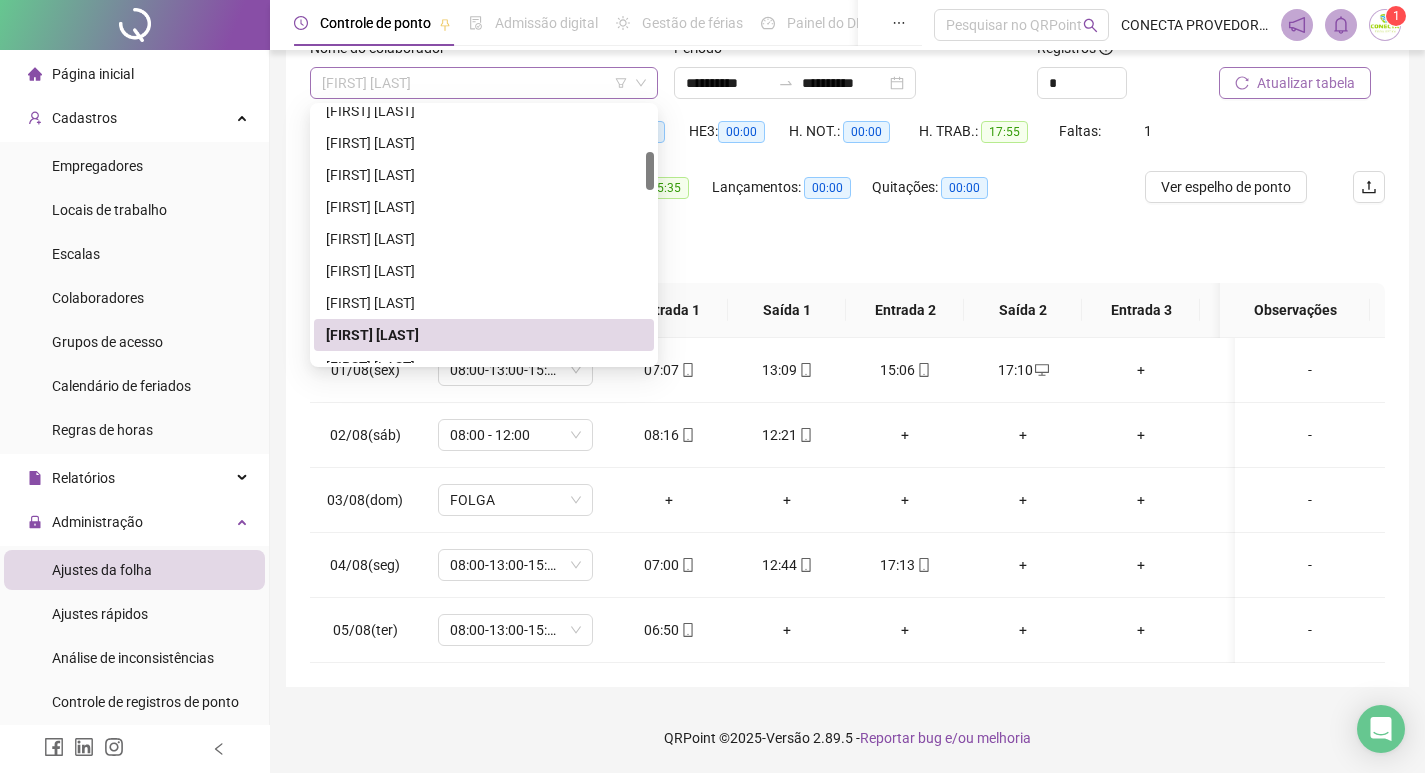 click on "[FIRST] [LAST]" at bounding box center (484, 83) 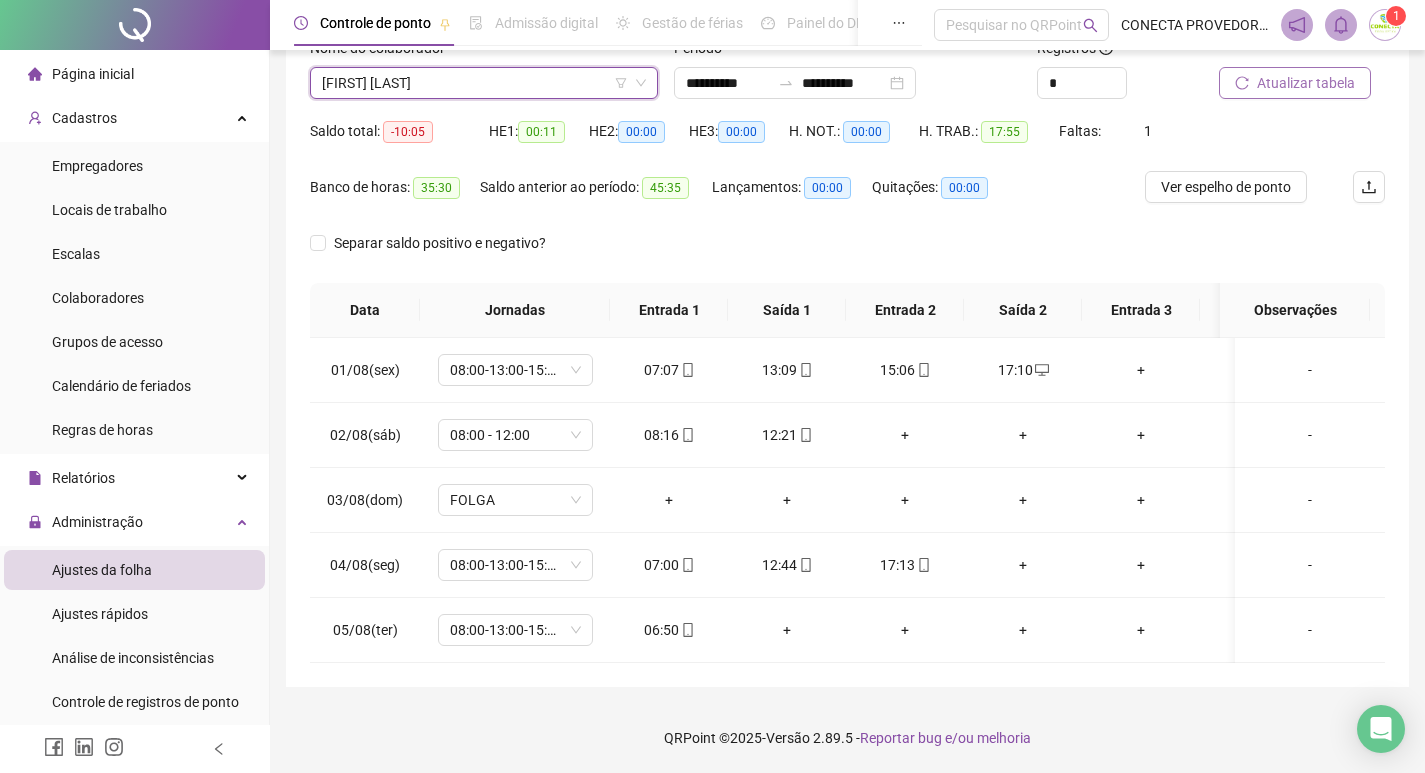 click on "[FIRST] [LAST]" at bounding box center (484, 83) 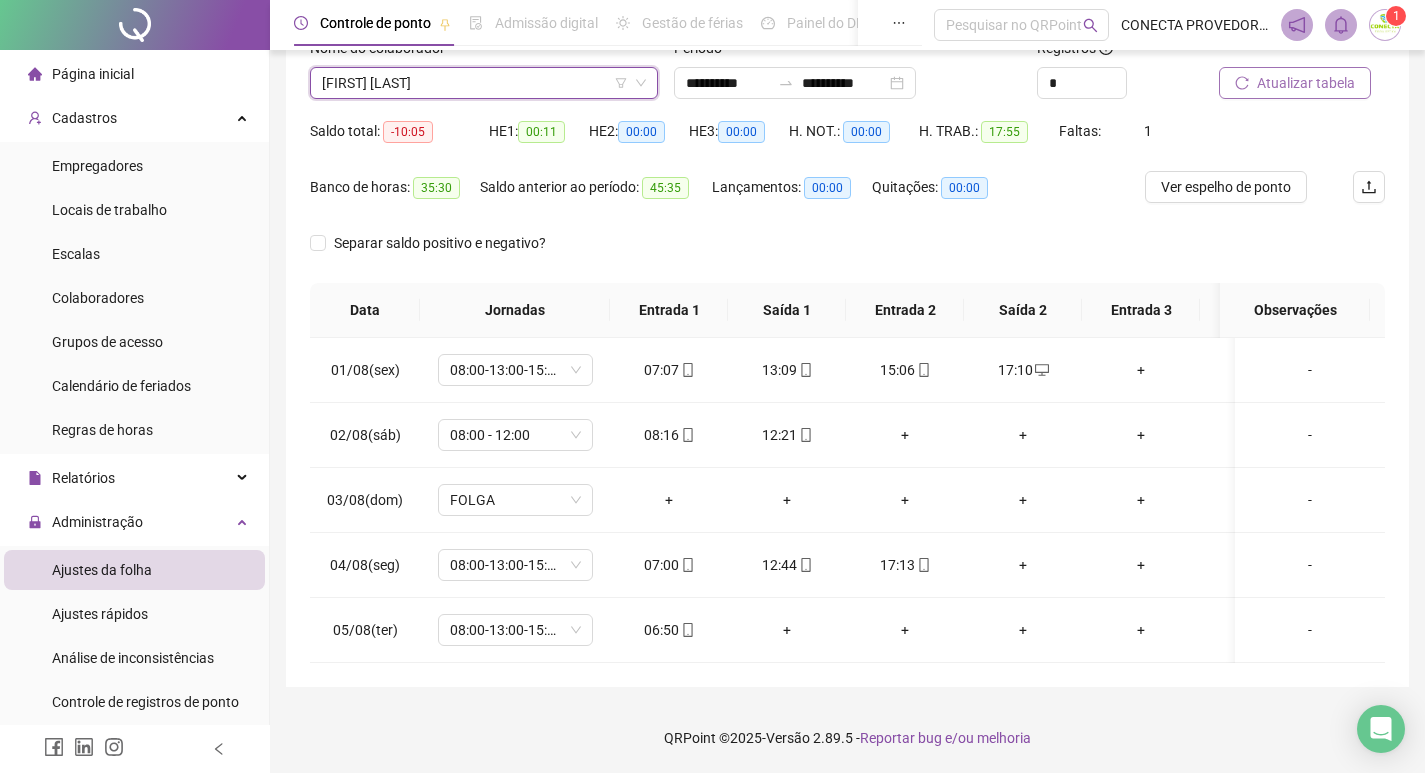 click on "[FIRST] [LAST]" at bounding box center (484, 83) 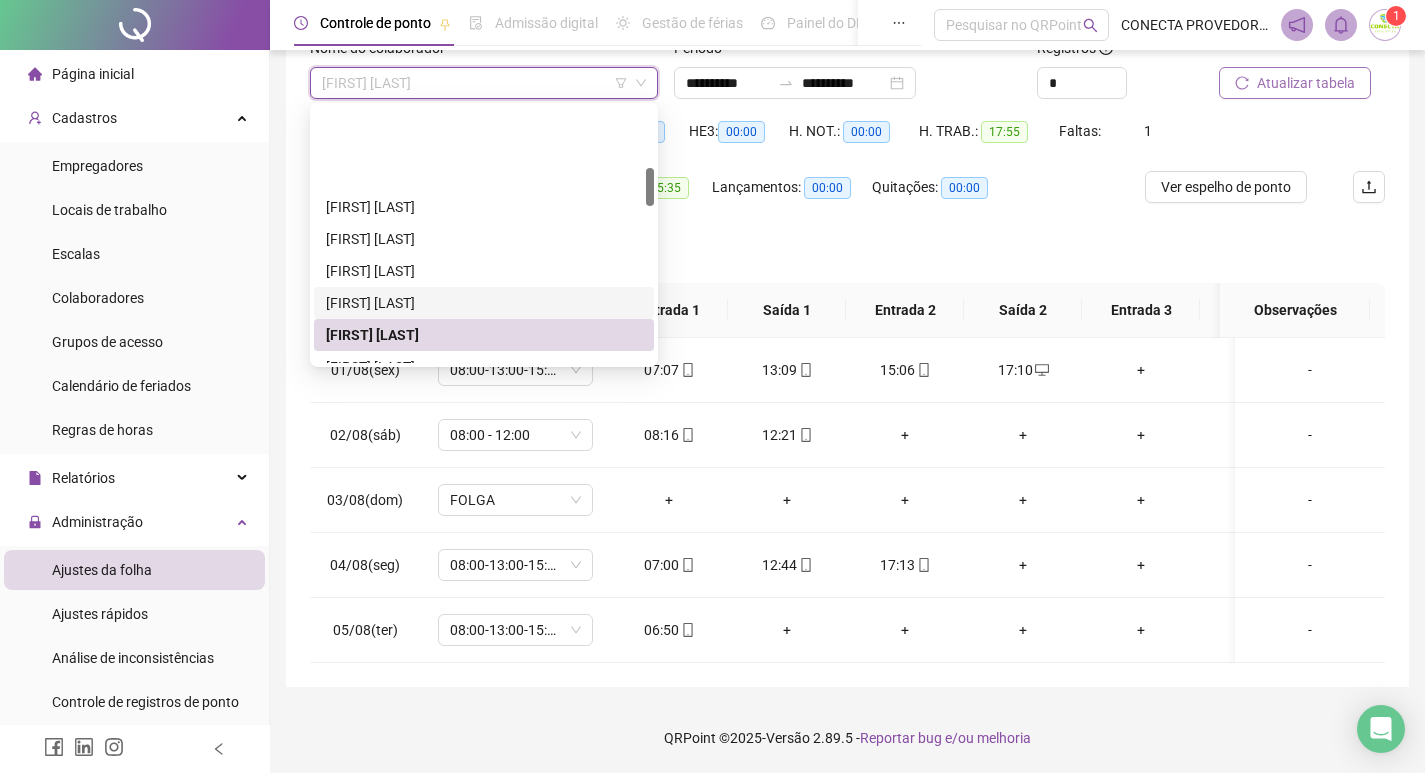 scroll, scrollTop: 500, scrollLeft: 0, axis: vertical 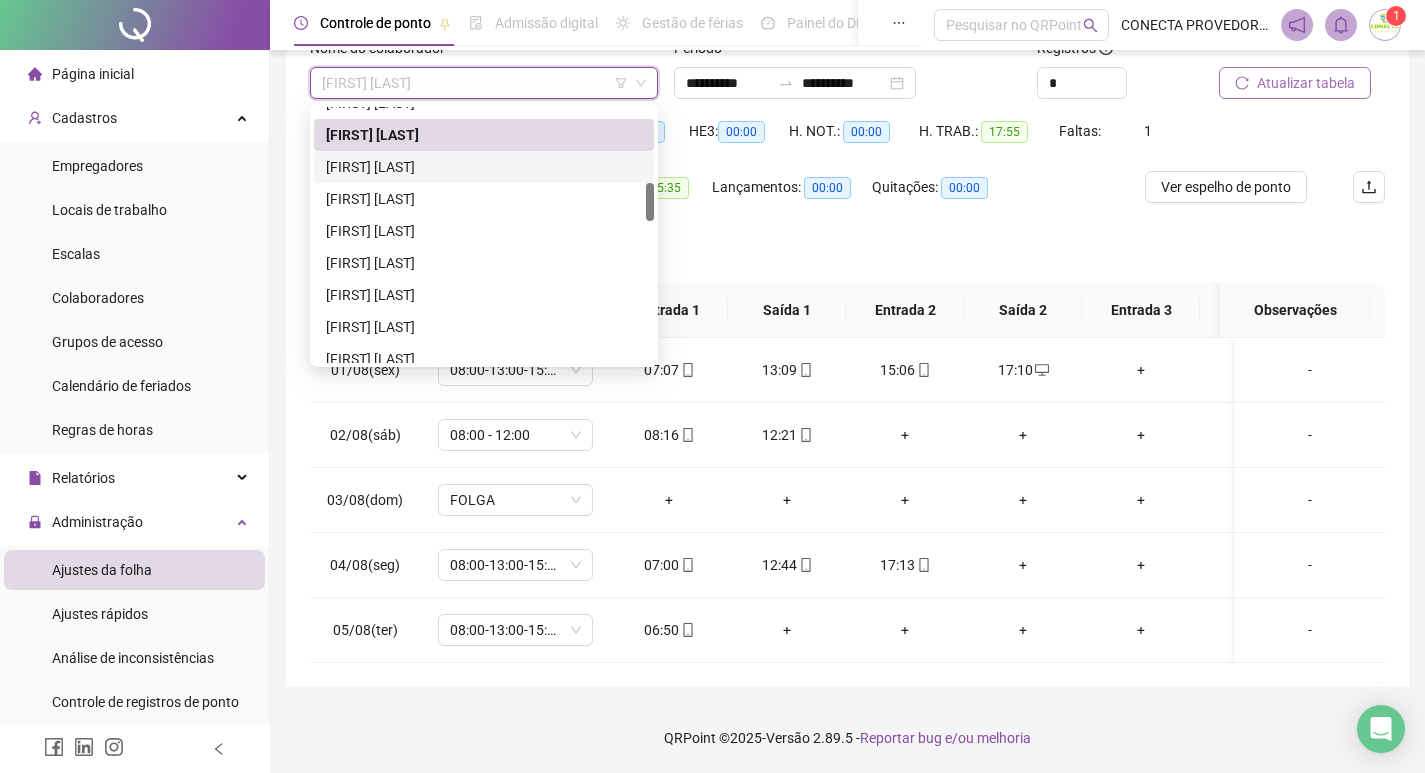 click on "[FIRST] [LAST]" at bounding box center [484, 167] 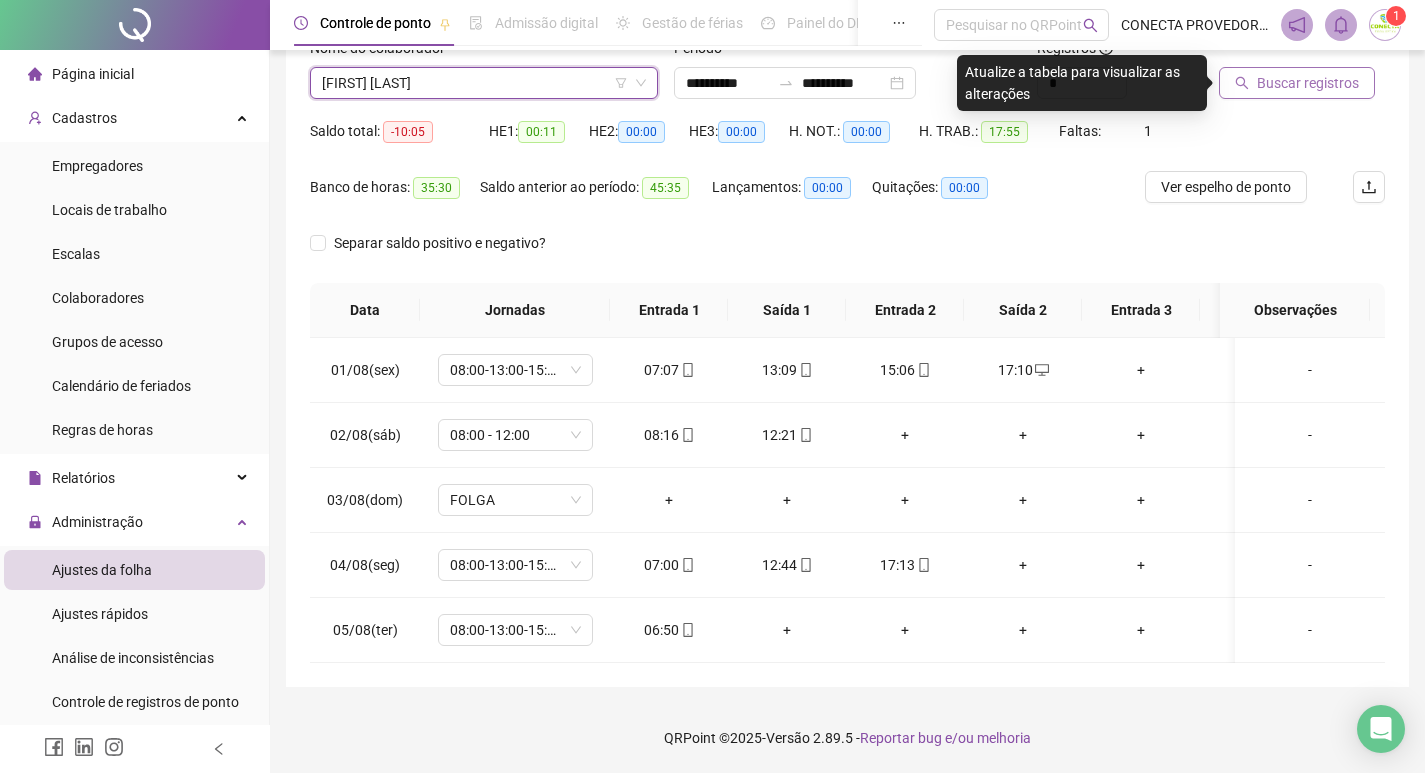 click on "[FIRST] [LAST]" at bounding box center [484, 83] 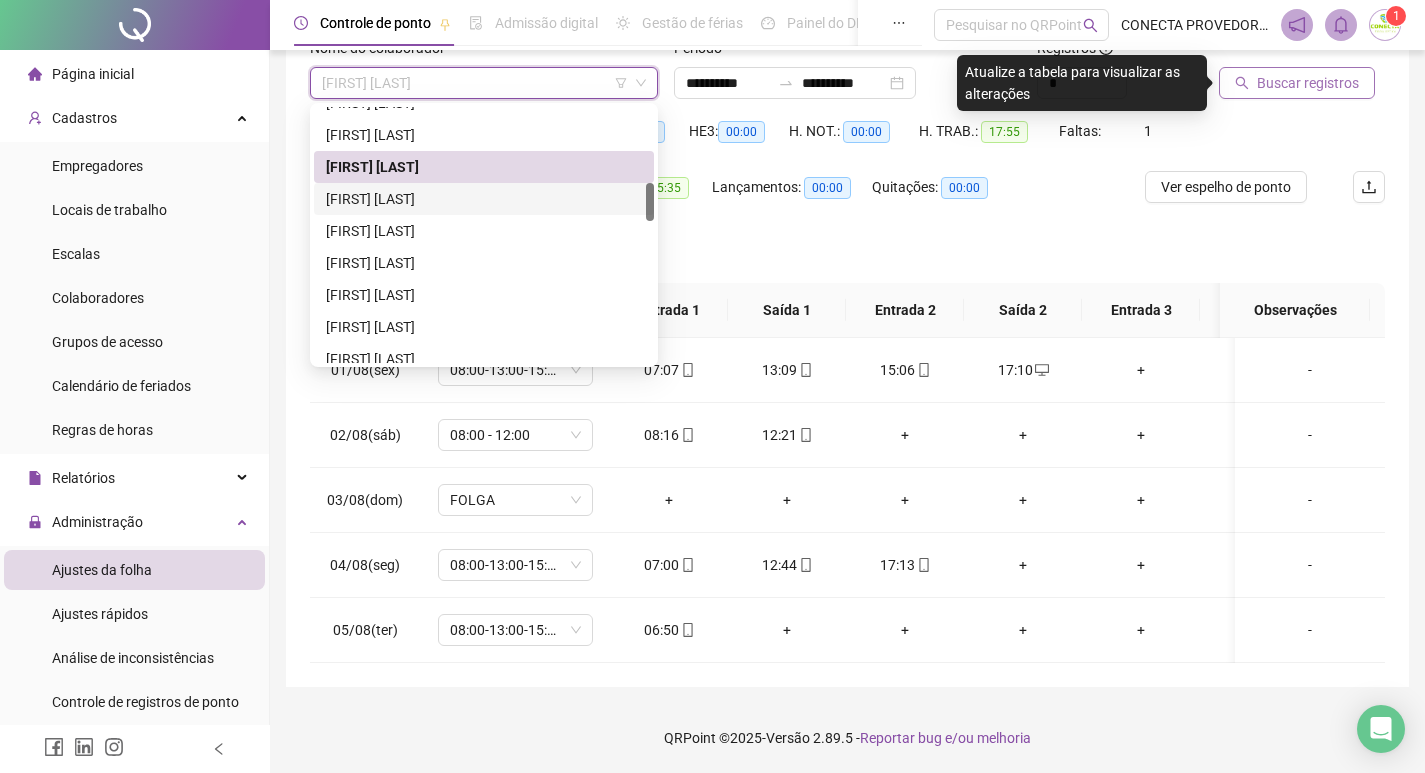 drag, startPoint x: 406, startPoint y: 179, endPoint x: 432, endPoint y: 180, distance: 26.019224 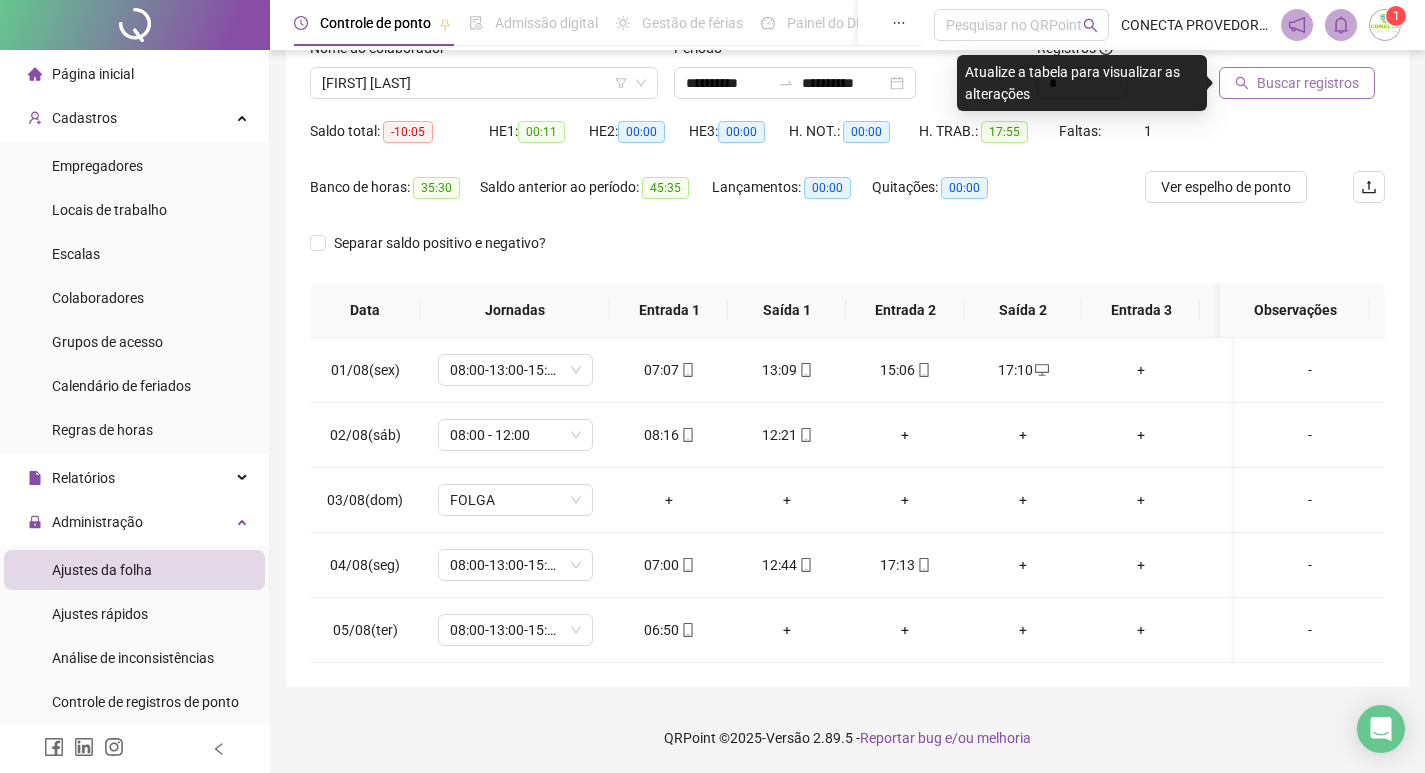 click on "Buscar registros" at bounding box center (1308, 83) 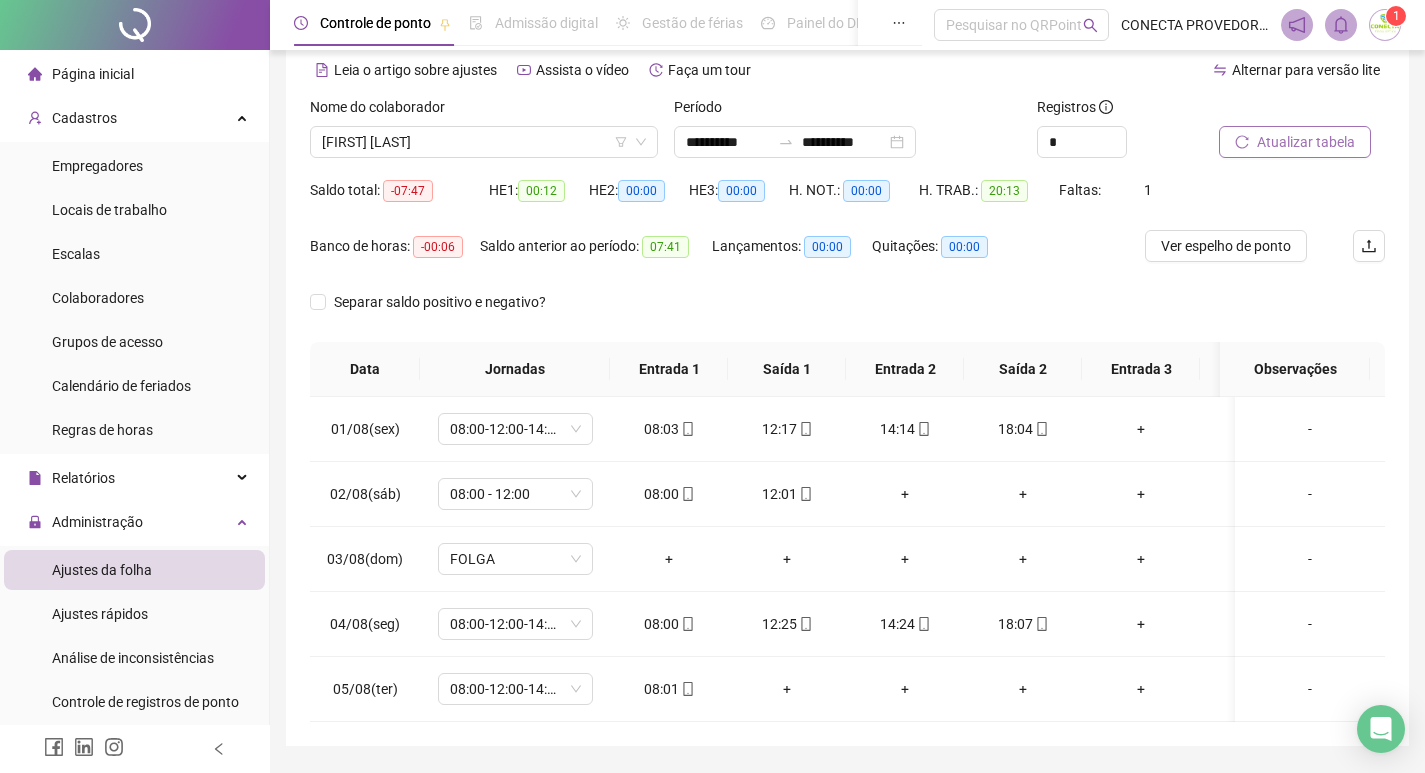 scroll, scrollTop: 100, scrollLeft: 0, axis: vertical 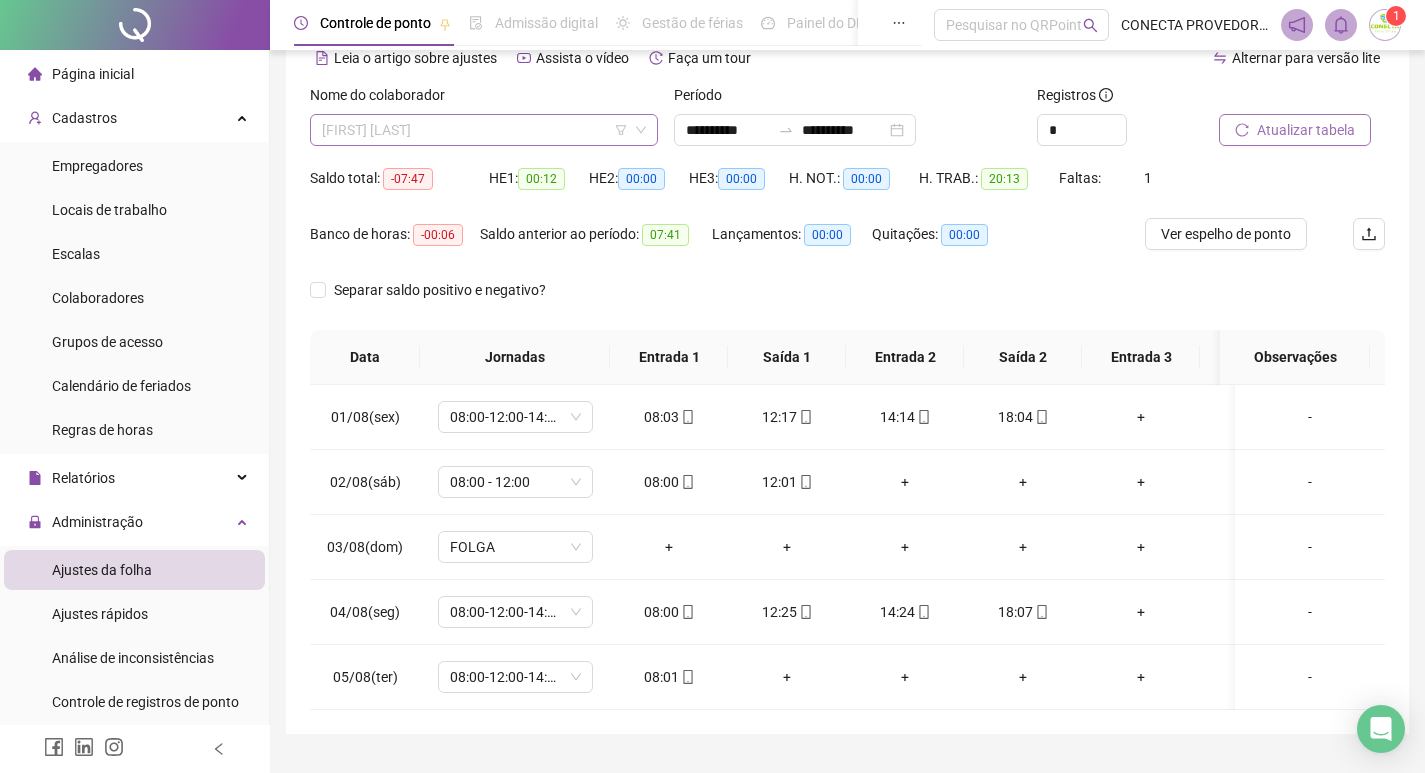 click on "[FIRST] [LAST]" at bounding box center [484, 130] 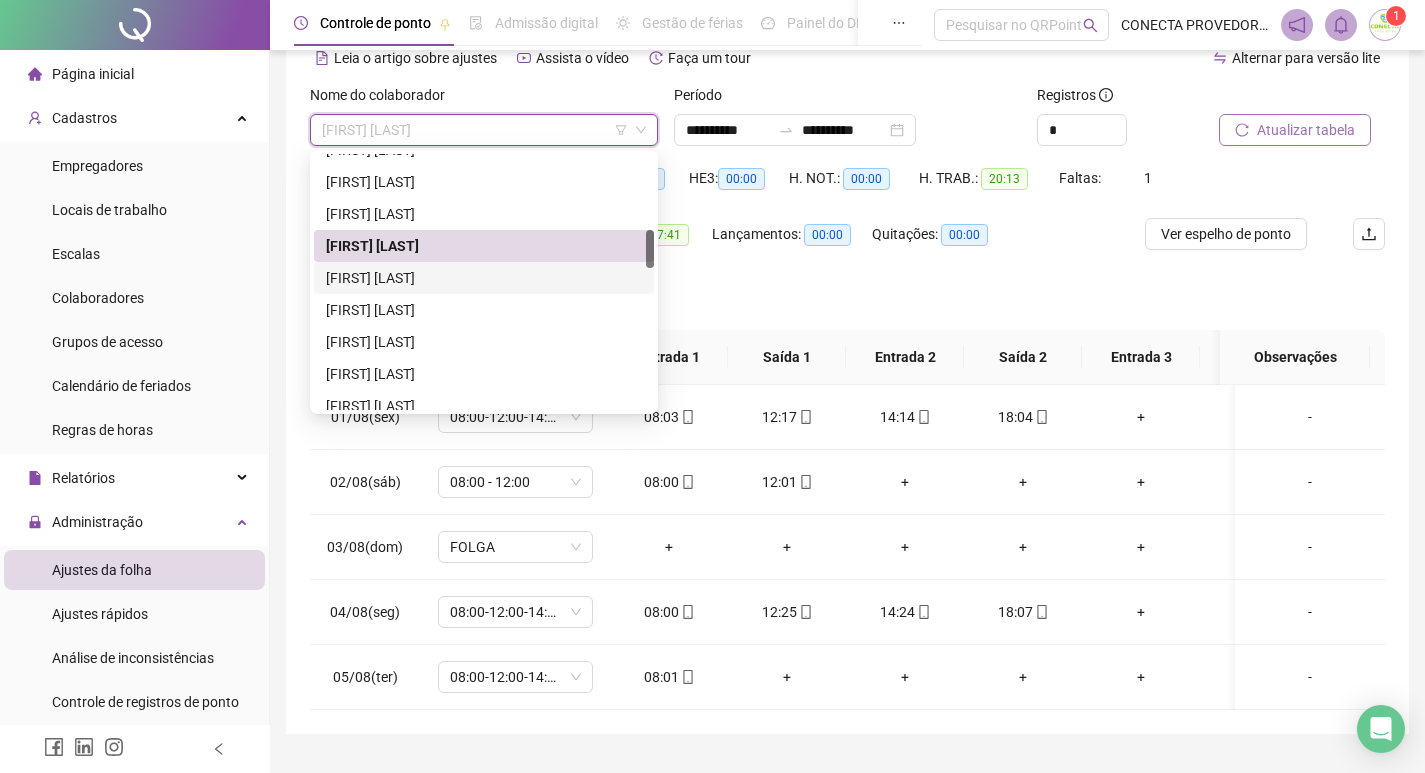click on "[FIRST] [LAST]" at bounding box center (484, 278) 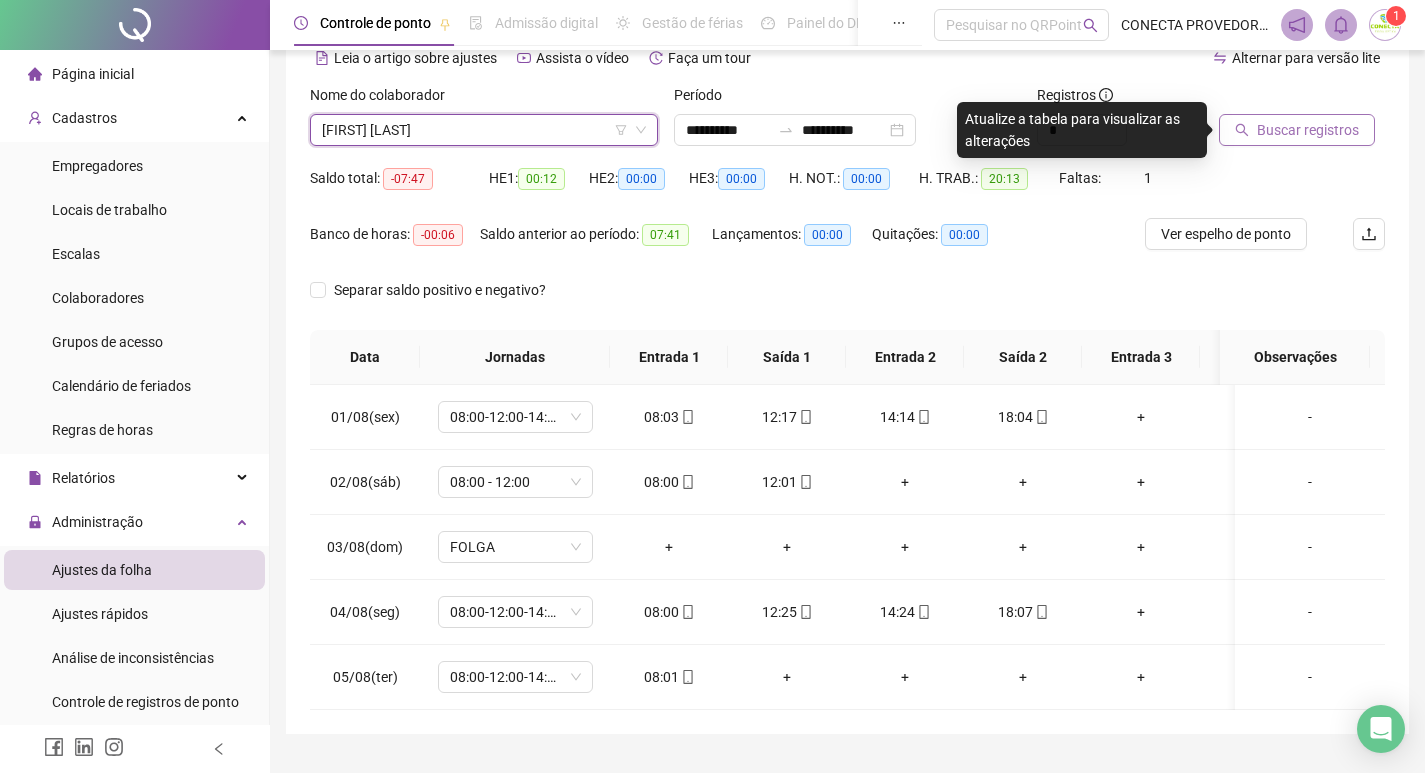 click on "Buscar registros" at bounding box center (1308, 130) 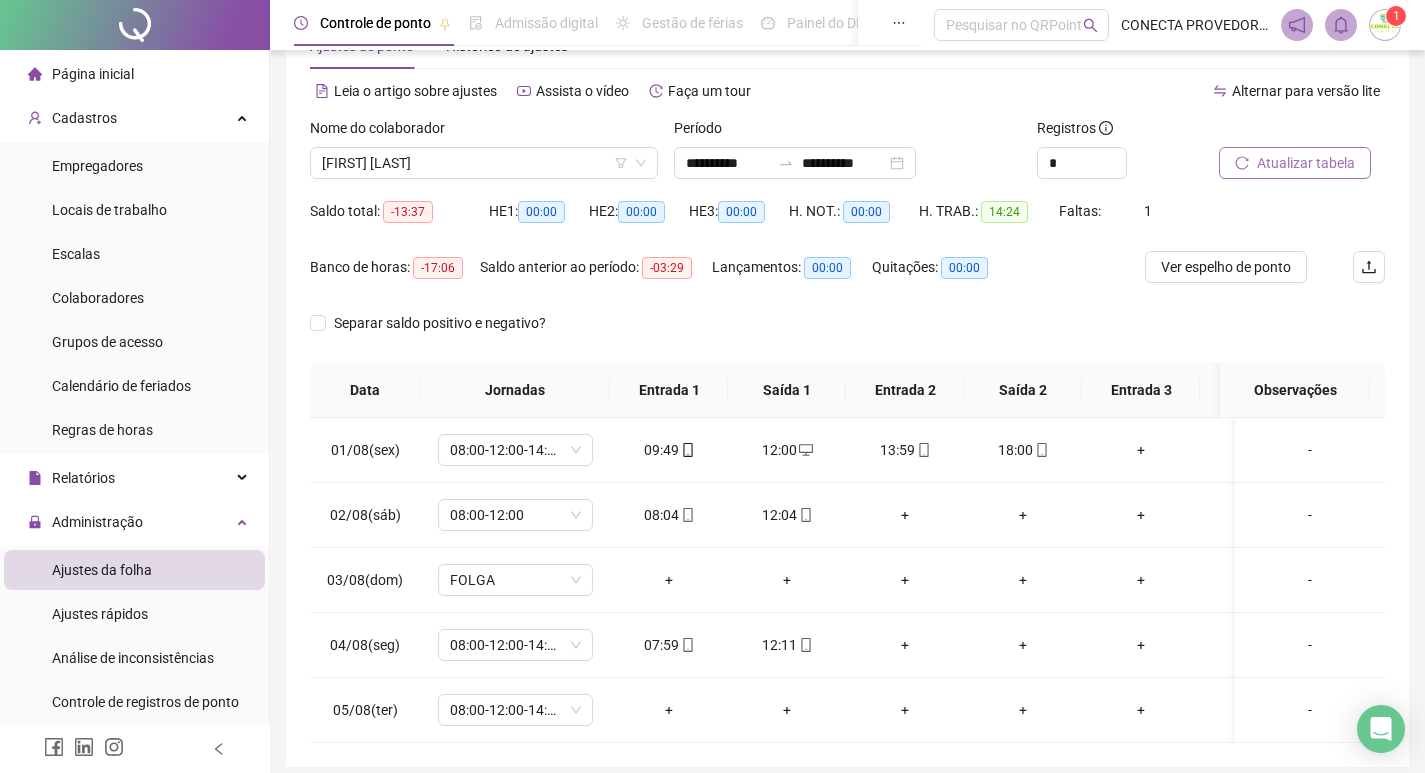 scroll, scrollTop: 62, scrollLeft: 0, axis: vertical 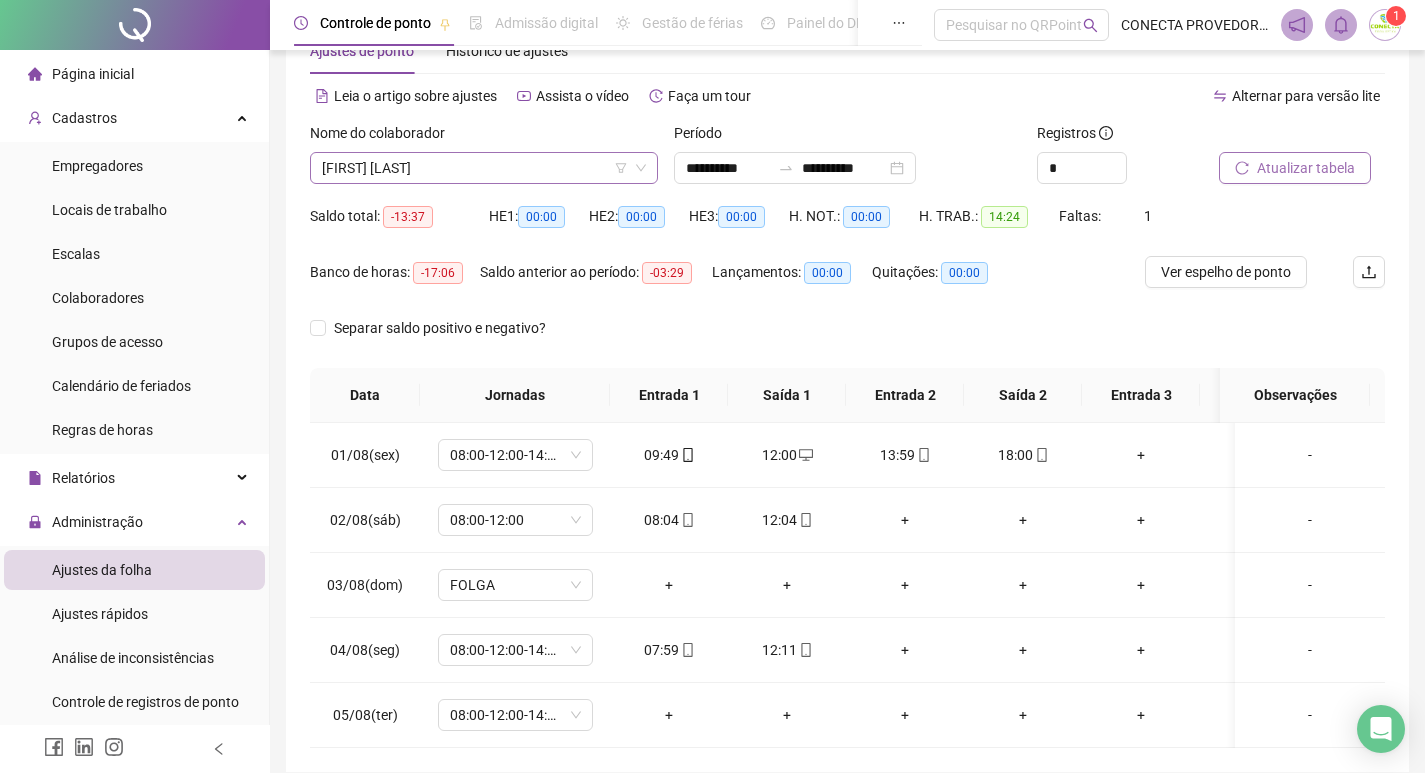click on "[FIRST] [LAST]" at bounding box center (484, 168) 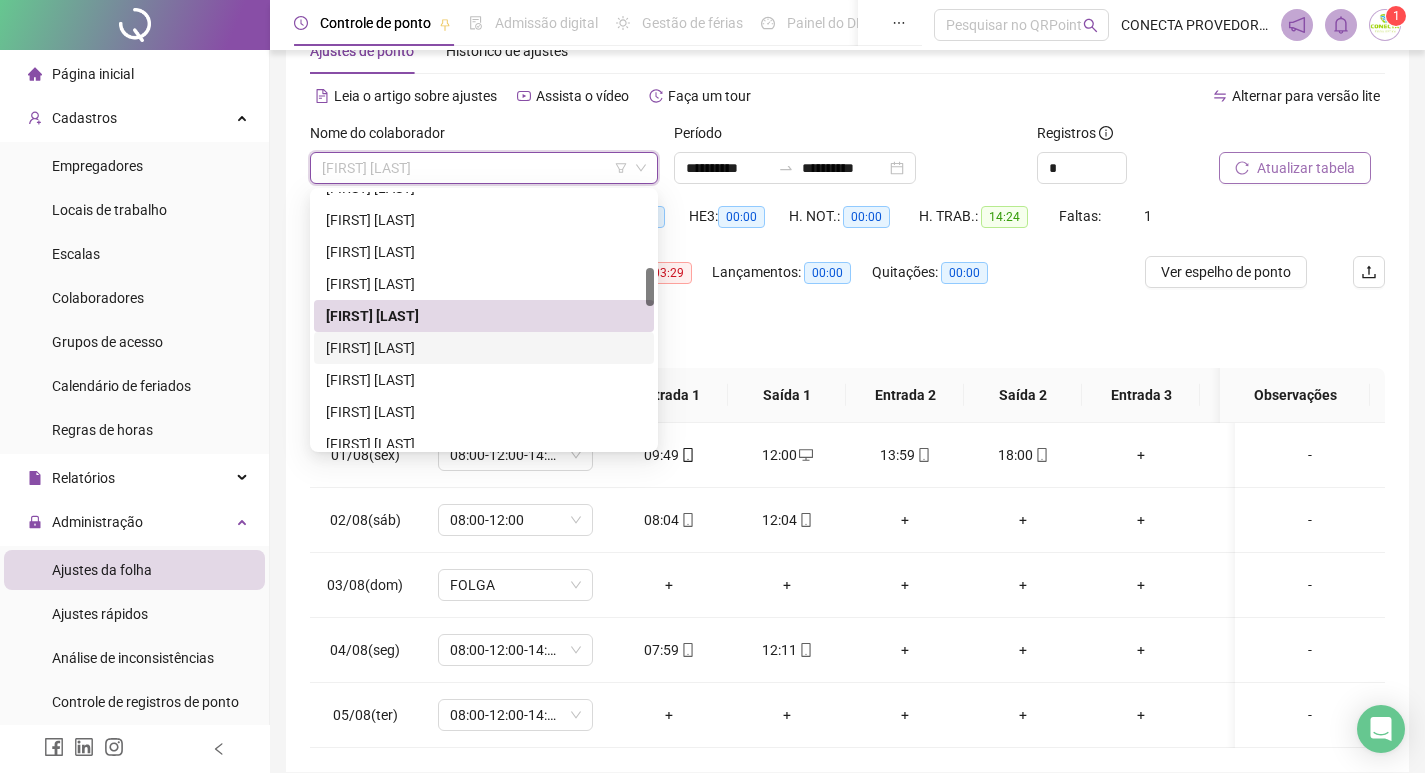 click on "[FIRST] [LAST]" at bounding box center (484, 348) 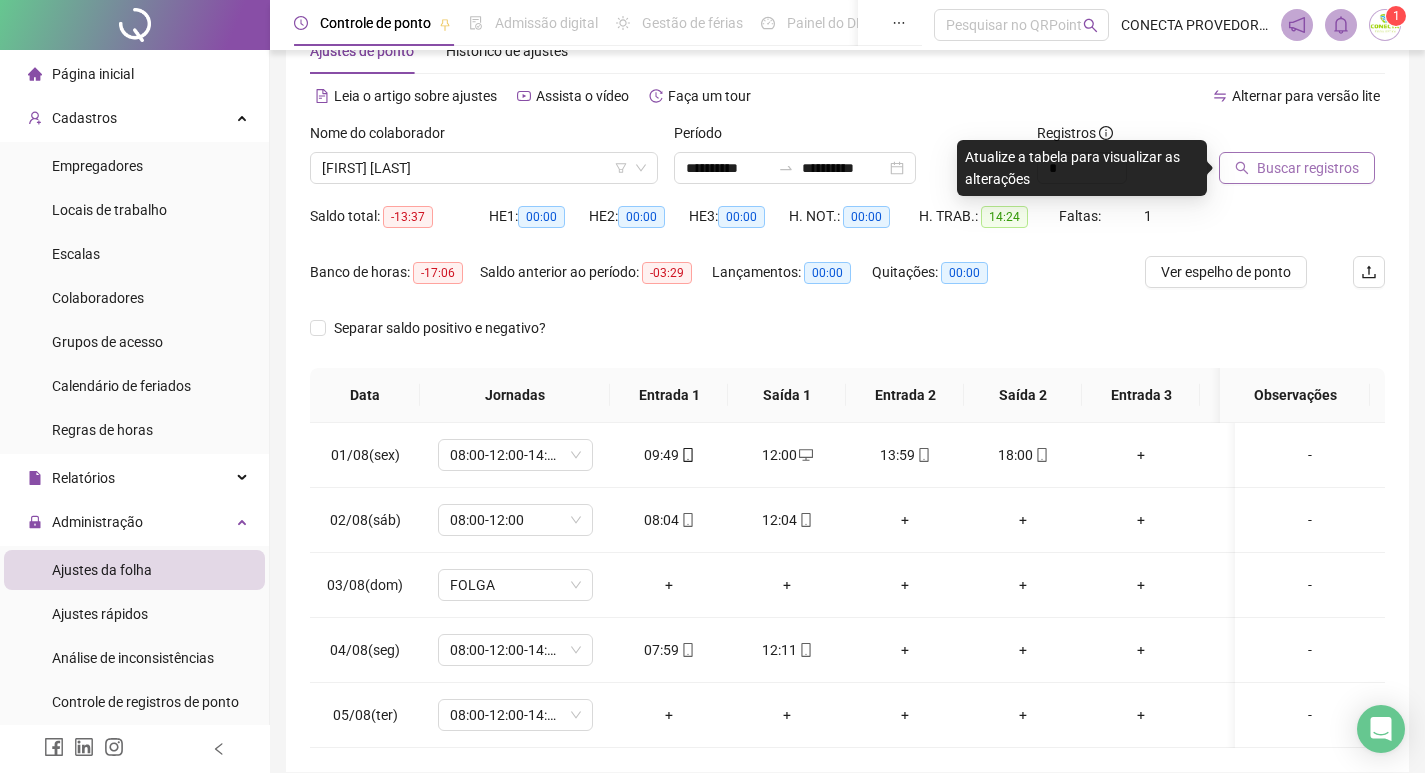 click on "Buscar registros" at bounding box center (1308, 168) 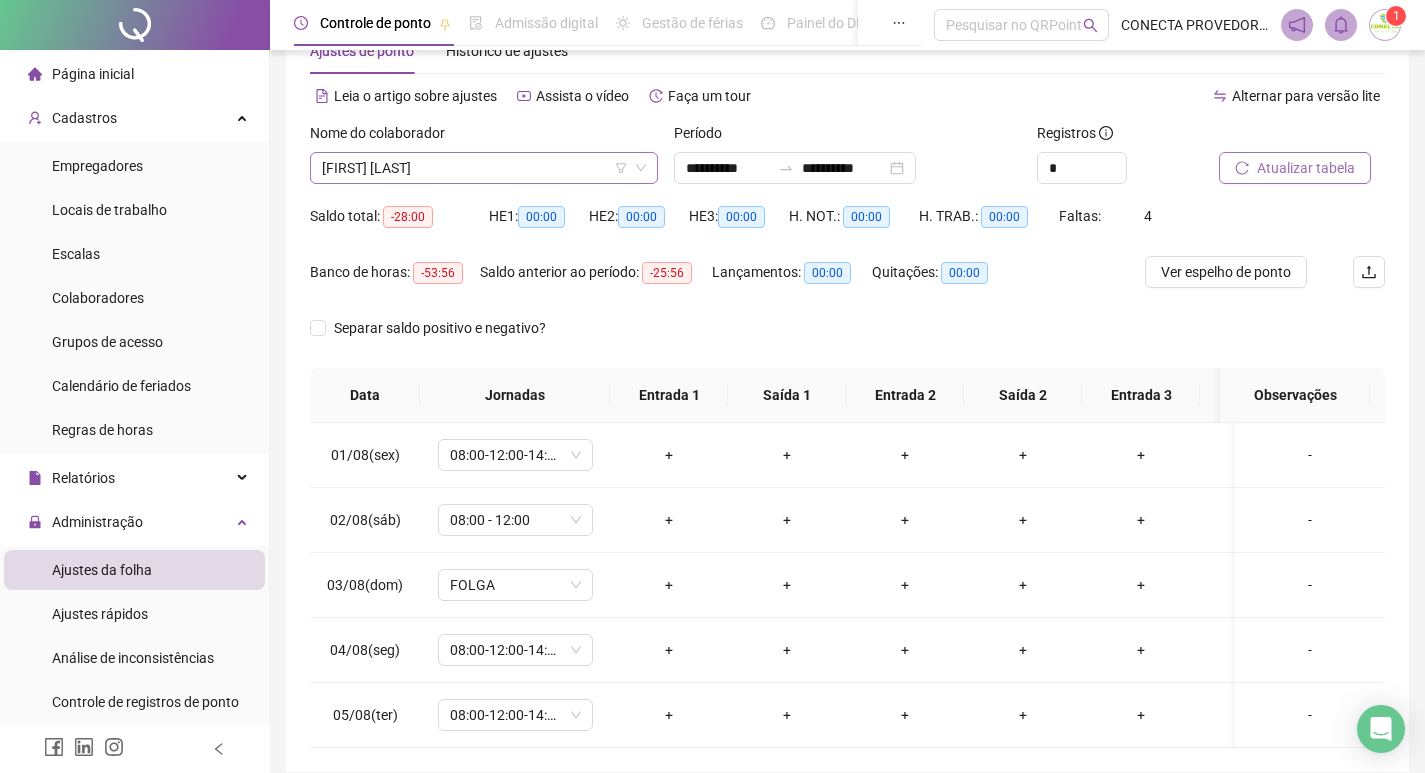 click on "[FIRST] [LAST]" at bounding box center [484, 168] 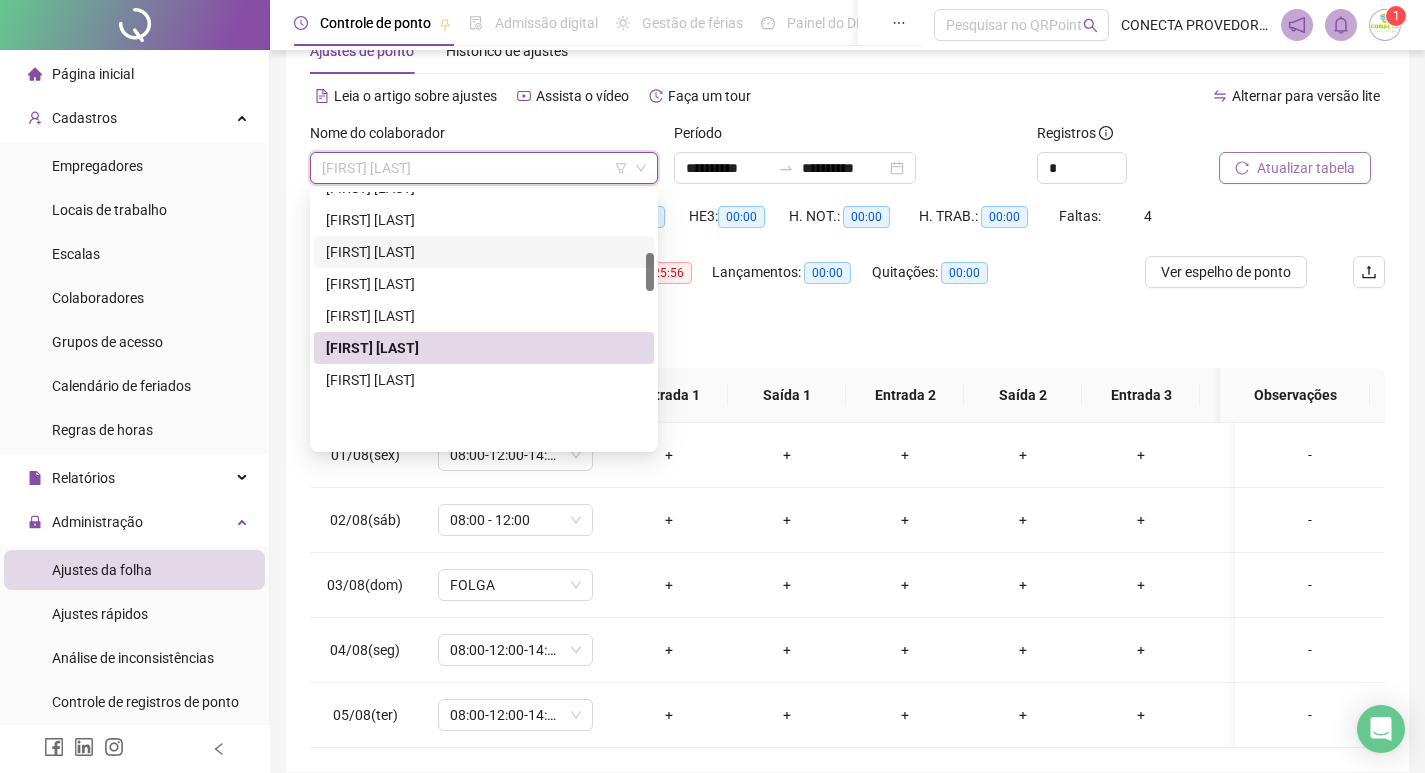 scroll, scrollTop: 400, scrollLeft: 0, axis: vertical 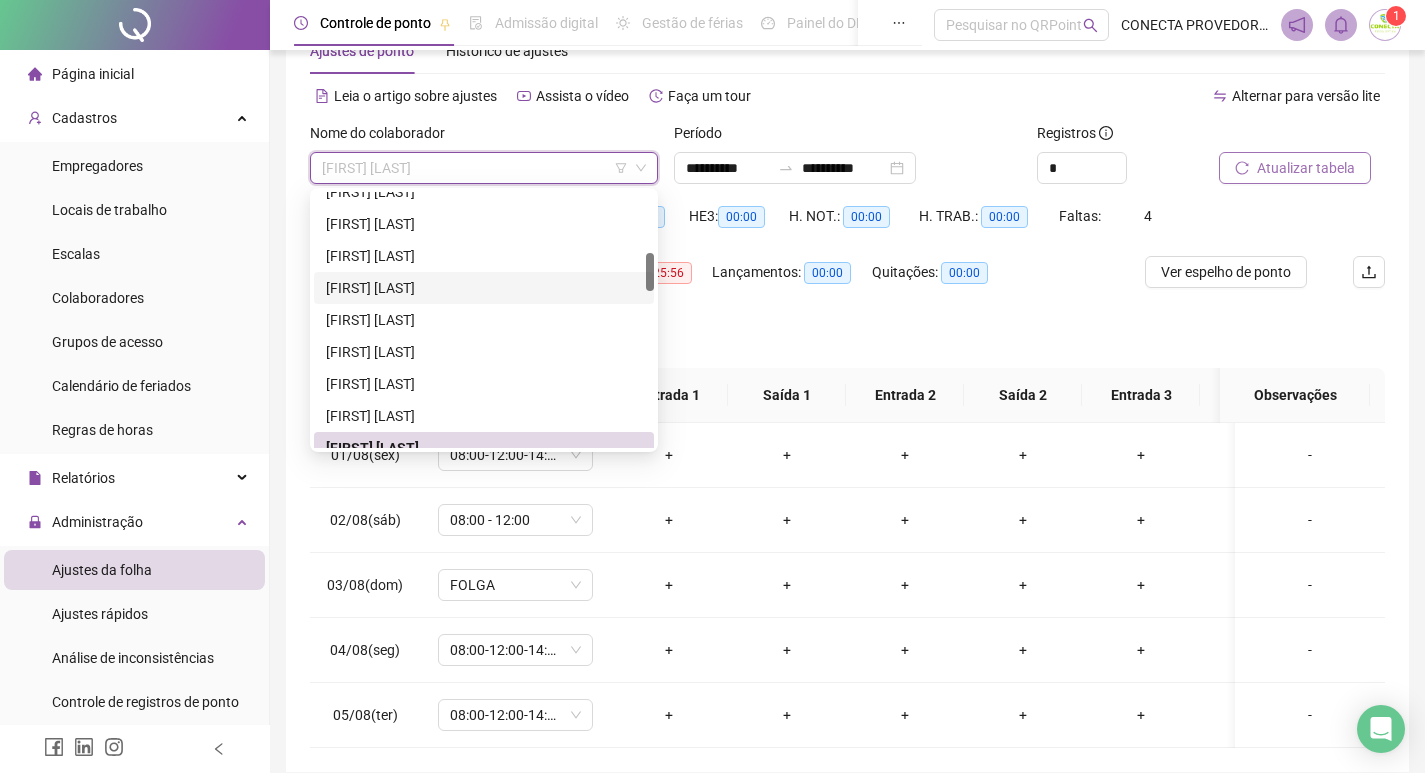 click on "[FIRST] [LAST]" at bounding box center [484, 288] 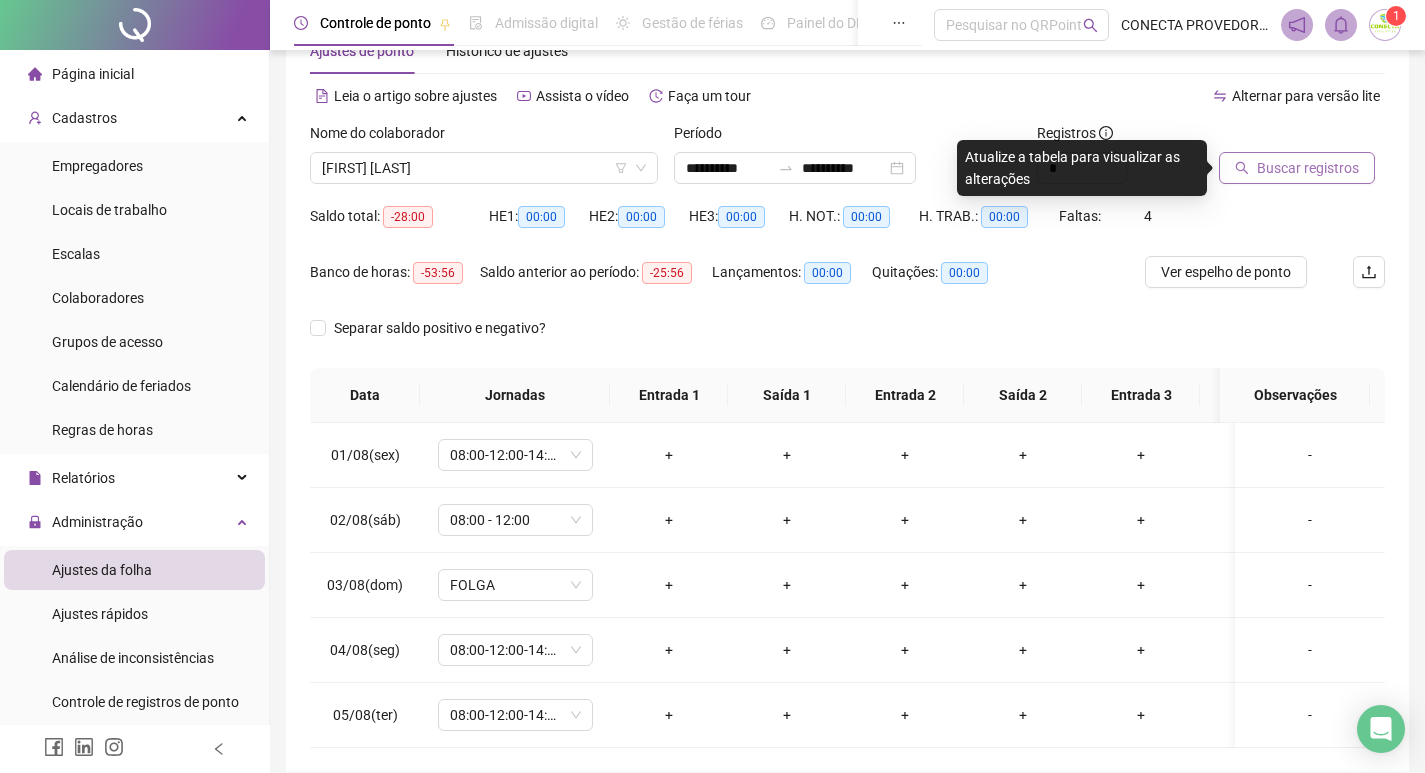 click on "Buscar registros" at bounding box center (1308, 168) 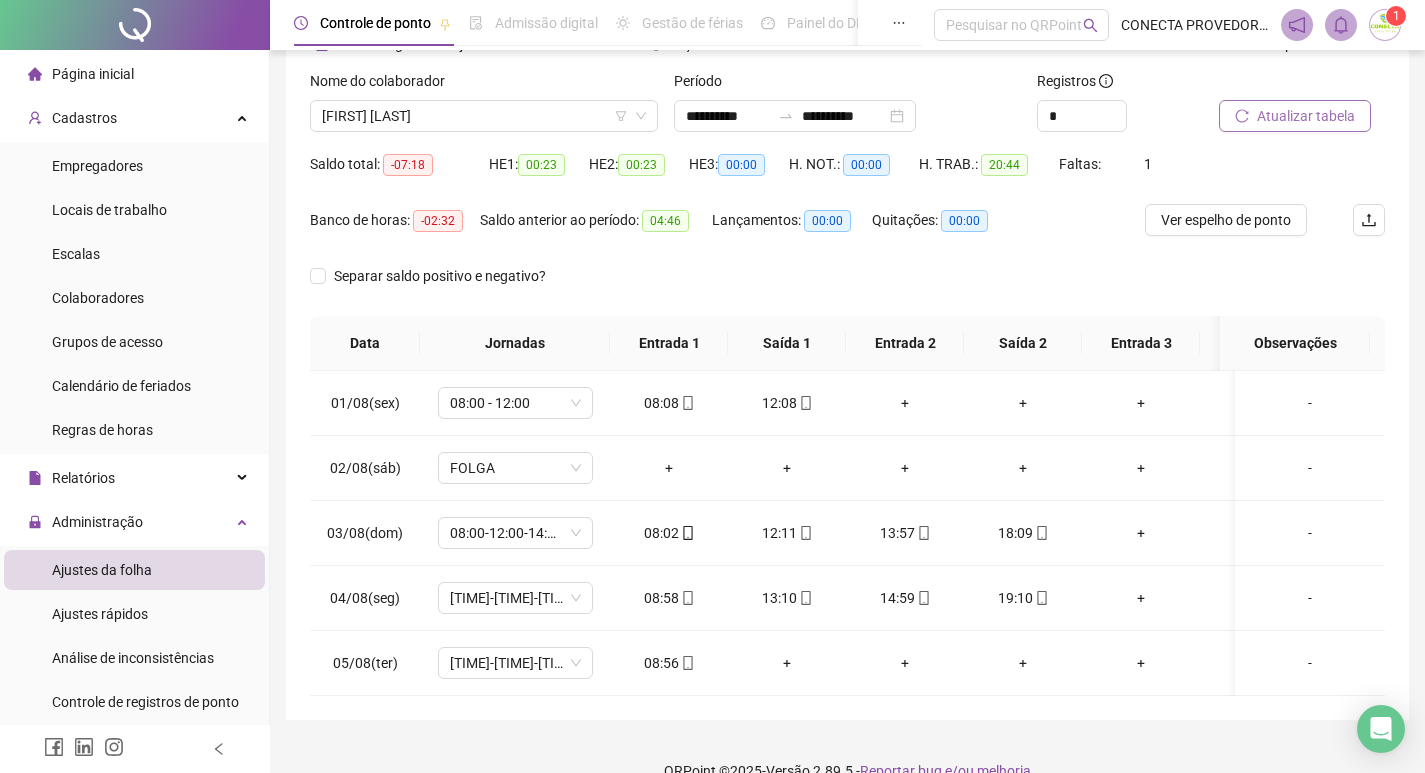 scroll, scrollTop: 162, scrollLeft: 0, axis: vertical 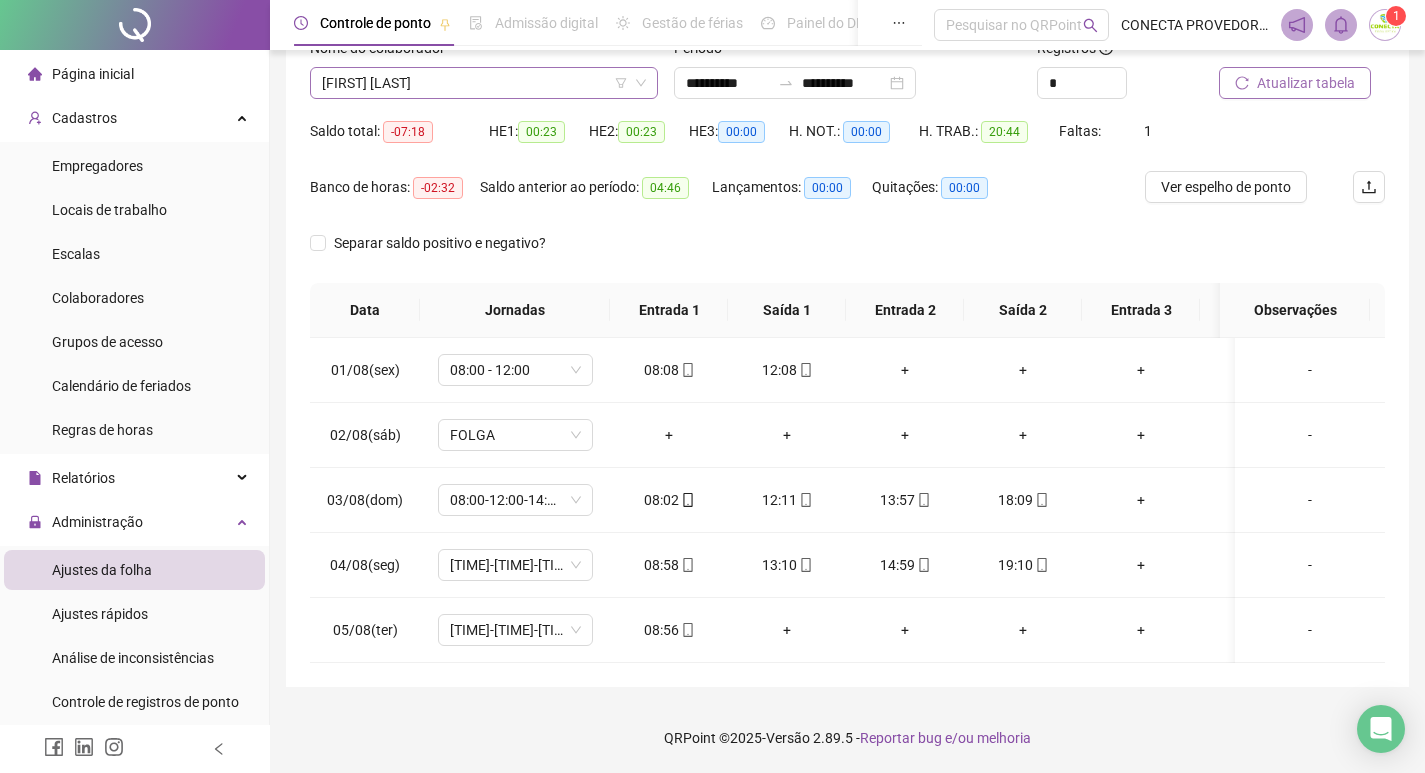 click on "[FIRST] [LAST]" at bounding box center [484, 83] 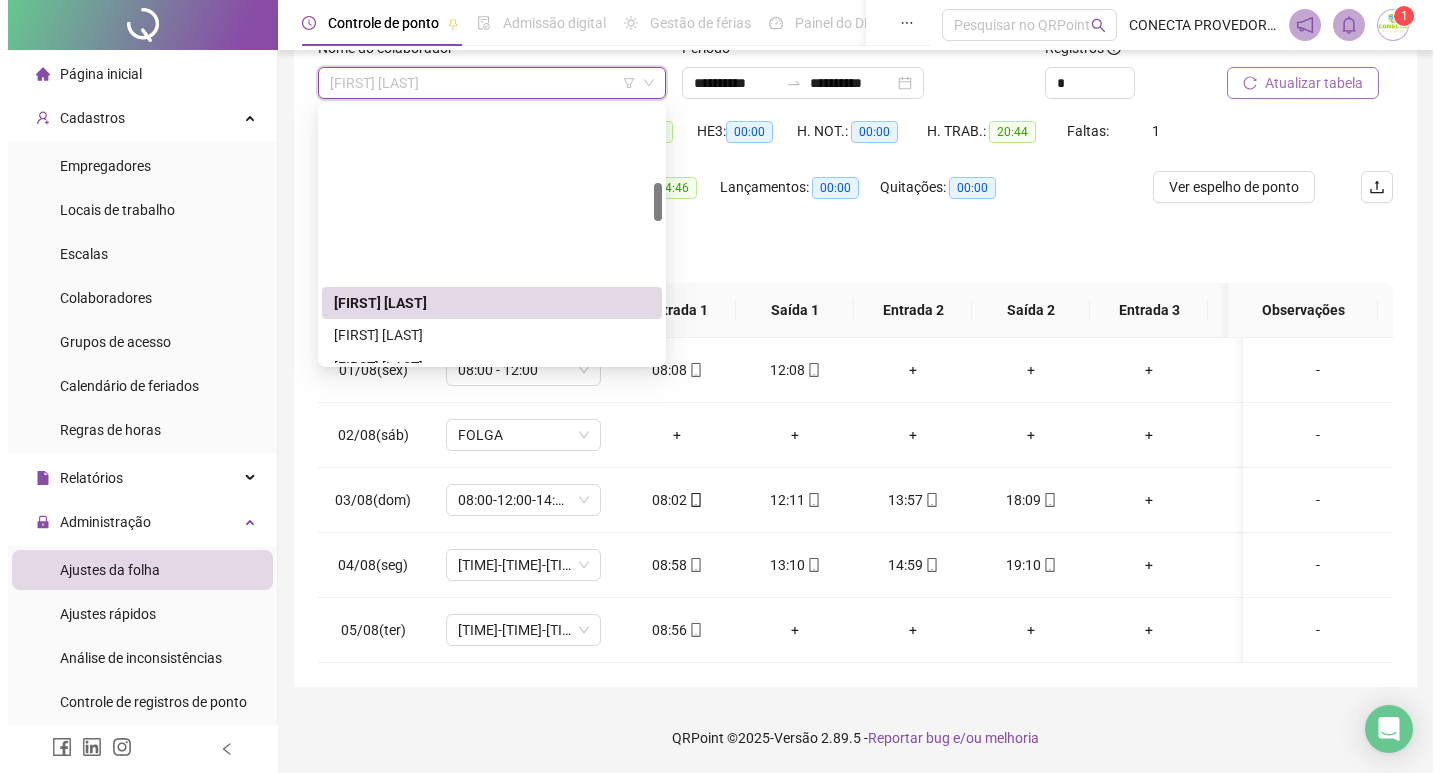 scroll, scrollTop: 500, scrollLeft: 0, axis: vertical 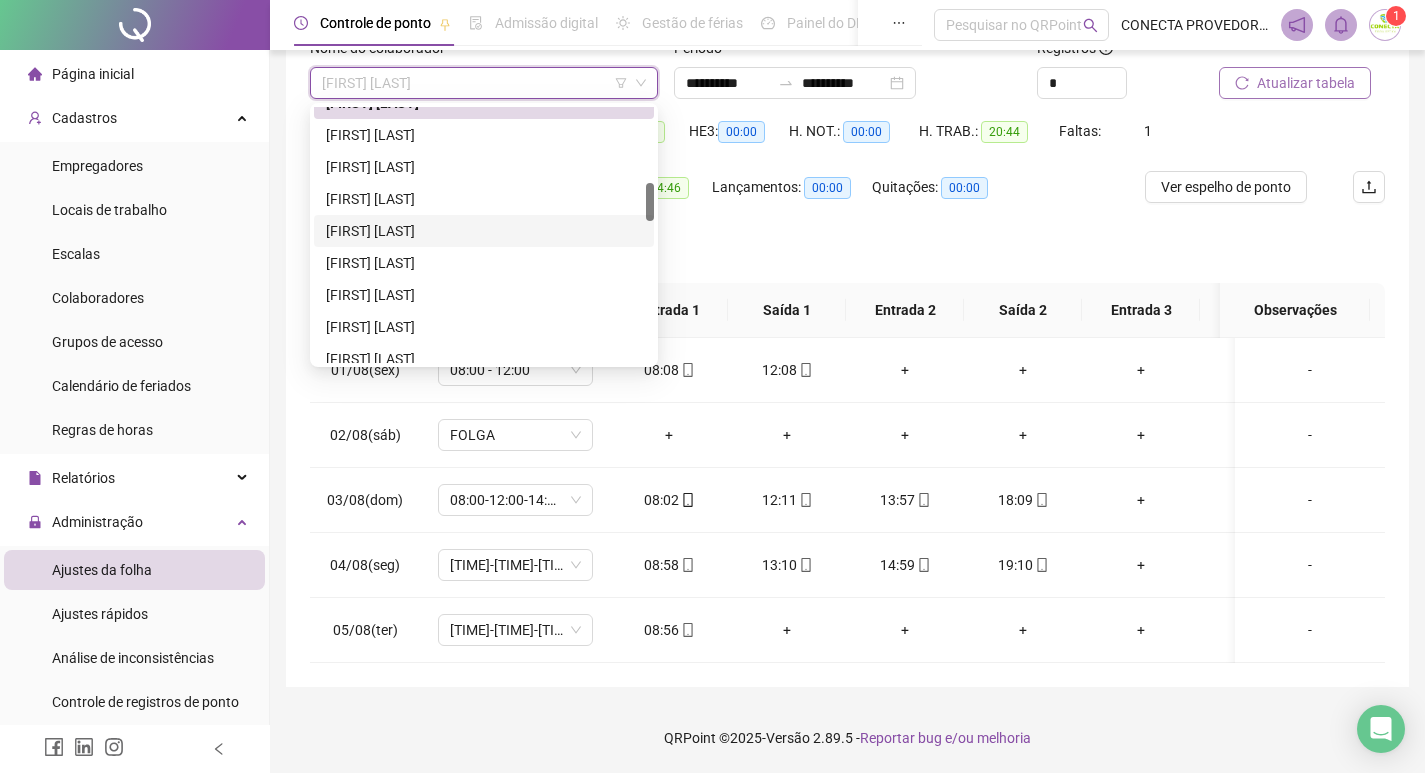 click on "[FIRST] [LAST]" at bounding box center (484, 231) 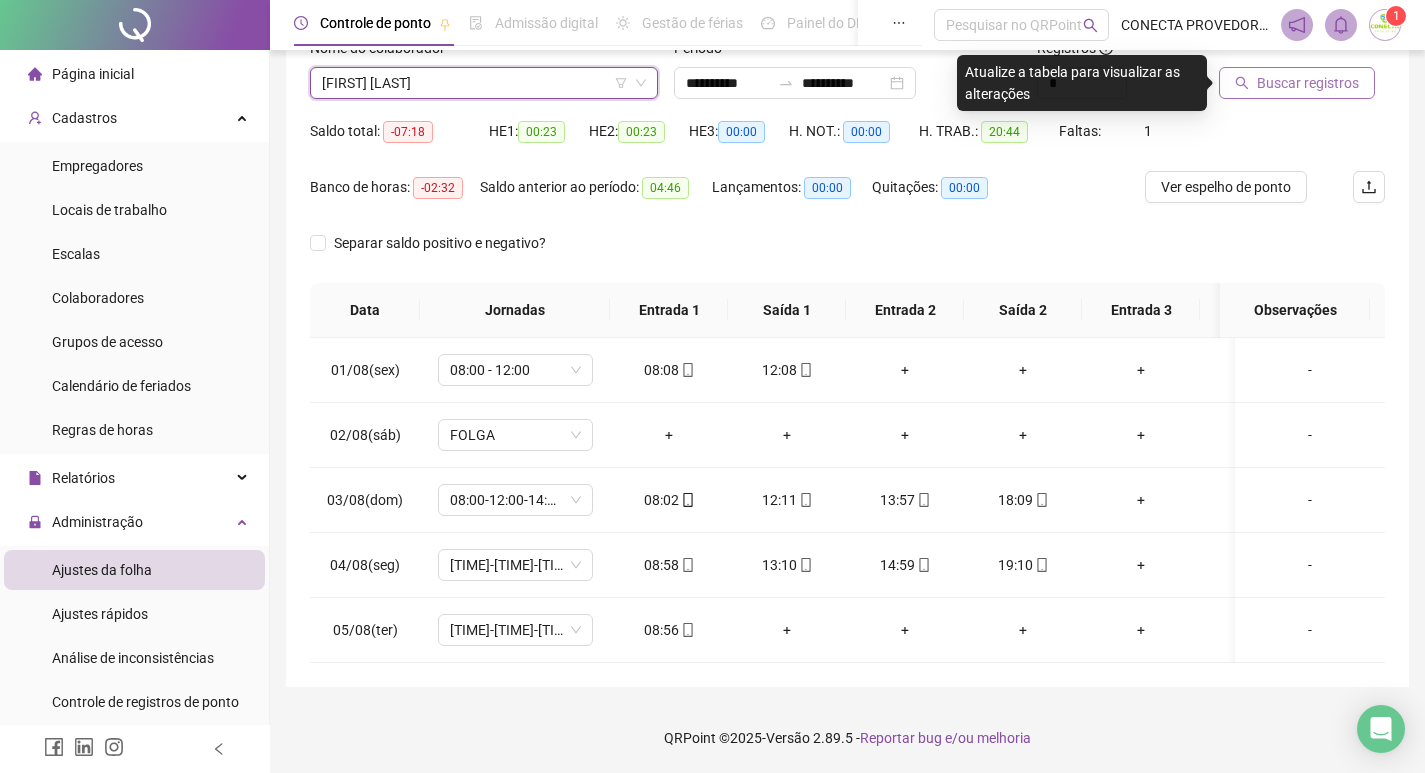 click on "Buscar registros" at bounding box center [1308, 83] 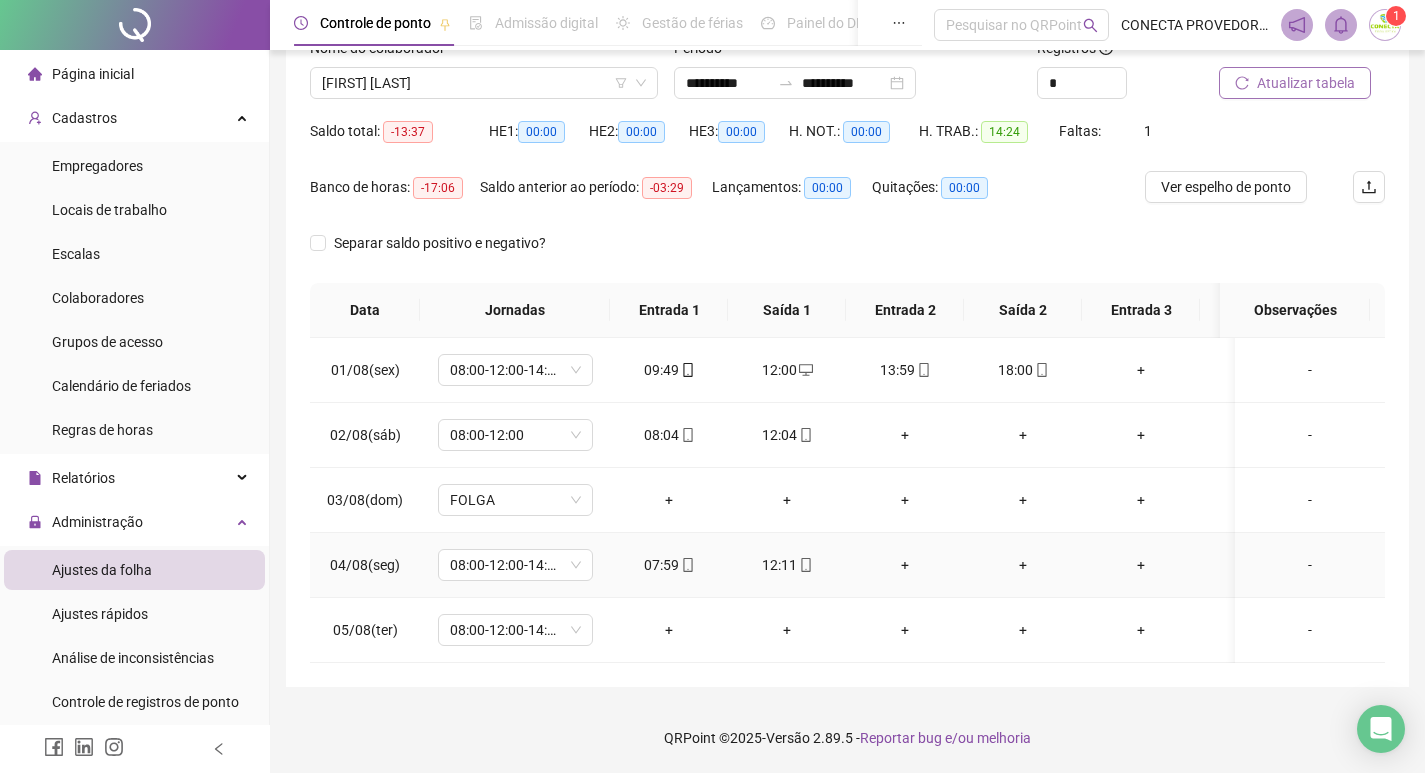 click on "-" at bounding box center [1310, 565] 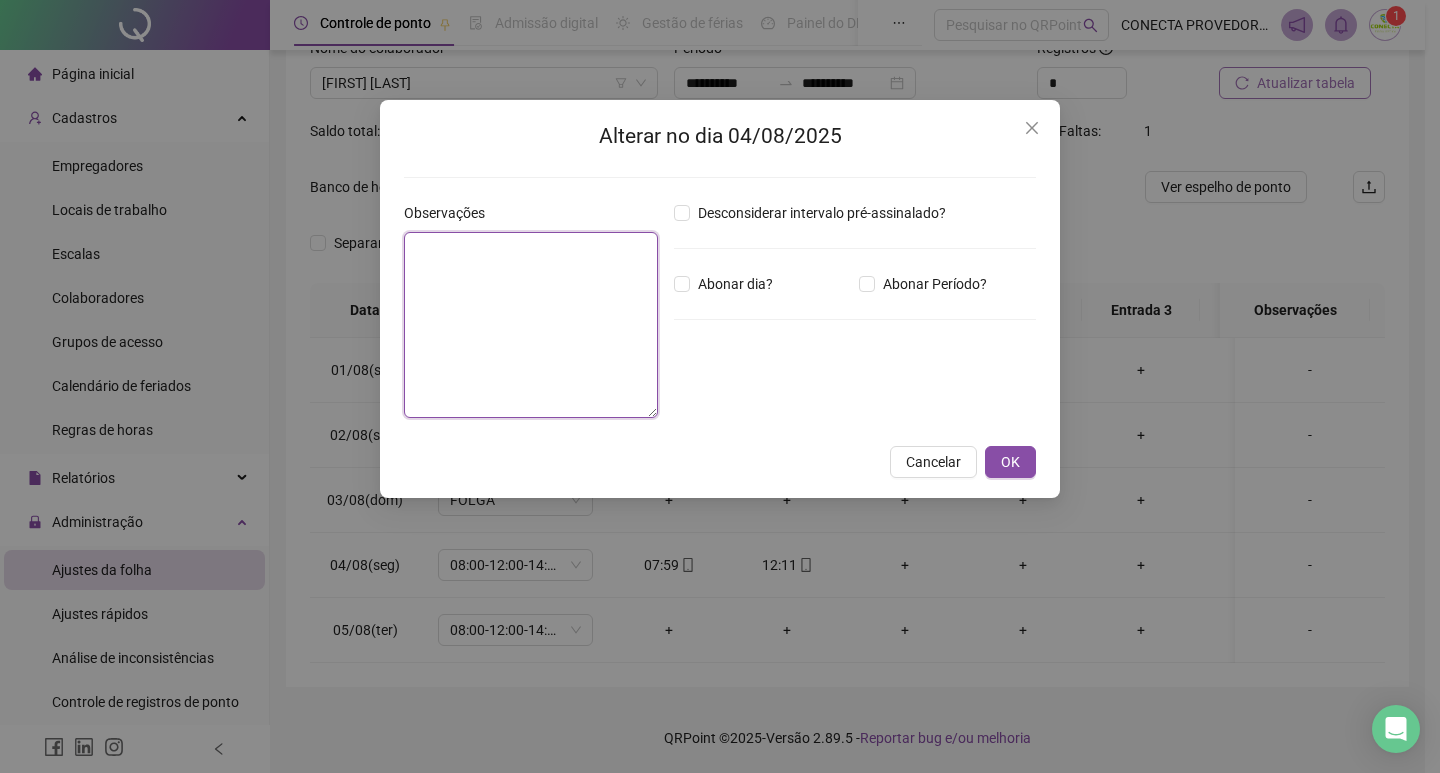click at bounding box center [531, 325] 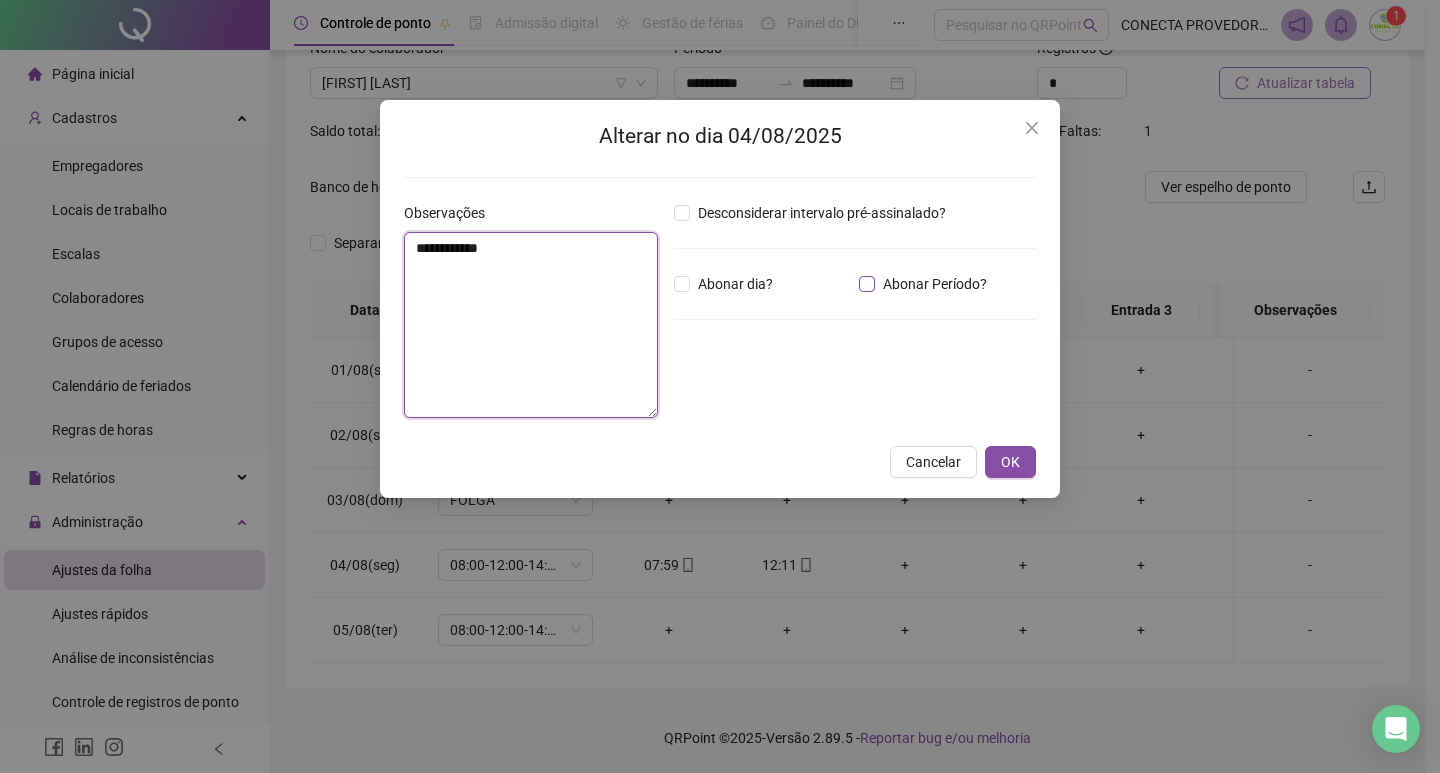 type on "**********" 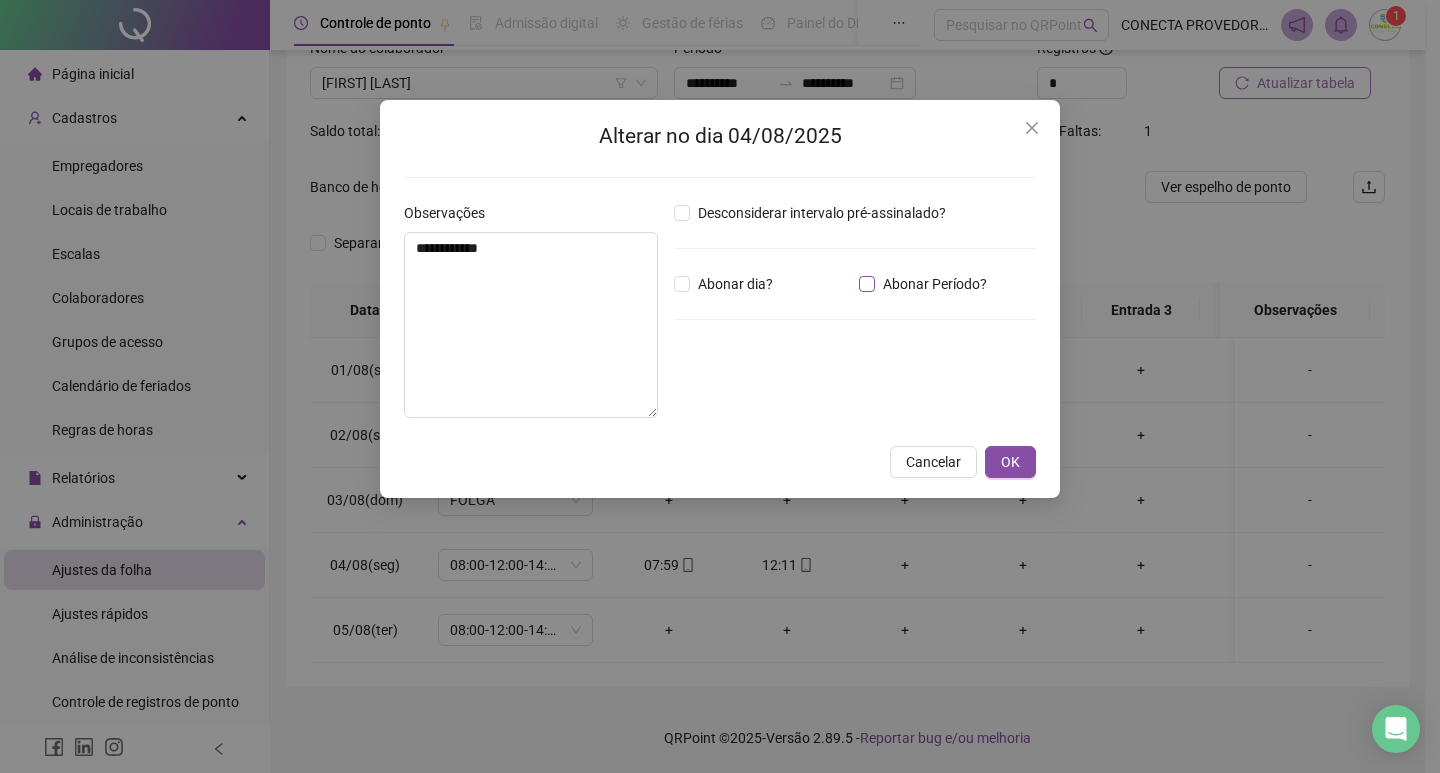 click on "Abonar Período?" at bounding box center [935, 284] 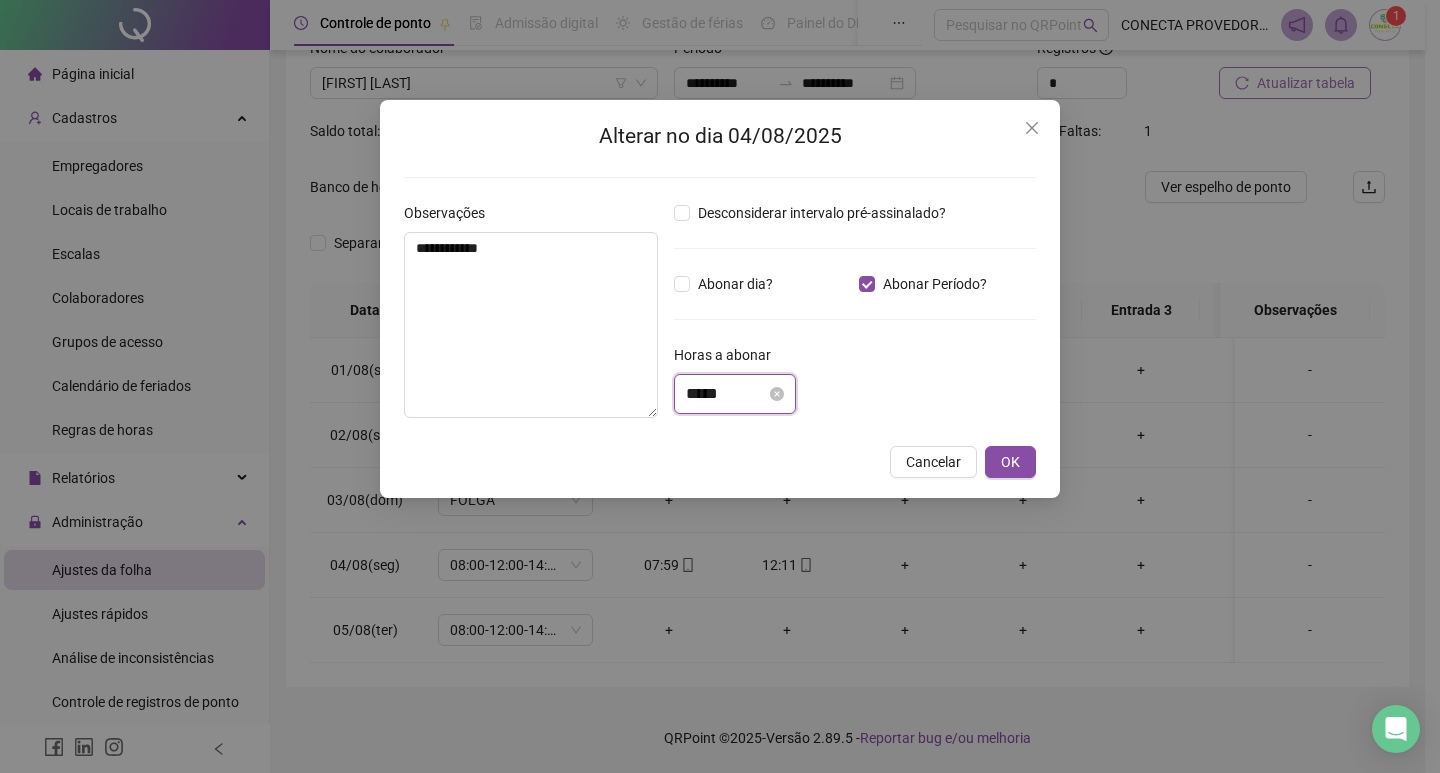 click on "*****" at bounding box center [726, 394] 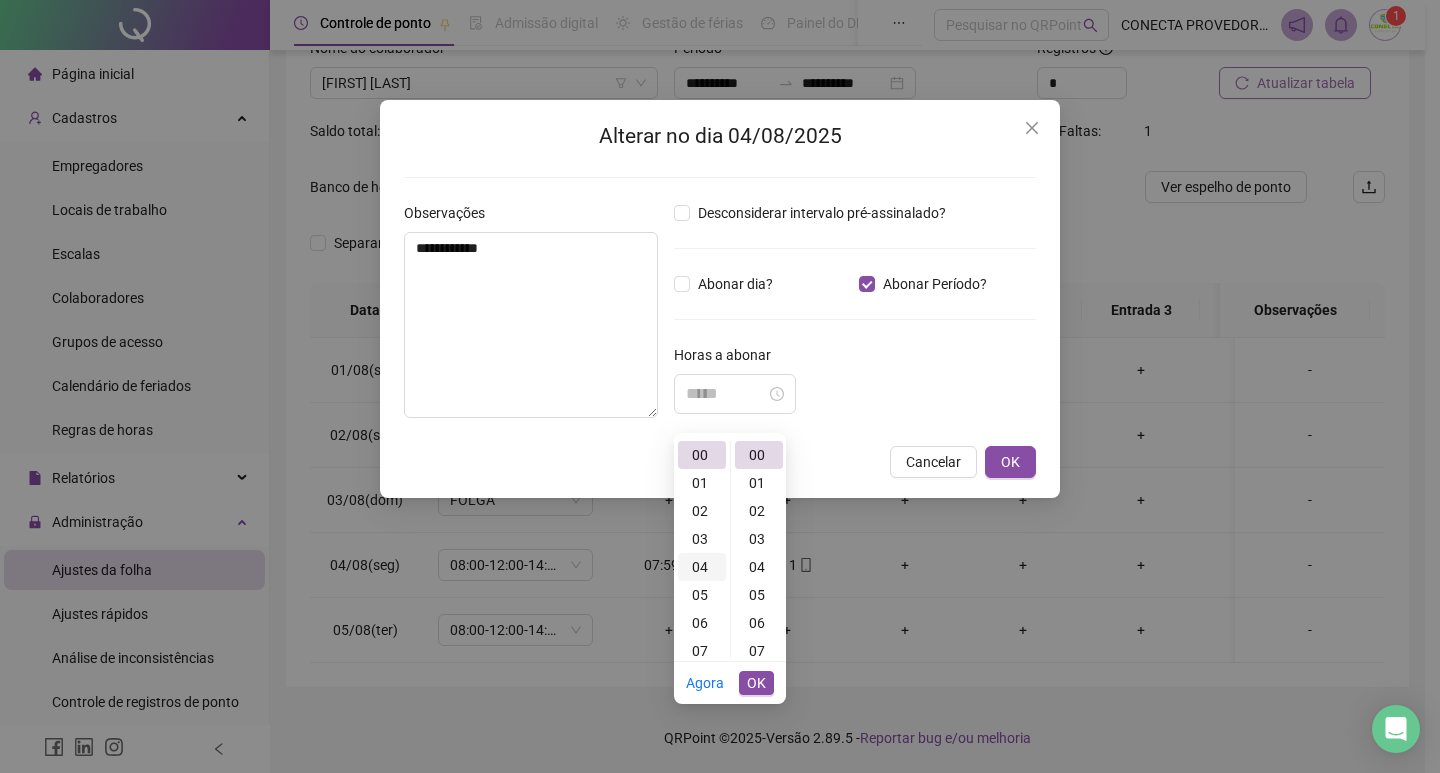 click on "04" at bounding box center (702, 567) 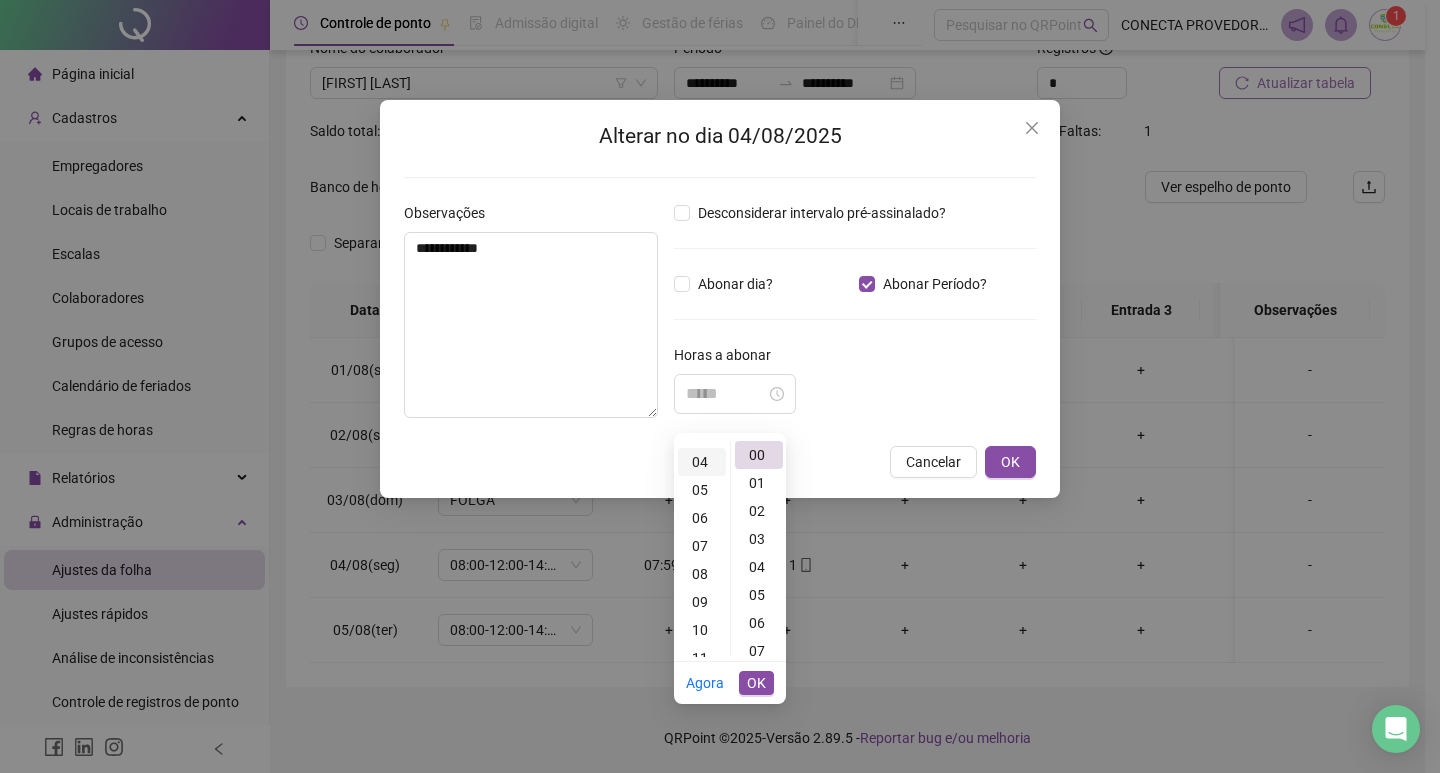 scroll, scrollTop: 112, scrollLeft: 0, axis: vertical 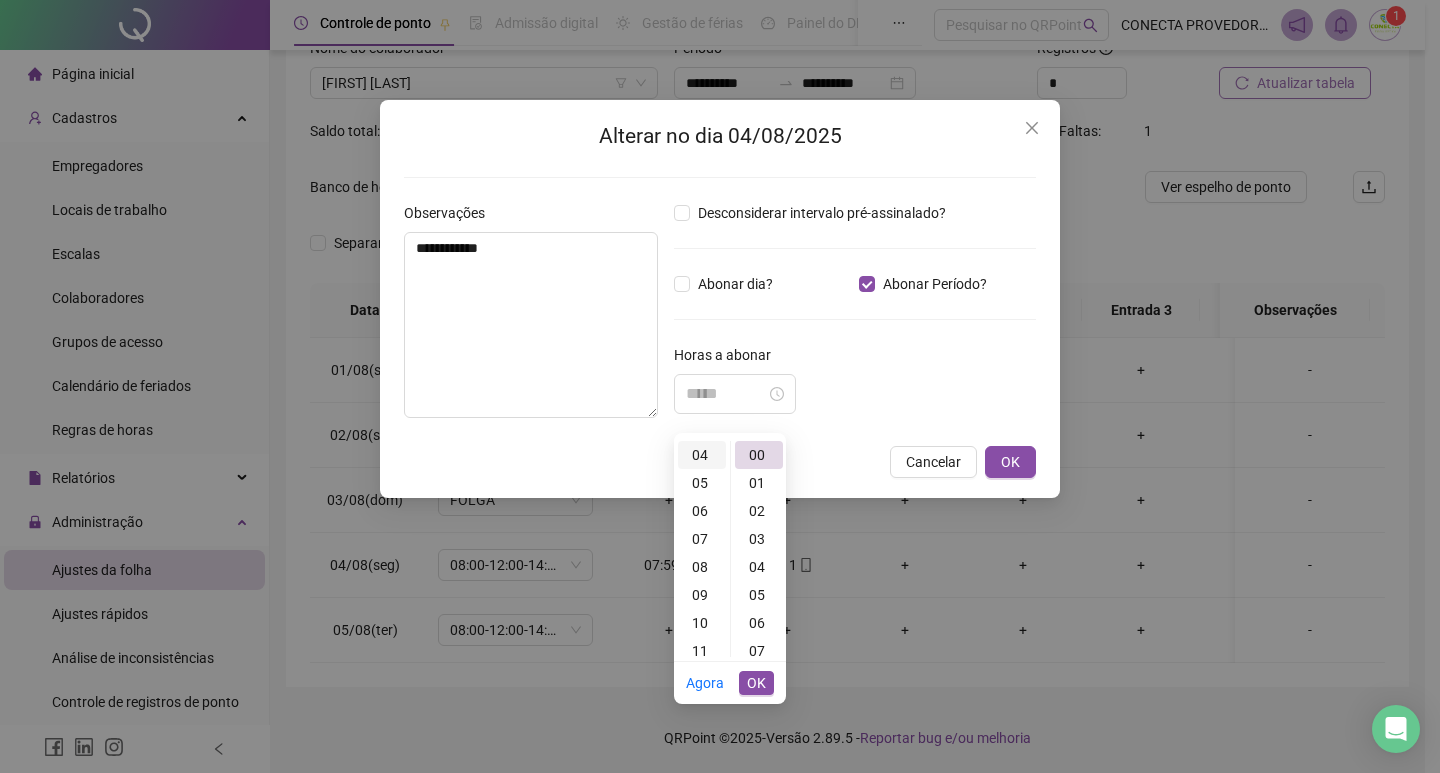 click on "04" at bounding box center [702, 455] 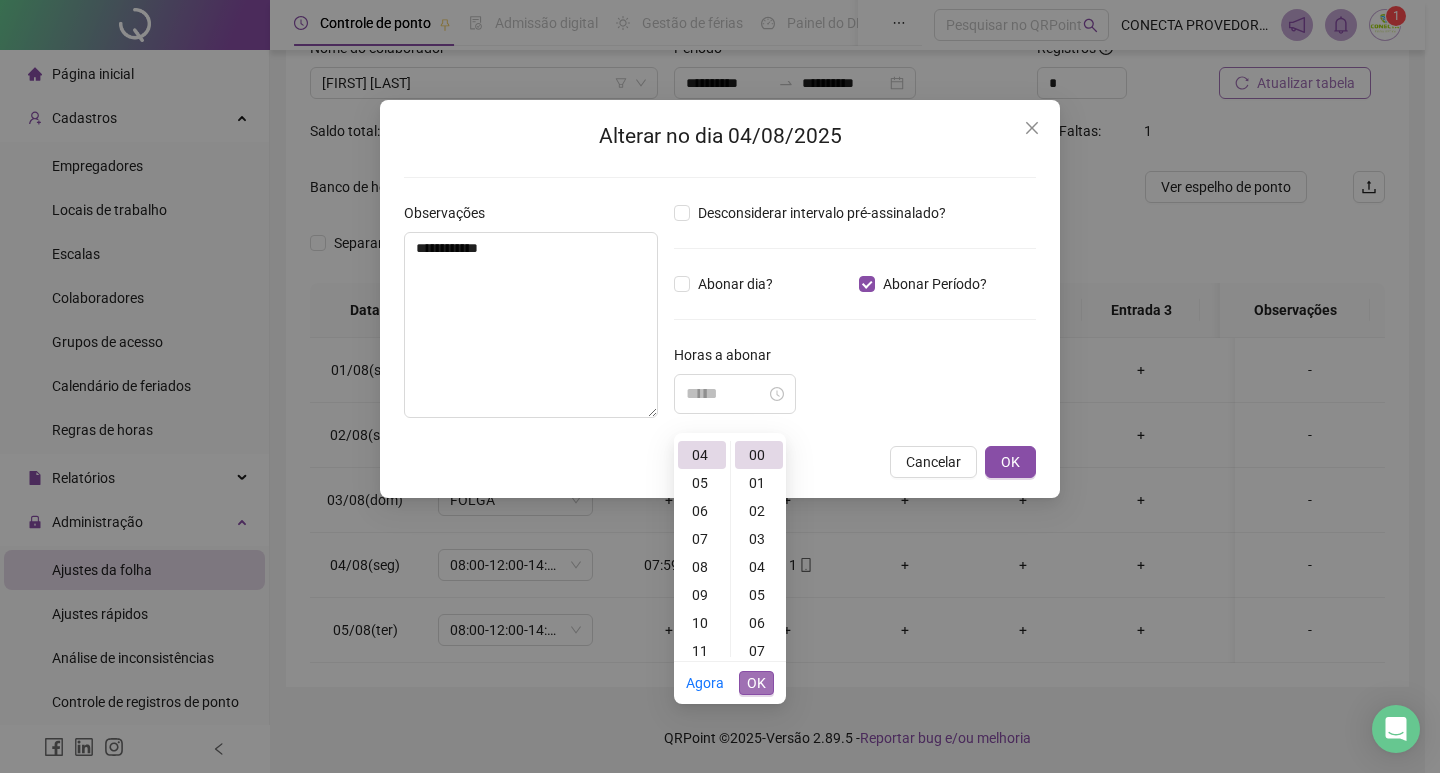 type on "*****" 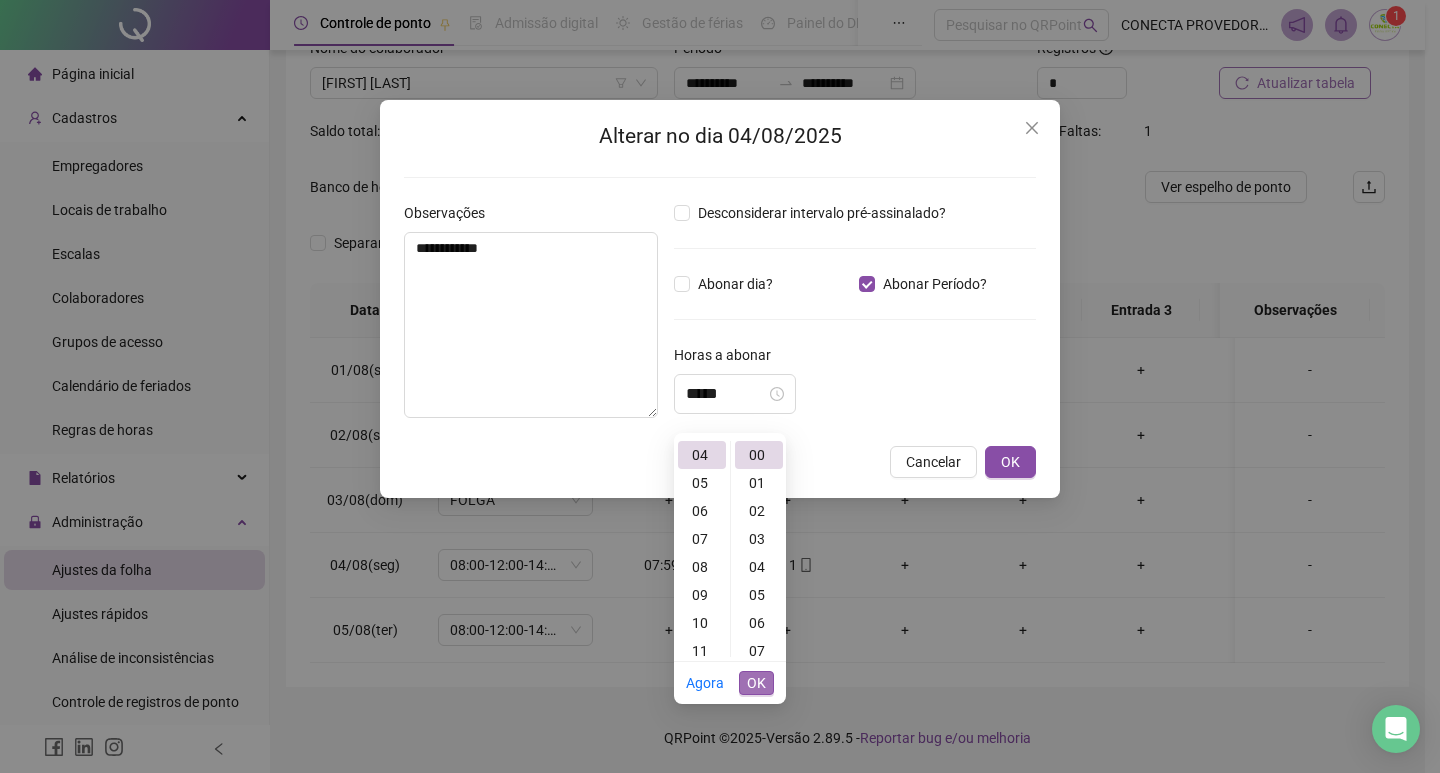 click on "OK" at bounding box center (756, 683) 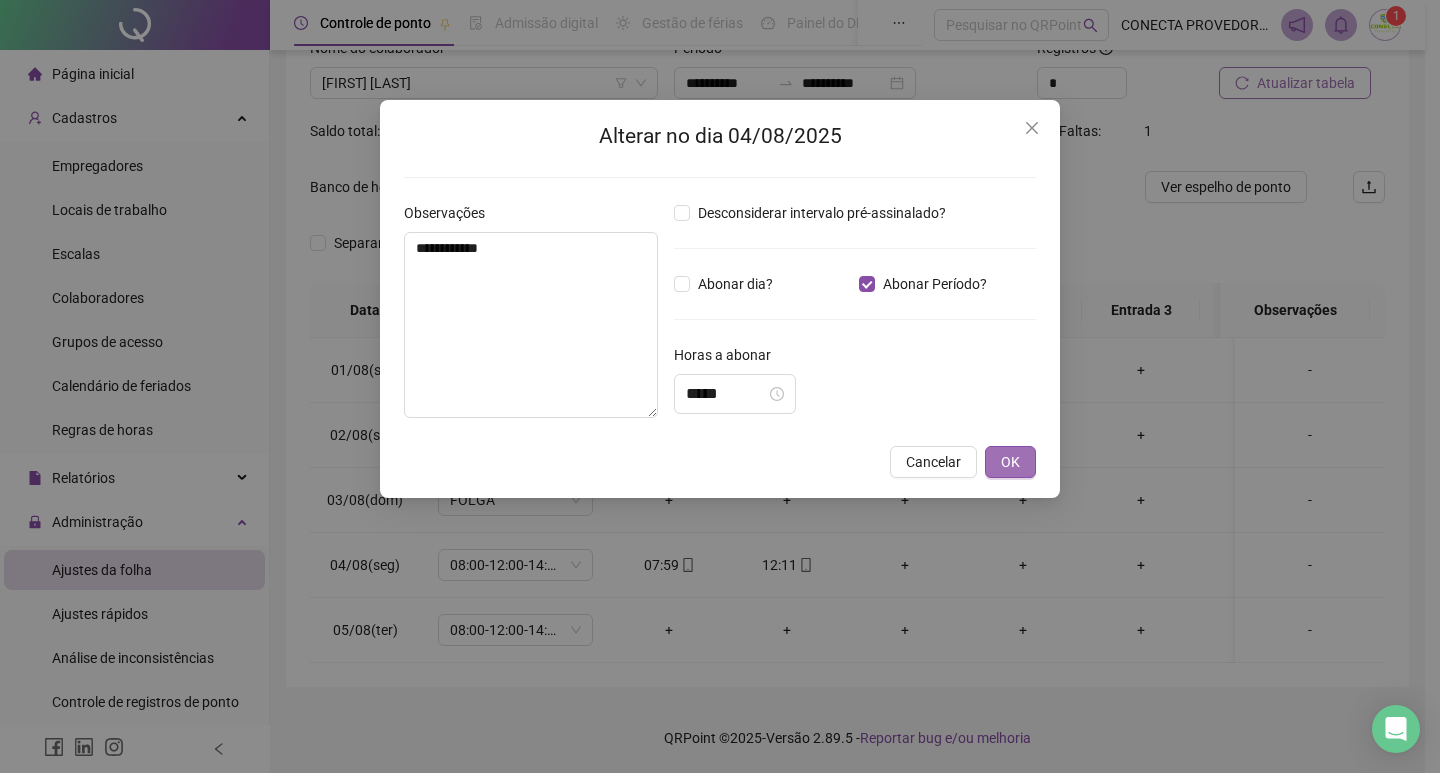 click on "OK" at bounding box center (1010, 462) 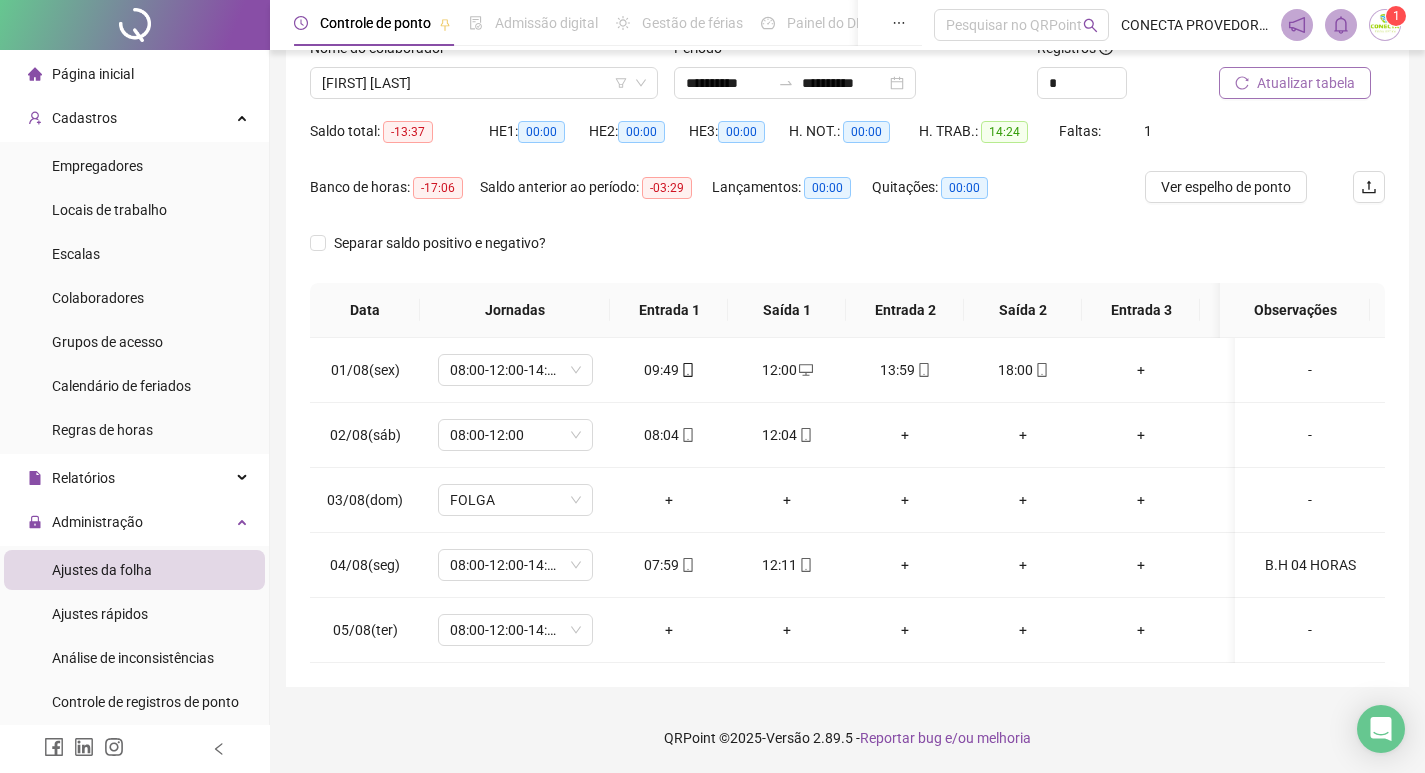 click on "Atualizar tabela" at bounding box center [1306, 83] 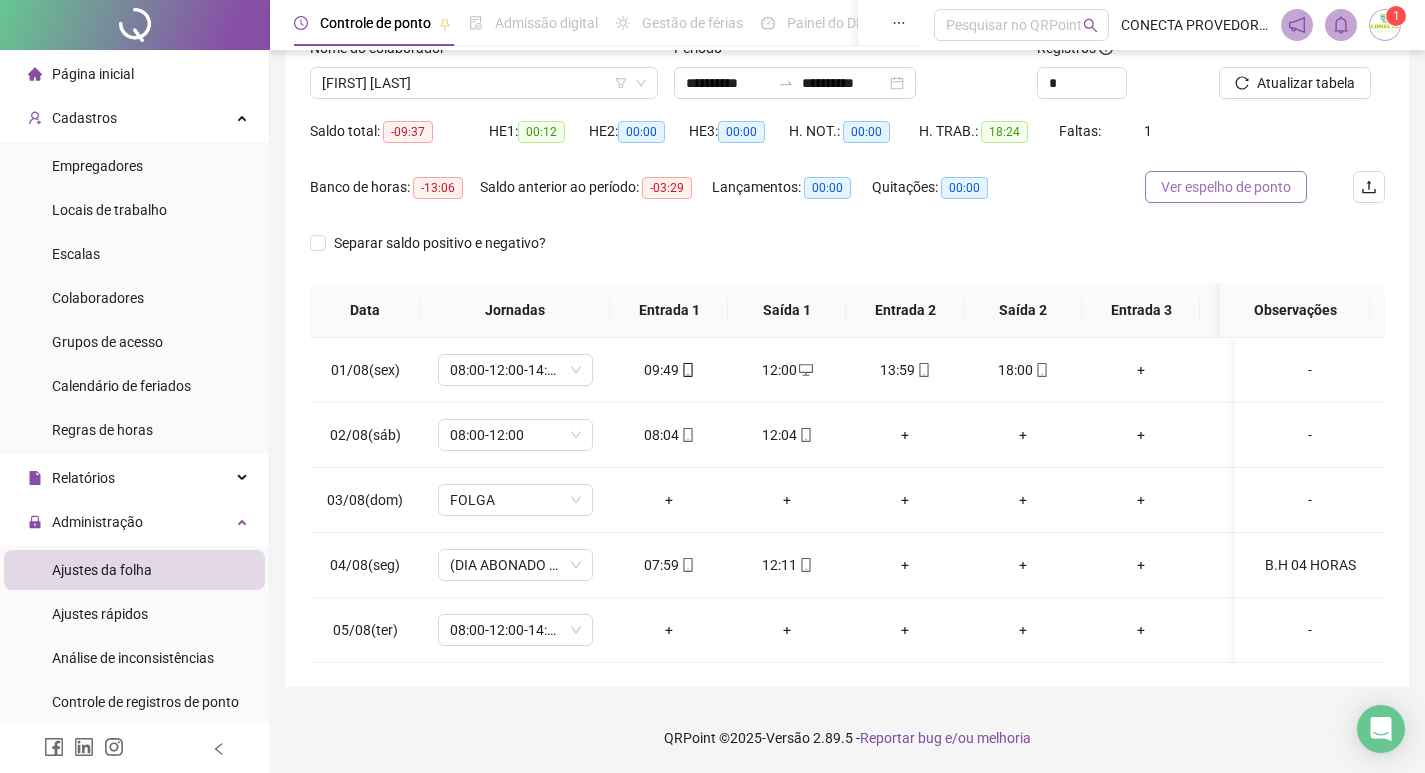 click on "Ver espelho de ponto" at bounding box center [1226, 187] 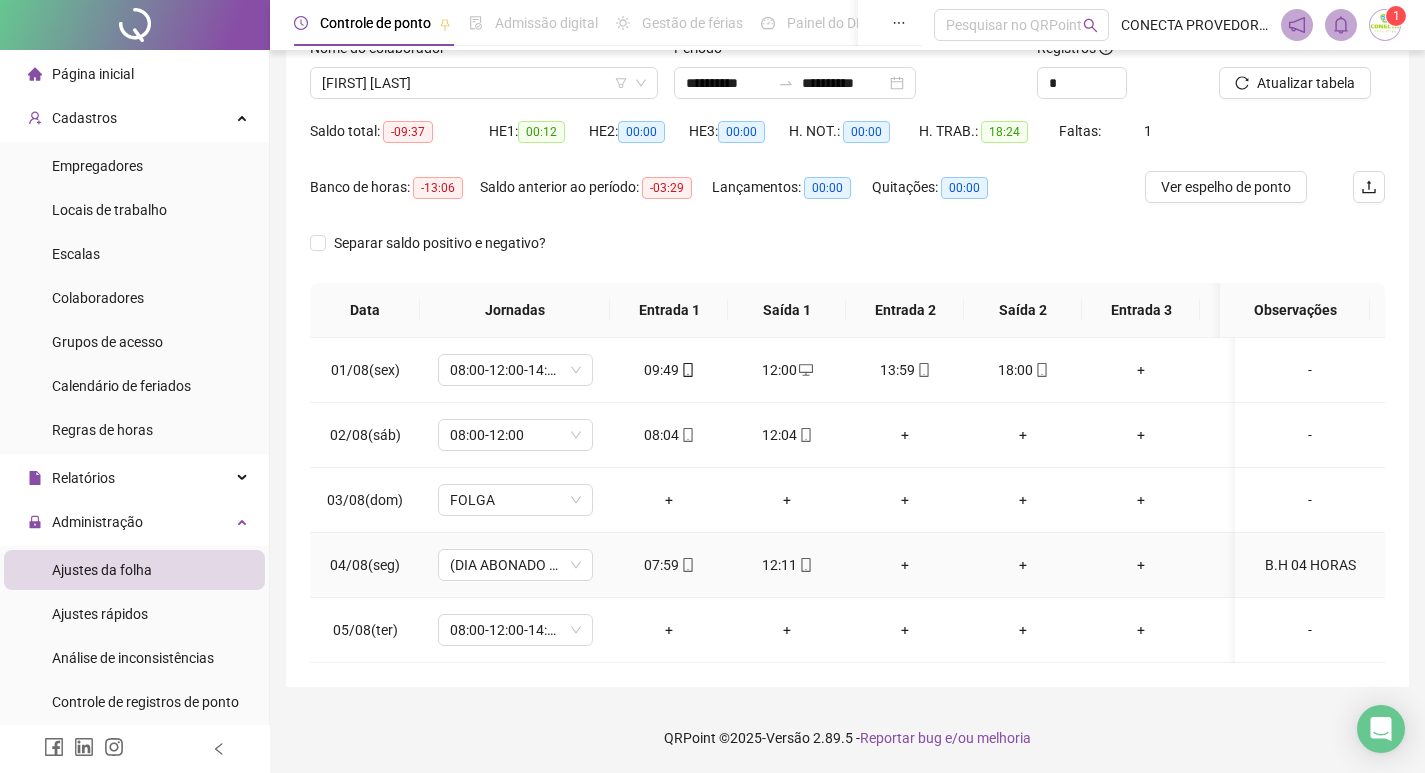 click on "B.H 04 HORAS" at bounding box center (1310, 565) 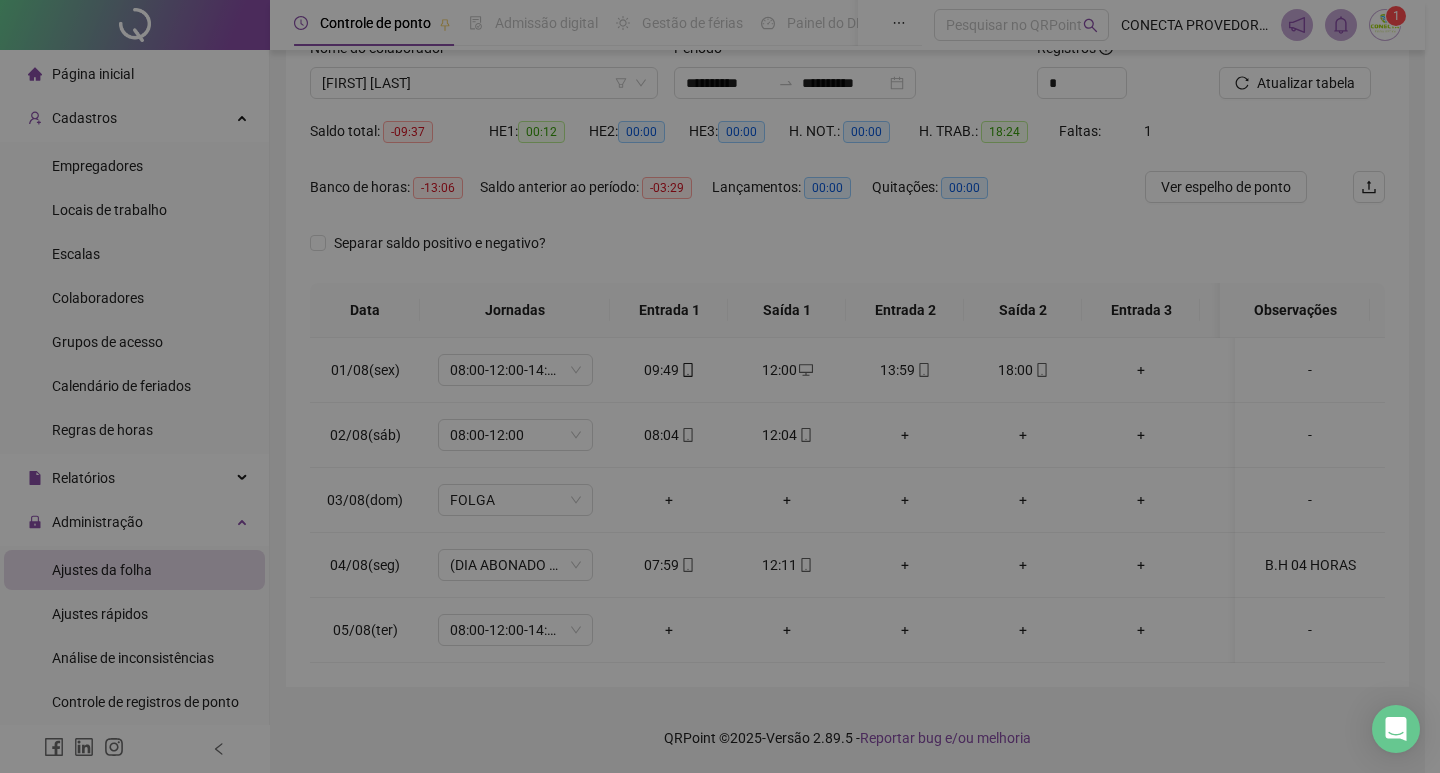 type on "**********" 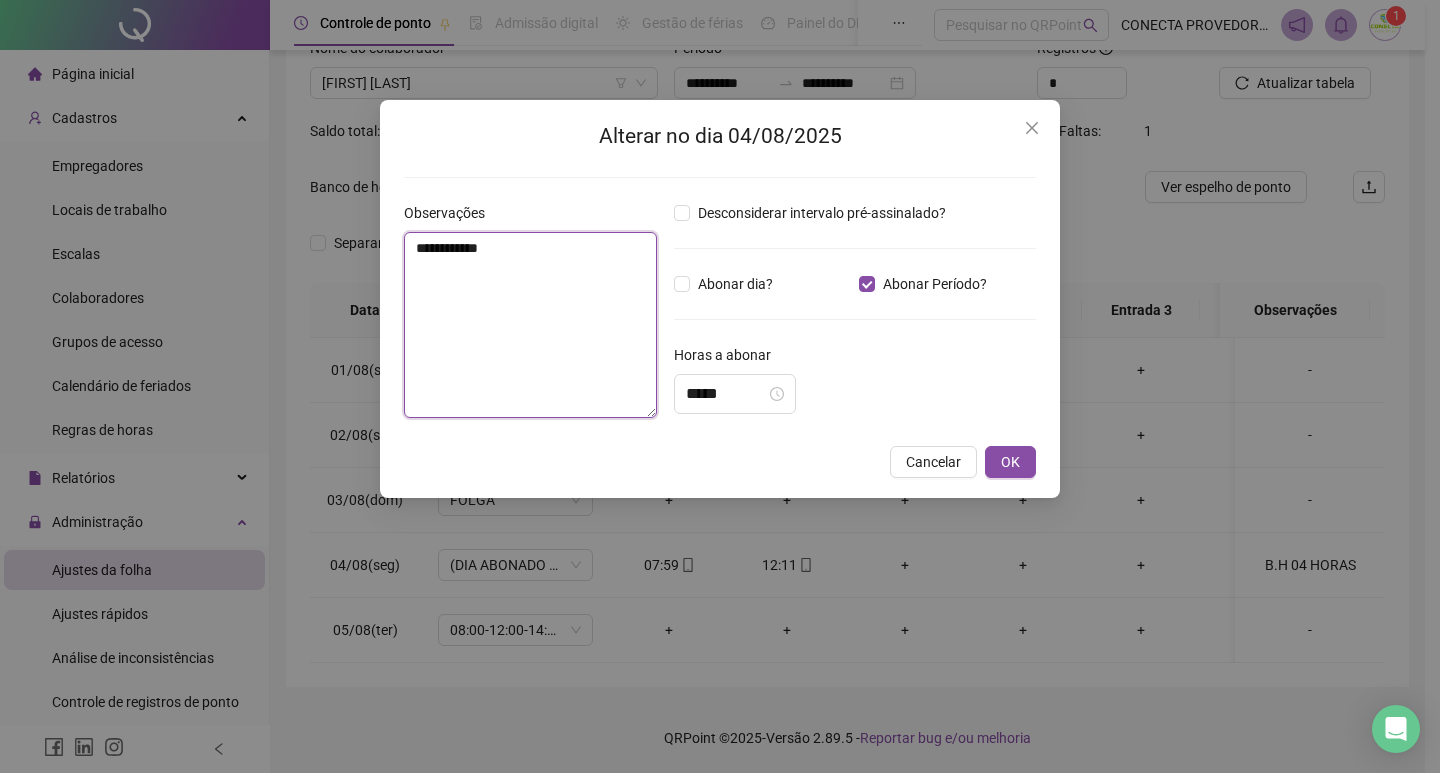 click on "**********" at bounding box center (530, 325) 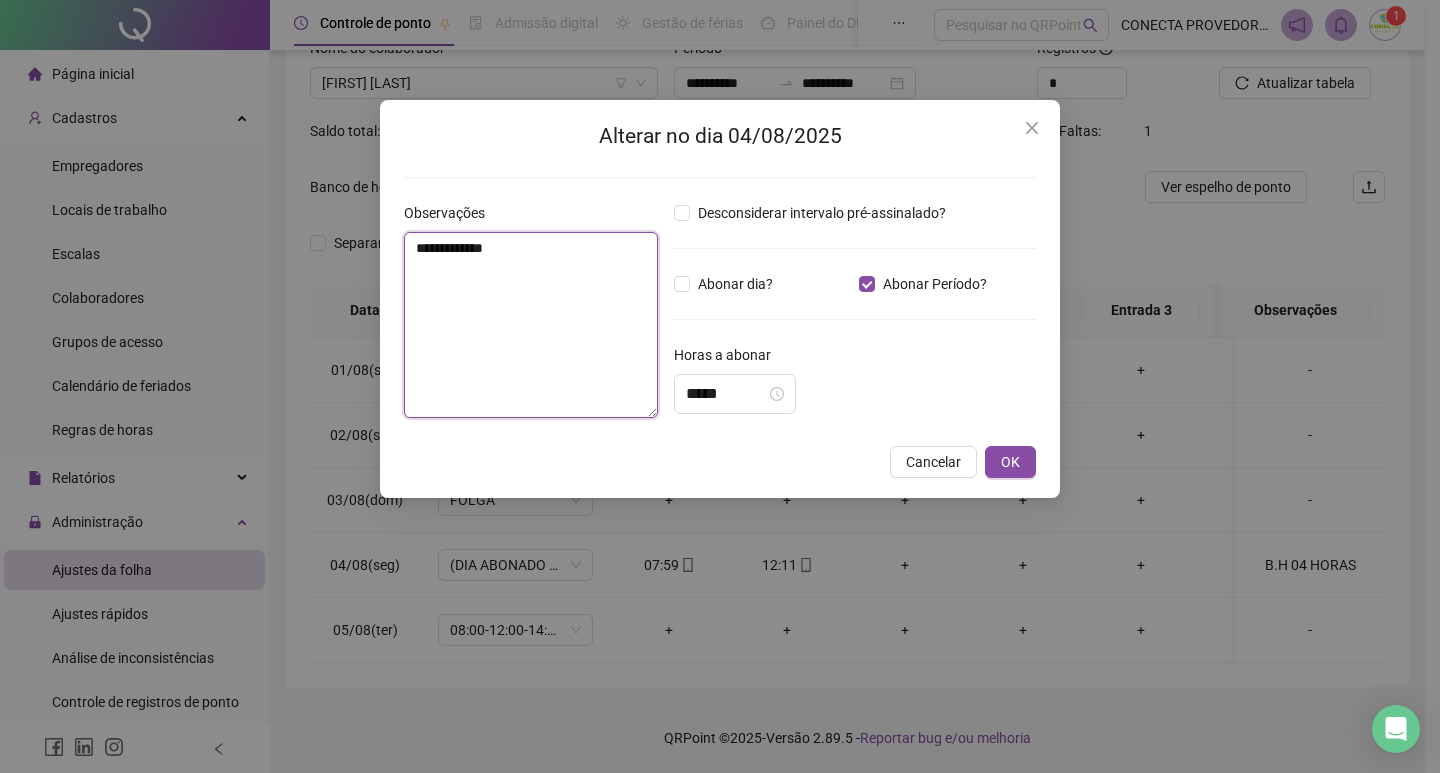 drag, startPoint x: 451, startPoint y: 249, endPoint x: 549, endPoint y: 297, distance: 109.12378 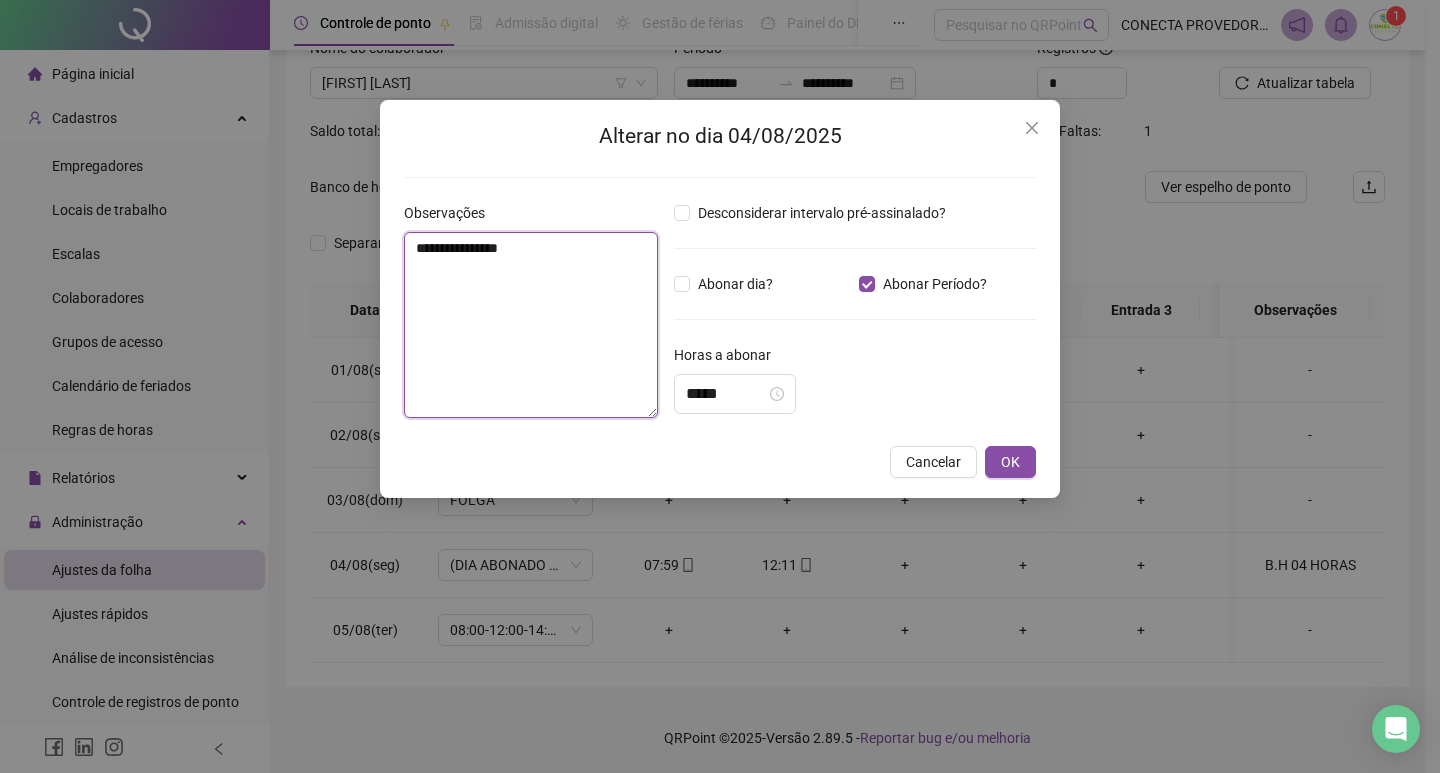 click on "**********" at bounding box center (531, 325) 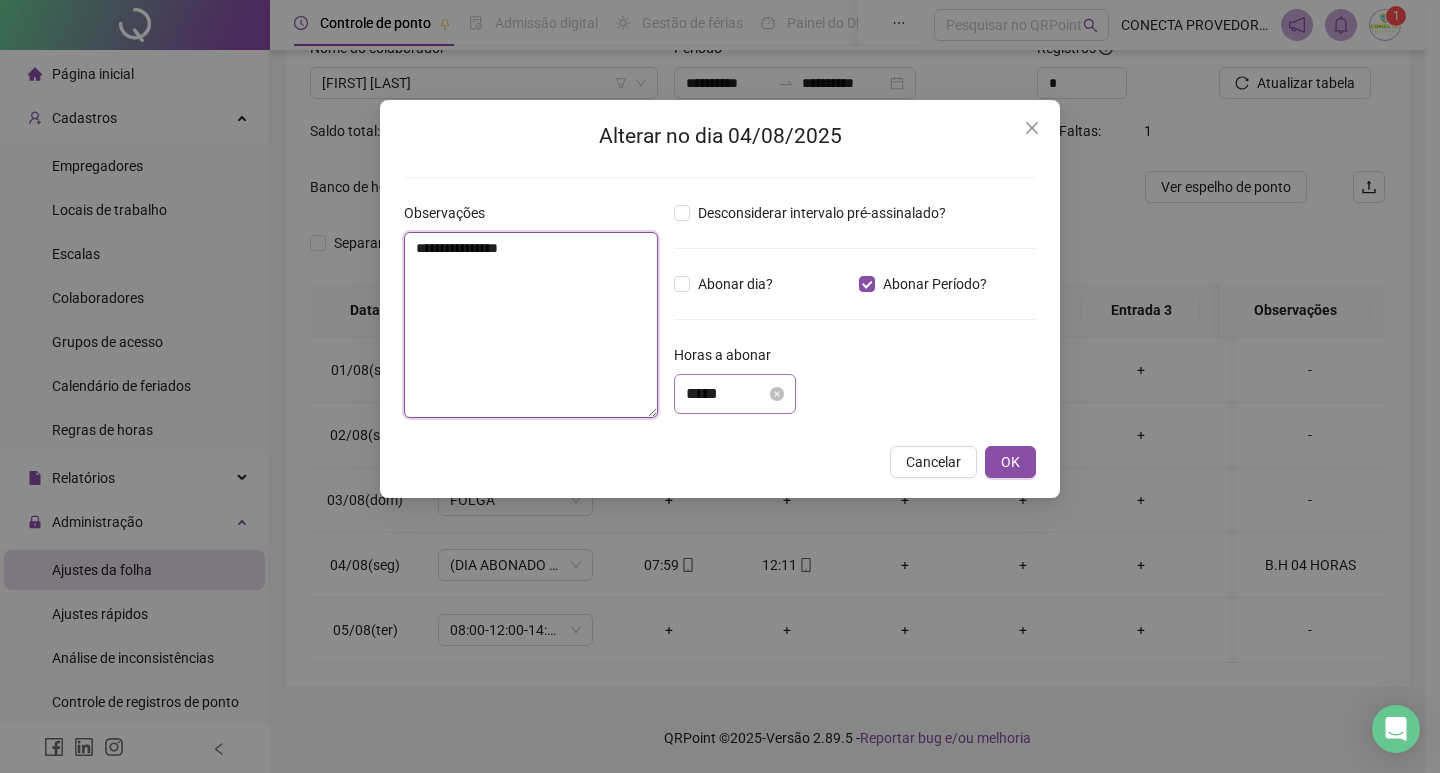 type on "**********" 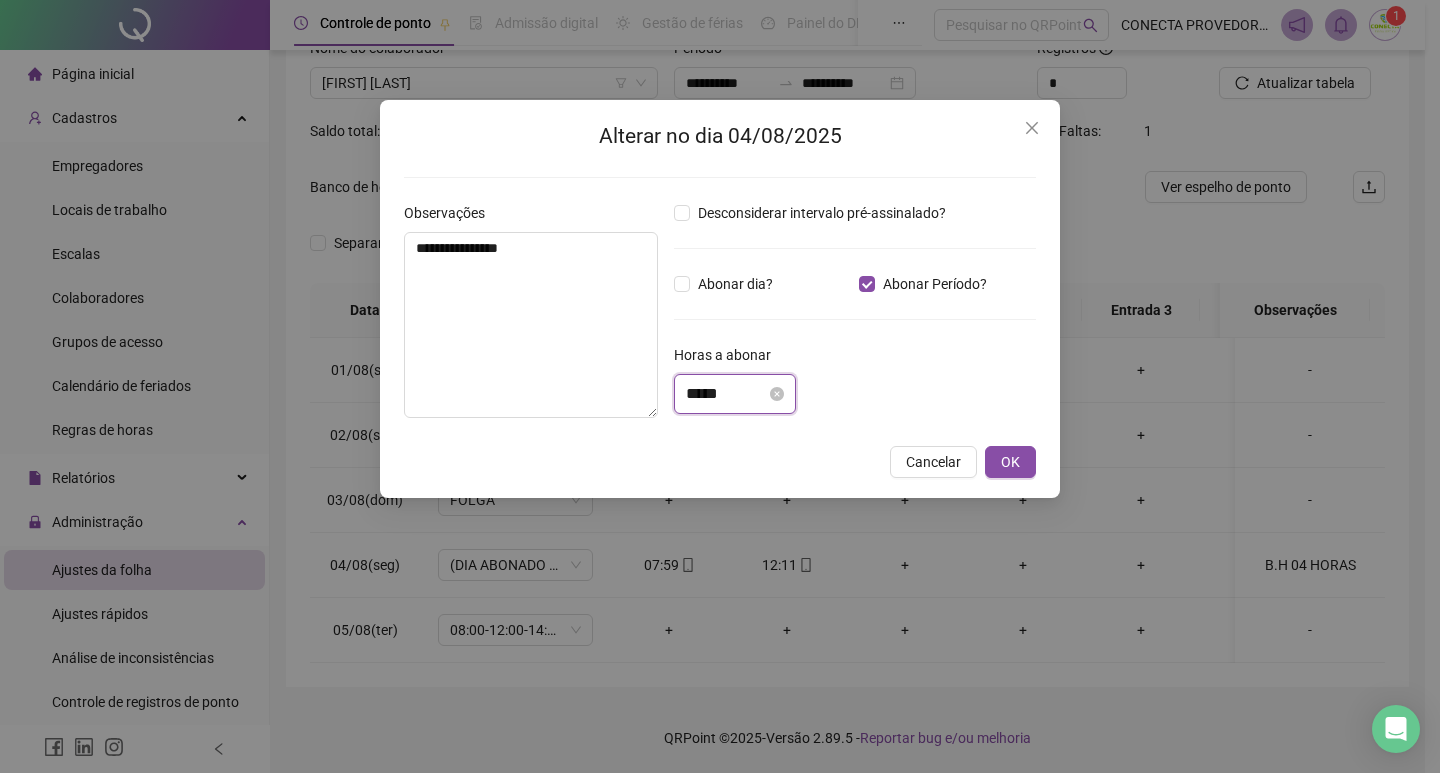 click on "*****" at bounding box center (726, 394) 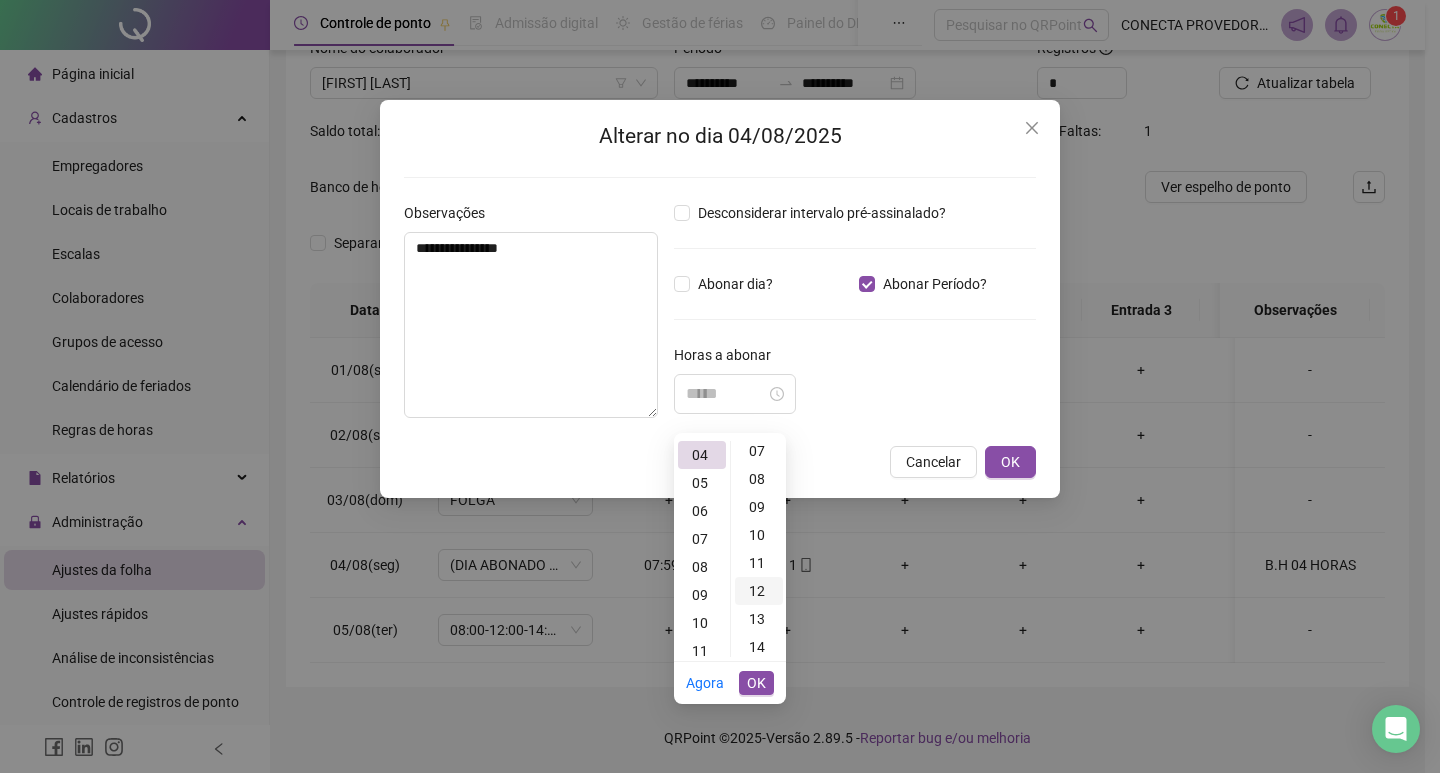 click on "12" at bounding box center (759, 591) 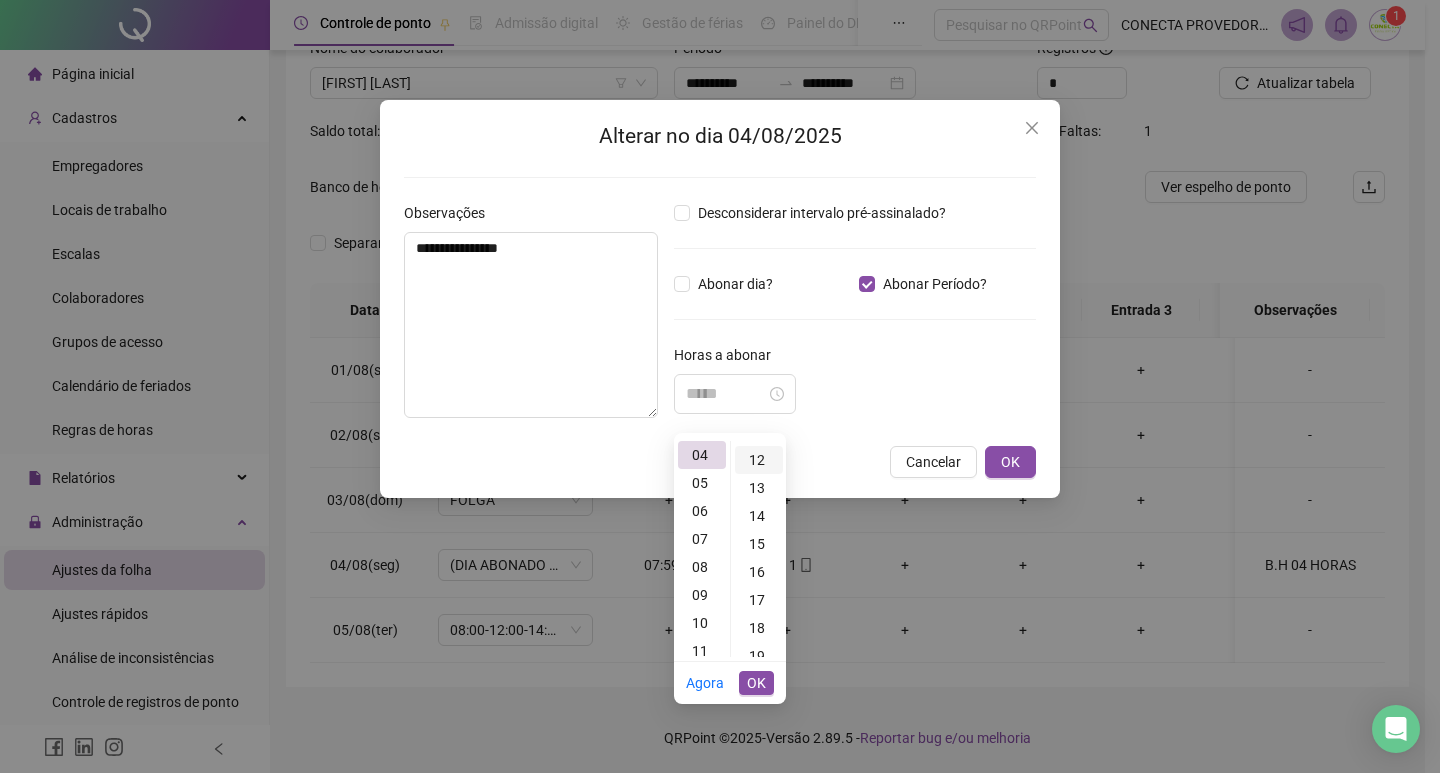 scroll, scrollTop: 336, scrollLeft: 0, axis: vertical 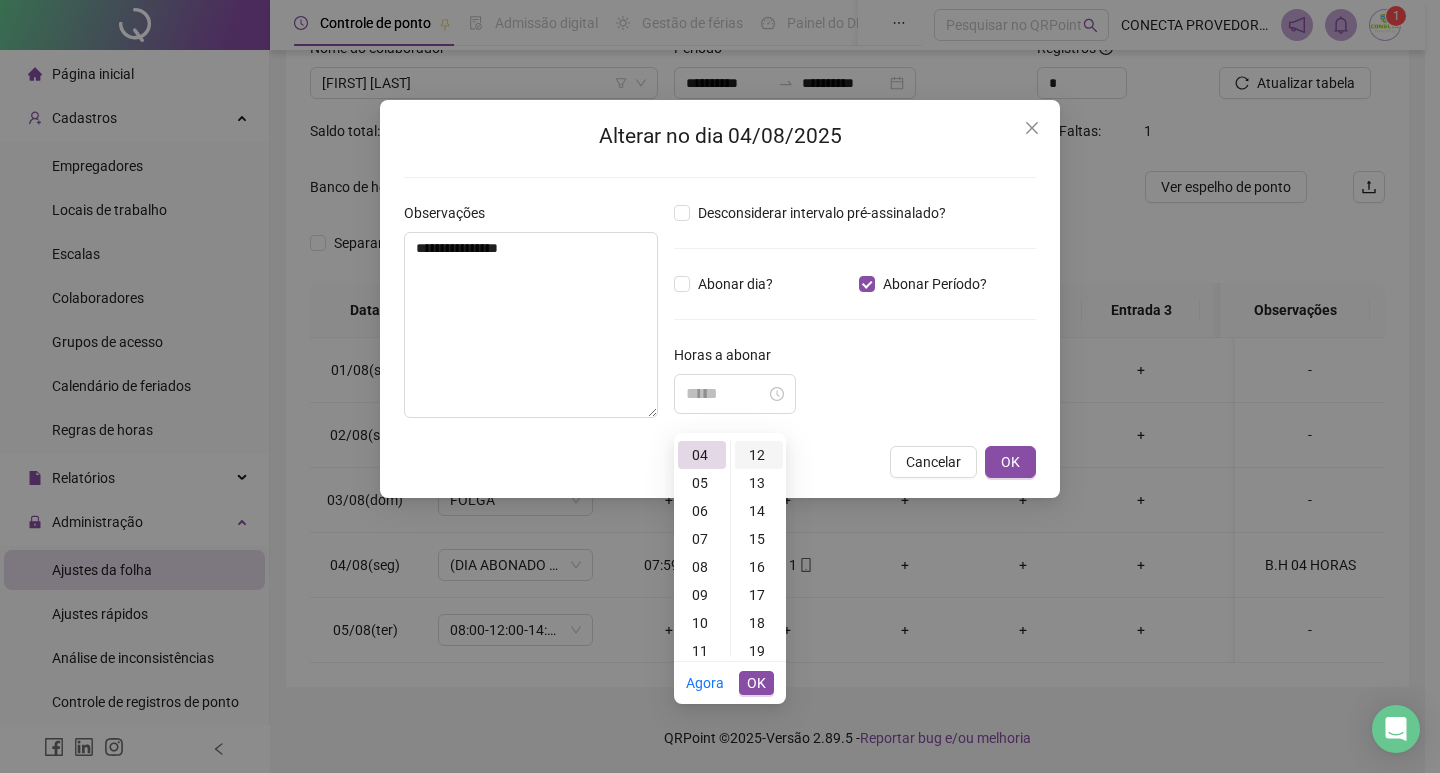 click on "12" at bounding box center [759, 455] 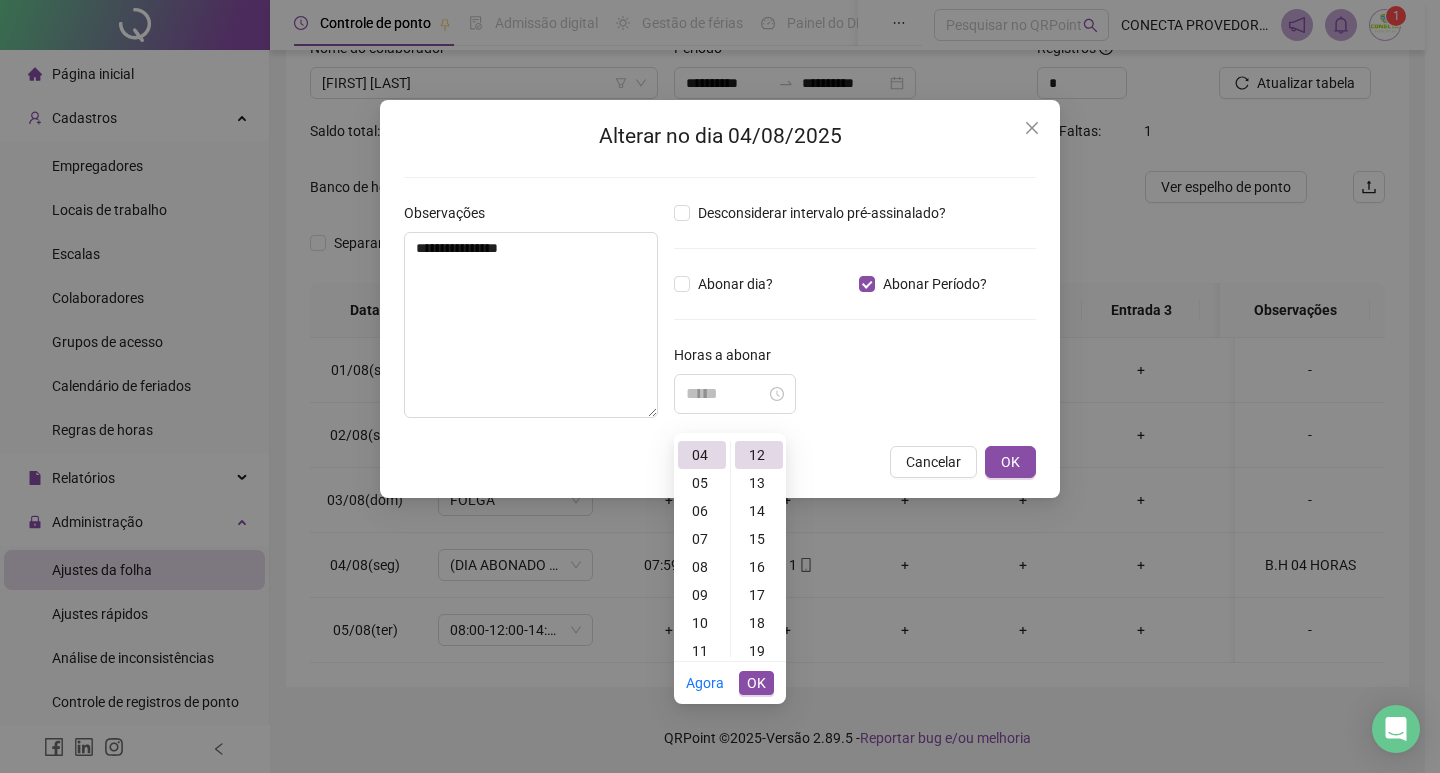 type on "*****" 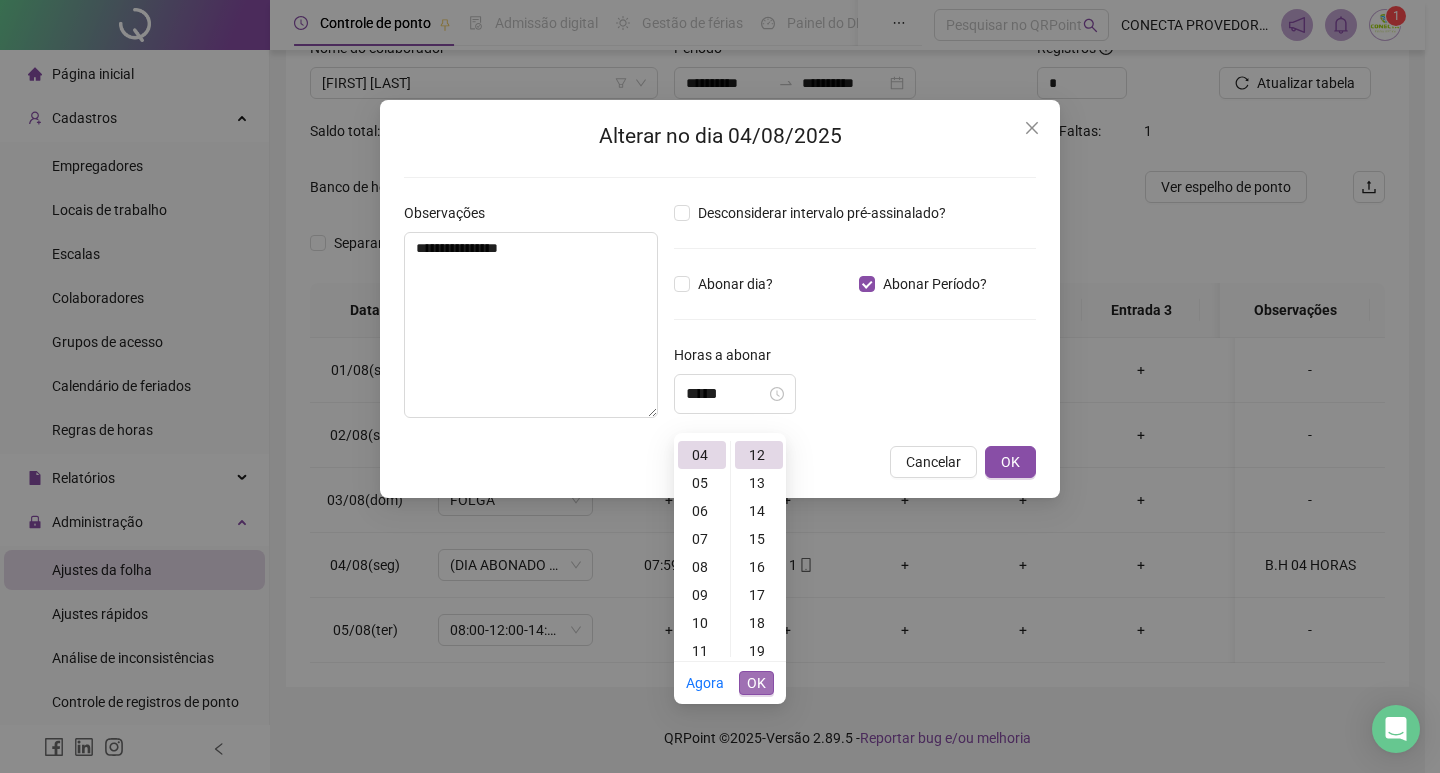 click on "OK" at bounding box center [756, 683] 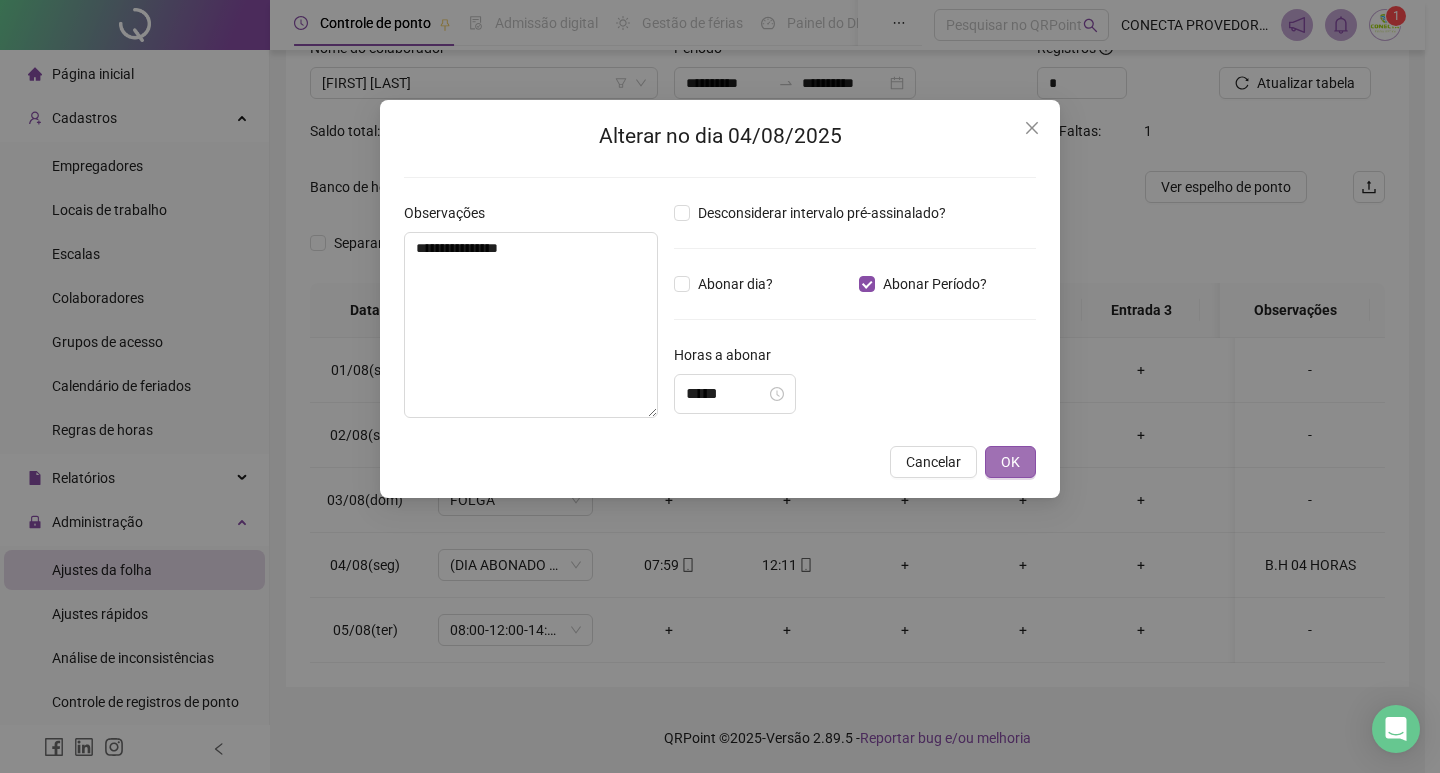 click on "OK" at bounding box center [1010, 462] 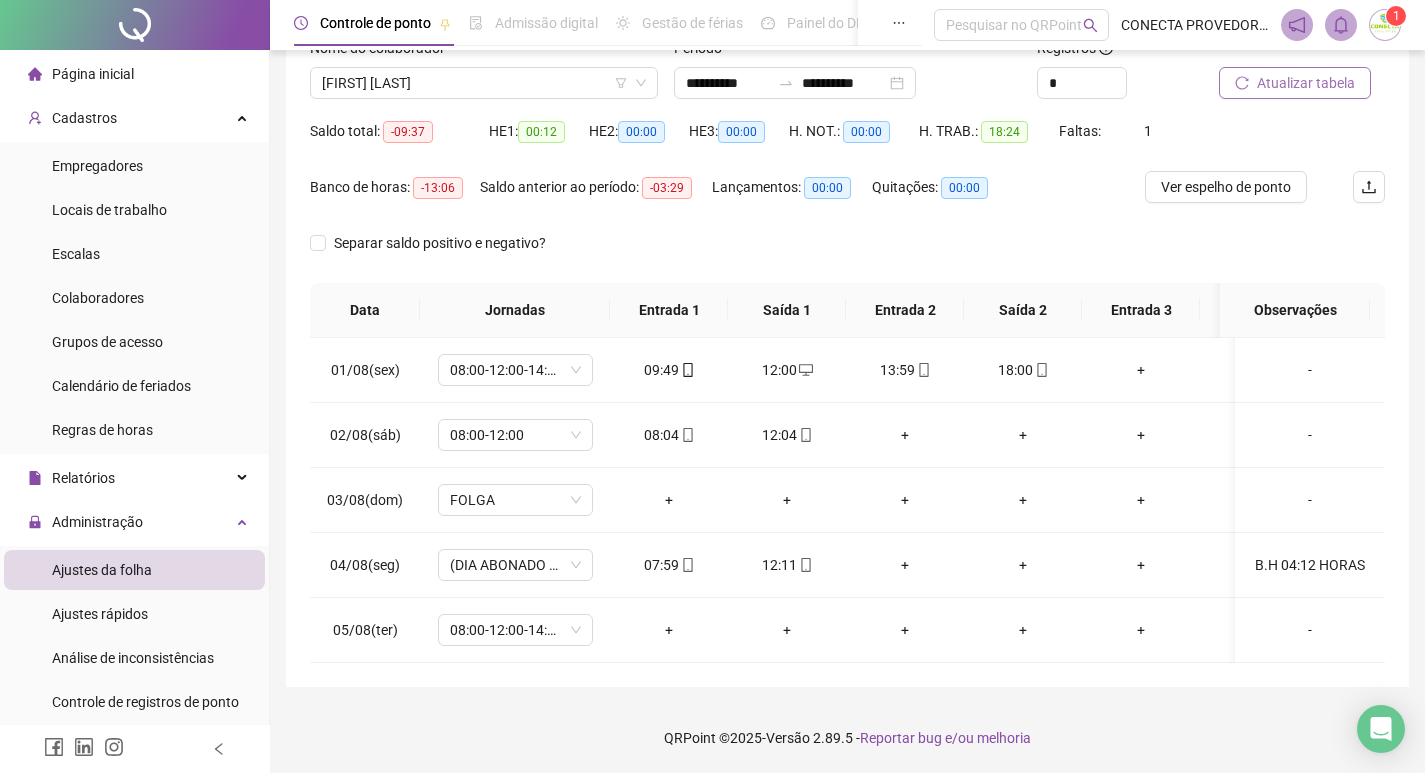 click on "Atualizar tabela" at bounding box center (1306, 83) 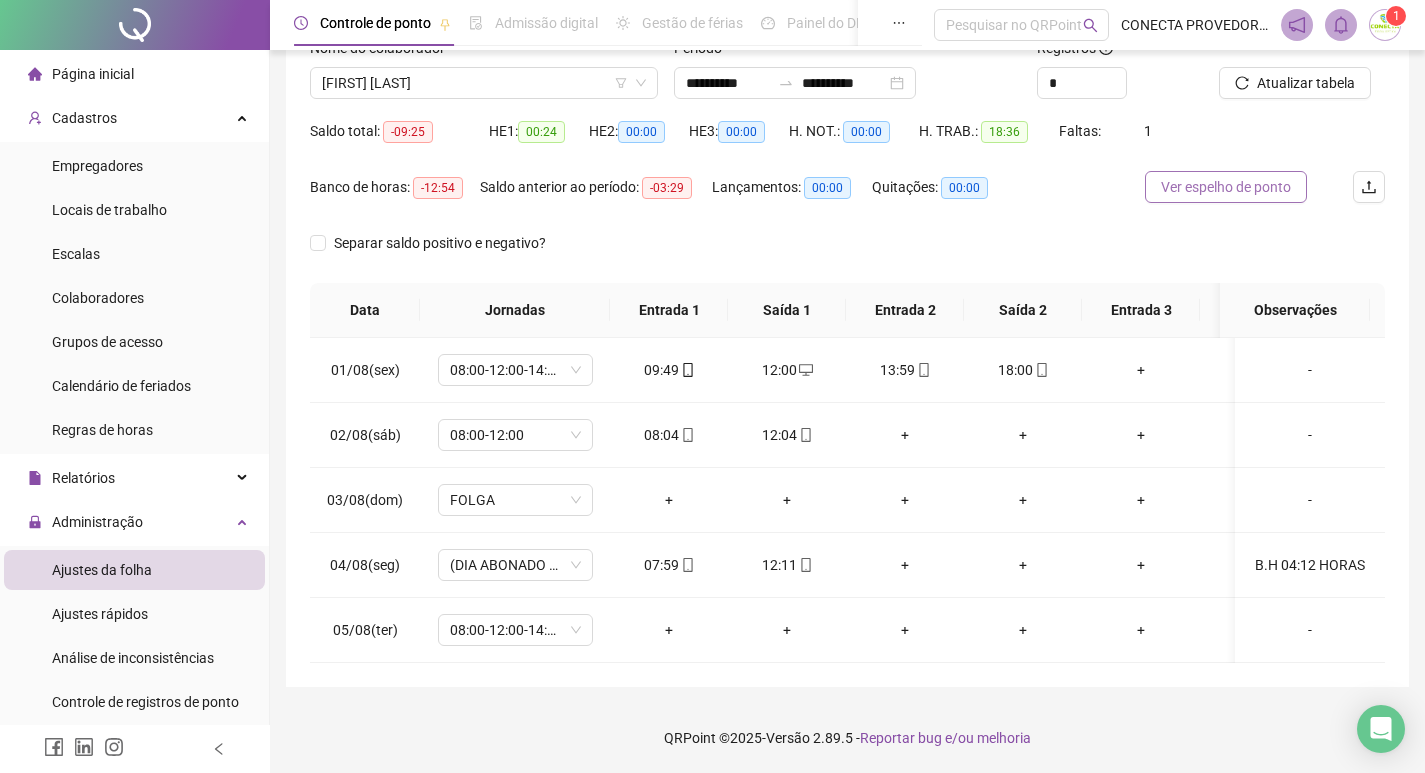 click on "Ver espelho de ponto" at bounding box center [1226, 187] 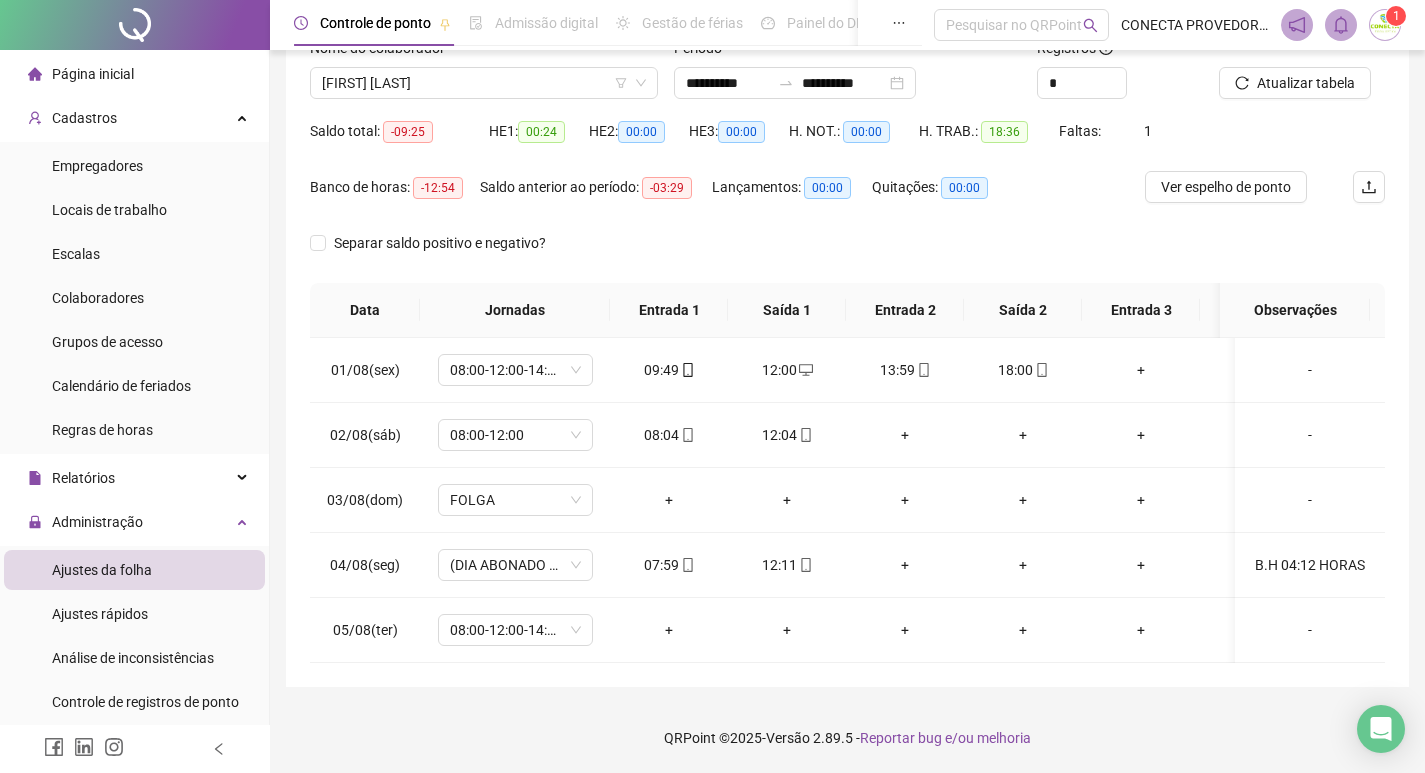 drag, startPoint x: 986, startPoint y: 237, endPoint x: 1000, endPoint y: 228, distance: 16.643316 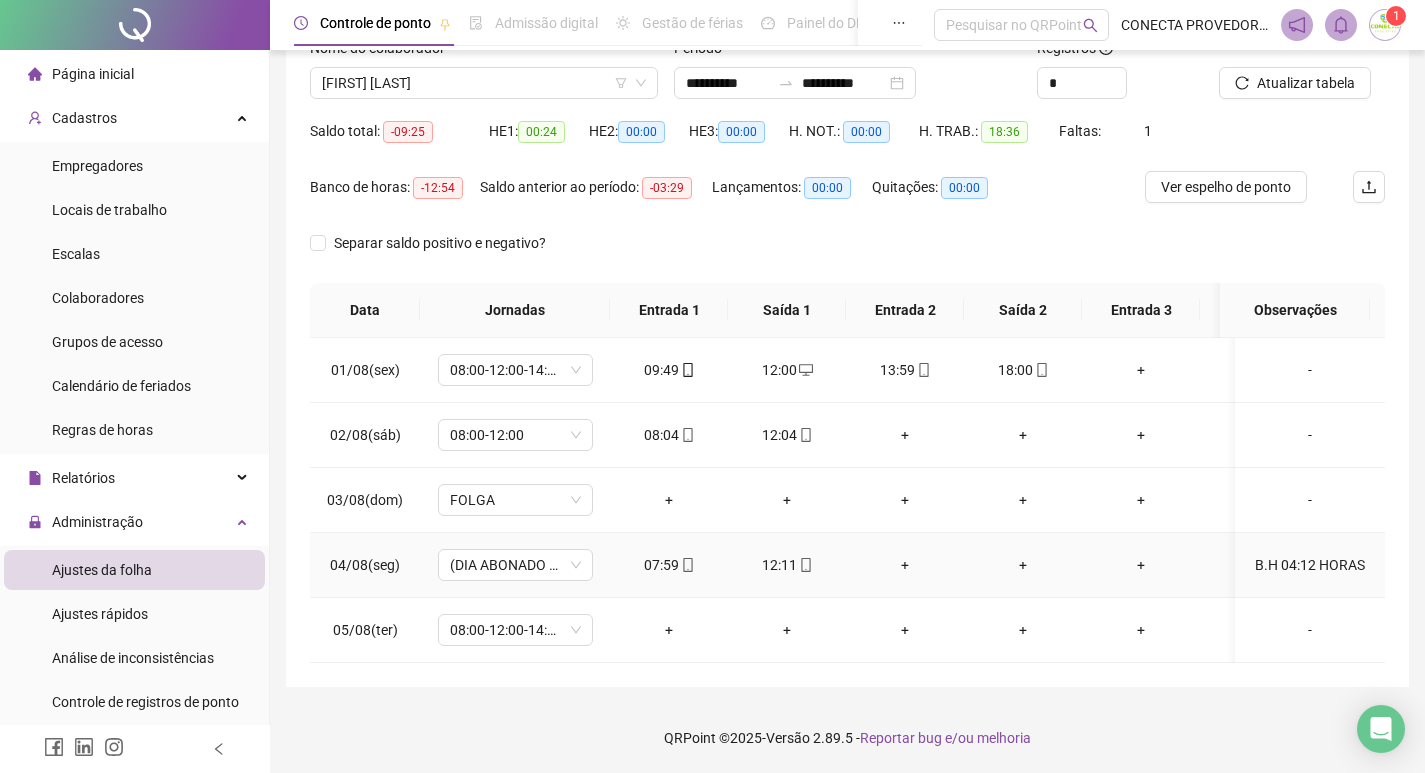click on "B.H 04:12 HORAS" at bounding box center [1310, 565] 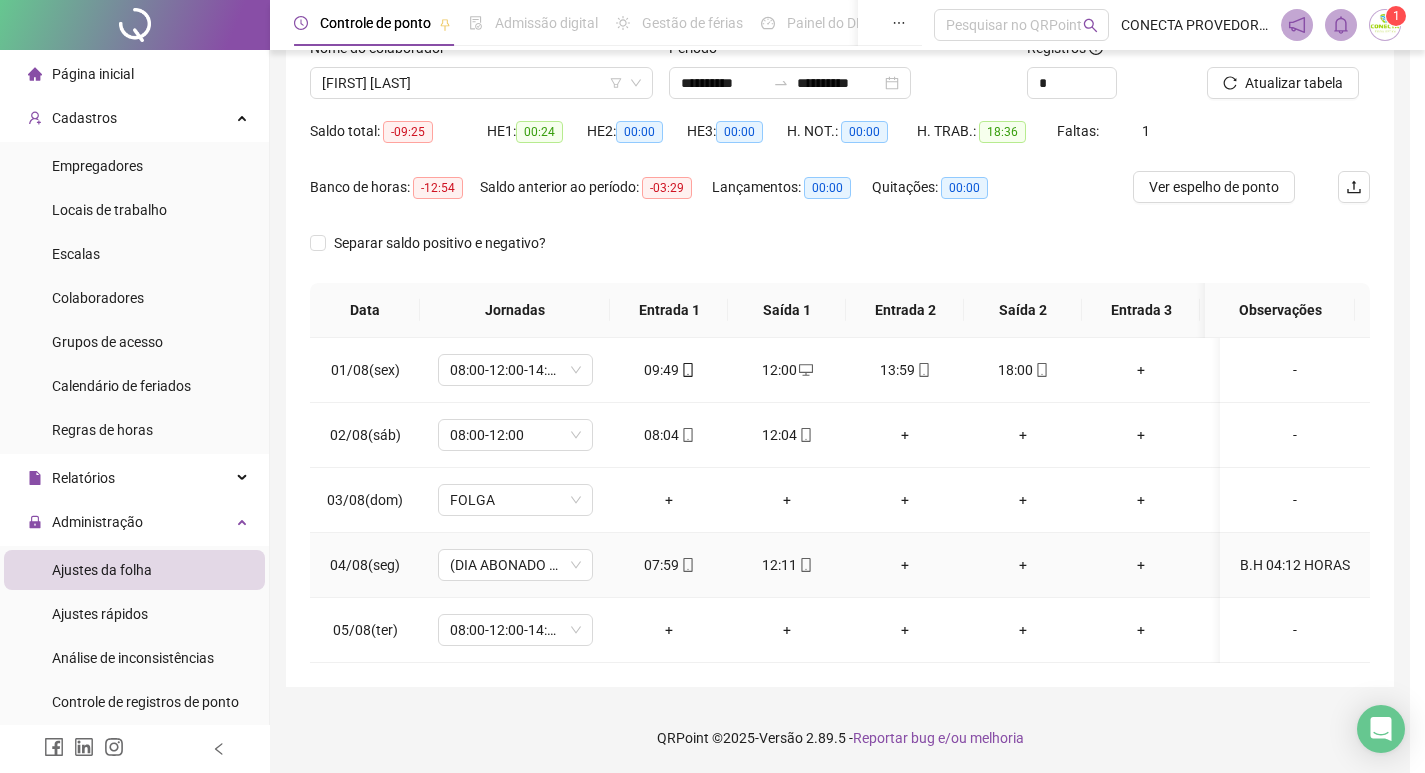 type 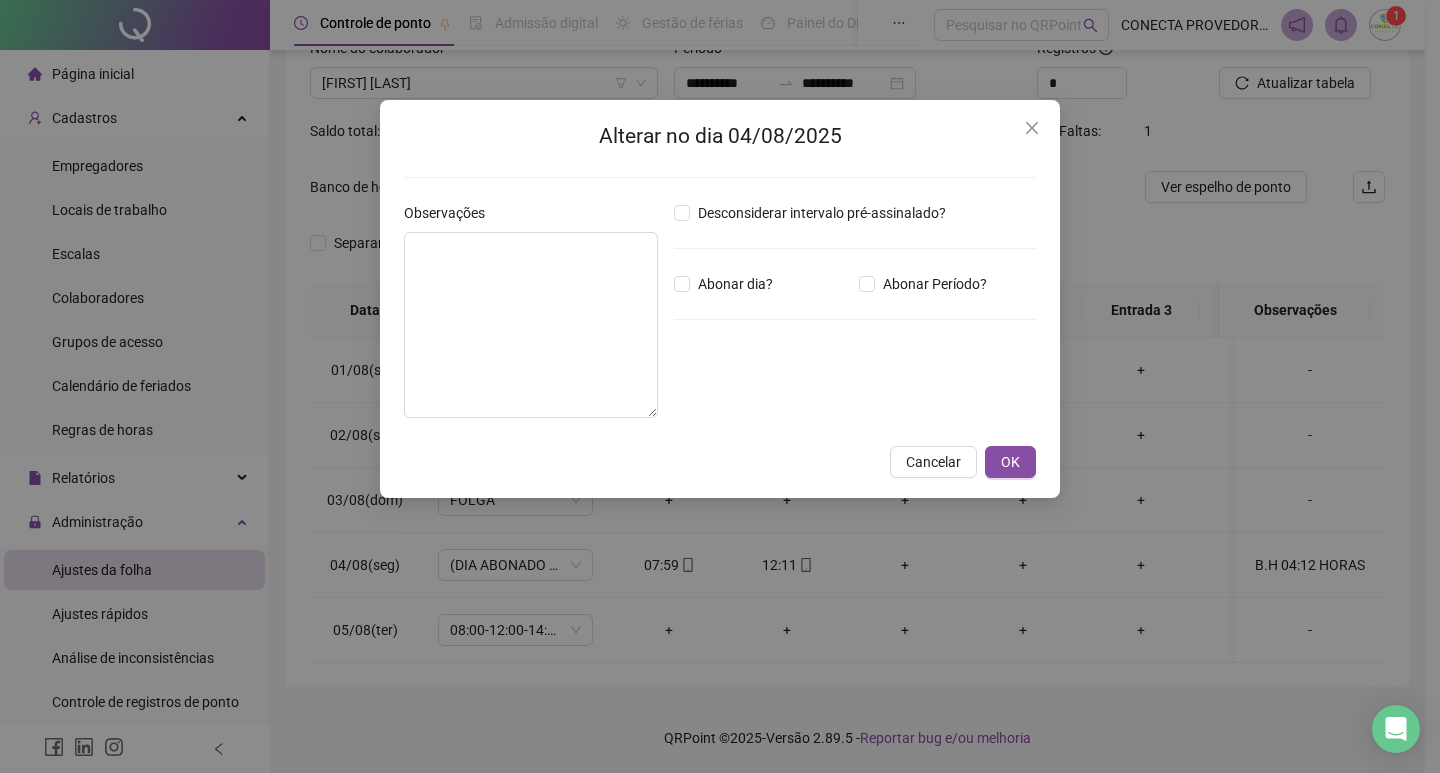 type on "**********" 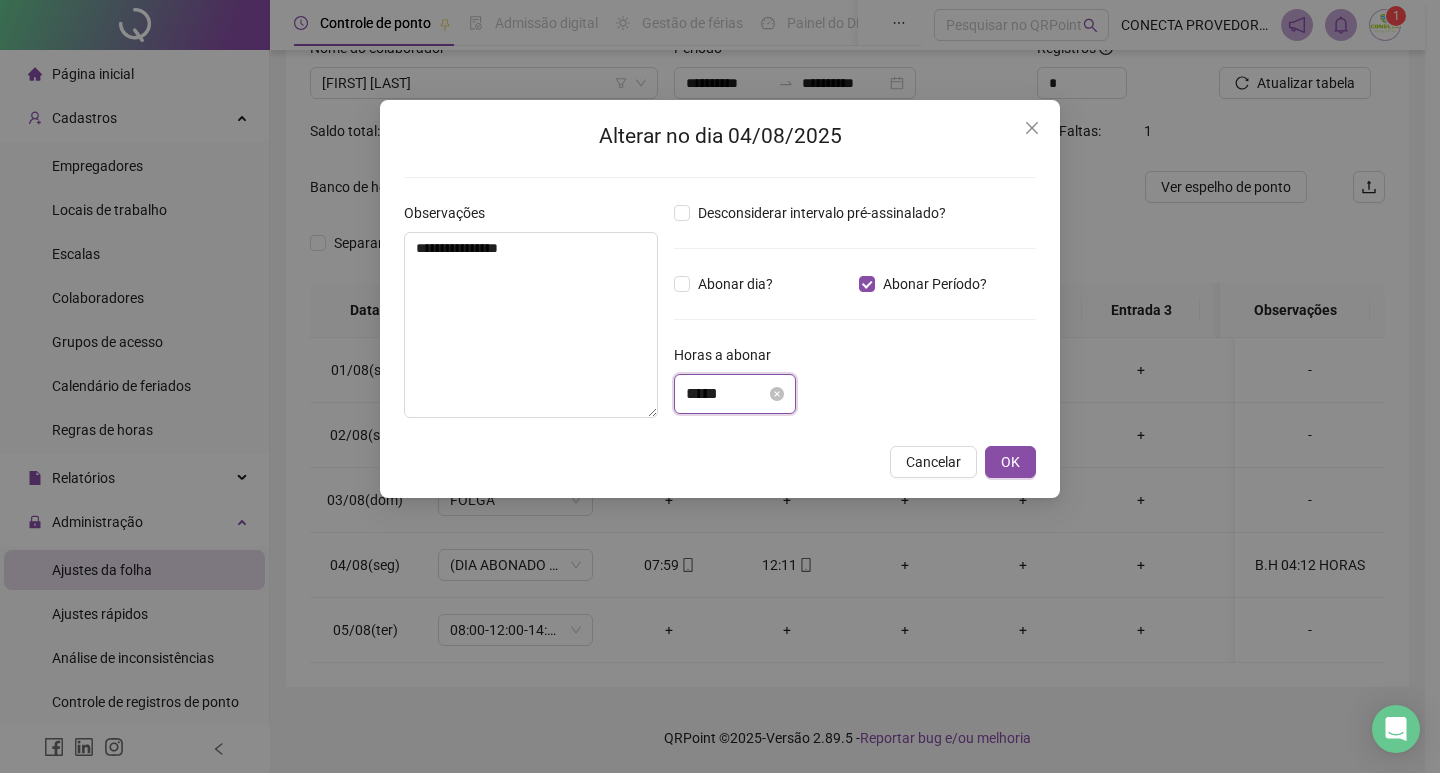 click on "*****" at bounding box center [726, 394] 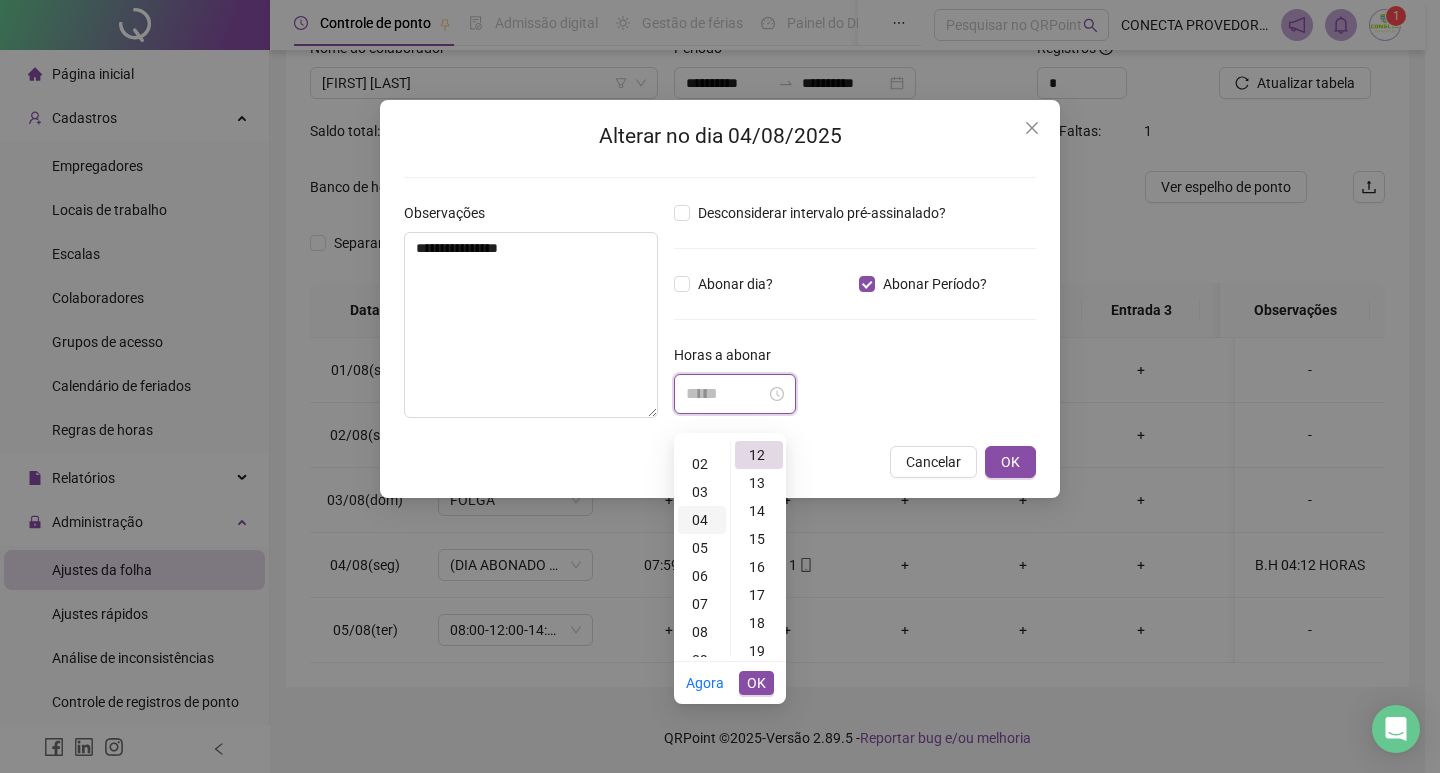 scroll, scrollTop: 12, scrollLeft: 0, axis: vertical 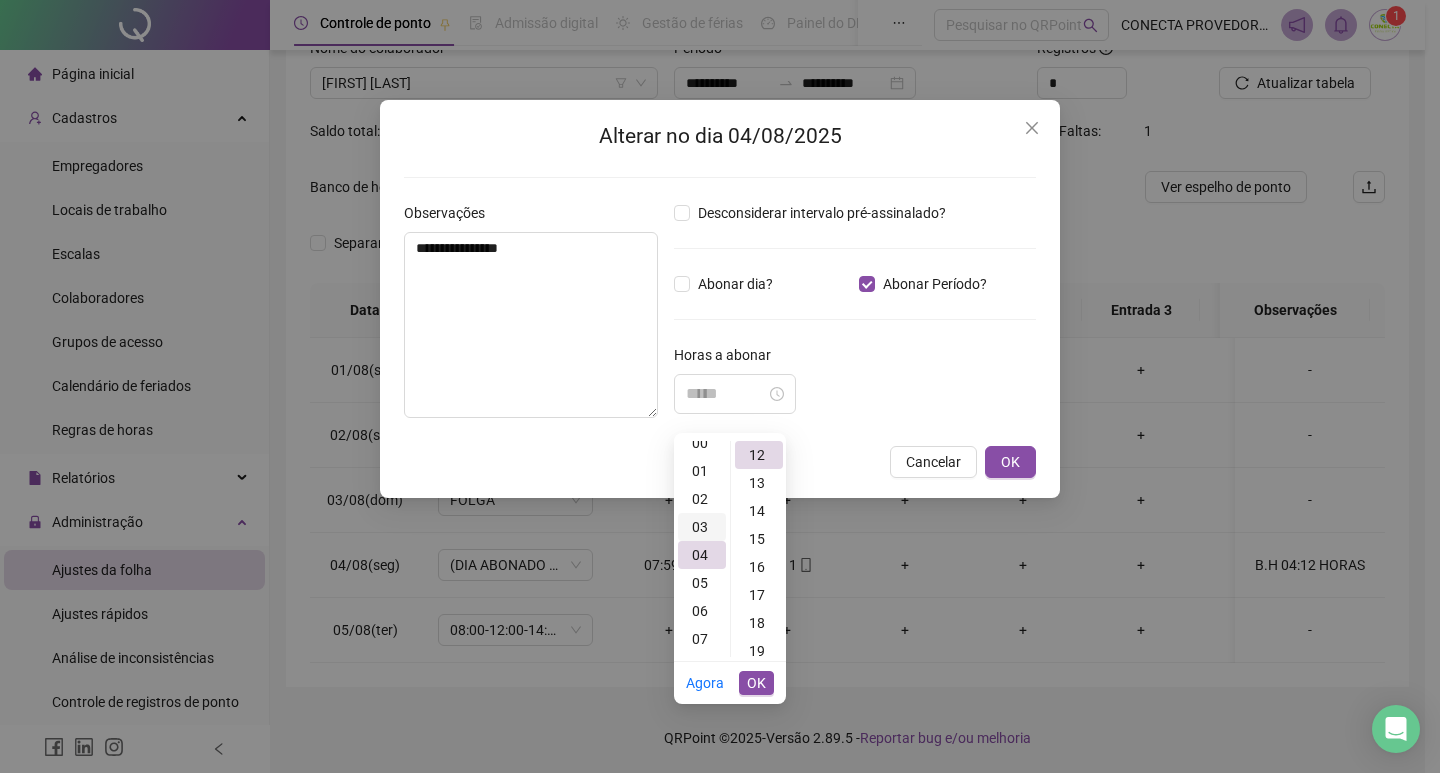 click on "03" at bounding box center [702, 527] 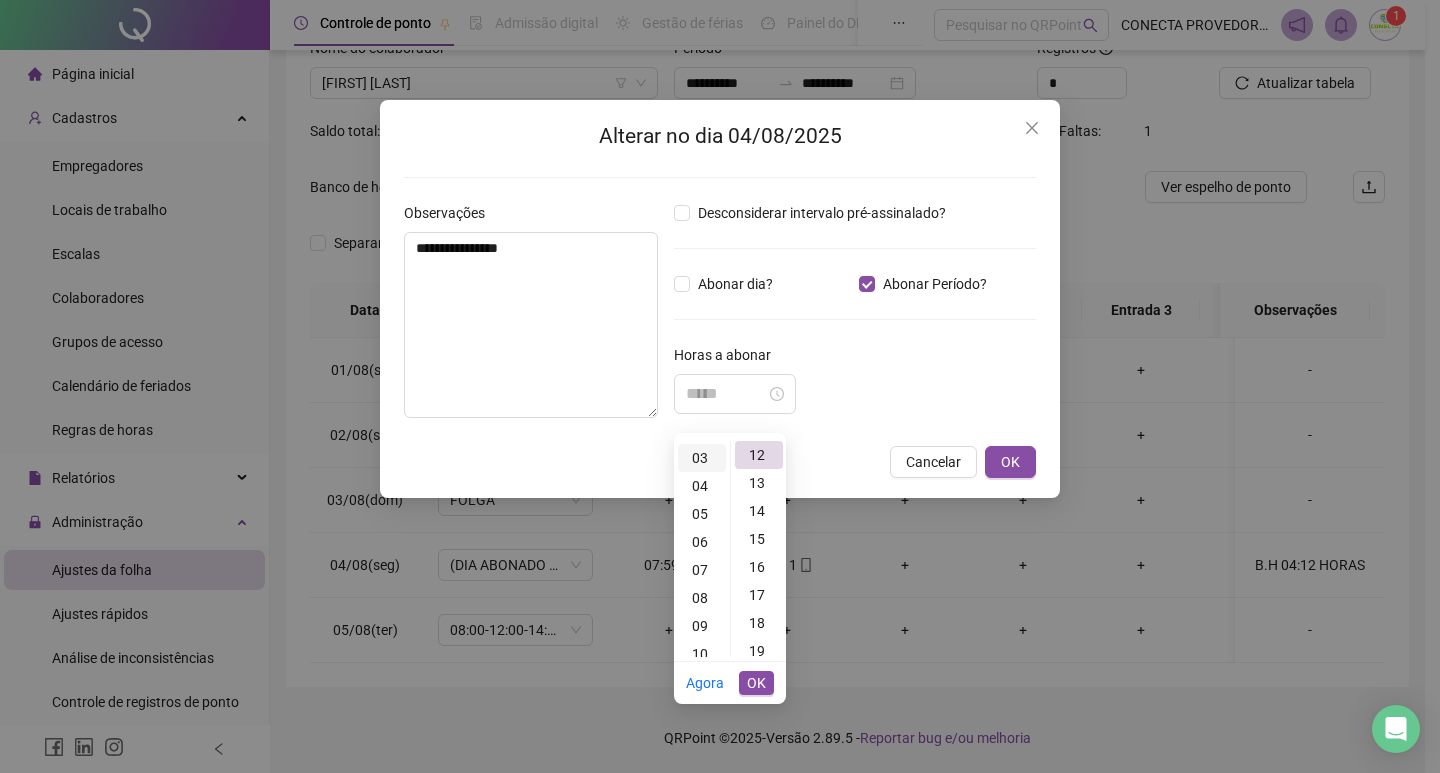 scroll, scrollTop: 84, scrollLeft: 0, axis: vertical 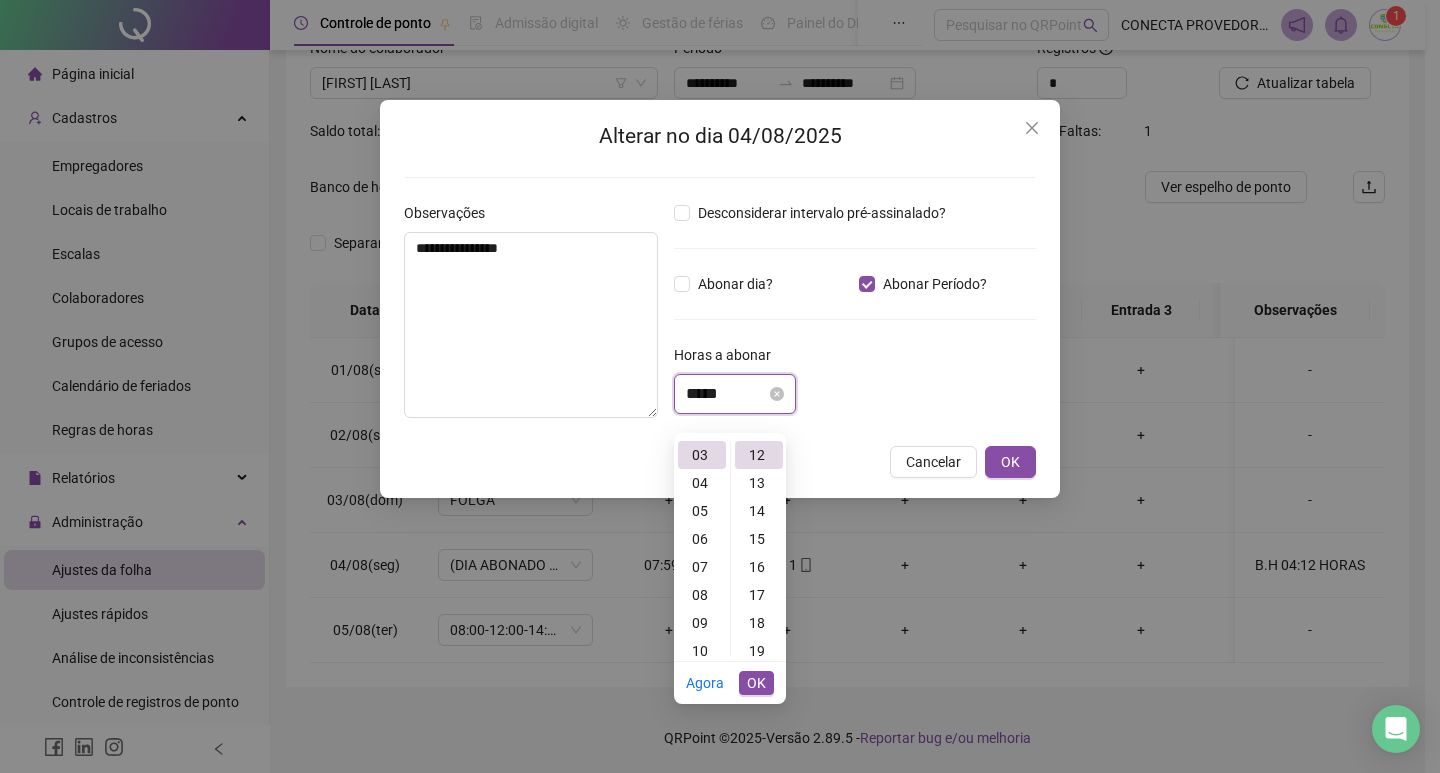 click on "*****" at bounding box center [726, 394] 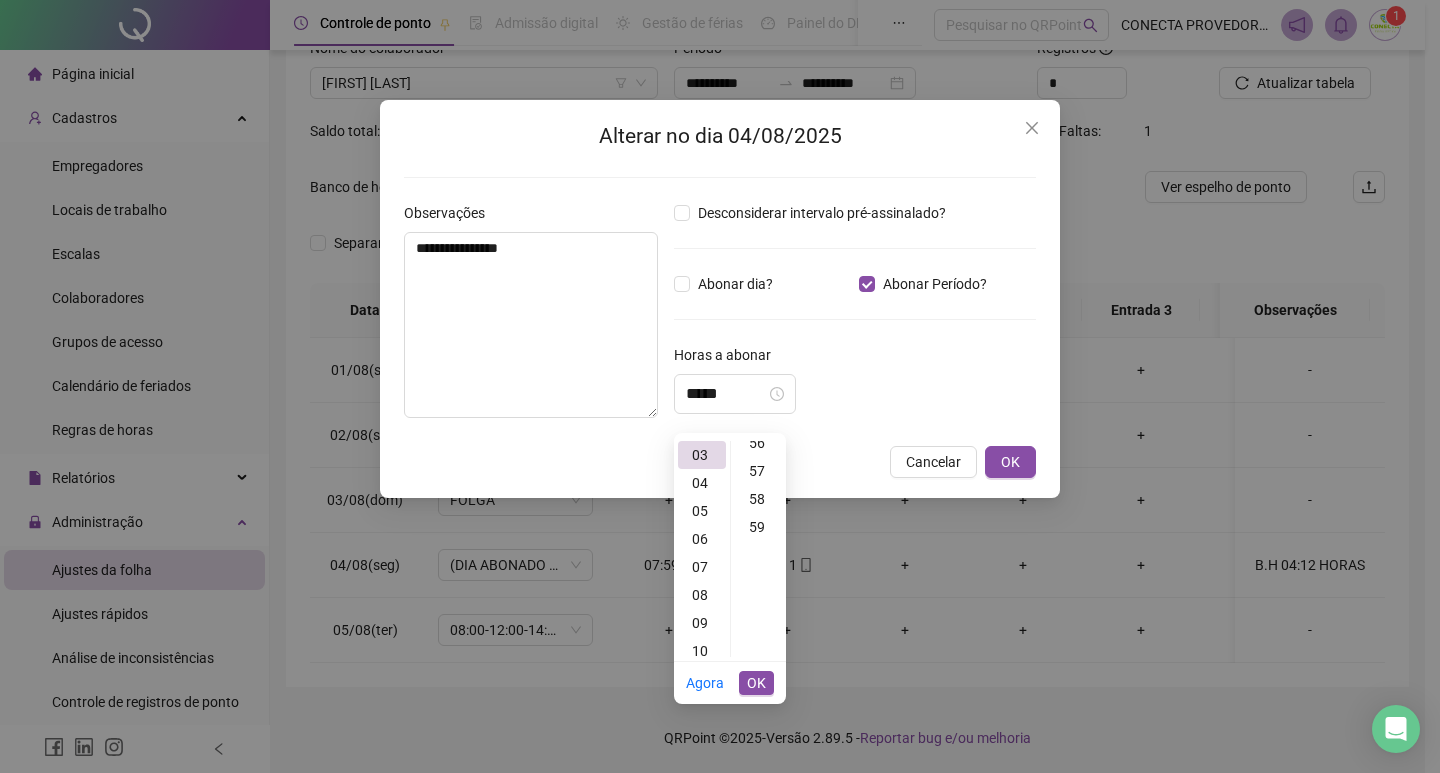 scroll, scrollTop: 1652, scrollLeft: 0, axis: vertical 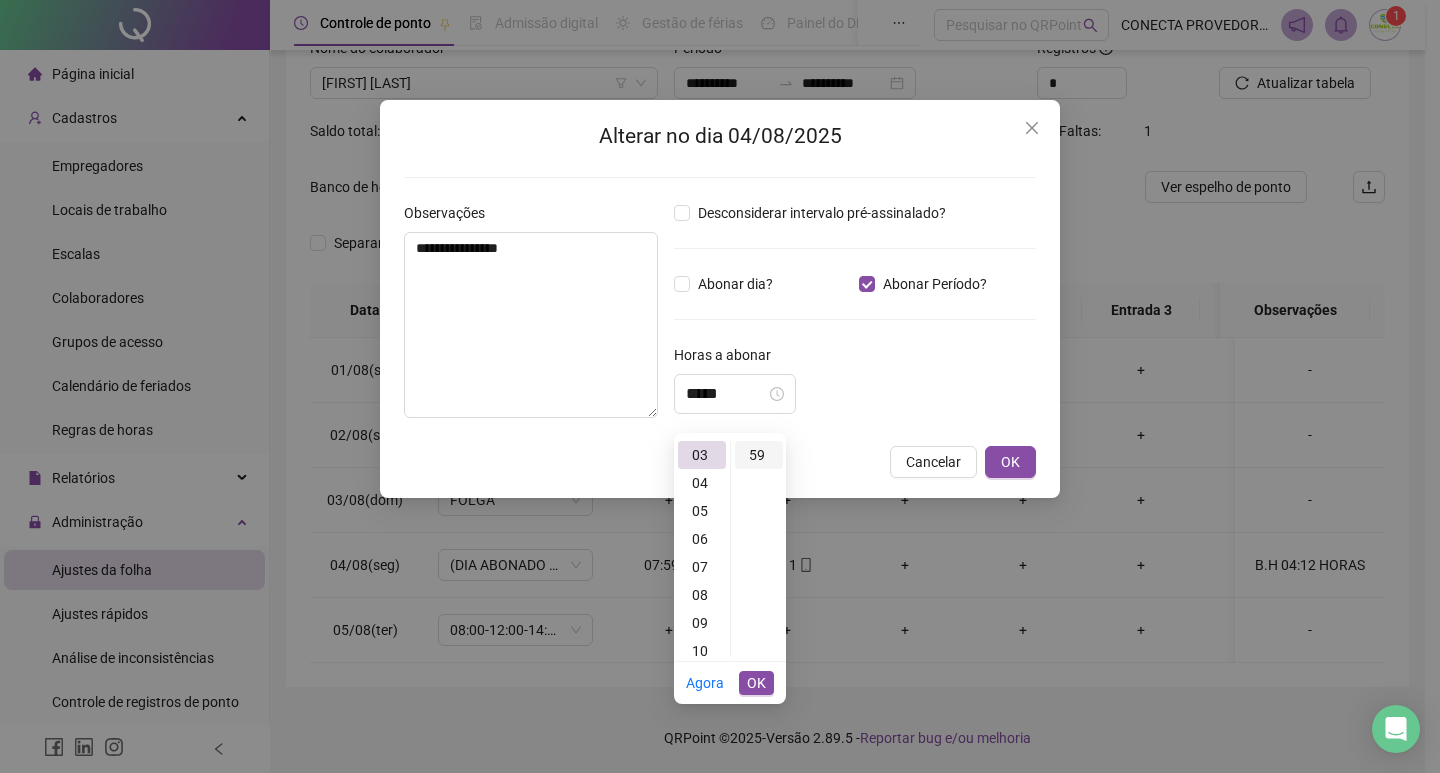 type on "*****" 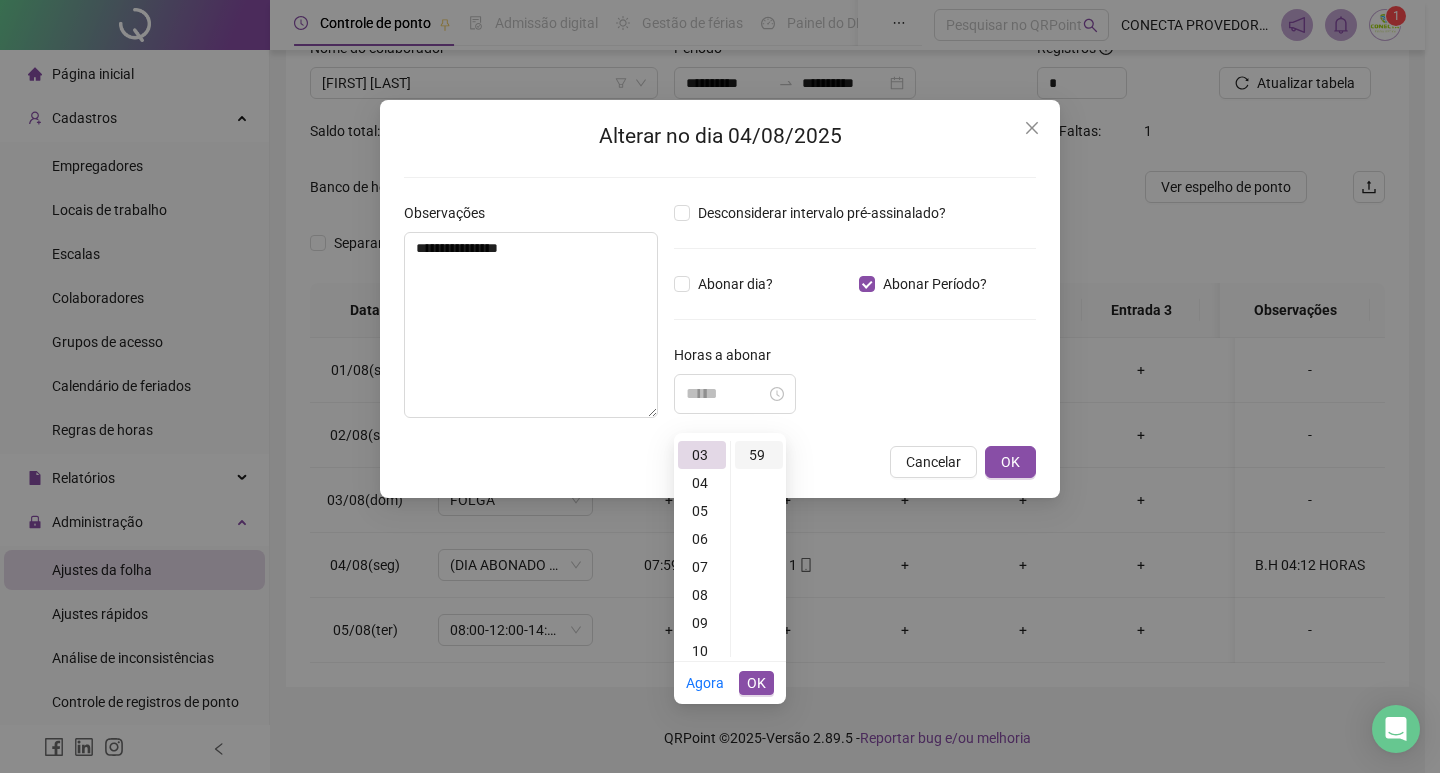 click on "59" at bounding box center (759, 455) 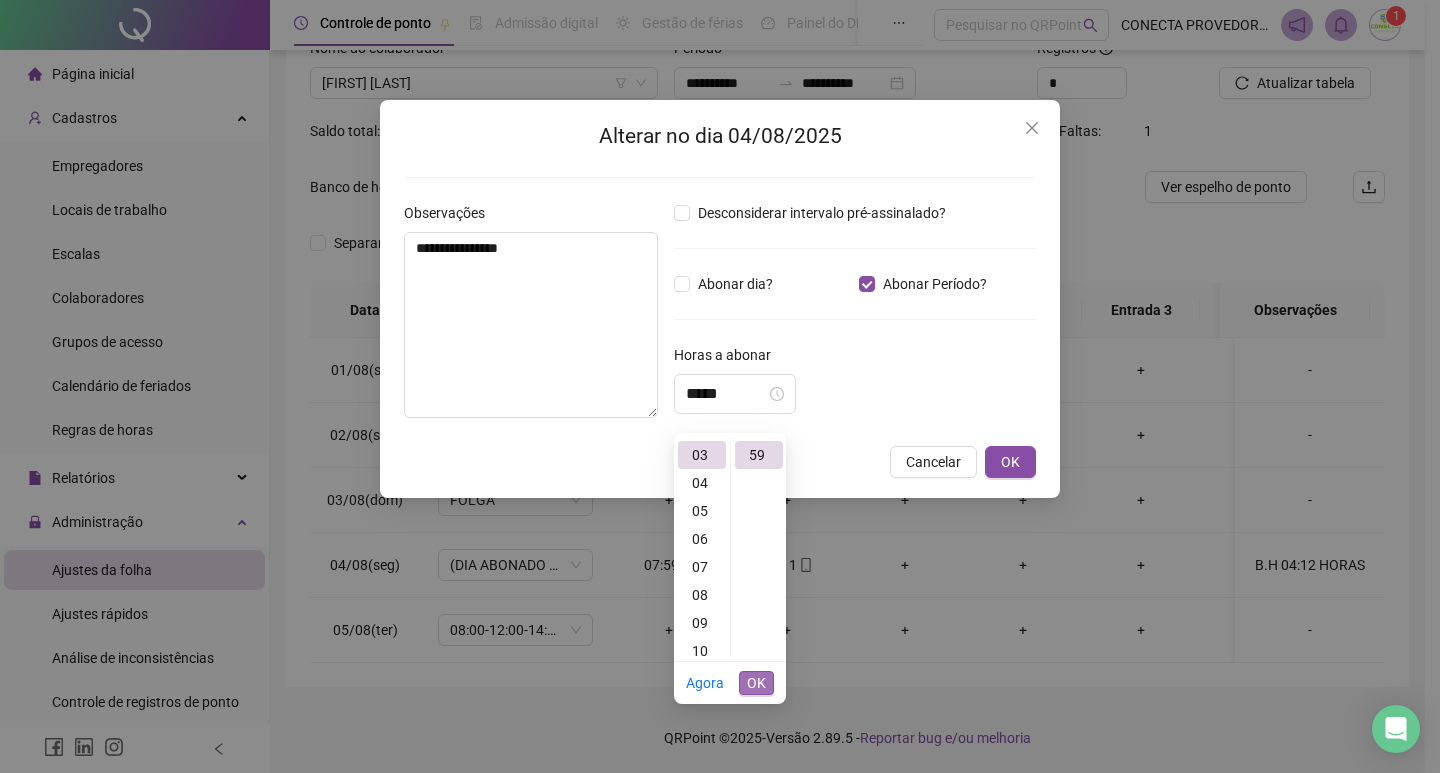 click on "OK" at bounding box center (756, 683) 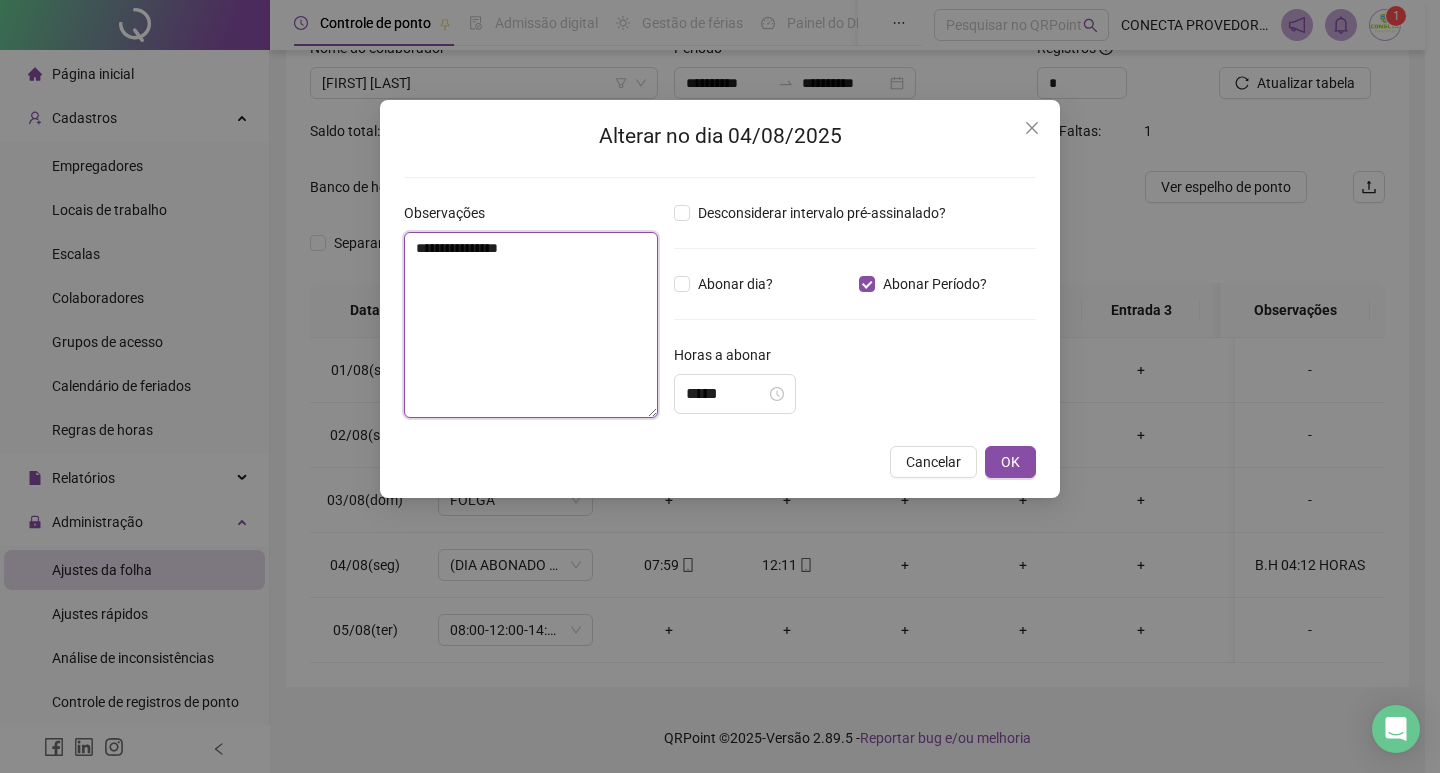 drag, startPoint x: 473, startPoint y: 251, endPoint x: 459, endPoint y: 251, distance: 14 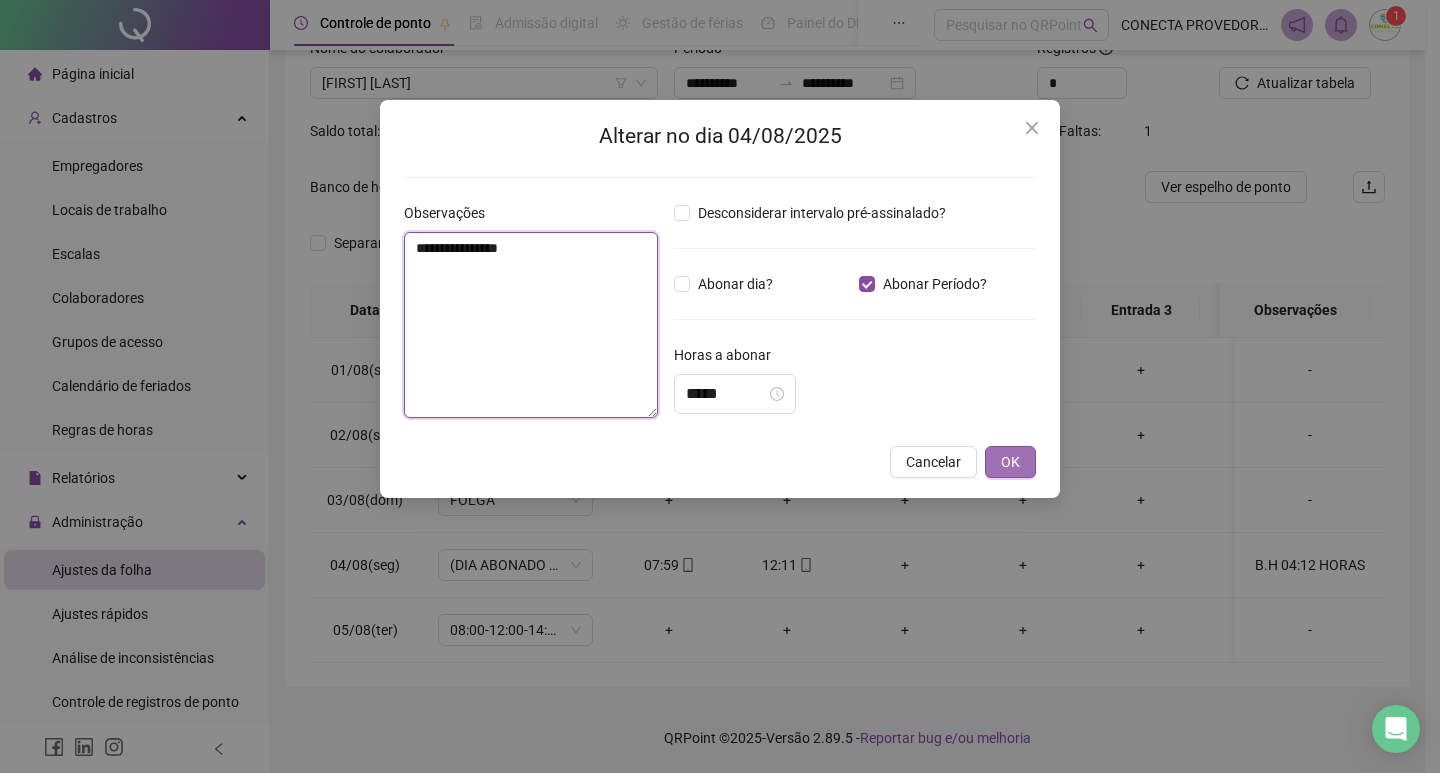 type on "**********" 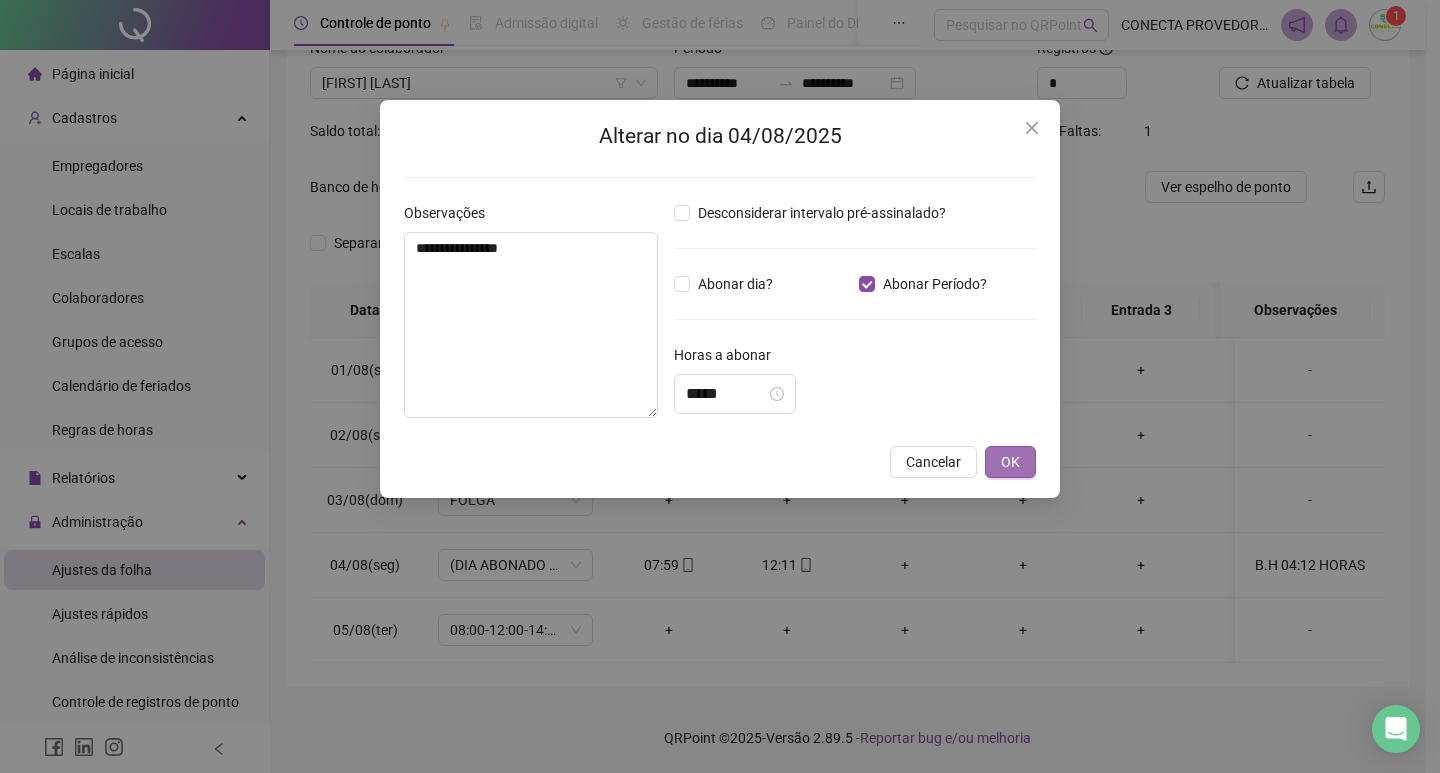 click on "OK" at bounding box center [1010, 462] 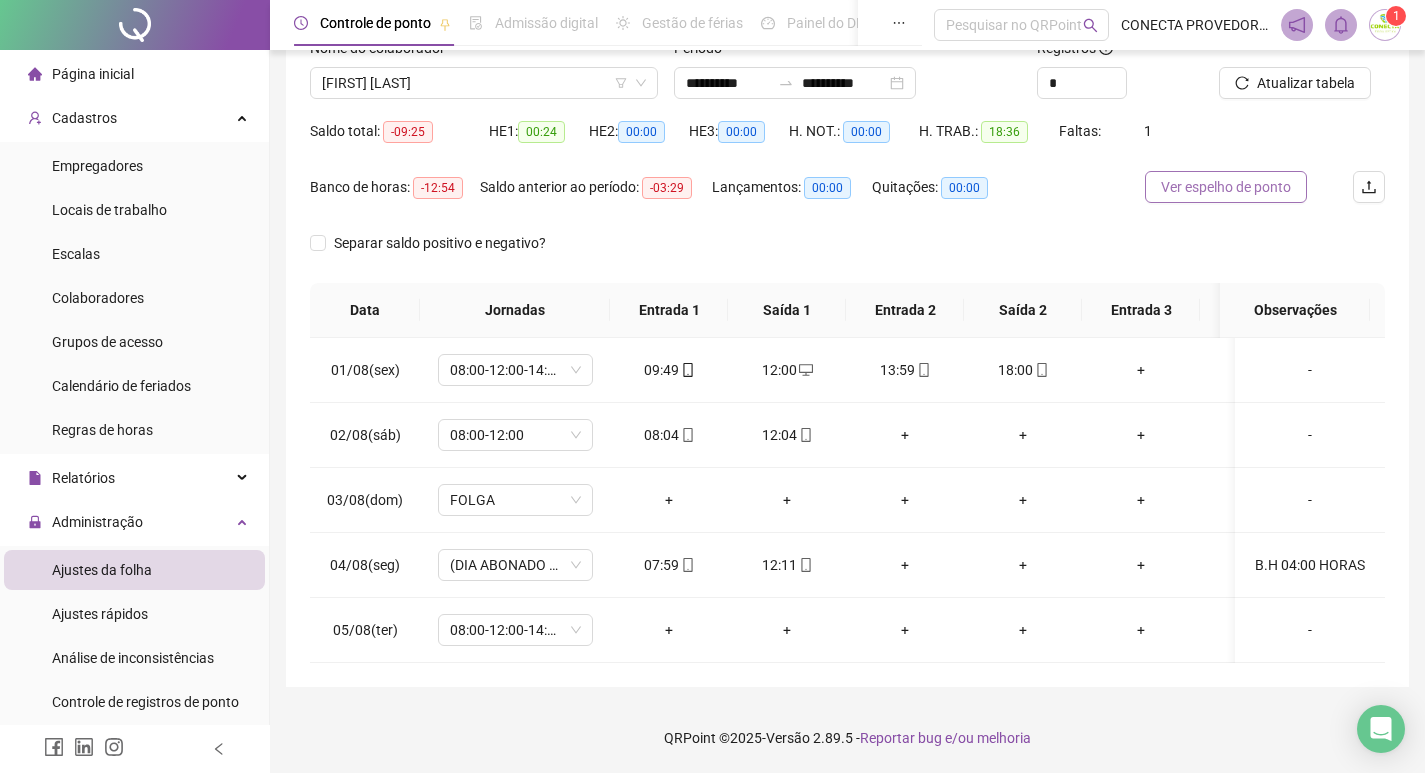 click on "Ver espelho de ponto" at bounding box center (1226, 187) 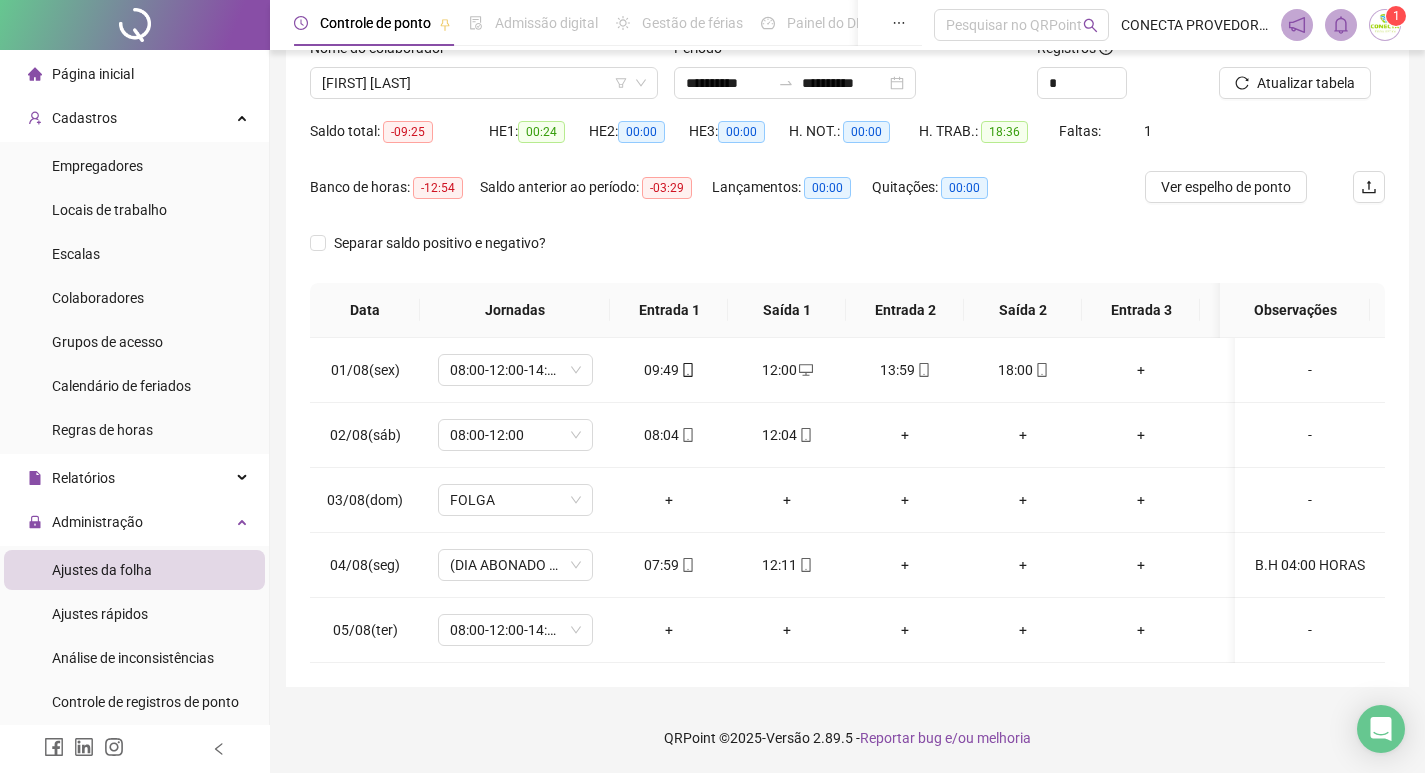 click 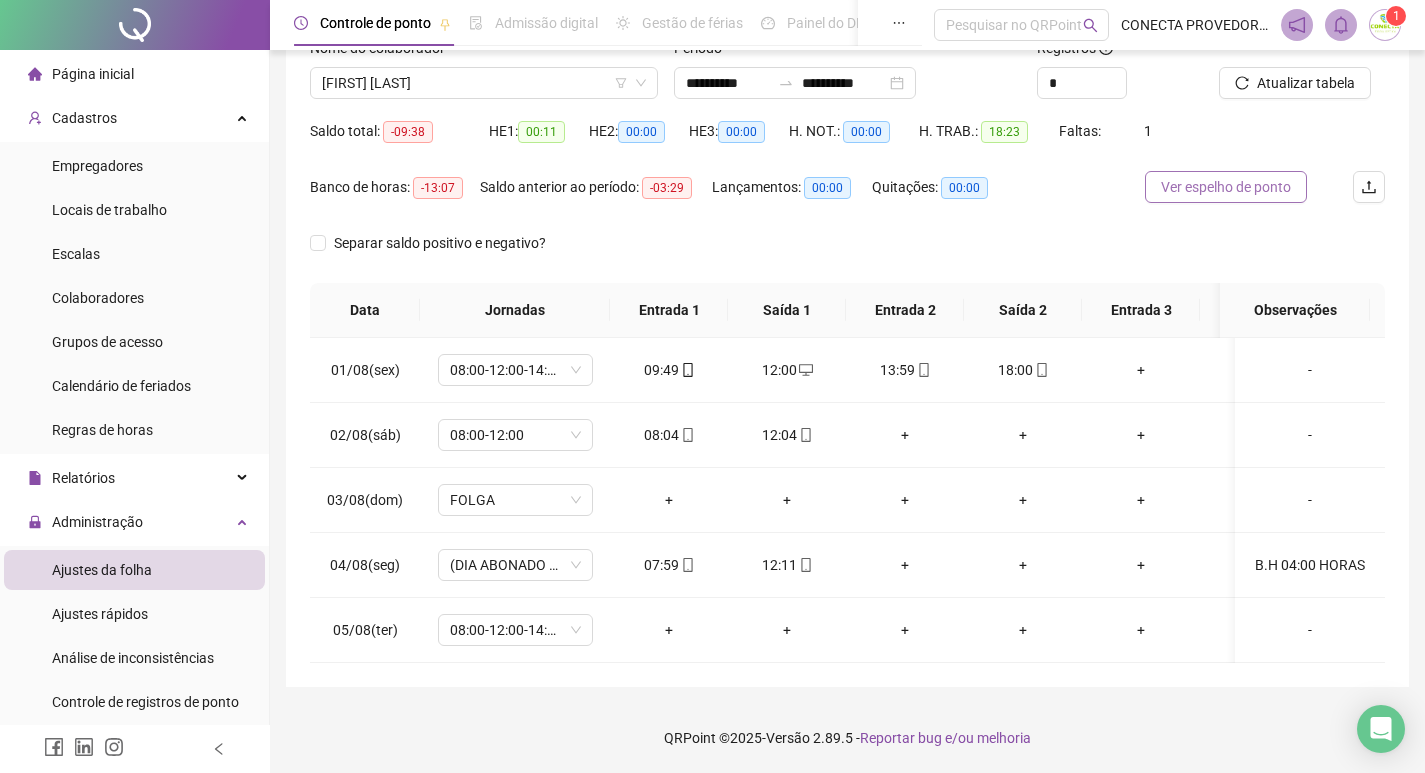 click on "Ver espelho de ponto" at bounding box center (1226, 187) 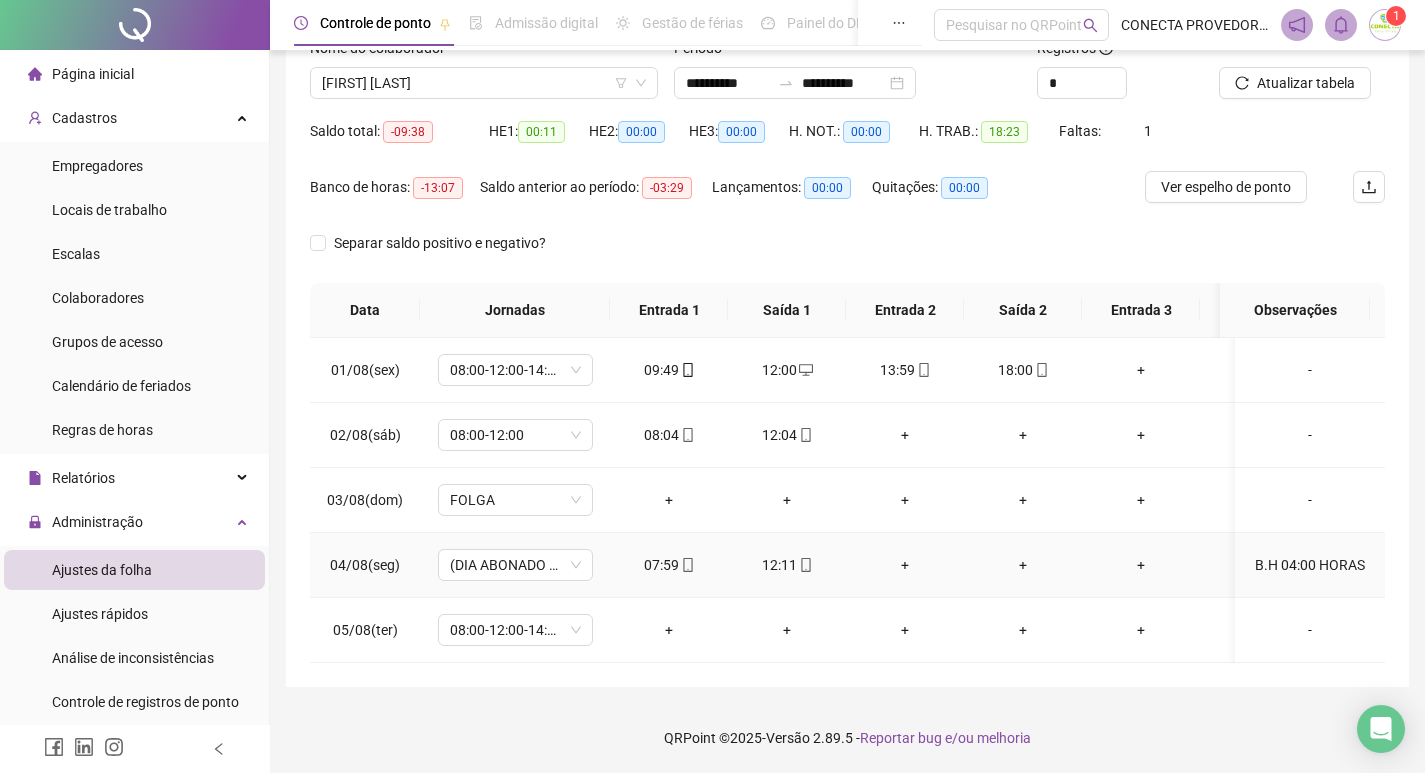 click on "B.H 04:00 HORAS" at bounding box center [1310, 565] 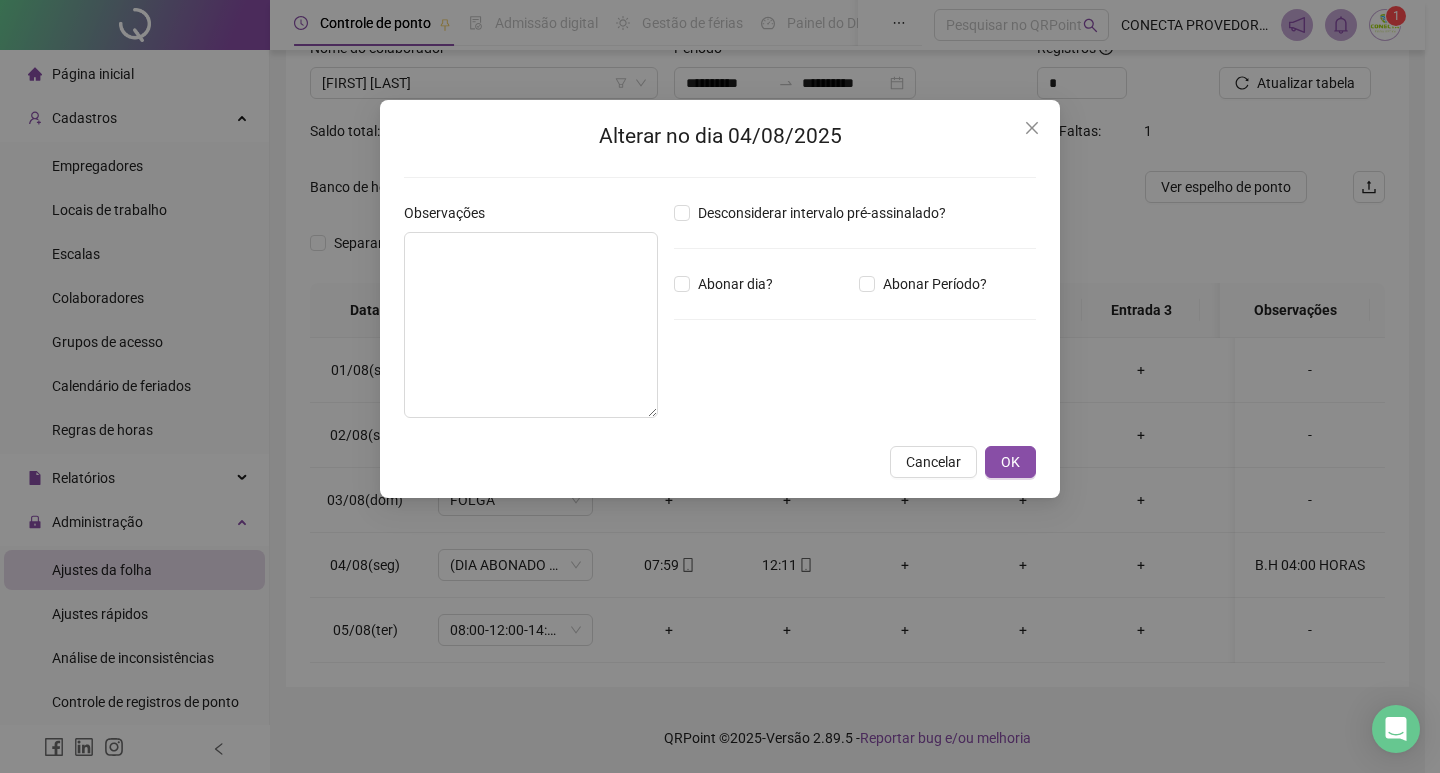 type on "**********" 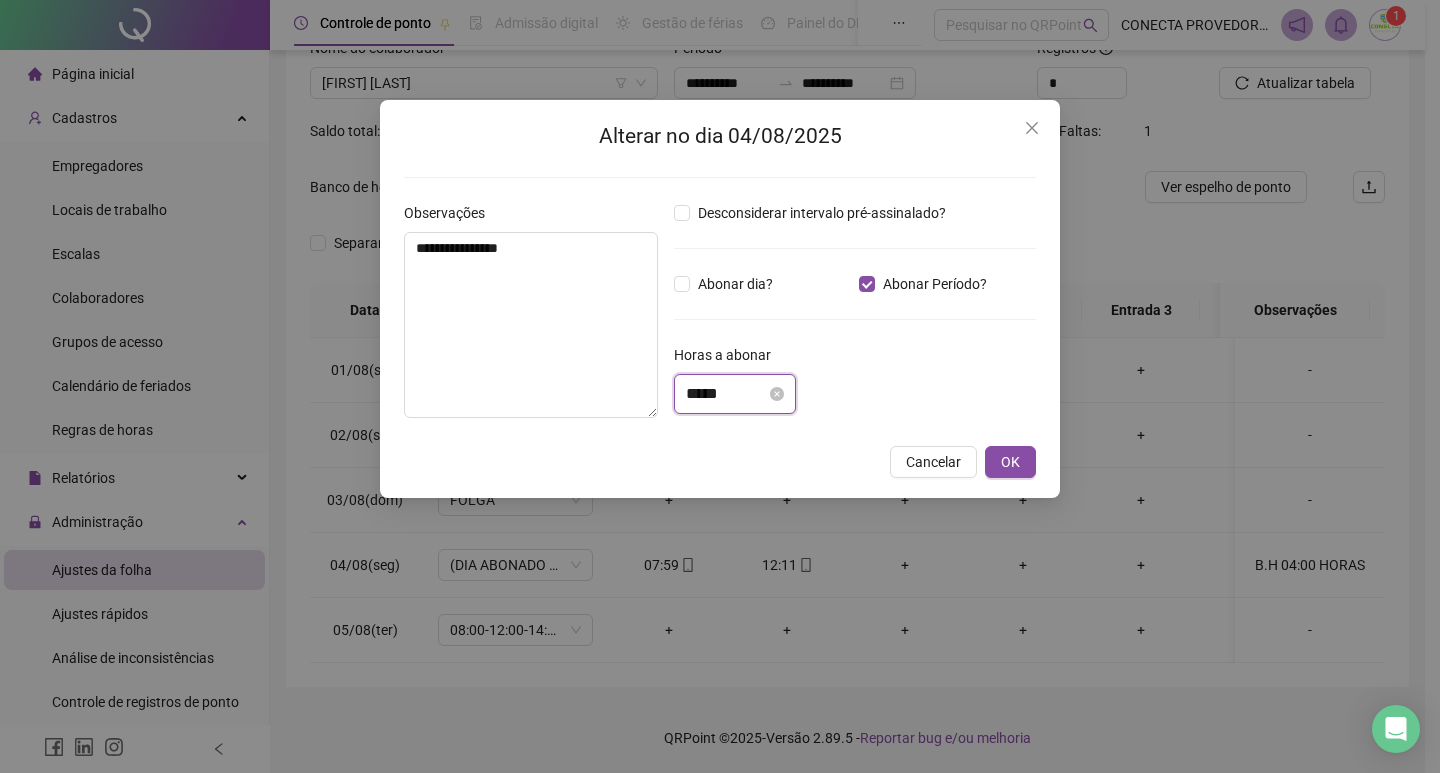 click on "*****" at bounding box center [726, 394] 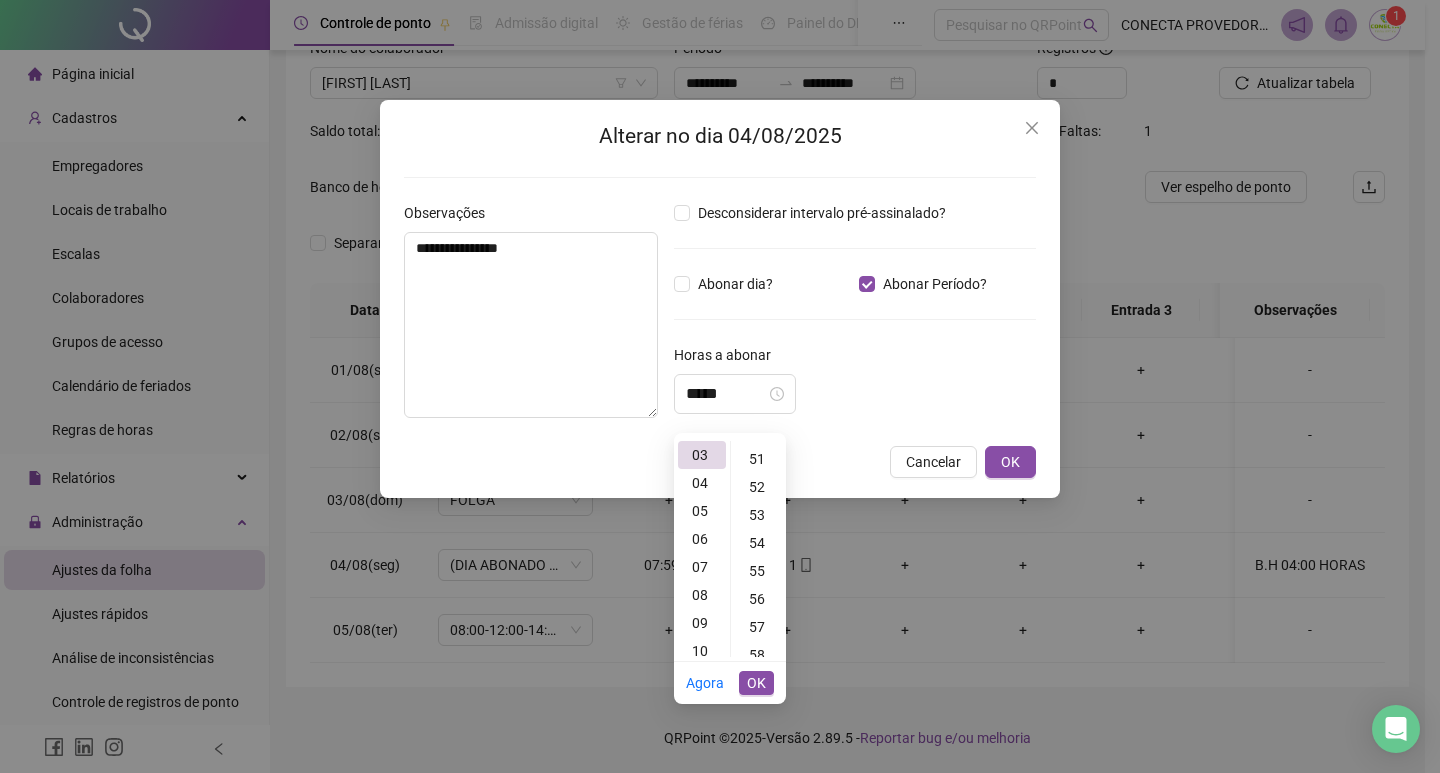 scroll, scrollTop: 1412, scrollLeft: 0, axis: vertical 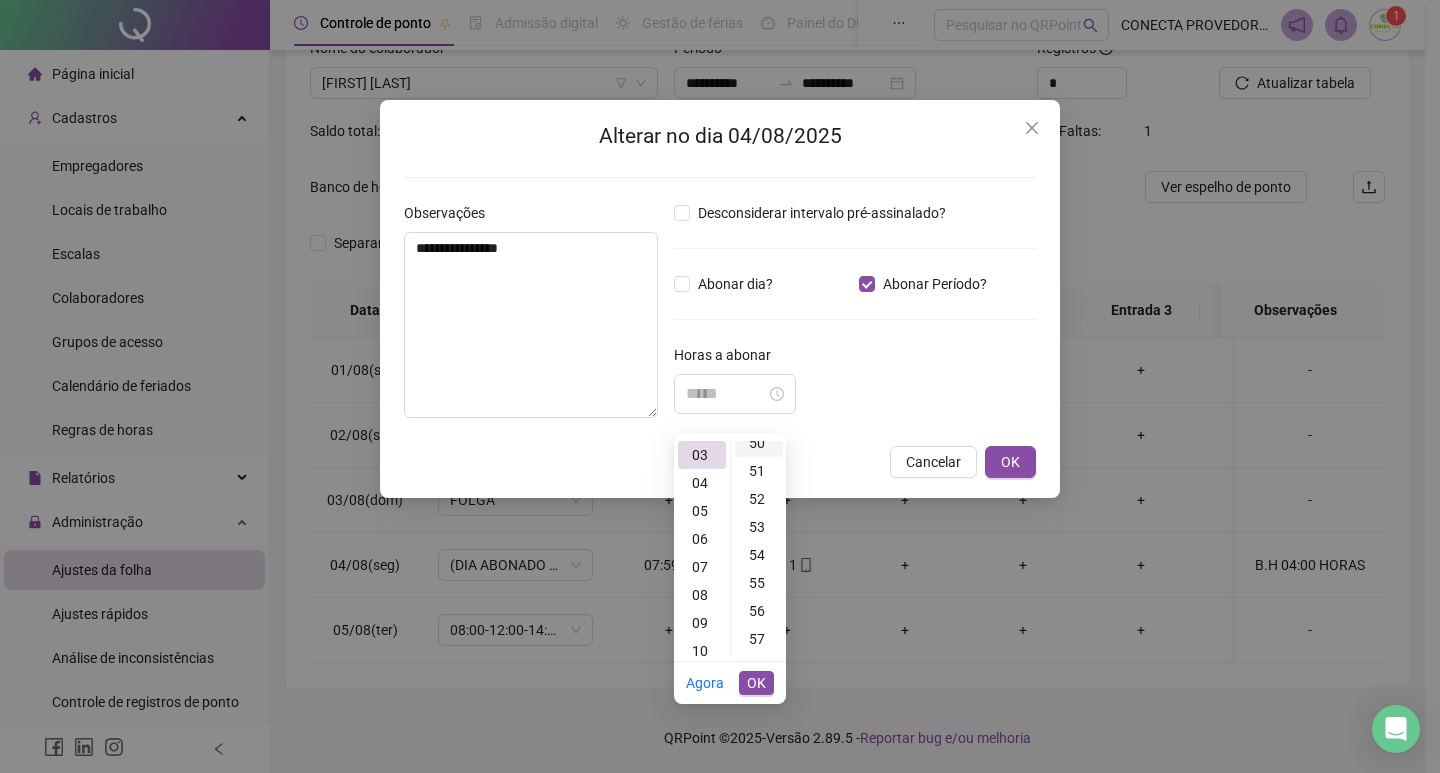 click on "50" at bounding box center (759, 443) 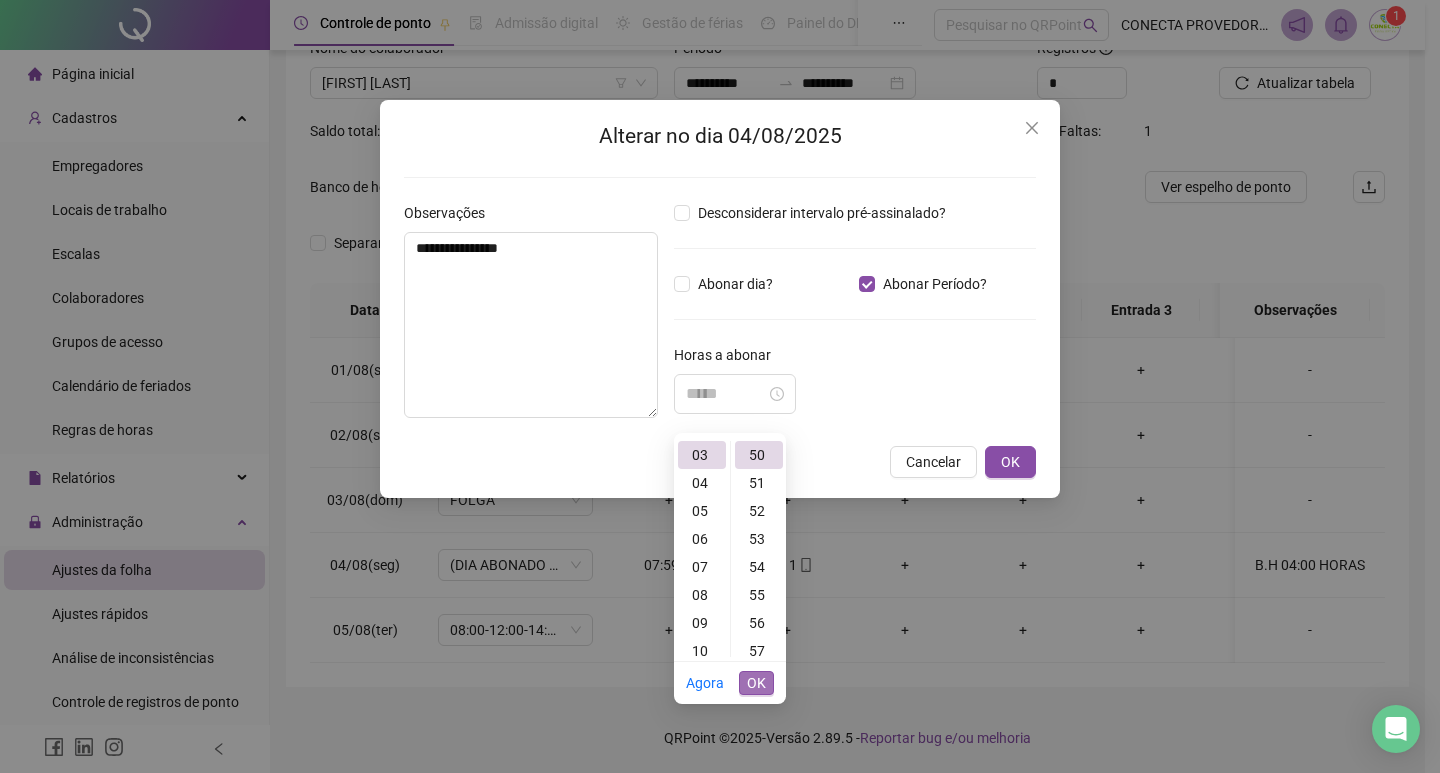 type on "*****" 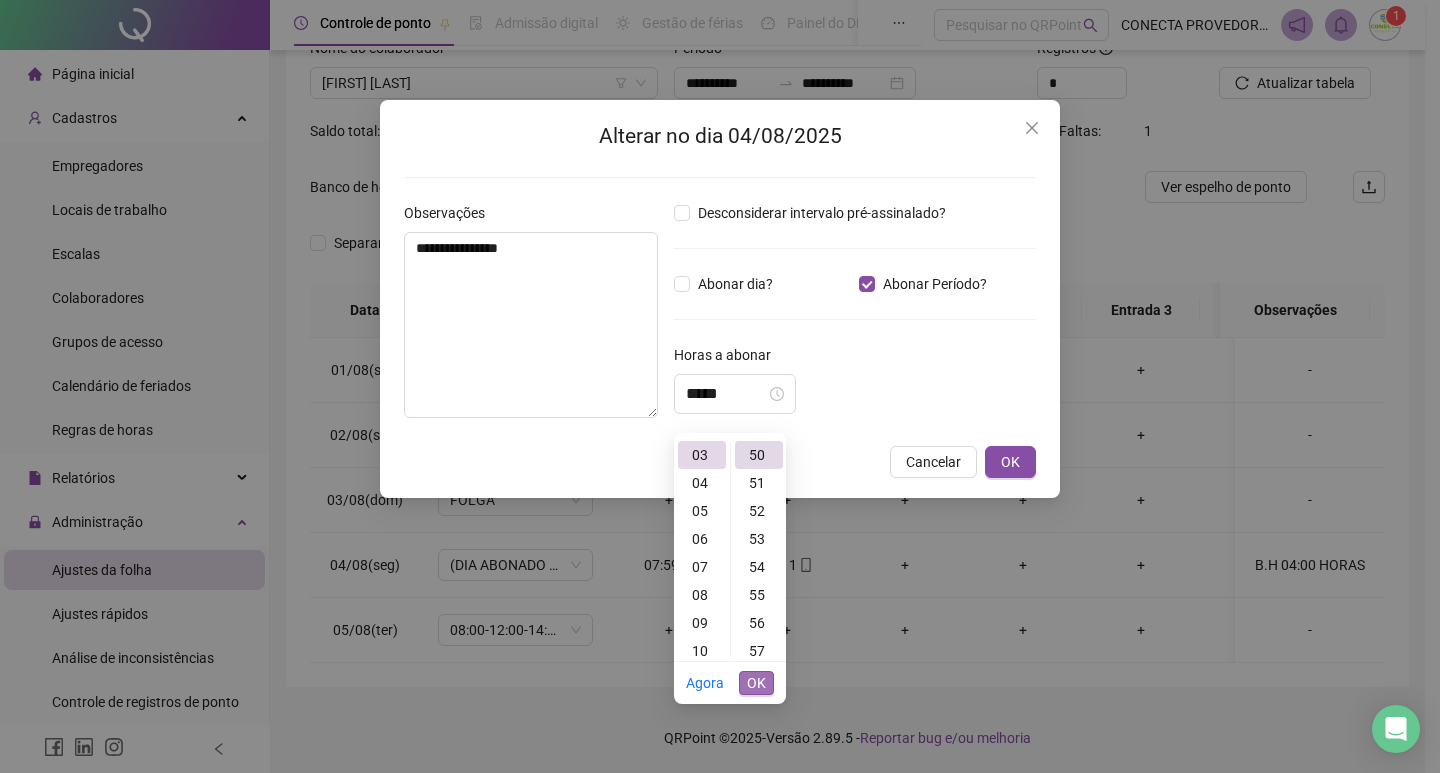 click on "OK" at bounding box center [756, 683] 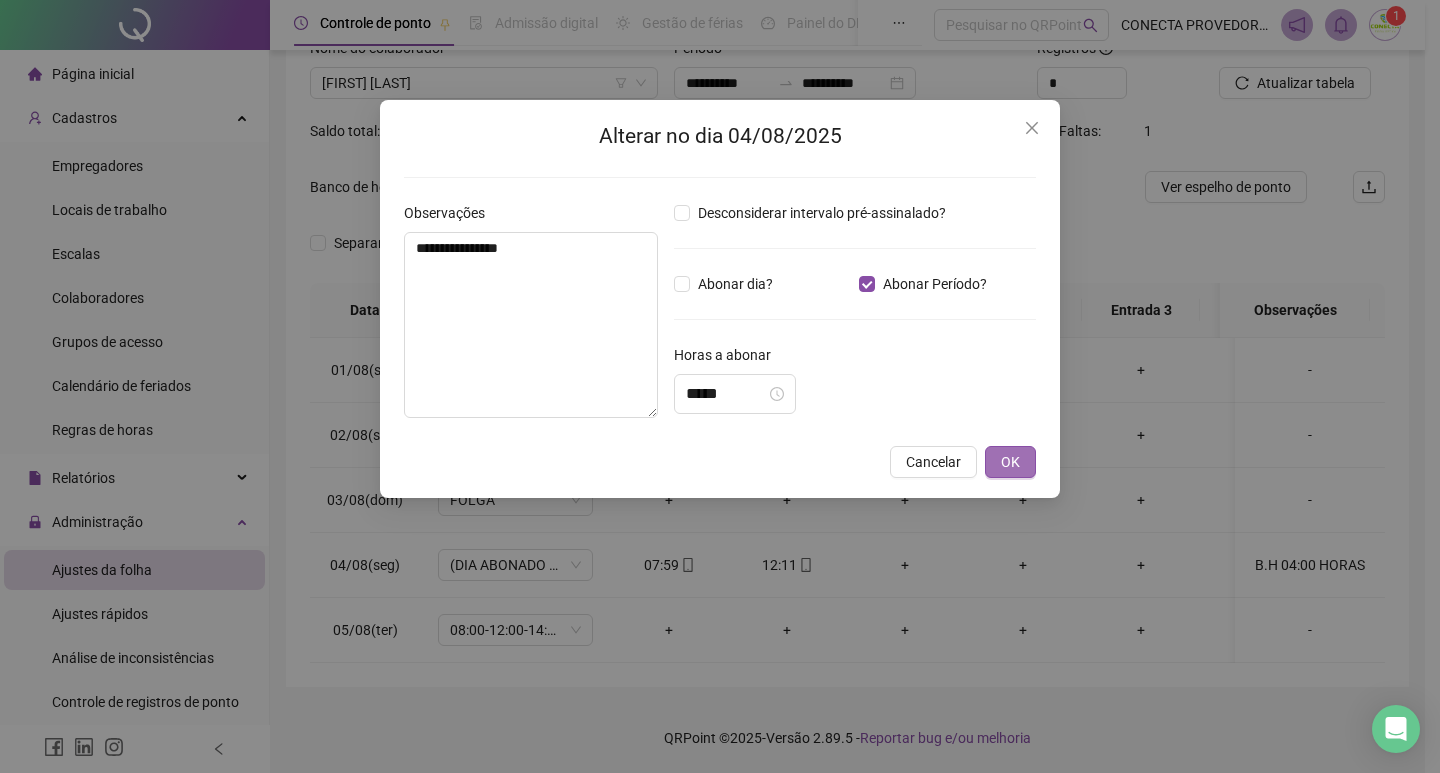 click on "OK" at bounding box center [1010, 462] 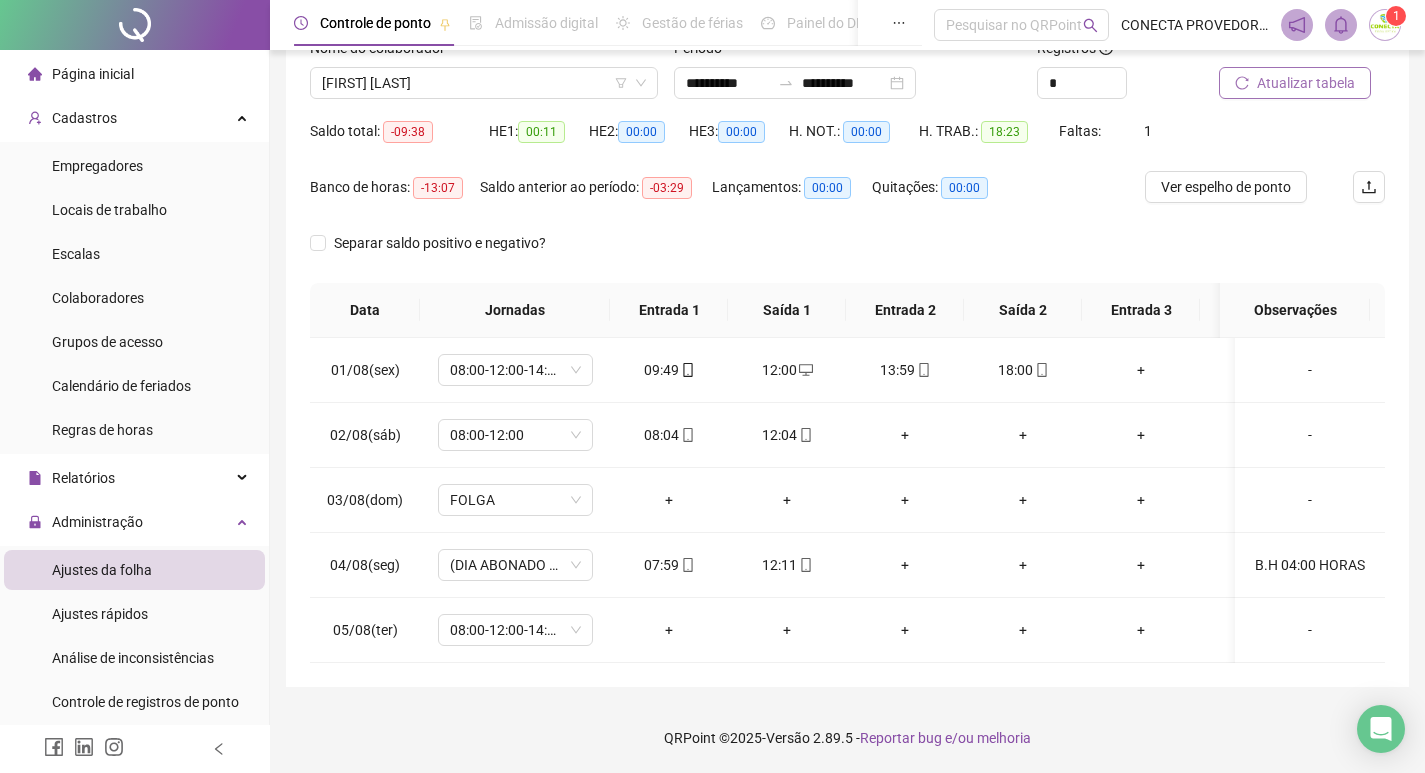 click on "Atualizar tabela" at bounding box center [1306, 83] 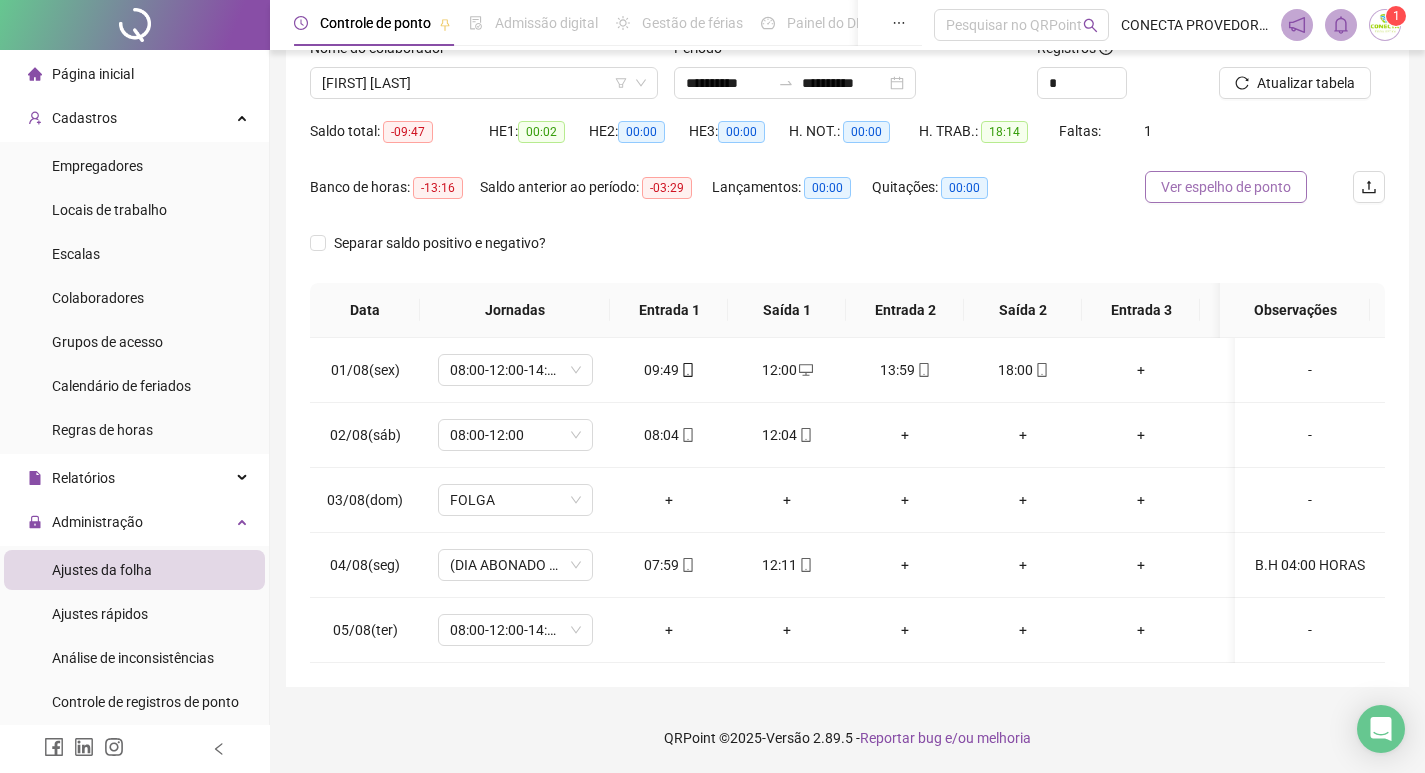 click on "Ver espelho de ponto" at bounding box center (1226, 187) 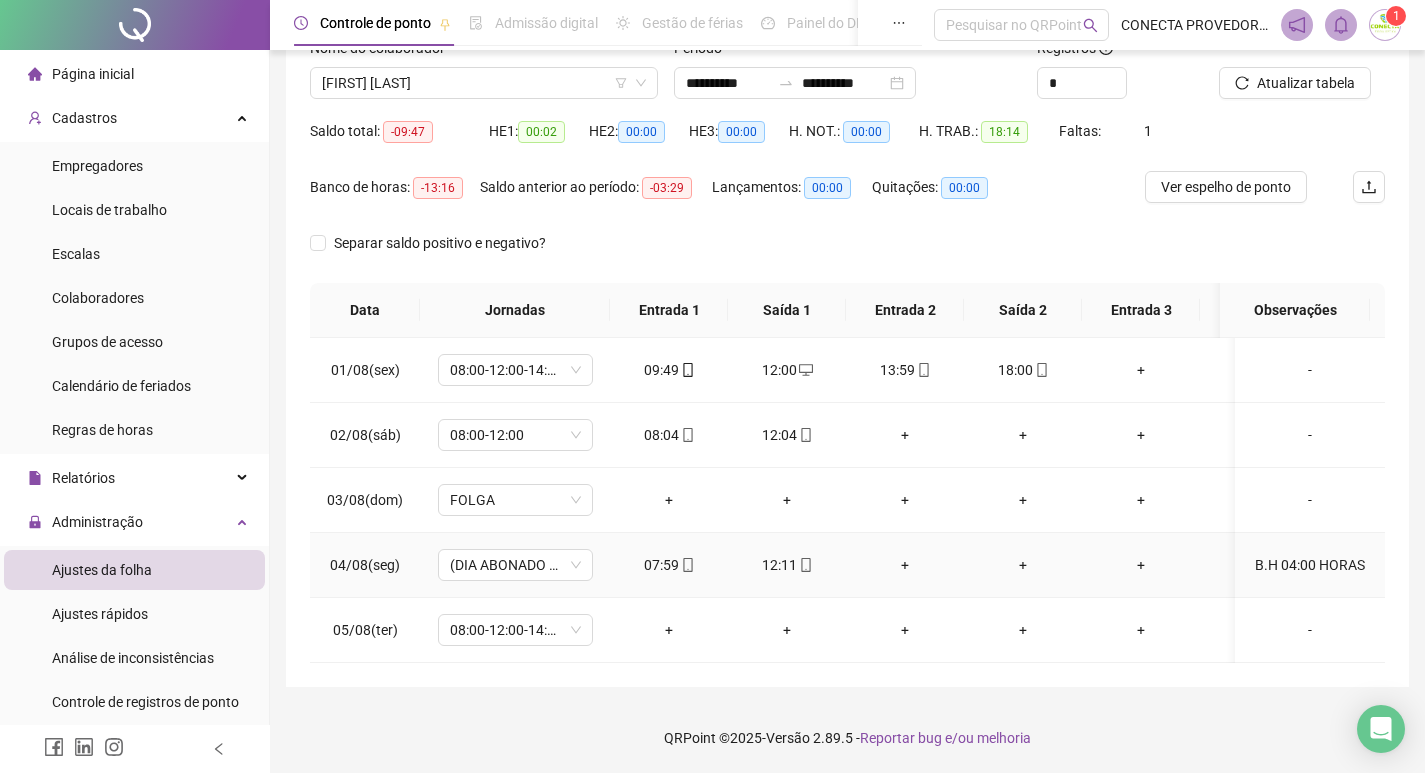 click on "B.H 04:00 HORAS" at bounding box center [1310, 565] 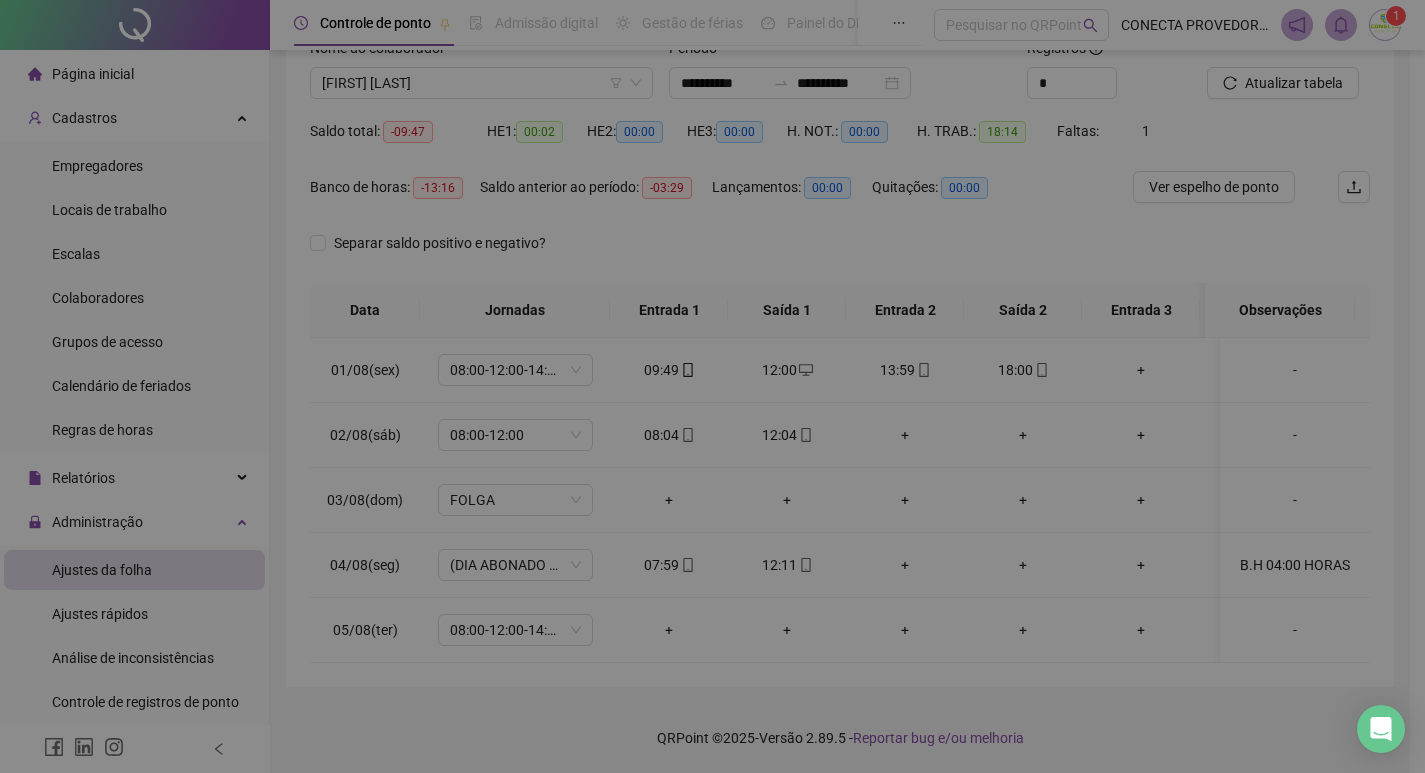 type on "*****" 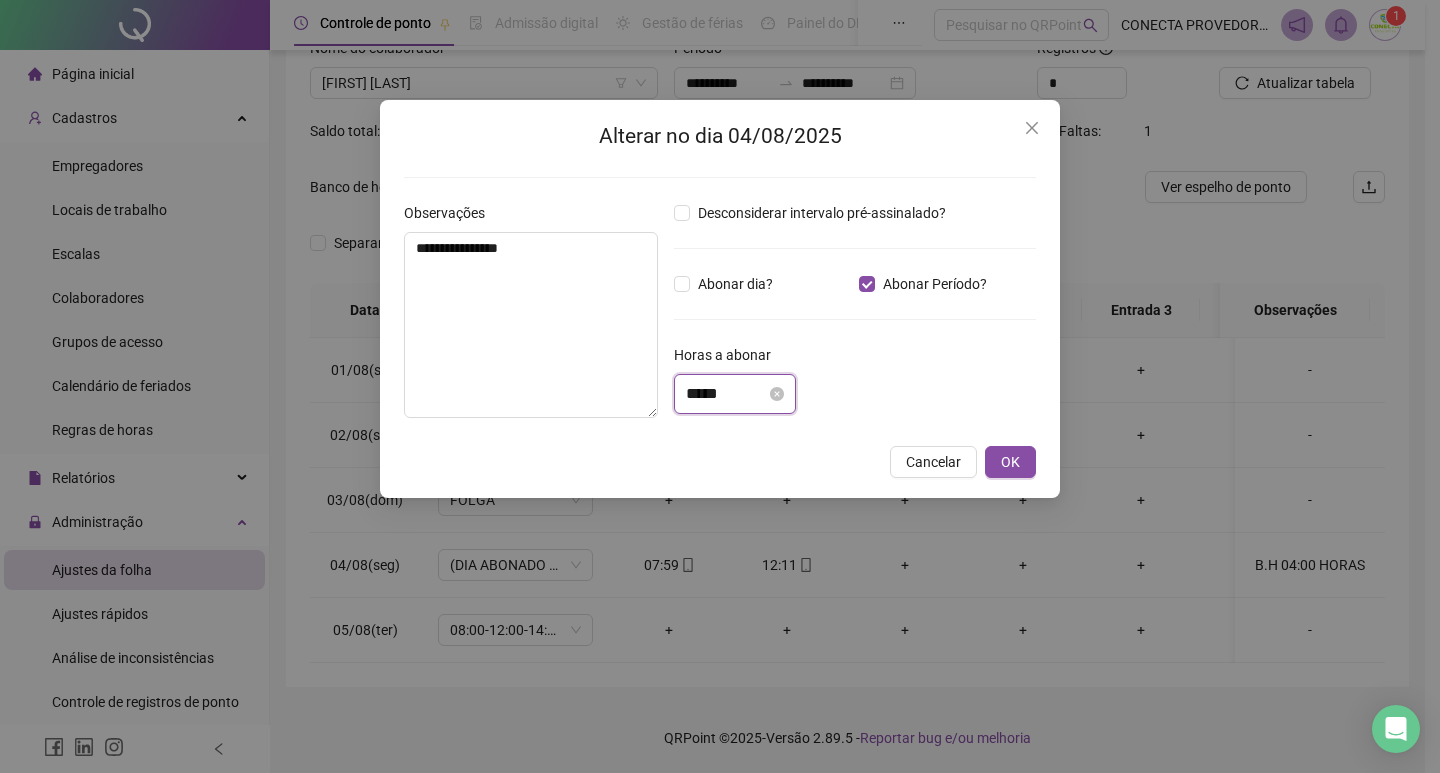 click on "*****" at bounding box center (726, 394) 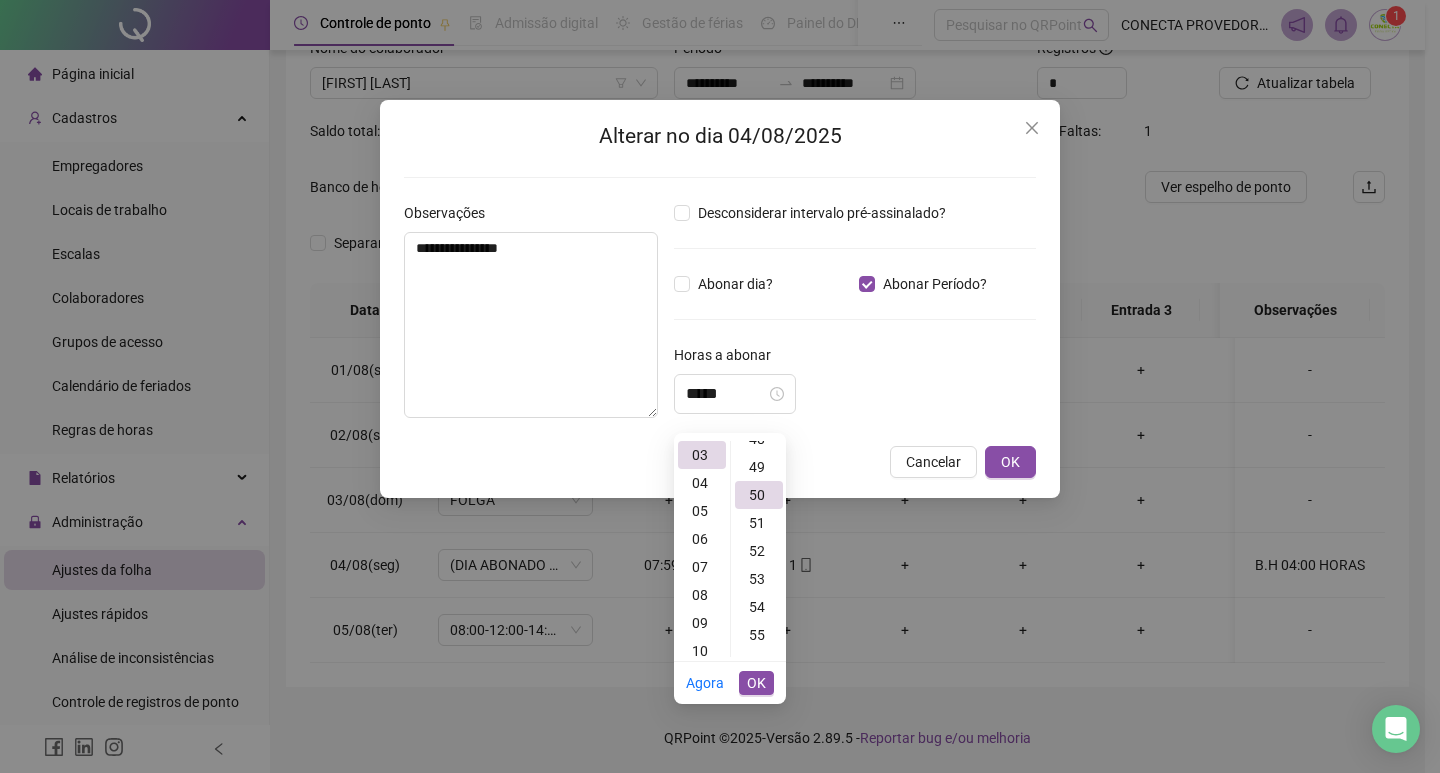 scroll, scrollTop: 1320, scrollLeft: 0, axis: vertical 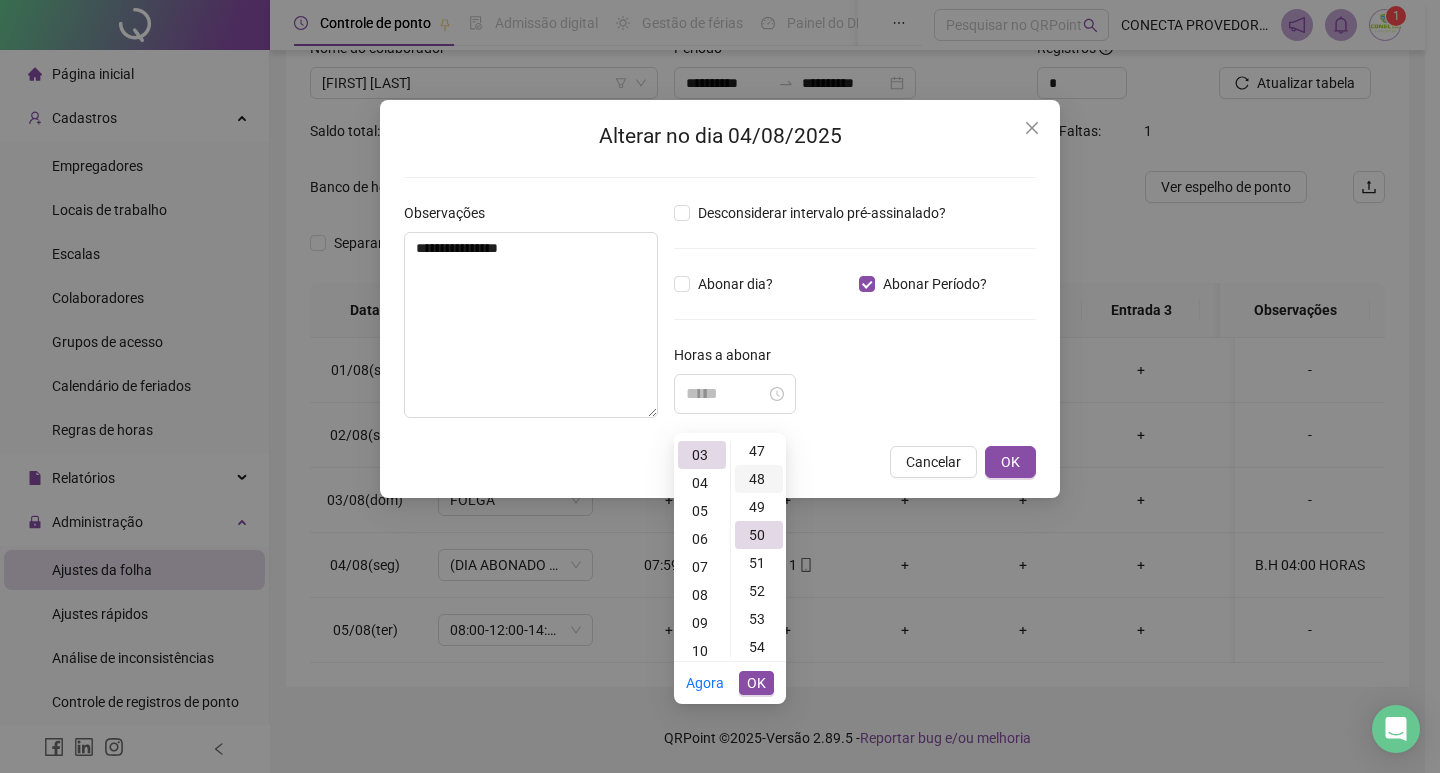 click on "48" at bounding box center (759, 479) 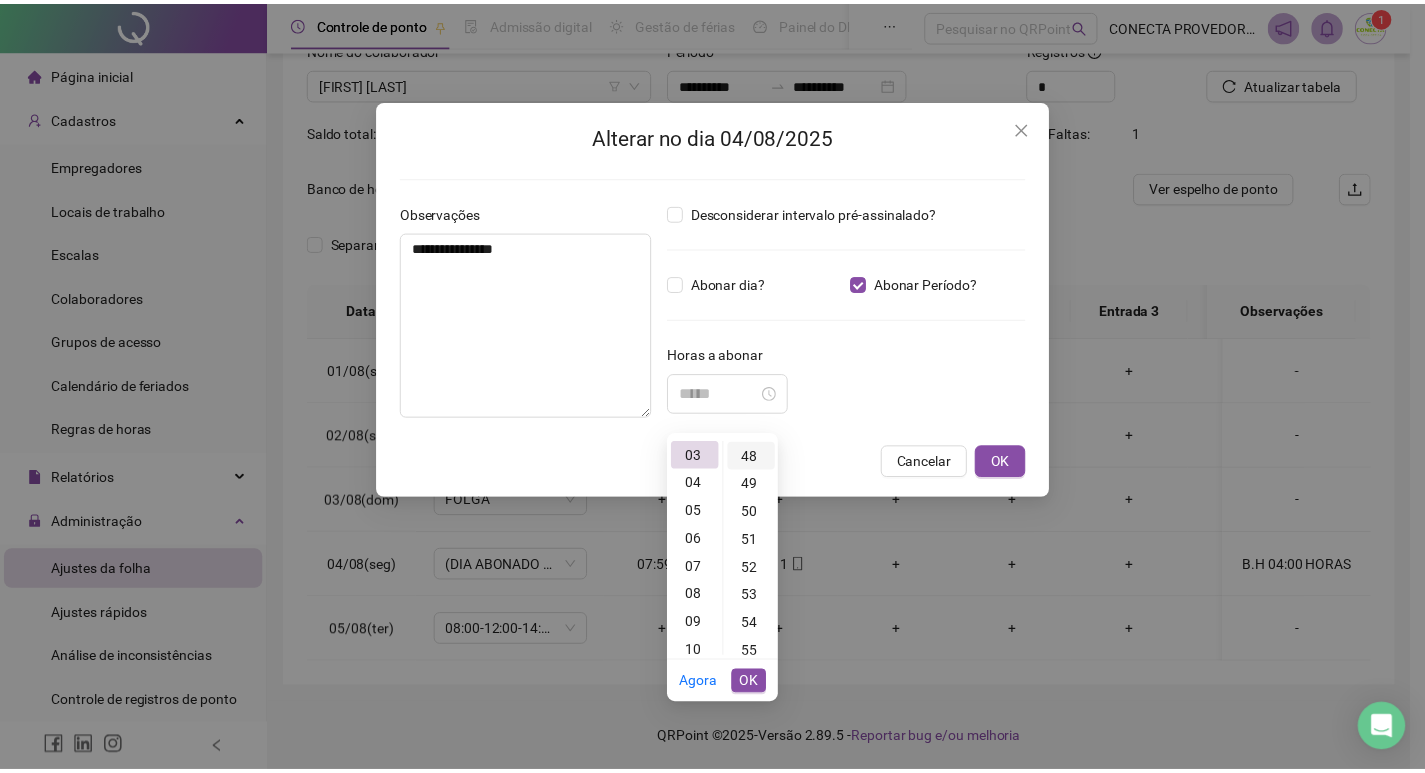 scroll, scrollTop: 1344, scrollLeft: 0, axis: vertical 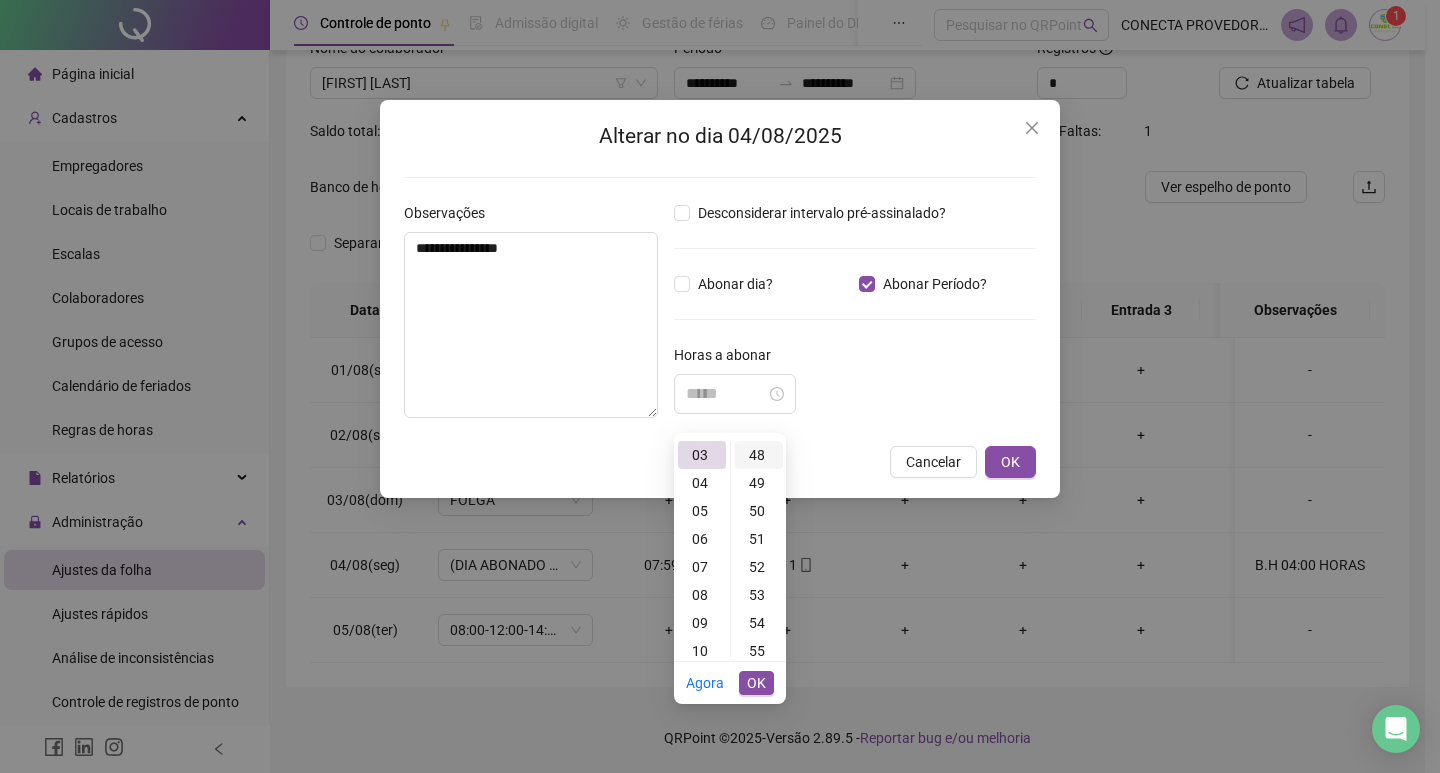 click on "48" at bounding box center [759, 455] 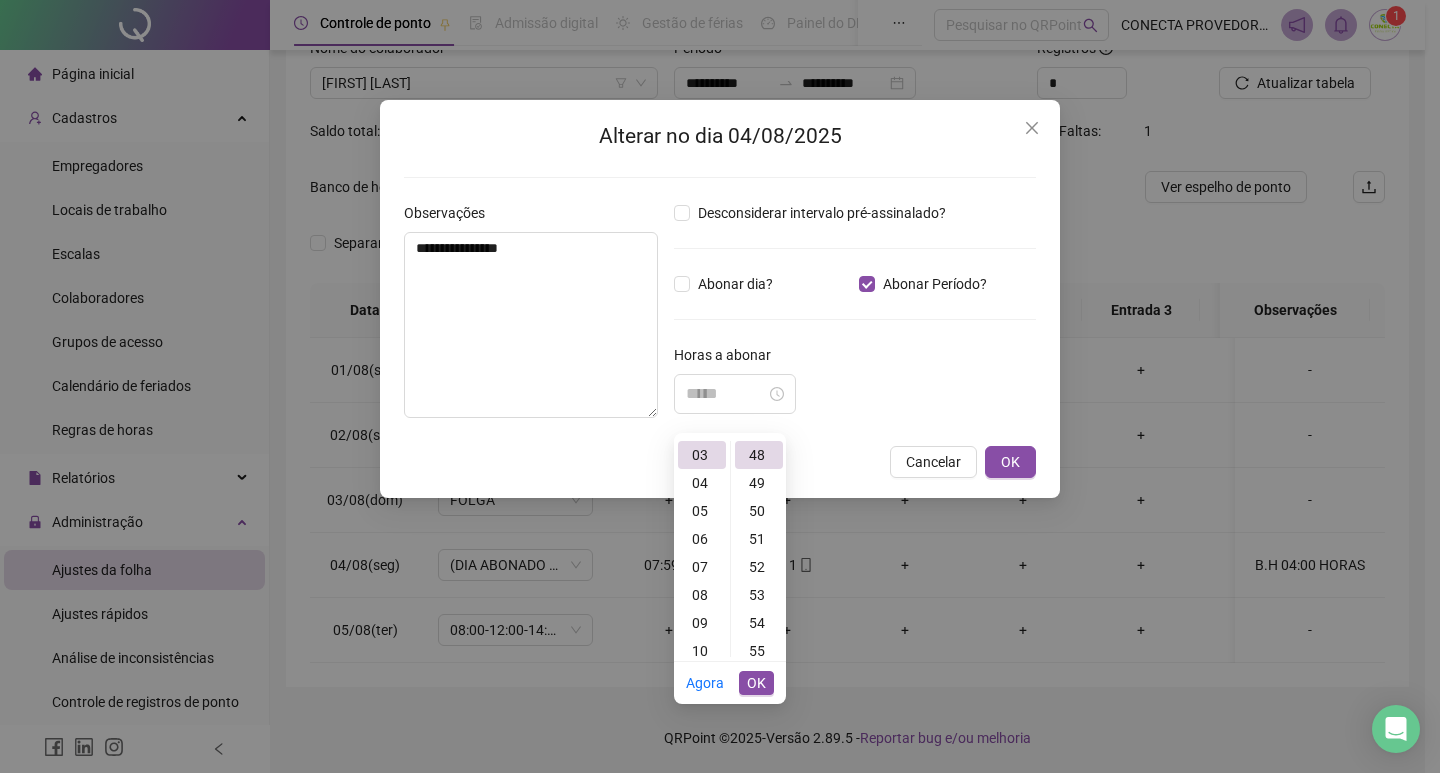 type on "*****" 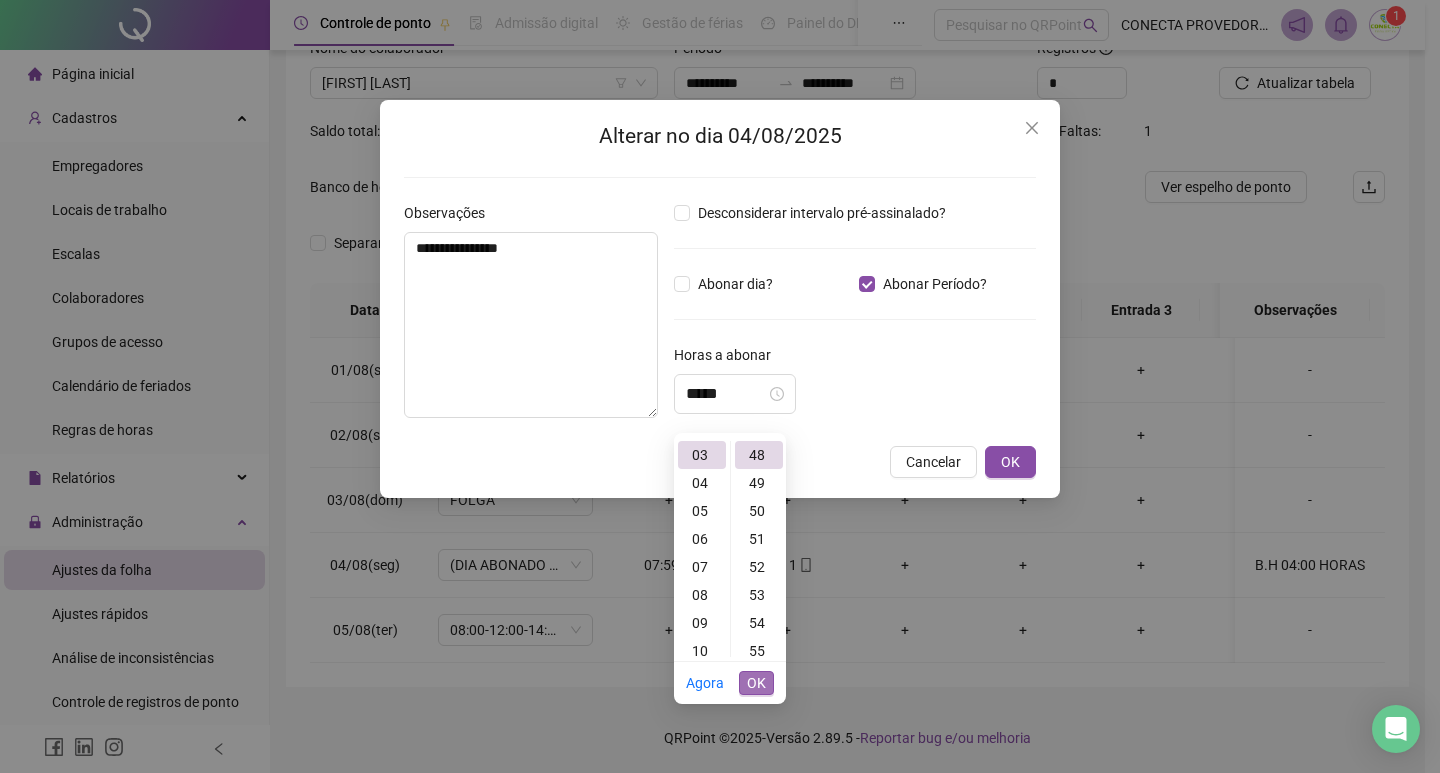 click on "OK" at bounding box center (756, 683) 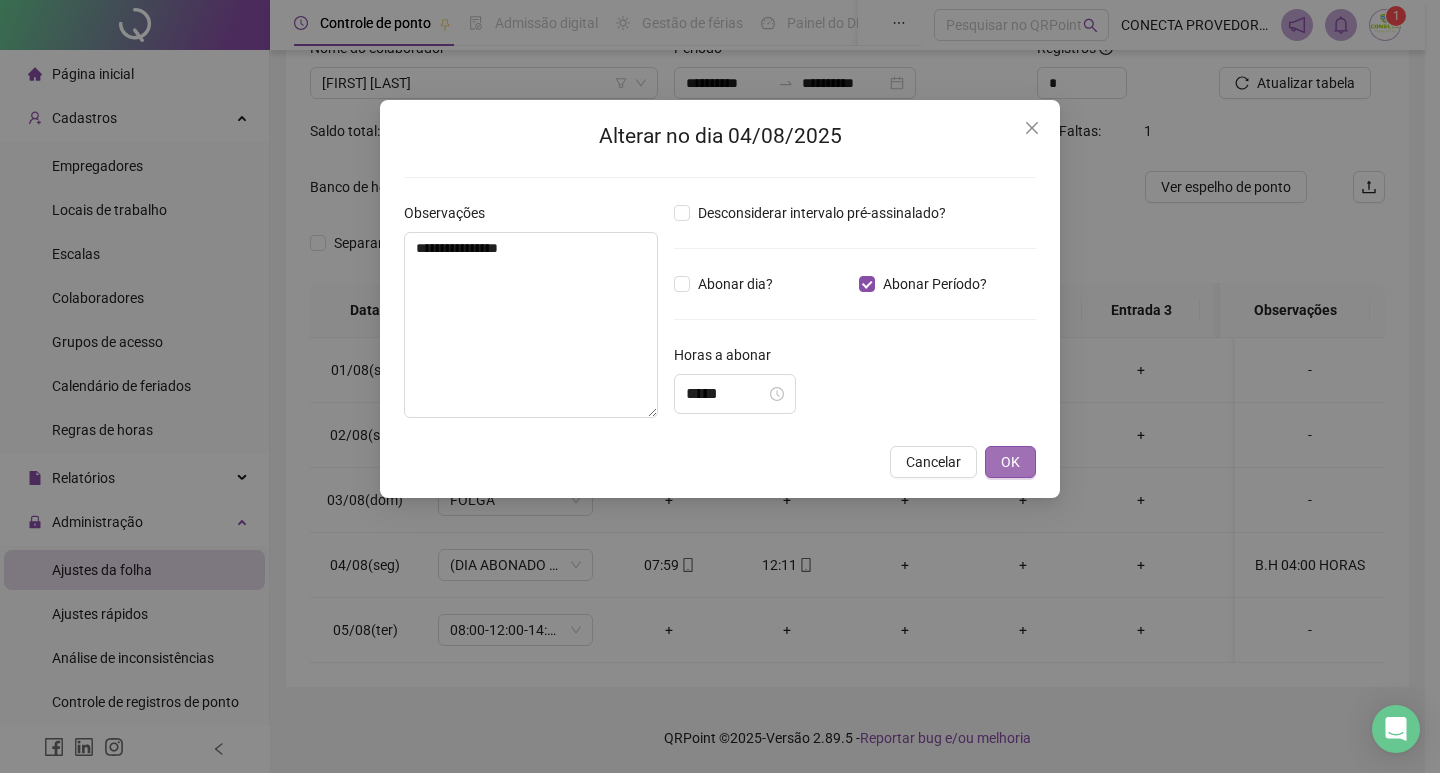 click on "OK" at bounding box center [1010, 462] 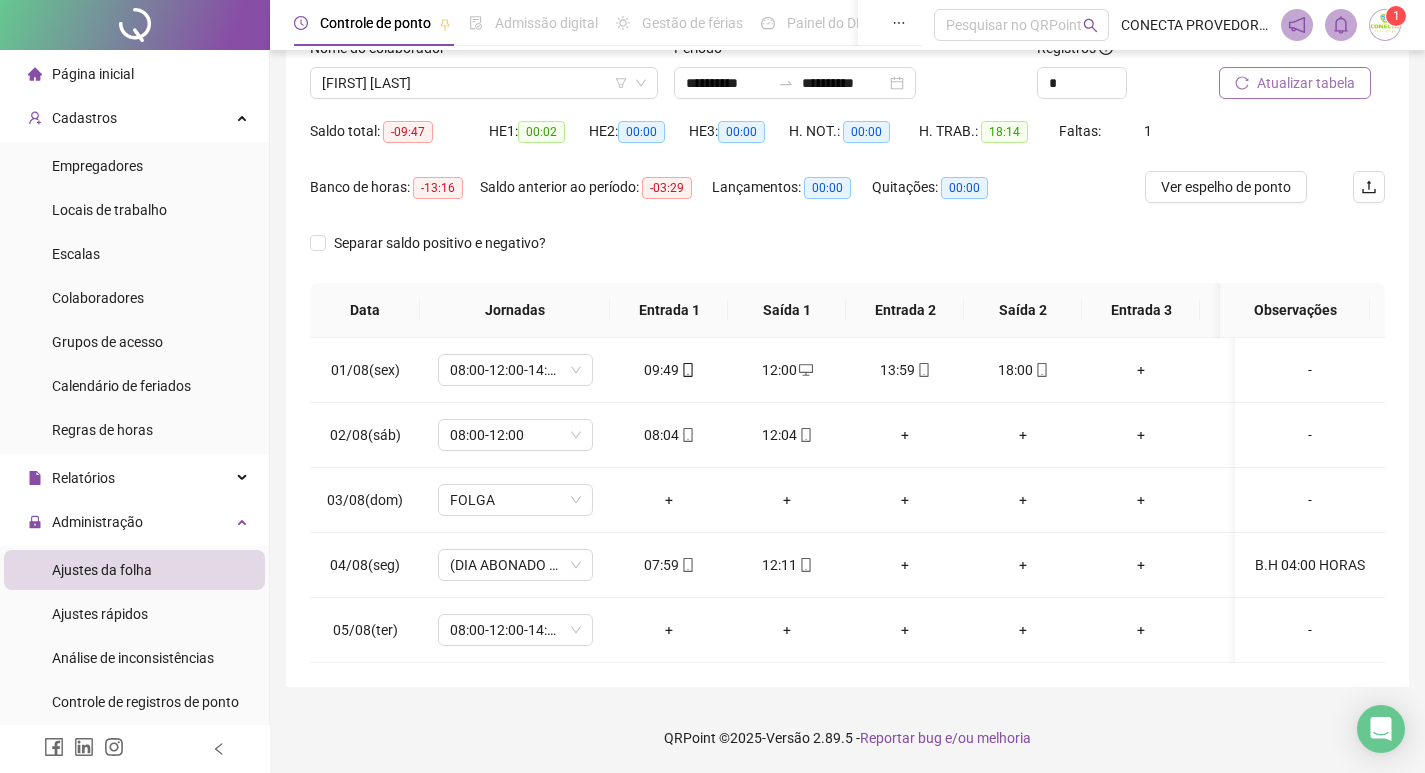 click on "Atualizar tabela" at bounding box center [1306, 83] 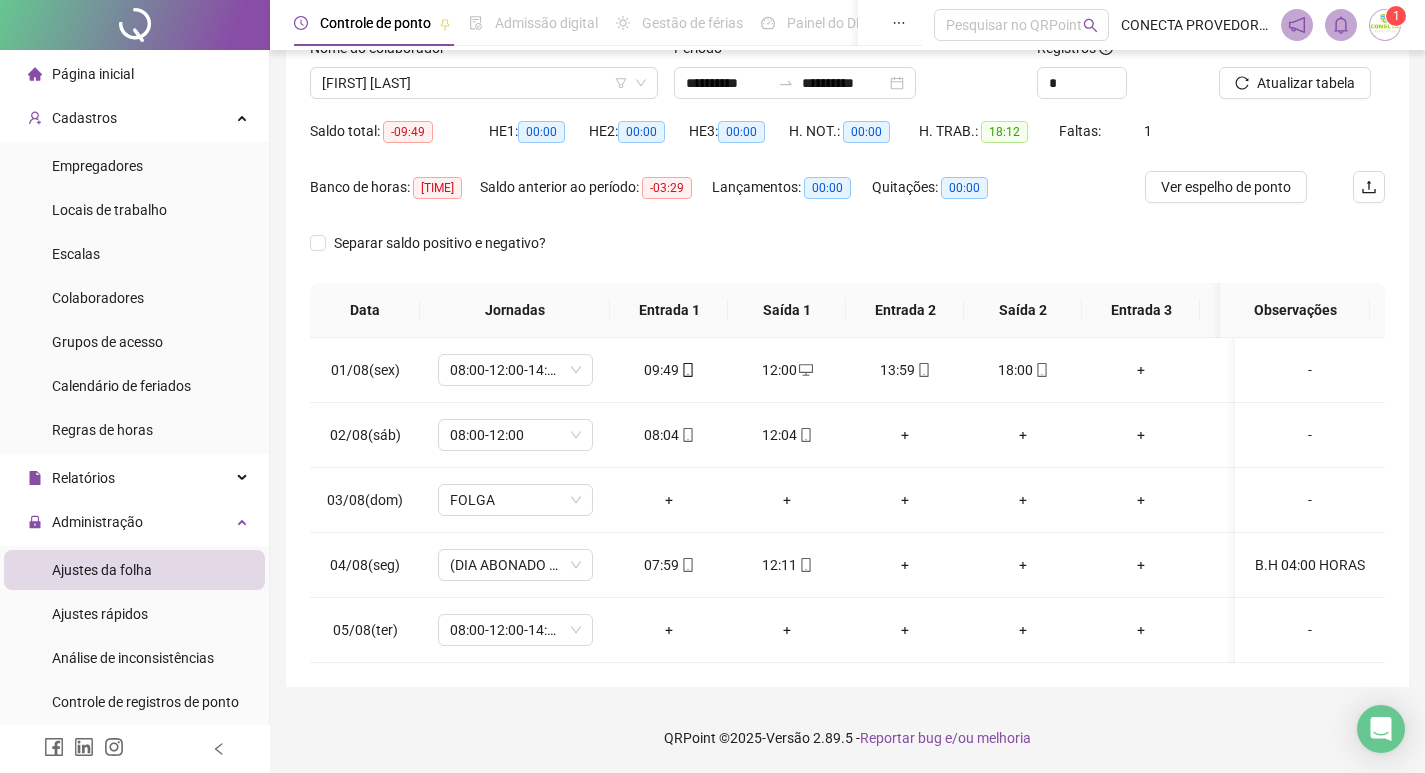 click on "Ver espelho de ponto" at bounding box center [1226, 187] 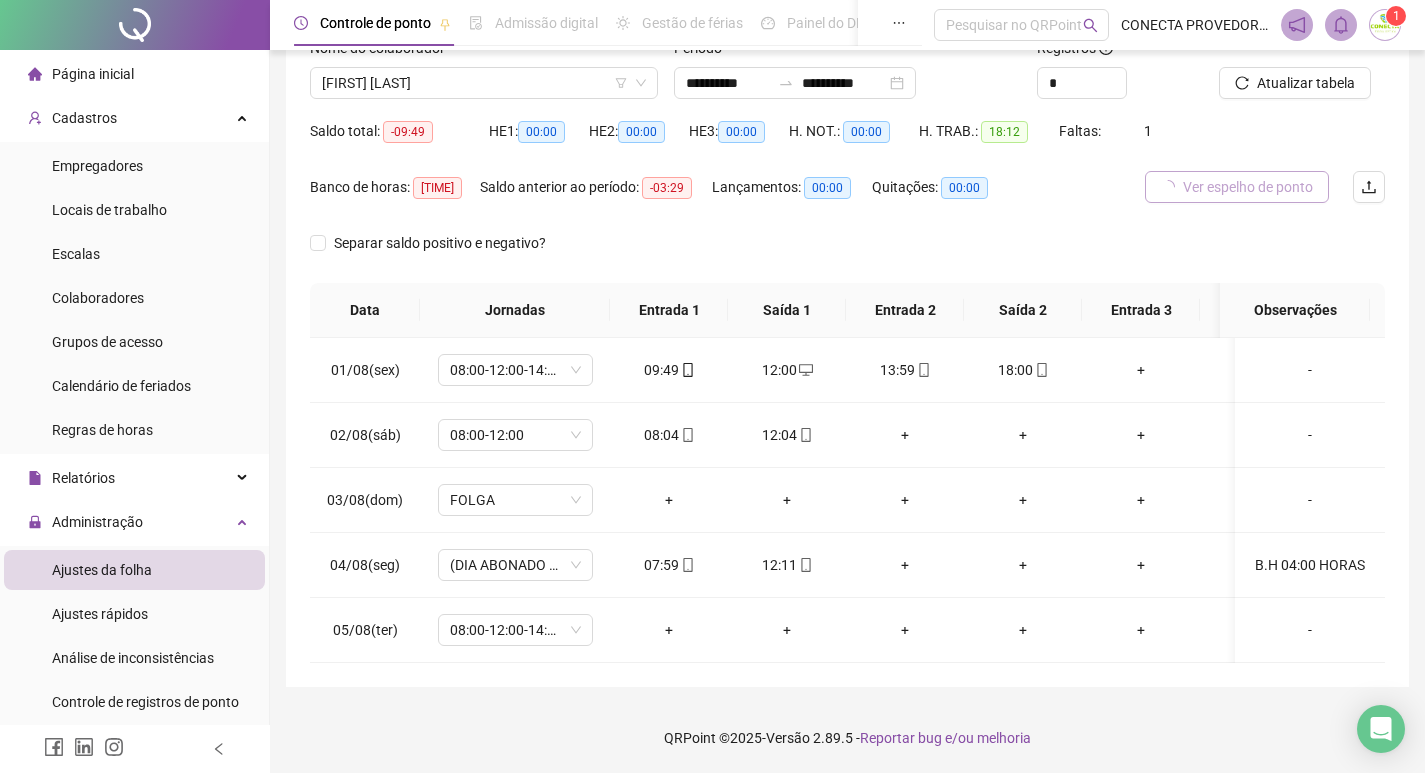 click on "Ver espelho de ponto" at bounding box center (1248, 187) 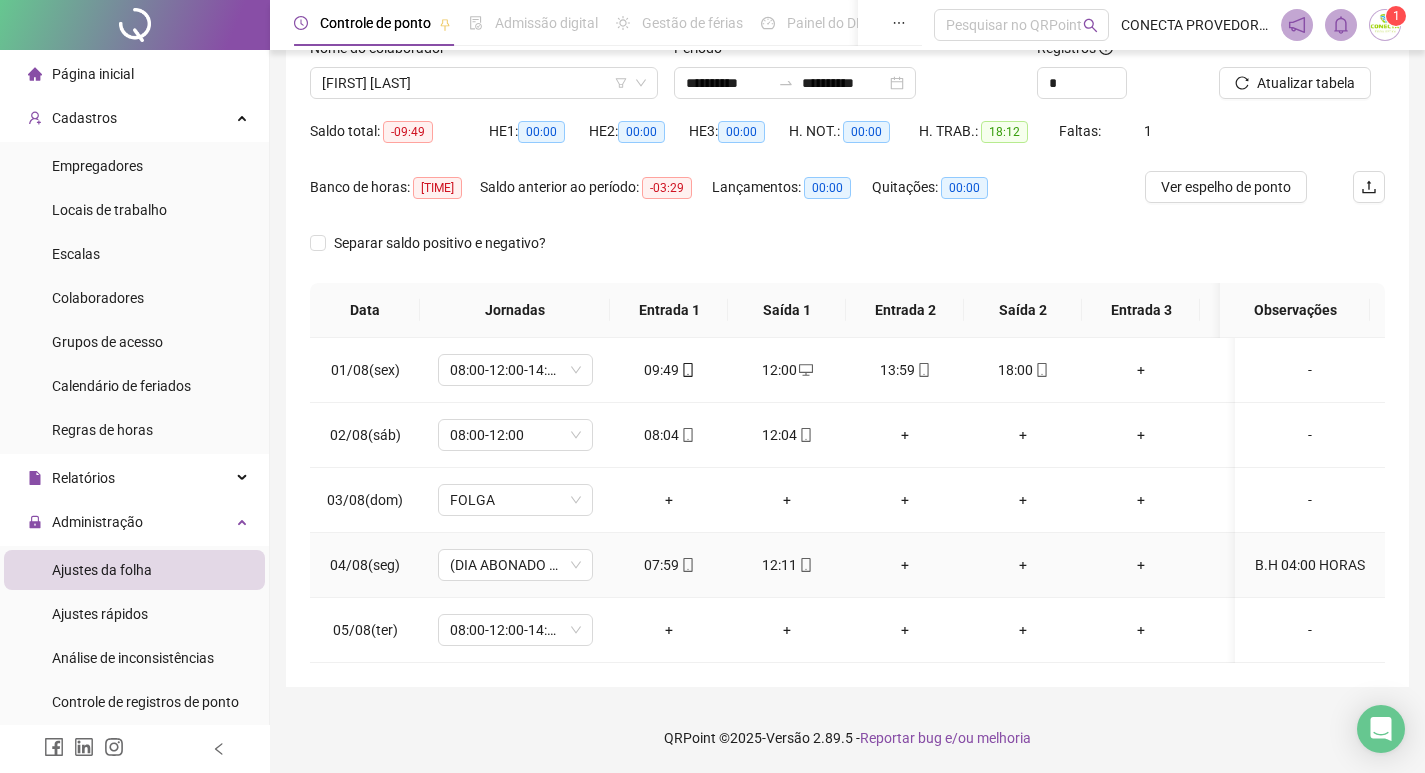 click on "B.H 04:00 HORAS" at bounding box center [1310, 565] 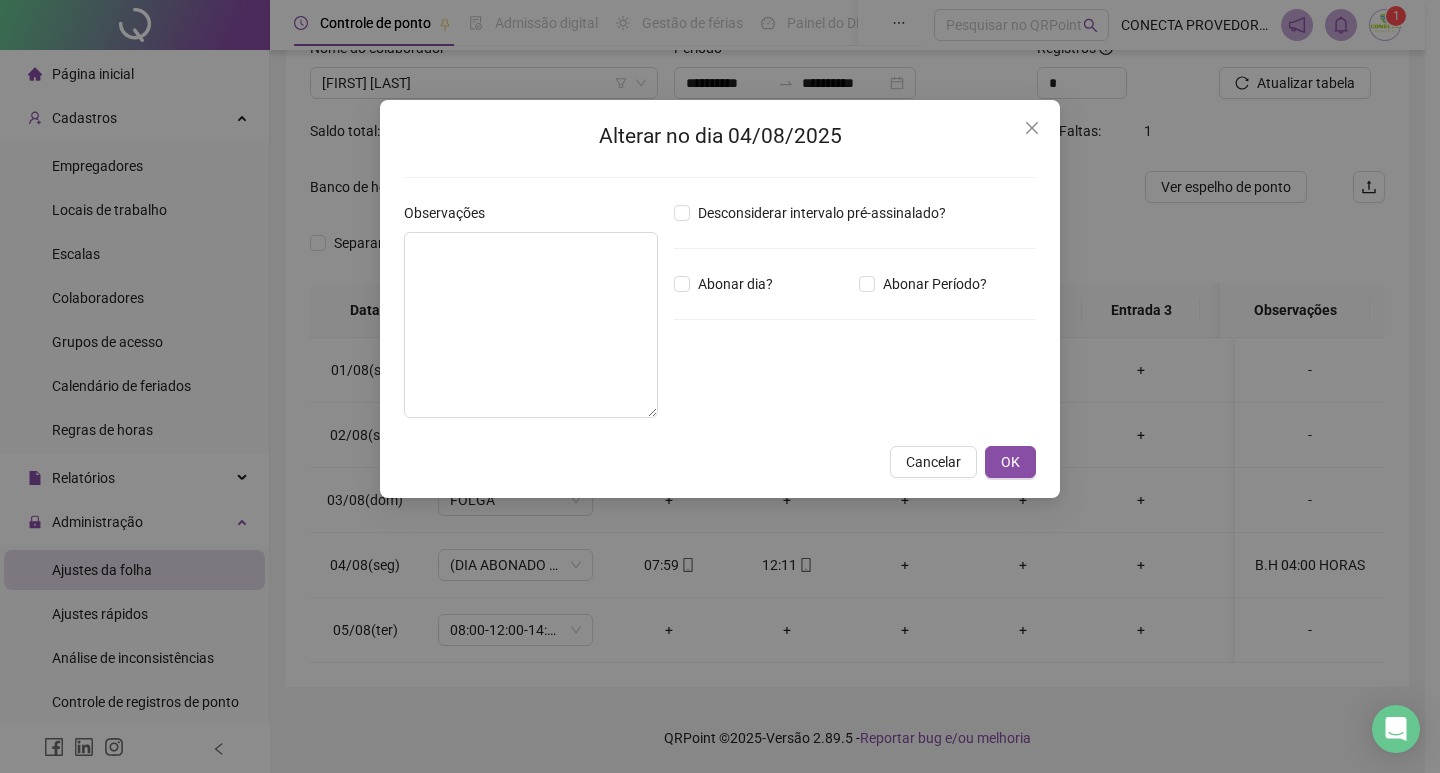 type on "**********" 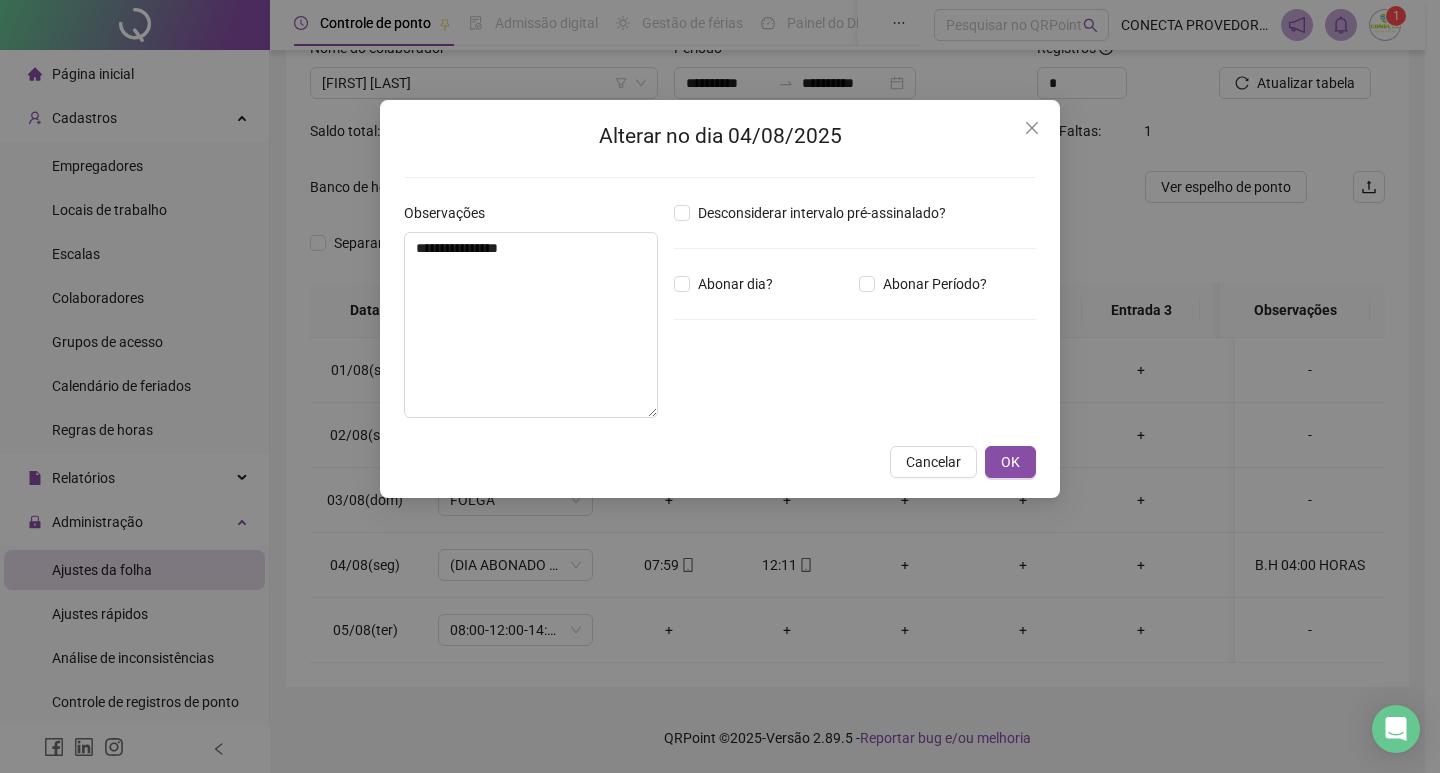 type on "*****" 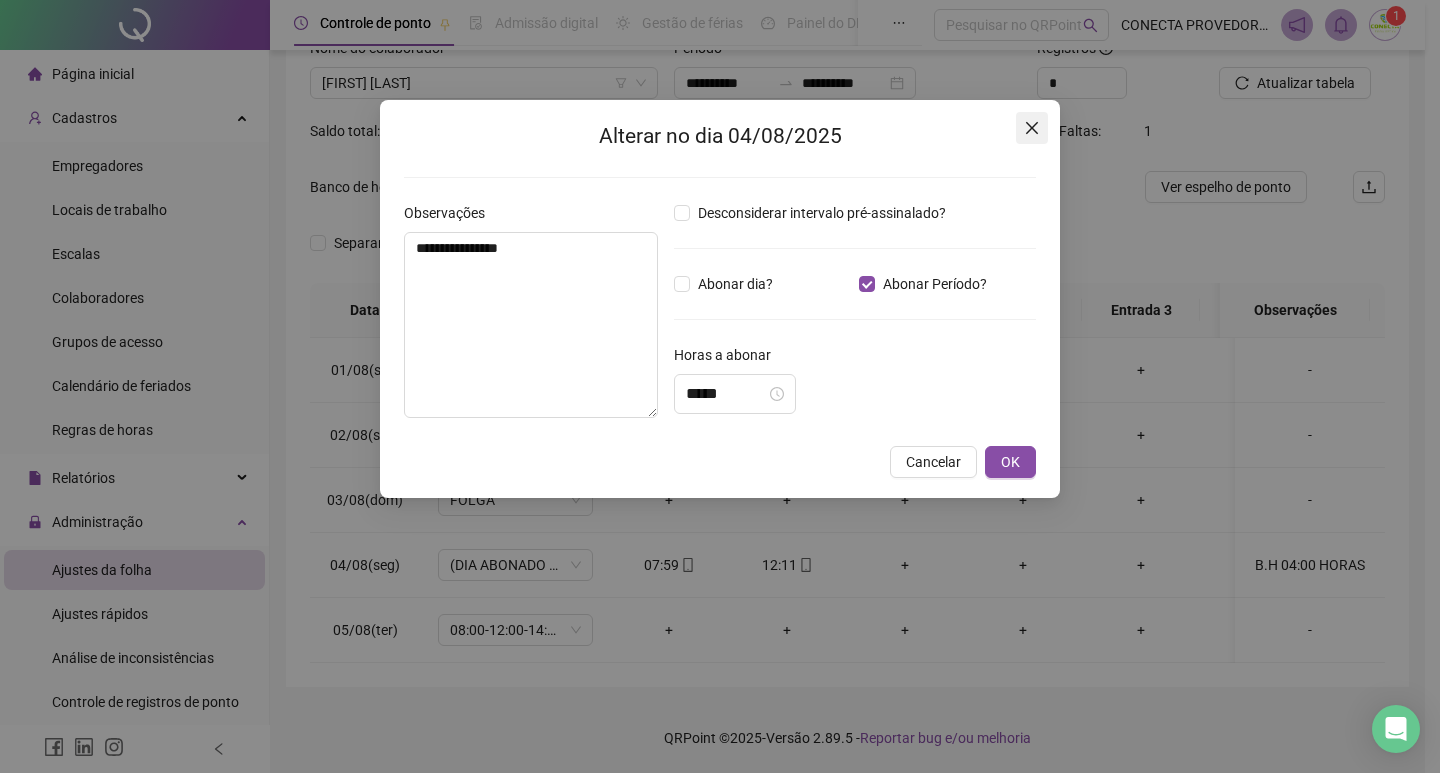 click at bounding box center (1032, 128) 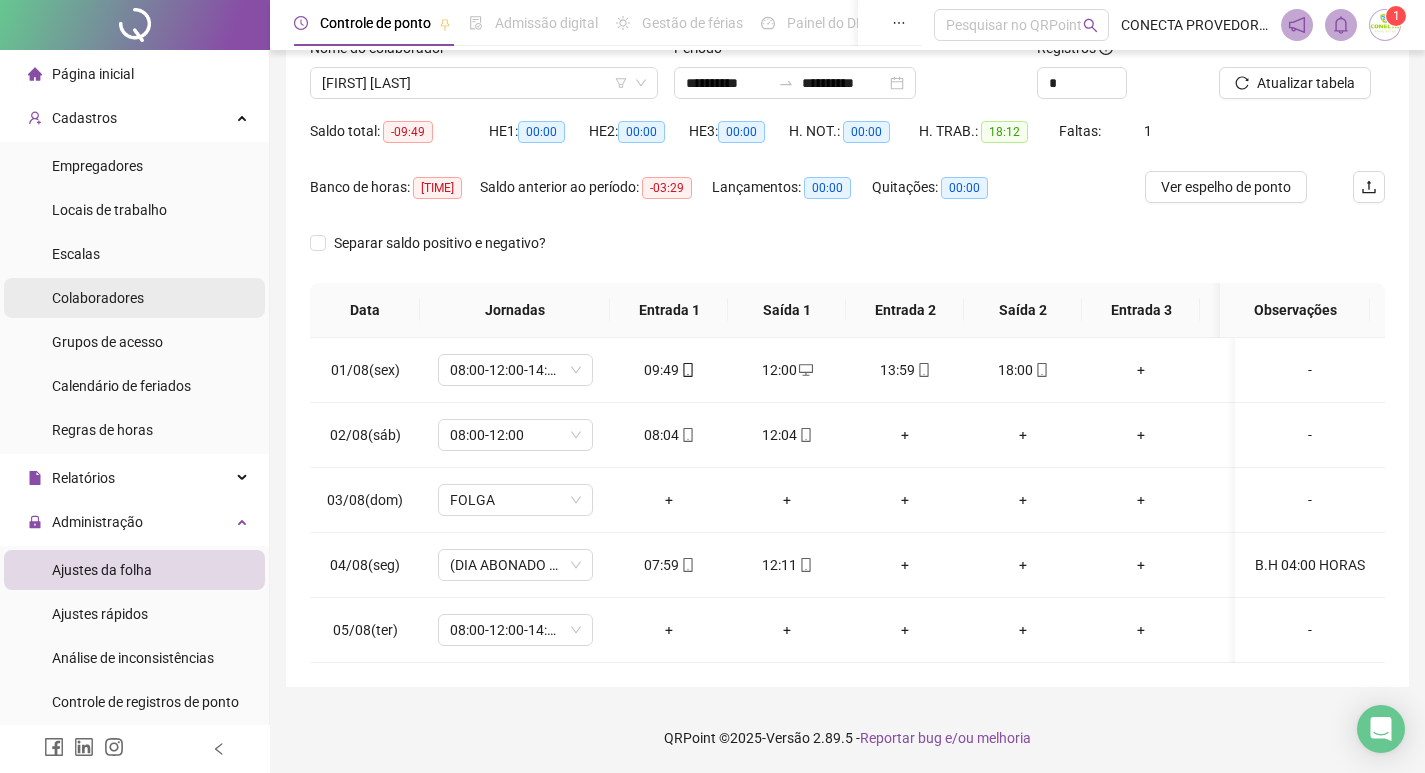 click on "Colaboradores" at bounding box center (98, 298) 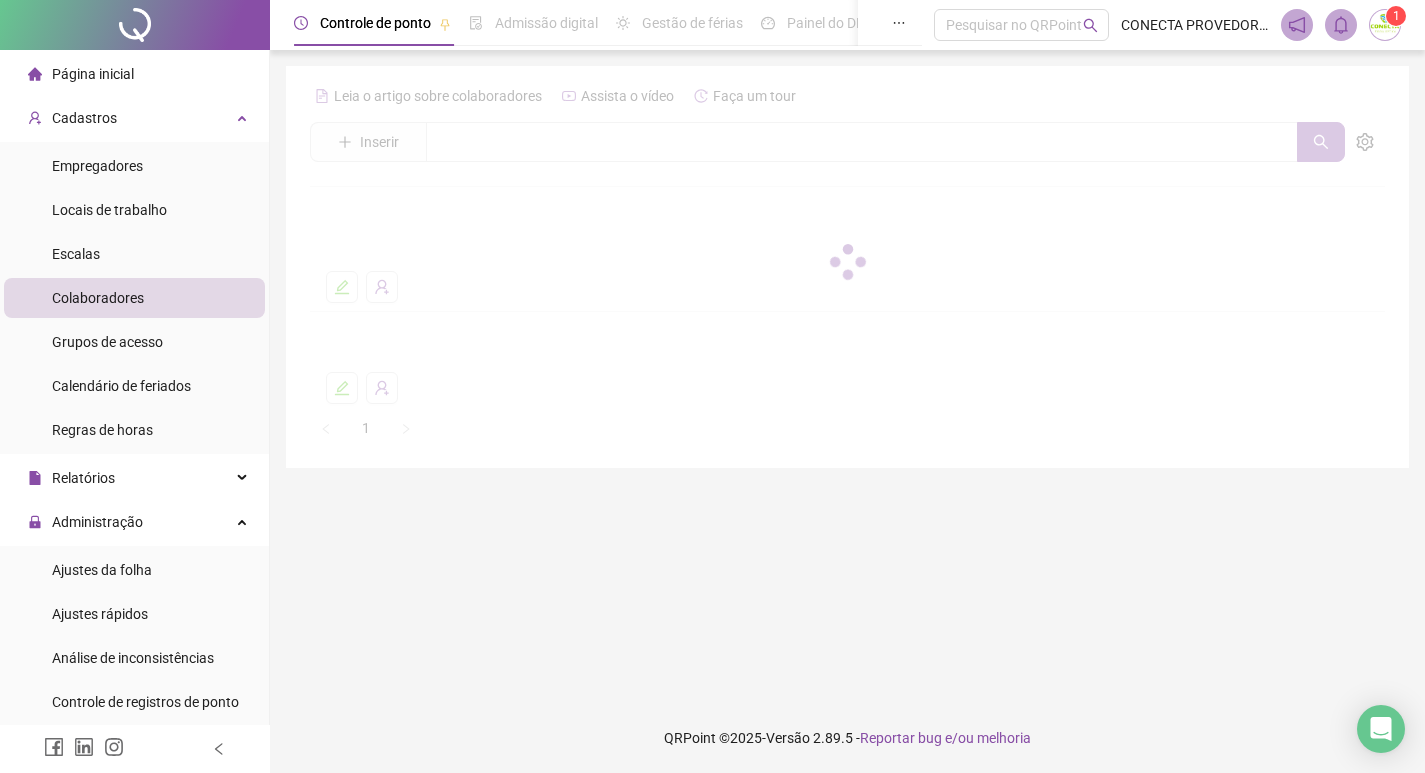 scroll, scrollTop: 0, scrollLeft: 0, axis: both 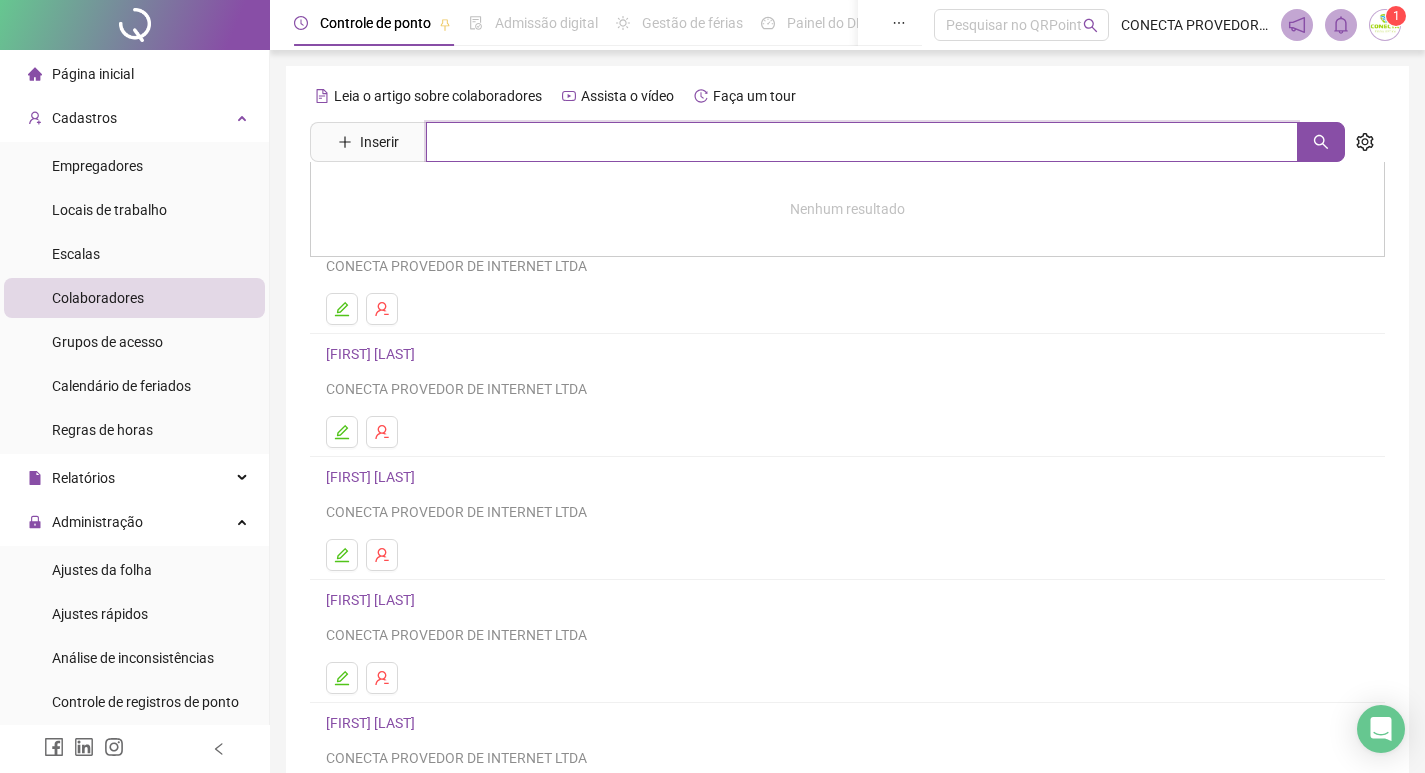 click at bounding box center [862, 142] 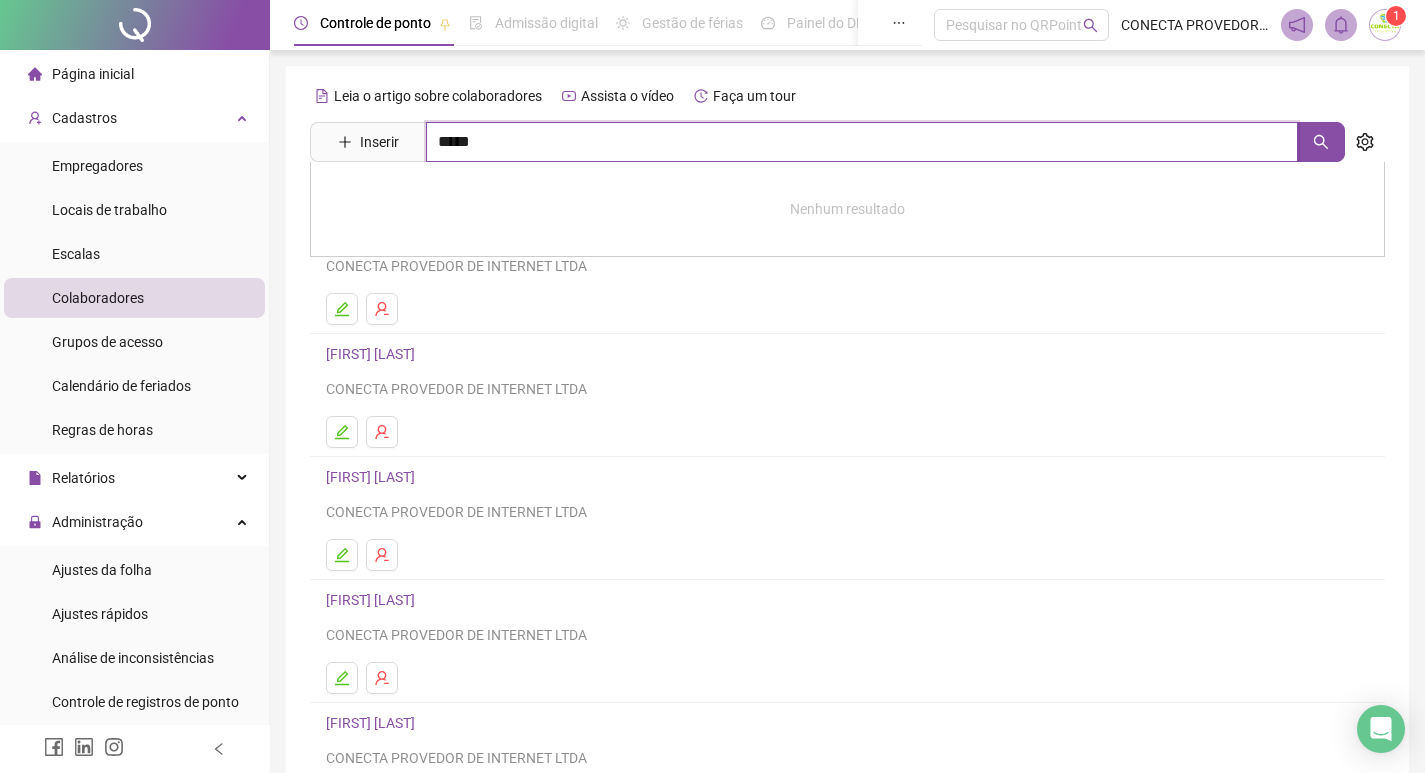 drag, startPoint x: 1338, startPoint y: 141, endPoint x: 1283, endPoint y: 166, distance: 60.41523 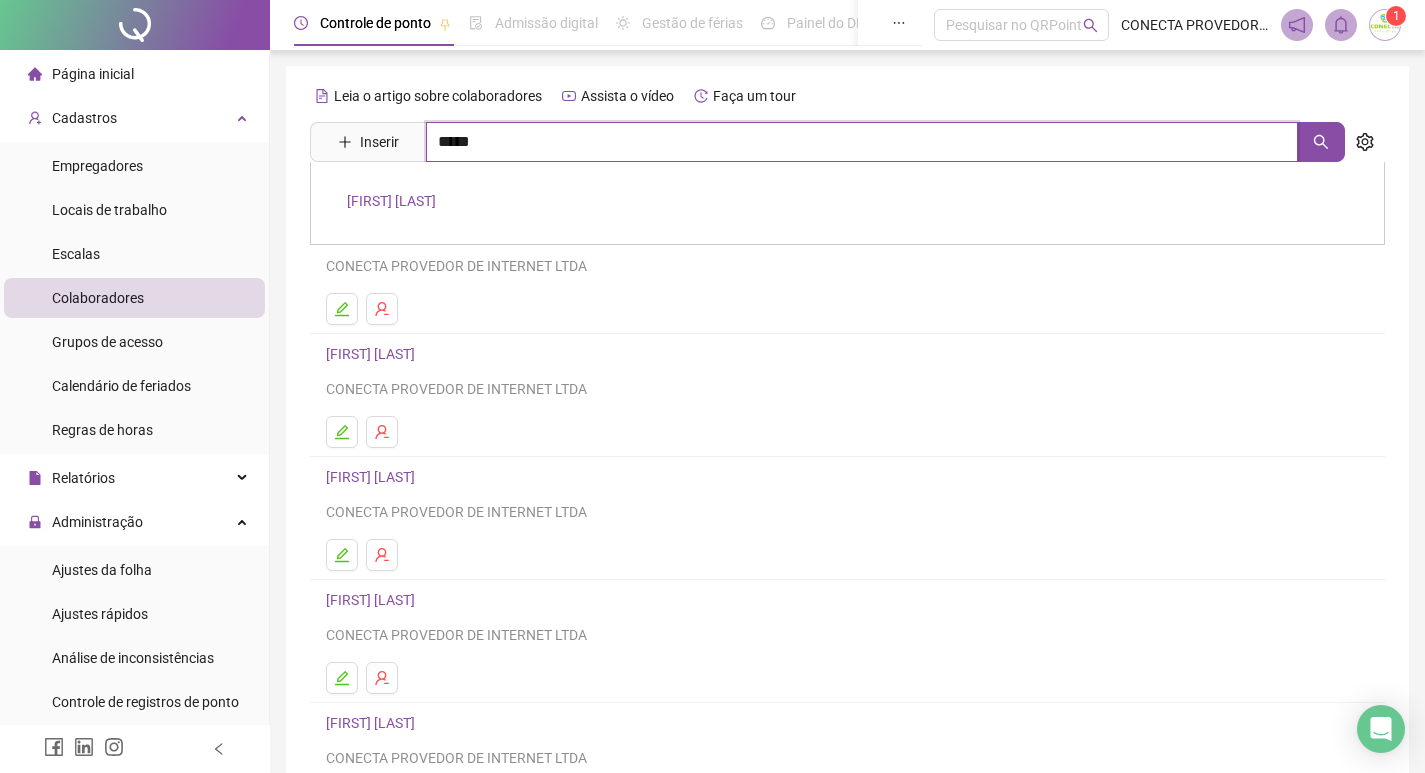 type on "*****" 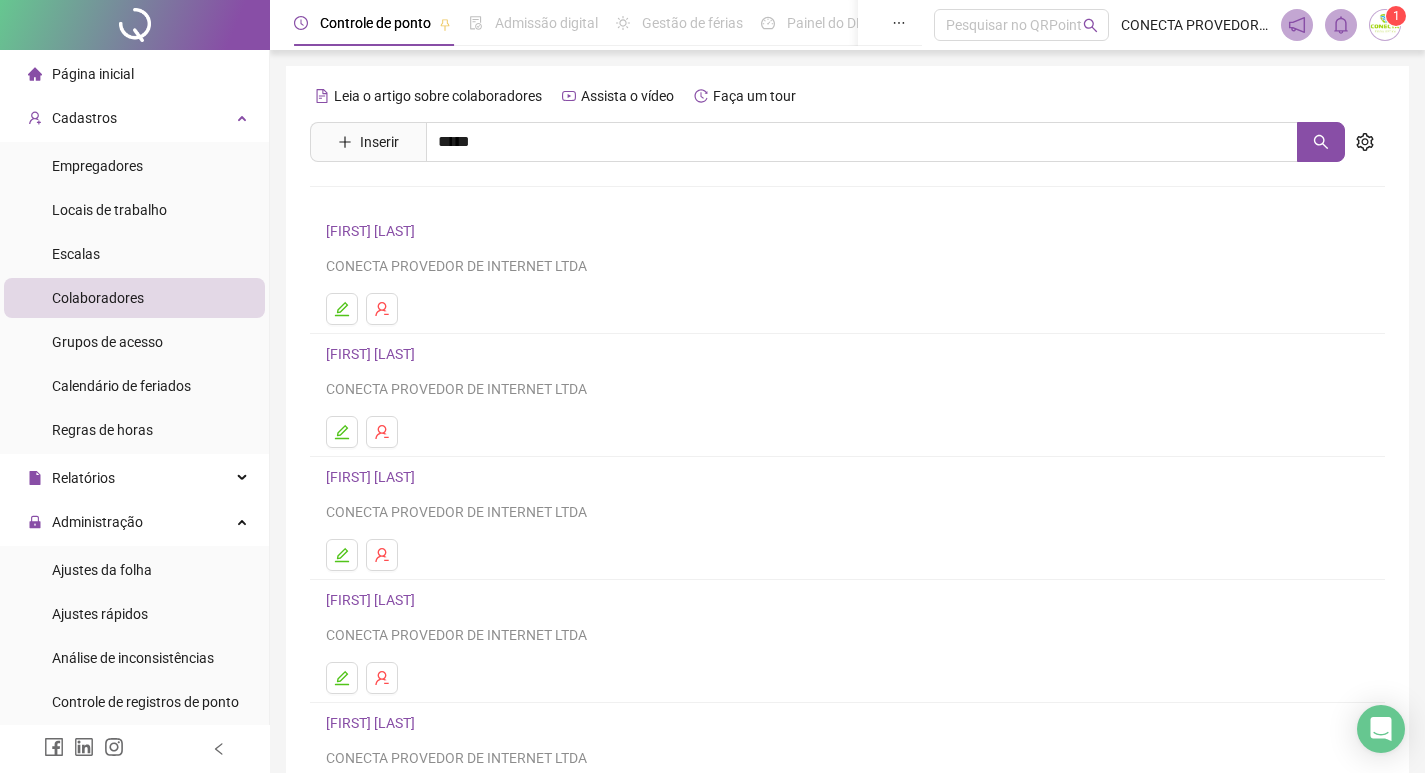 click on "[FIRST] [LAST]" at bounding box center (391, 201) 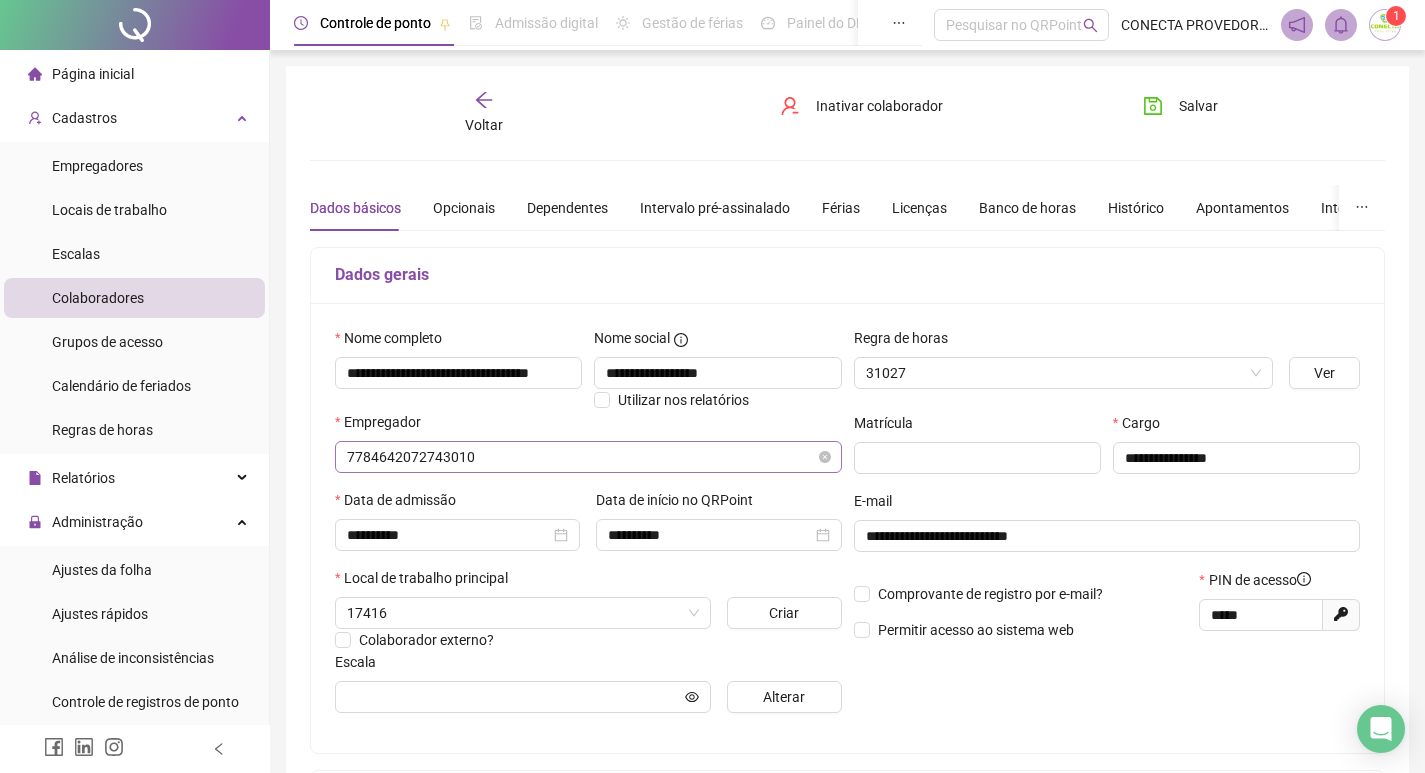 type on "**********" 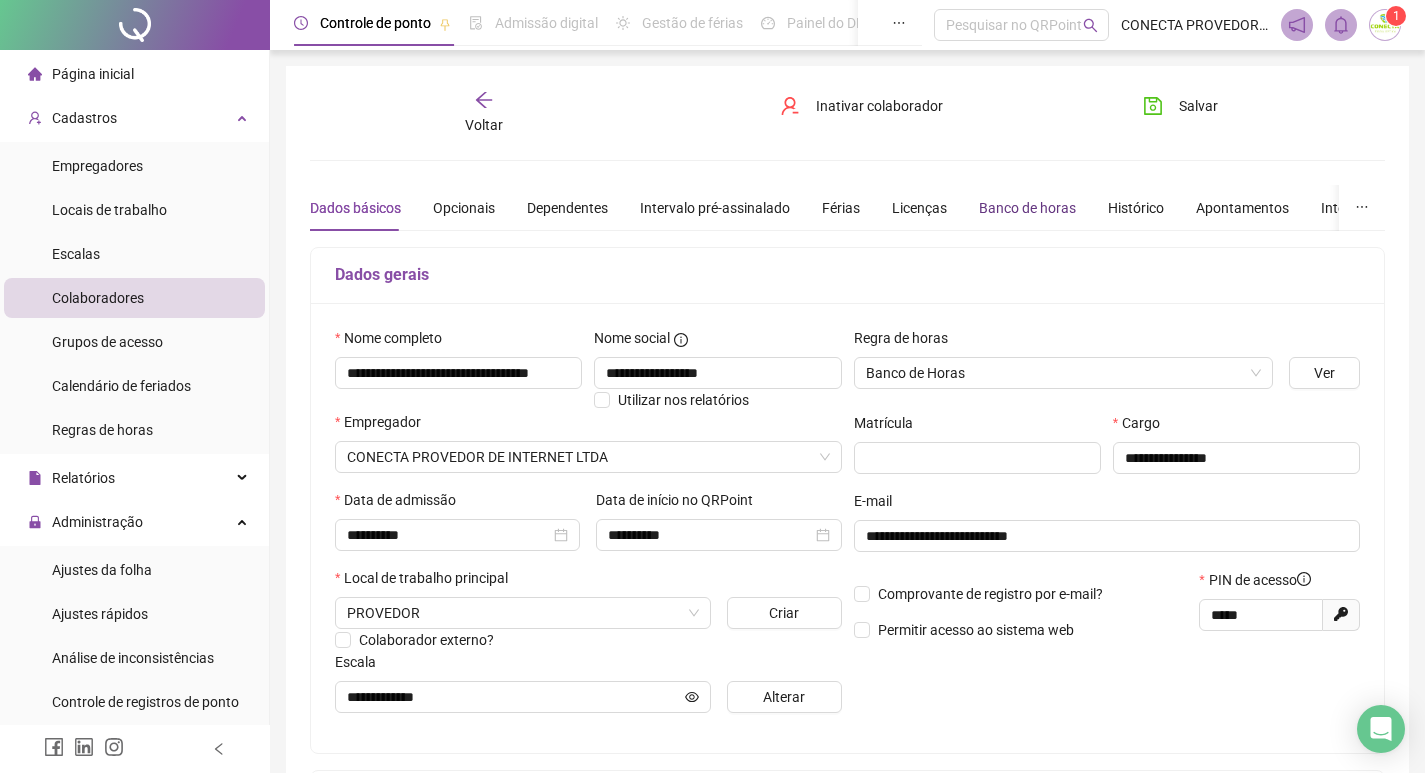 click on "Banco de horas" at bounding box center (1027, 208) 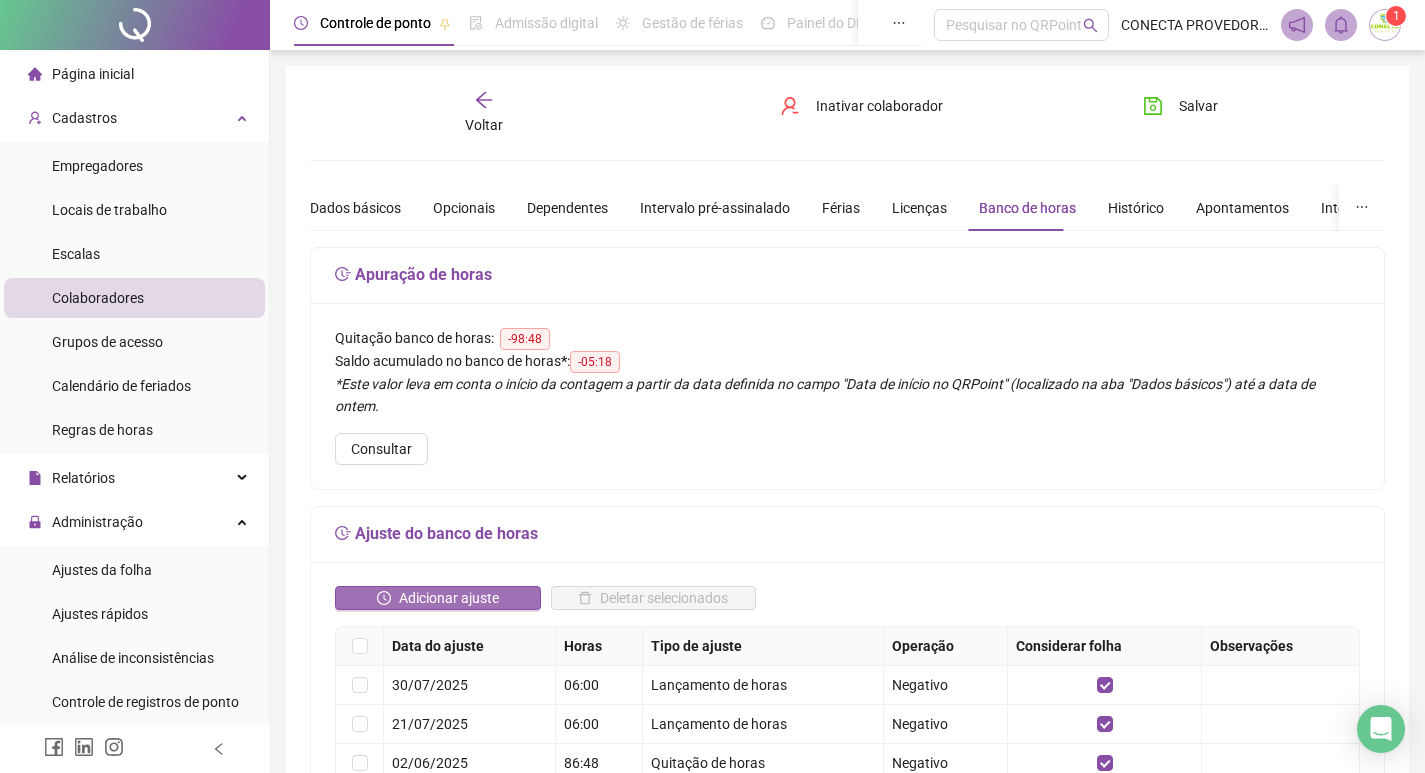 click on "Adicionar ajuste" at bounding box center (449, 598) 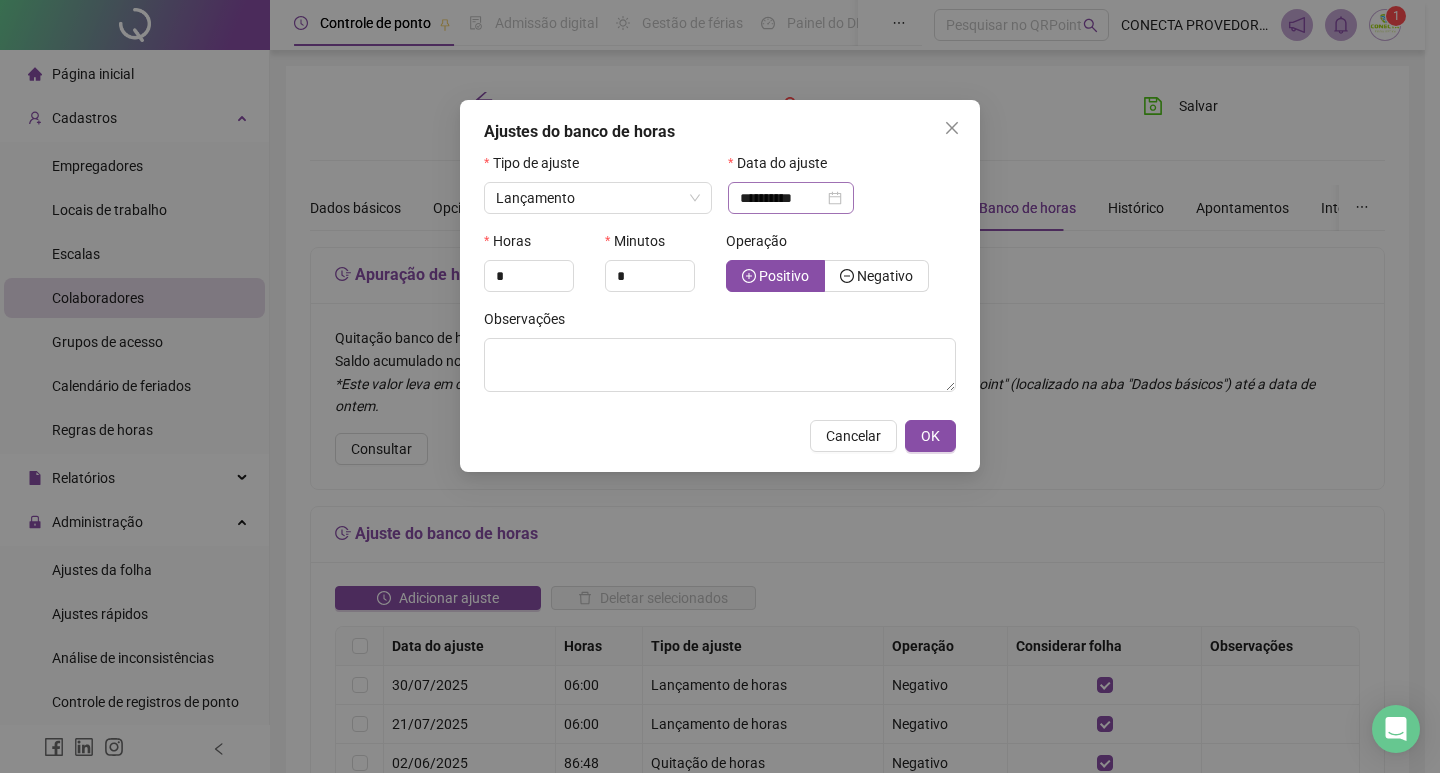 click on "**********" at bounding box center [791, 198] 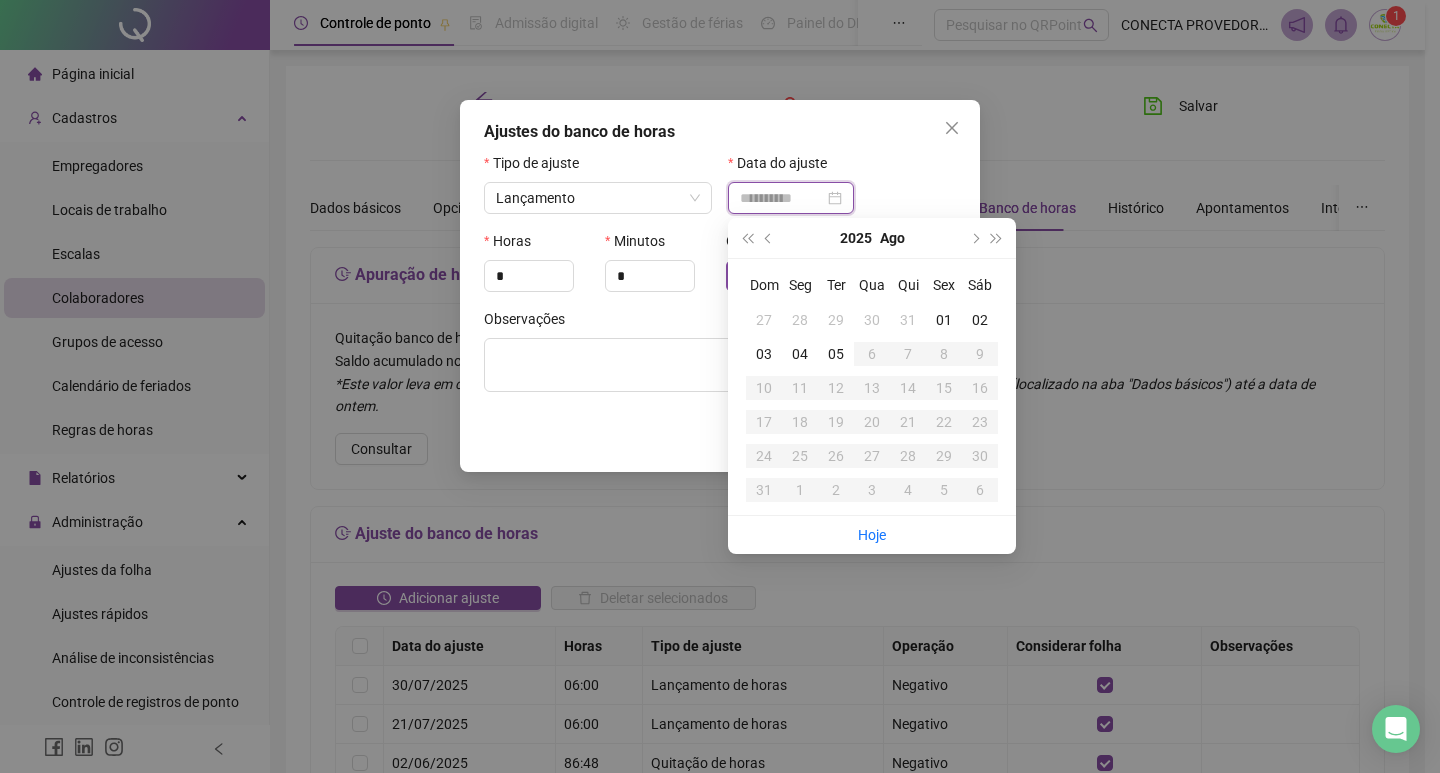 type on "**********" 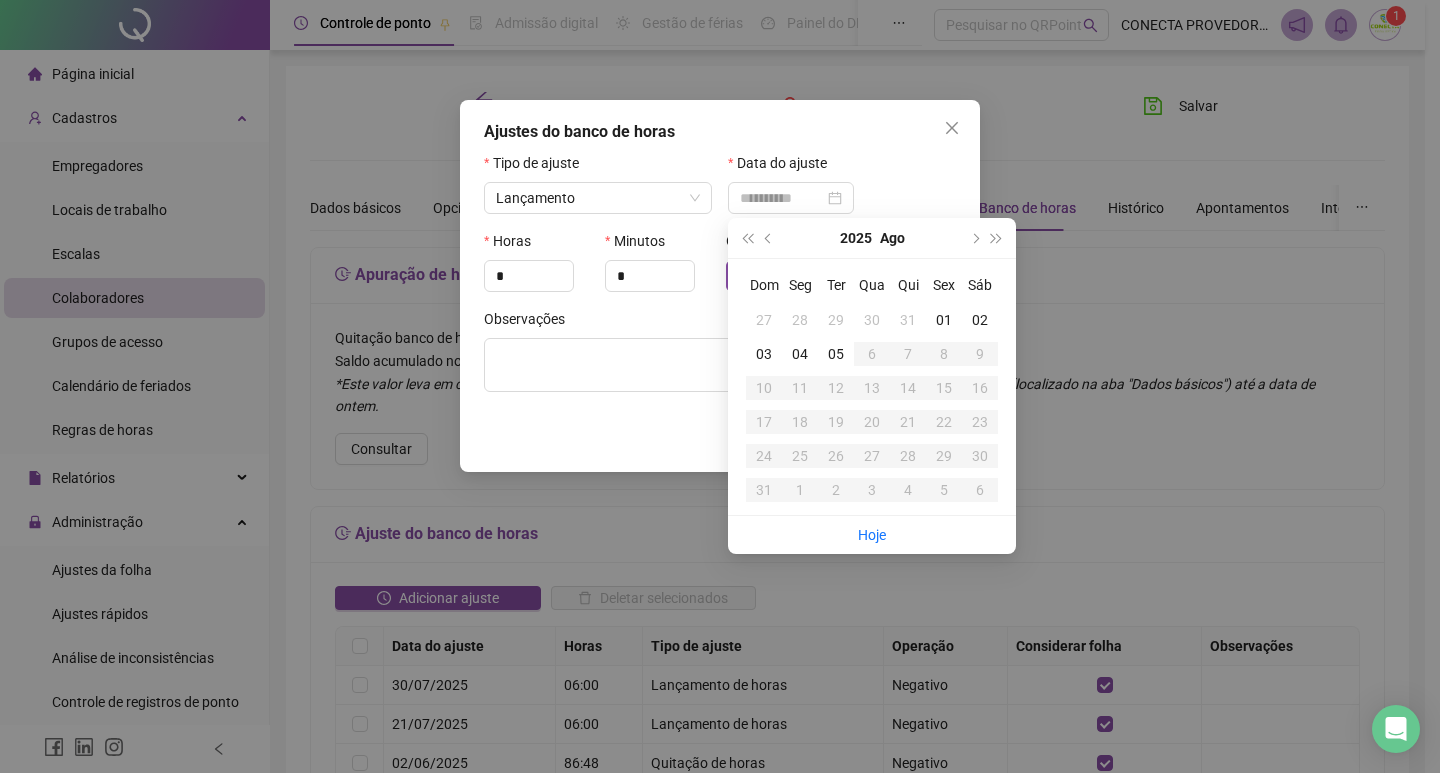 click on "04" at bounding box center (800, 354) 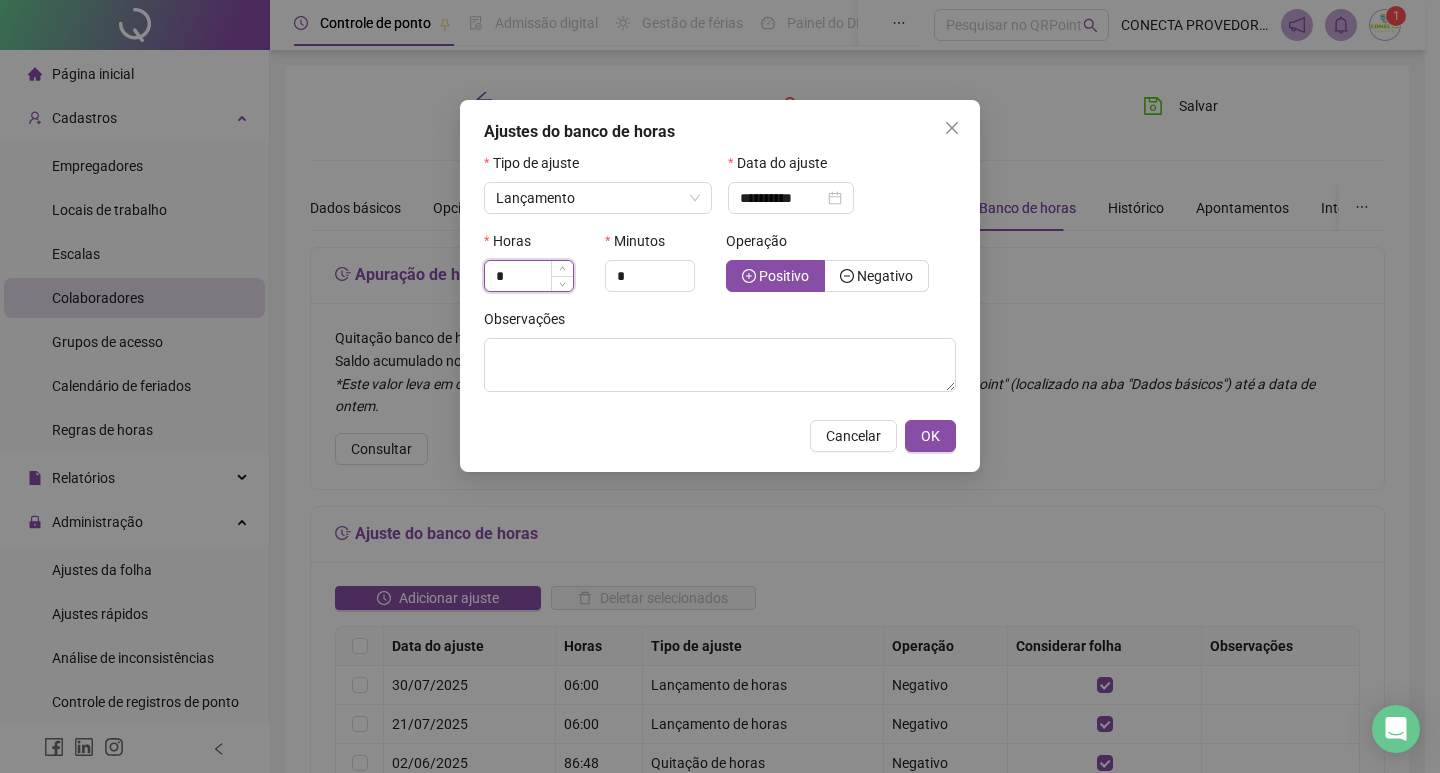 click on "*" at bounding box center (529, 276) 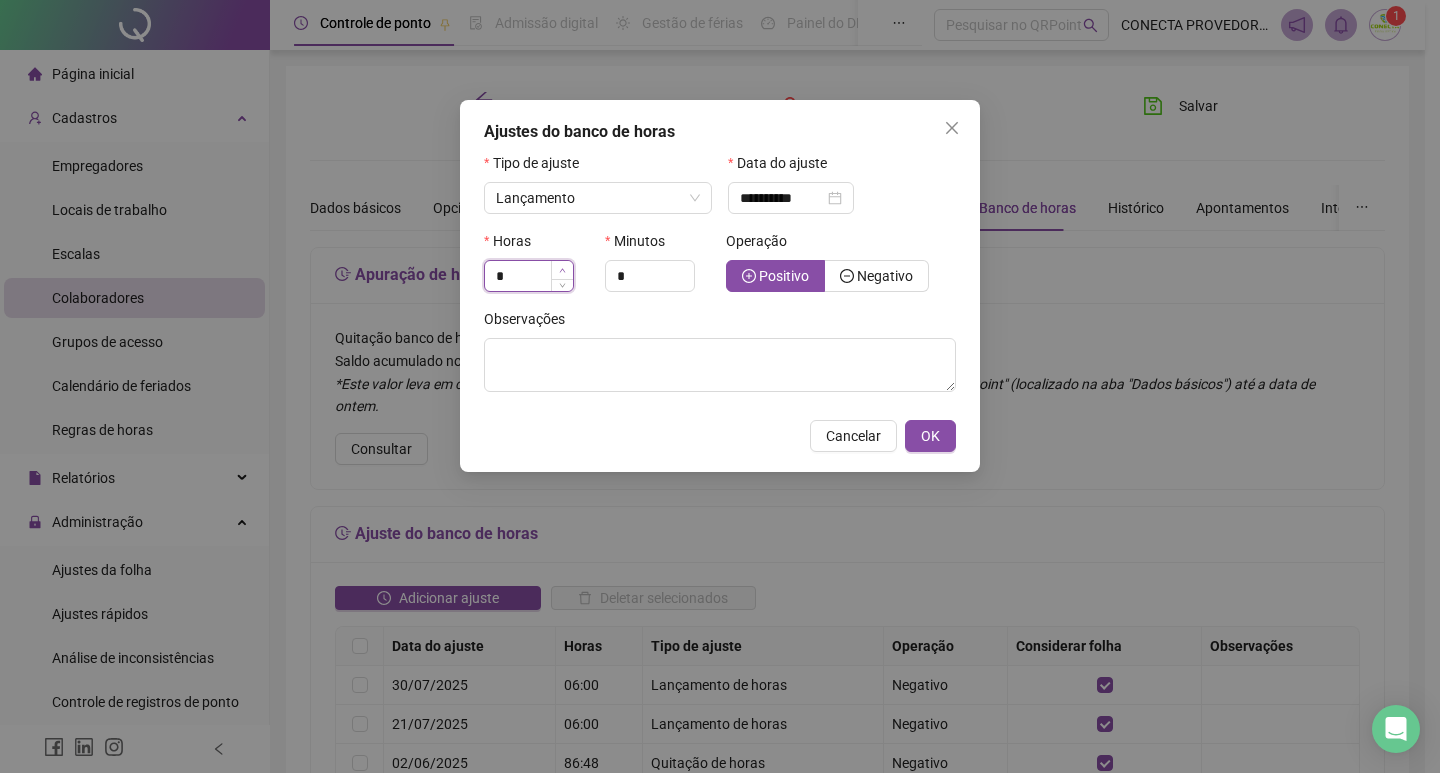 click 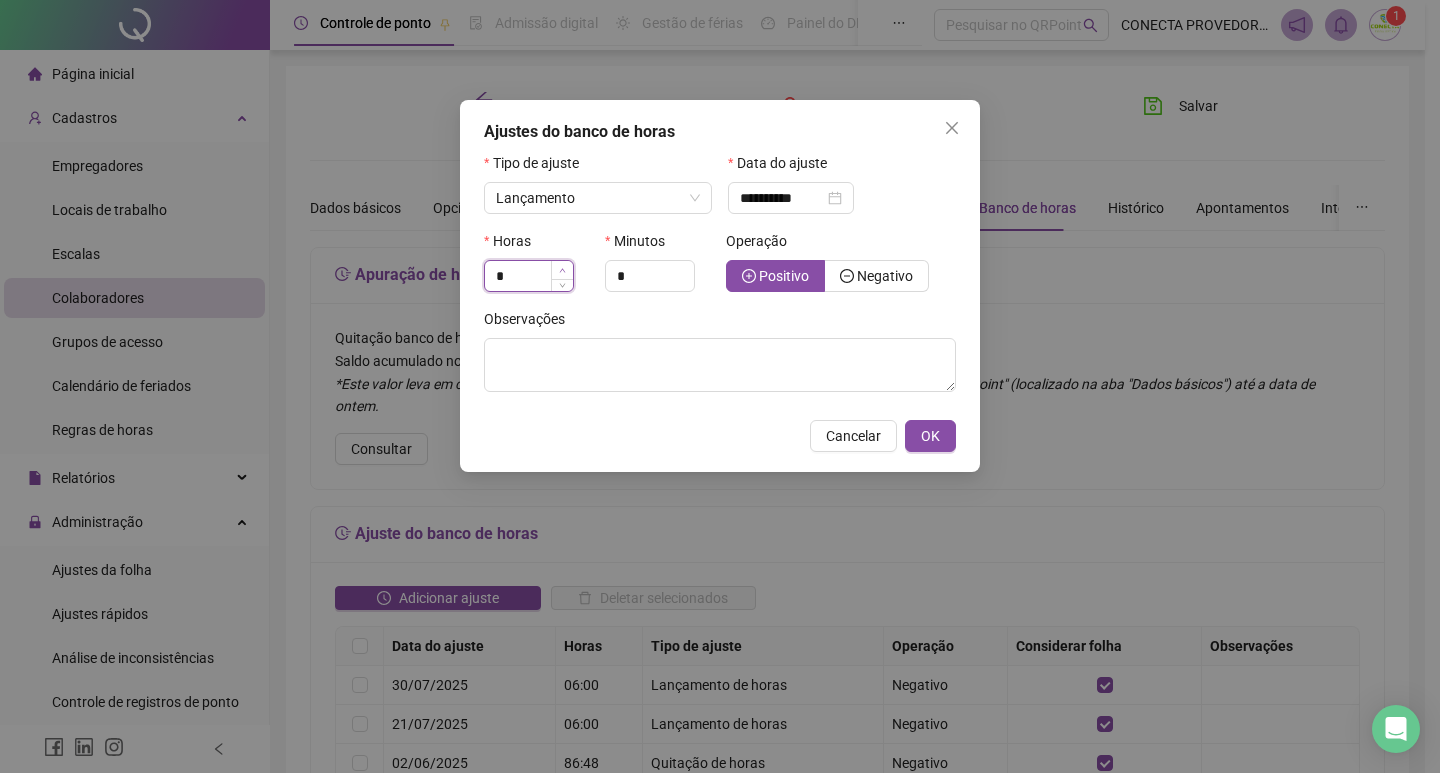 click 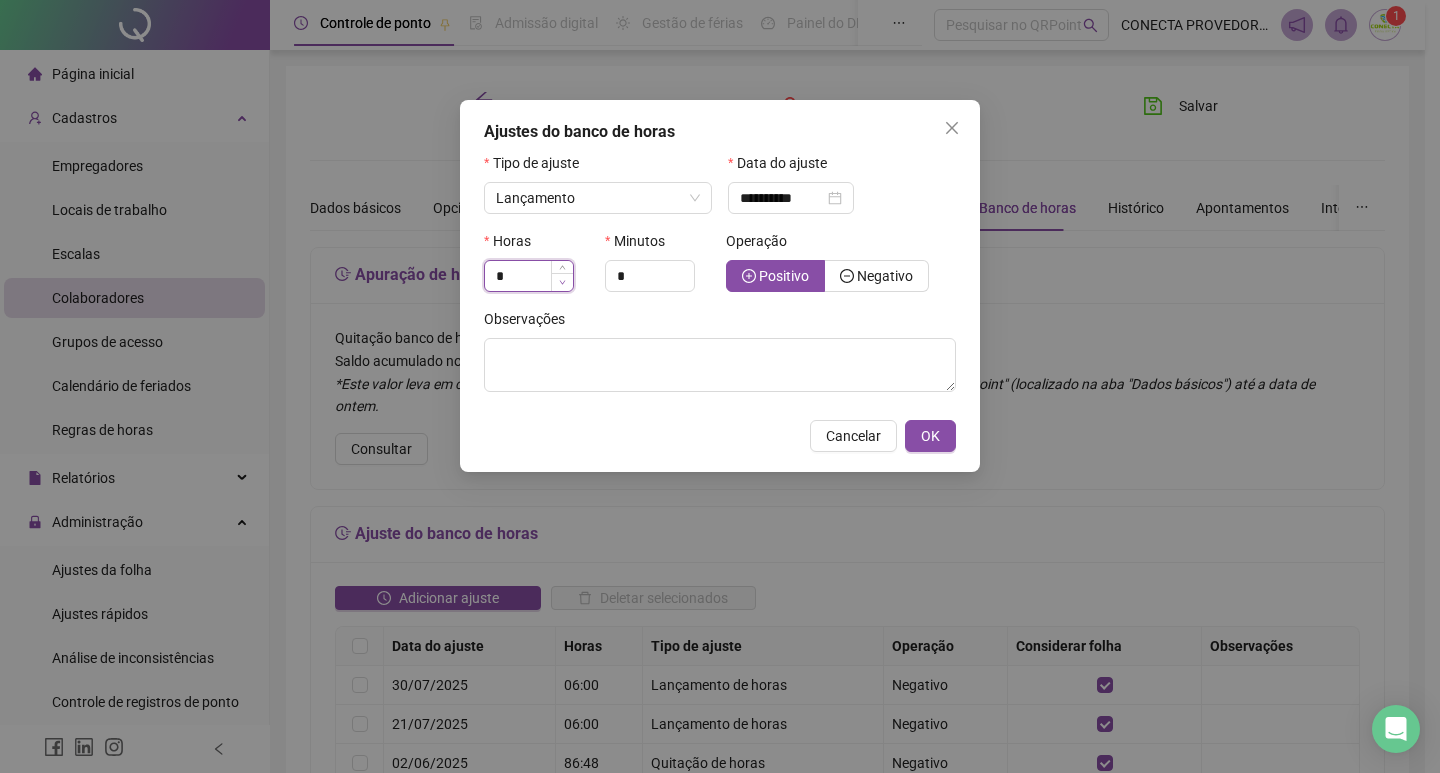 click 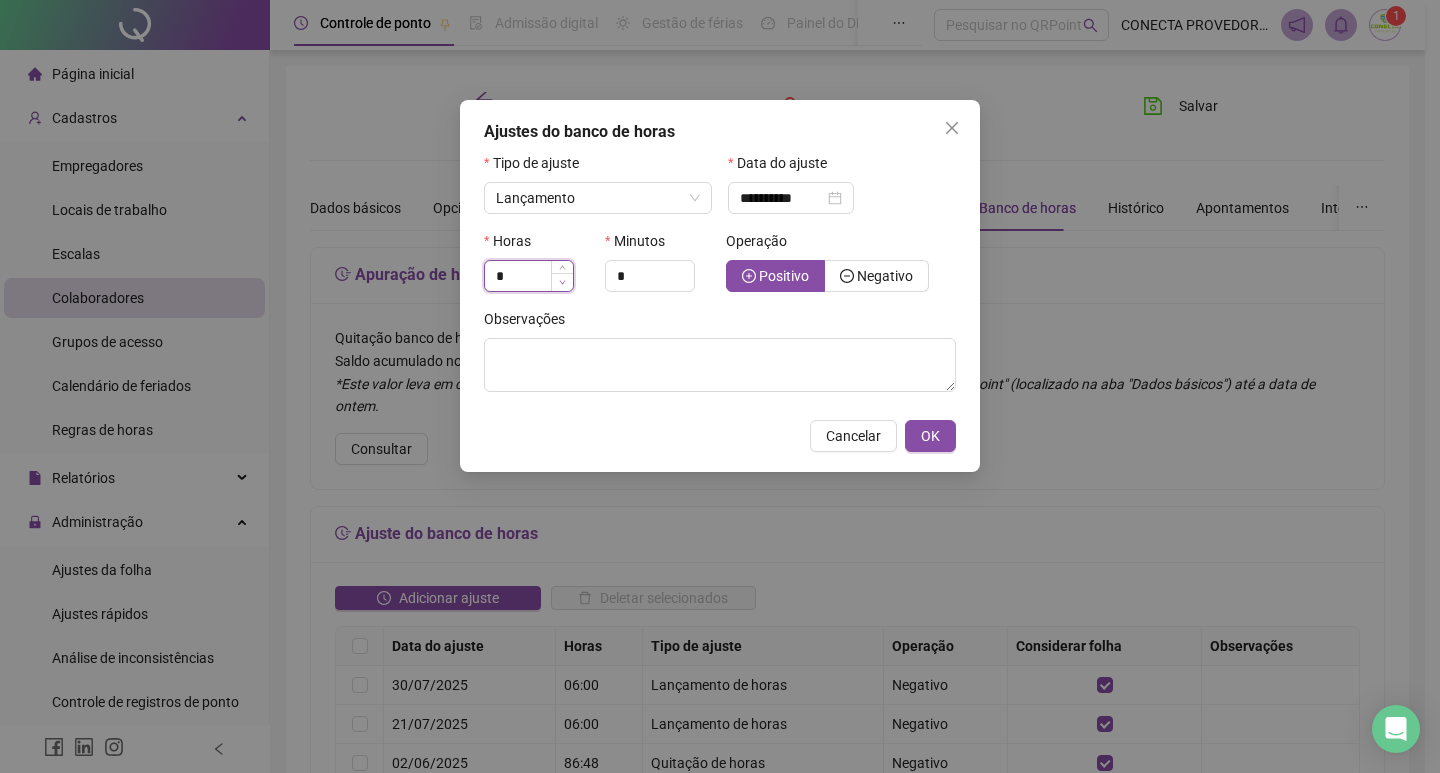 click 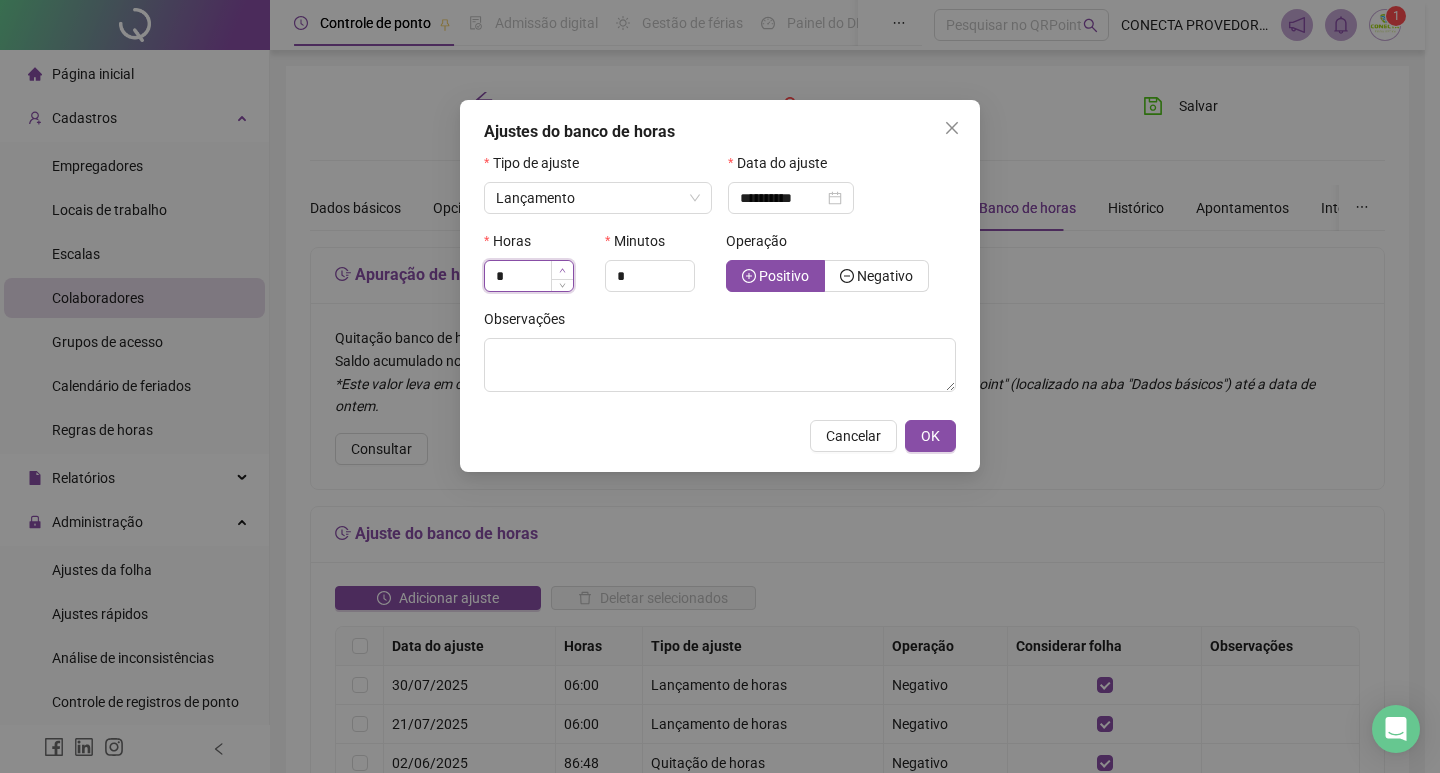click 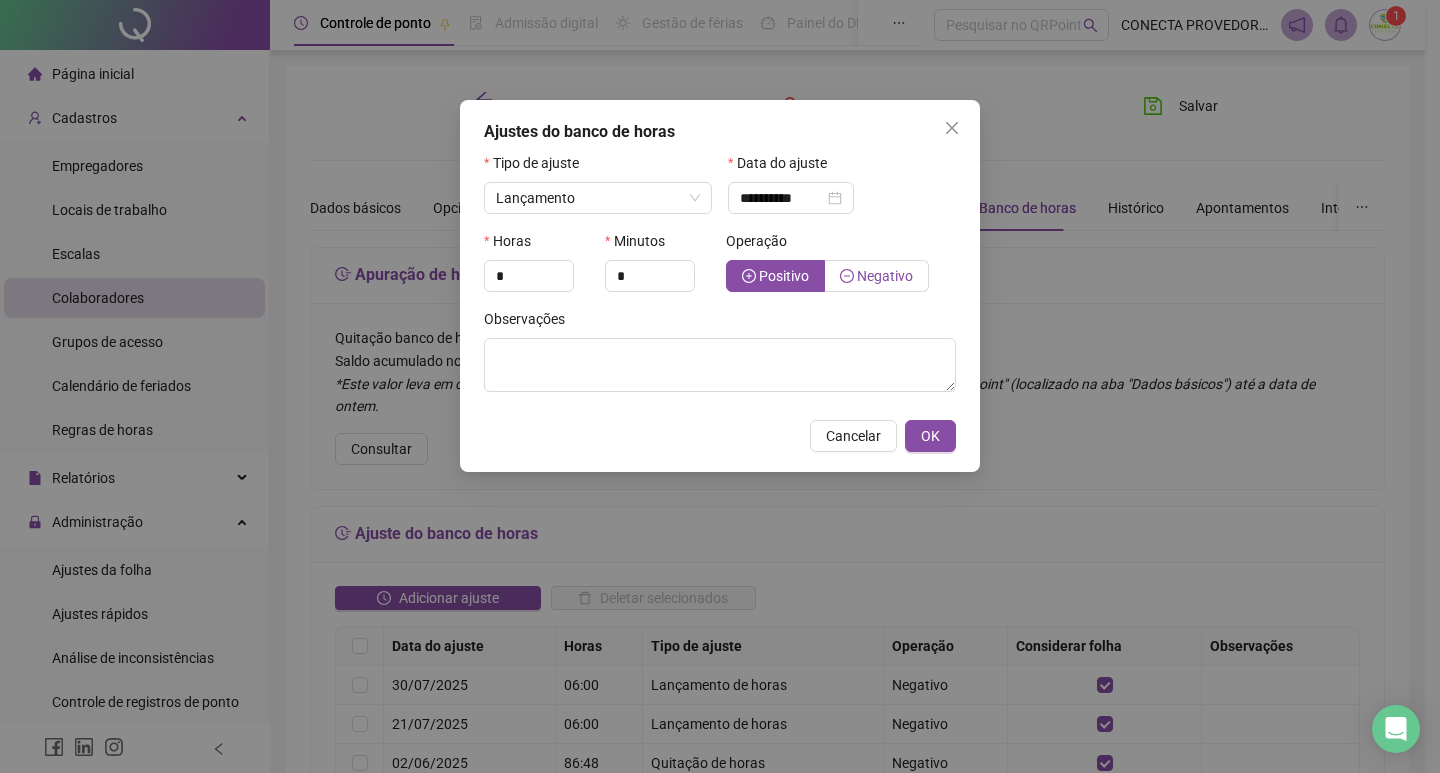 click on "Negativo" at bounding box center [885, 276] 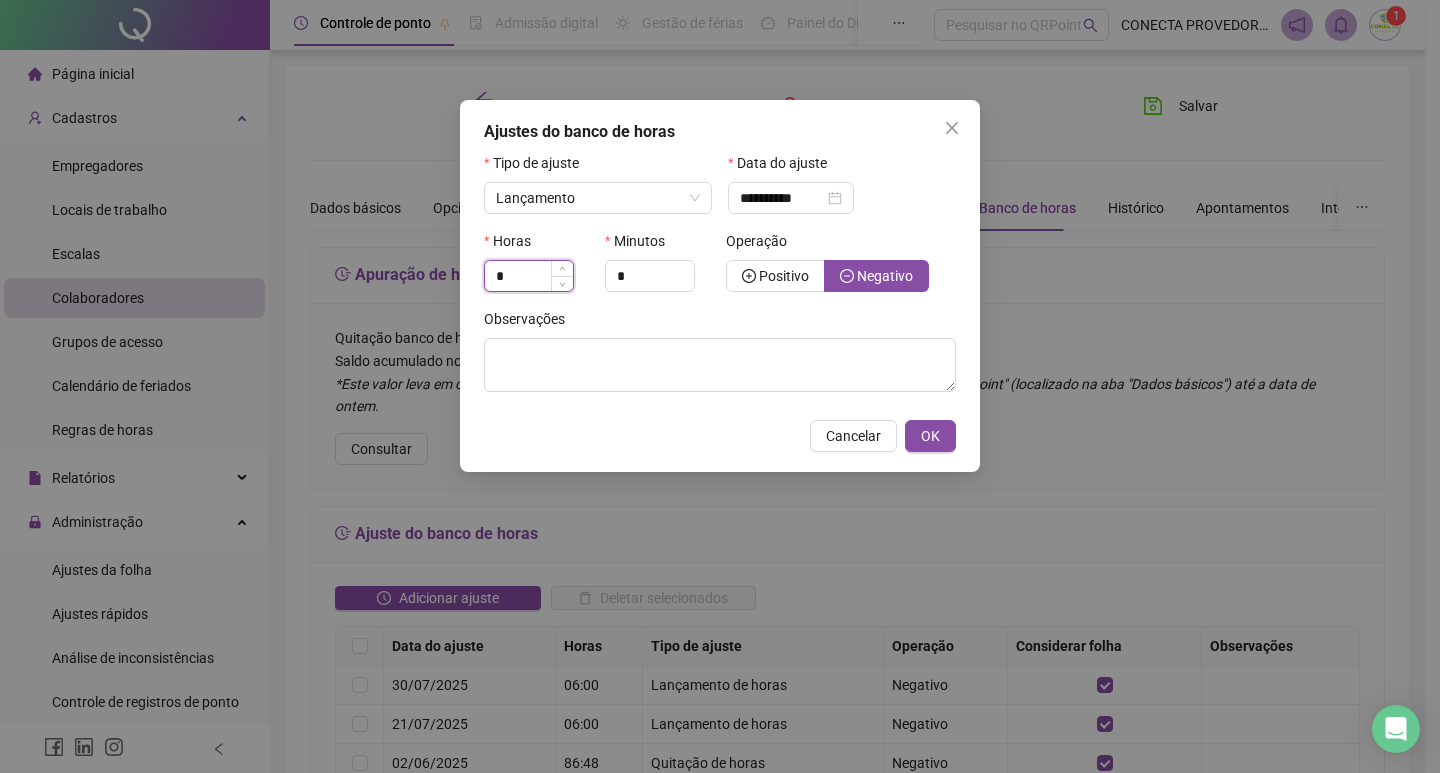 click on "*" at bounding box center [529, 276] 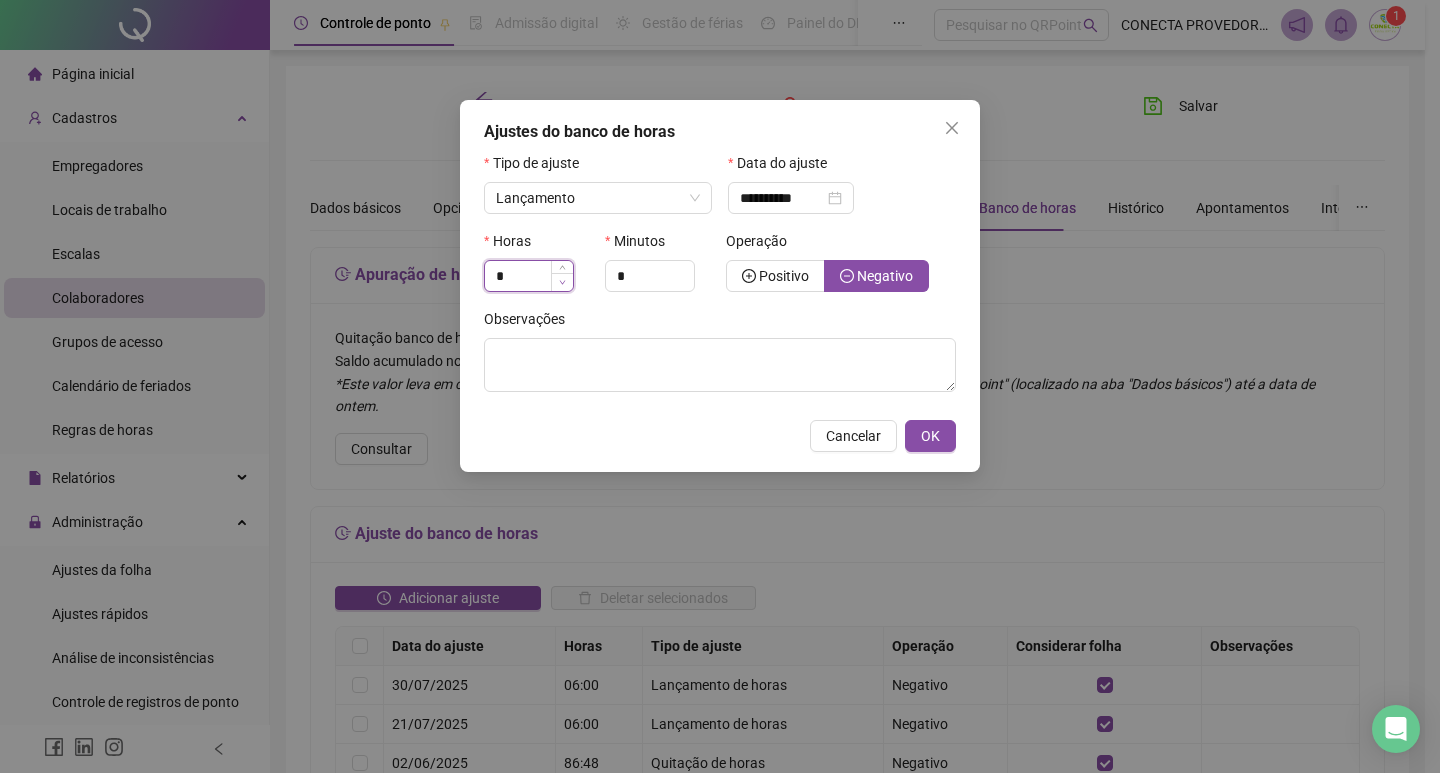 type on "*" 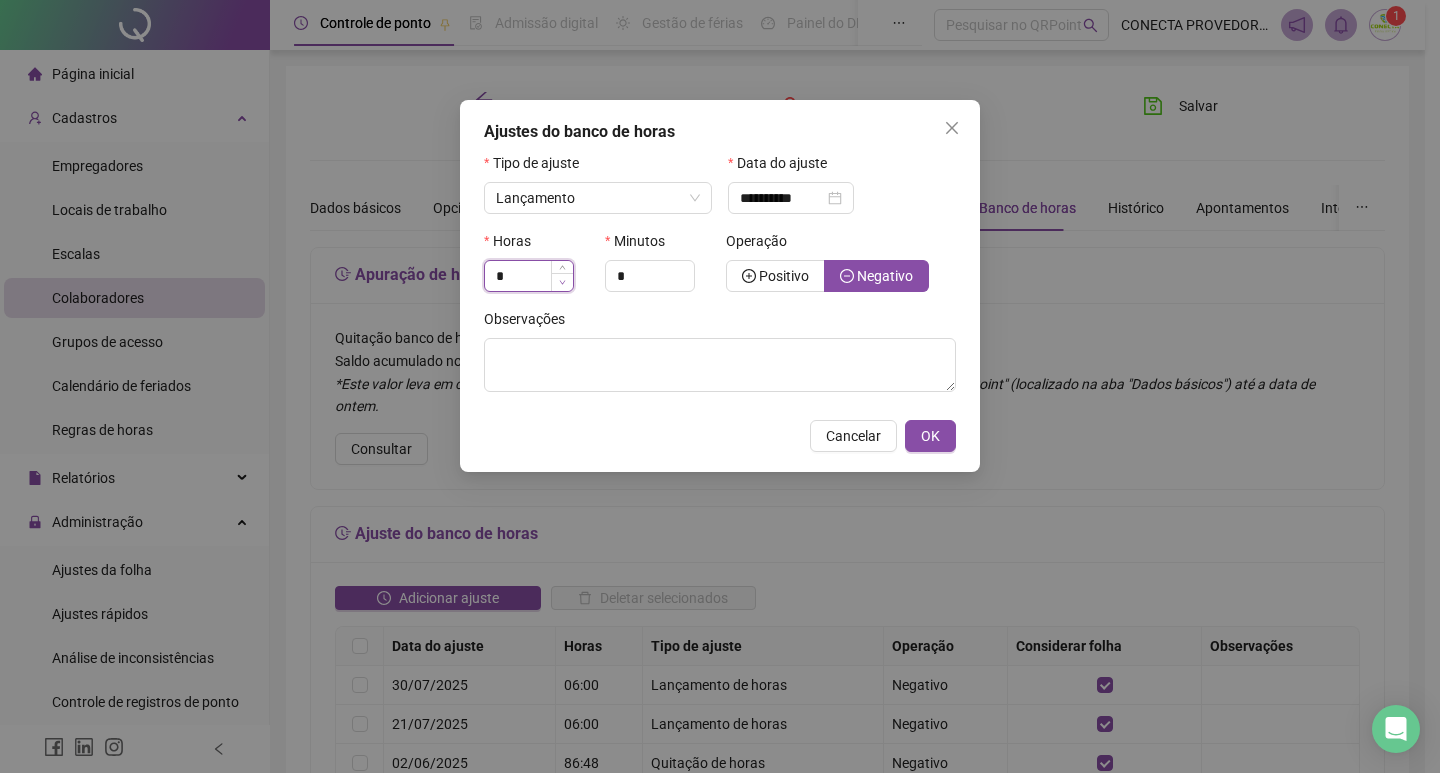 click 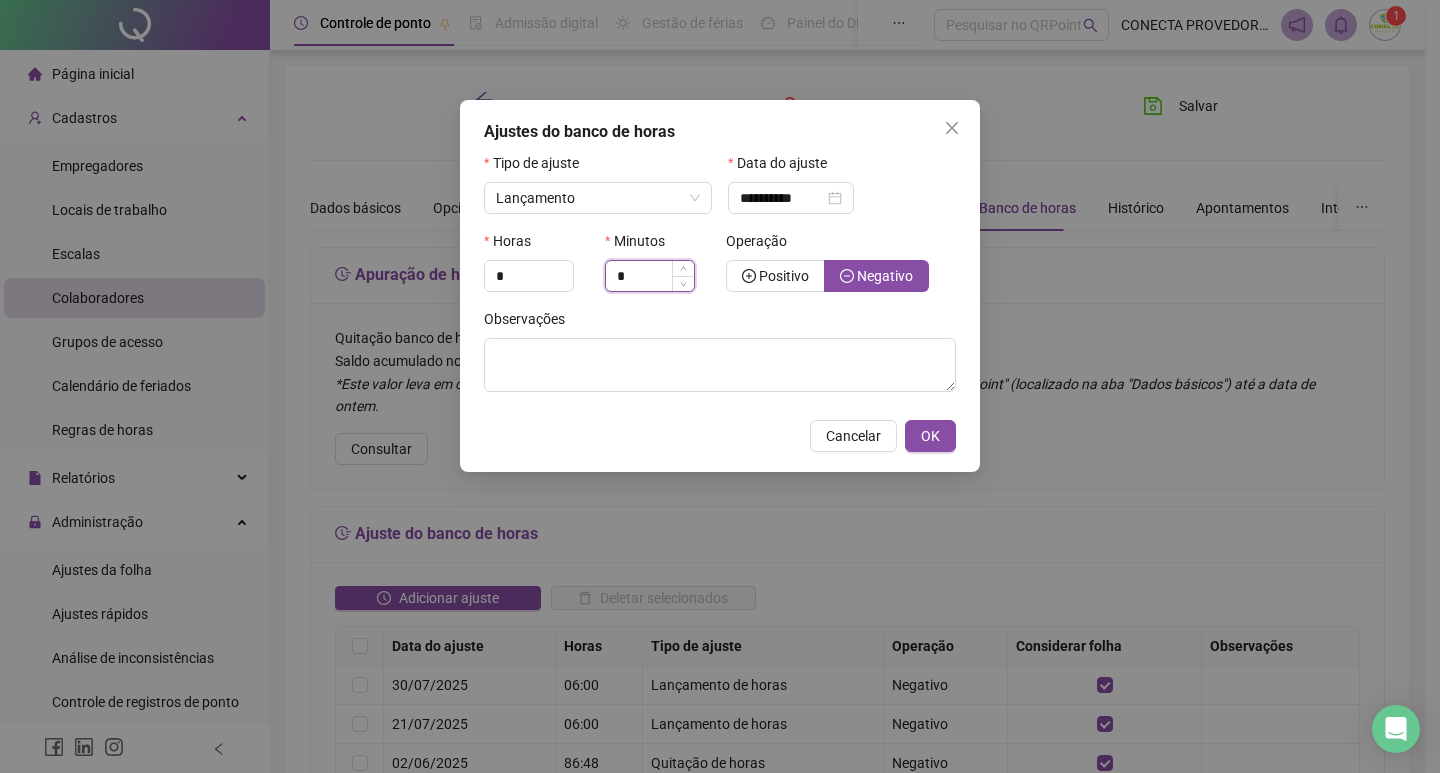 click on "*" at bounding box center [650, 276] 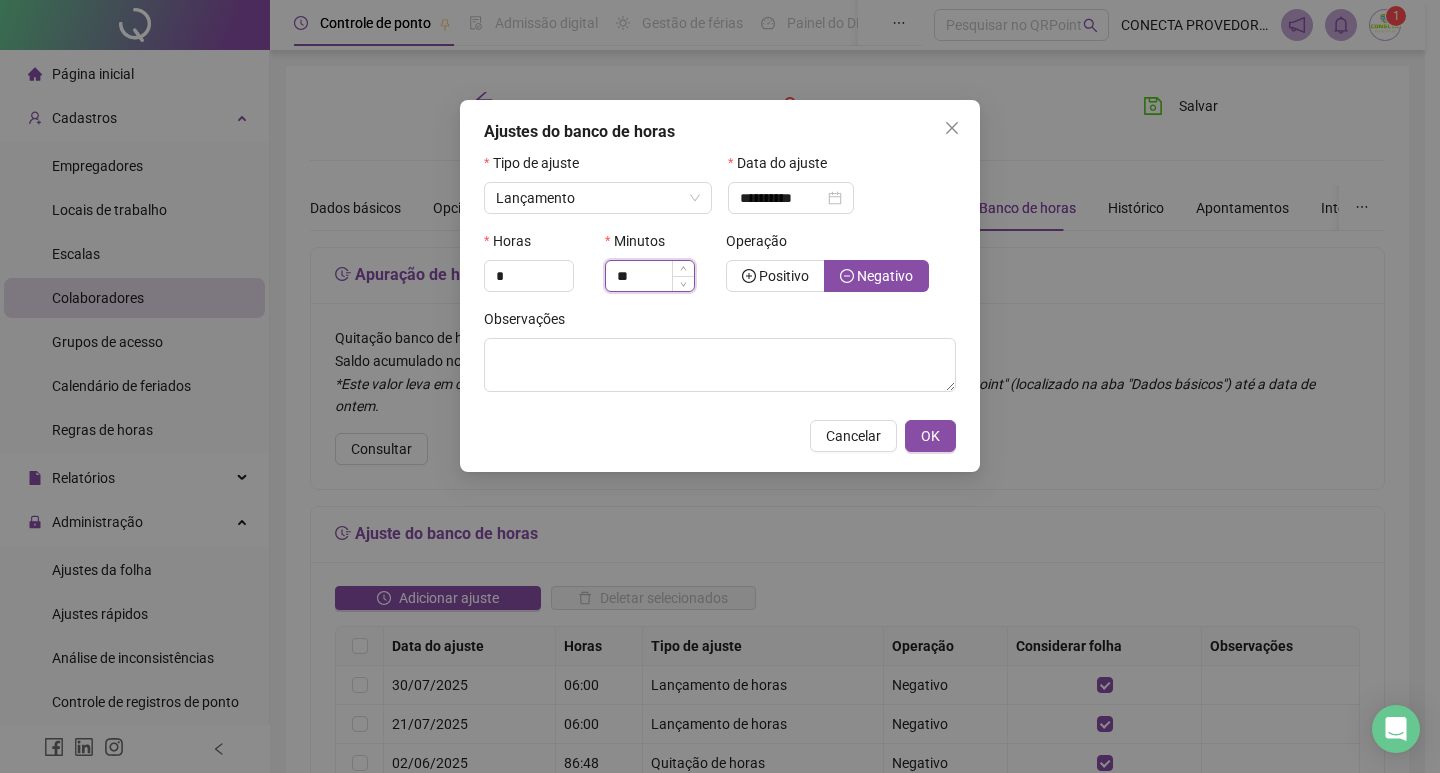 type on "*" 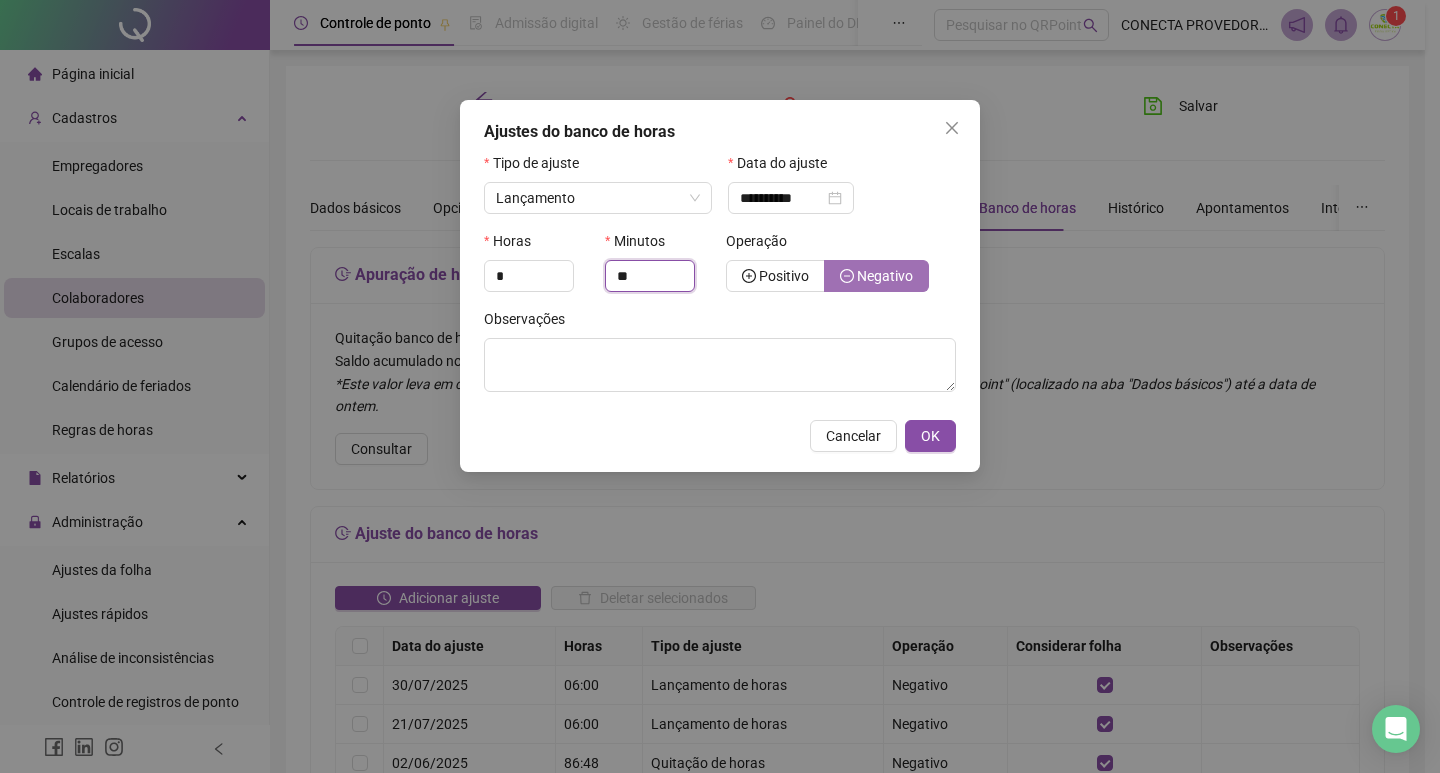 type on "**" 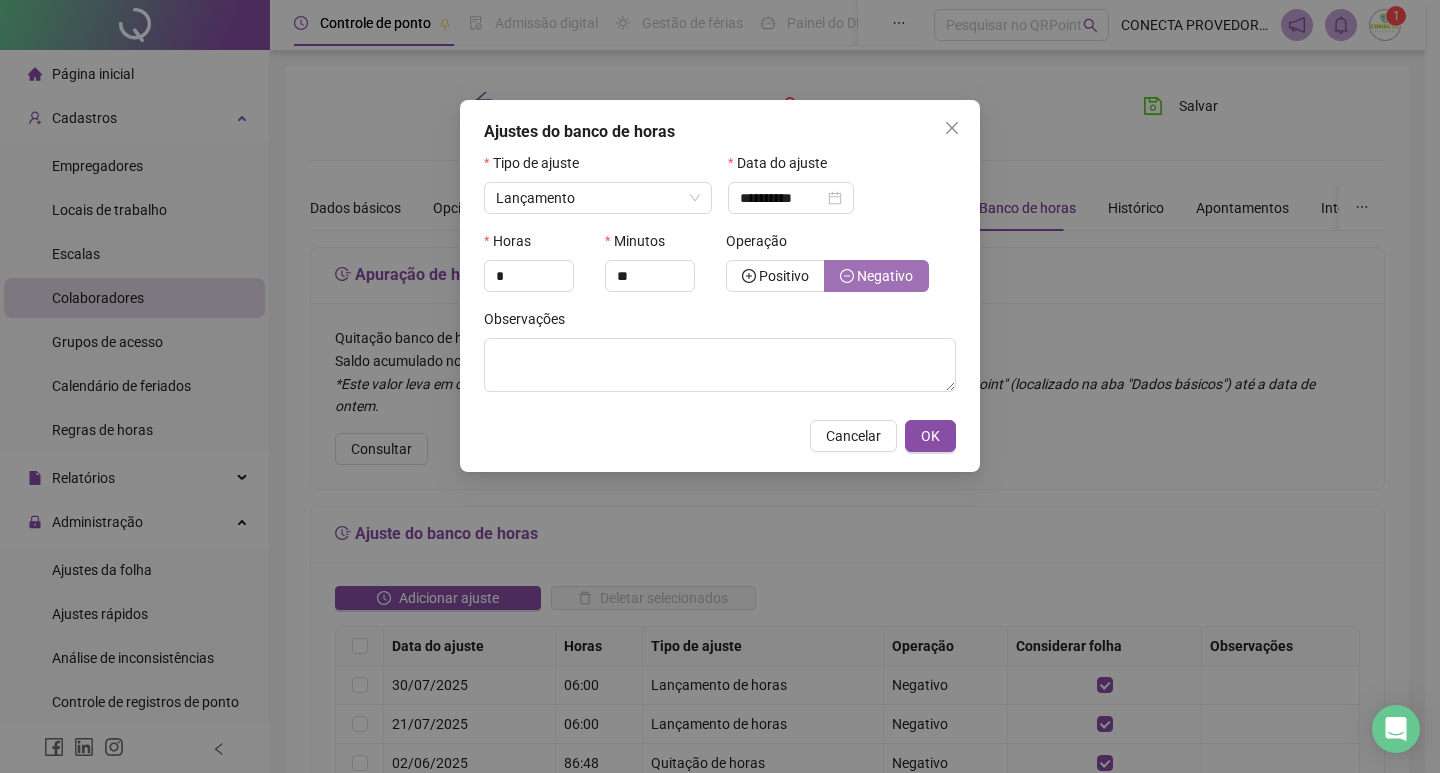 click on "Negativo" at bounding box center (885, 276) 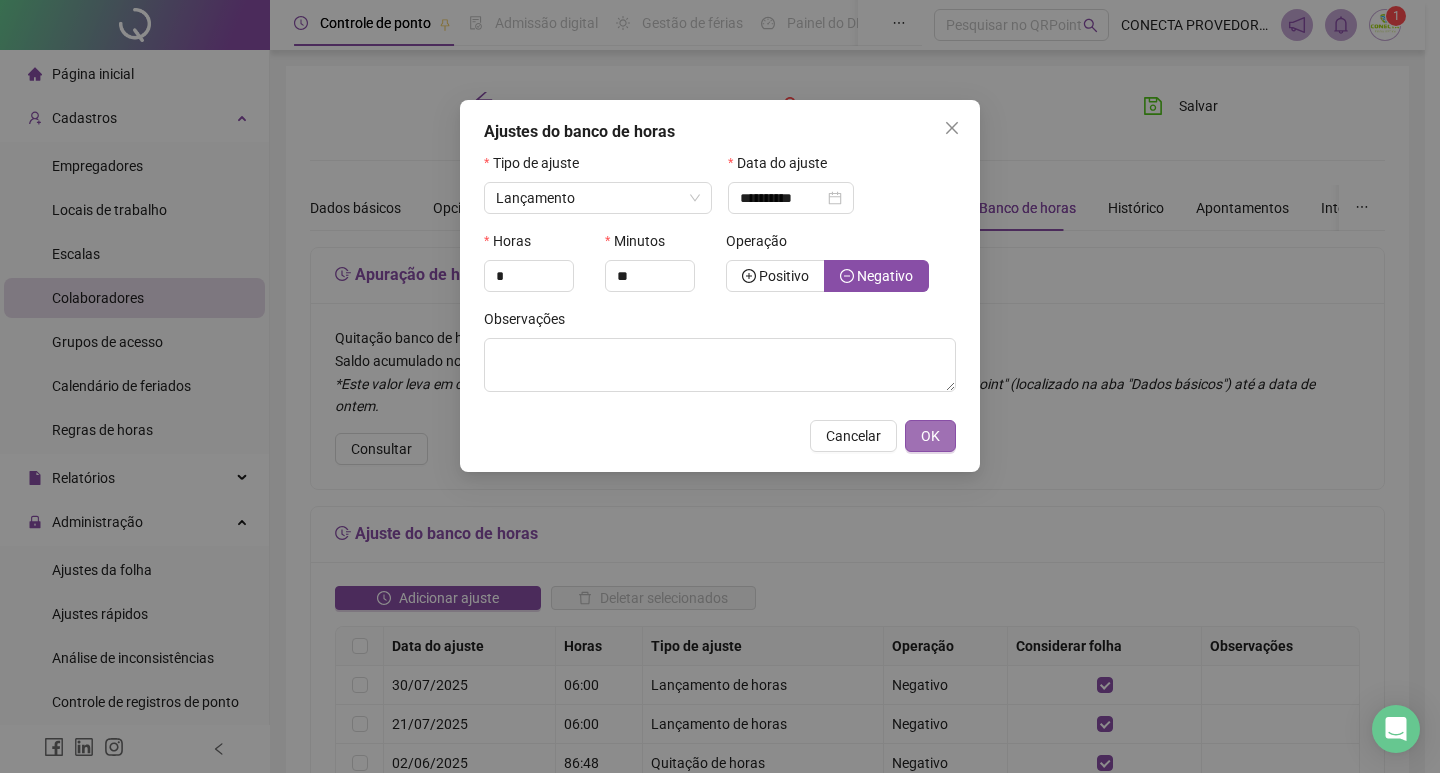 click on "OK" at bounding box center (930, 436) 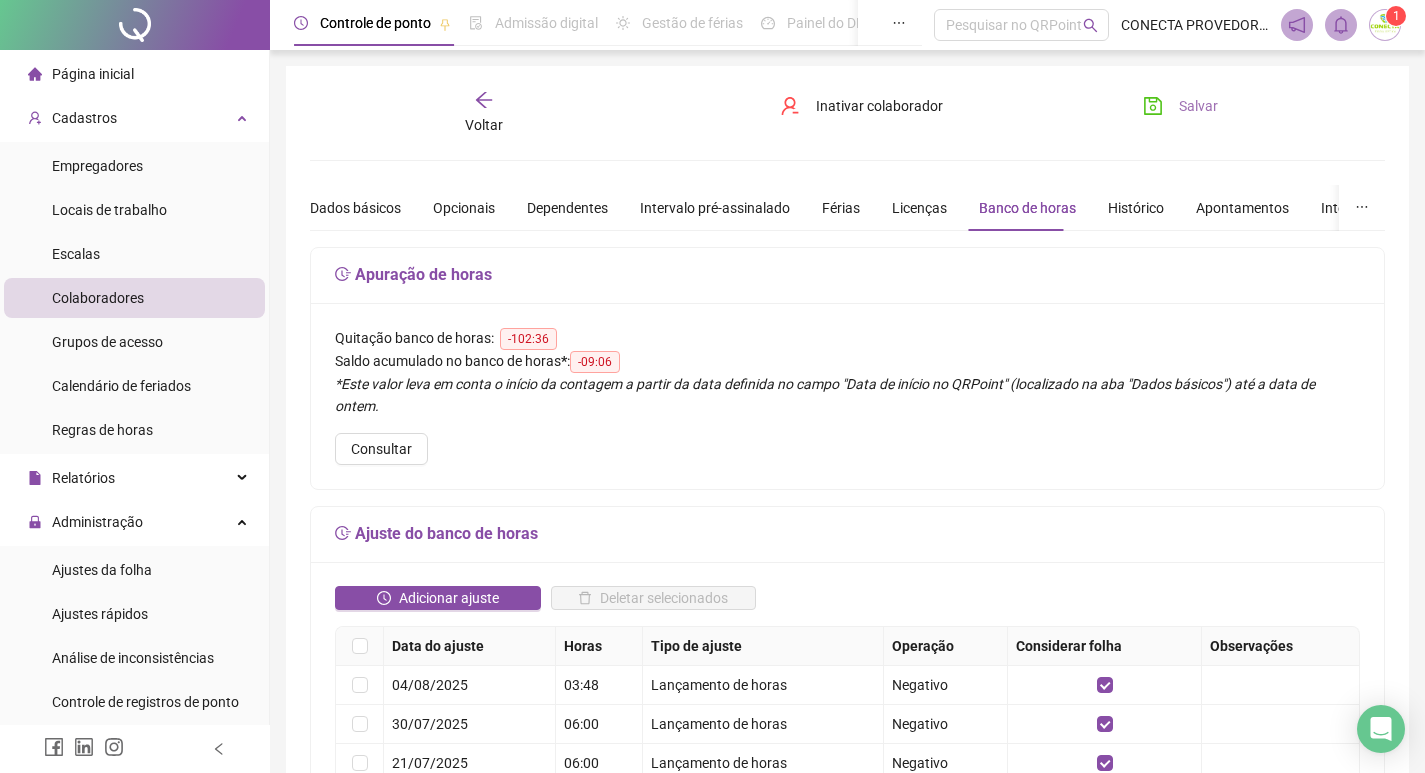 click on "Salvar" at bounding box center [1198, 106] 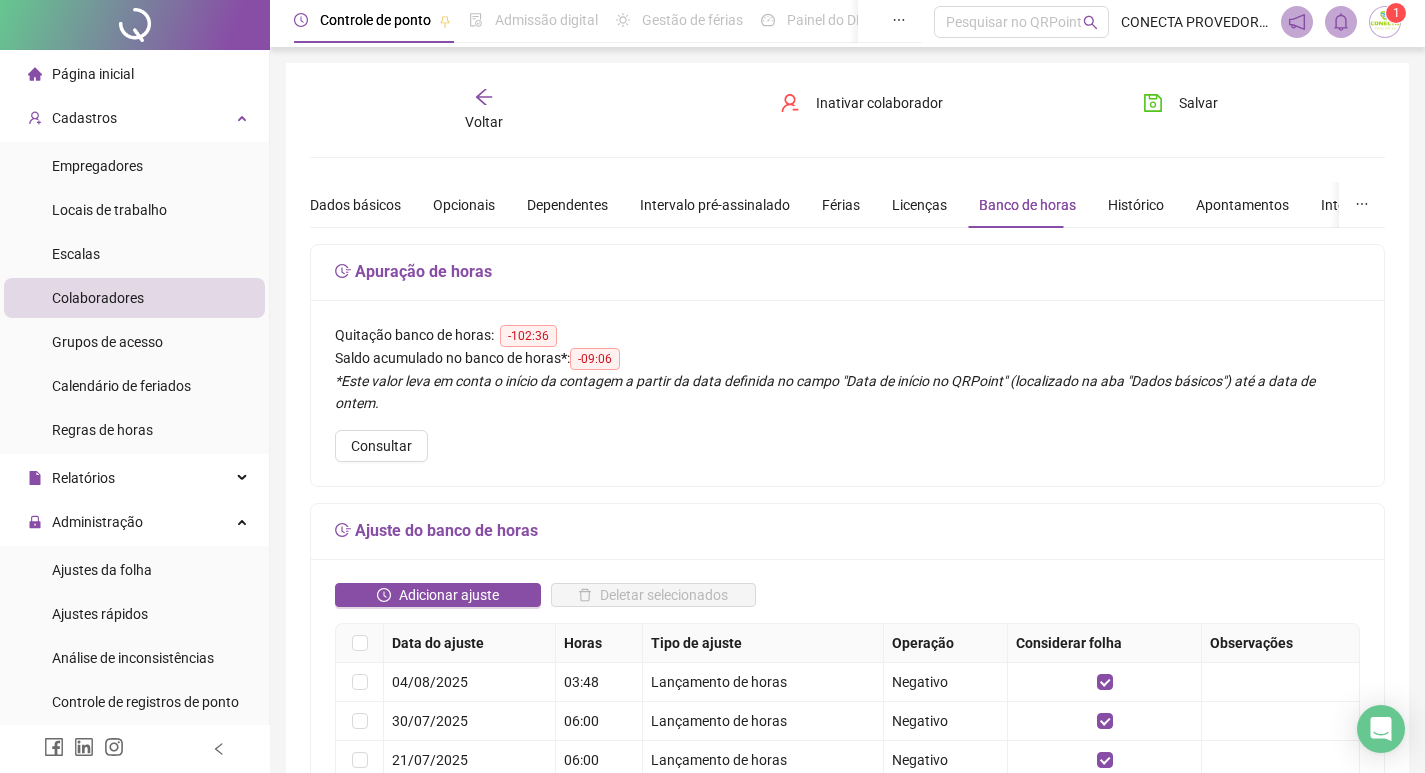 scroll, scrollTop: 0, scrollLeft: 0, axis: both 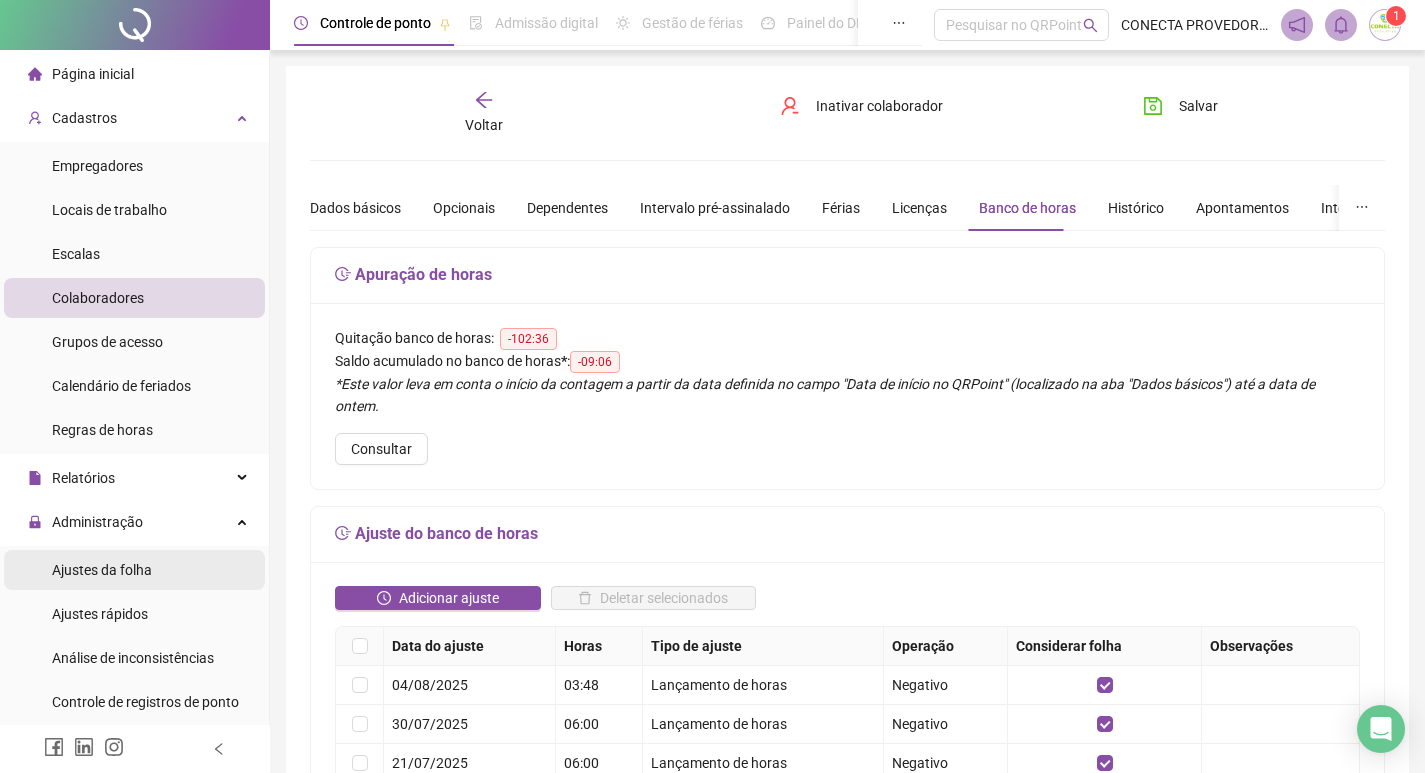 click on "Ajustes da folha" at bounding box center [102, 570] 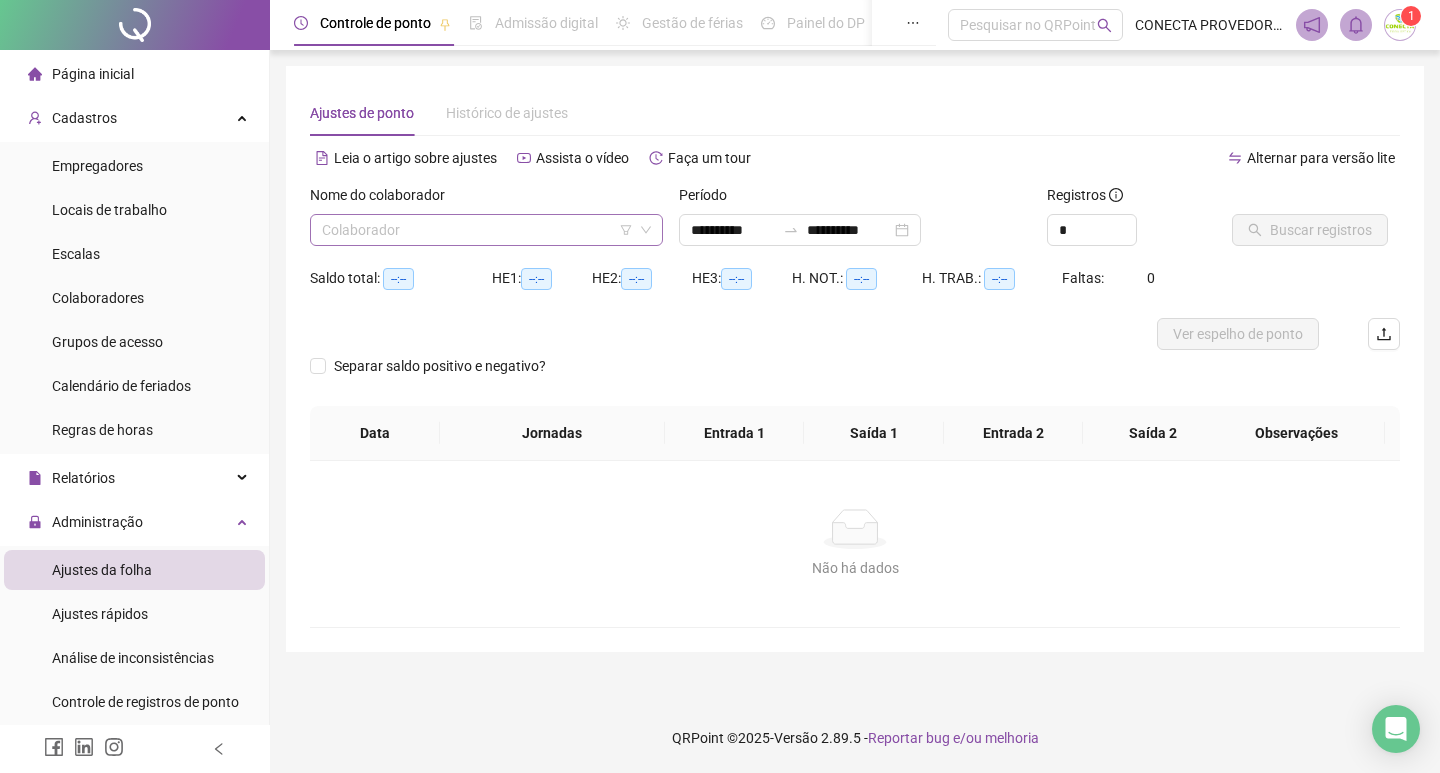 click at bounding box center (477, 230) 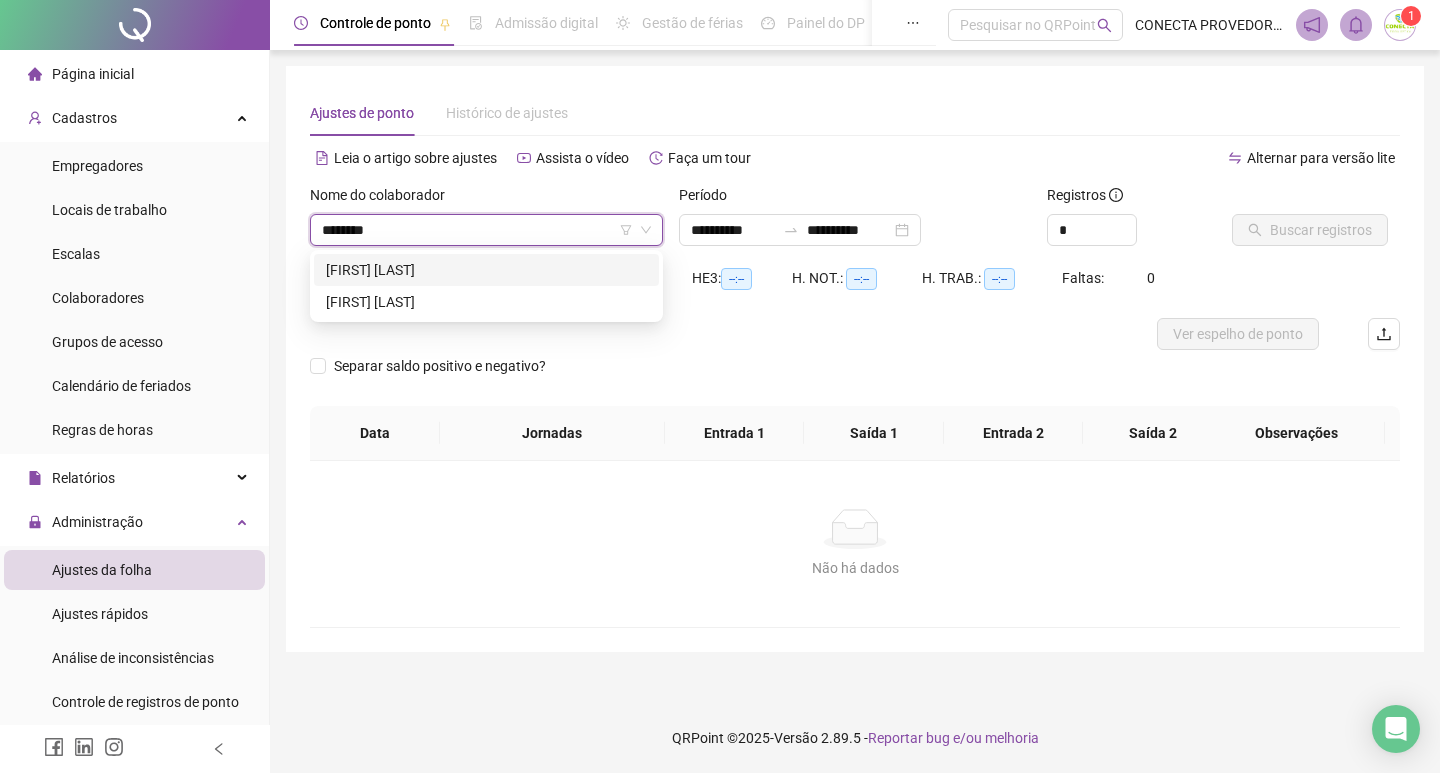 type on "*********" 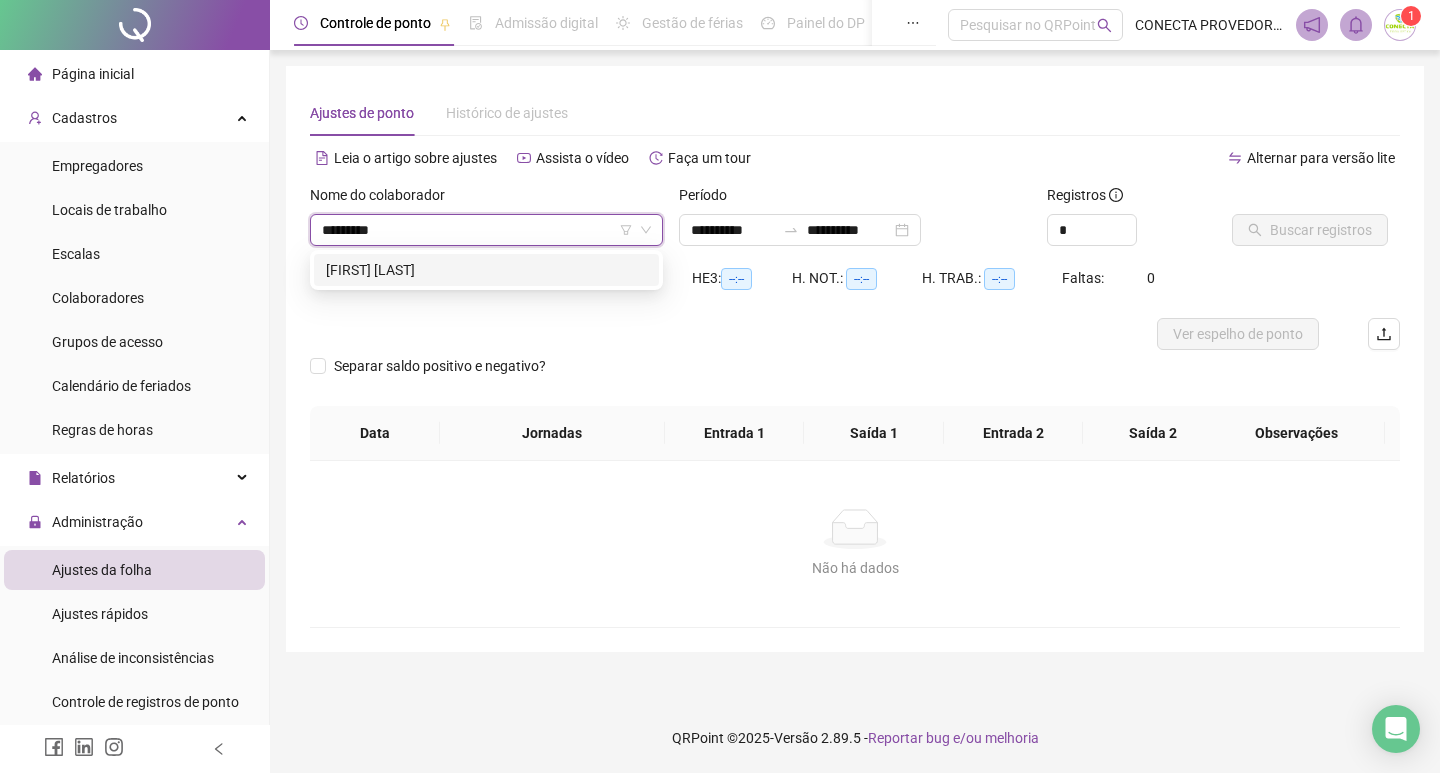 click on "[FIRST] [LAST]" at bounding box center [486, 270] 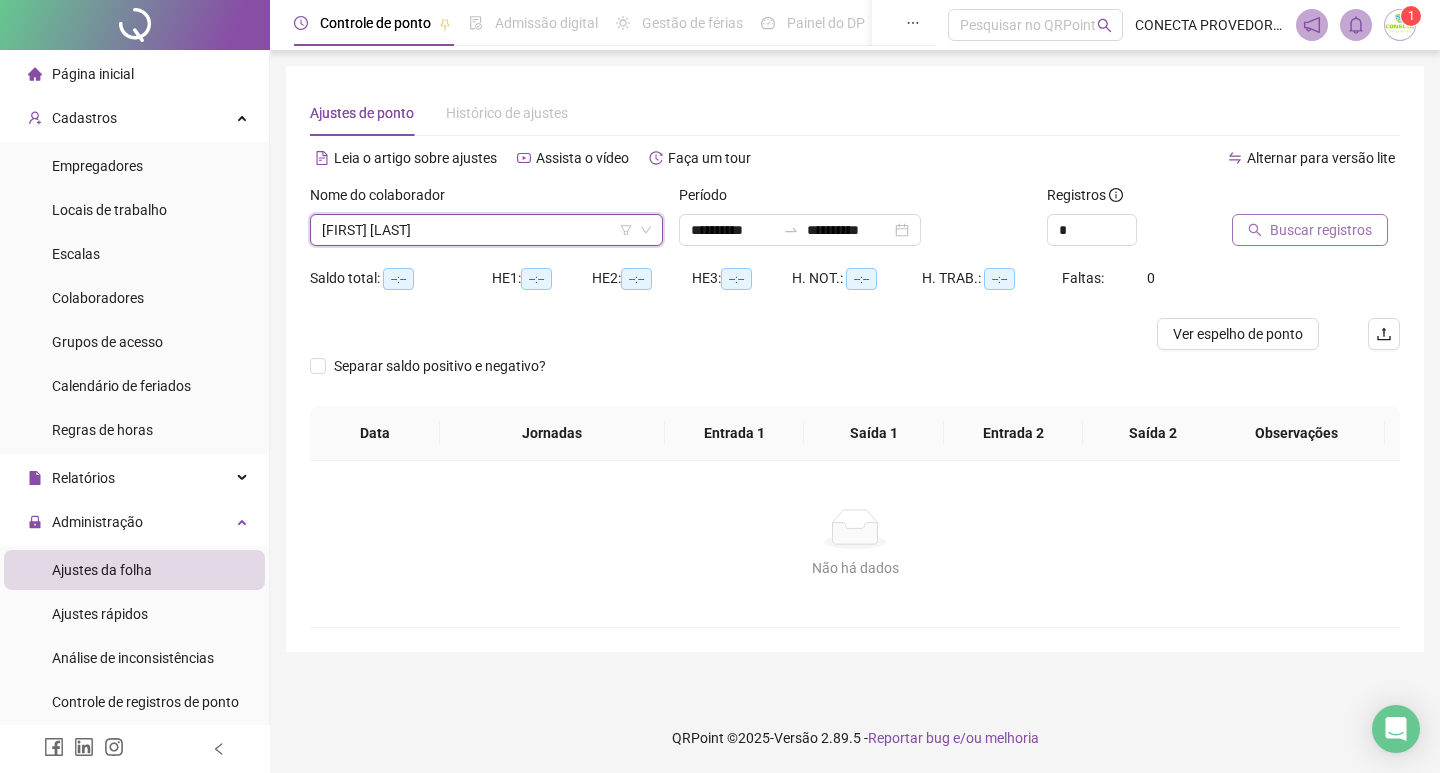 click on "Buscar registros" at bounding box center [1321, 230] 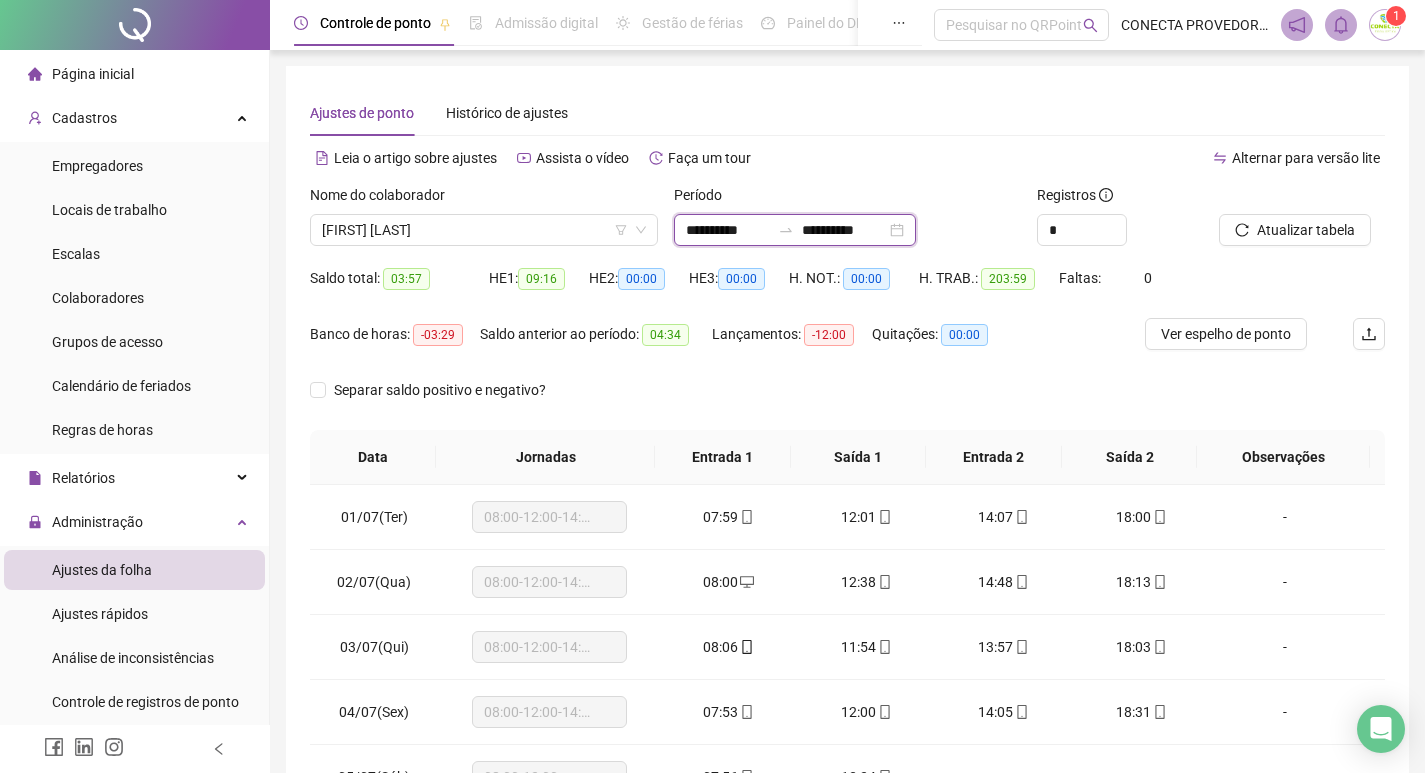 click on "**********" at bounding box center [844, 230] 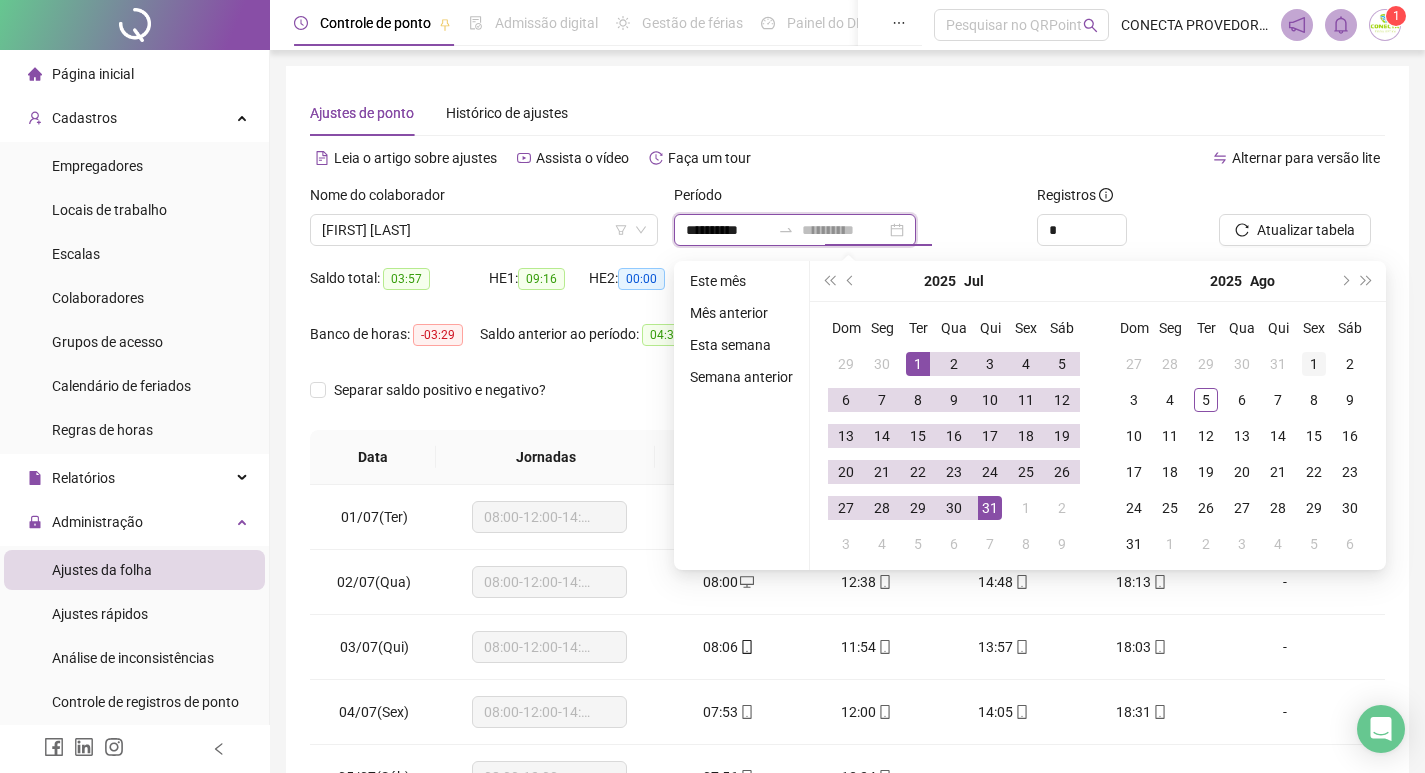 type on "**********" 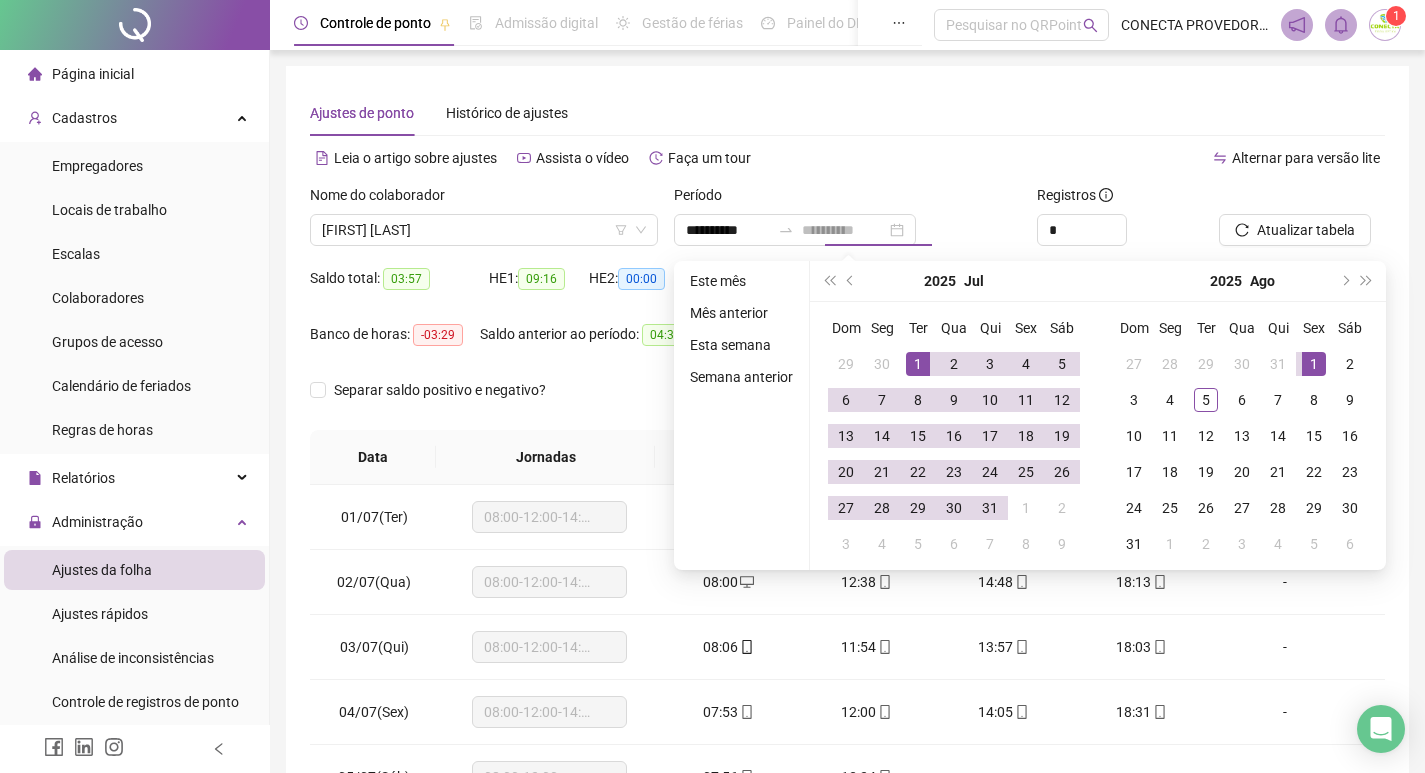 click on "1" at bounding box center (1314, 364) 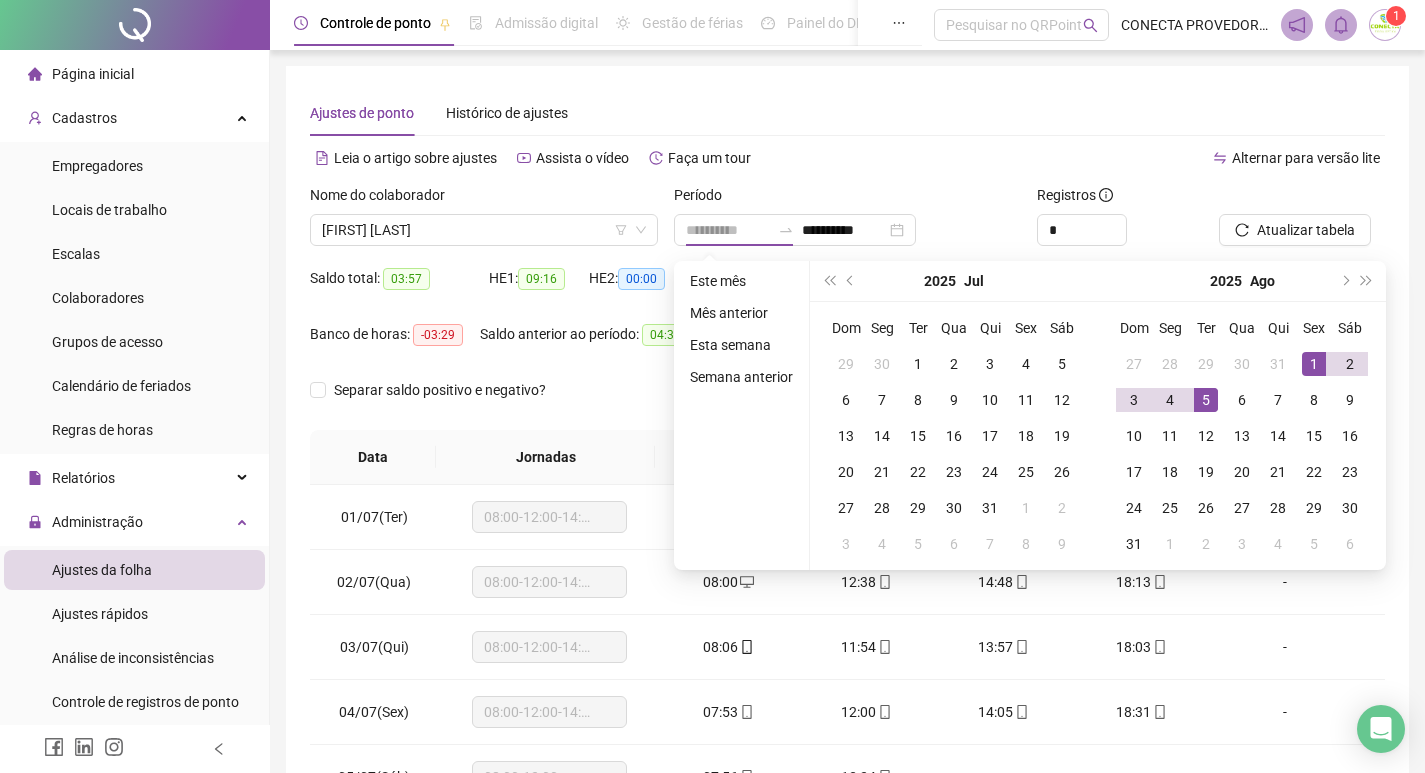 click on "5" at bounding box center (1206, 400) 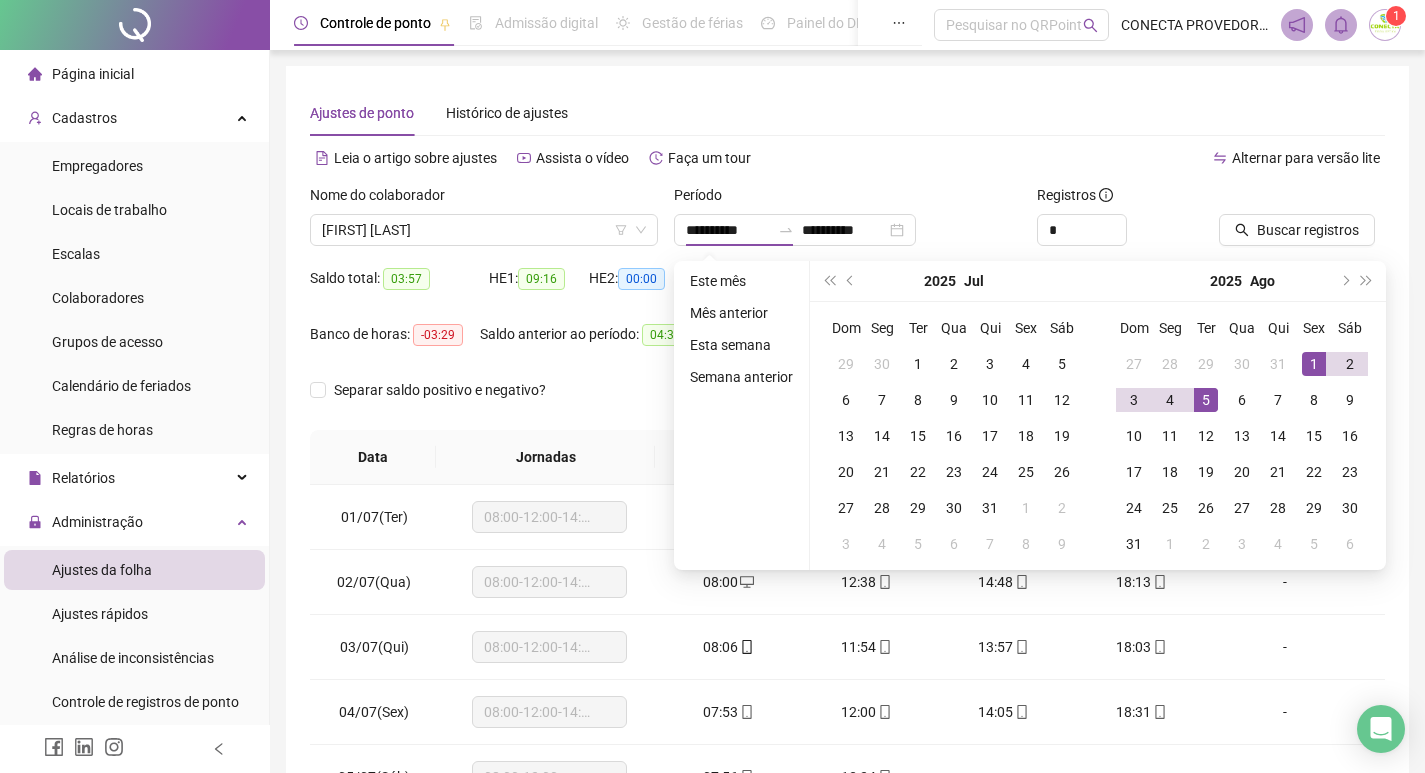 type on "**********" 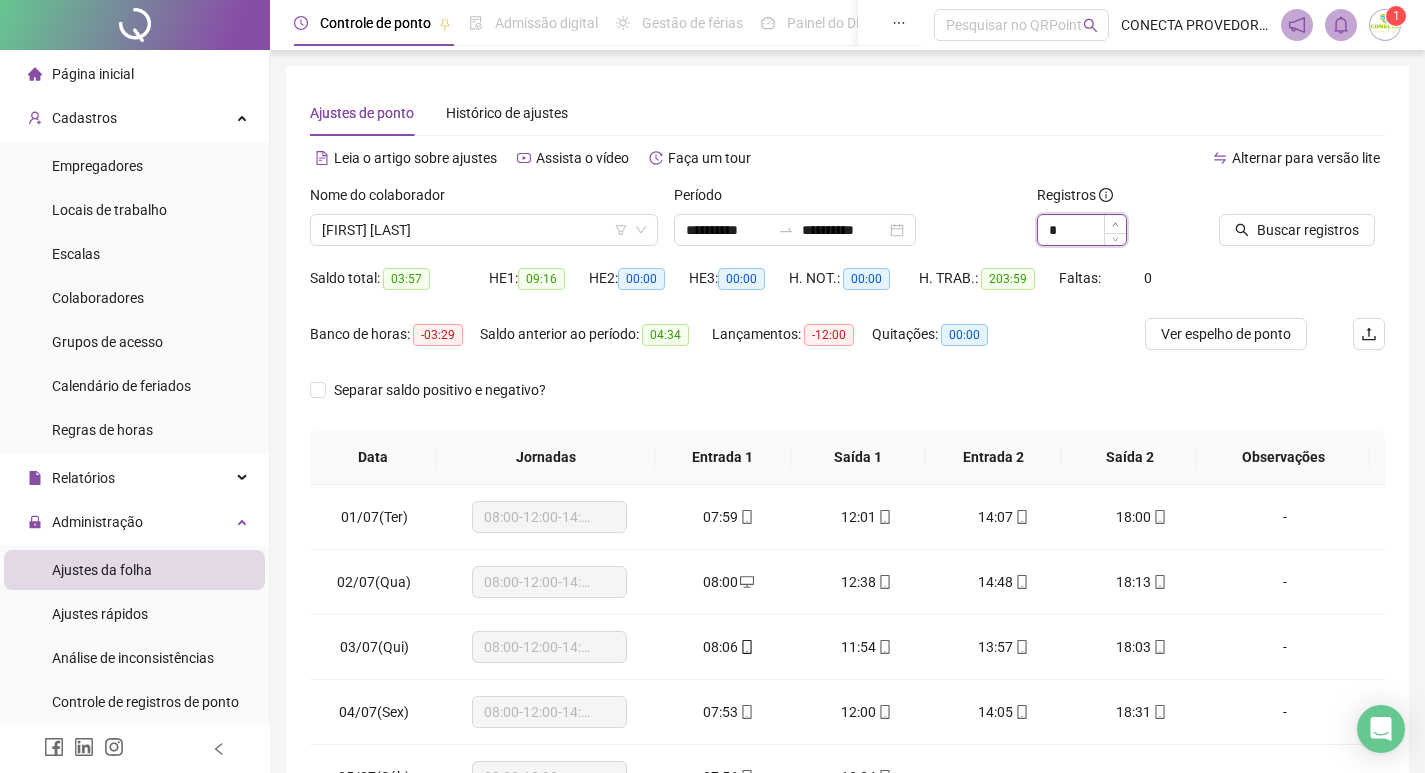 click at bounding box center (1115, 224) 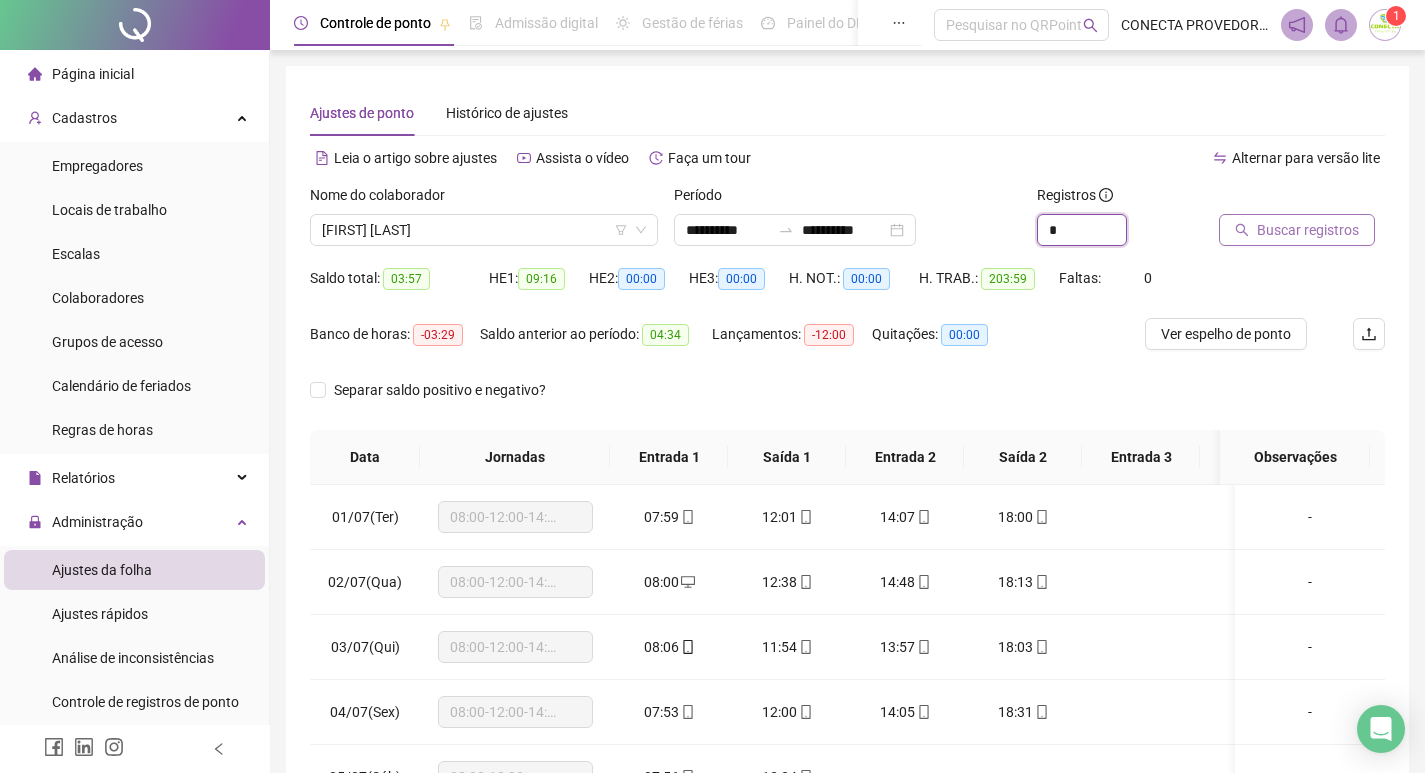 type on "*" 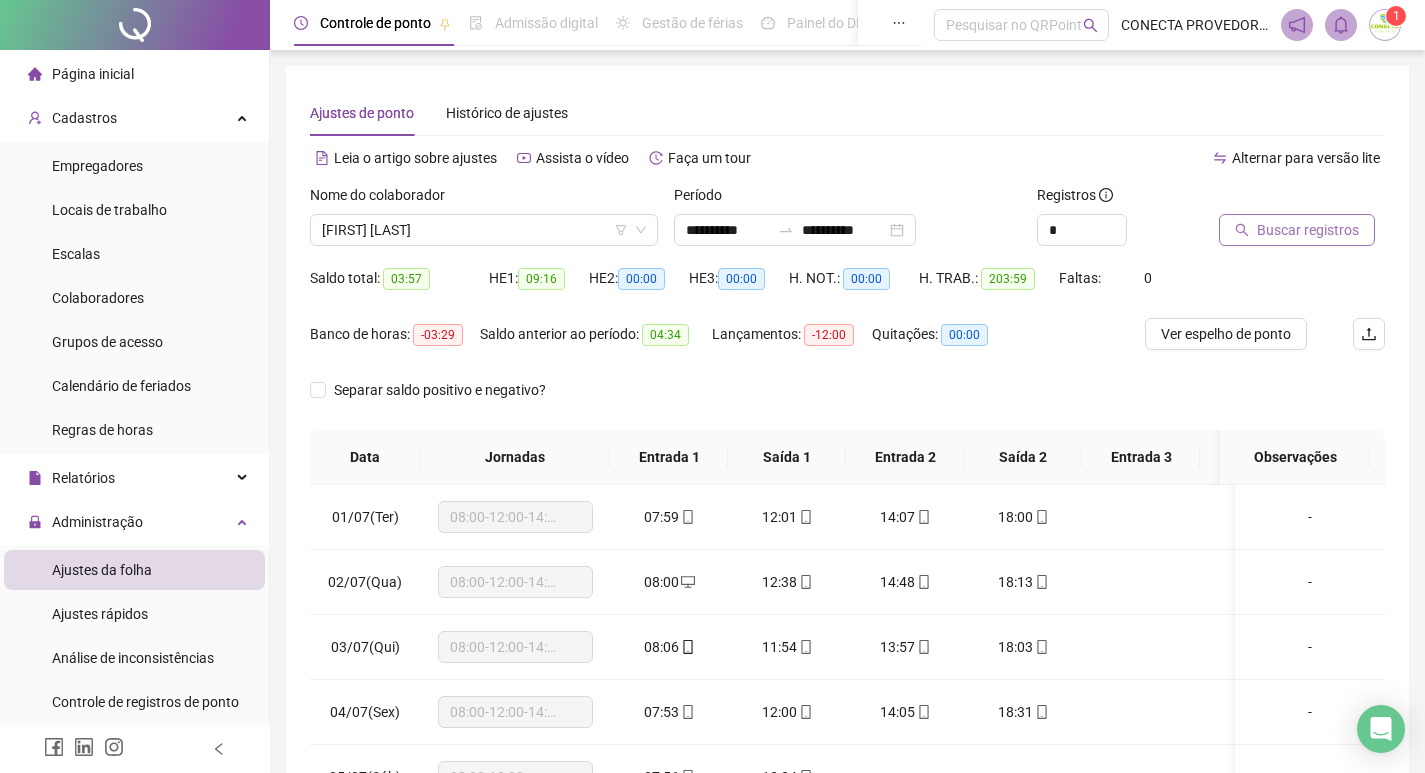 click on "Buscar registros" at bounding box center [1297, 230] 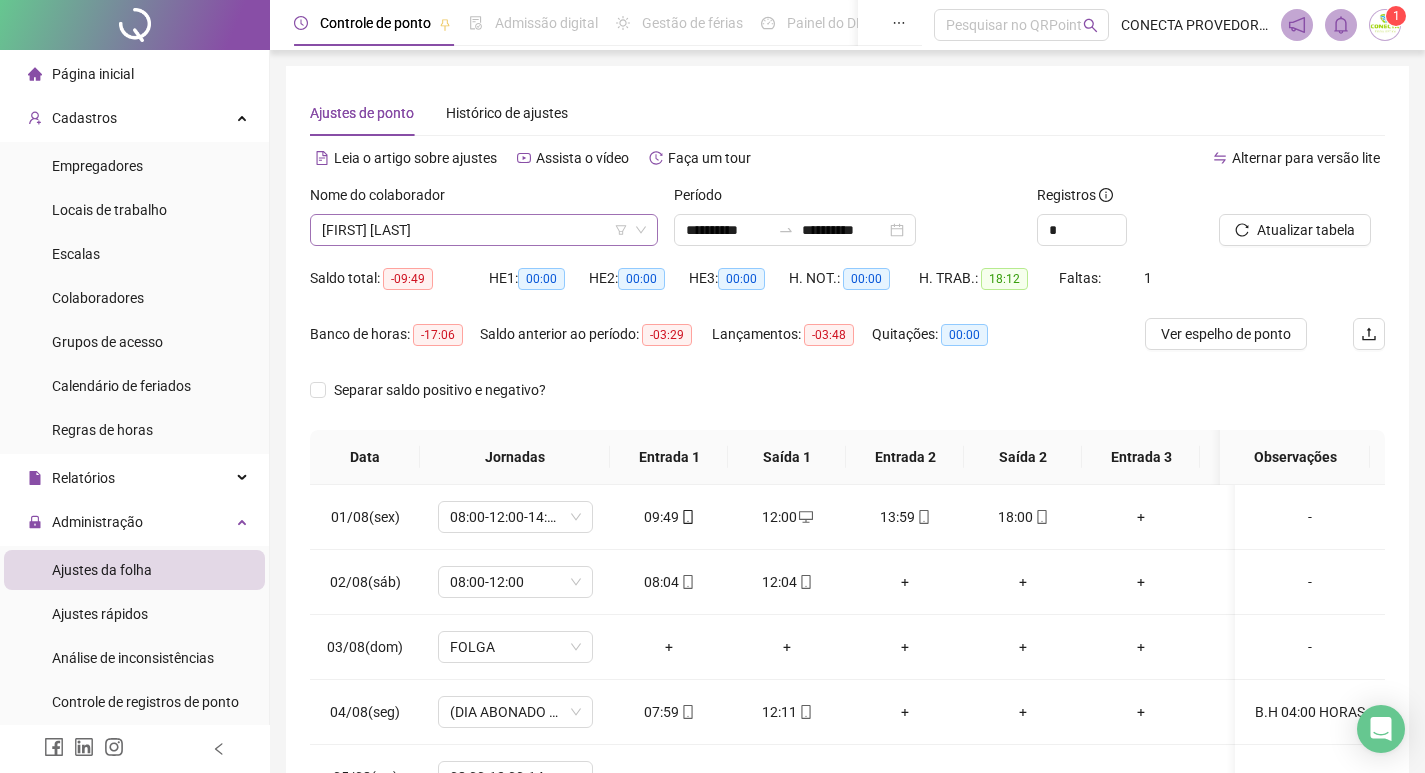 click on "[FIRST] [LAST]" at bounding box center (484, 230) 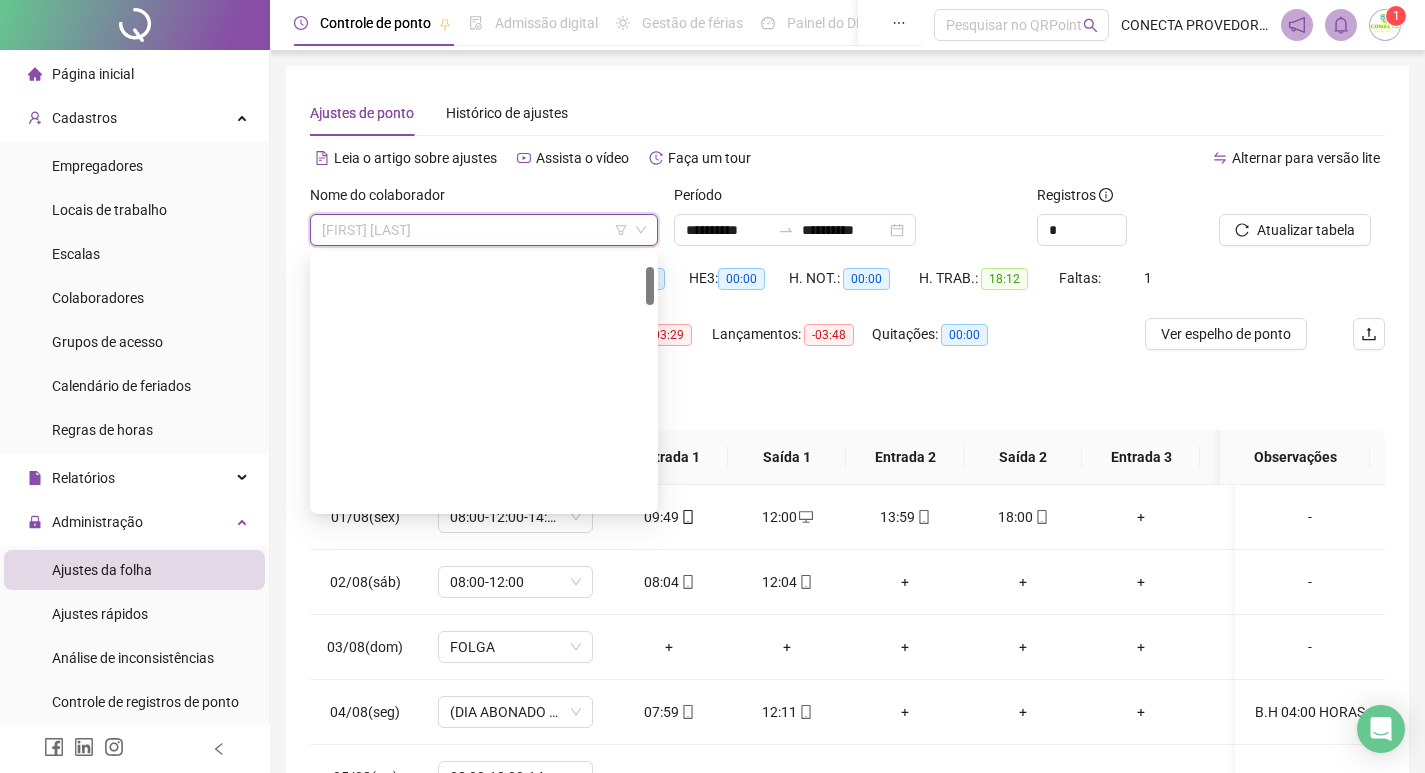 scroll, scrollTop: 0, scrollLeft: 0, axis: both 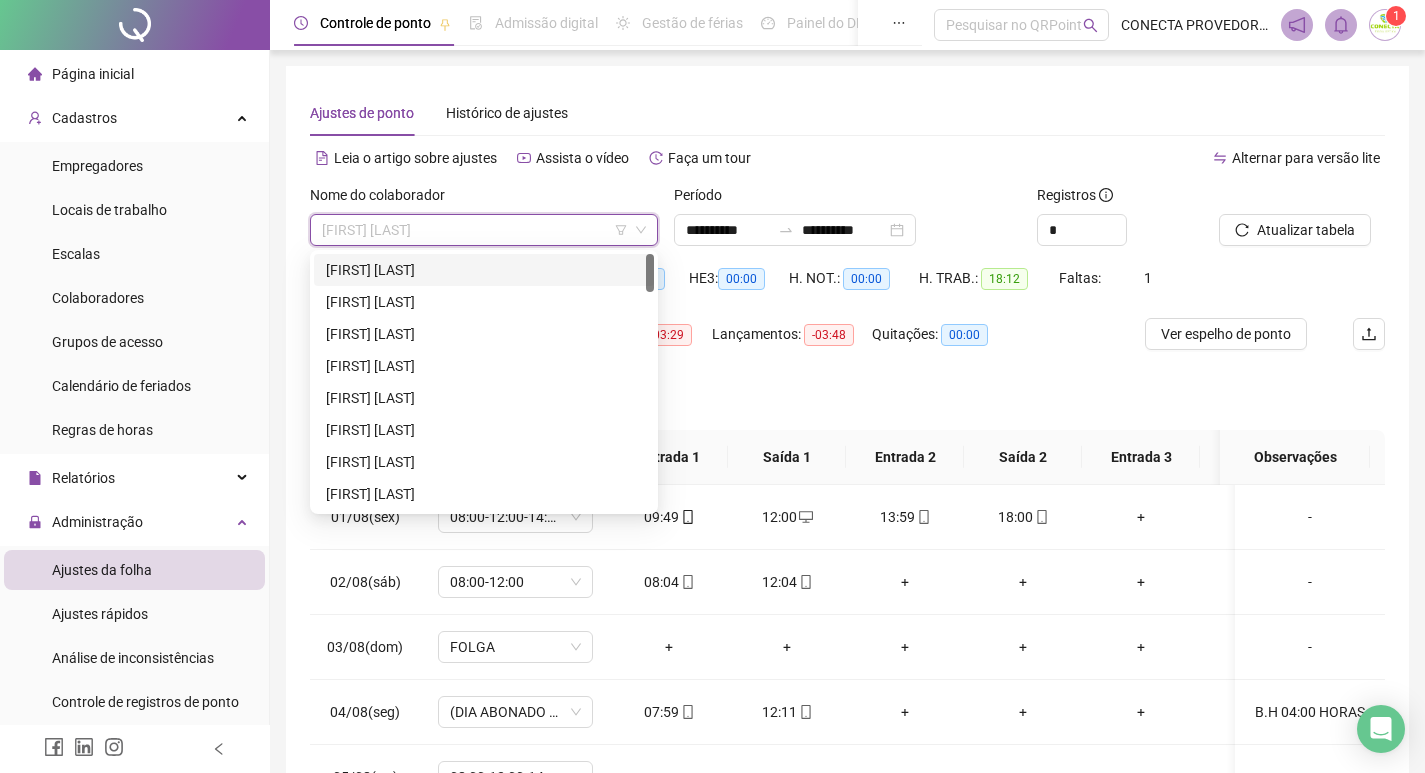 click on "[FIRST] [LAST]" at bounding box center [484, 270] 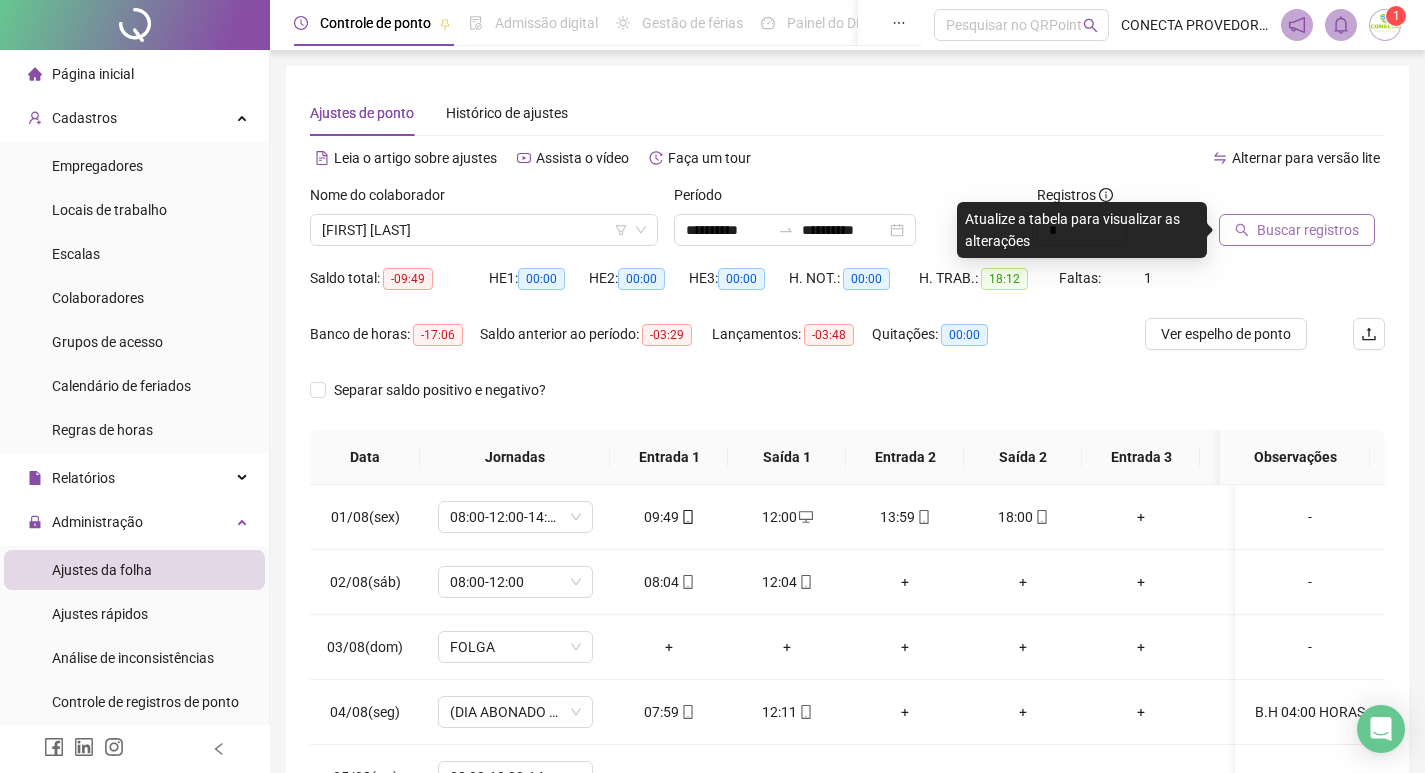 click on "Buscar registros" at bounding box center [1308, 230] 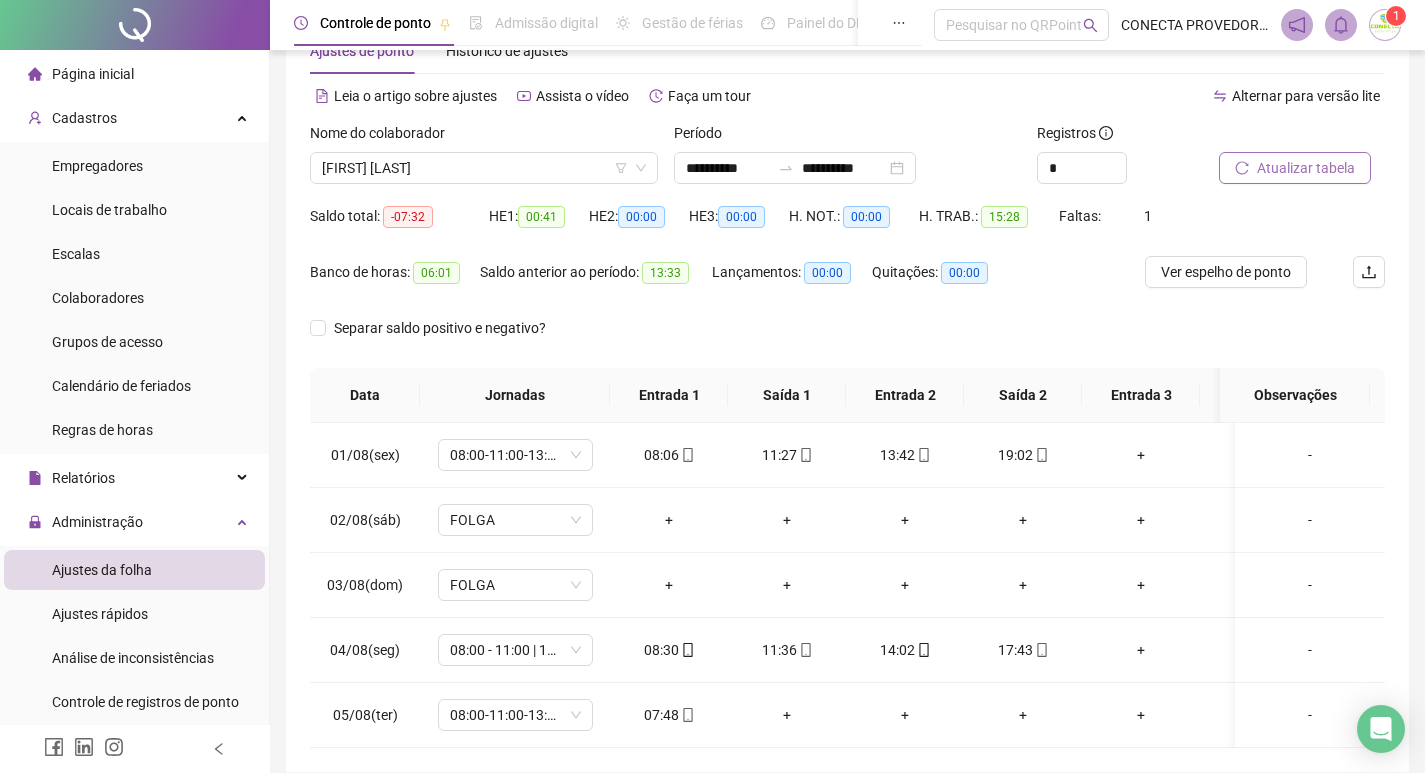 scroll, scrollTop: 0, scrollLeft: 0, axis: both 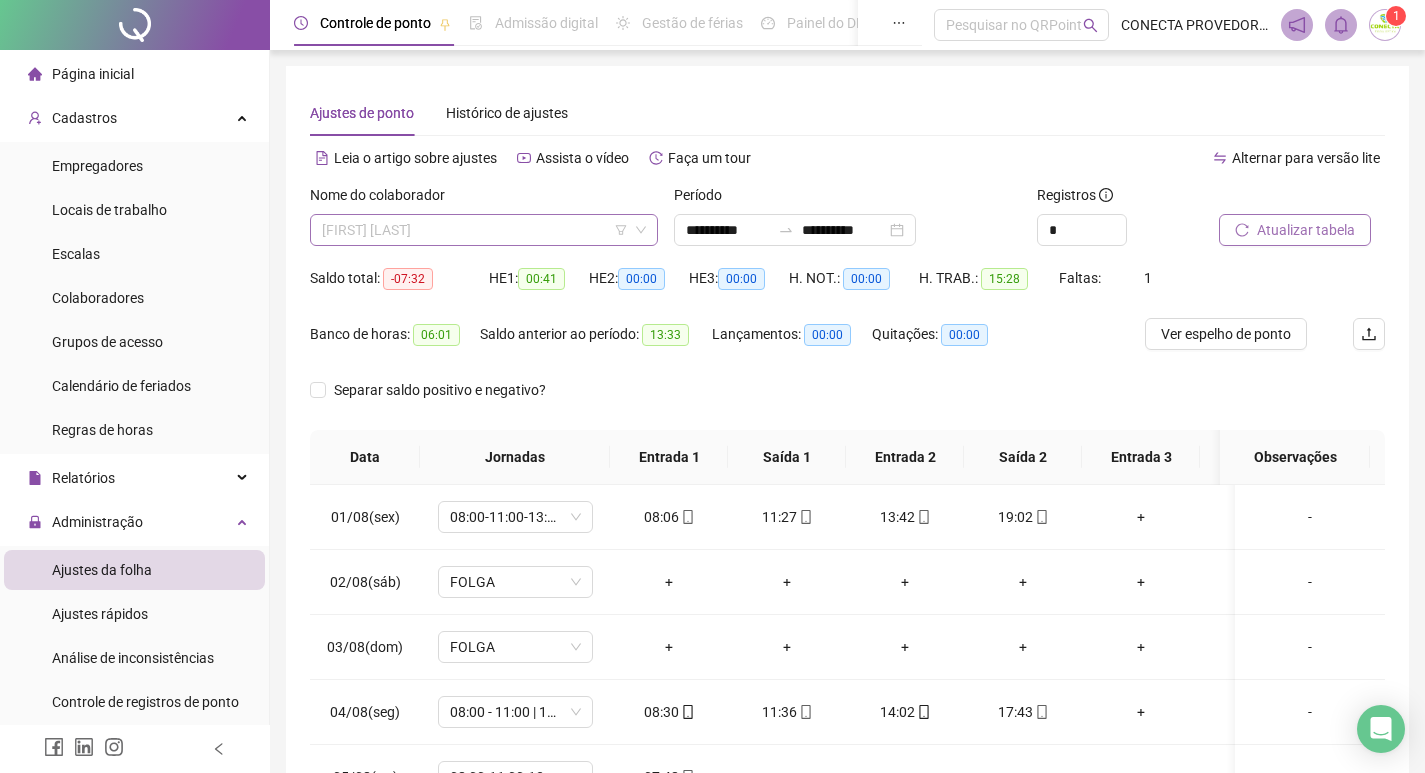 click on "[FIRST] [LAST]" at bounding box center (484, 230) 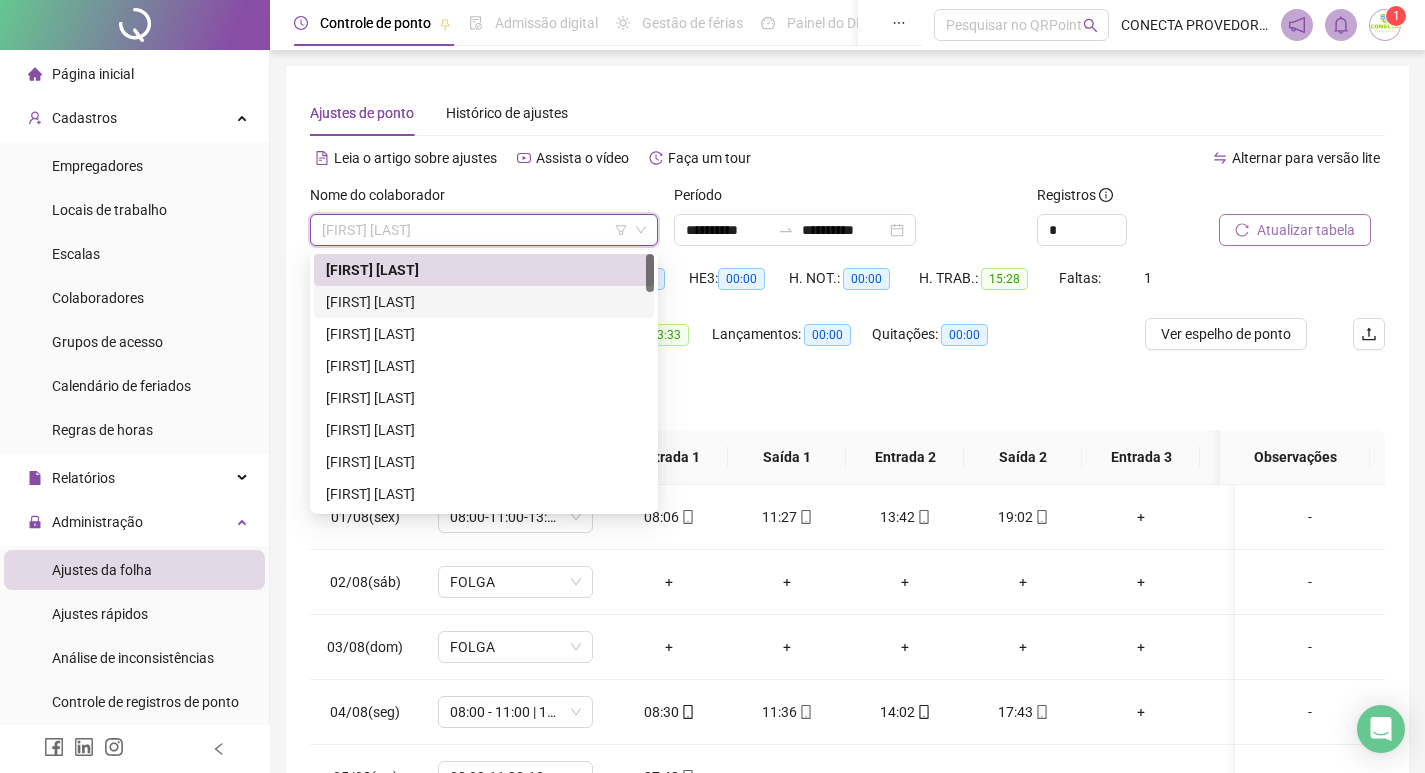 click on "[FIRST] [LAST]" at bounding box center [484, 302] 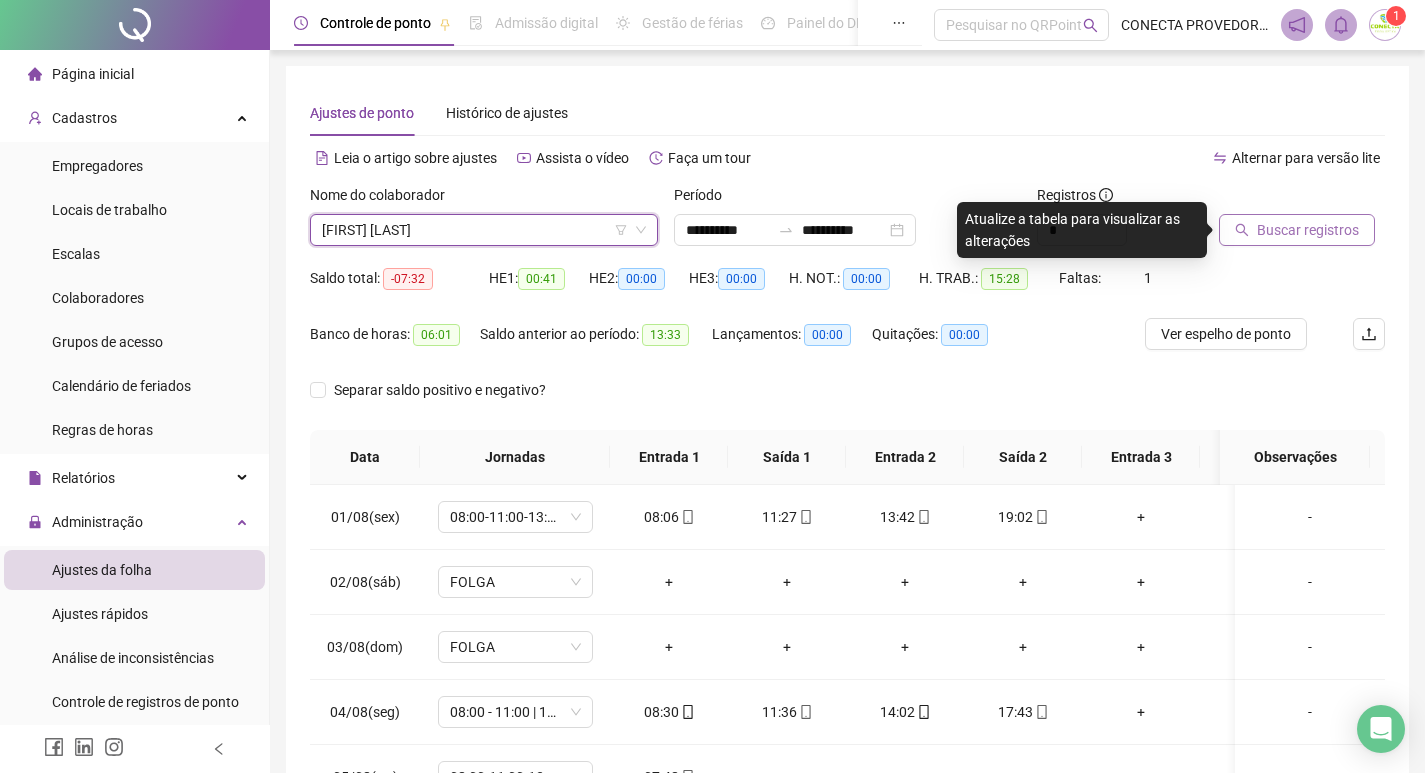 click on "Buscar registros" at bounding box center (1308, 230) 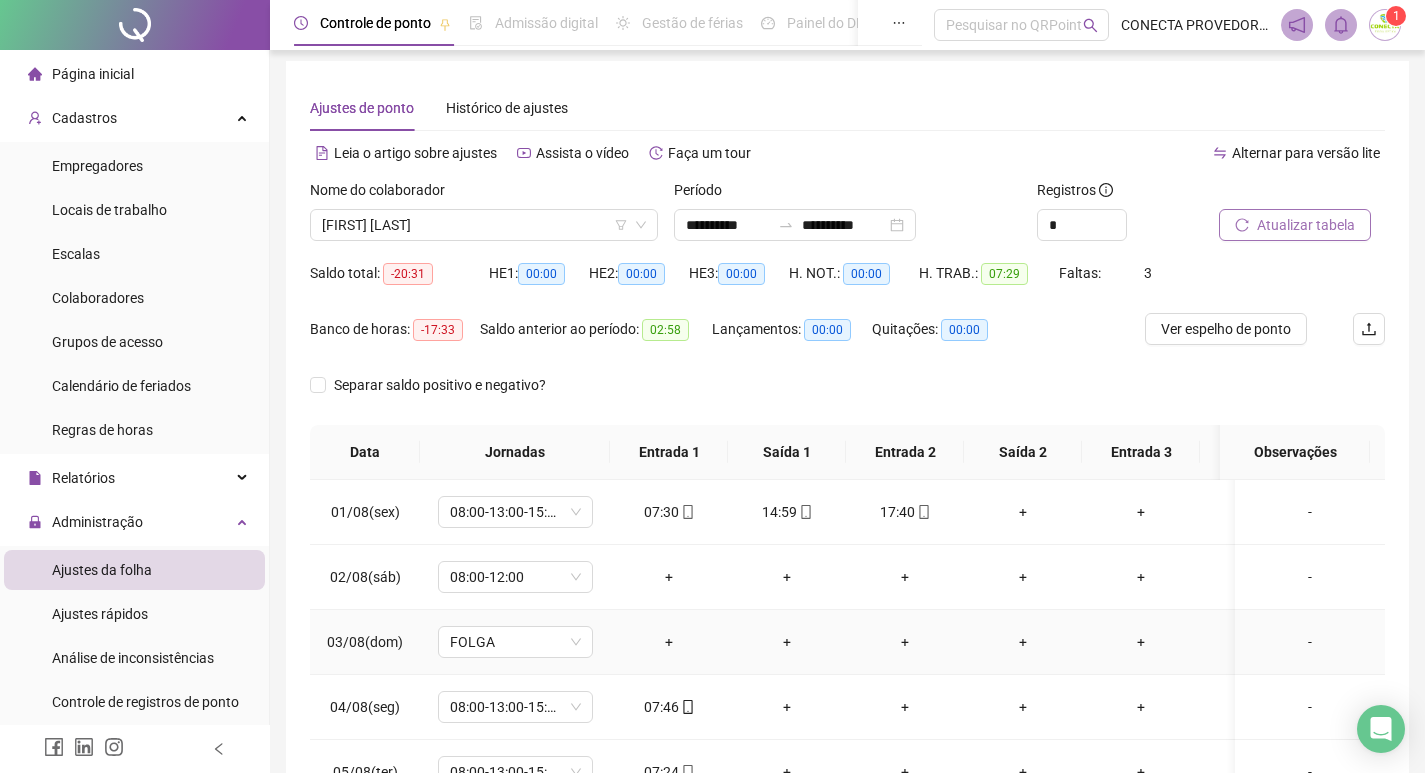 scroll, scrollTop: 0, scrollLeft: 0, axis: both 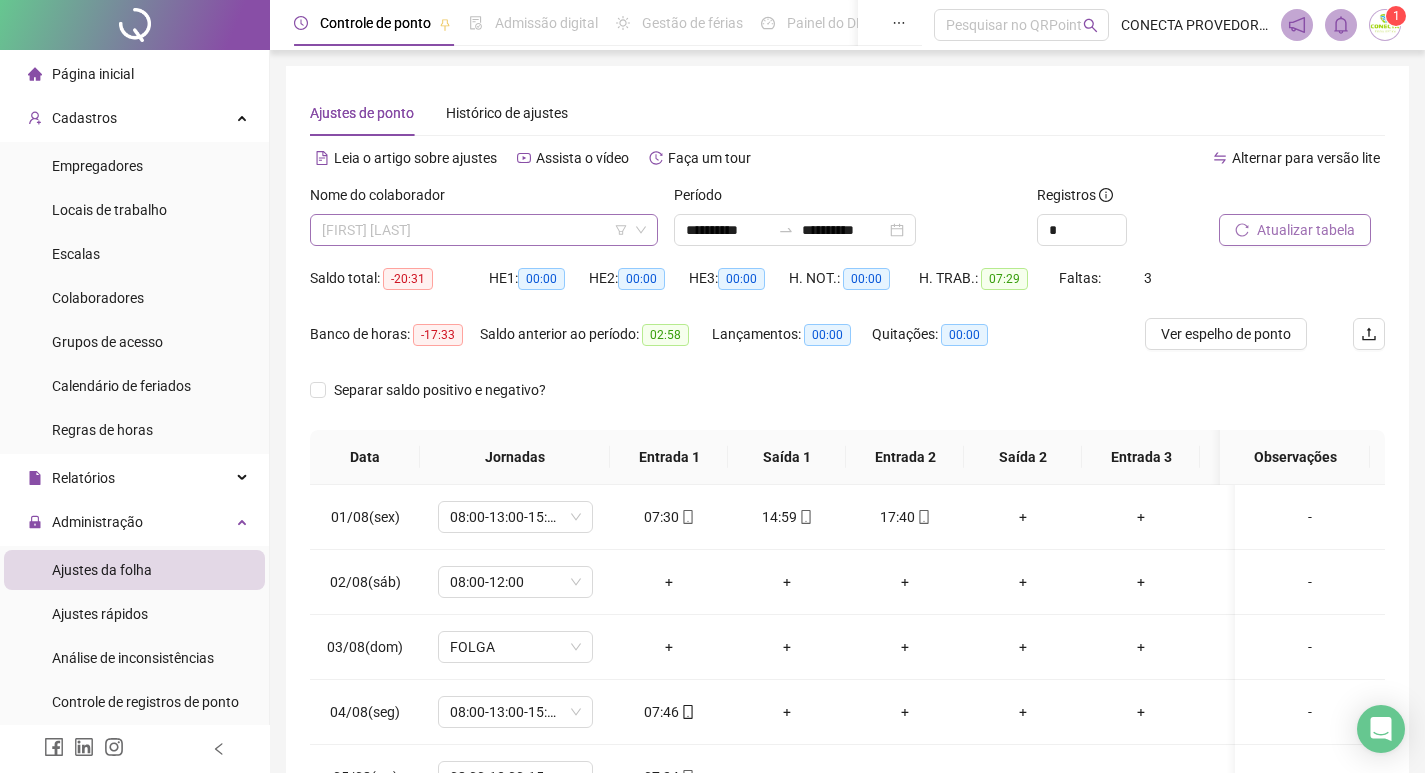 click on "[FIRST] [LAST]" at bounding box center (484, 230) 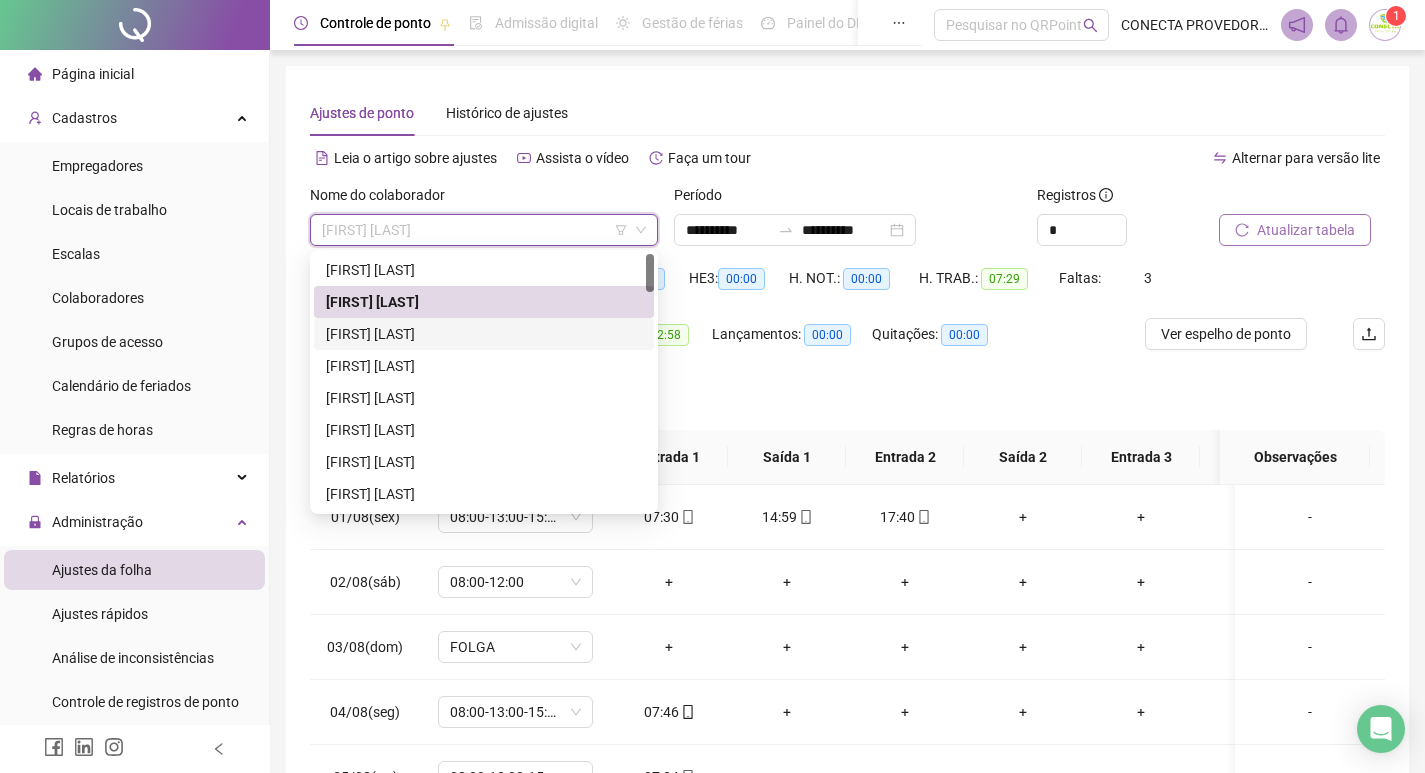 click on "[FIRST] [LAST]" at bounding box center [484, 334] 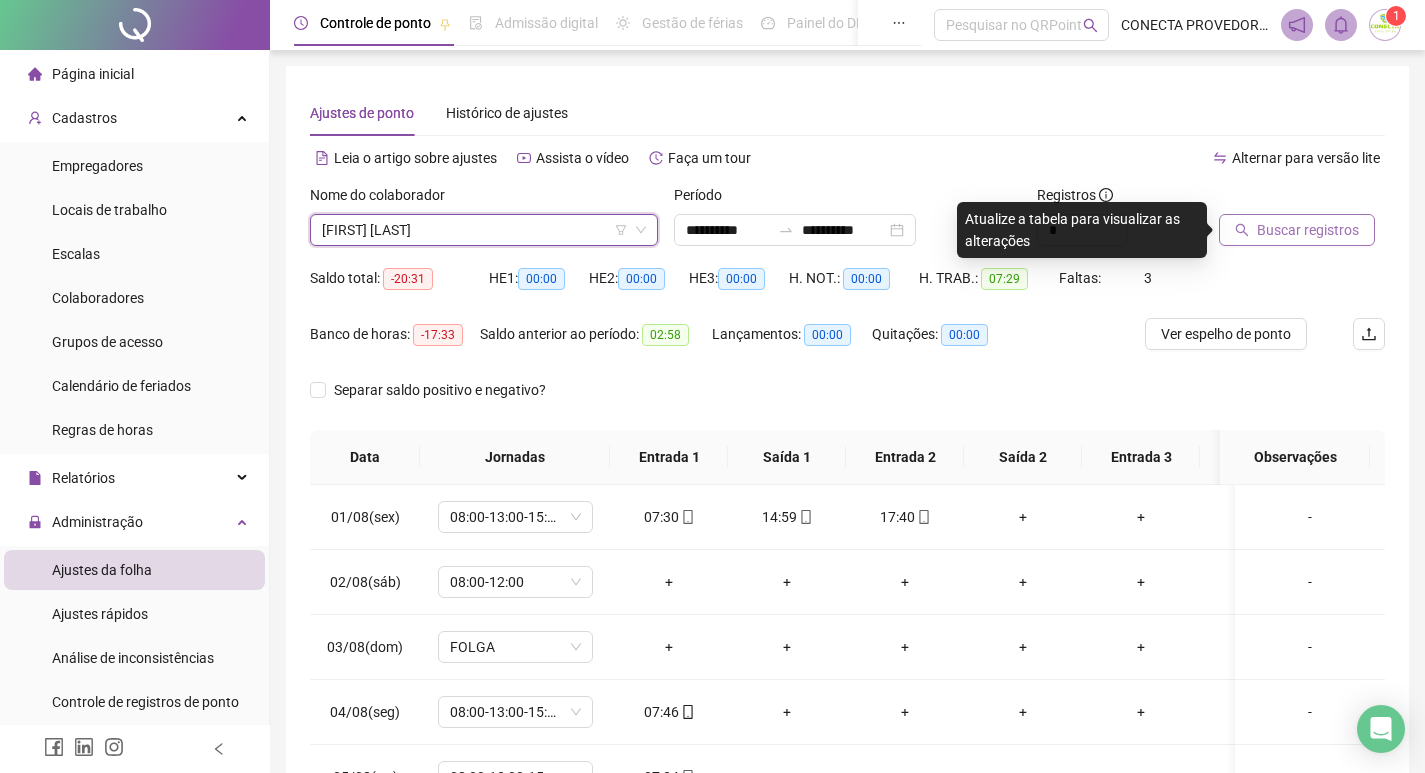 click on "Buscar registros" at bounding box center (1308, 230) 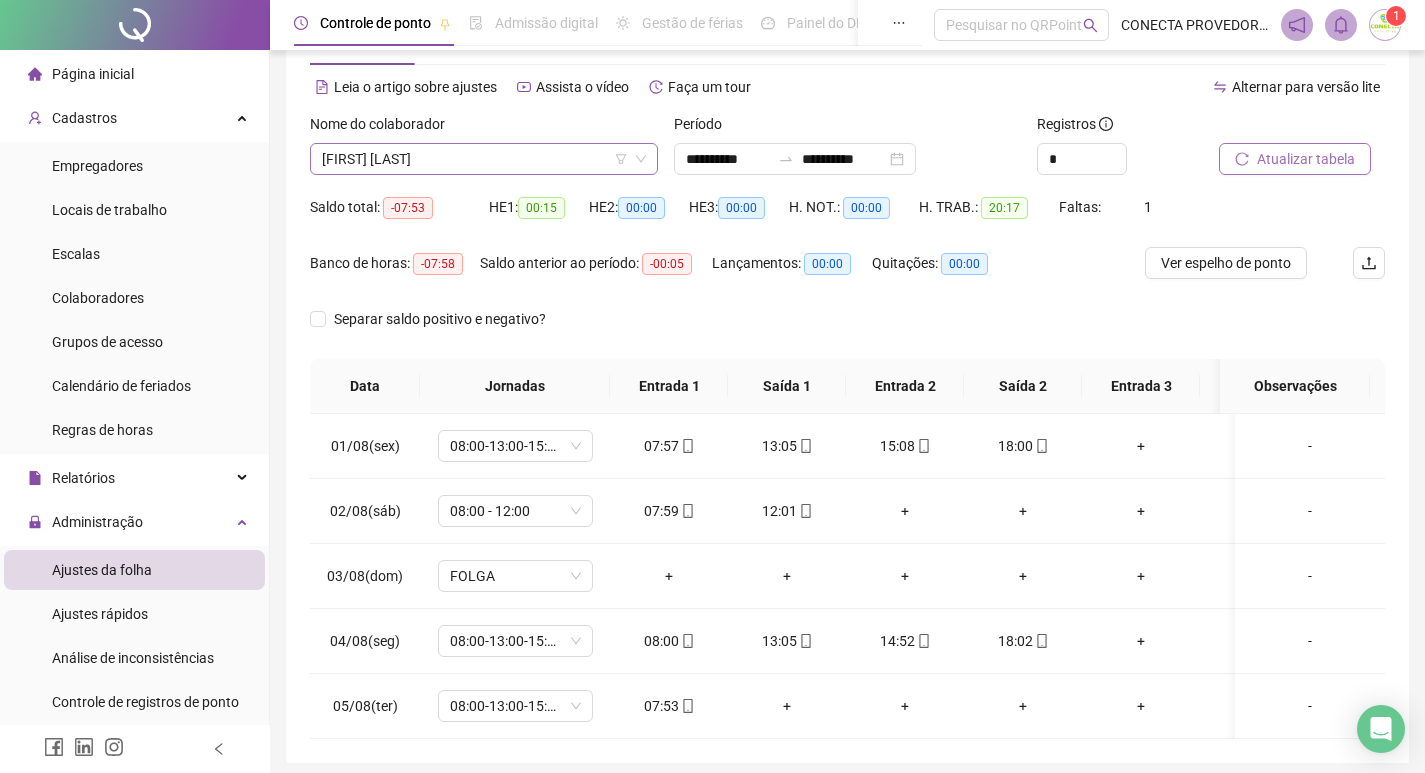 scroll, scrollTop: 0, scrollLeft: 0, axis: both 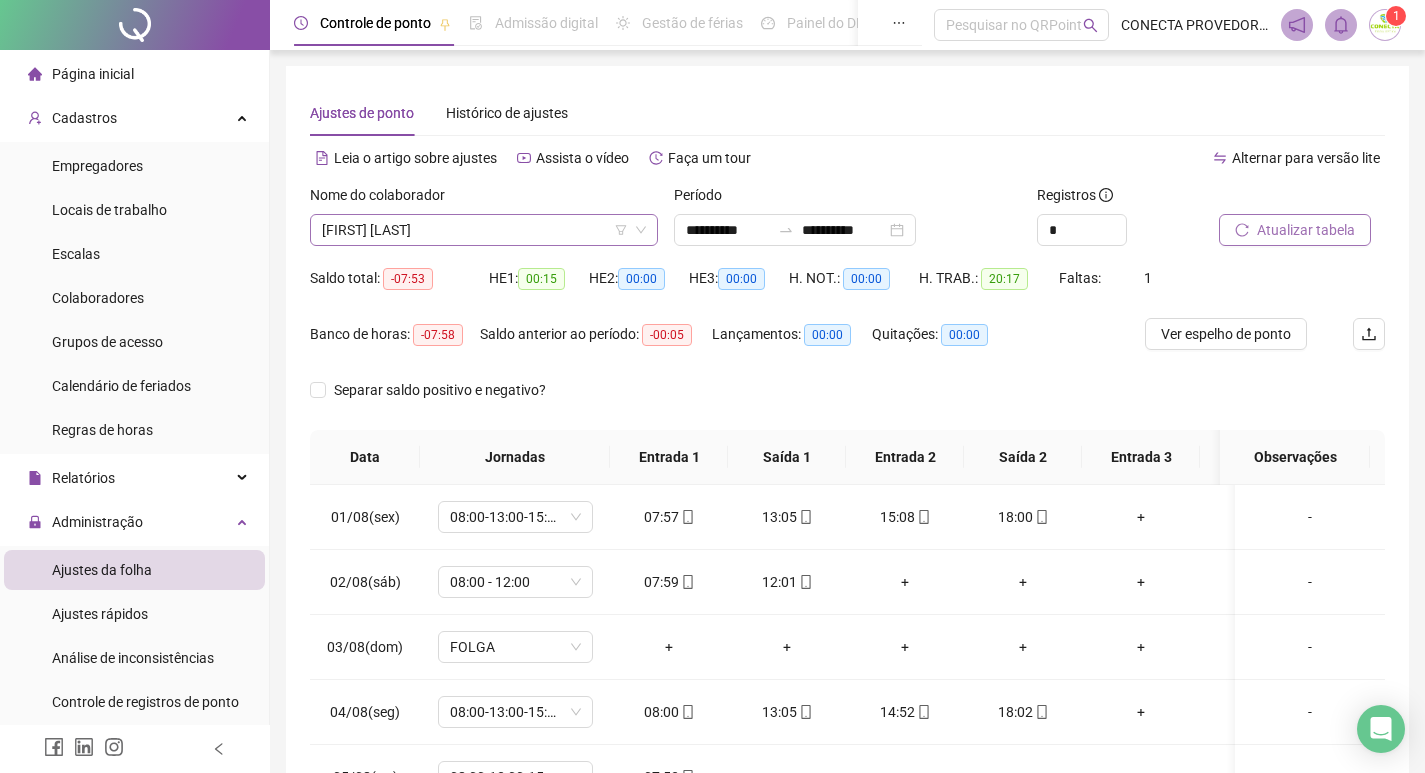 click on "[FIRST] [LAST]" at bounding box center (484, 230) 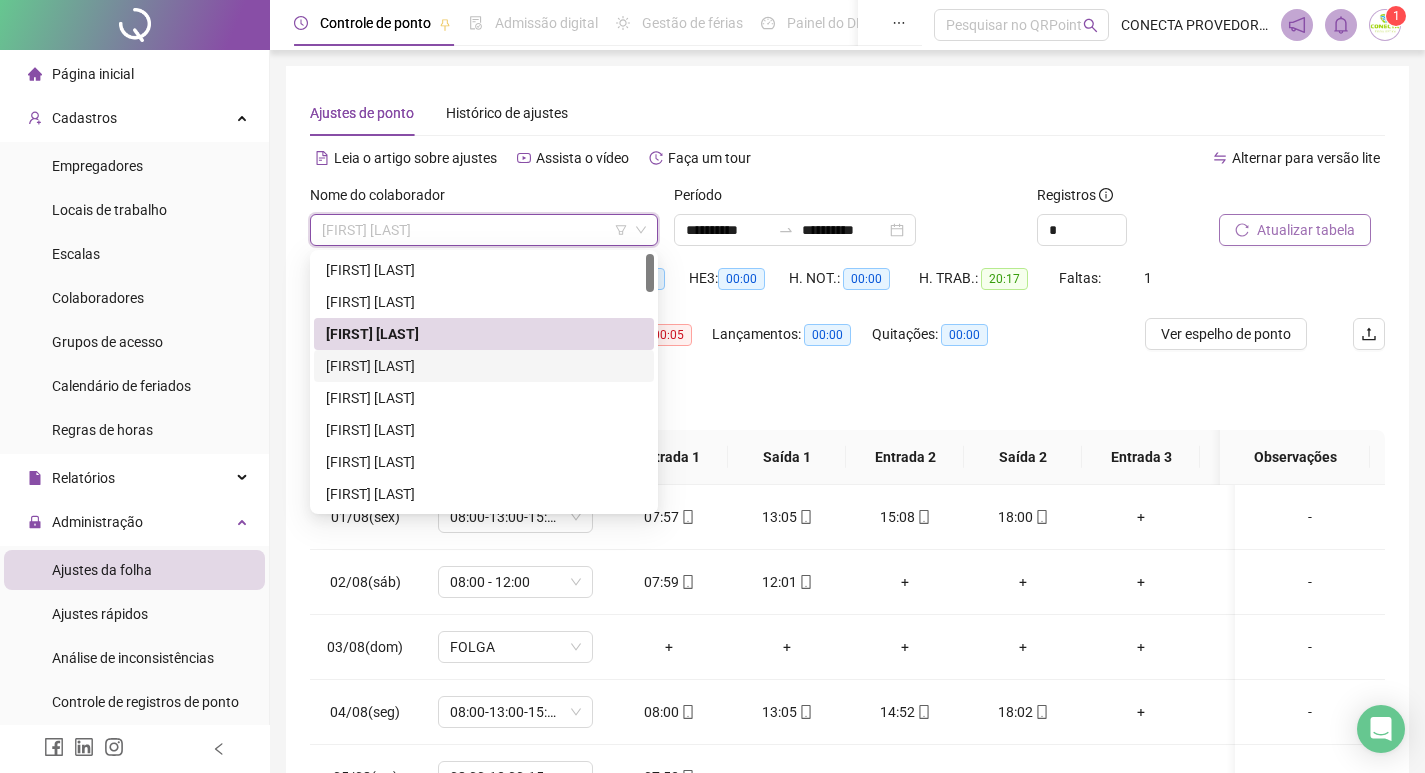 click on "[FIRST] [LAST]" at bounding box center (484, 366) 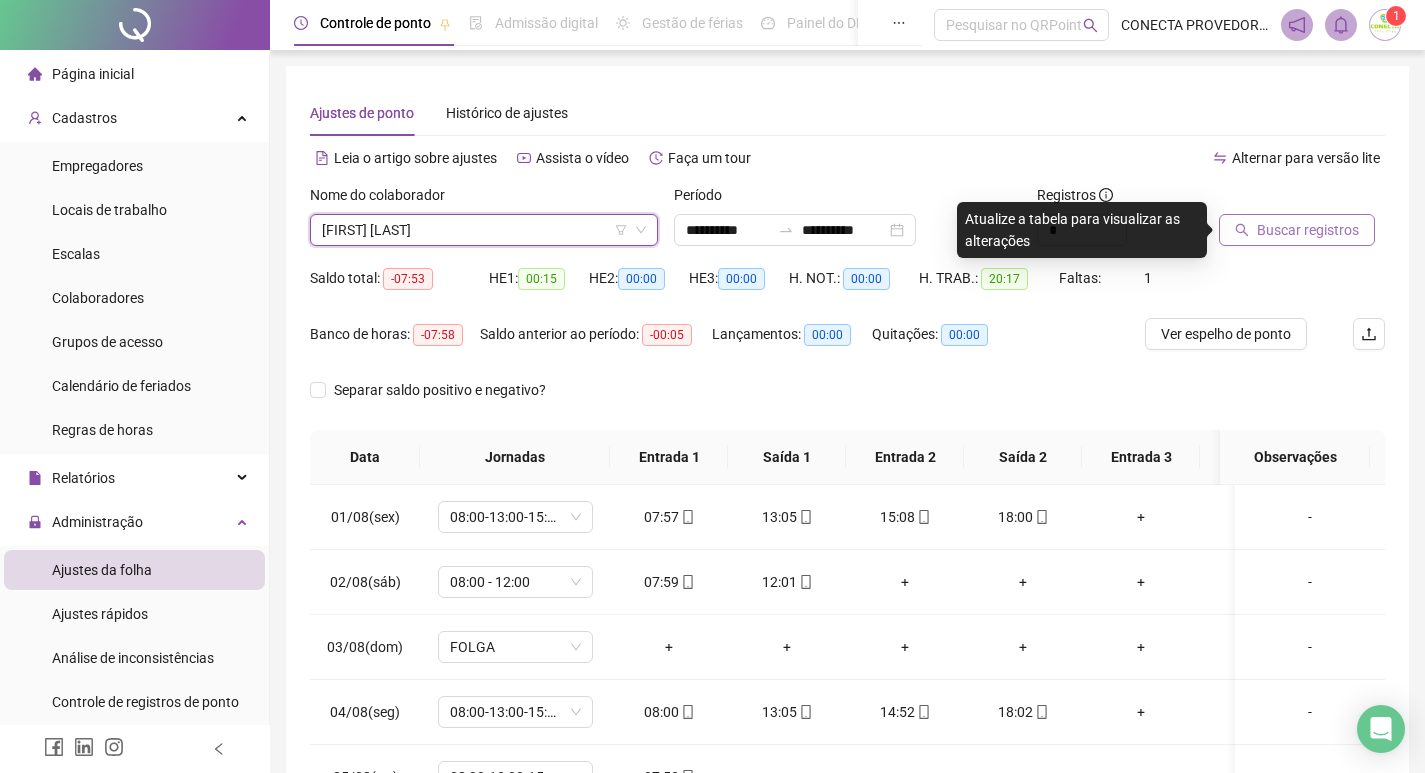 click on "Buscar registros" at bounding box center [1297, 230] 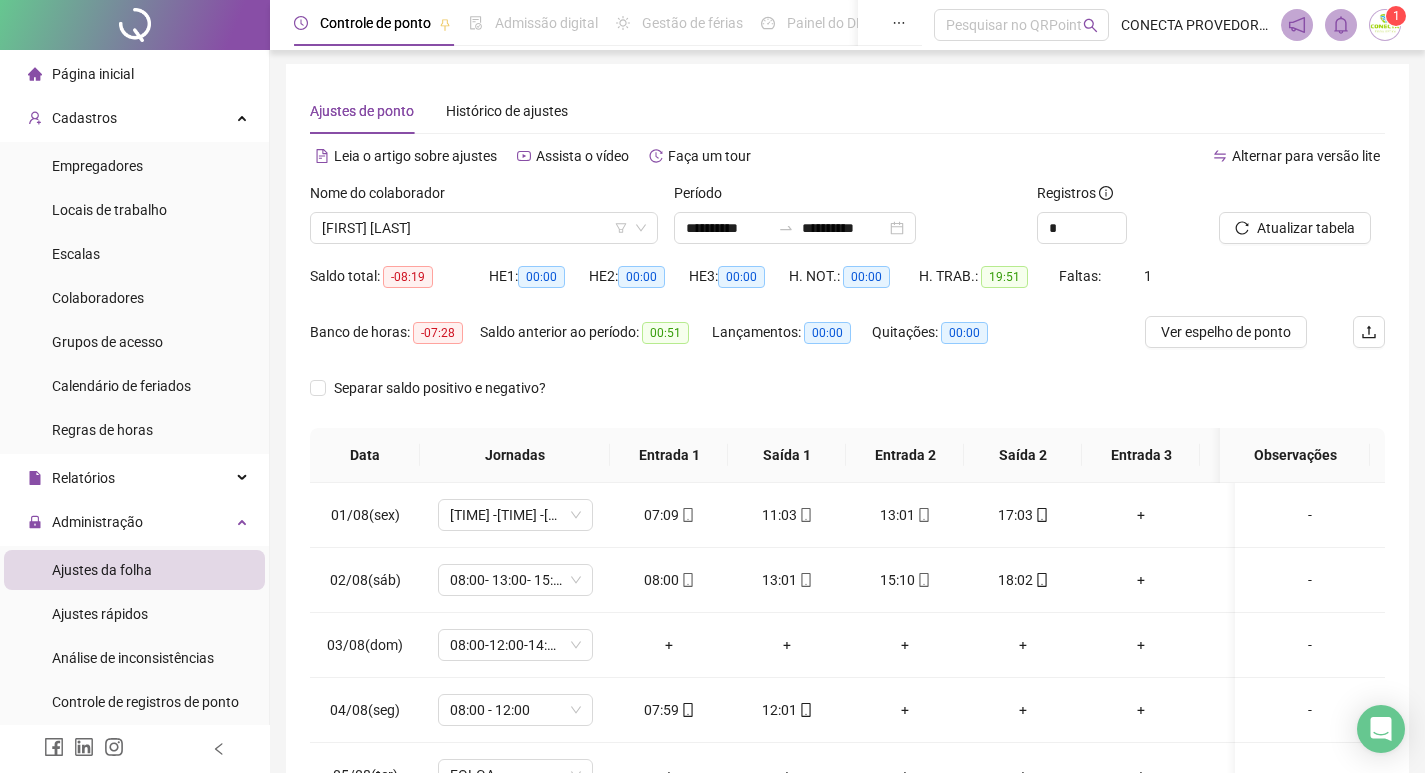 scroll, scrollTop: 0, scrollLeft: 0, axis: both 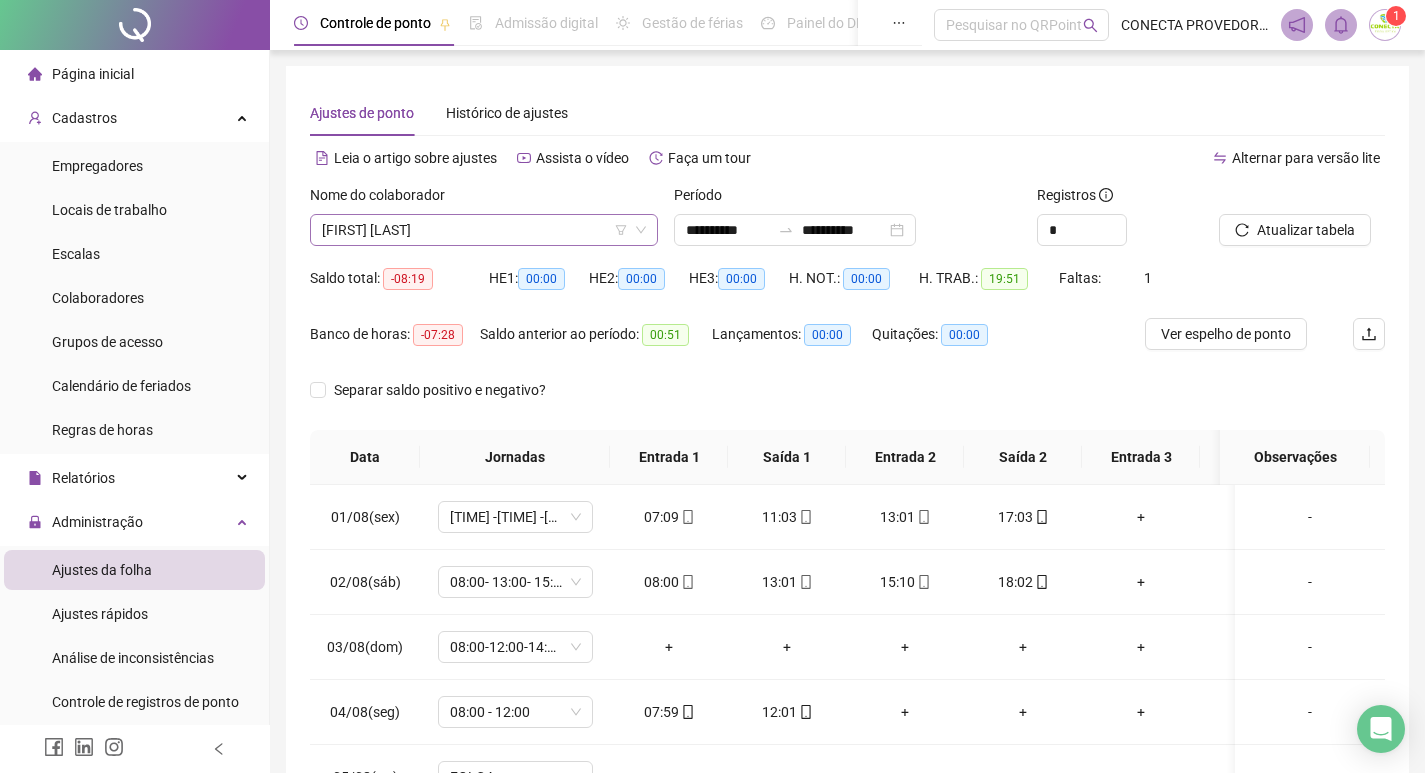 click on "[FIRST] [LAST]" at bounding box center [484, 230] 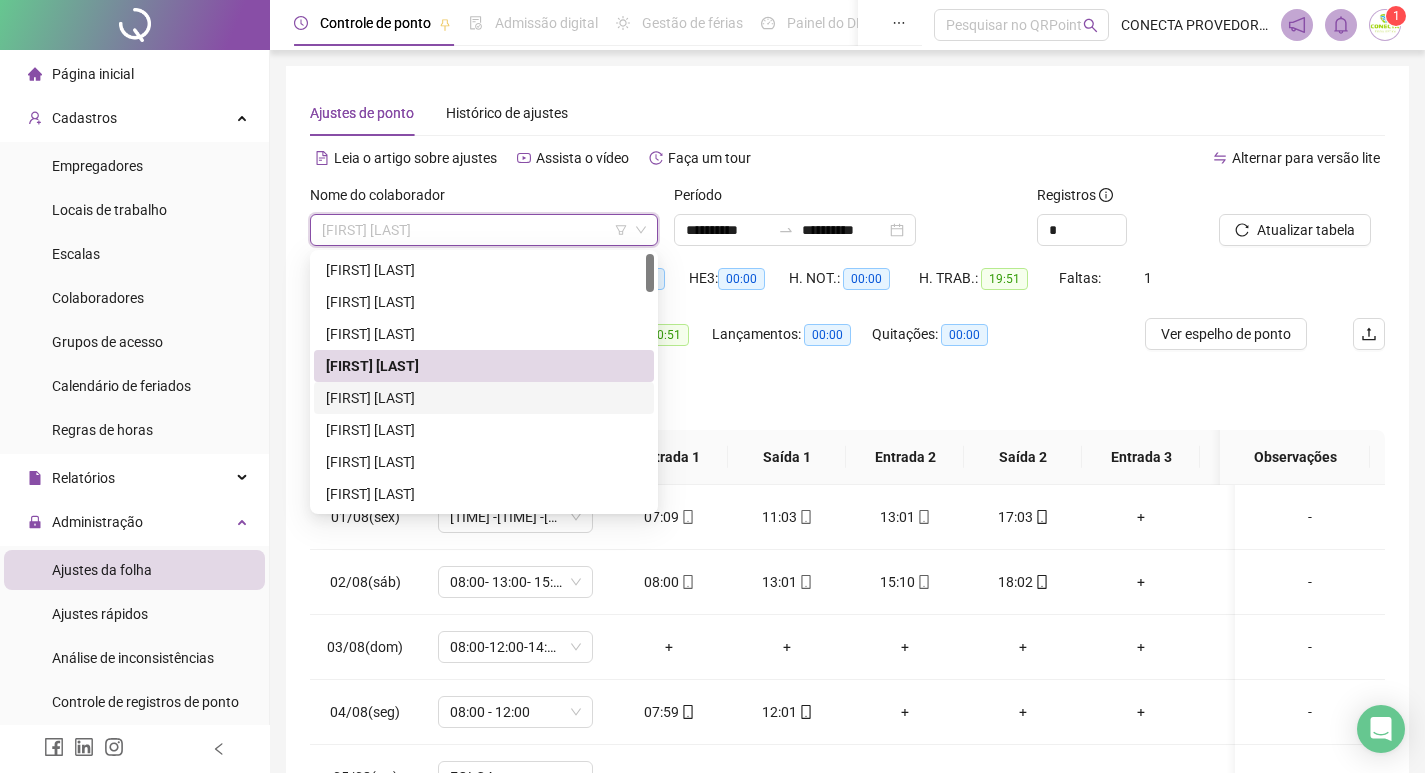 click on "[FIRST] [LAST]" at bounding box center (484, 398) 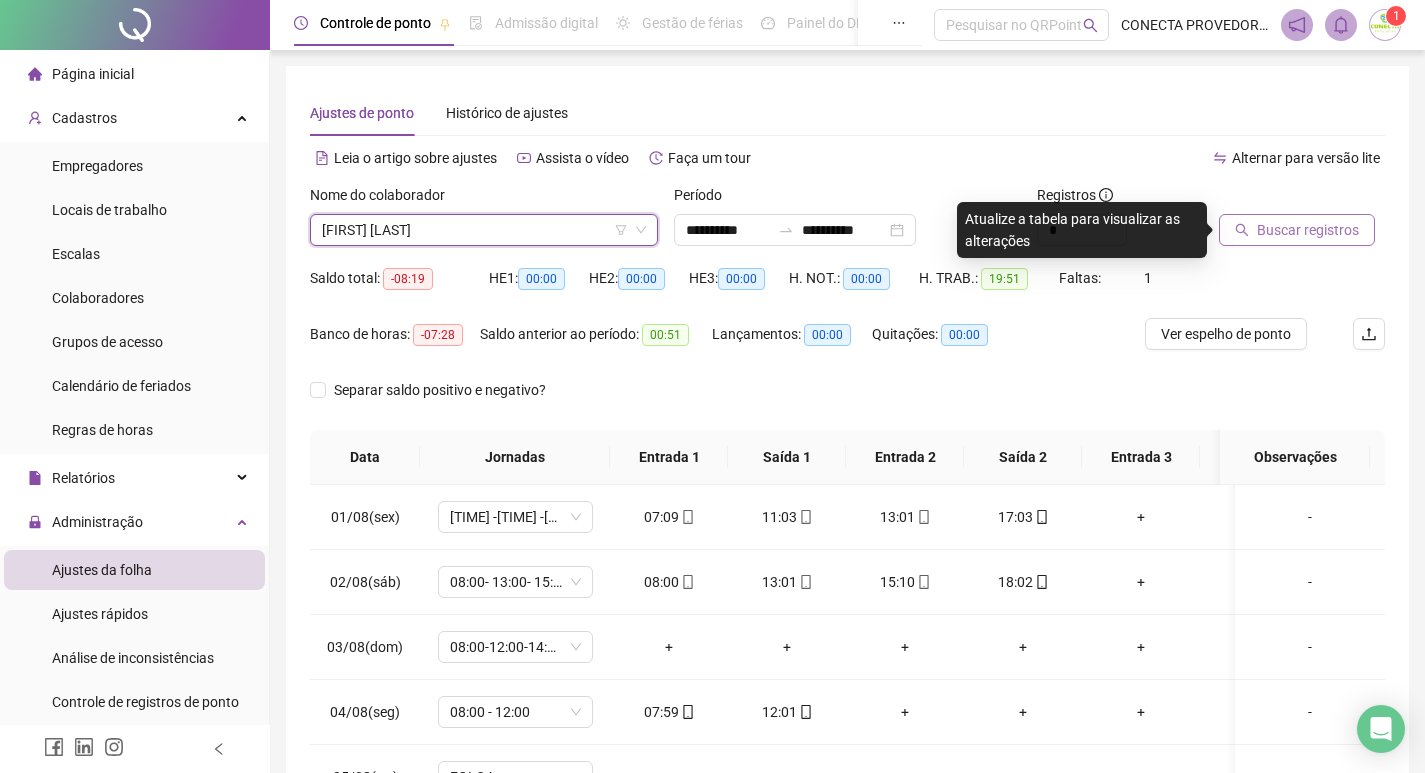 click on "Buscar registros" at bounding box center [1308, 230] 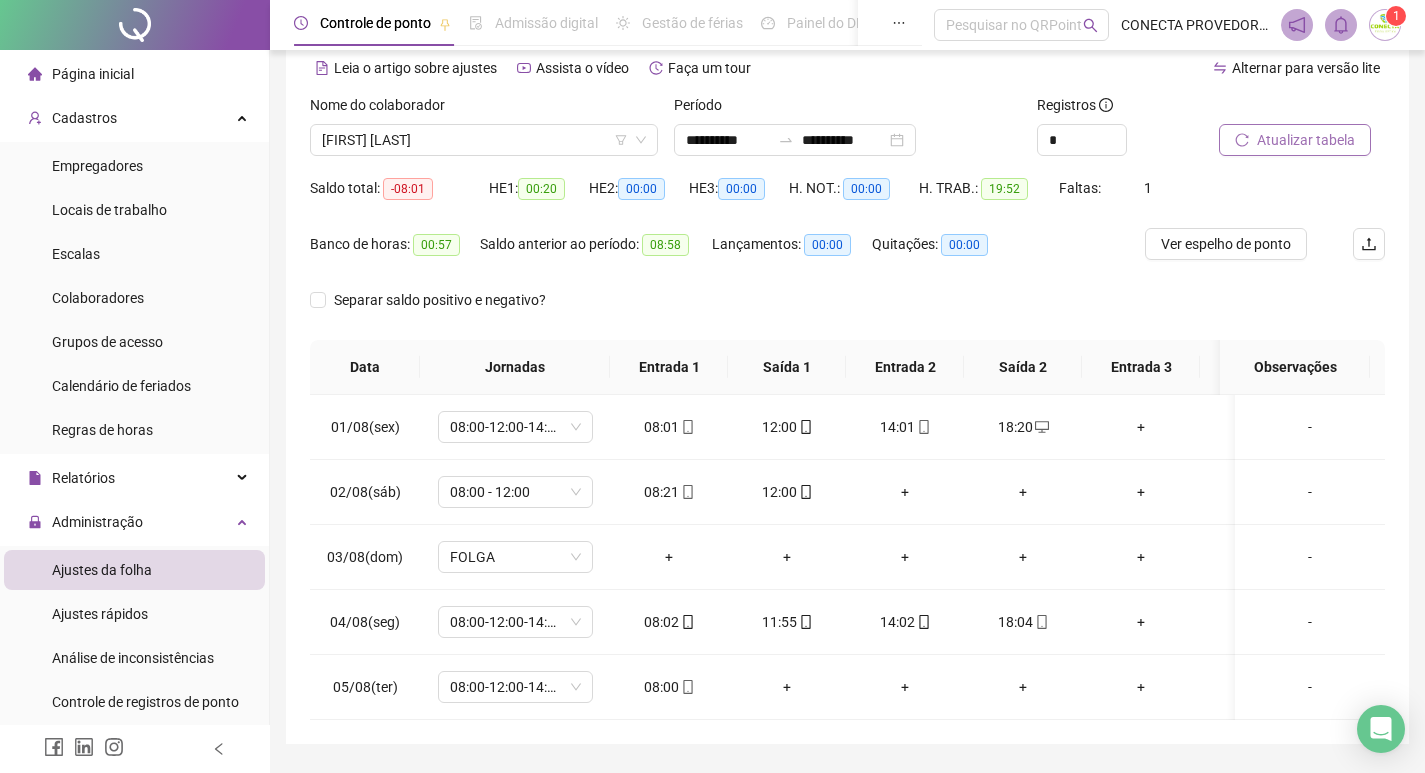 scroll, scrollTop: 0, scrollLeft: 0, axis: both 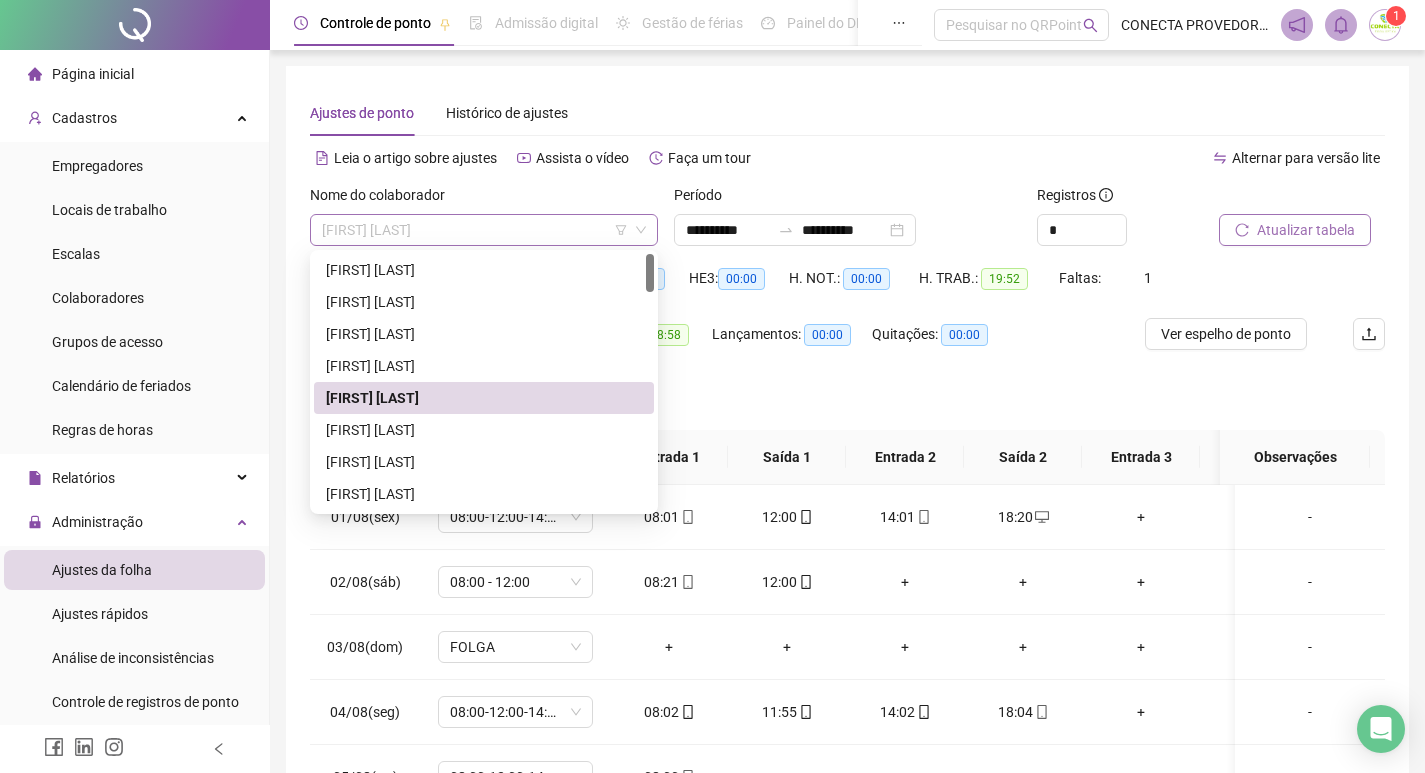 click on "[FIRST] [LAST]" at bounding box center [484, 230] 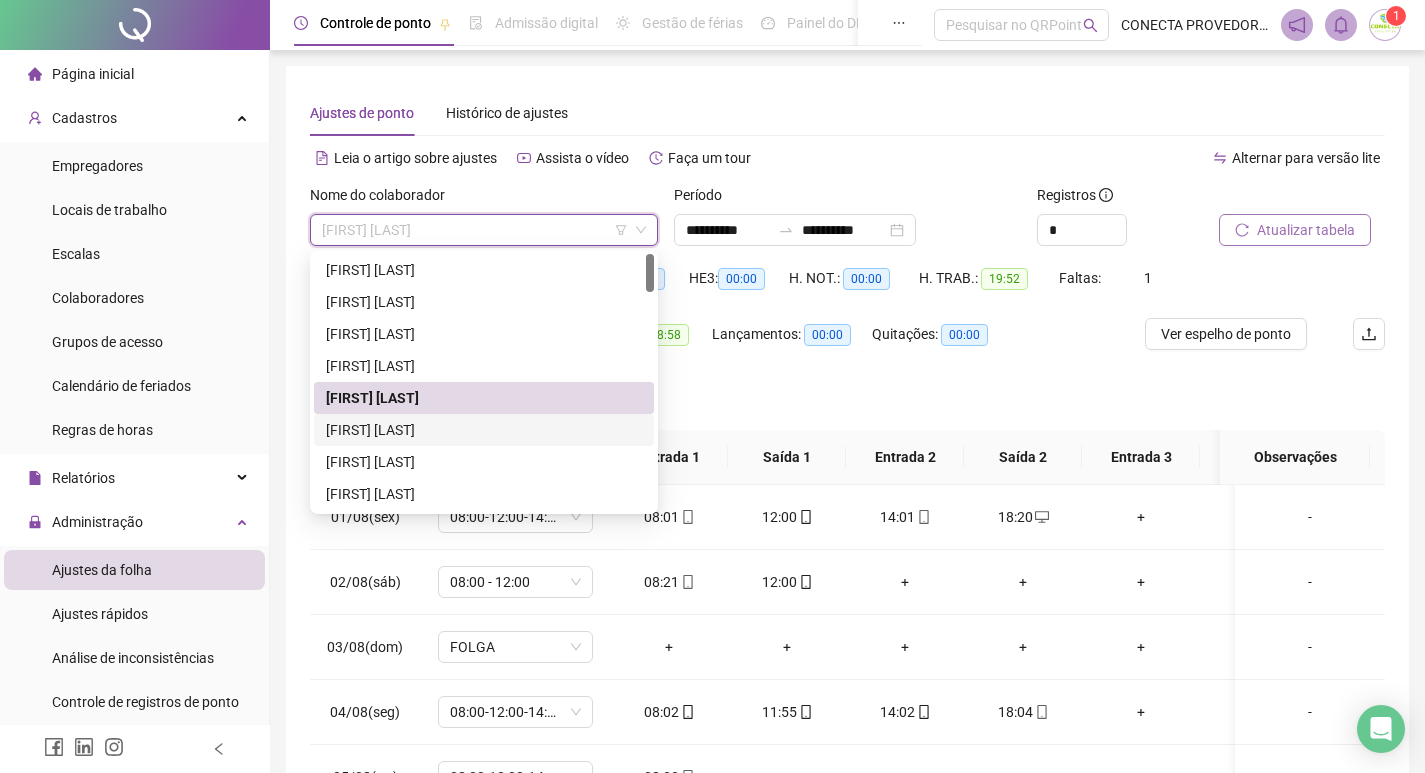 click on "[FIRST] [LAST]" at bounding box center [484, 430] 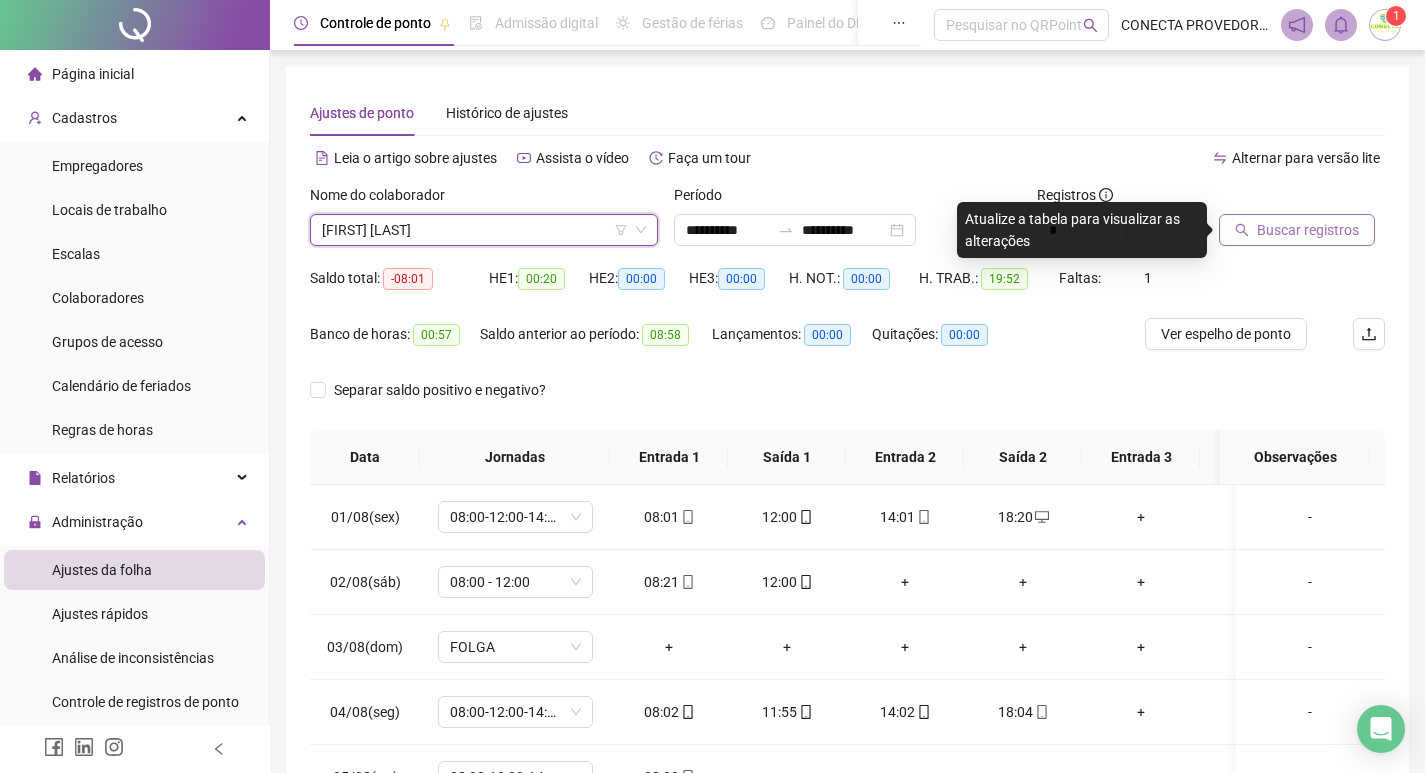 click on "Buscar registros" at bounding box center [1308, 230] 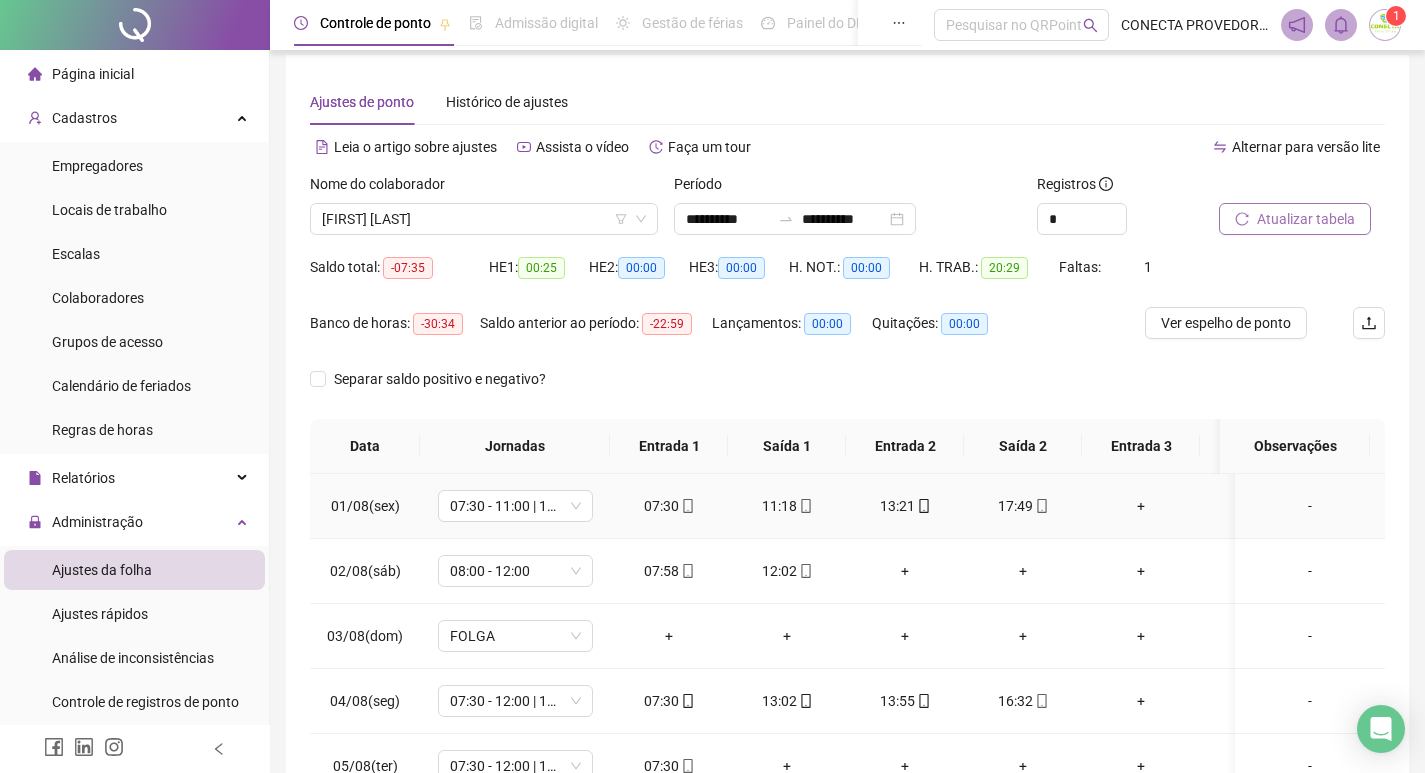 scroll, scrollTop: 0, scrollLeft: 0, axis: both 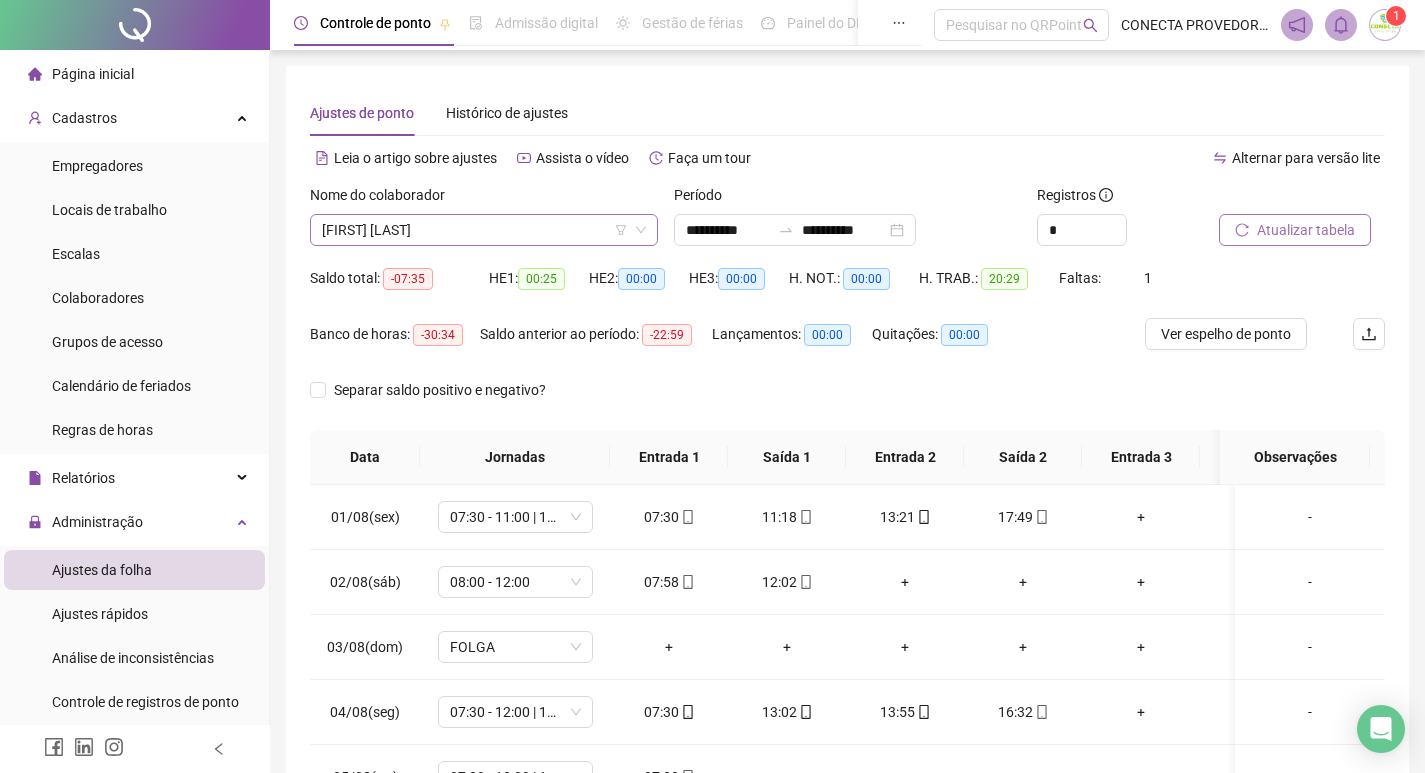 click on "[FIRST] [LAST]" at bounding box center [484, 230] 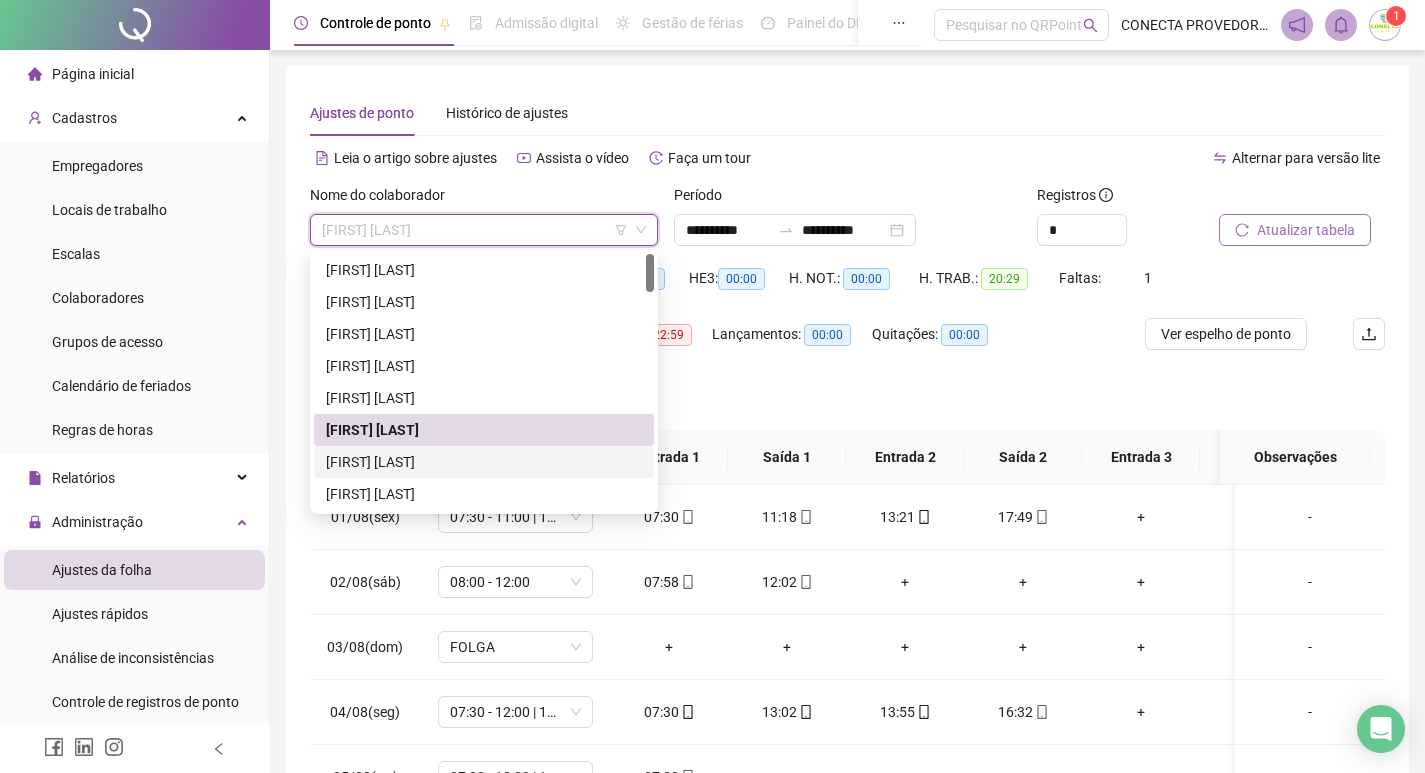 click on "[FIRST] [LAST]" at bounding box center (484, 462) 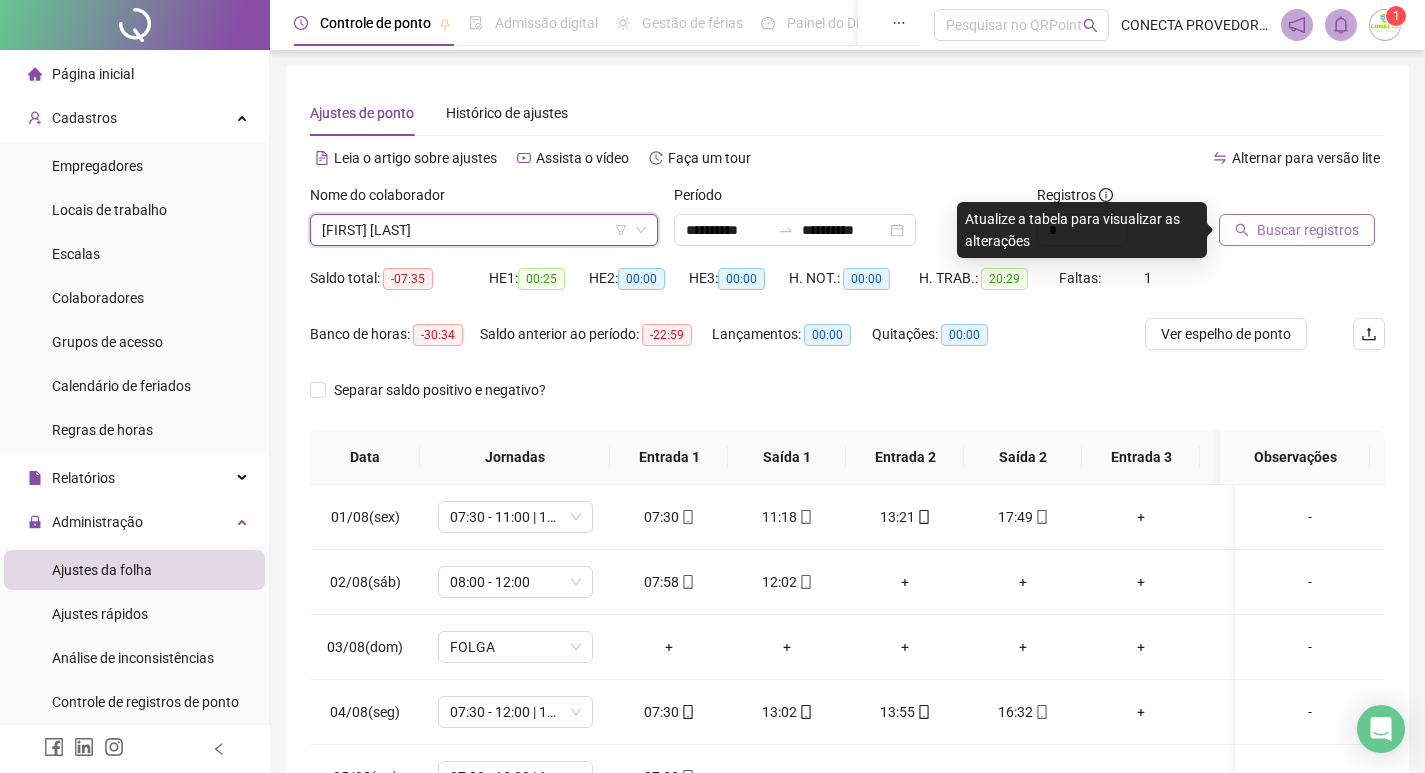 click on "Buscar registros" at bounding box center (1308, 230) 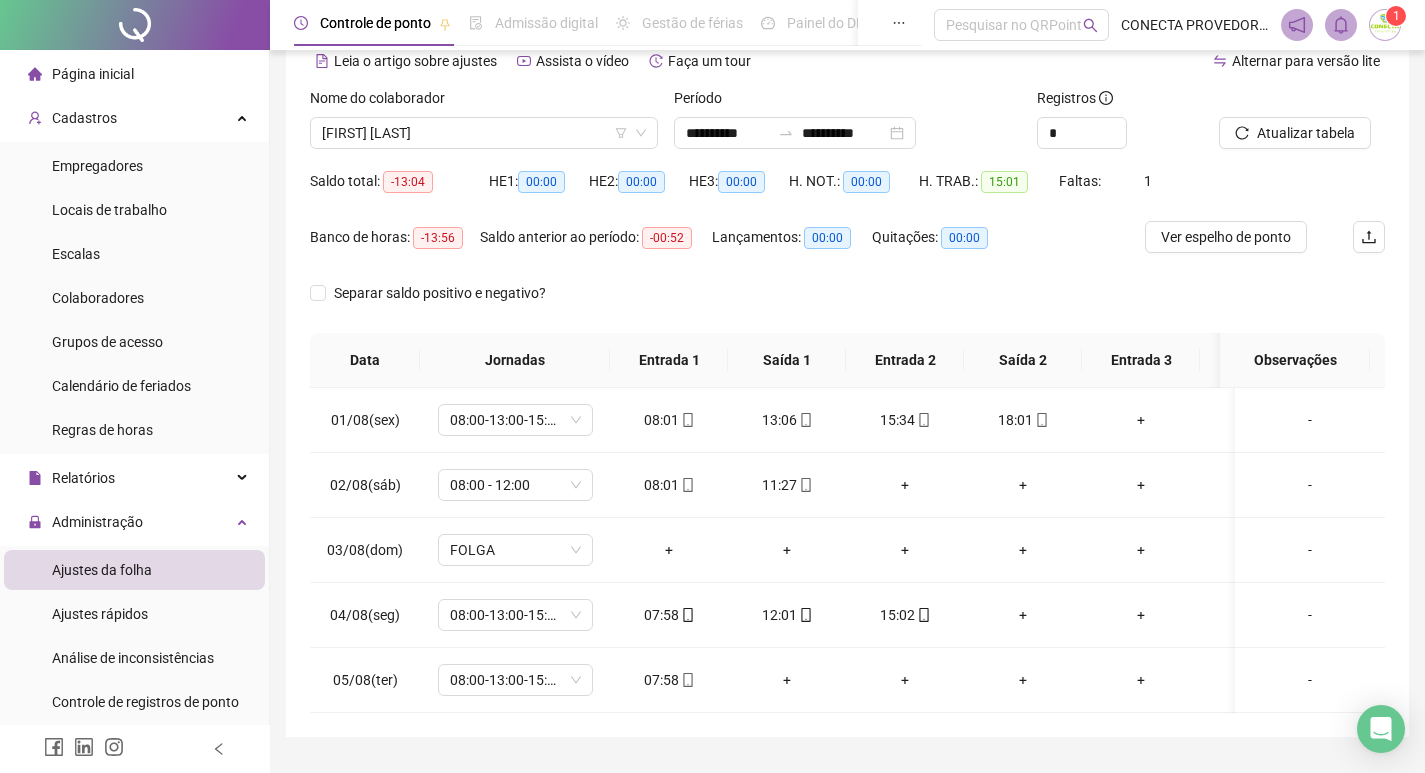 scroll, scrollTop: 62, scrollLeft: 0, axis: vertical 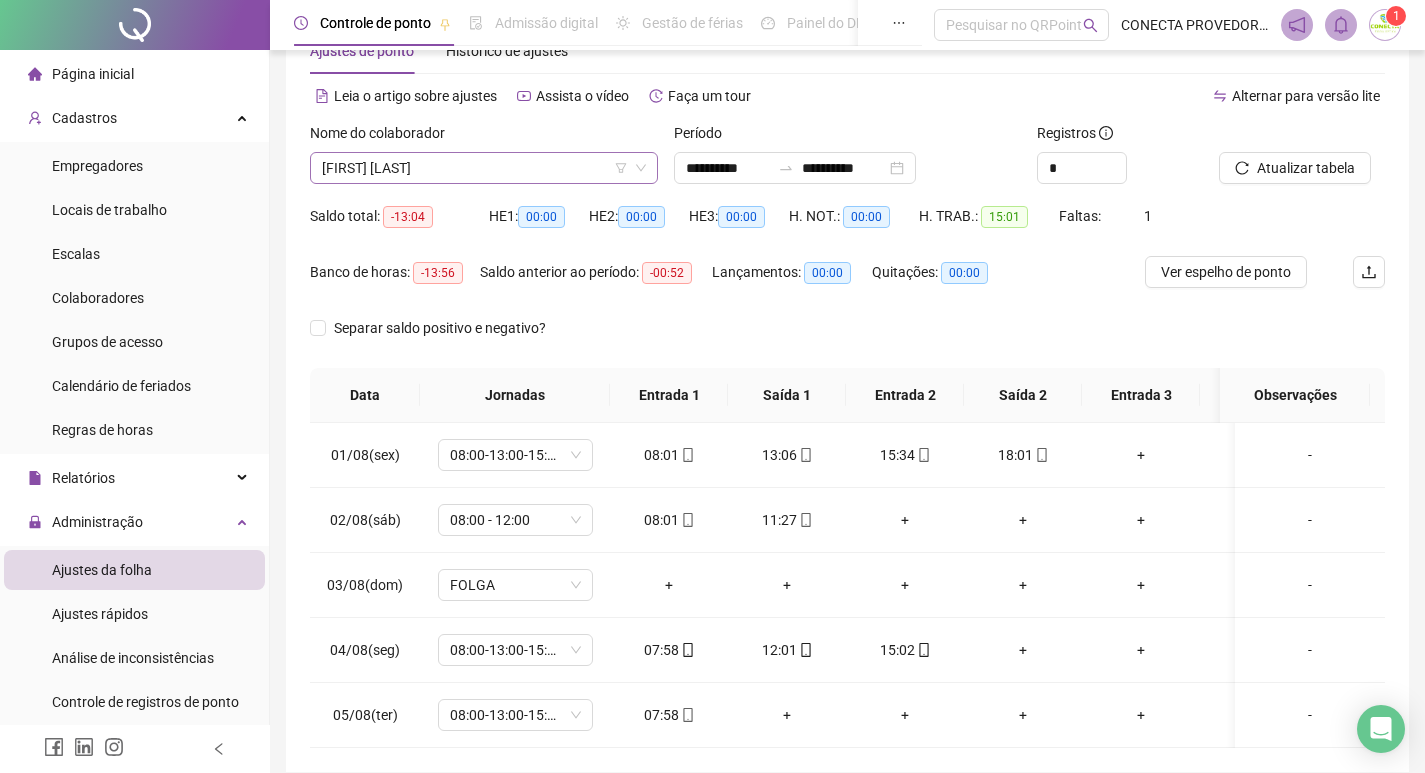click on "[FIRST] [LAST]" at bounding box center (484, 168) 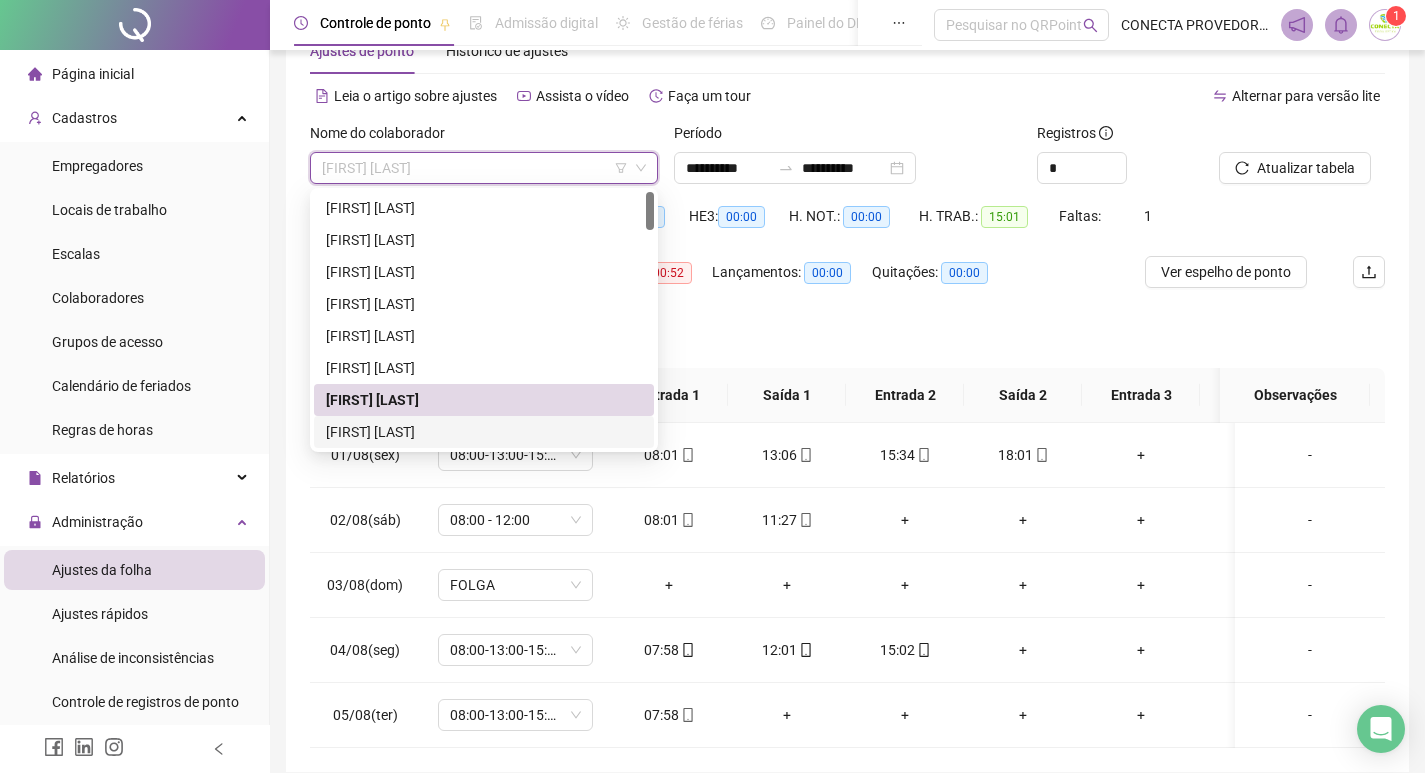 click on "[FIRST] [LAST]" at bounding box center [484, 432] 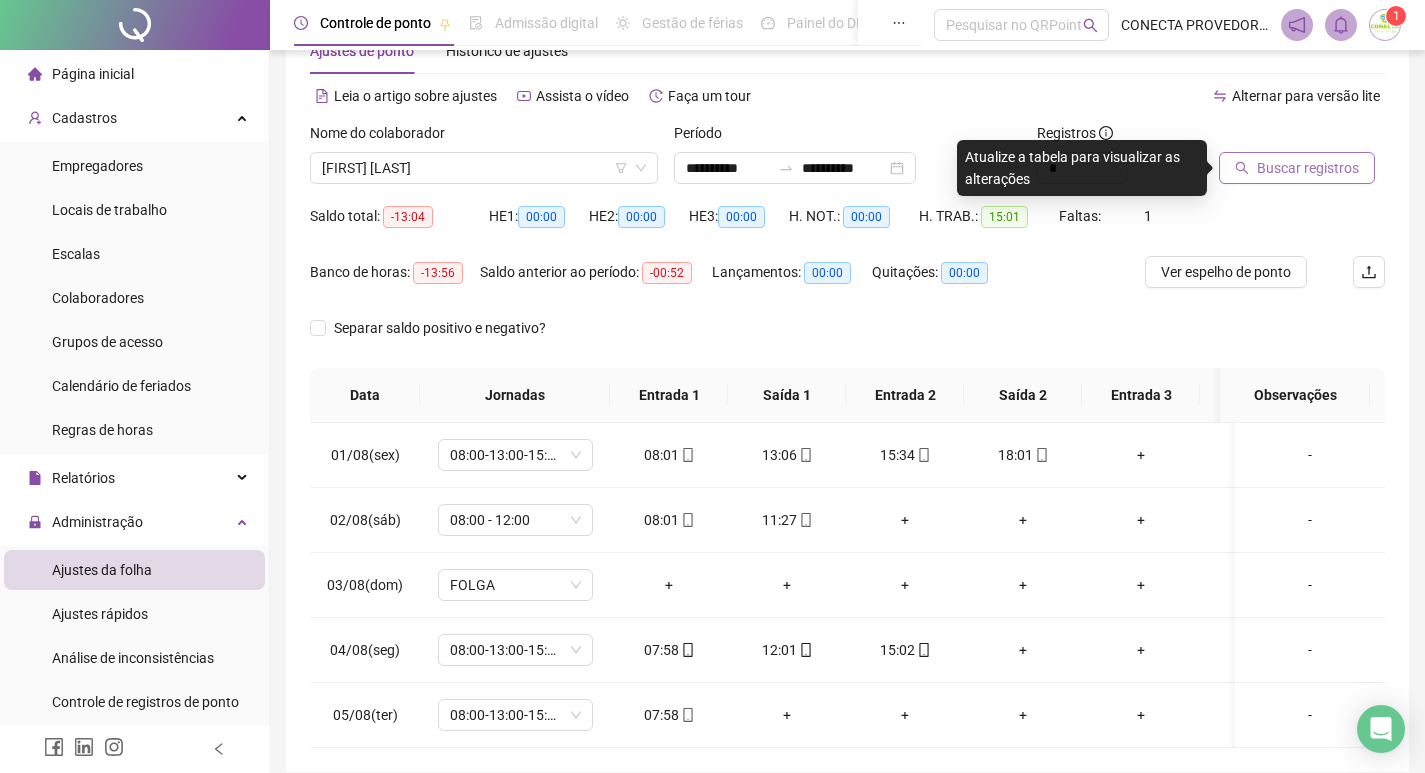 click on "Buscar registros" at bounding box center (1297, 168) 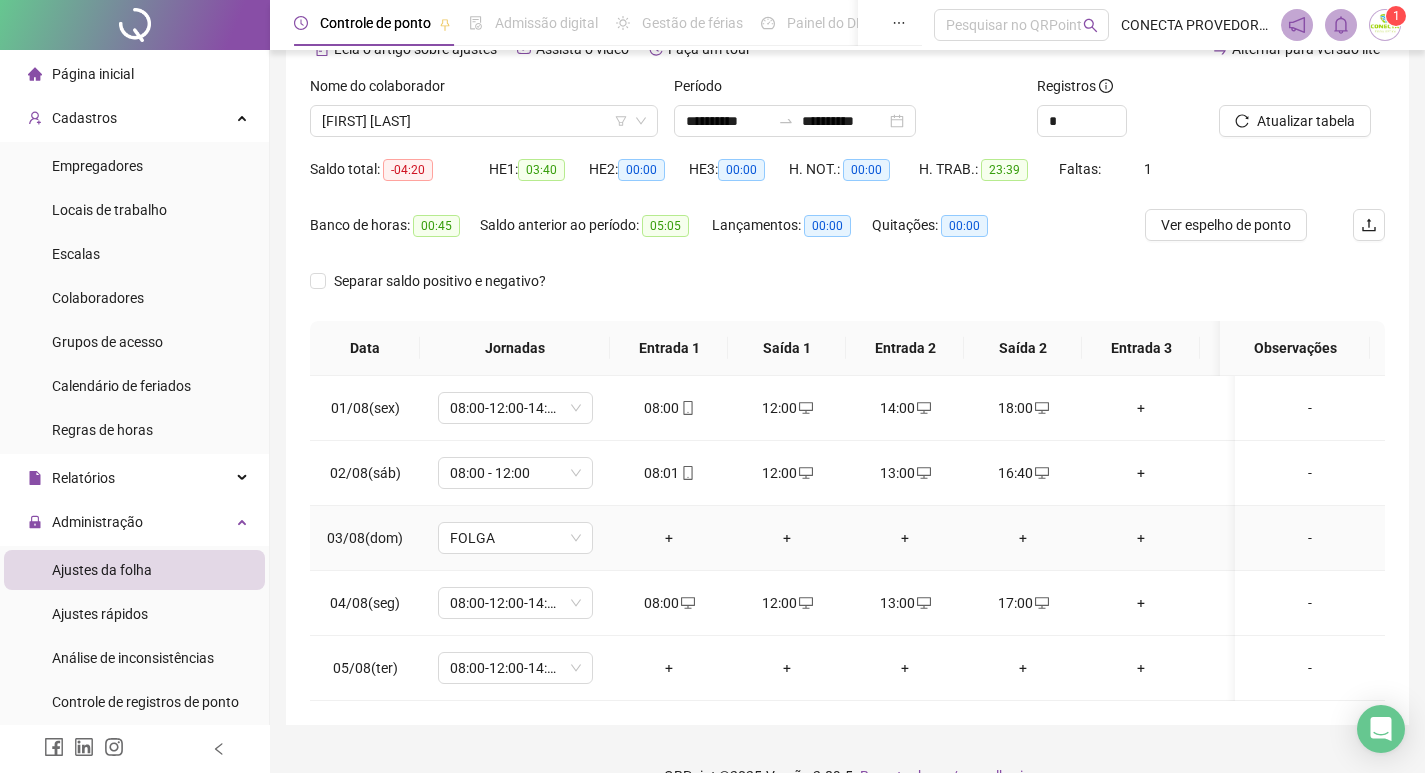 scroll, scrollTop: 62, scrollLeft: 0, axis: vertical 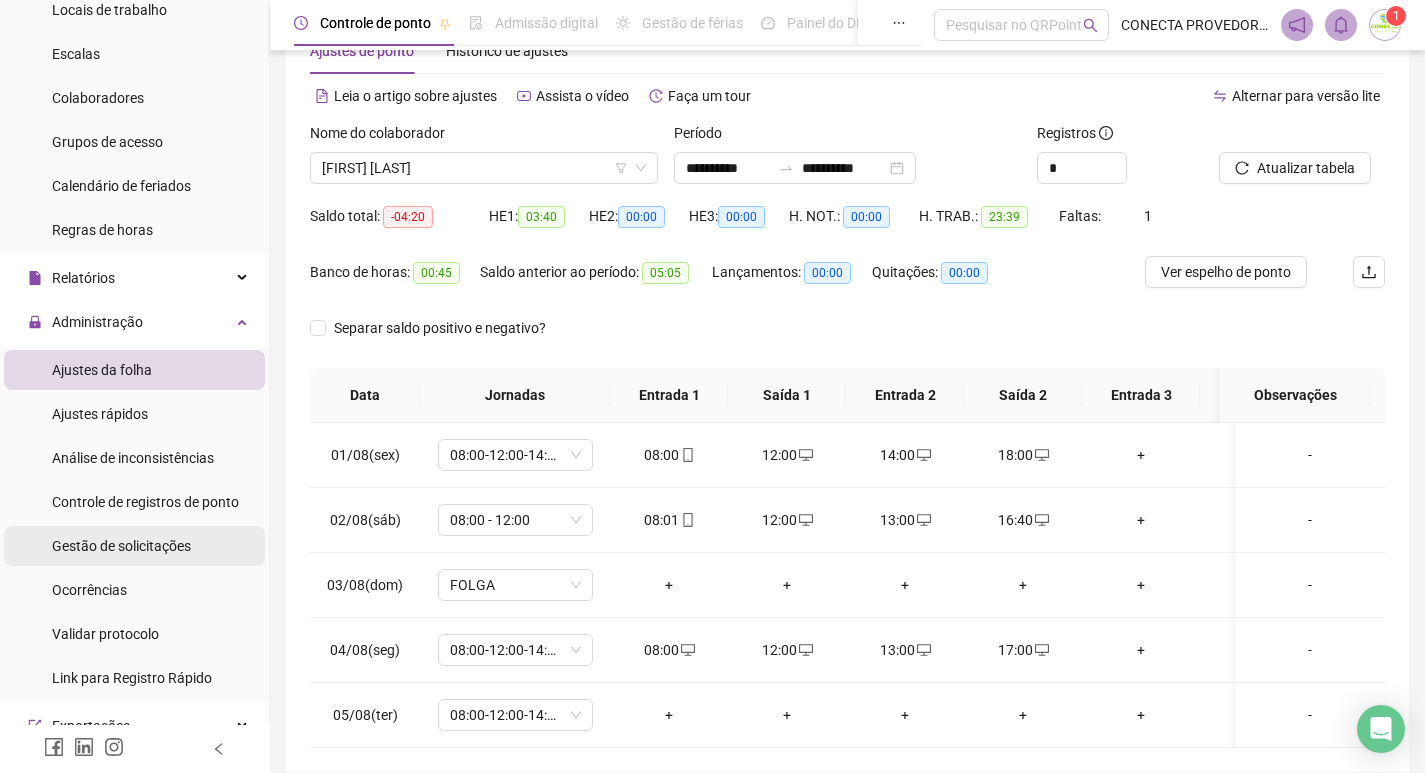 click on "Gestão de solicitações" at bounding box center [121, 546] 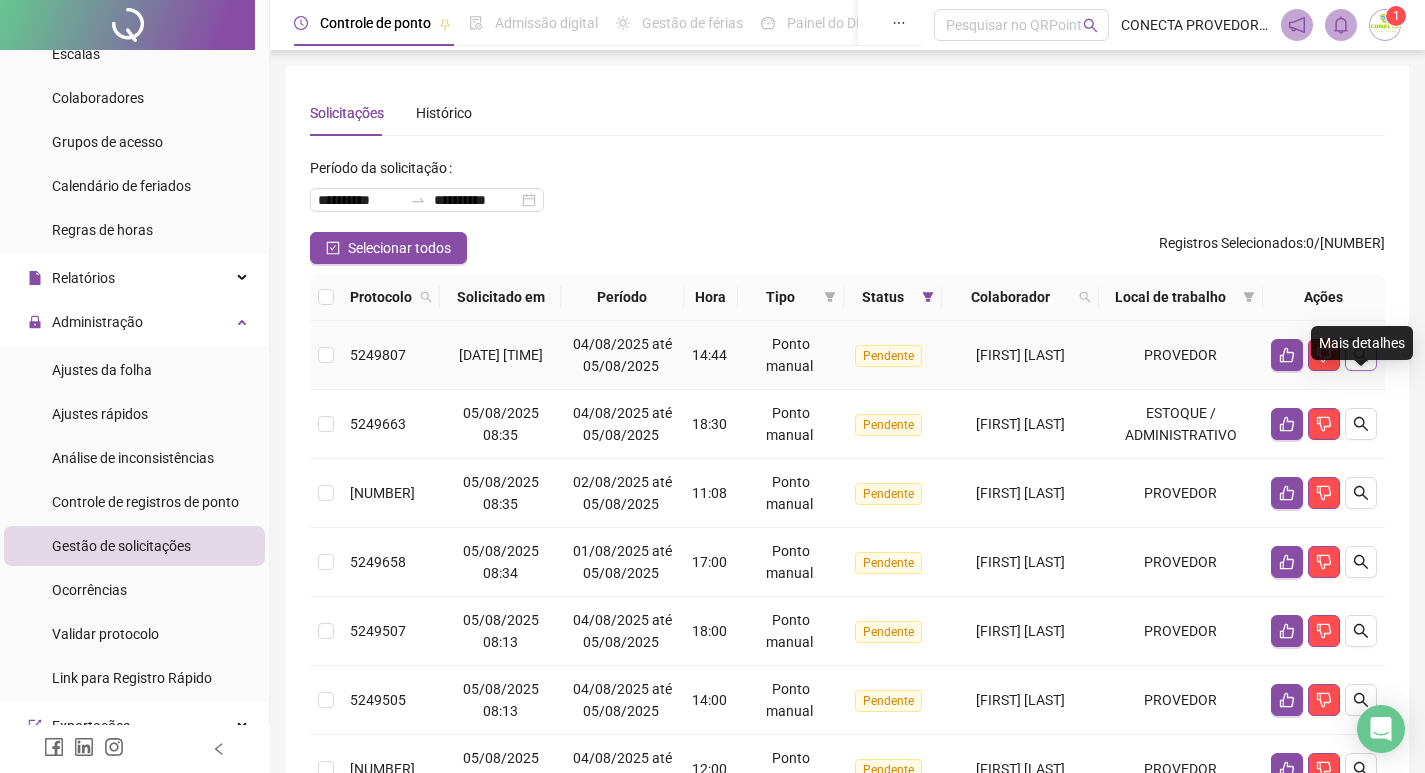 click 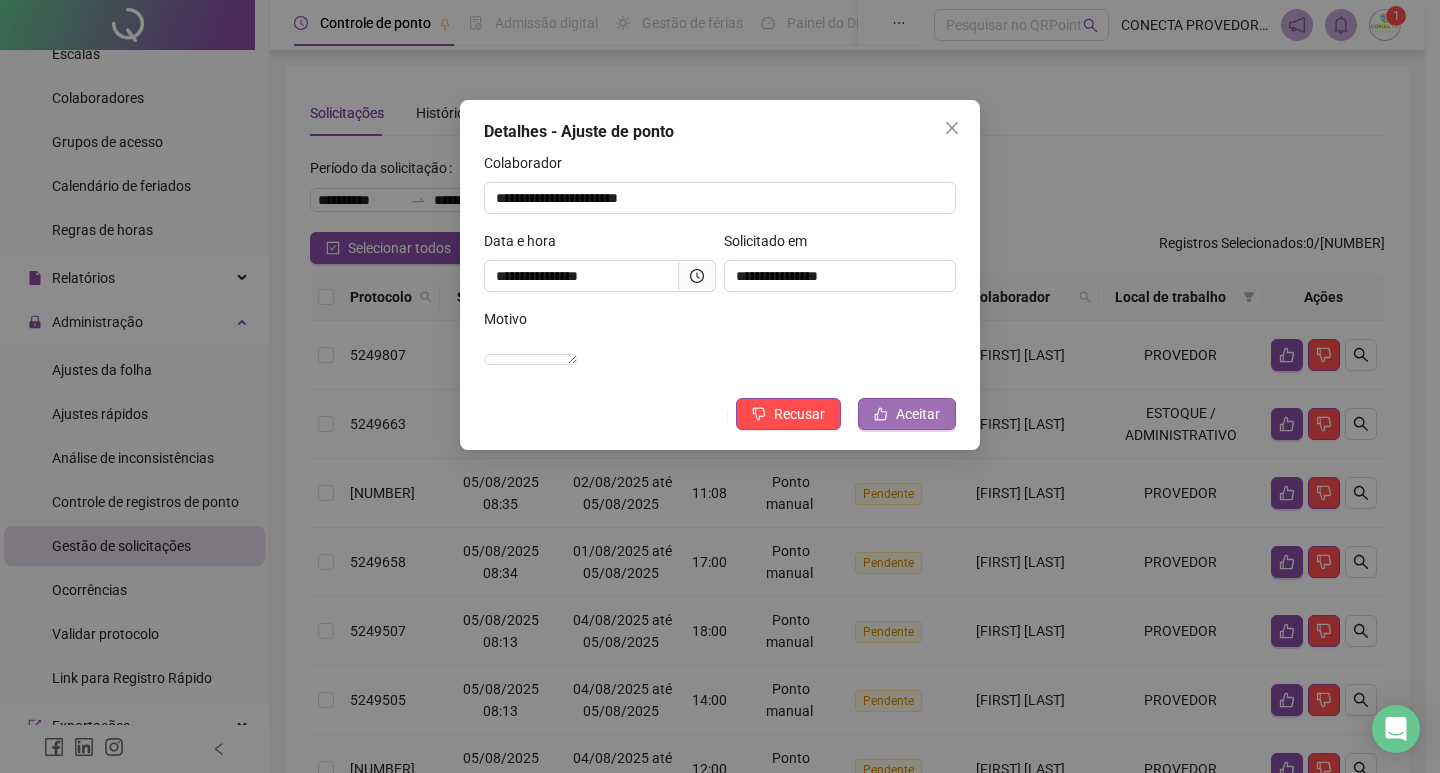 click 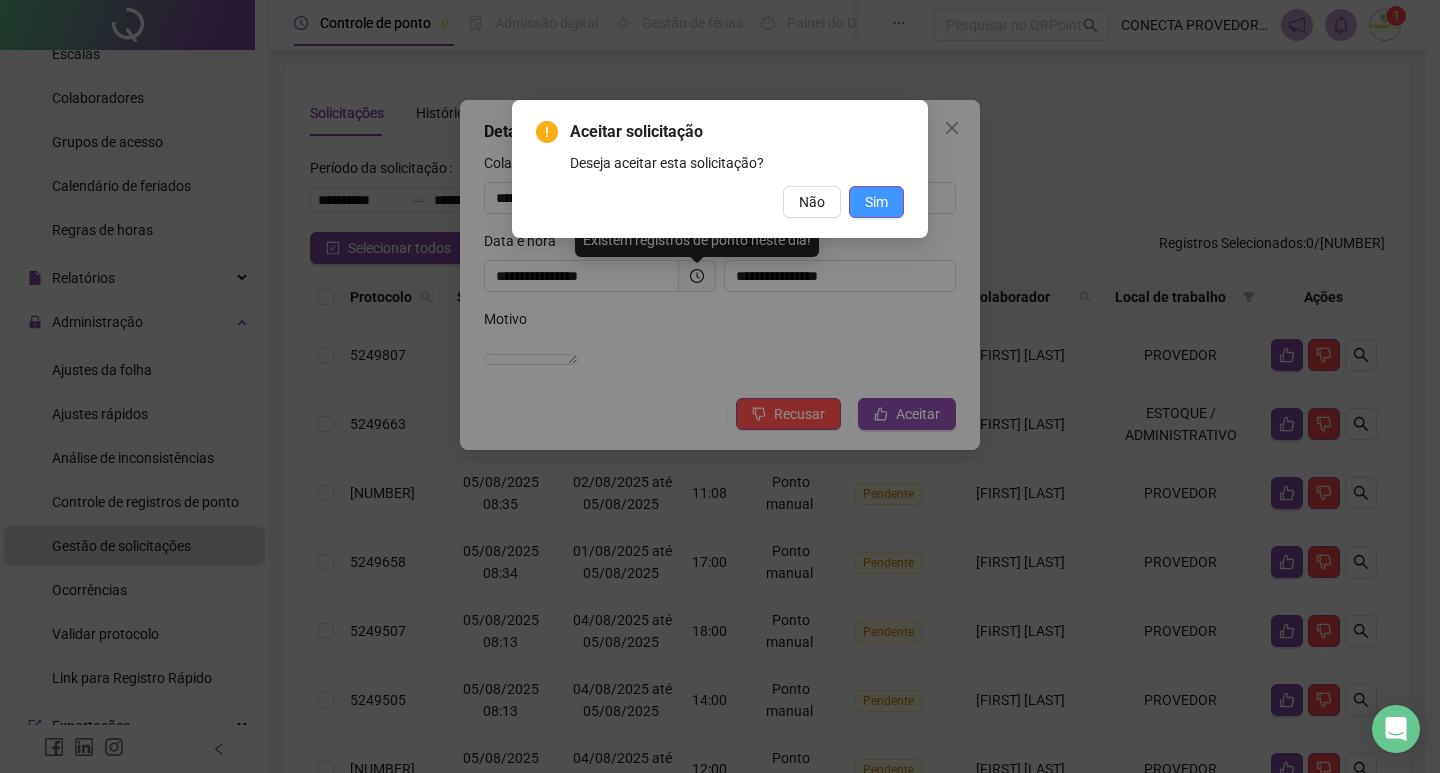click on "Sim" at bounding box center [876, 202] 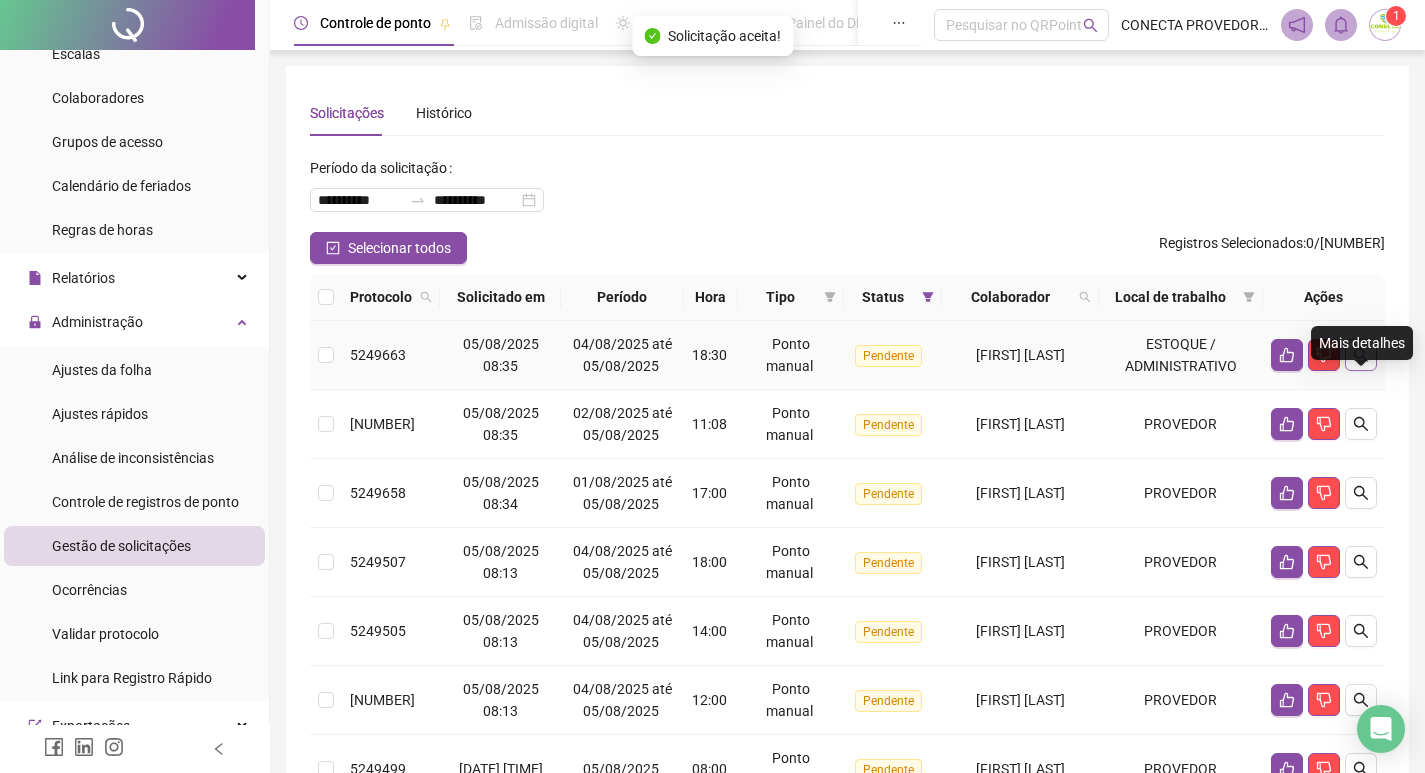 click 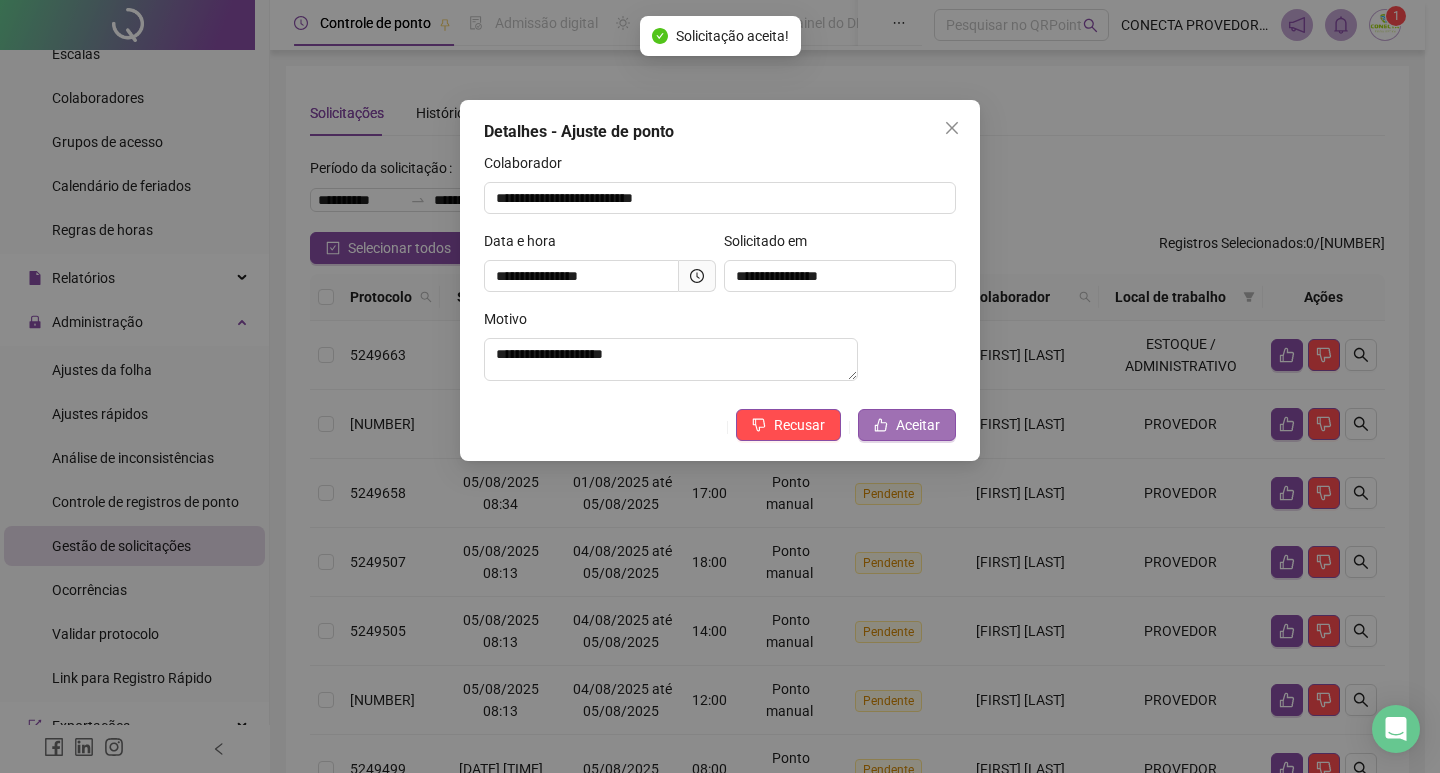 click on "Aceitar" at bounding box center [918, 425] 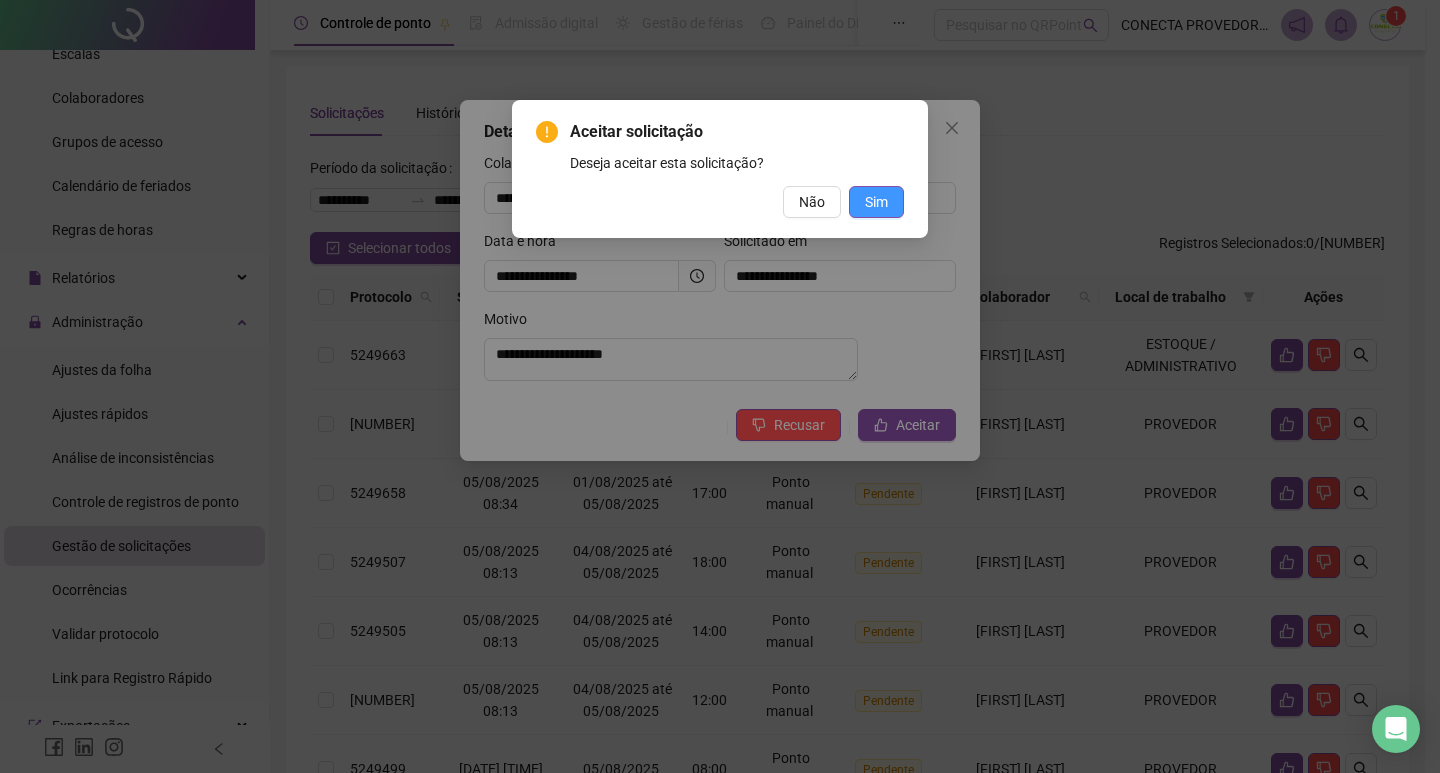 click on "Sim" at bounding box center (876, 202) 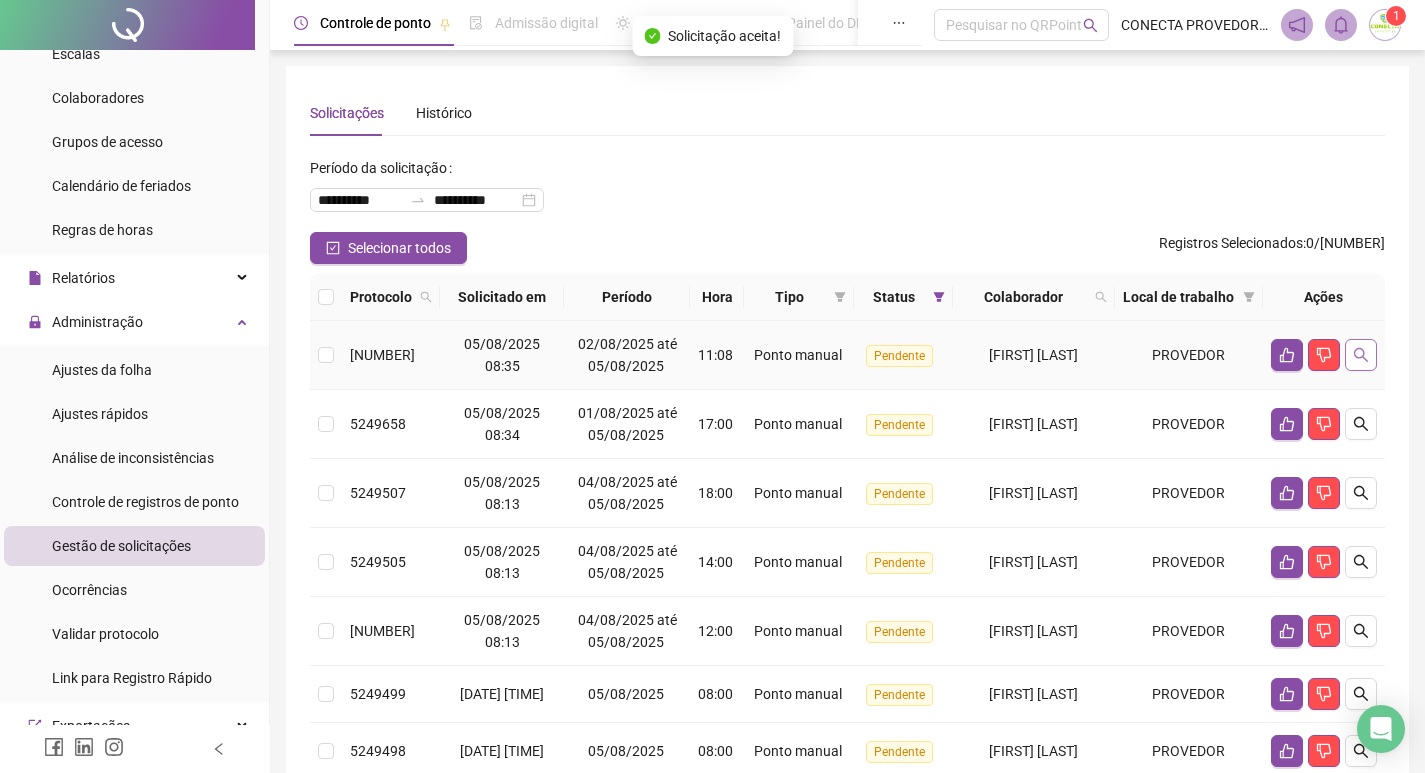 click 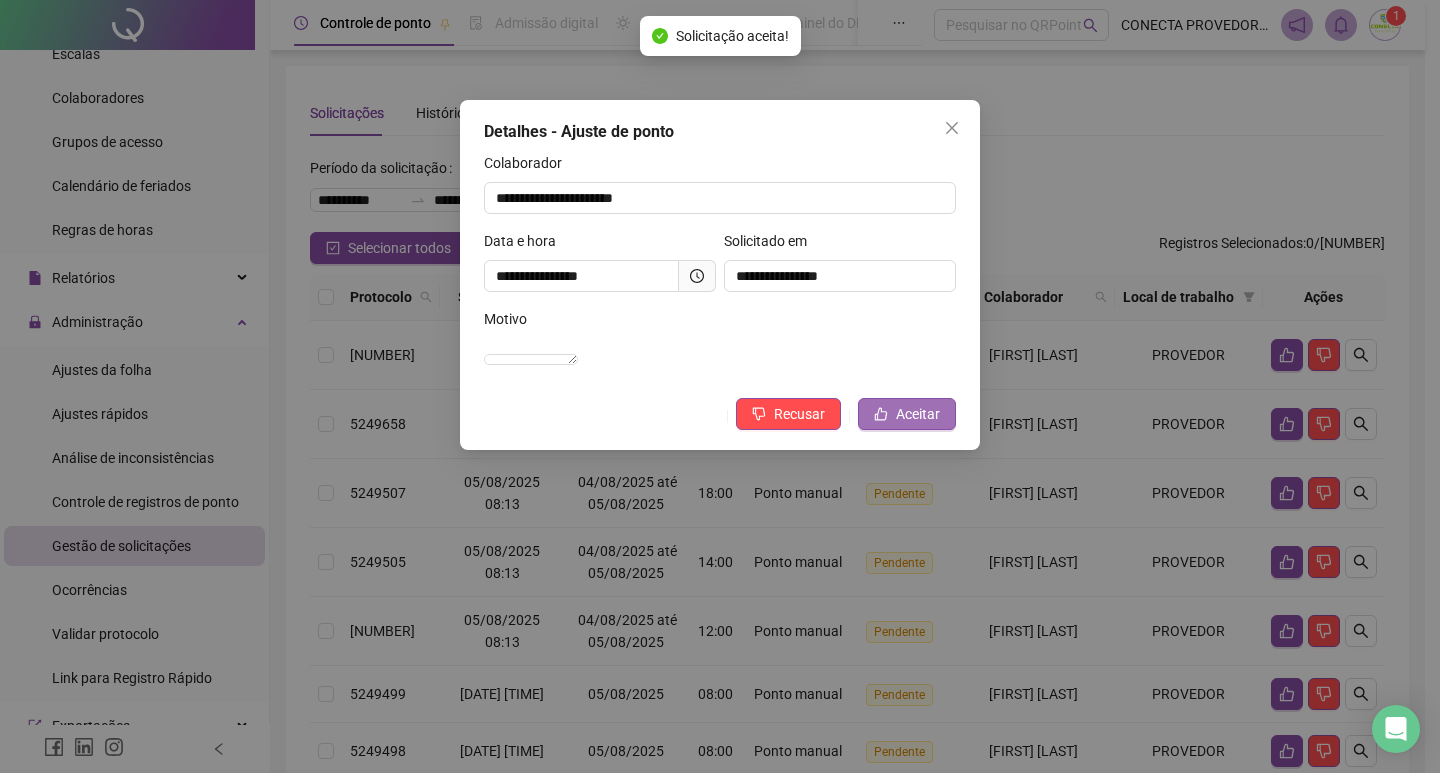 click on "Aceitar" at bounding box center (918, 414) 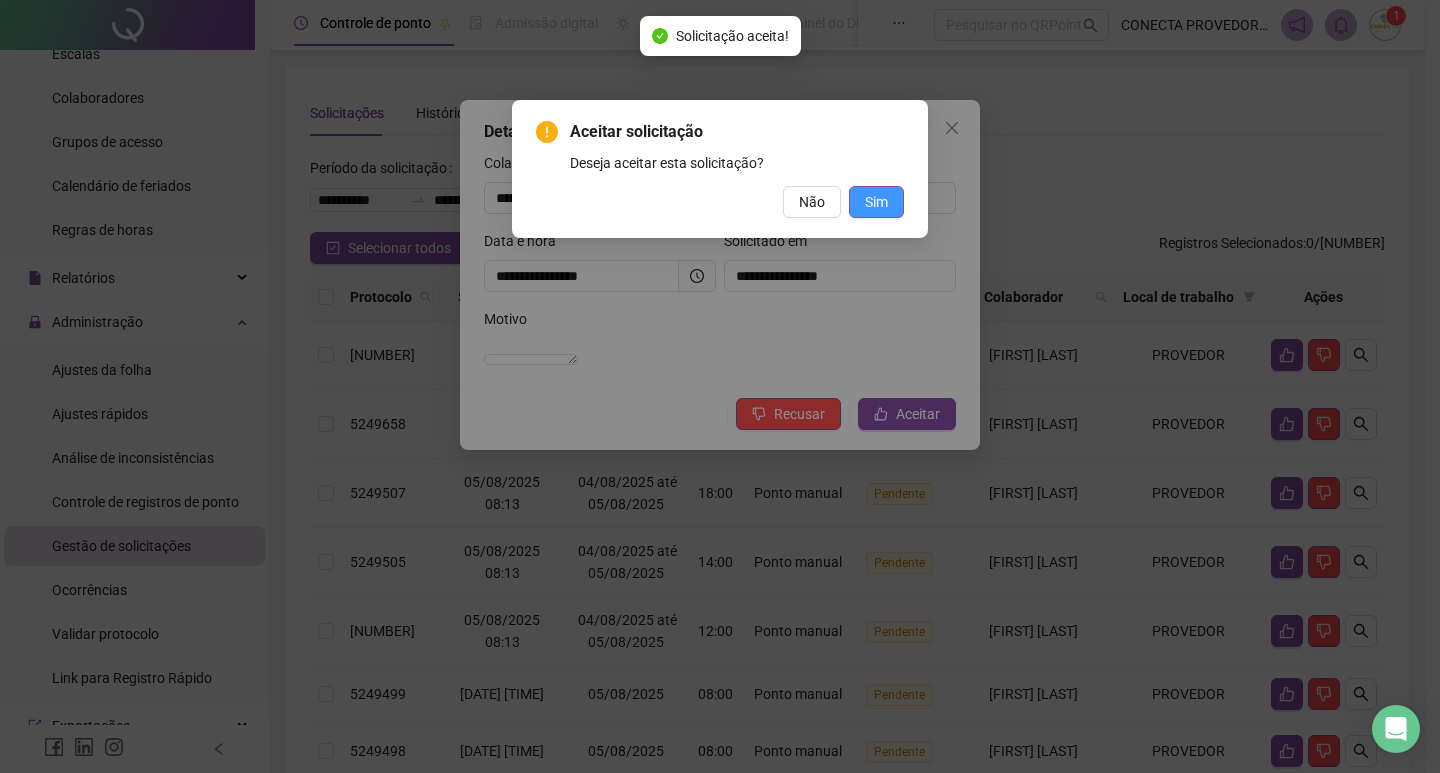 click on "Sim" at bounding box center (876, 202) 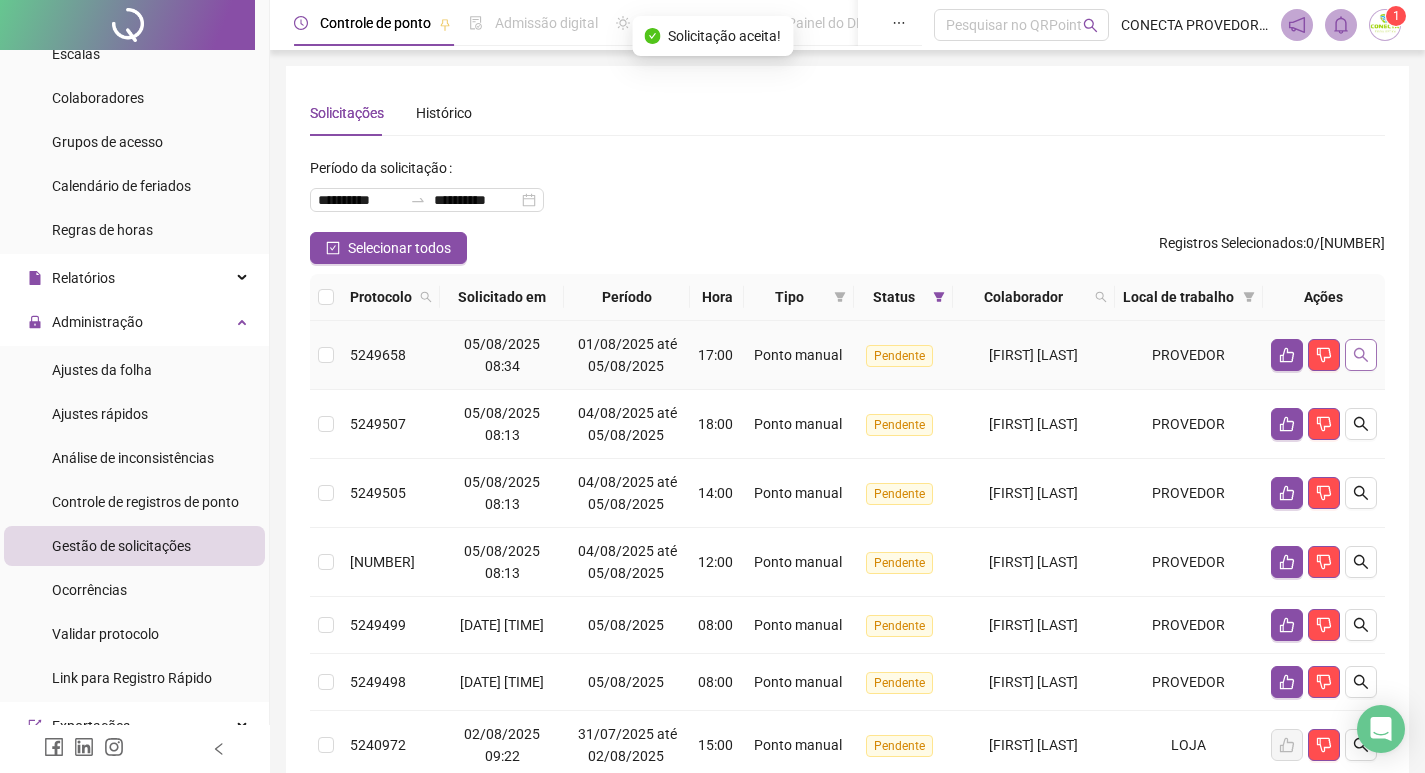 click 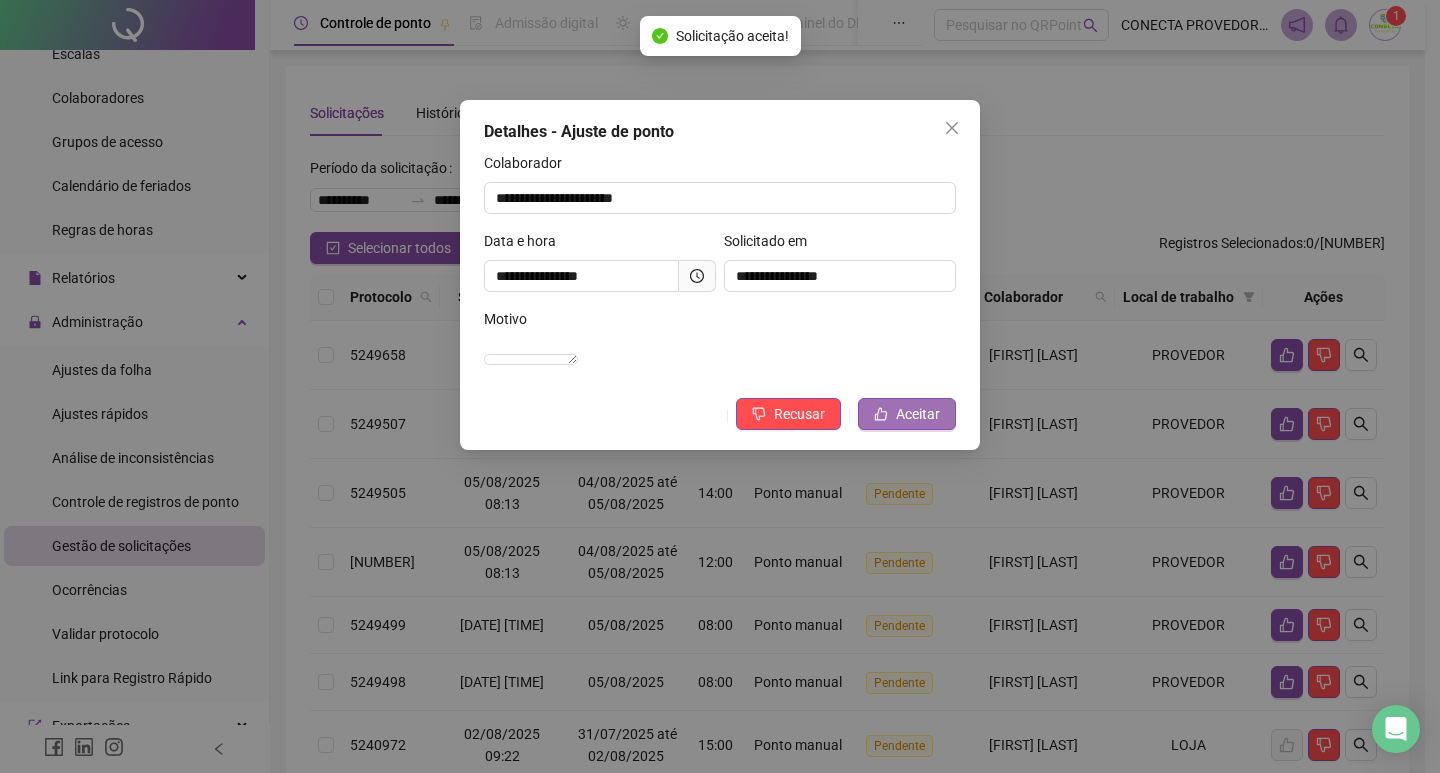 click on "Aceitar" at bounding box center (918, 414) 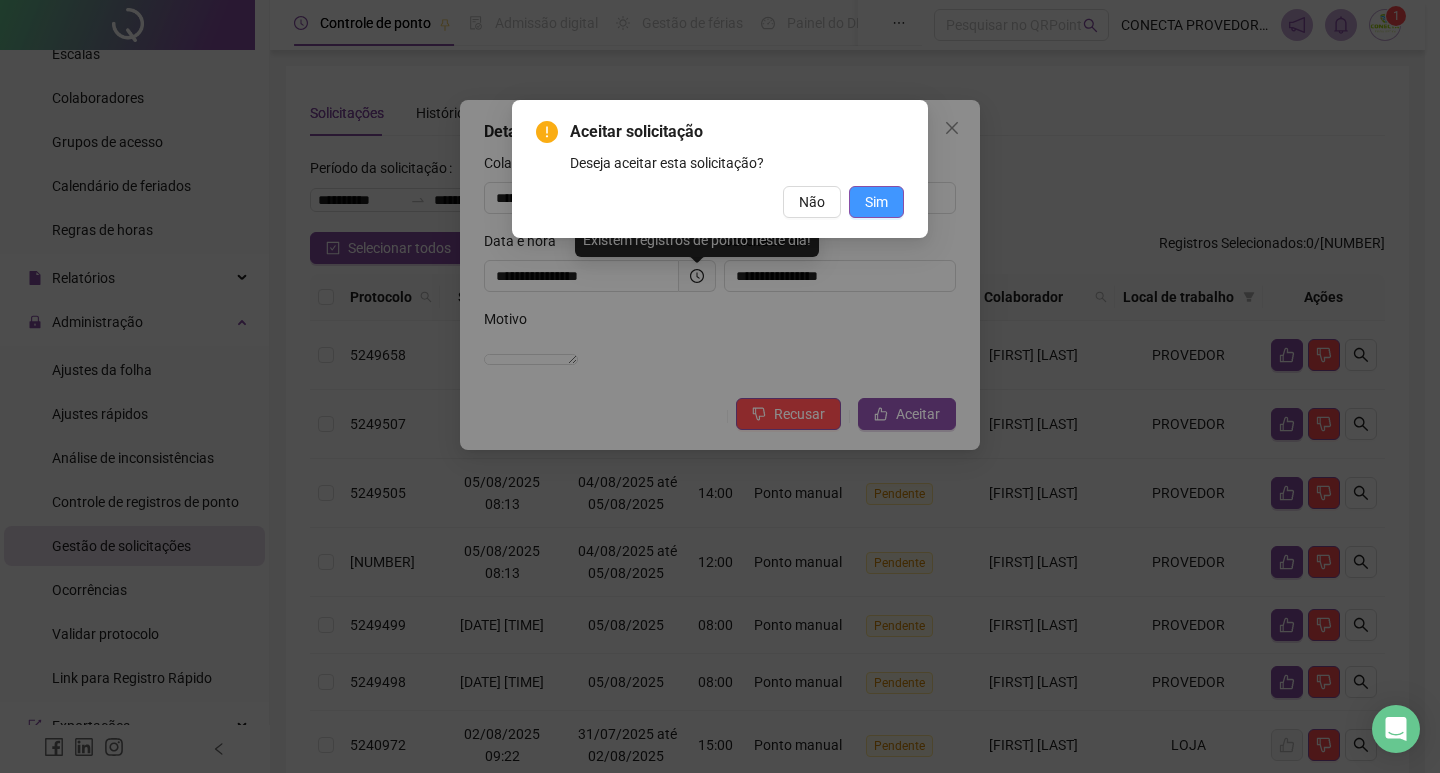 click on "Sim" at bounding box center (876, 202) 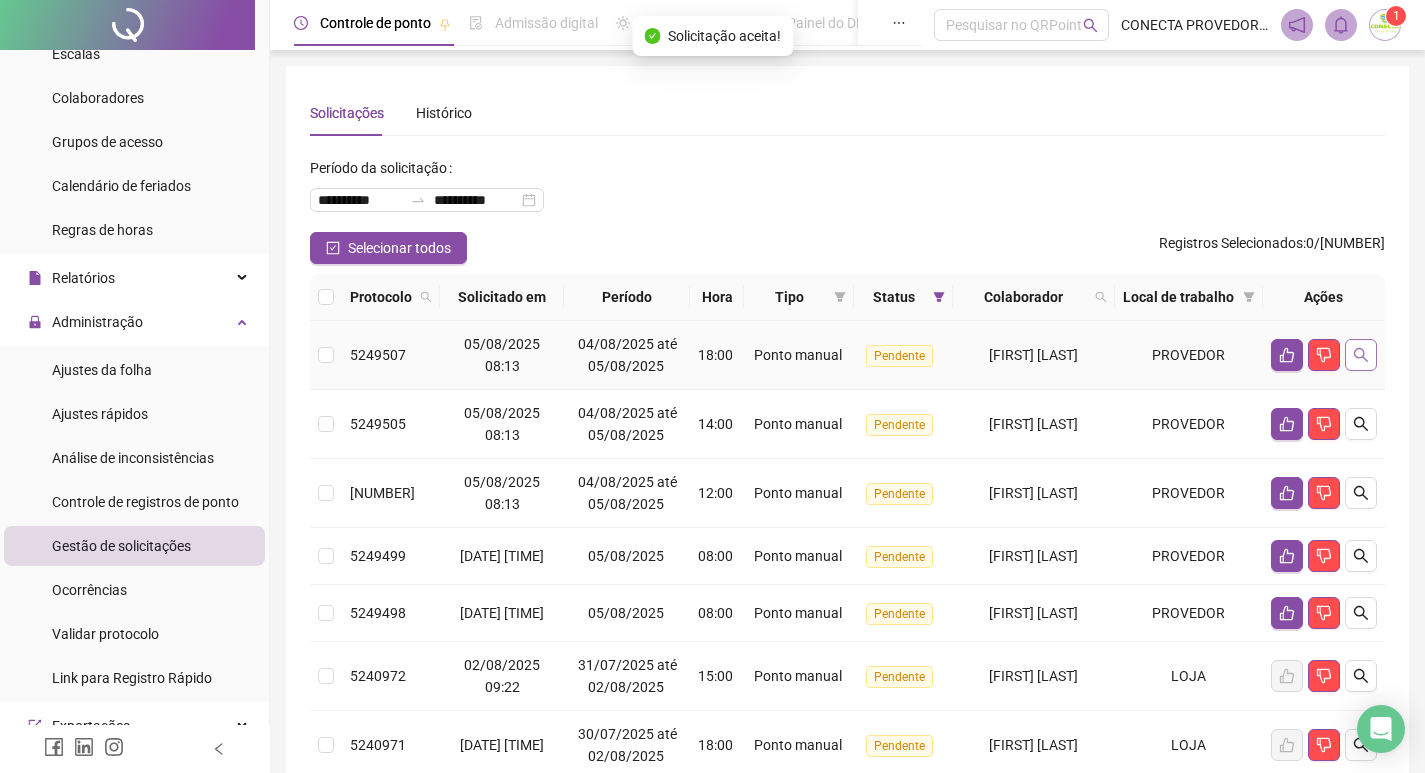 click 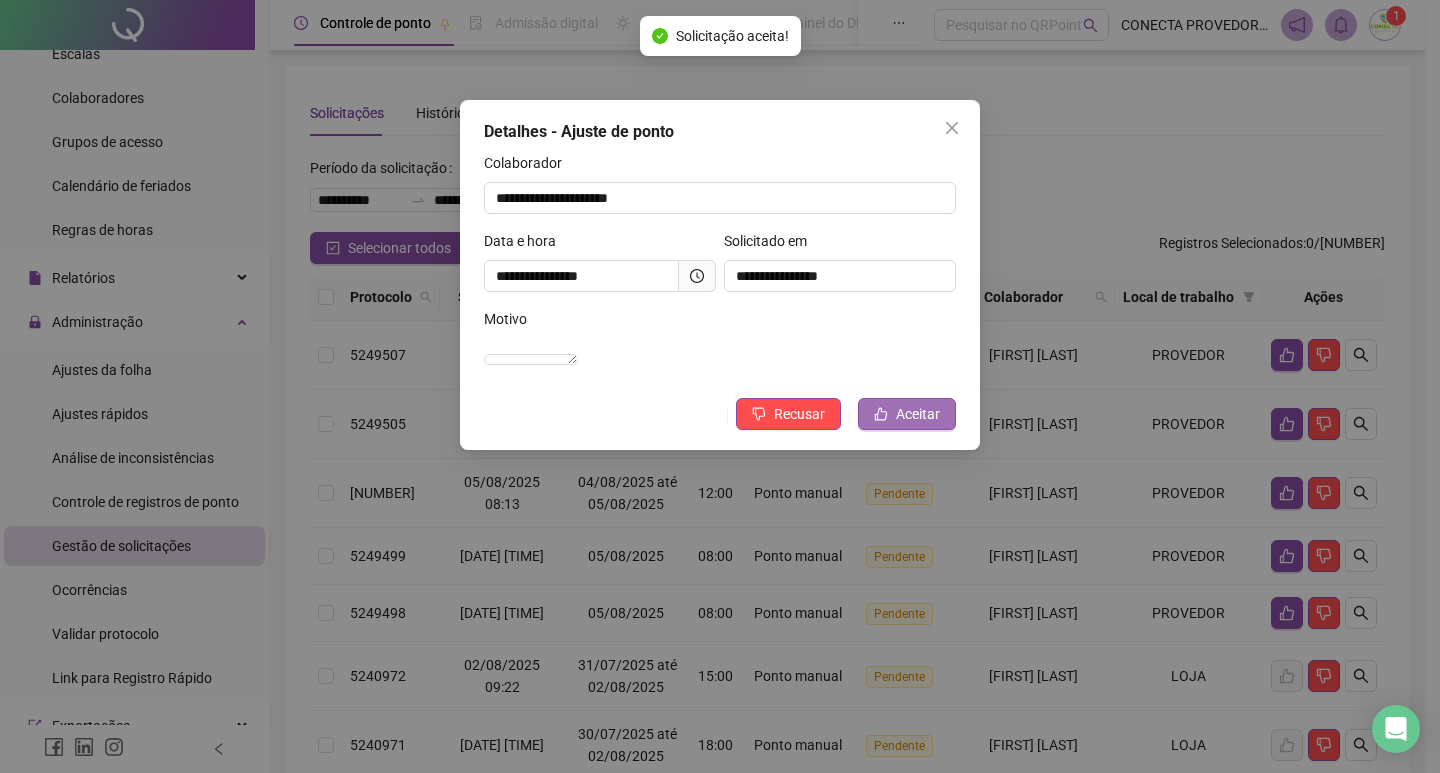 click on "Aceitar" at bounding box center (907, 414) 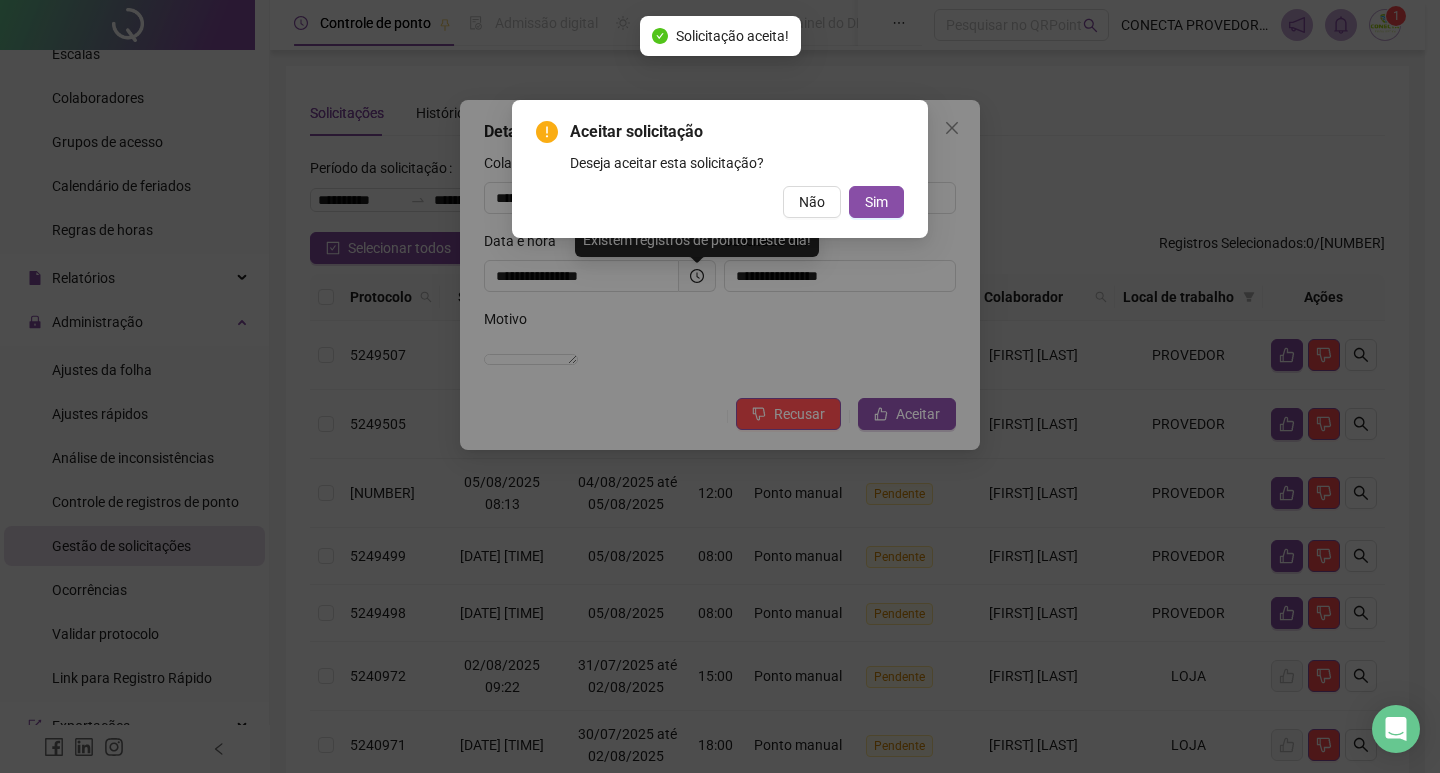 click on "Aceitar solicitação Deseja aceitar esta solicitação? Não Sim" at bounding box center [720, 169] 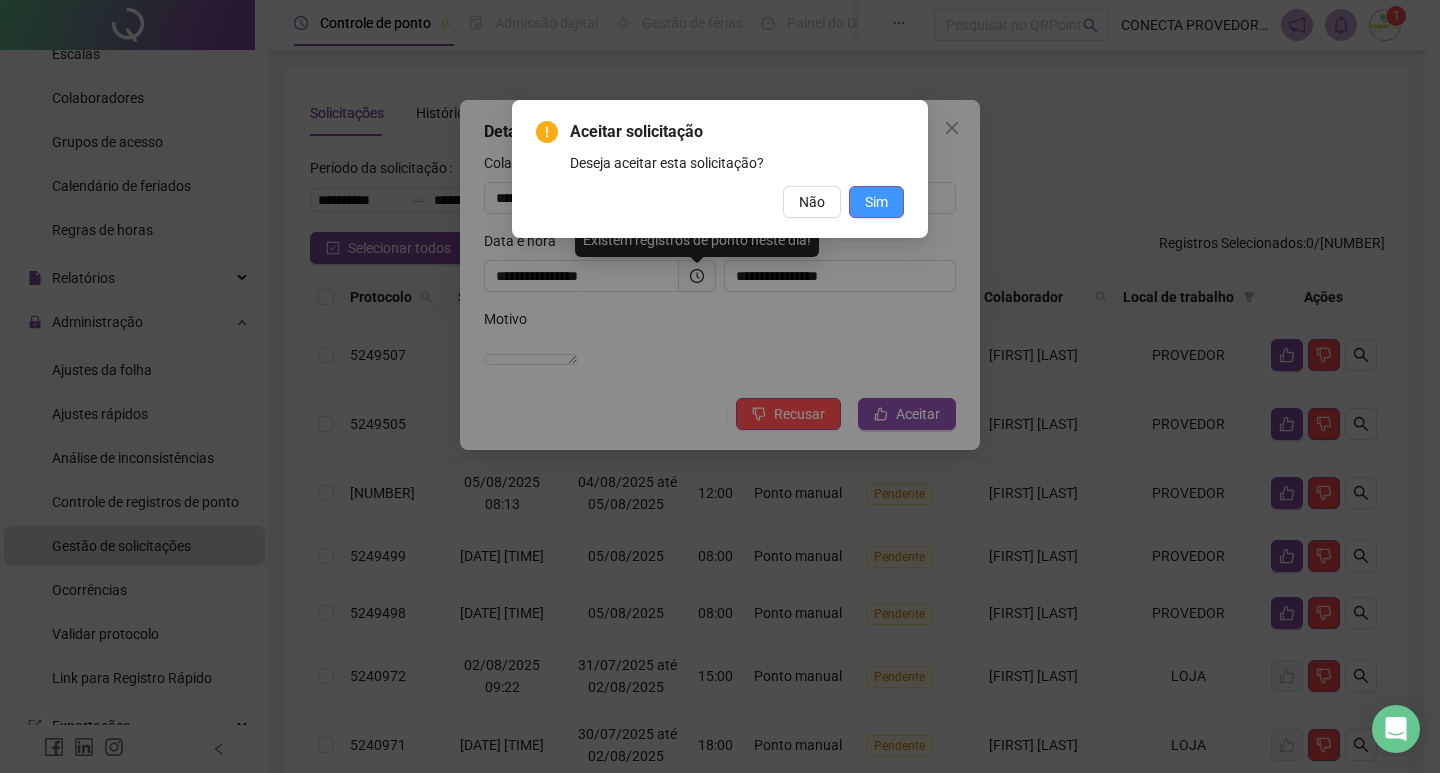 click on "Sim" at bounding box center [876, 202] 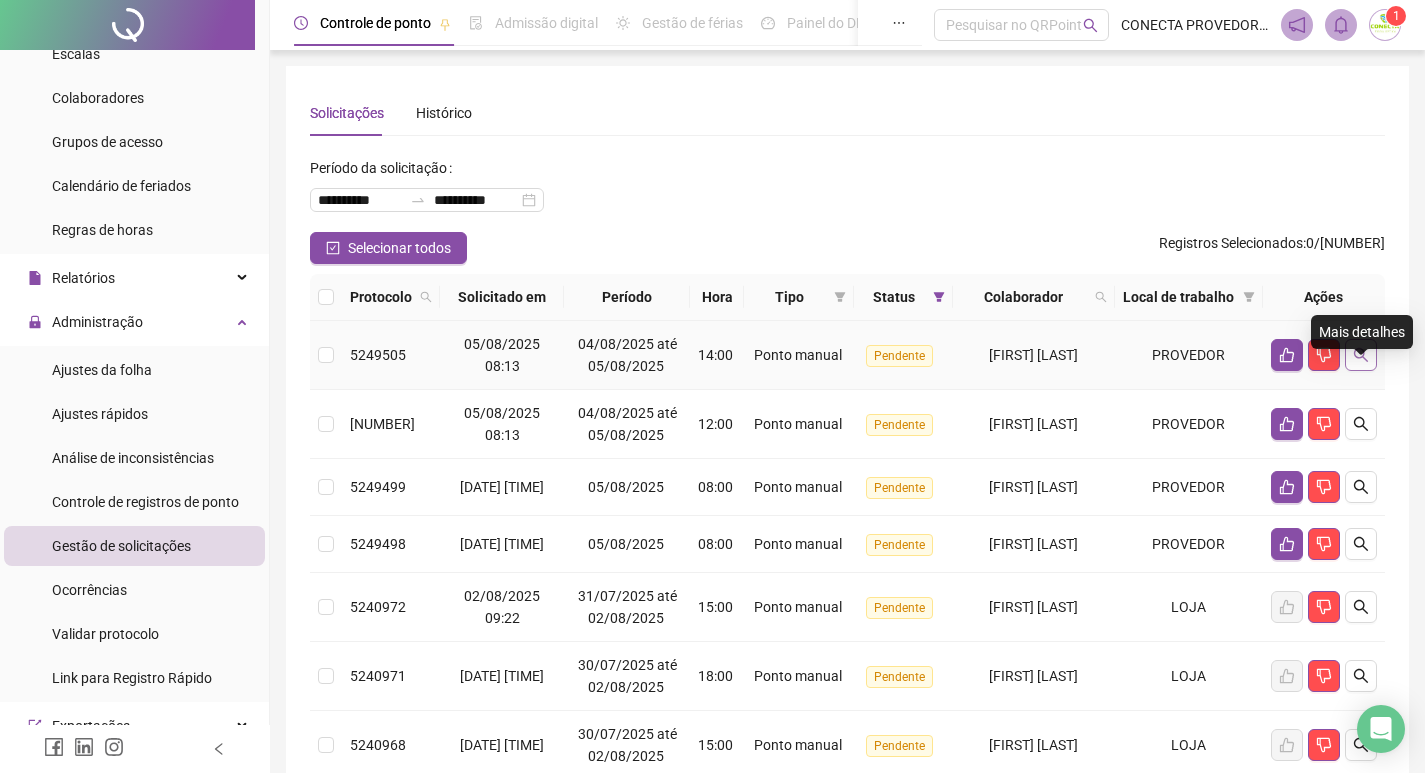 click 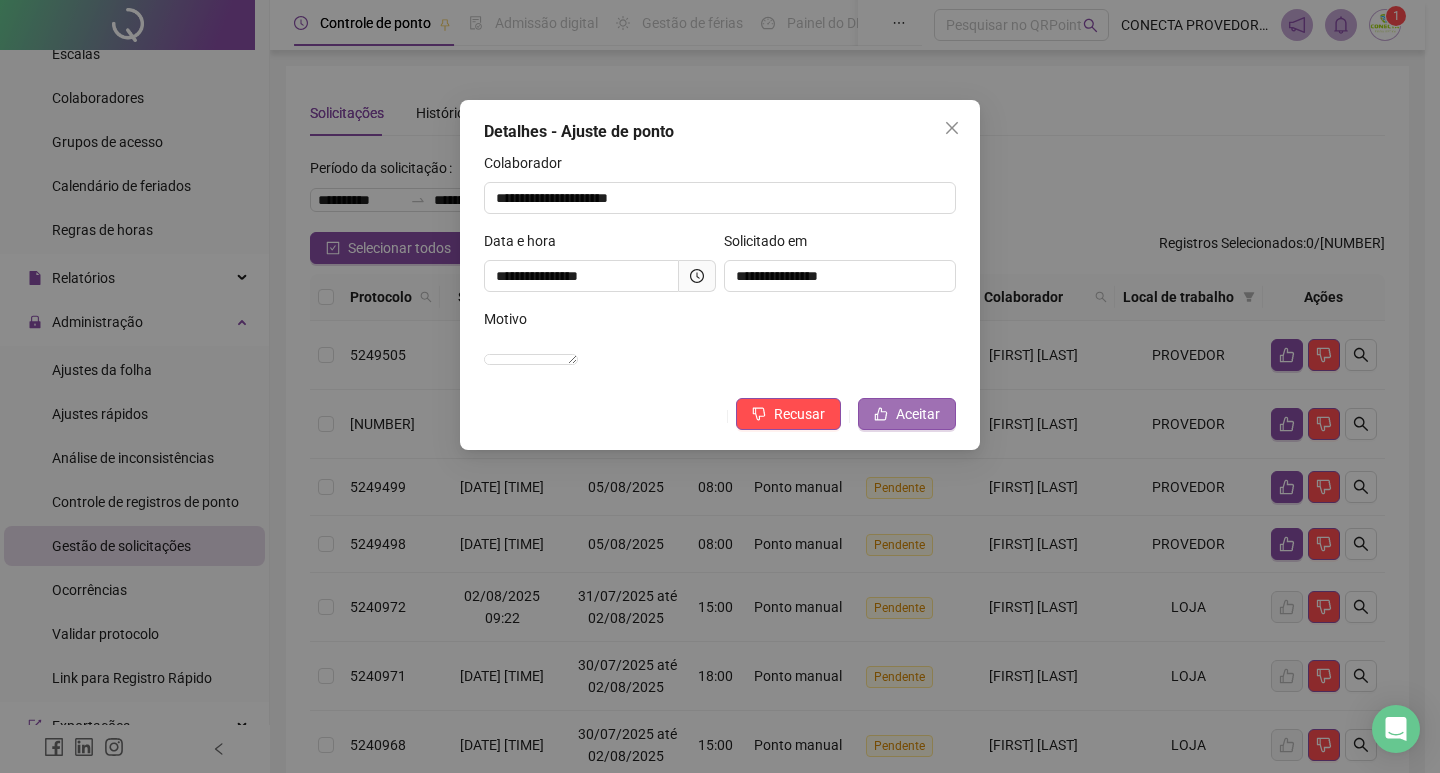 click on "Aceitar" at bounding box center [918, 414] 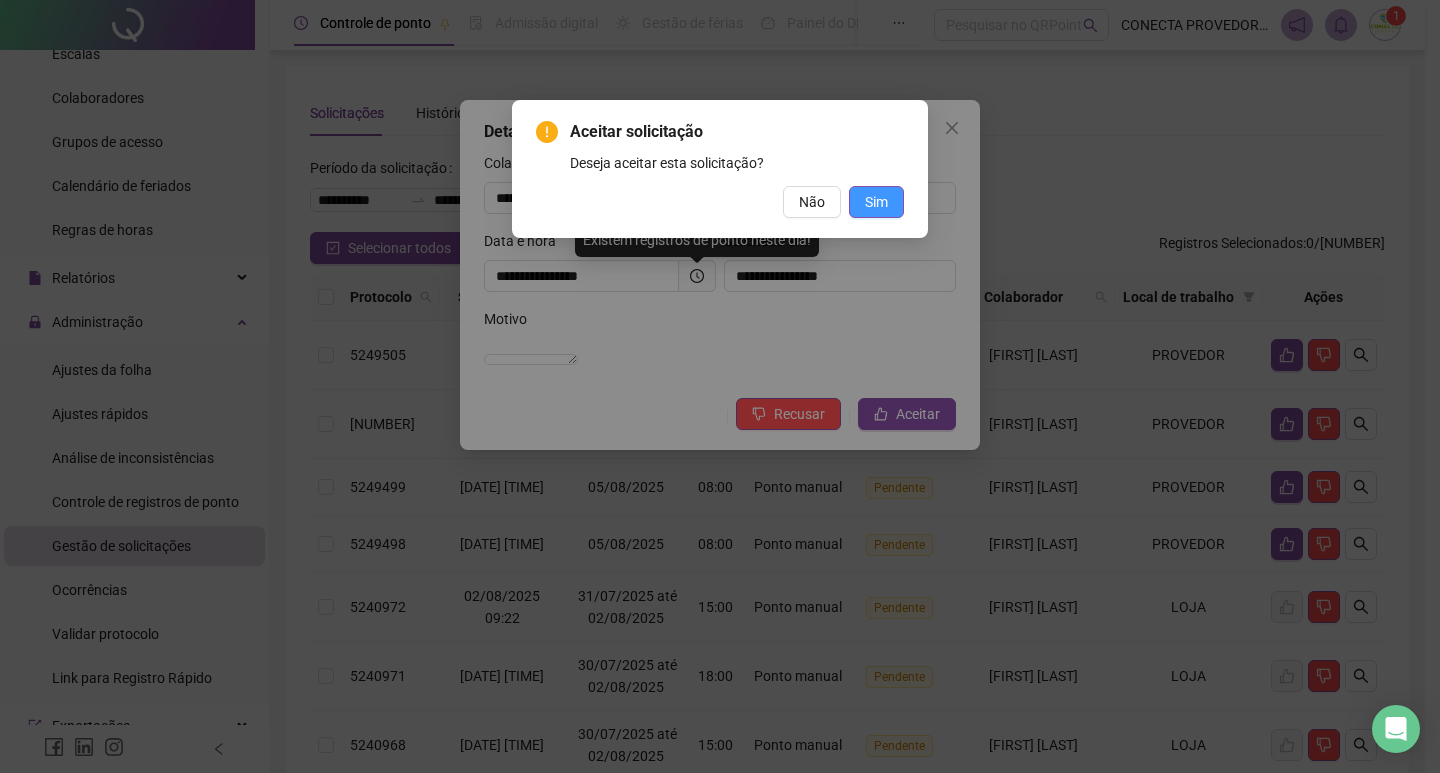 click on "Sim" at bounding box center (876, 202) 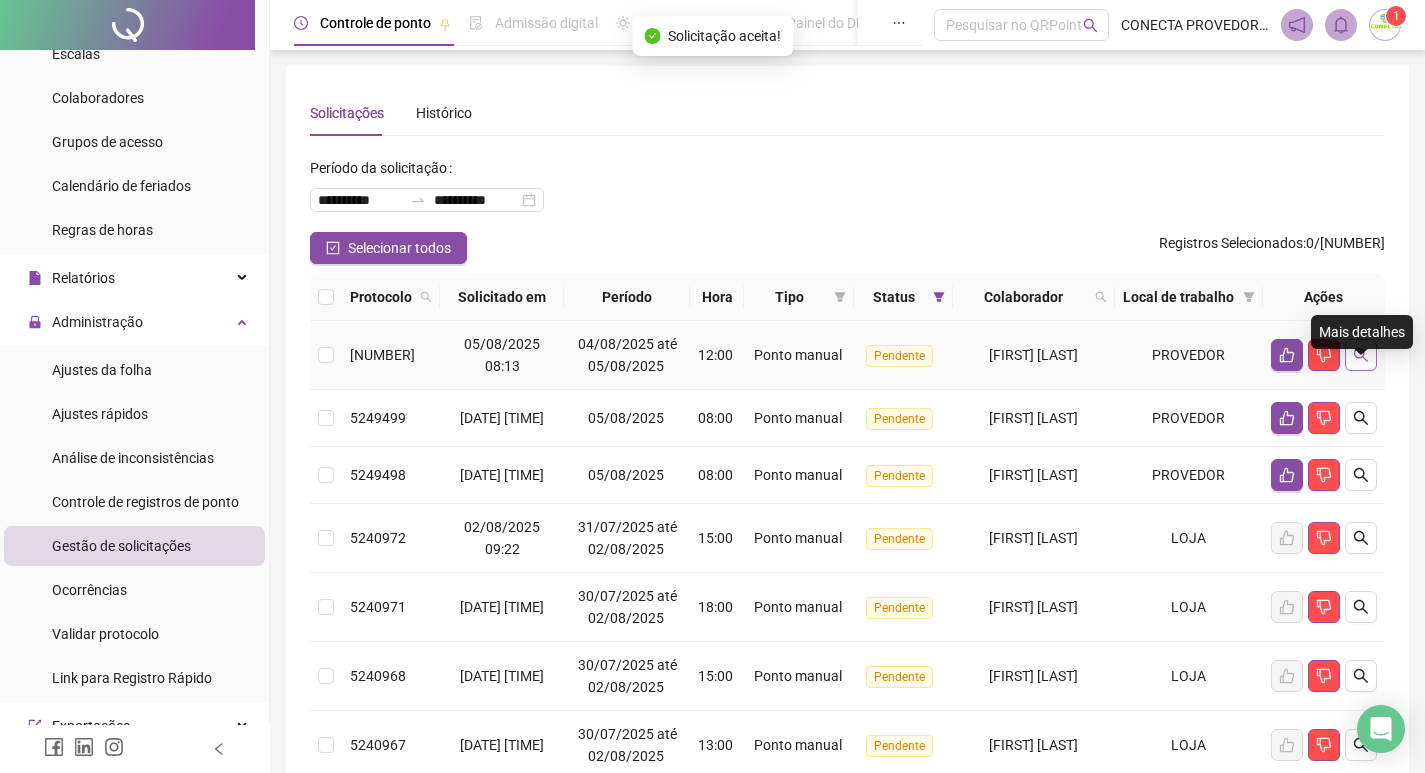 click 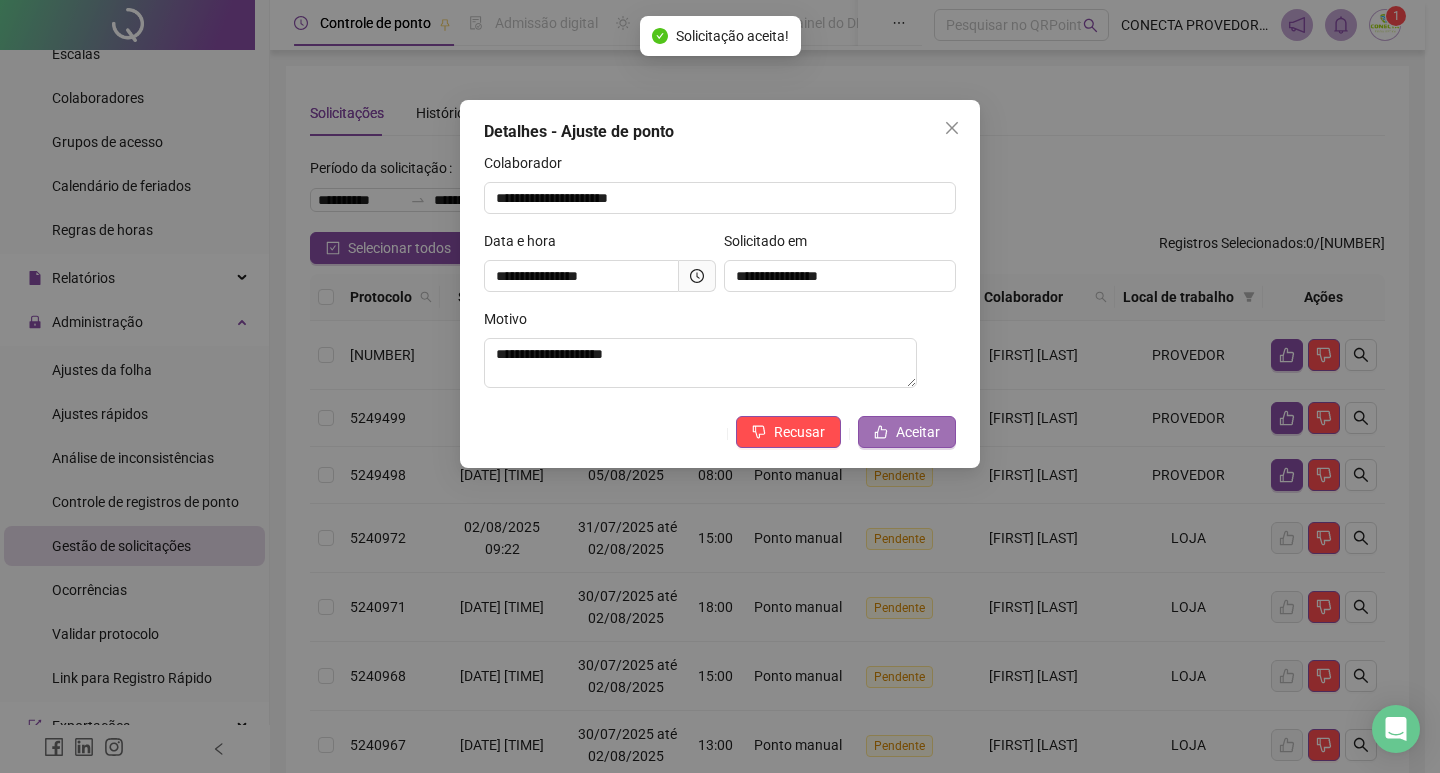 click on "Aceitar" at bounding box center (918, 432) 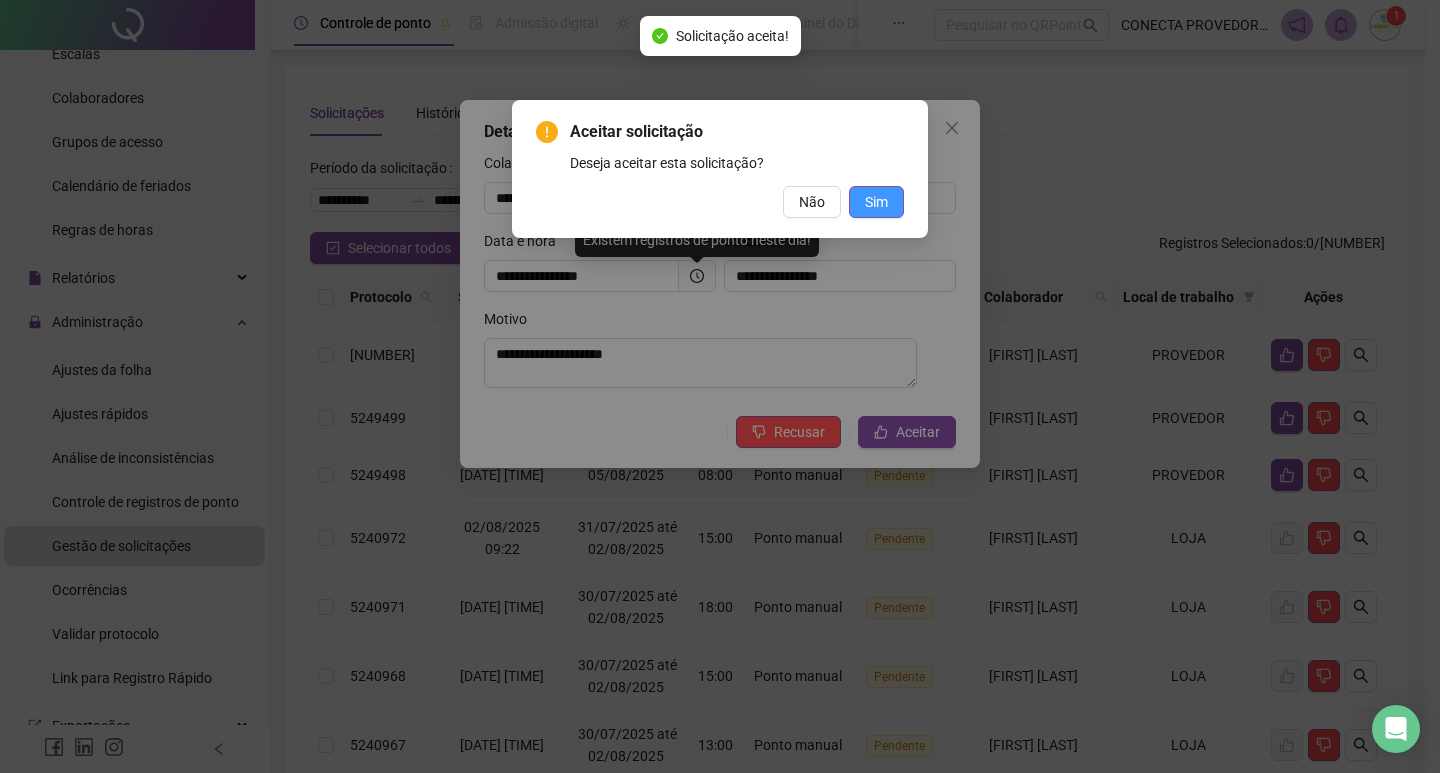 click on "Sim" at bounding box center [876, 202] 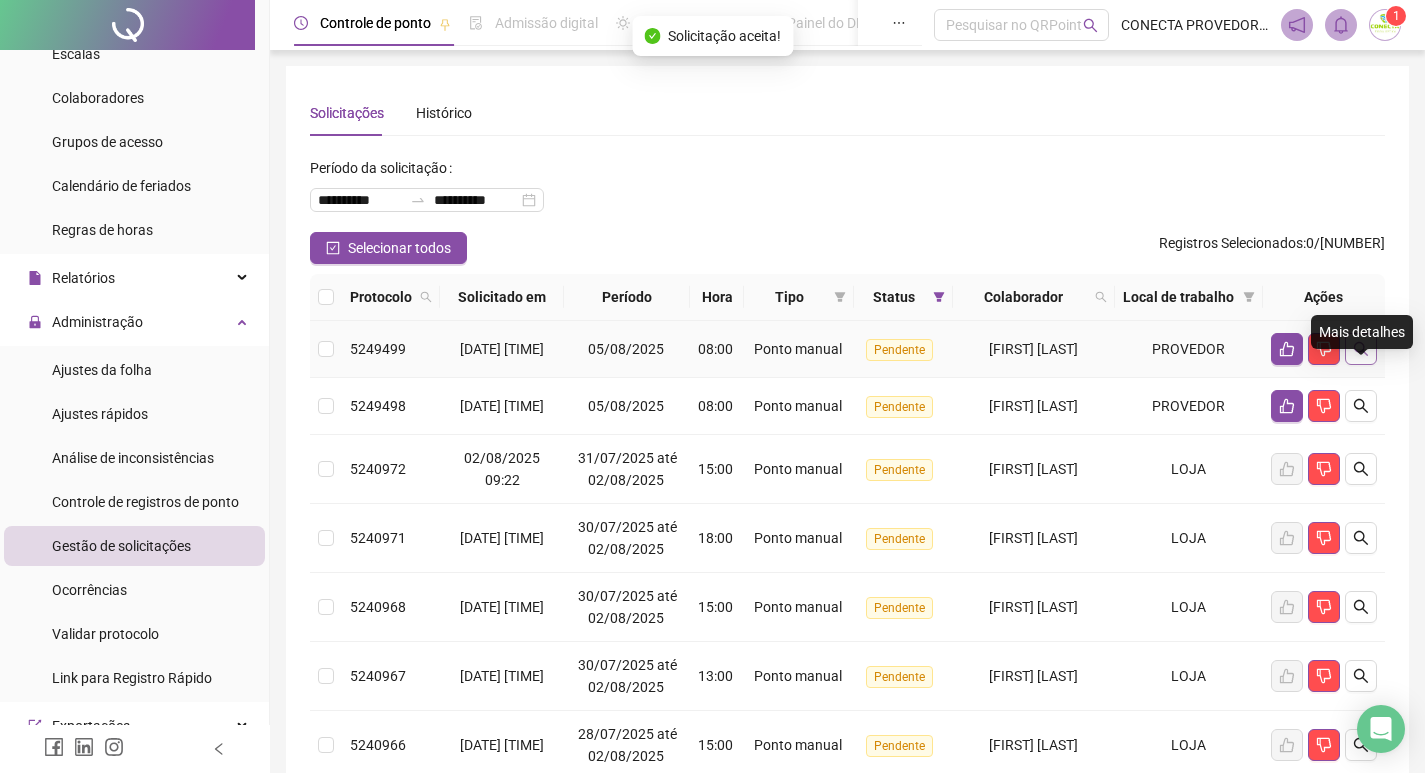 click 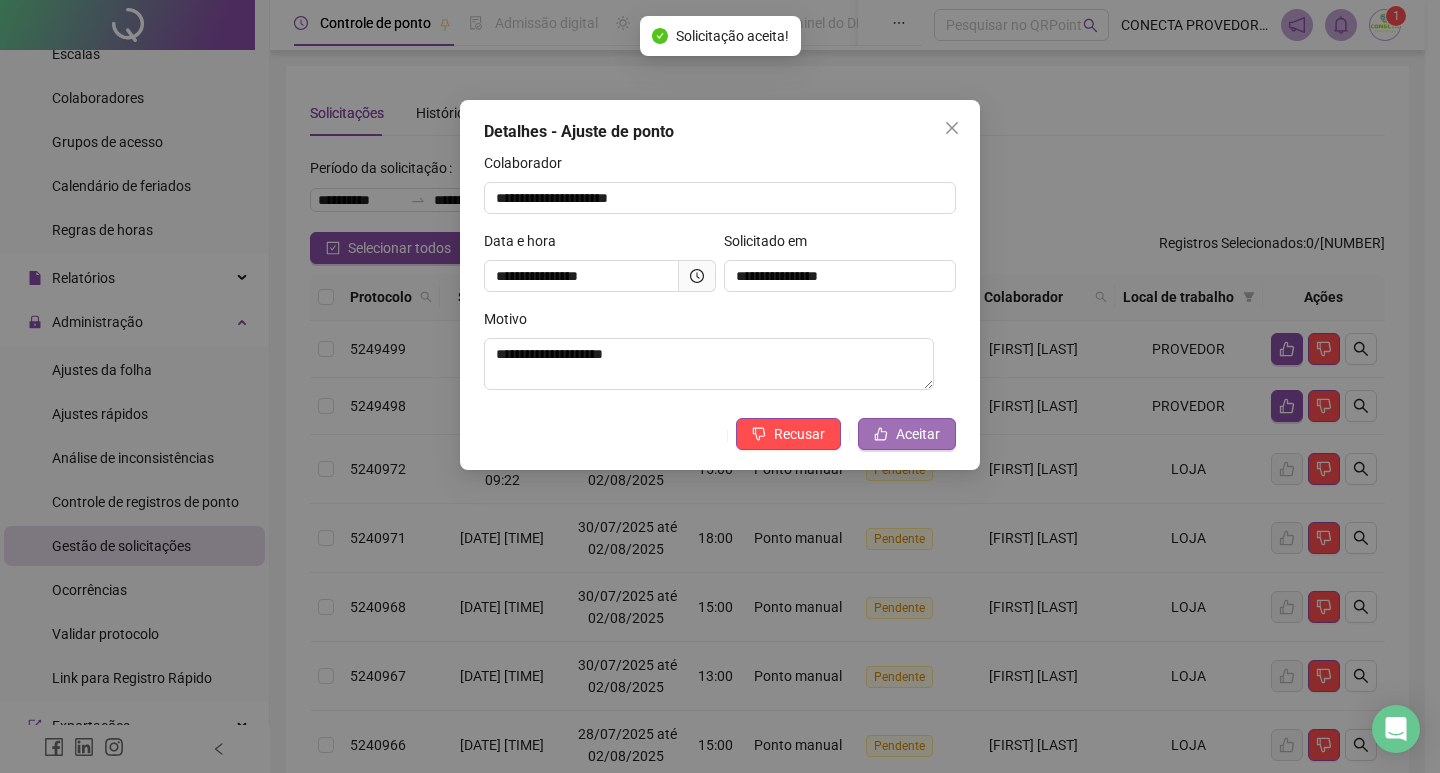 click on "Aceitar" at bounding box center [907, 434] 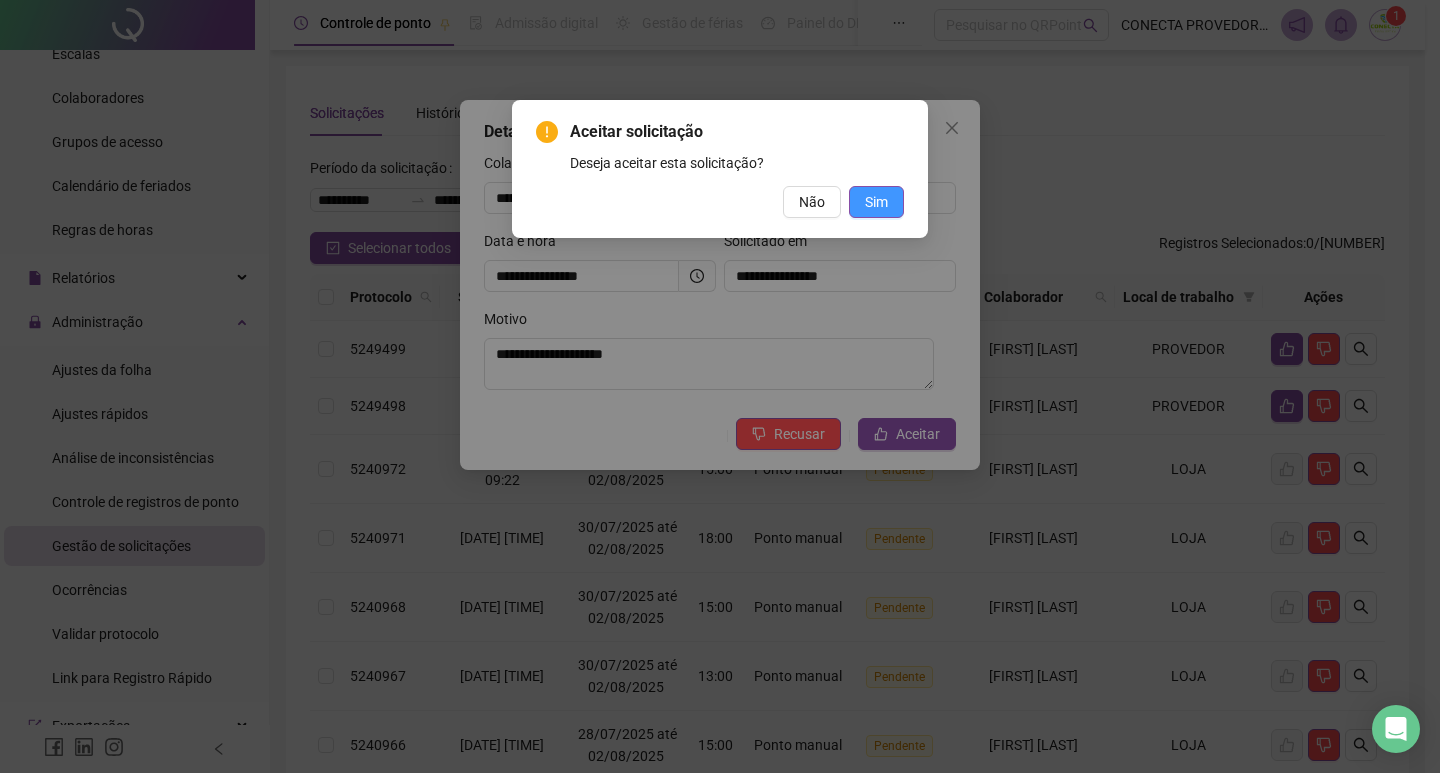 click on "Sim" at bounding box center (876, 202) 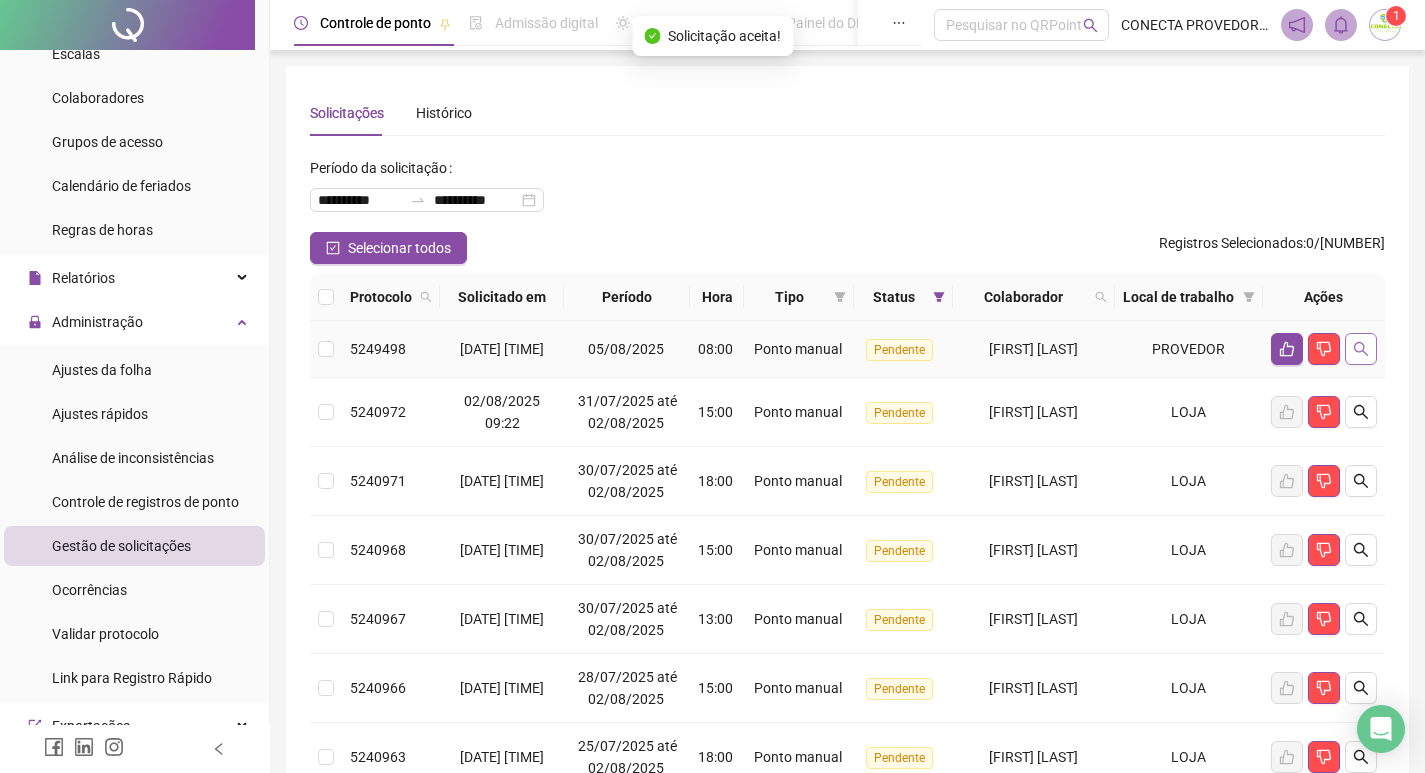 click 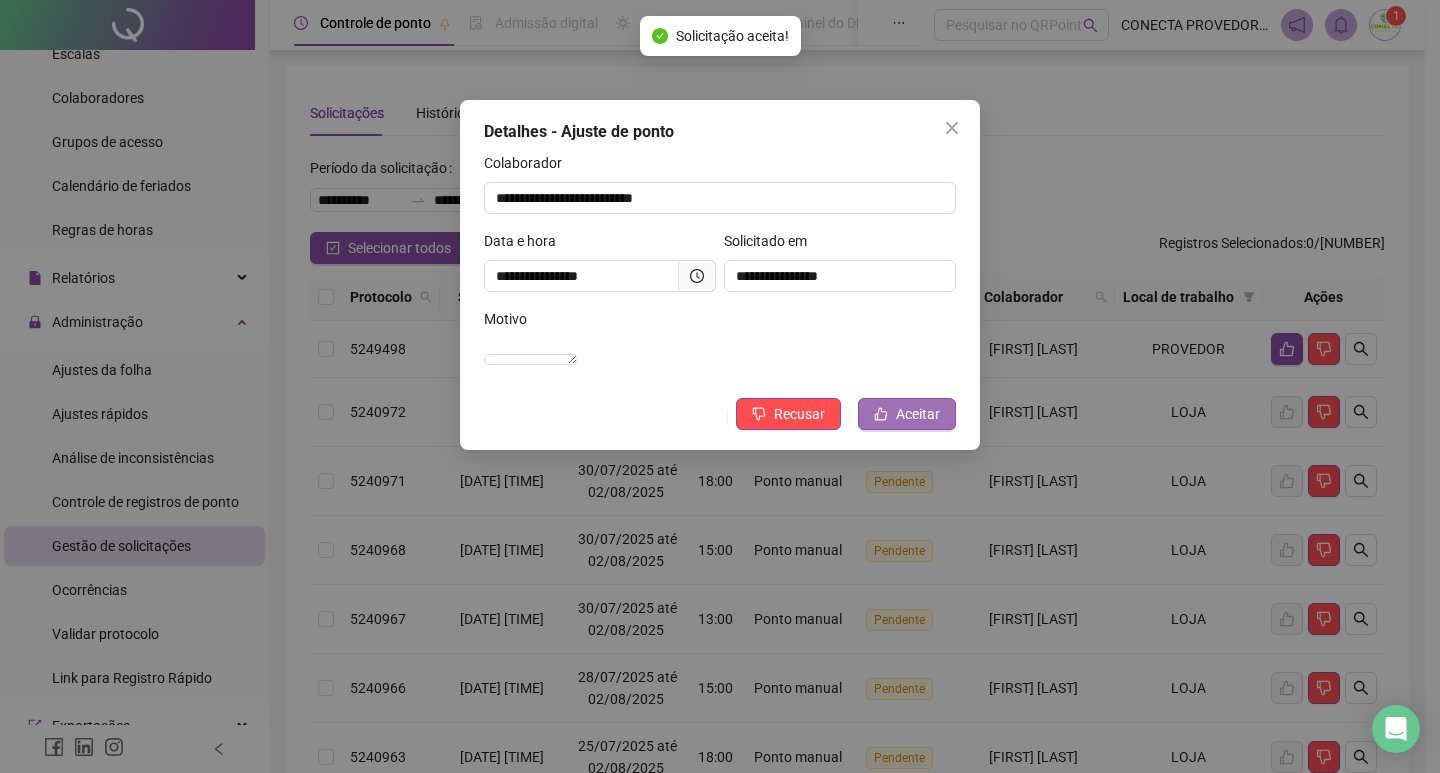 click on "Aceitar" at bounding box center [907, 414] 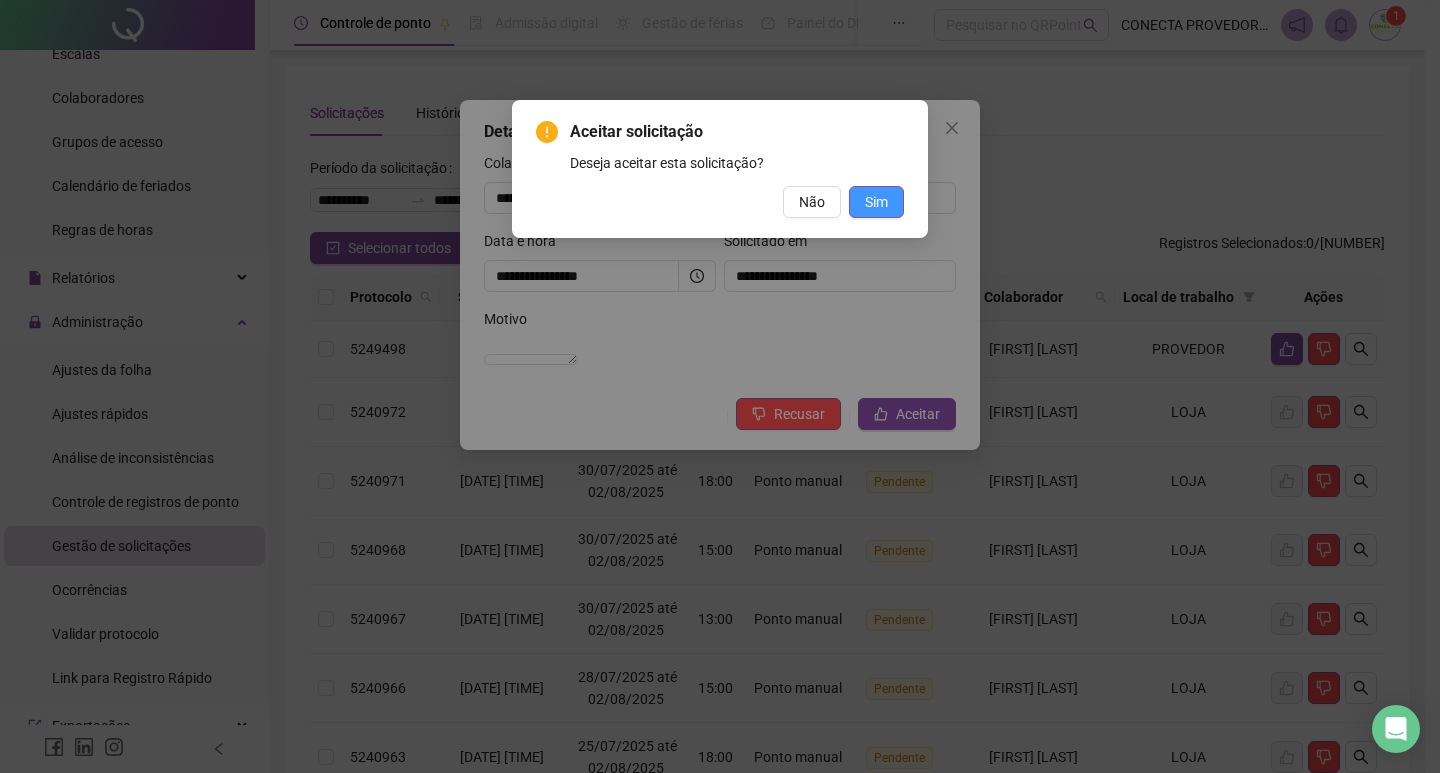 click on "Sim" at bounding box center [876, 202] 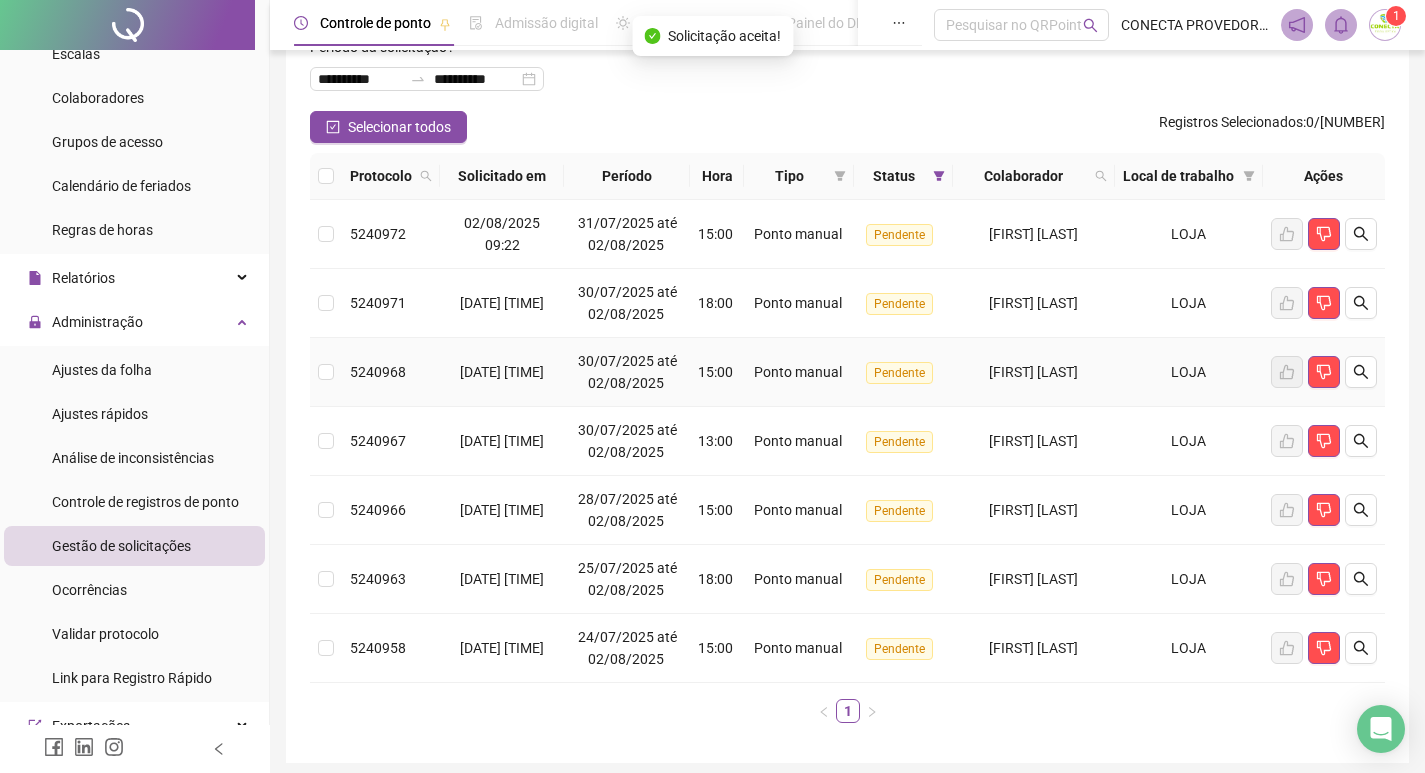 scroll, scrollTop: 0, scrollLeft: 0, axis: both 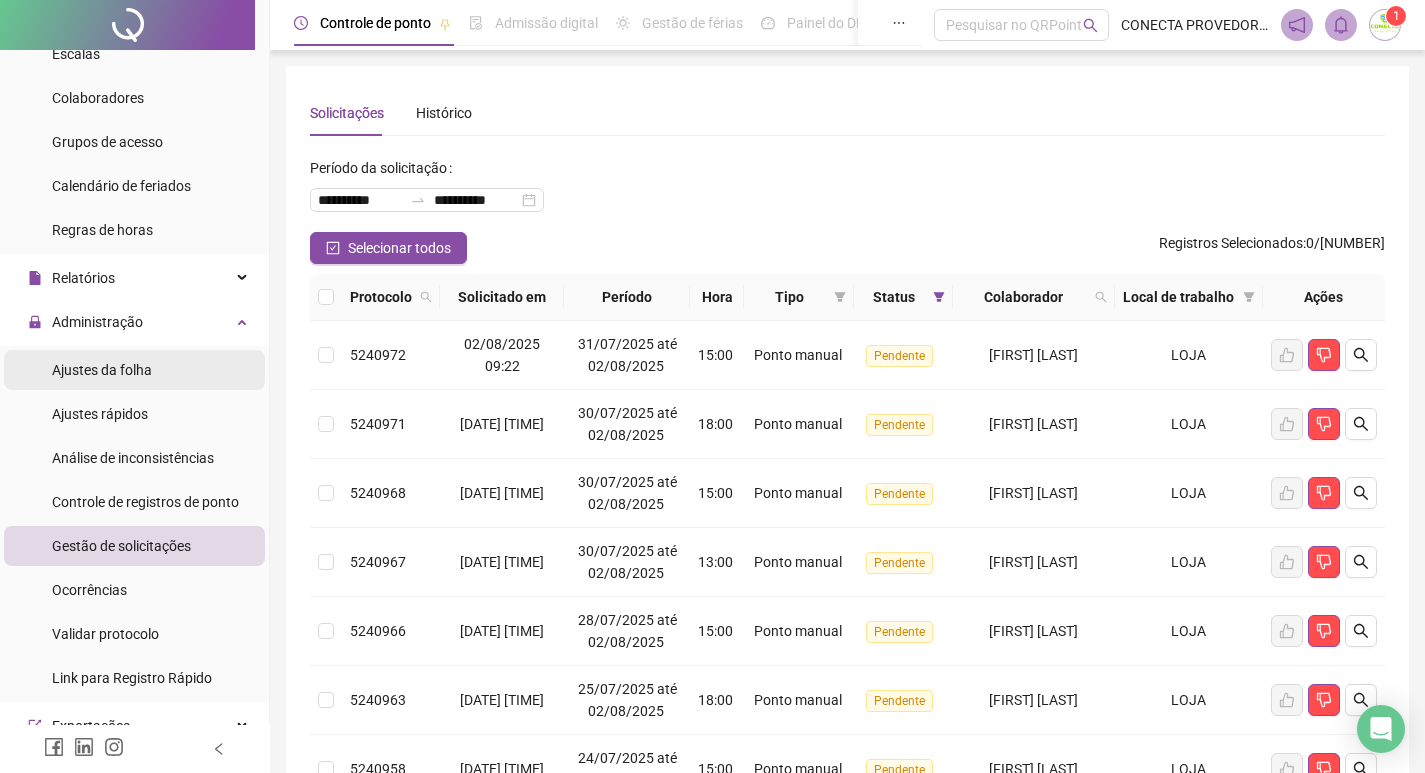 click on "Ajustes da folha" at bounding box center (102, 370) 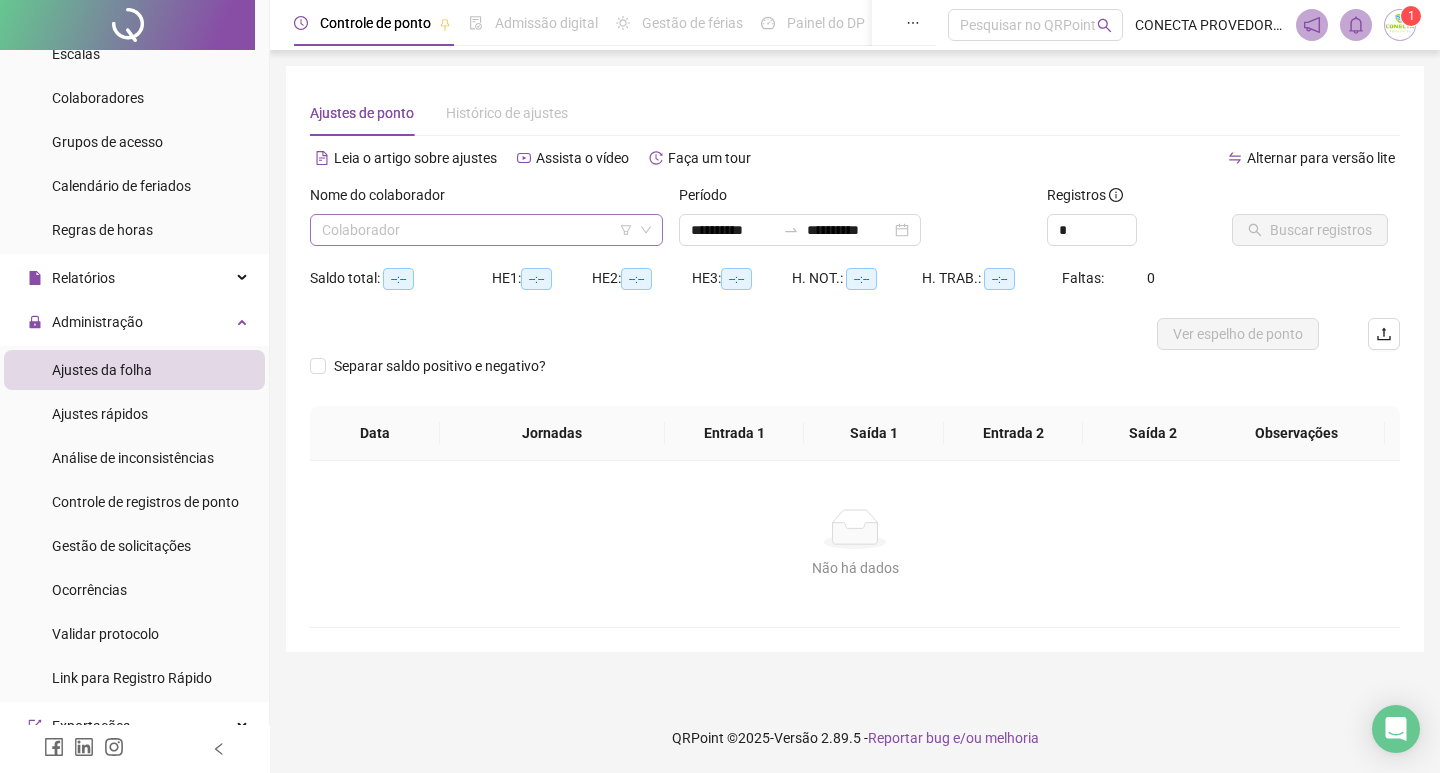 click at bounding box center (477, 230) 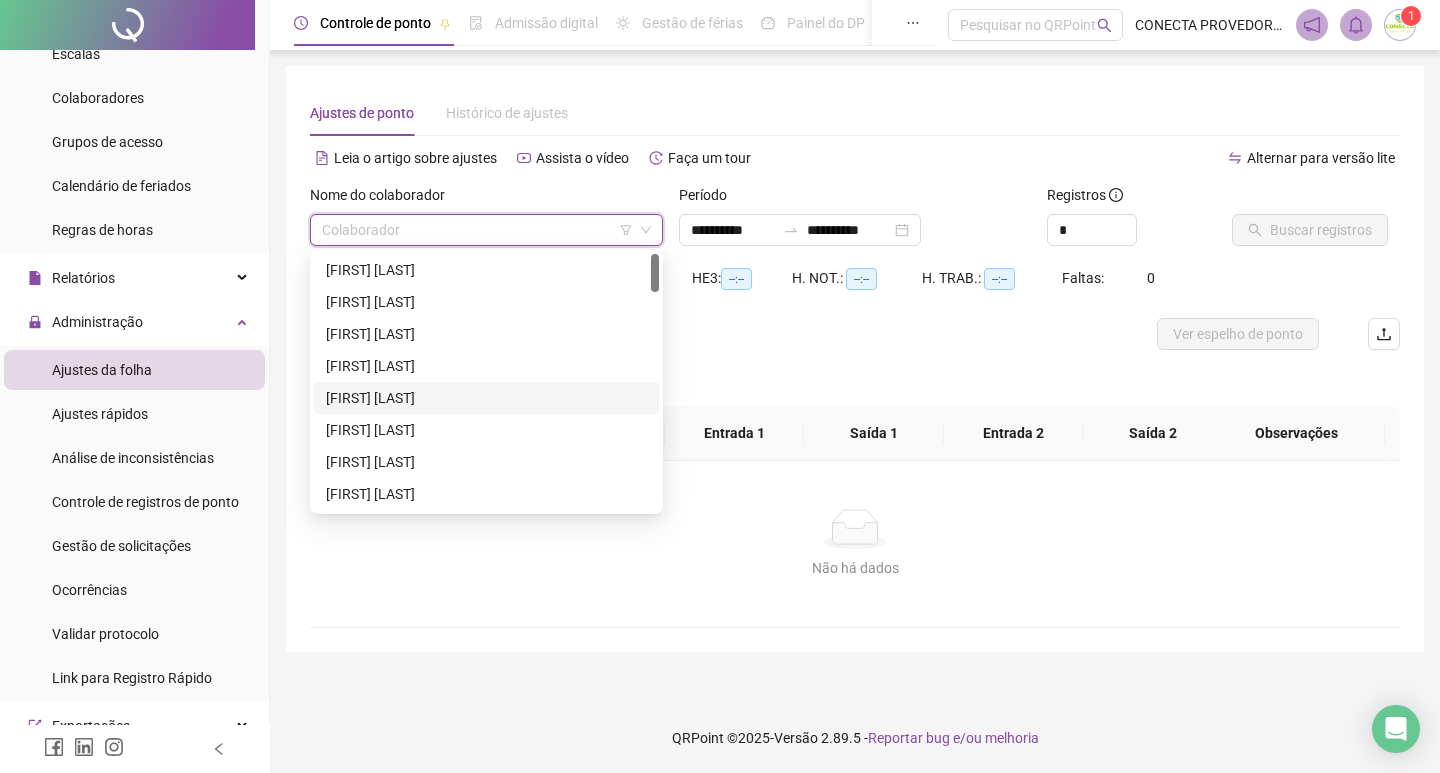 click on "[FIRST] [LAST]" at bounding box center (486, 398) 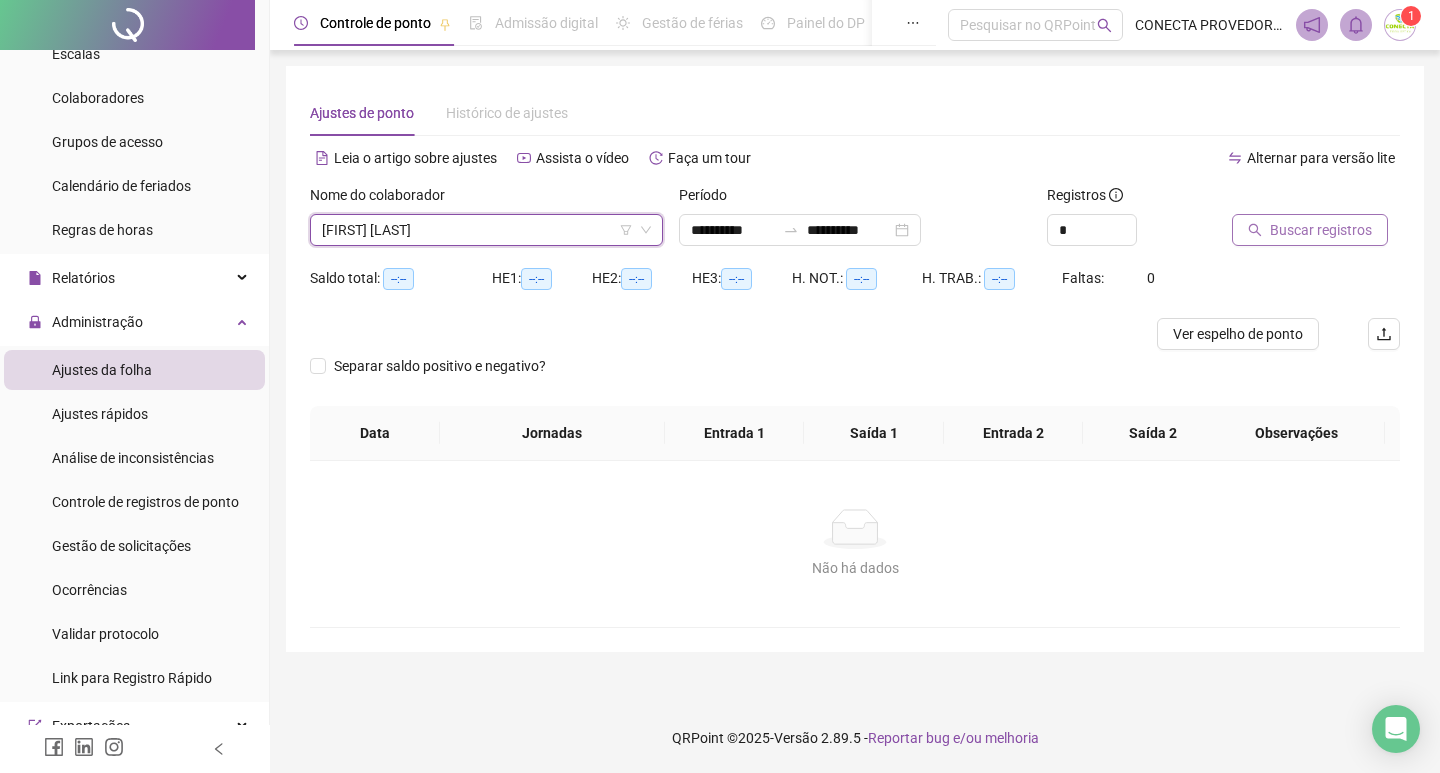 click on "Buscar registros" at bounding box center (1310, 230) 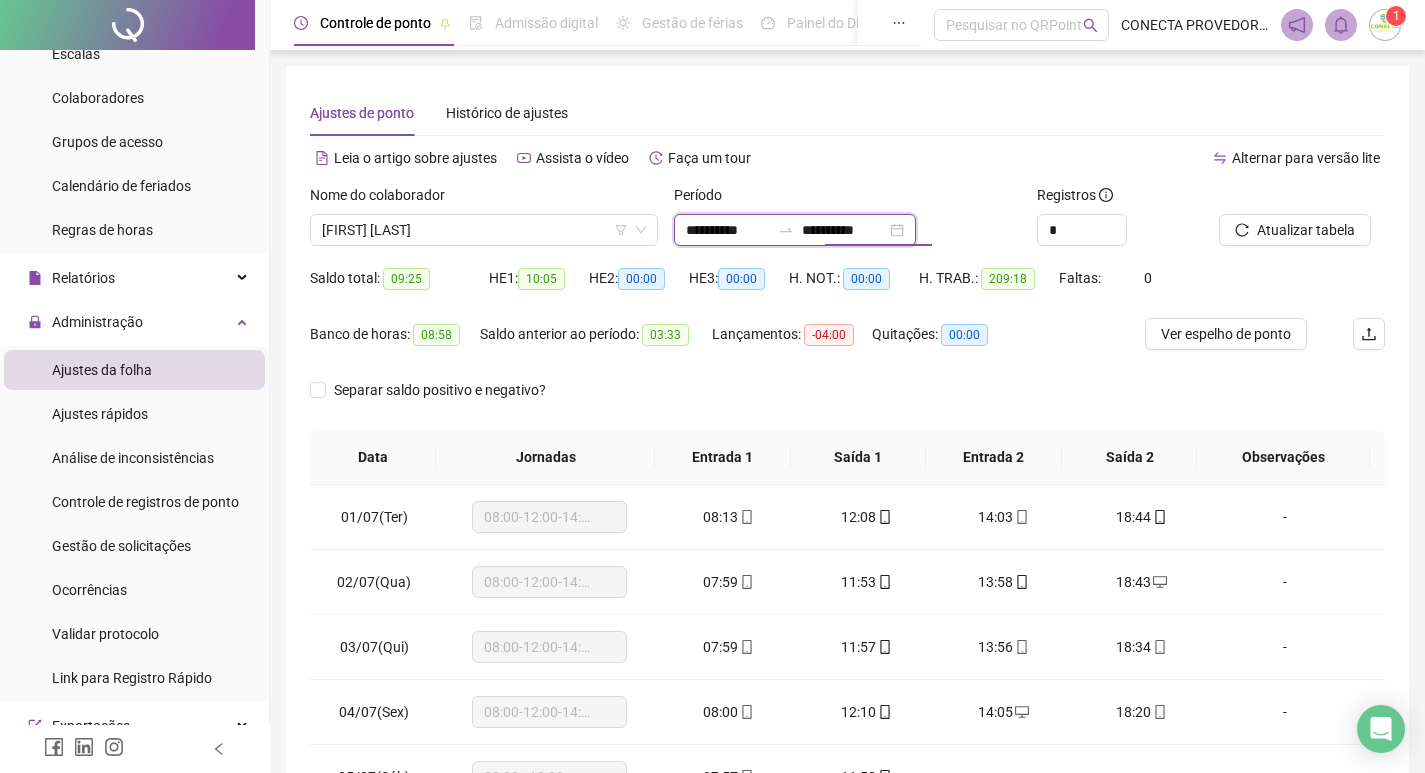 click on "**********" at bounding box center (844, 230) 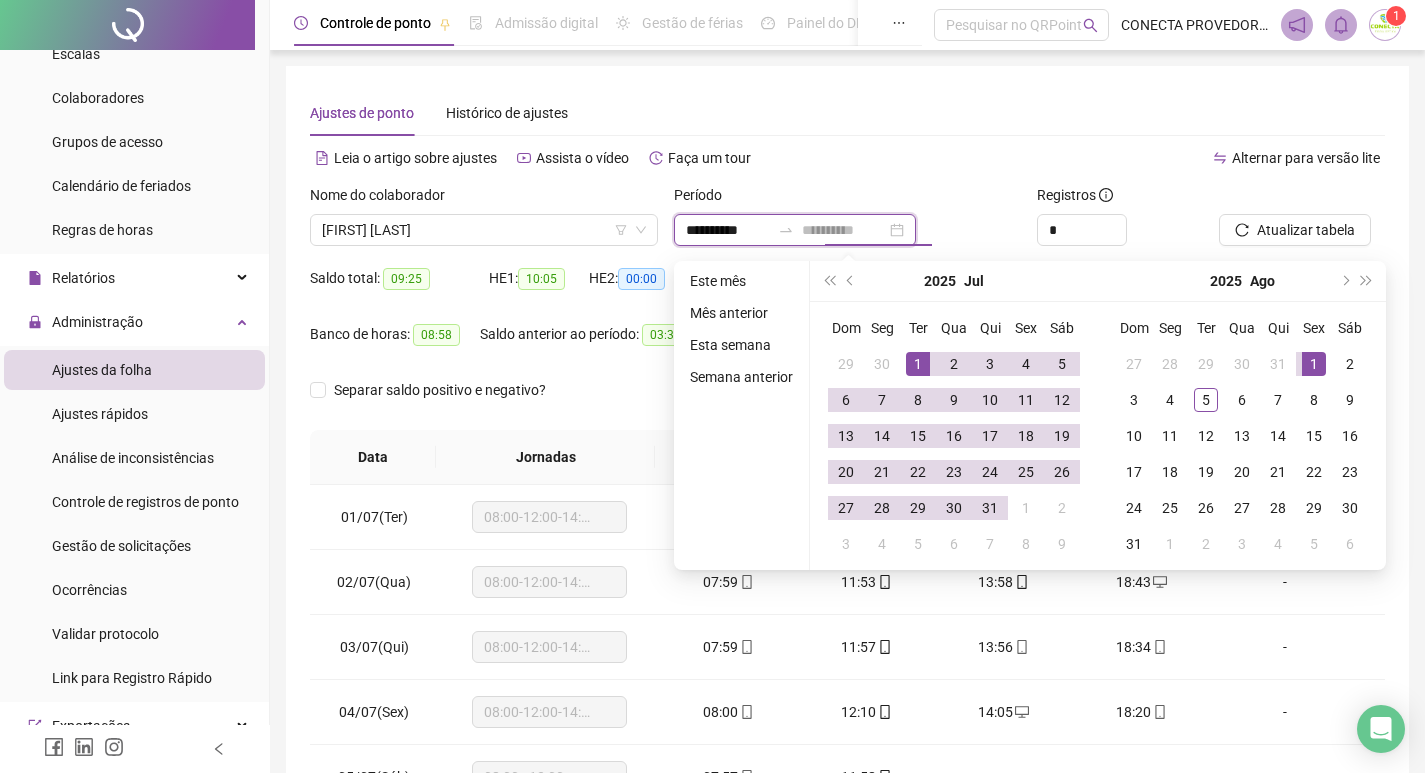 type on "**********" 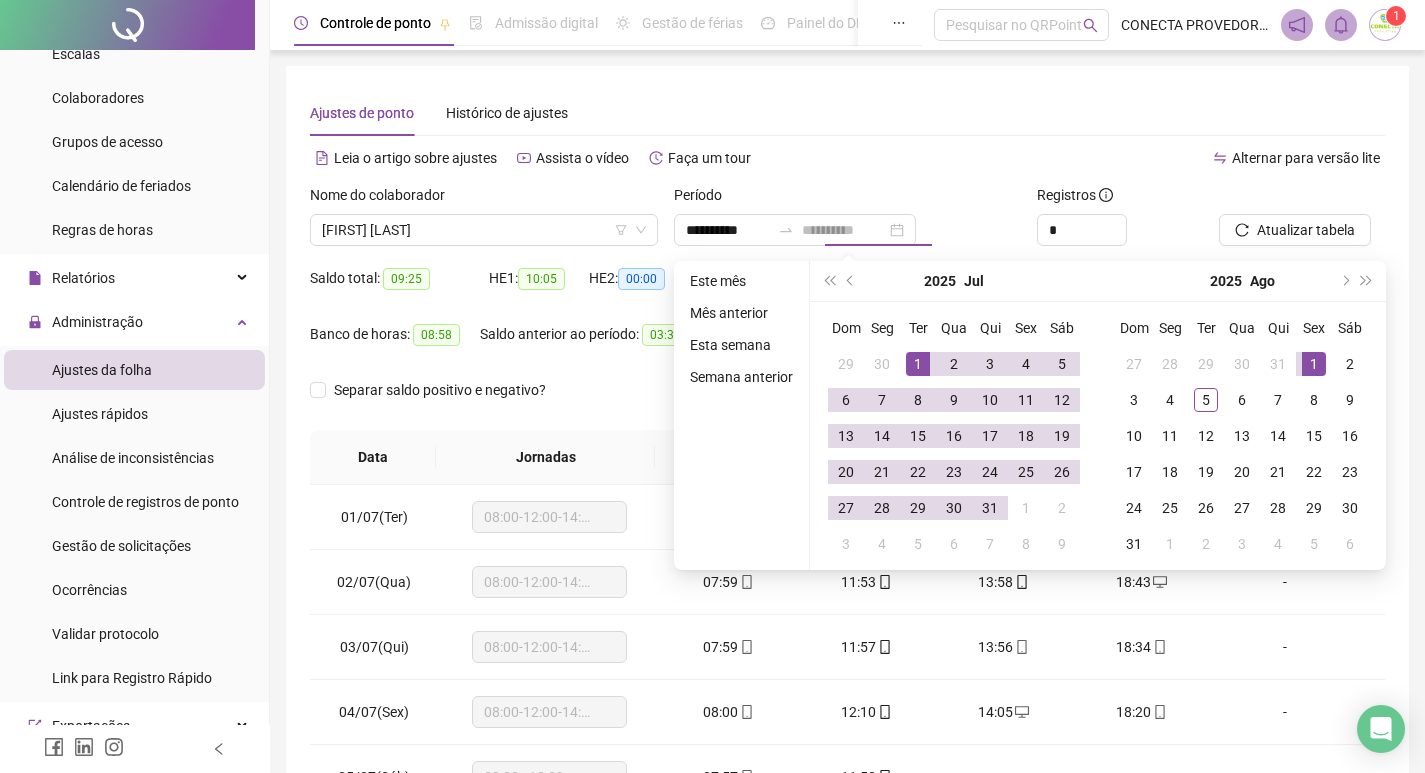 click on "1" at bounding box center [1314, 364] 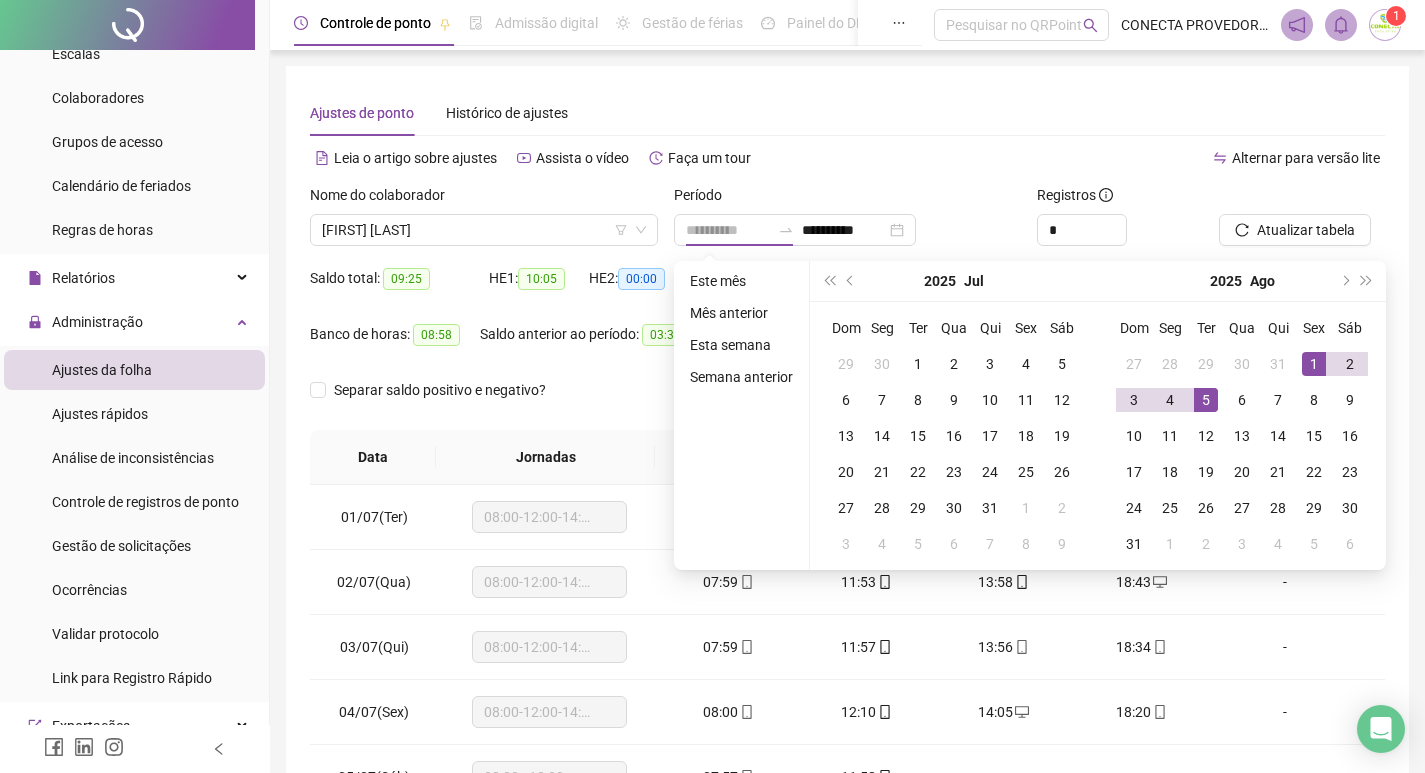 click on "5" at bounding box center (1206, 400) 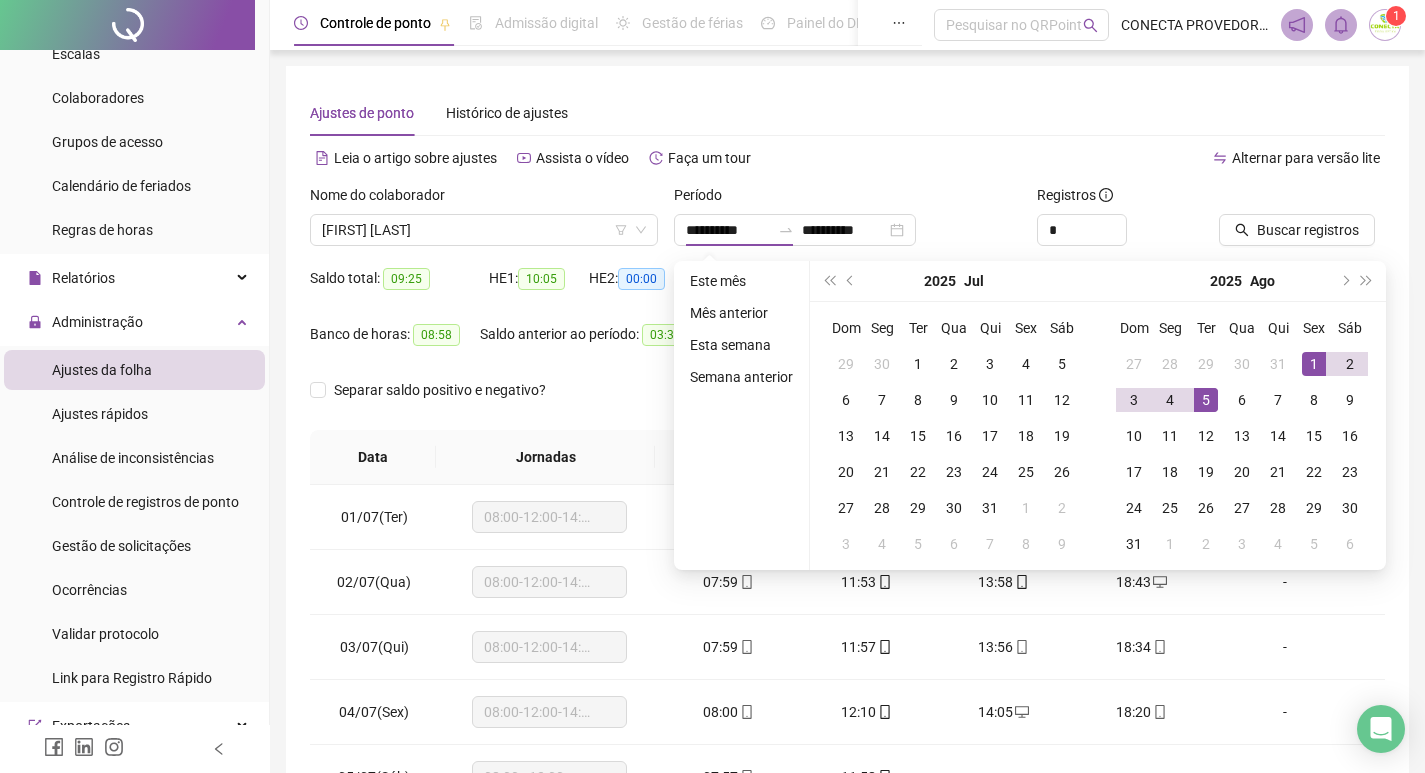 type on "**********" 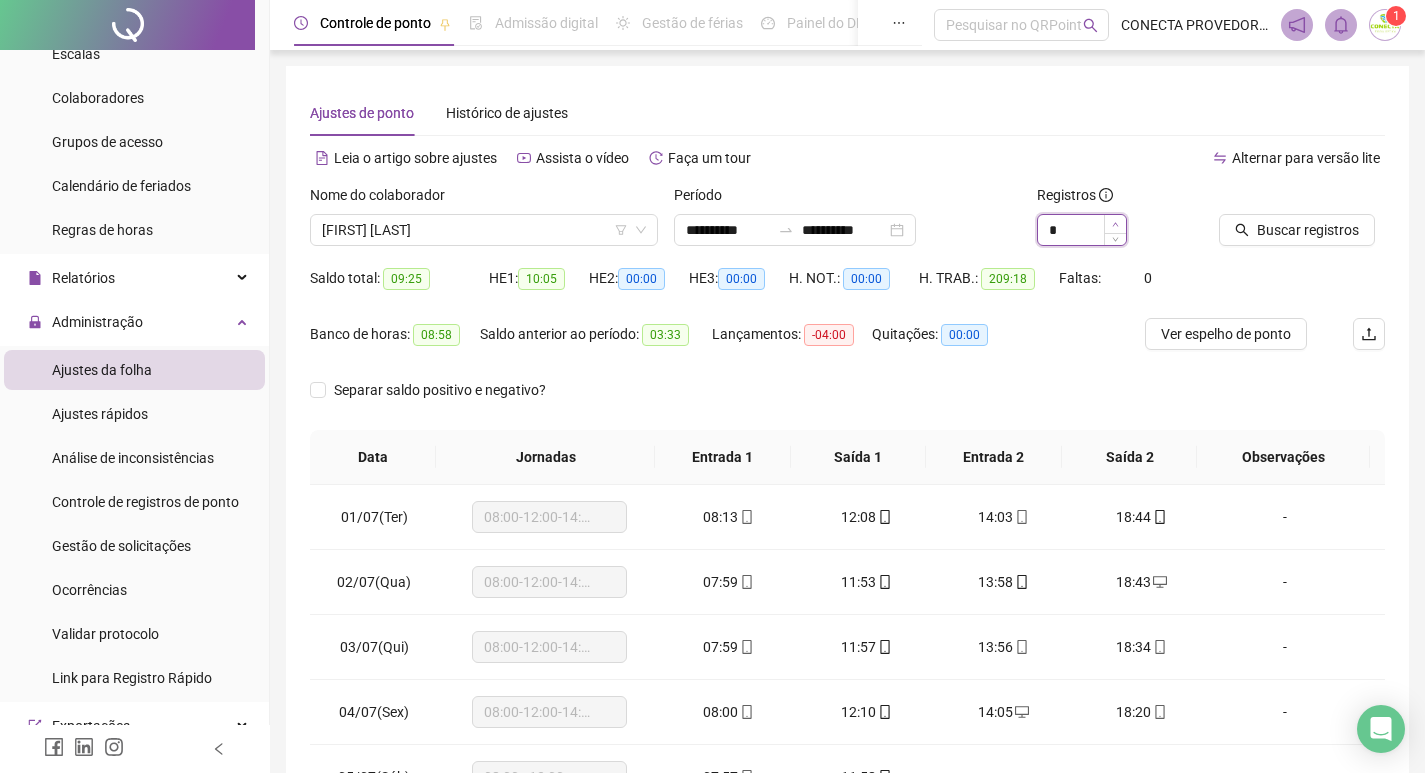 click 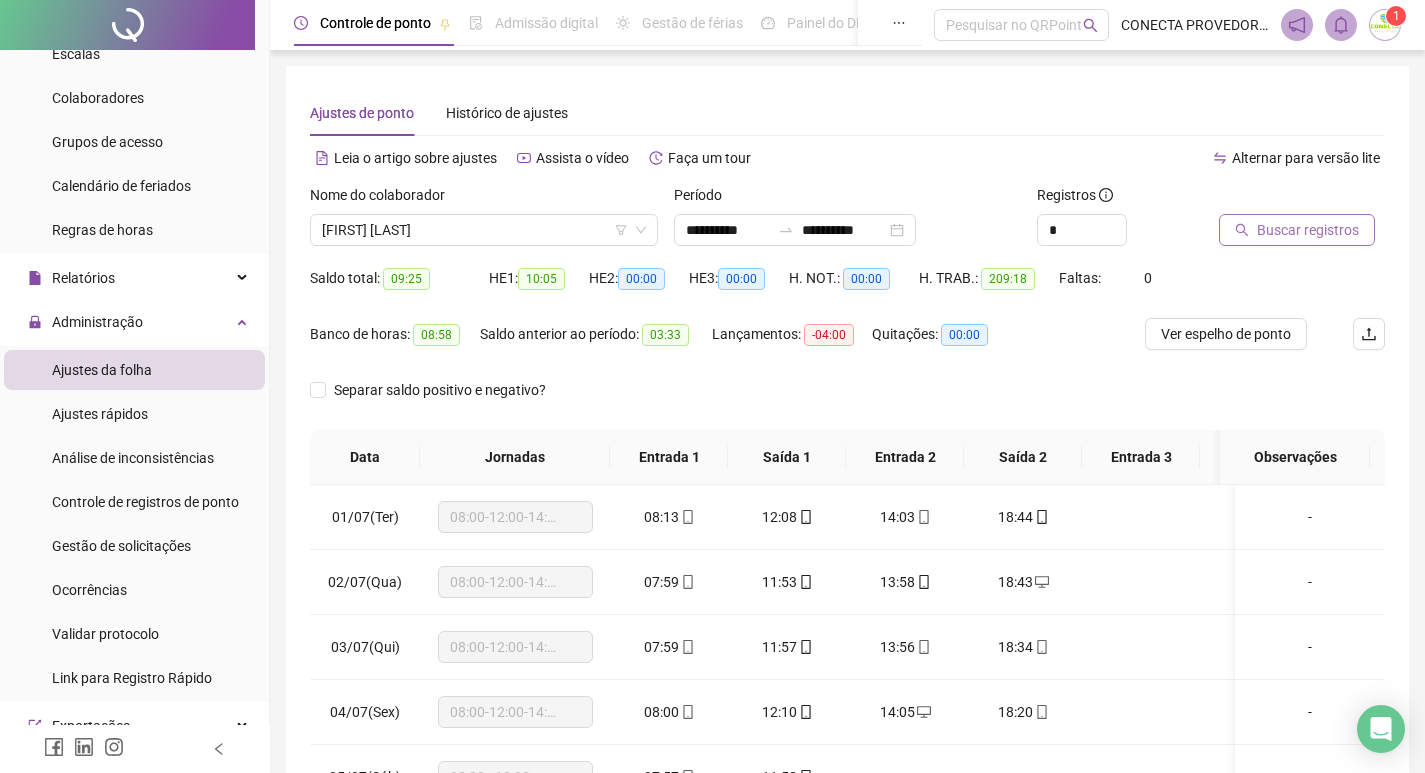 click on "Buscar registros" at bounding box center (1308, 230) 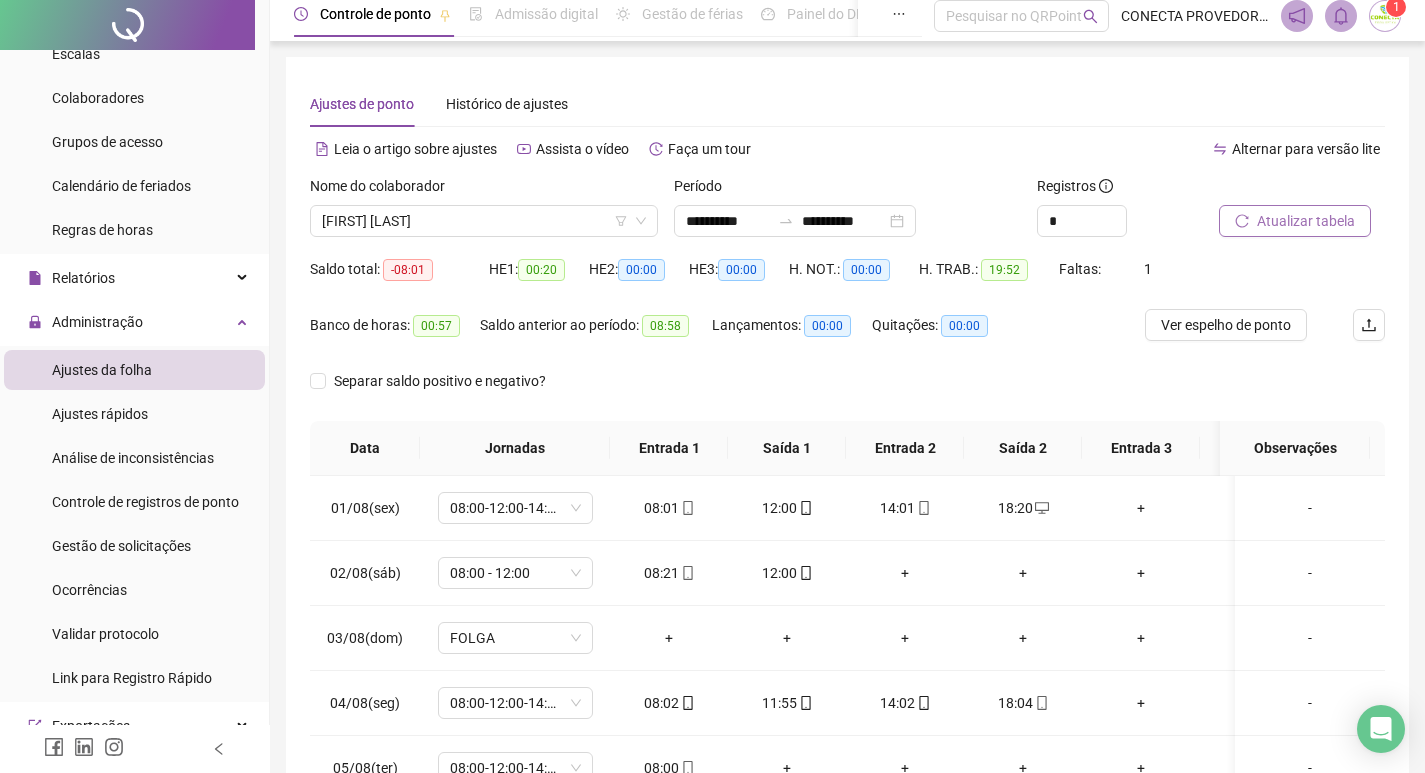 scroll, scrollTop: 0, scrollLeft: 0, axis: both 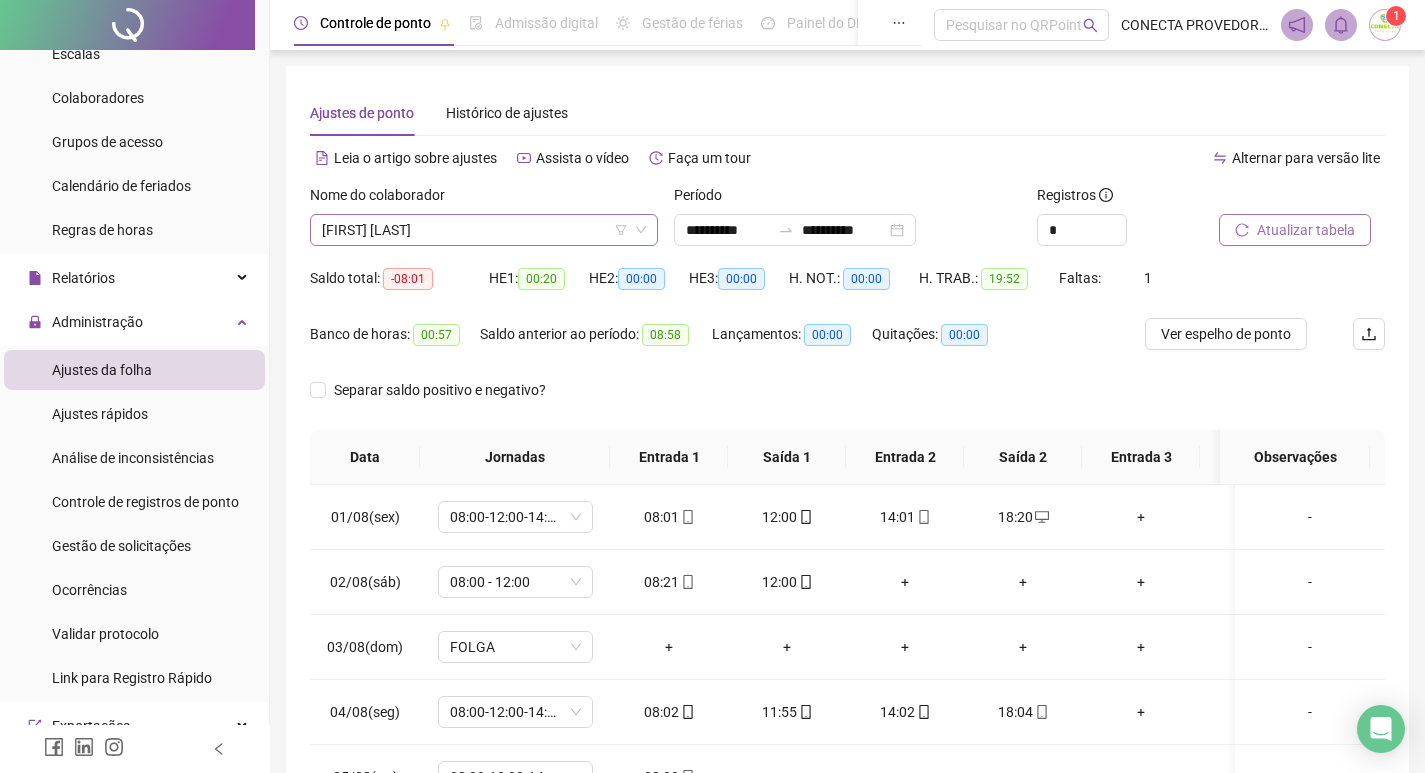 click on "[FIRST] [LAST]" at bounding box center [484, 230] 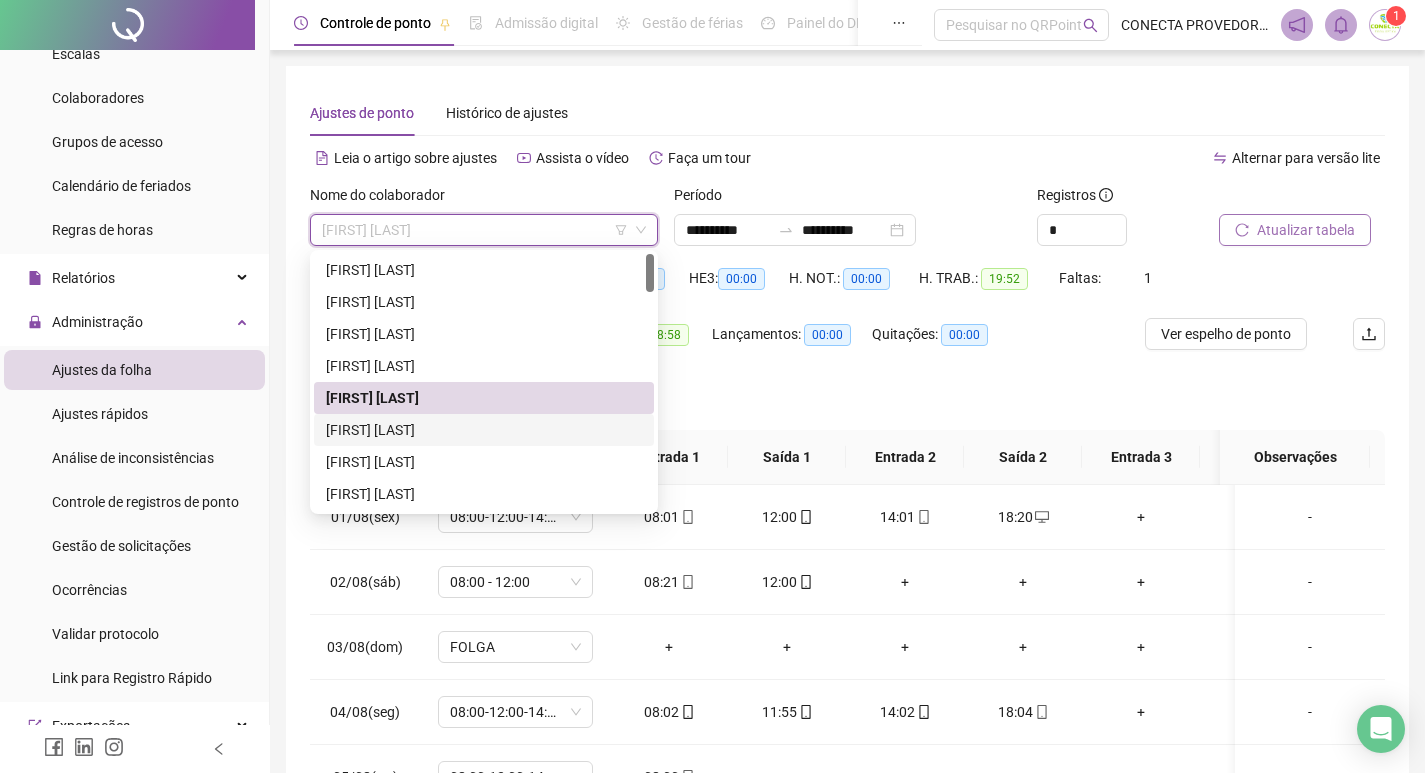 click on "[FIRST] [LAST]" at bounding box center [484, 430] 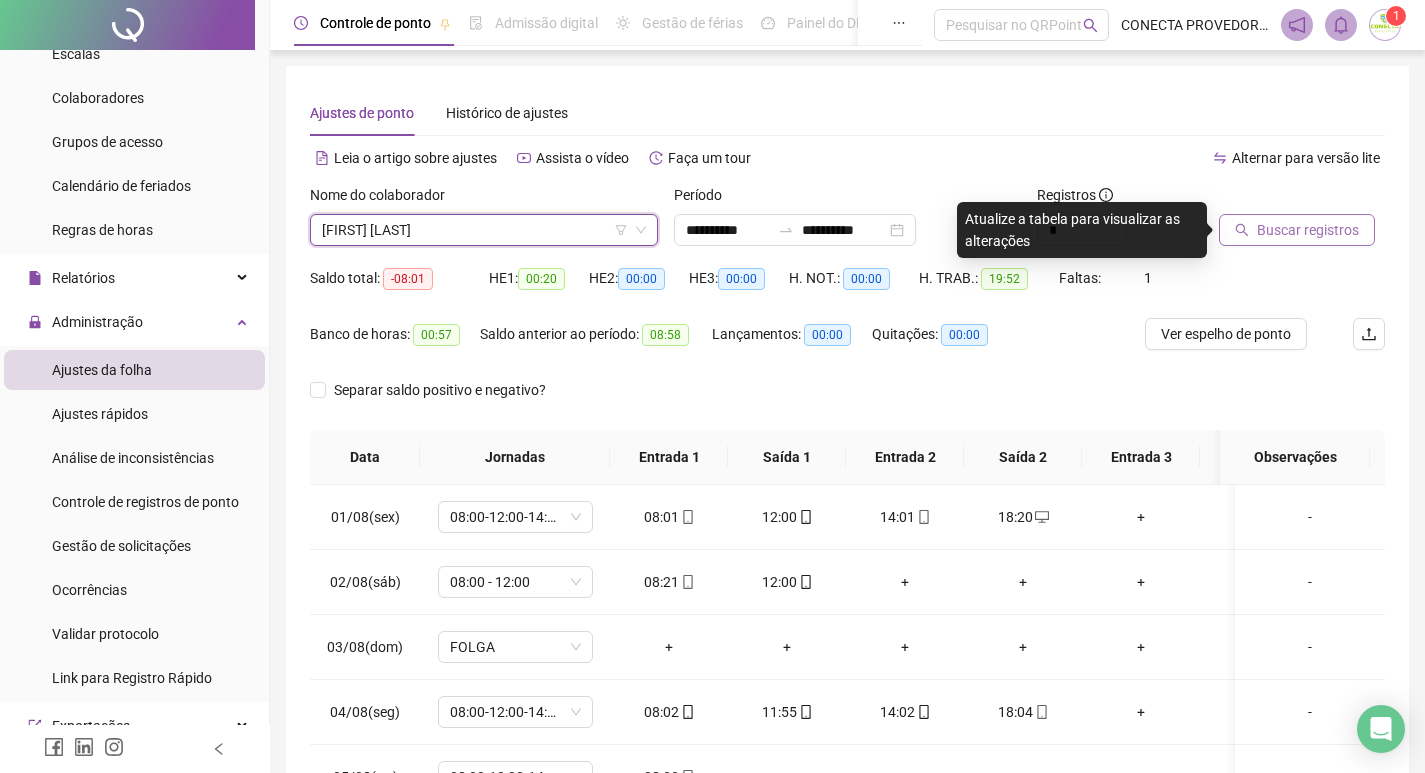 click on "Buscar registros" at bounding box center [1297, 230] 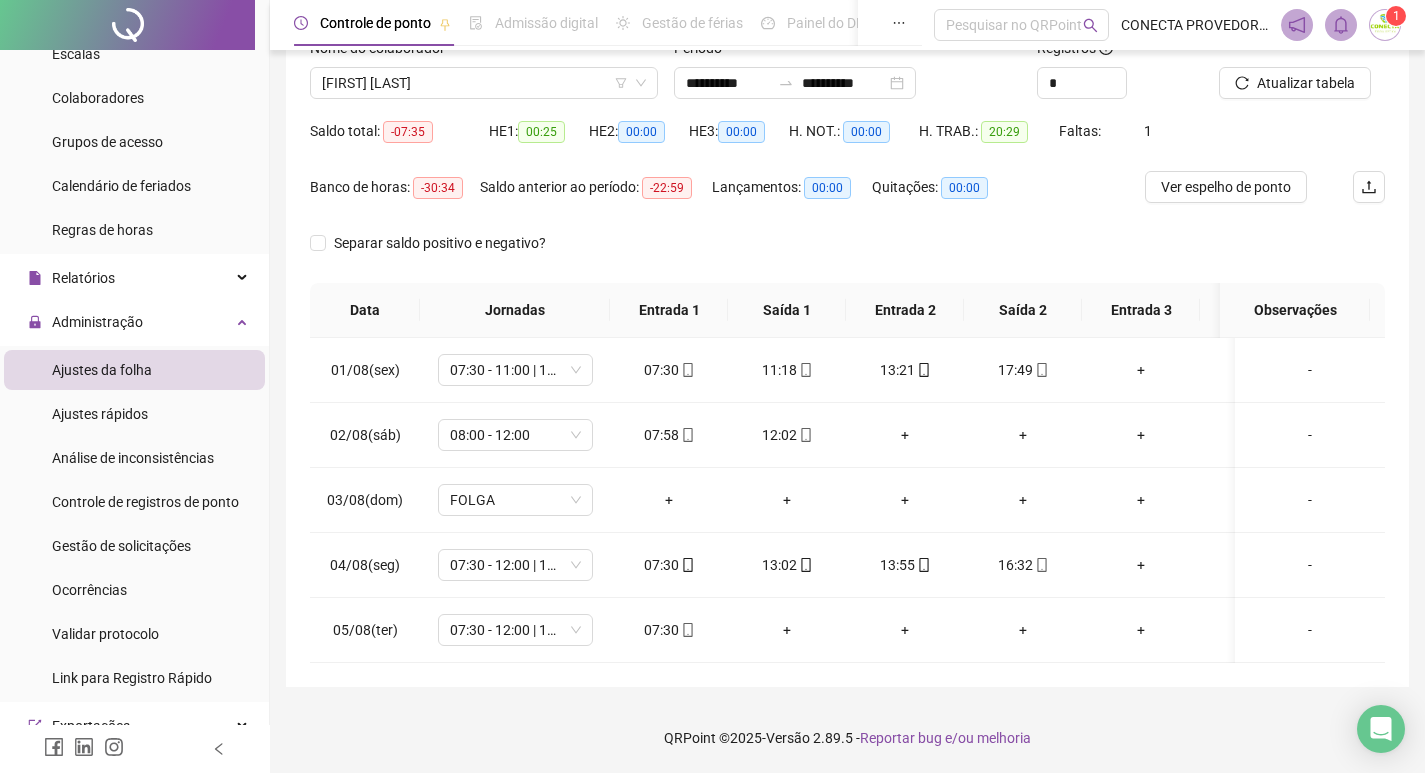 scroll, scrollTop: 162, scrollLeft: 0, axis: vertical 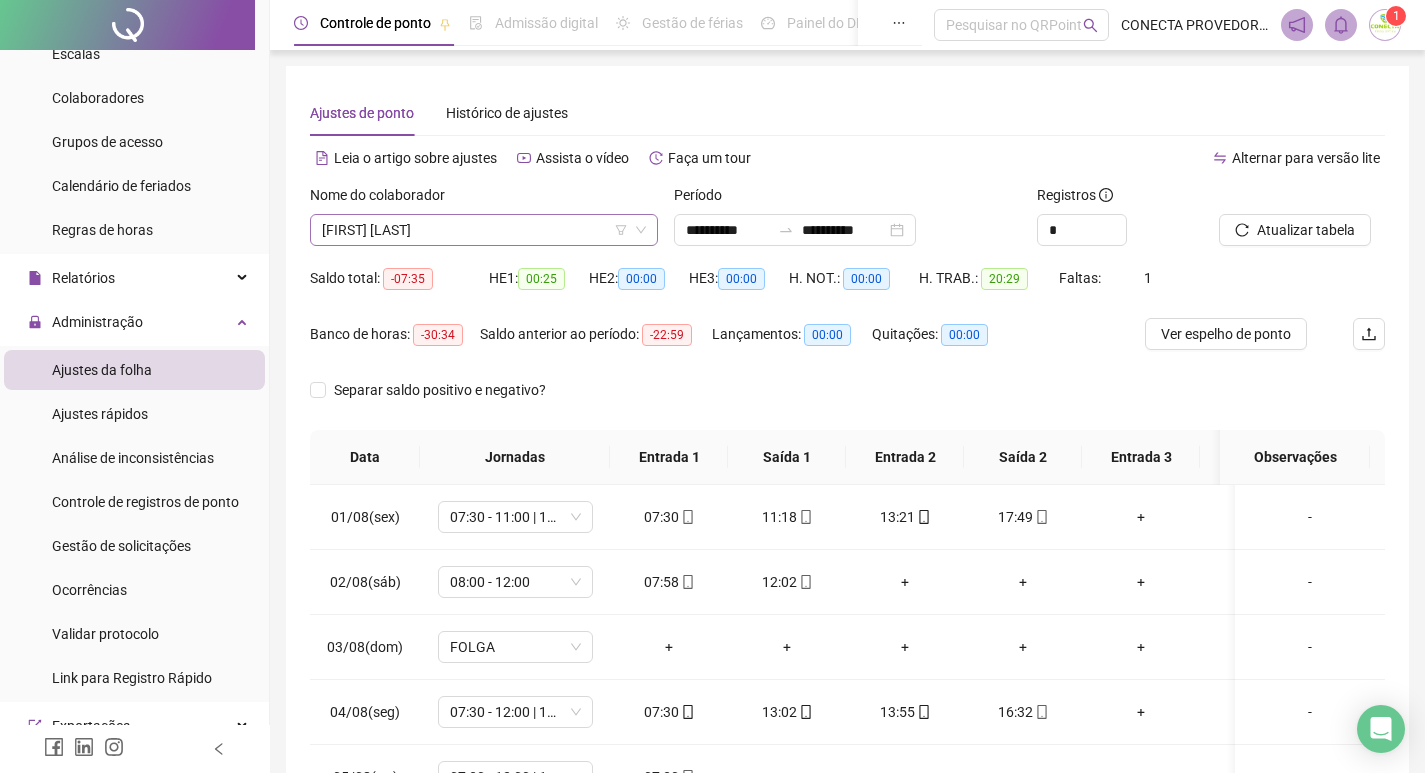 click on "[FIRST] [LAST]" at bounding box center (484, 230) 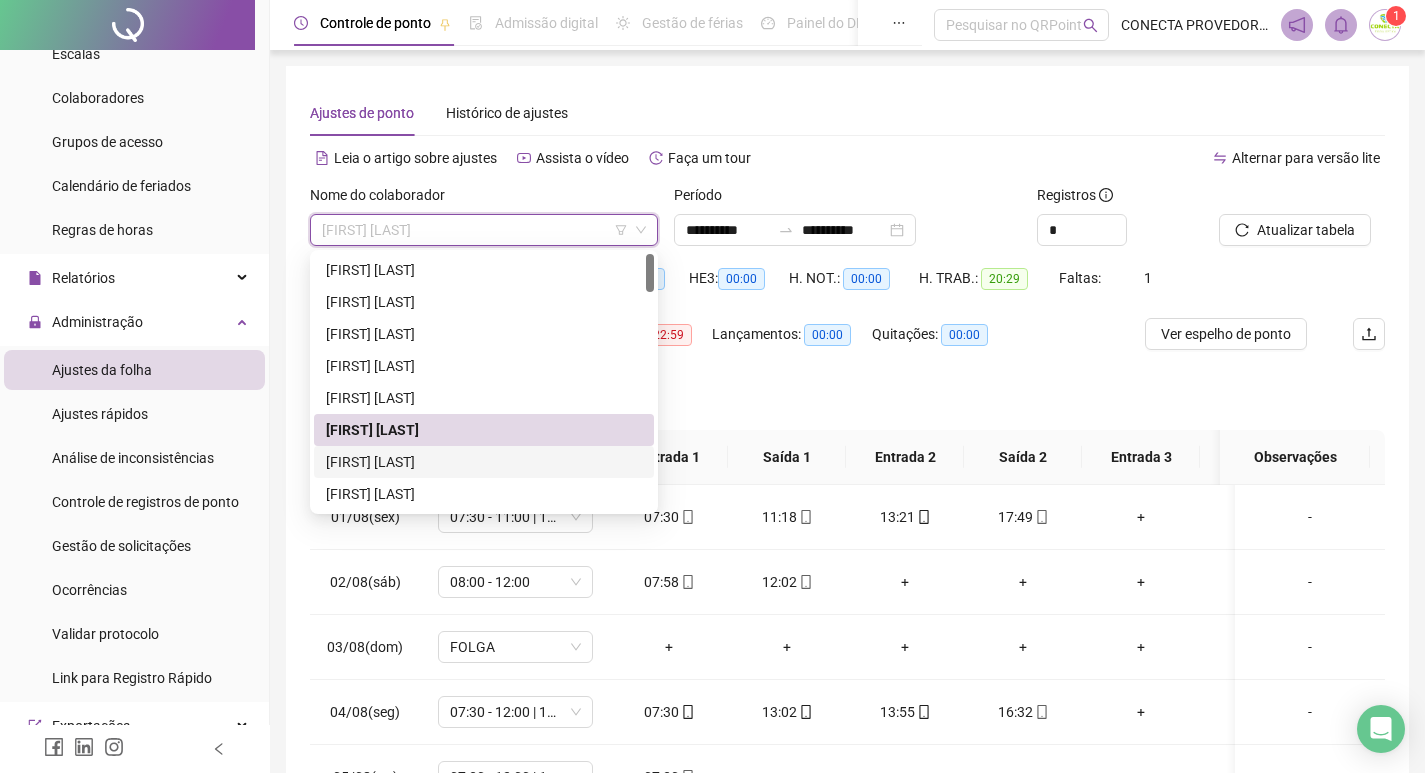 click on "[FIRST] [LAST]" at bounding box center [484, 462] 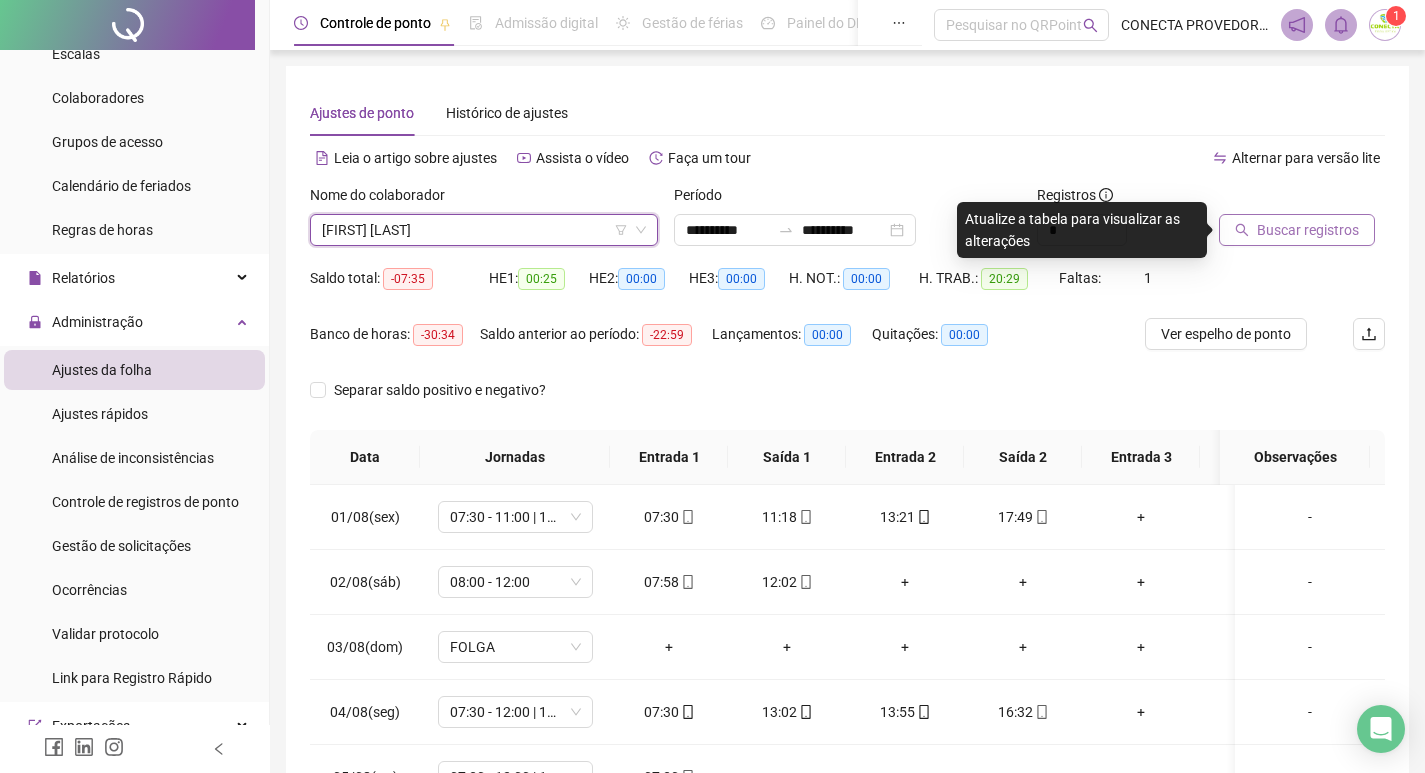 click on "Buscar registros" at bounding box center [1308, 230] 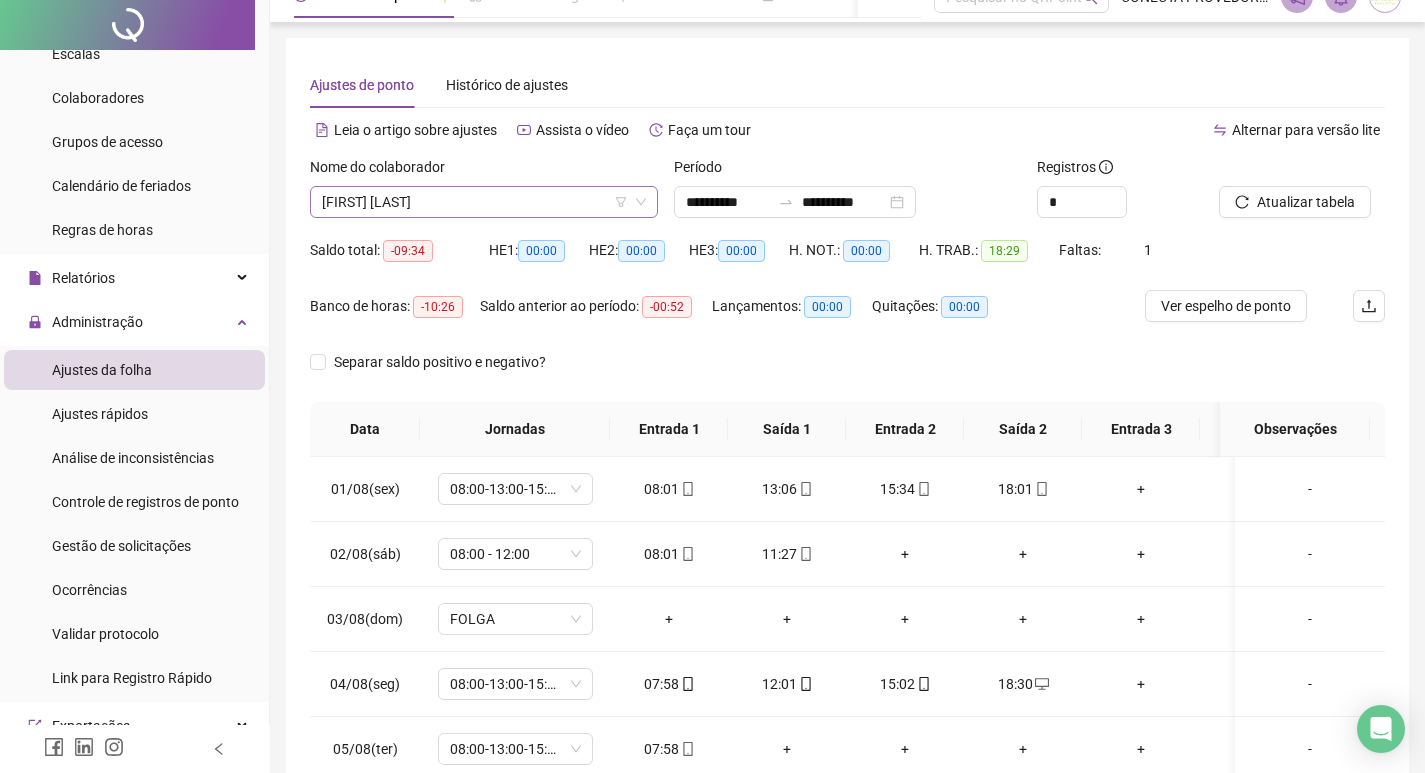 scroll, scrollTop: 0, scrollLeft: 0, axis: both 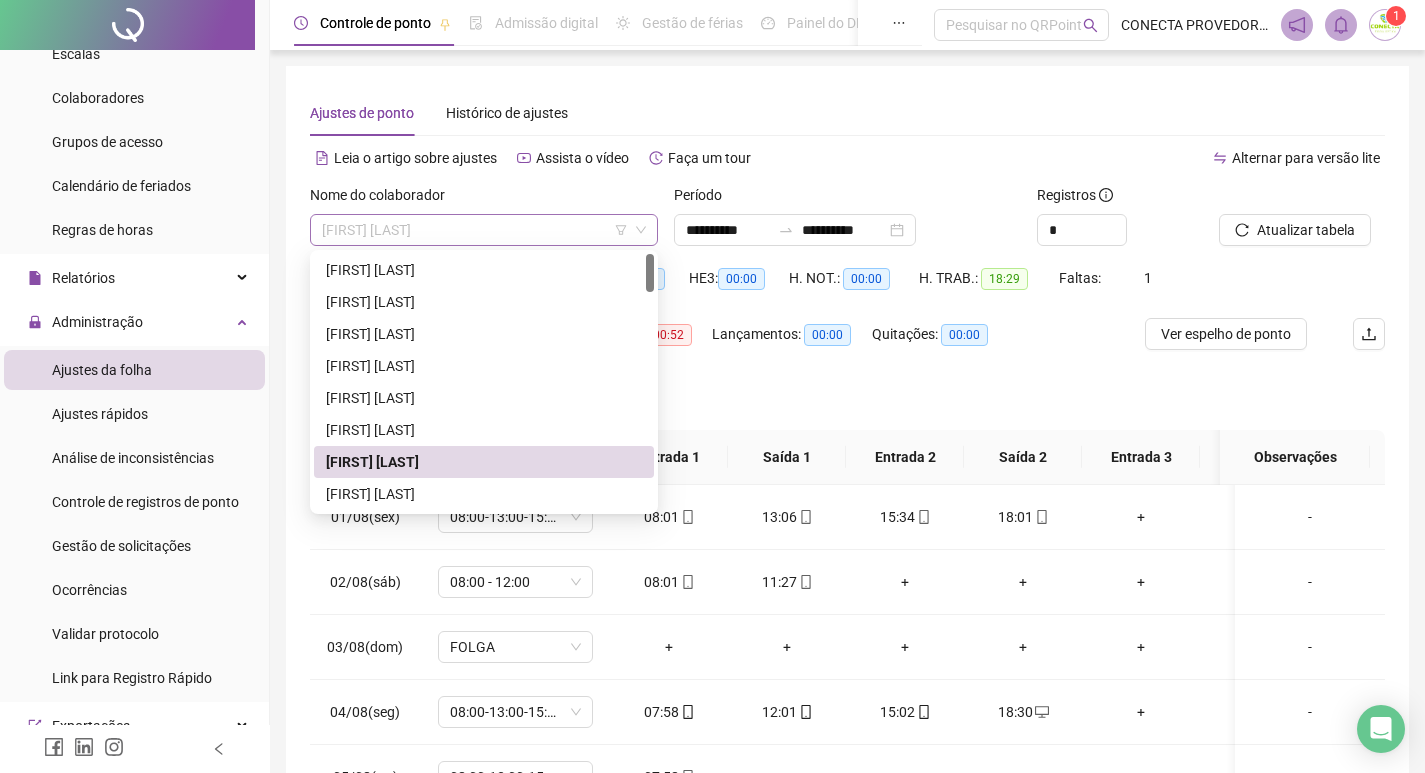 click on "[FIRST] [LAST]" at bounding box center (484, 230) 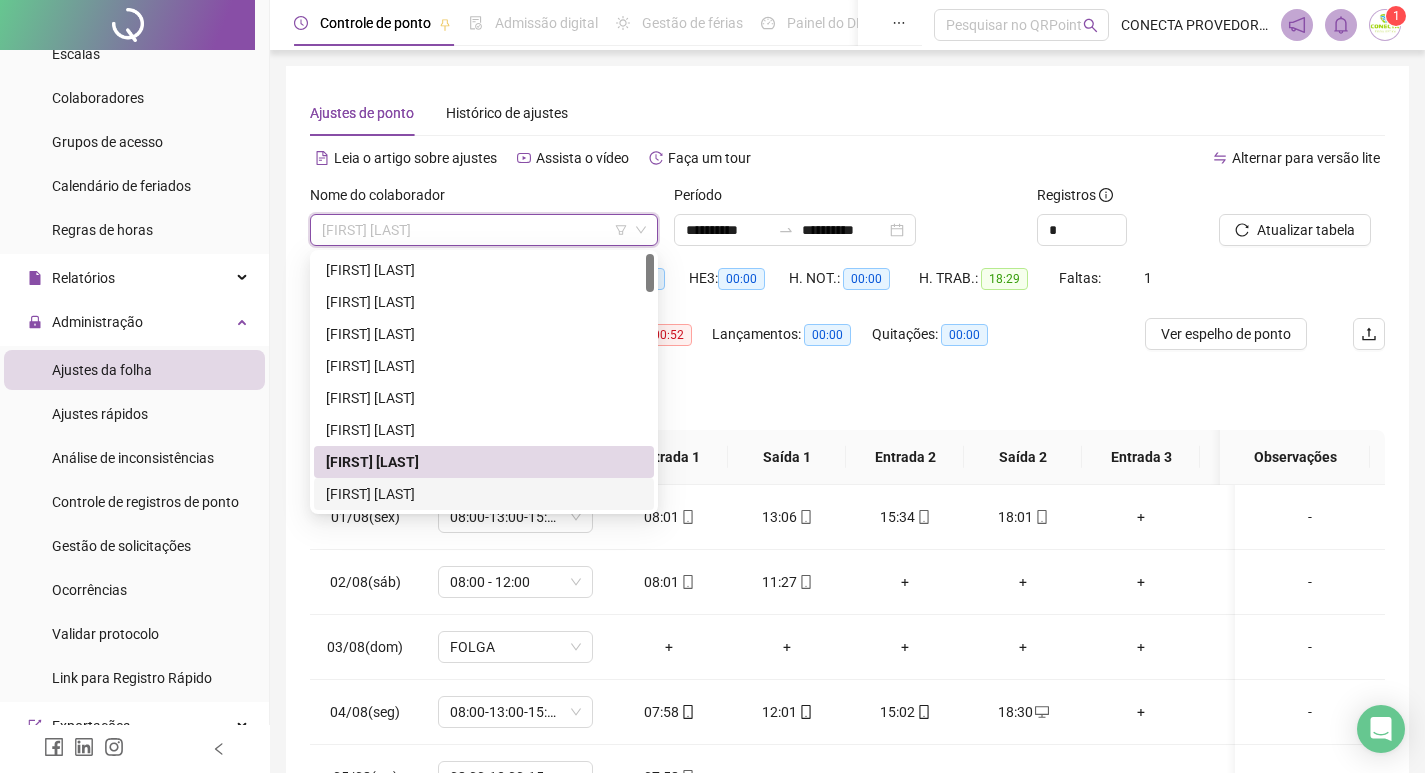 click on "[FIRST] [LAST]" at bounding box center [484, 494] 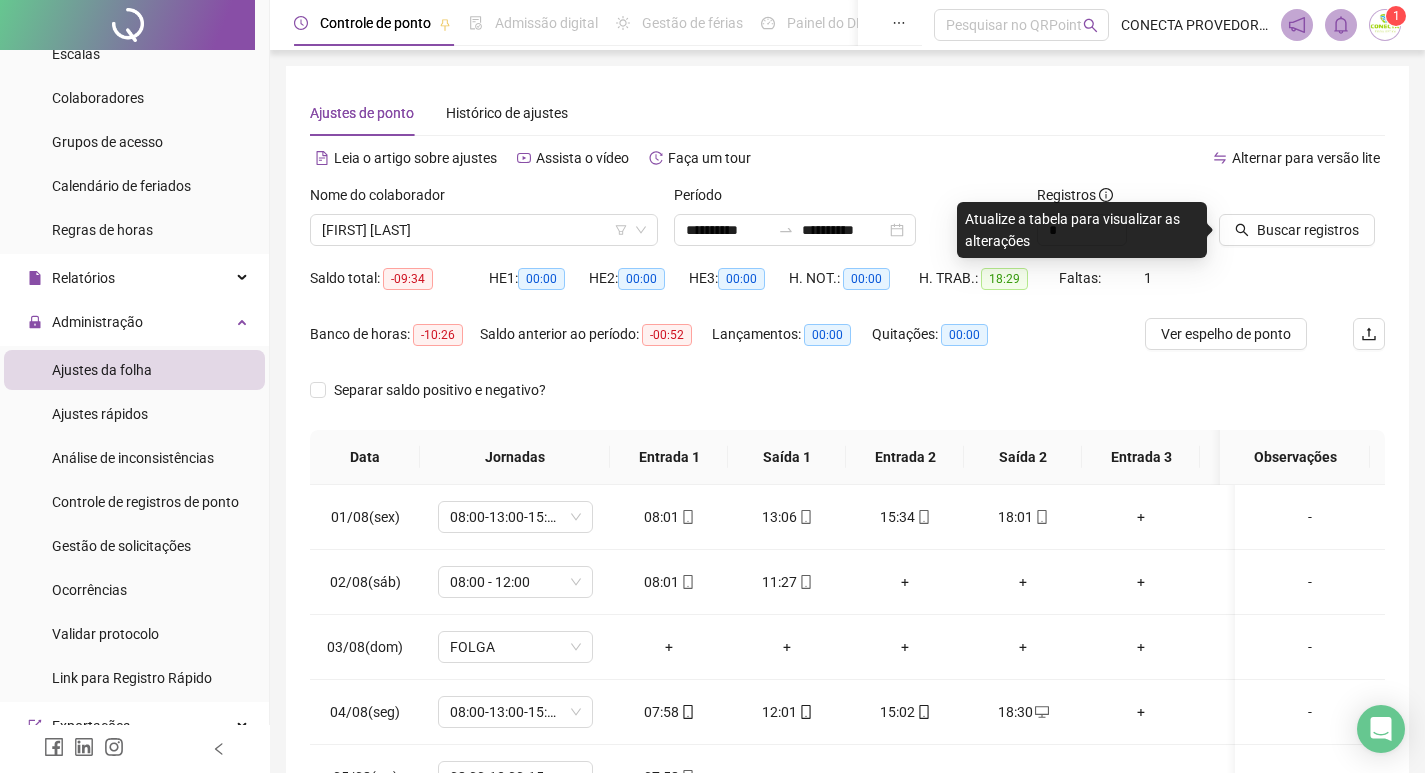 click at bounding box center [1277, 199] 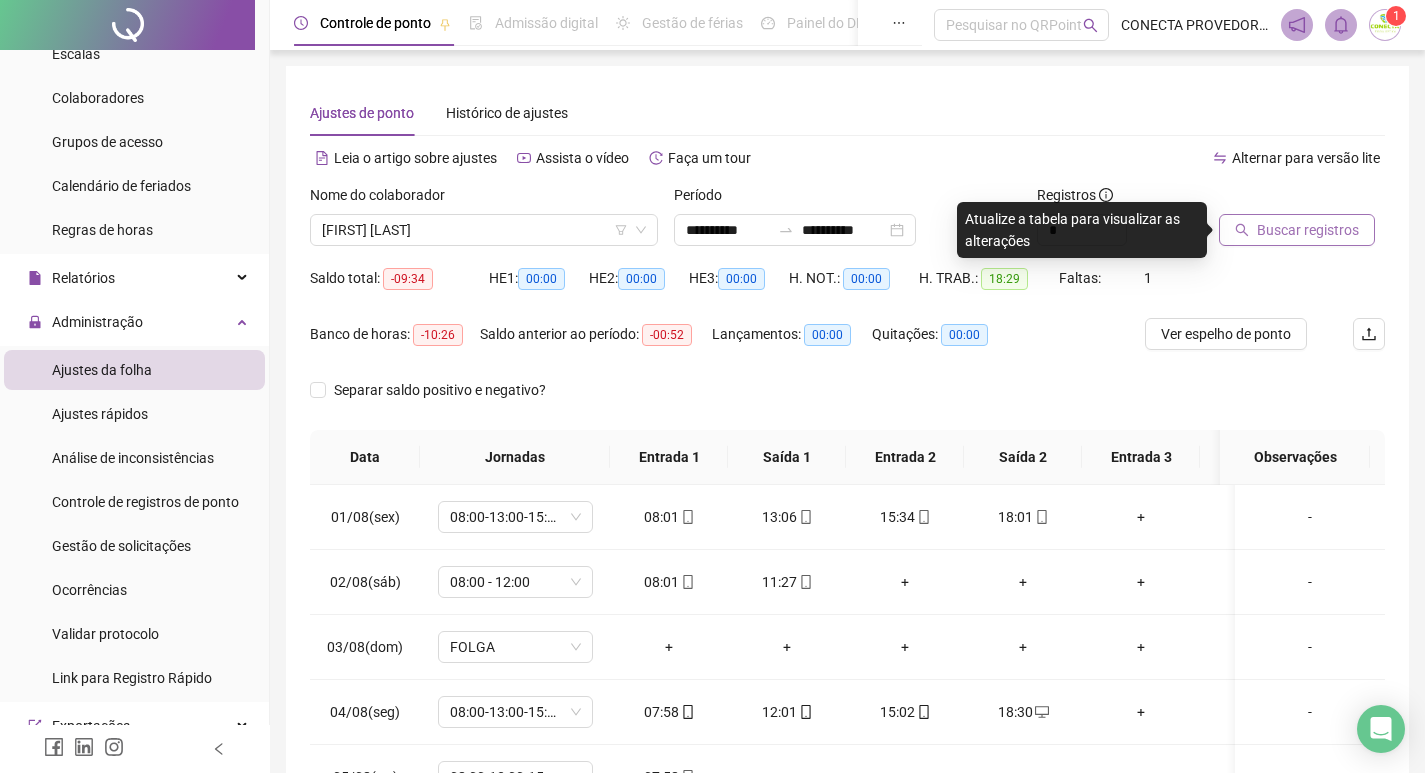 click on "Buscar registros" at bounding box center (1308, 230) 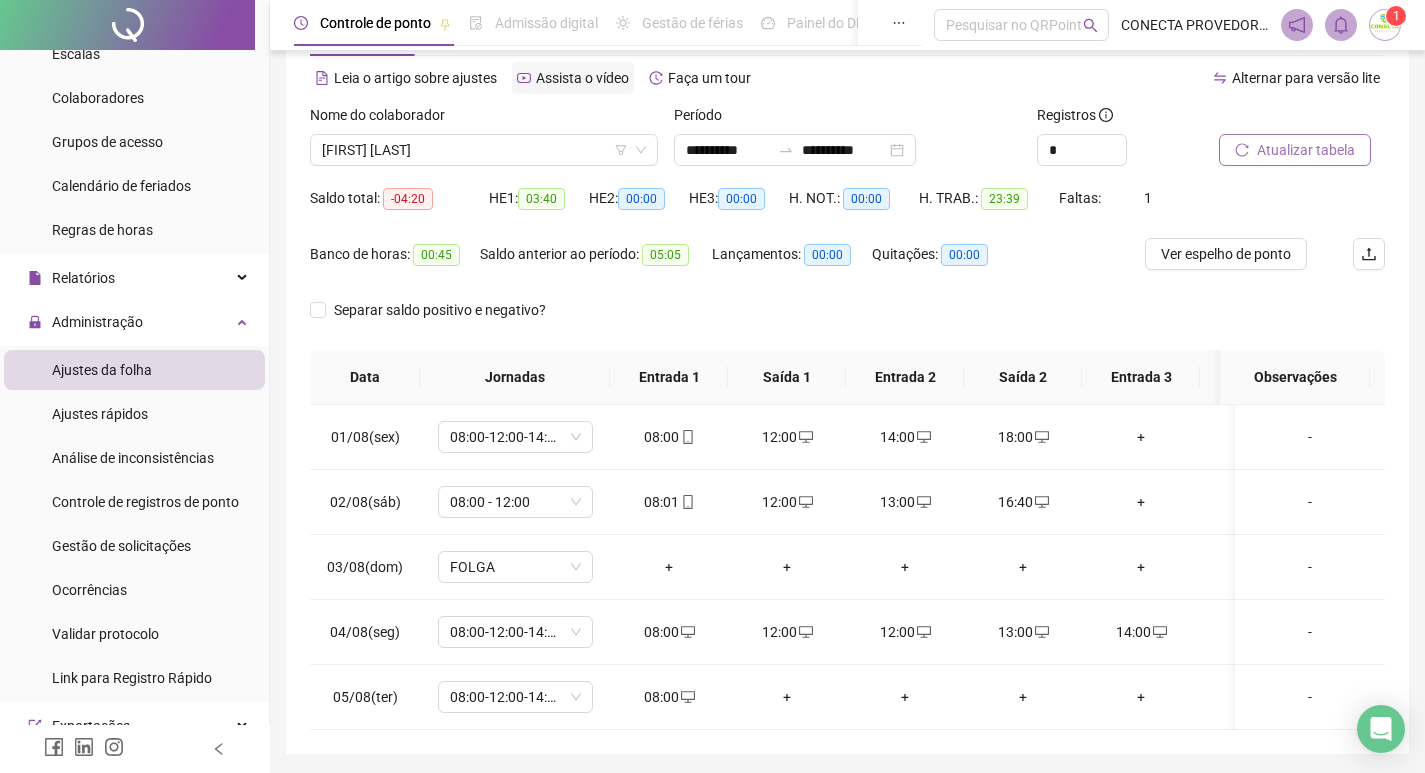 scroll, scrollTop: 0, scrollLeft: 0, axis: both 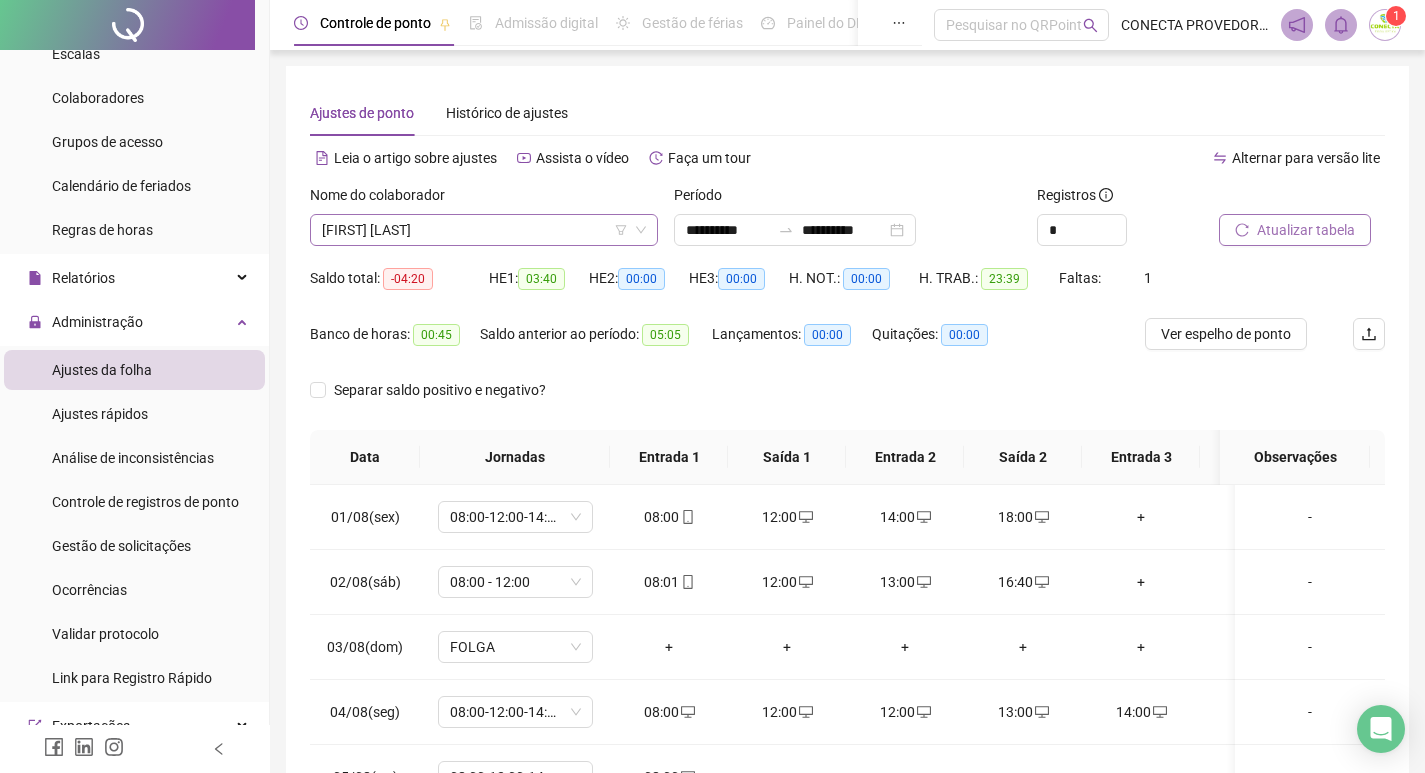click on "[FIRST] [LAST]" at bounding box center [484, 230] 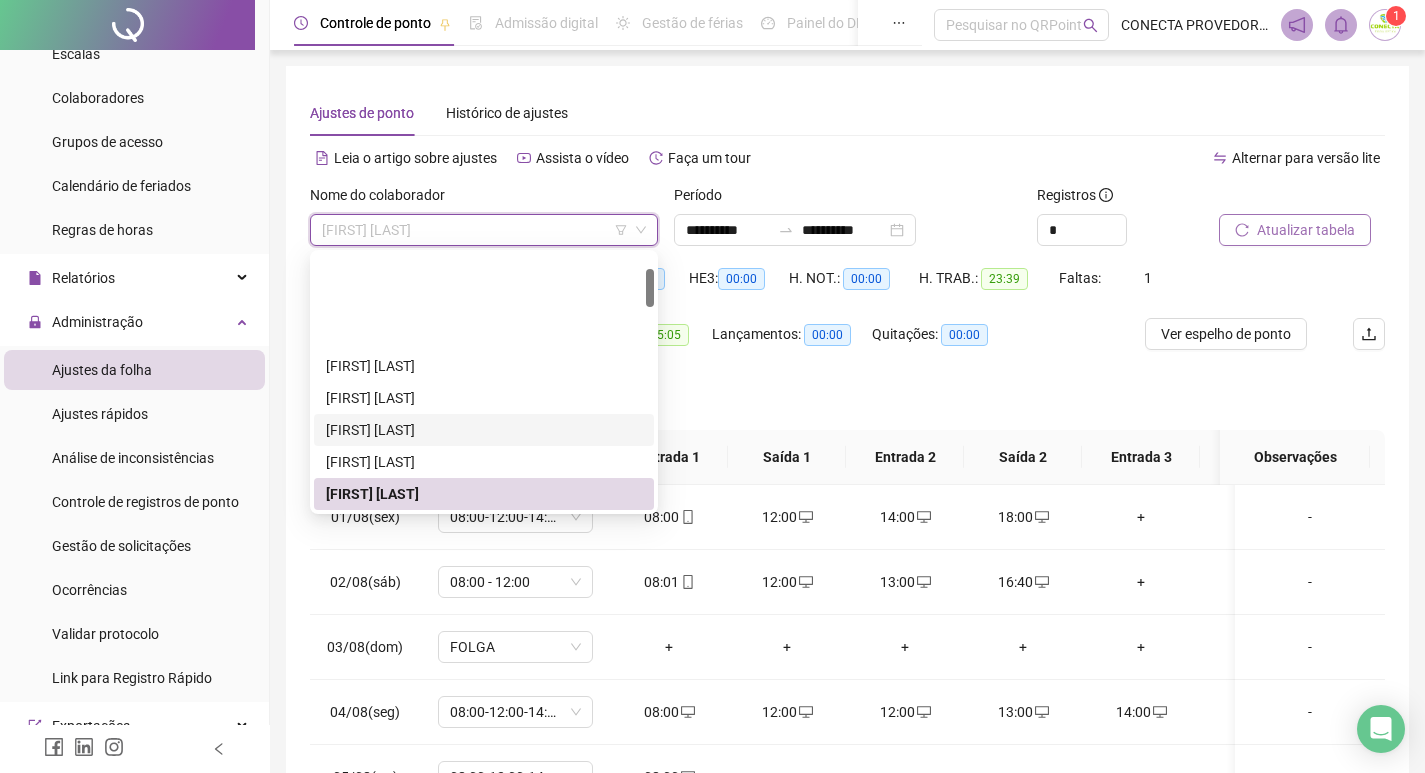 scroll, scrollTop: 100, scrollLeft: 0, axis: vertical 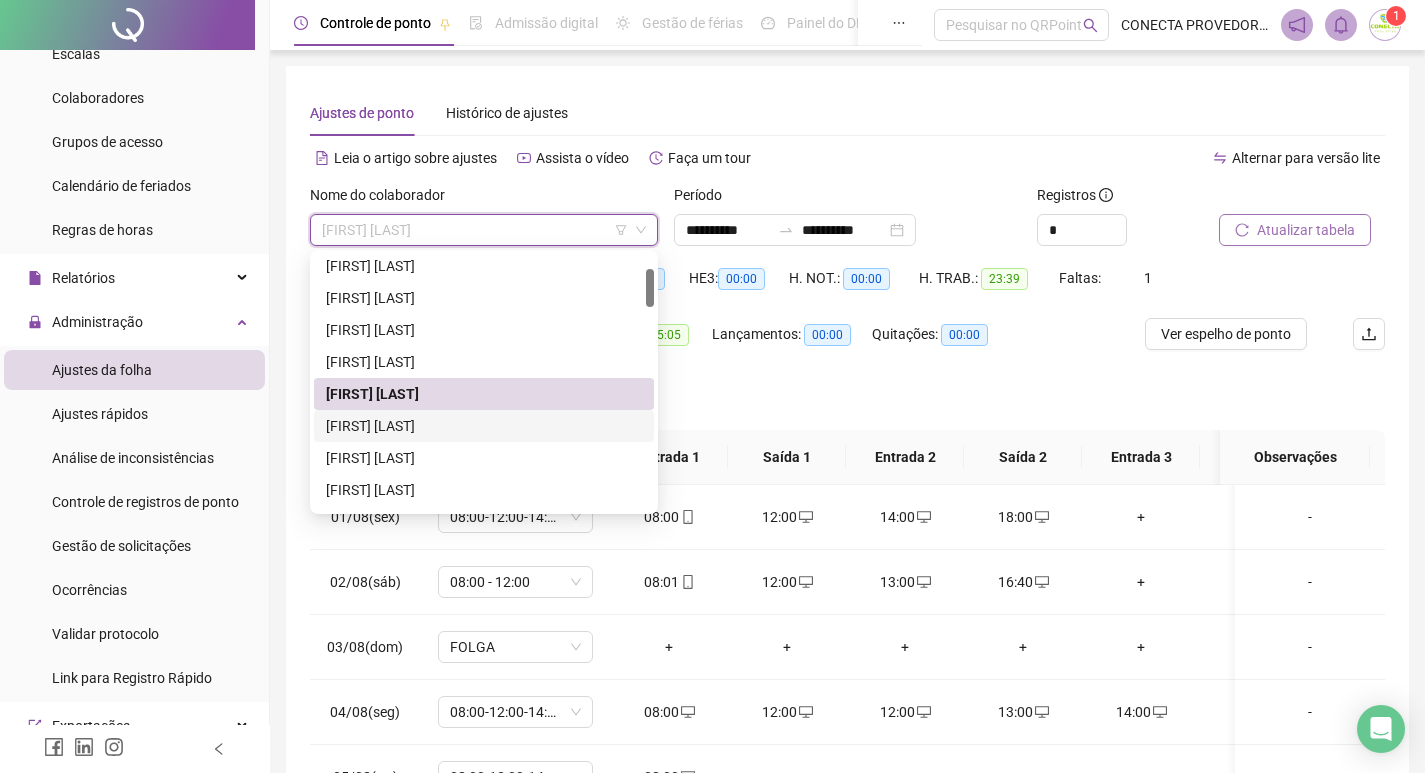click on "[FIRST] [LAST]" at bounding box center (484, 426) 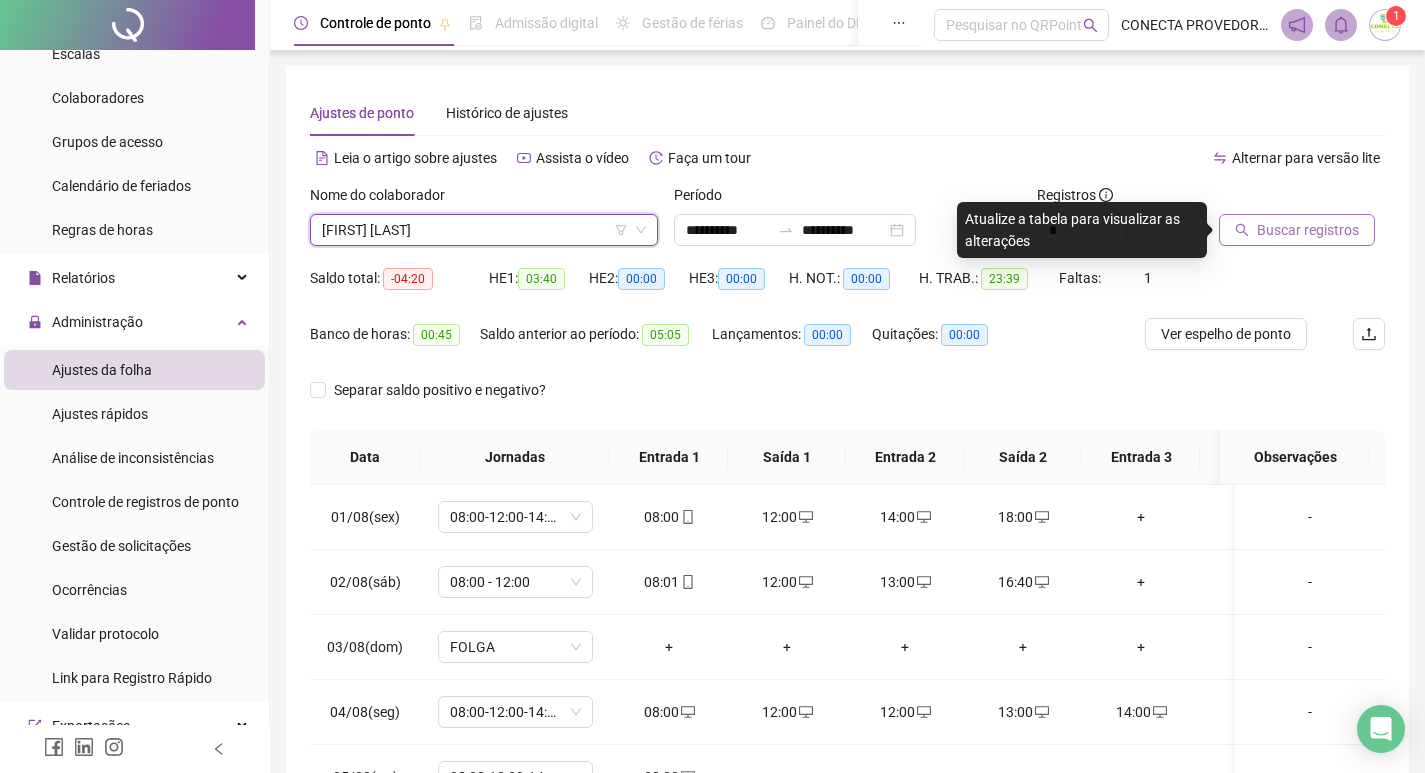 click on "Buscar registros" at bounding box center (1297, 230) 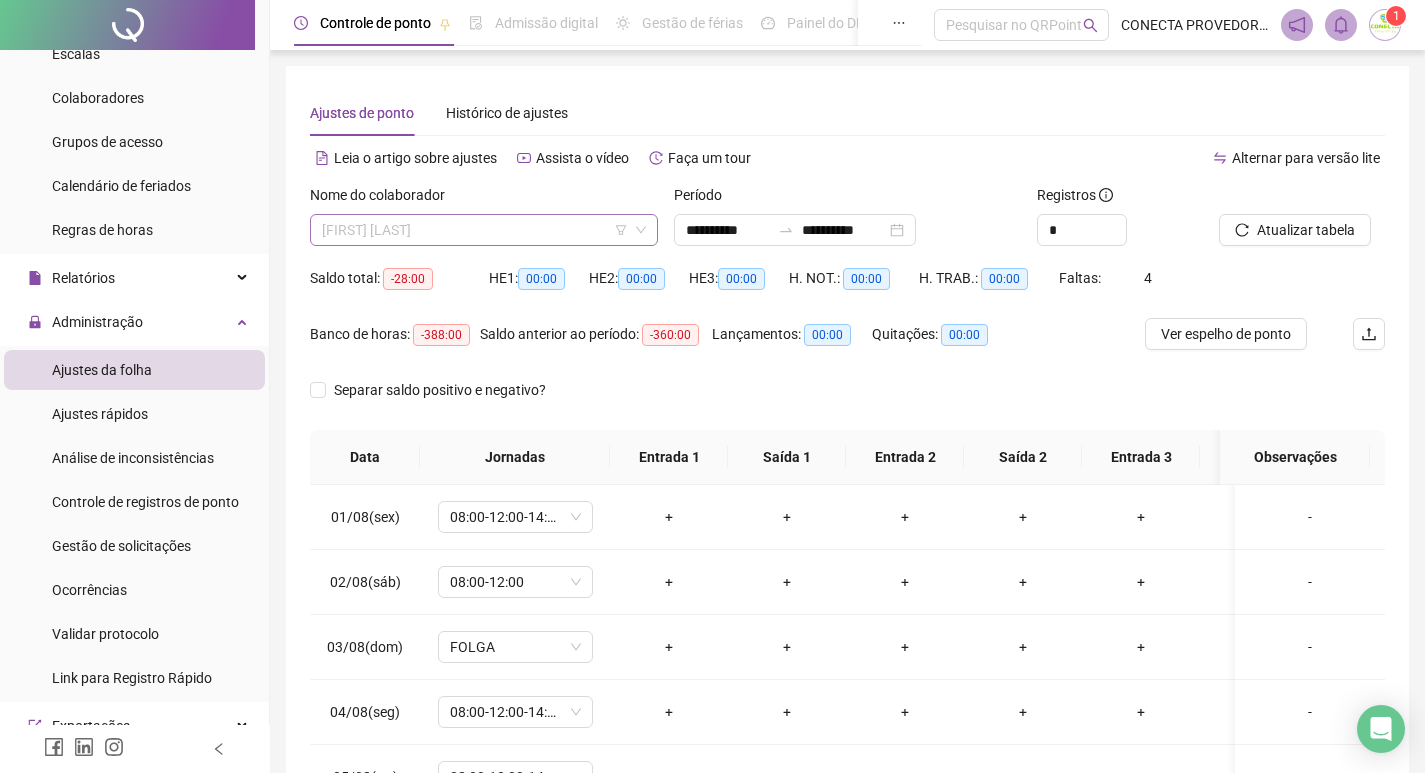 click on "[FIRST] [LAST]" at bounding box center (484, 230) 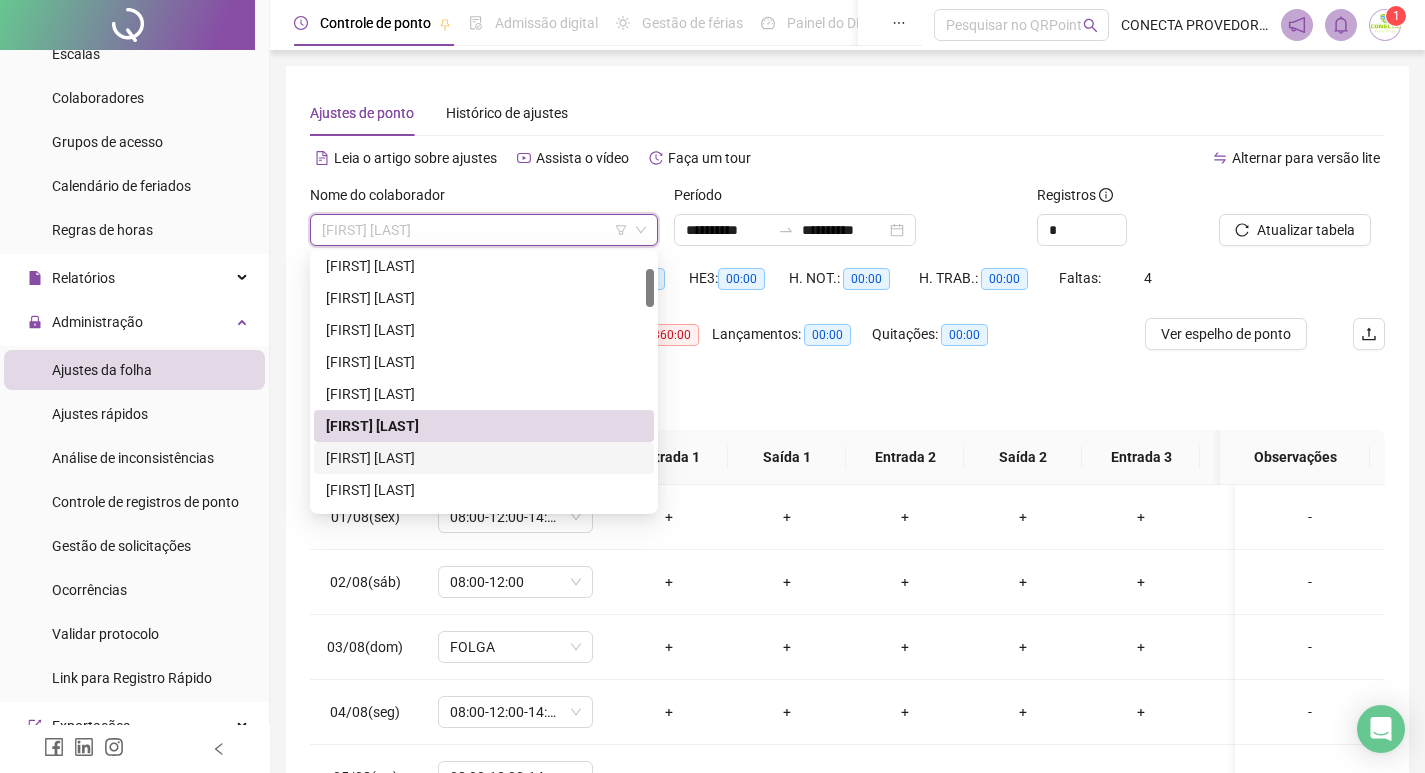 click on "[FIRST] [LAST]" at bounding box center [484, 458] 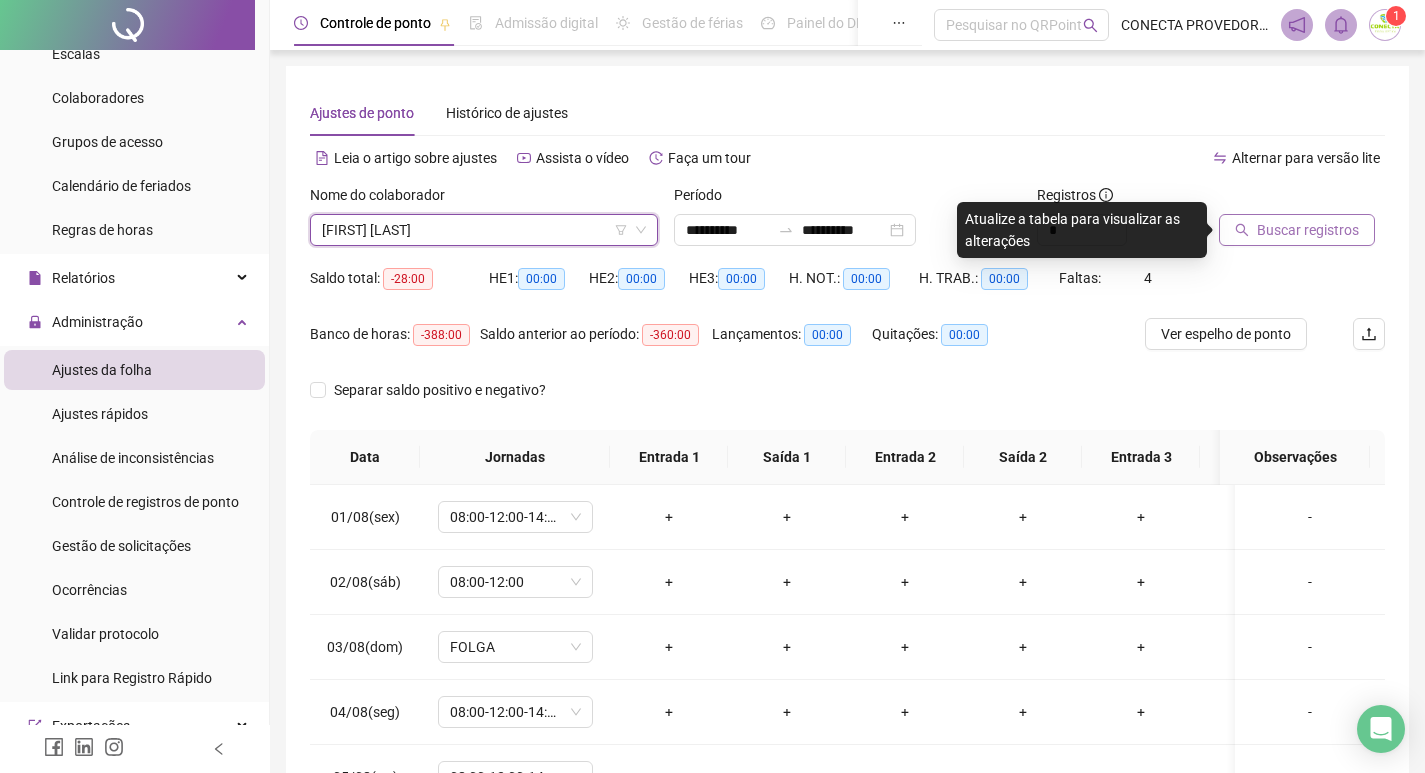 click on "Buscar registros" at bounding box center [1308, 230] 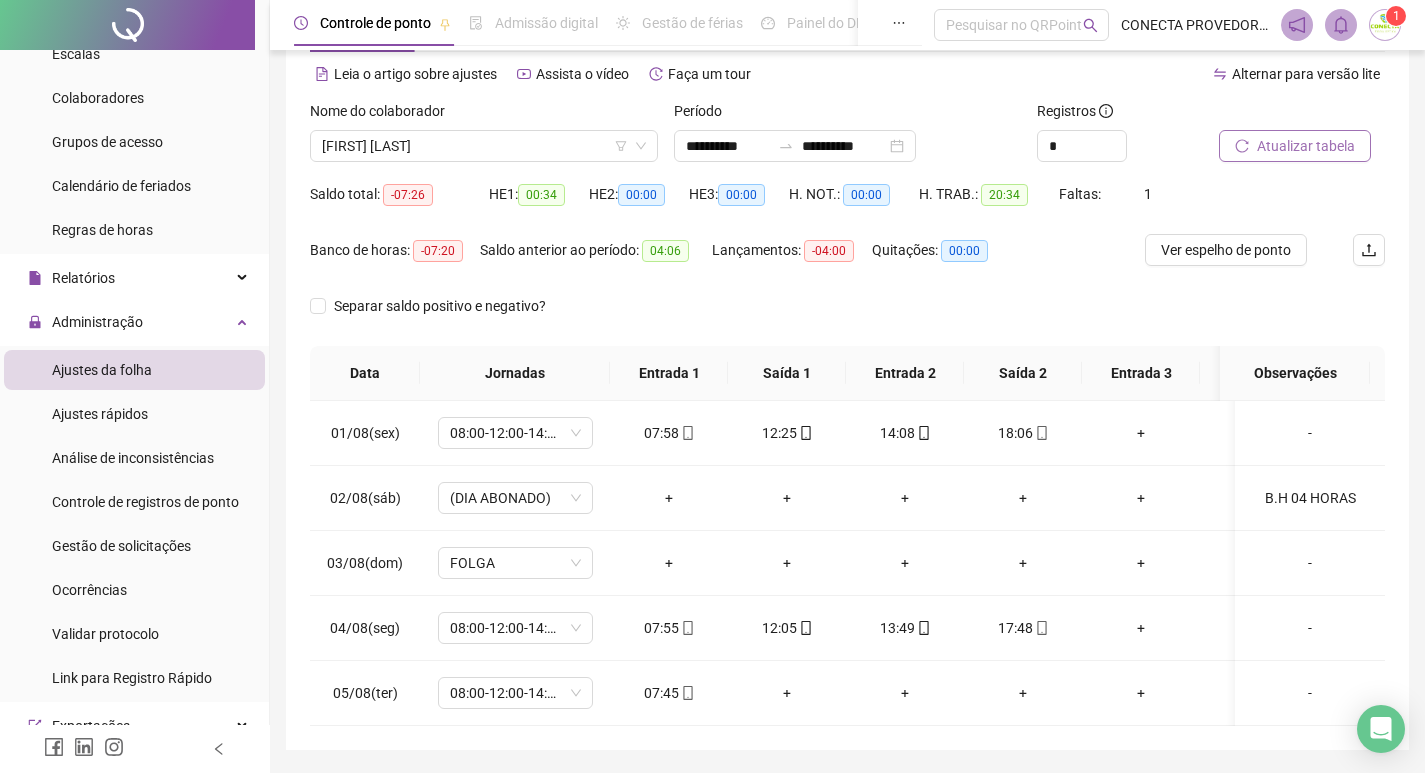 scroll, scrollTop: 162, scrollLeft: 0, axis: vertical 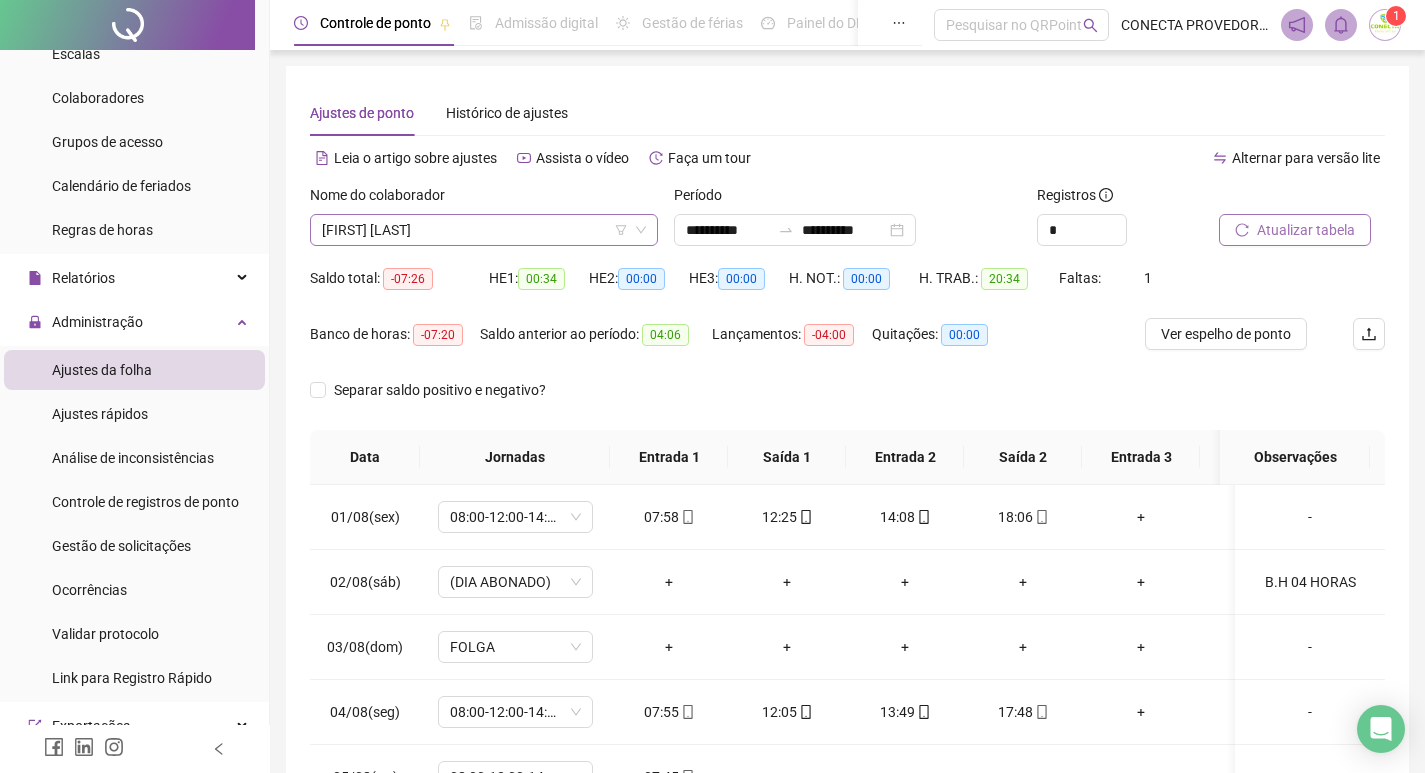 click on "[FIRST] [LAST]" at bounding box center [484, 230] 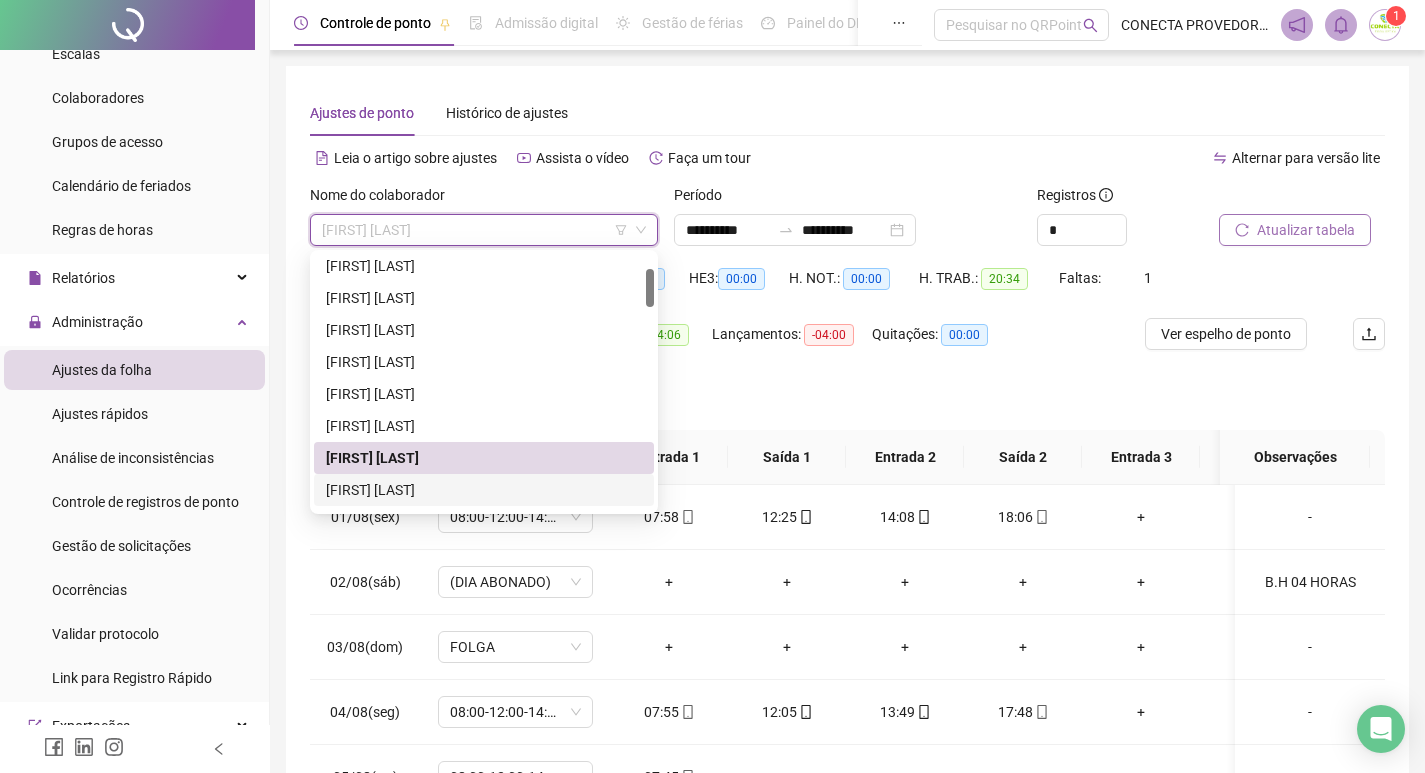 click on "[FIRST] [LAST]" at bounding box center (484, 490) 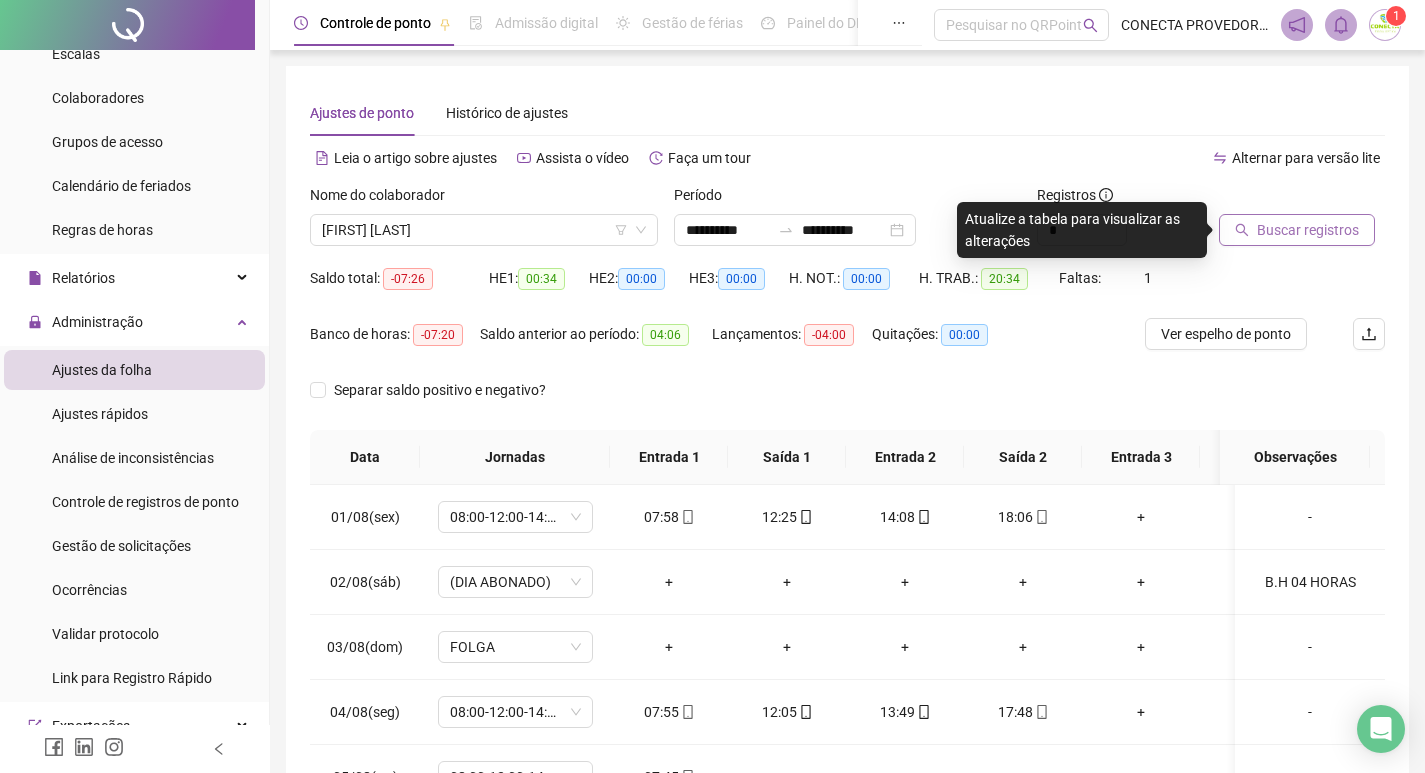 click on "Buscar registros" at bounding box center (1308, 230) 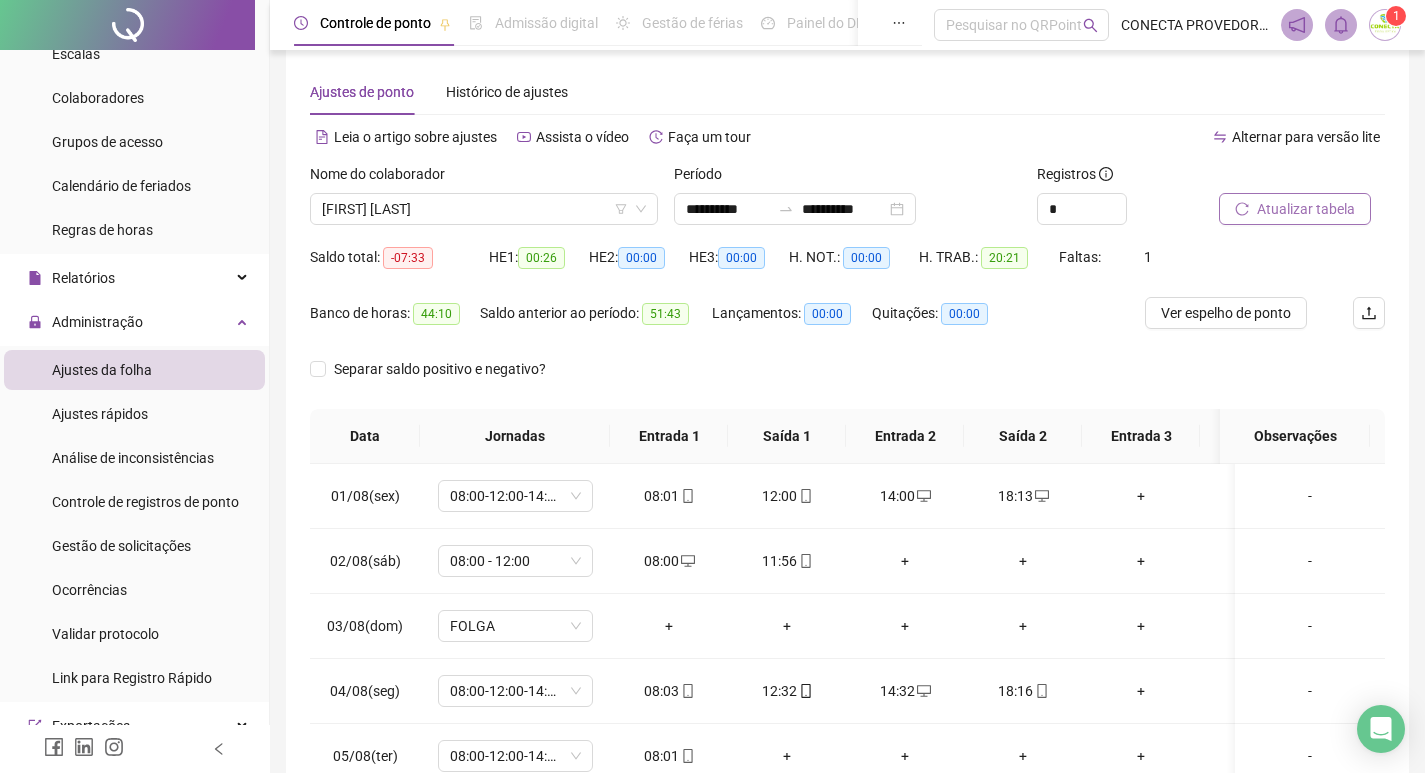 scroll, scrollTop: 0, scrollLeft: 0, axis: both 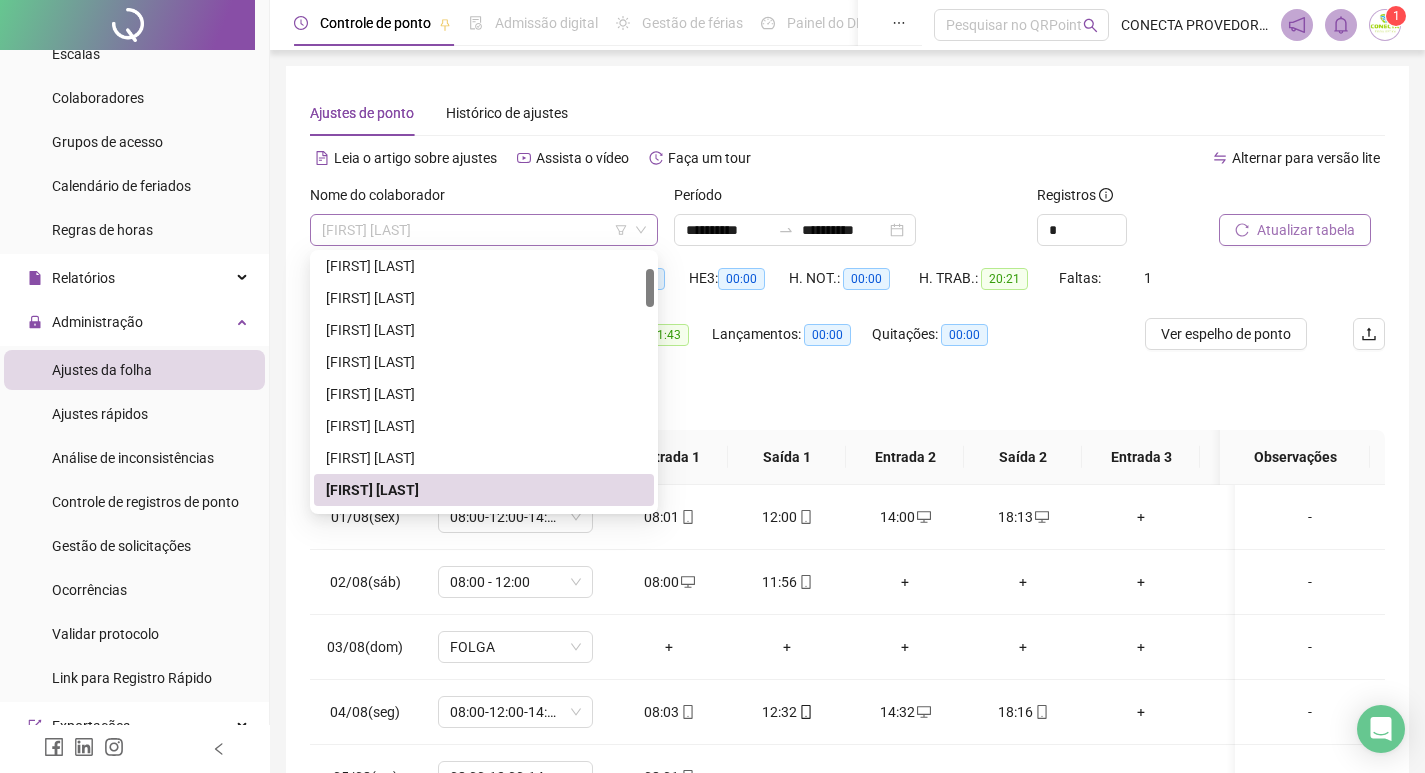 click on "[FIRST] [LAST]" at bounding box center [484, 230] 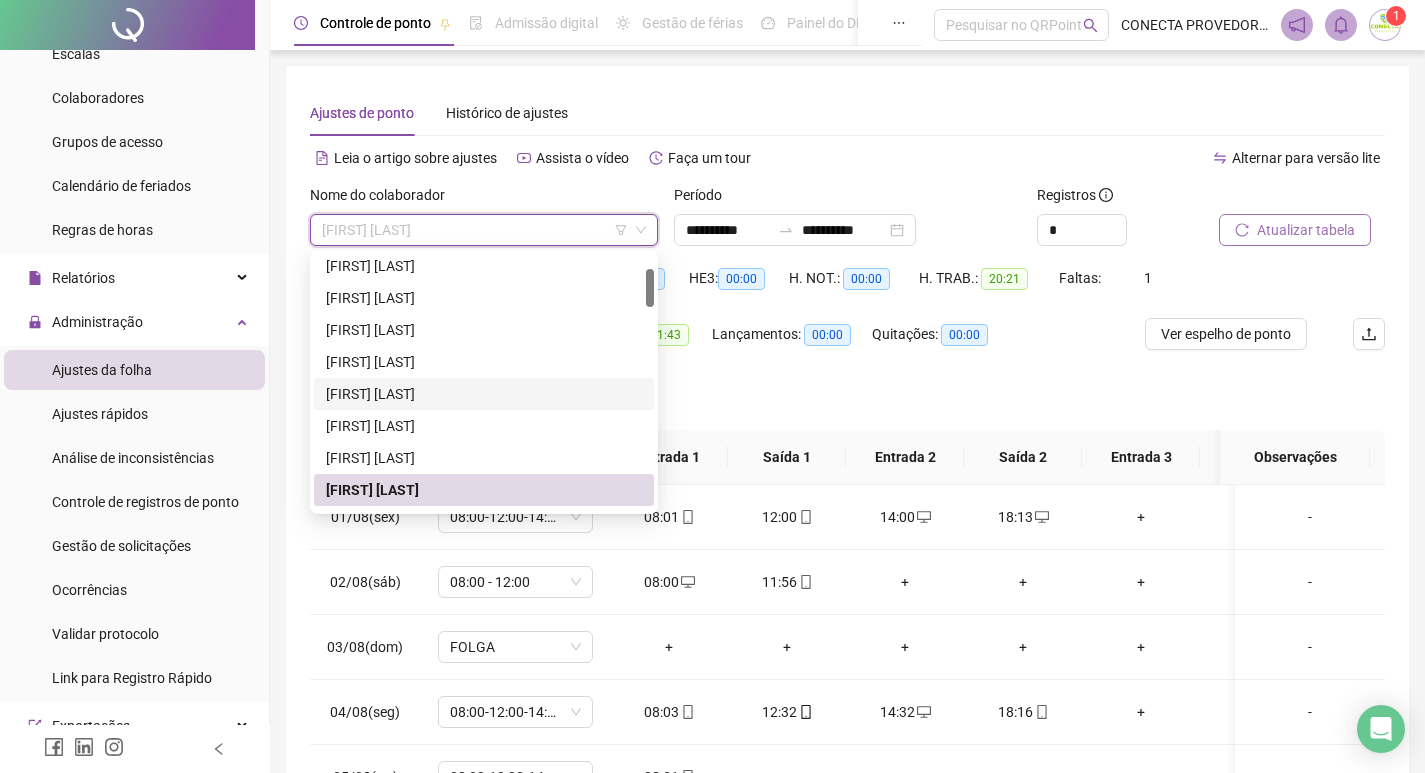 scroll, scrollTop: 200, scrollLeft: 0, axis: vertical 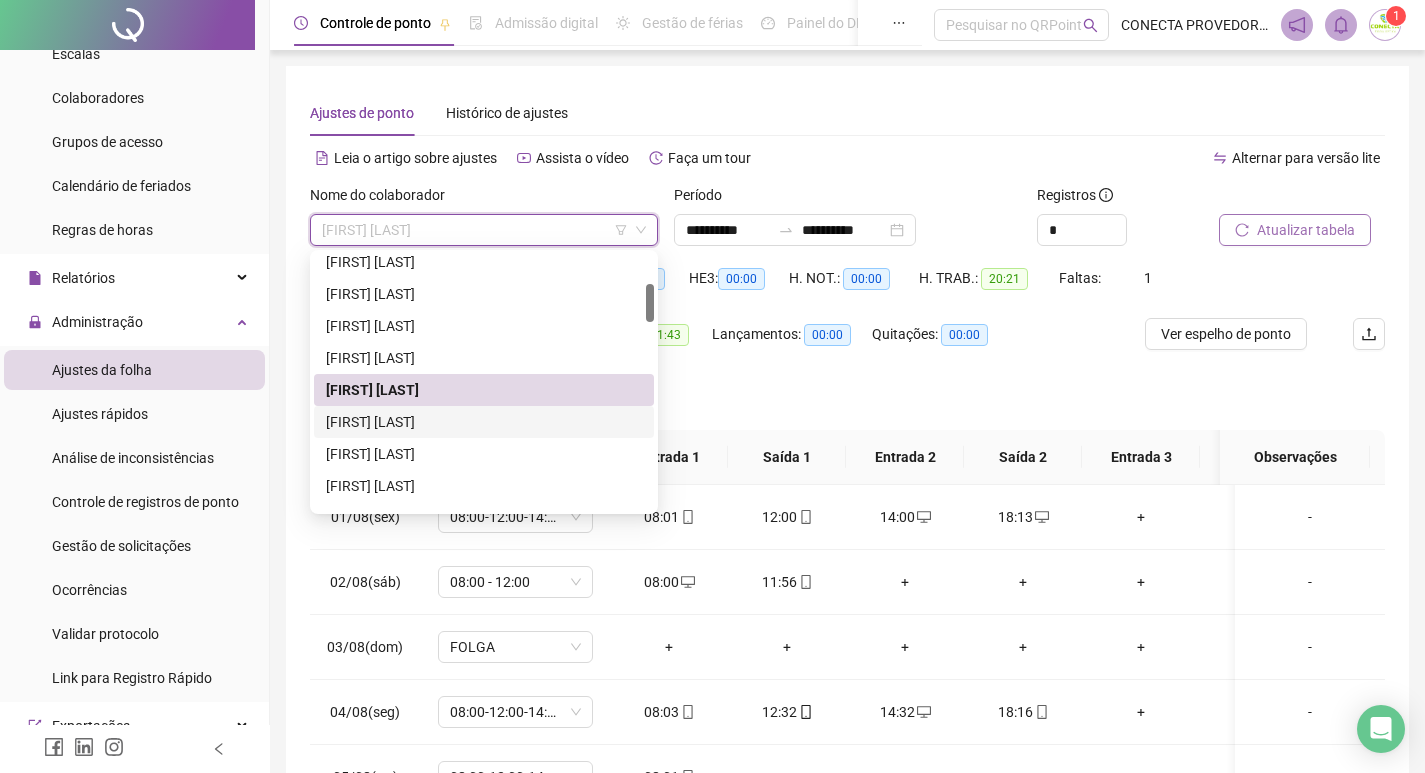 click on "[FIRST] [LAST]" at bounding box center (484, 422) 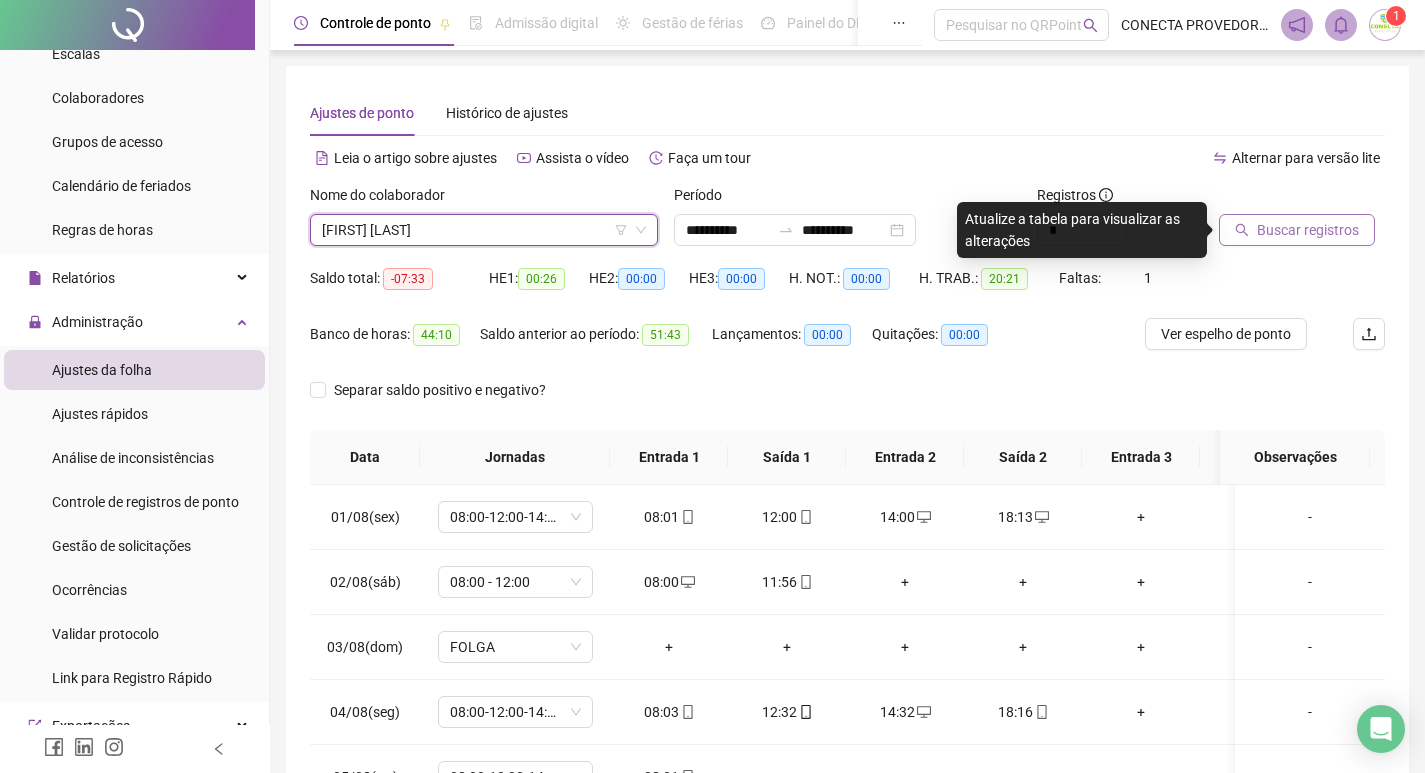click on "Buscar registros" at bounding box center (1297, 230) 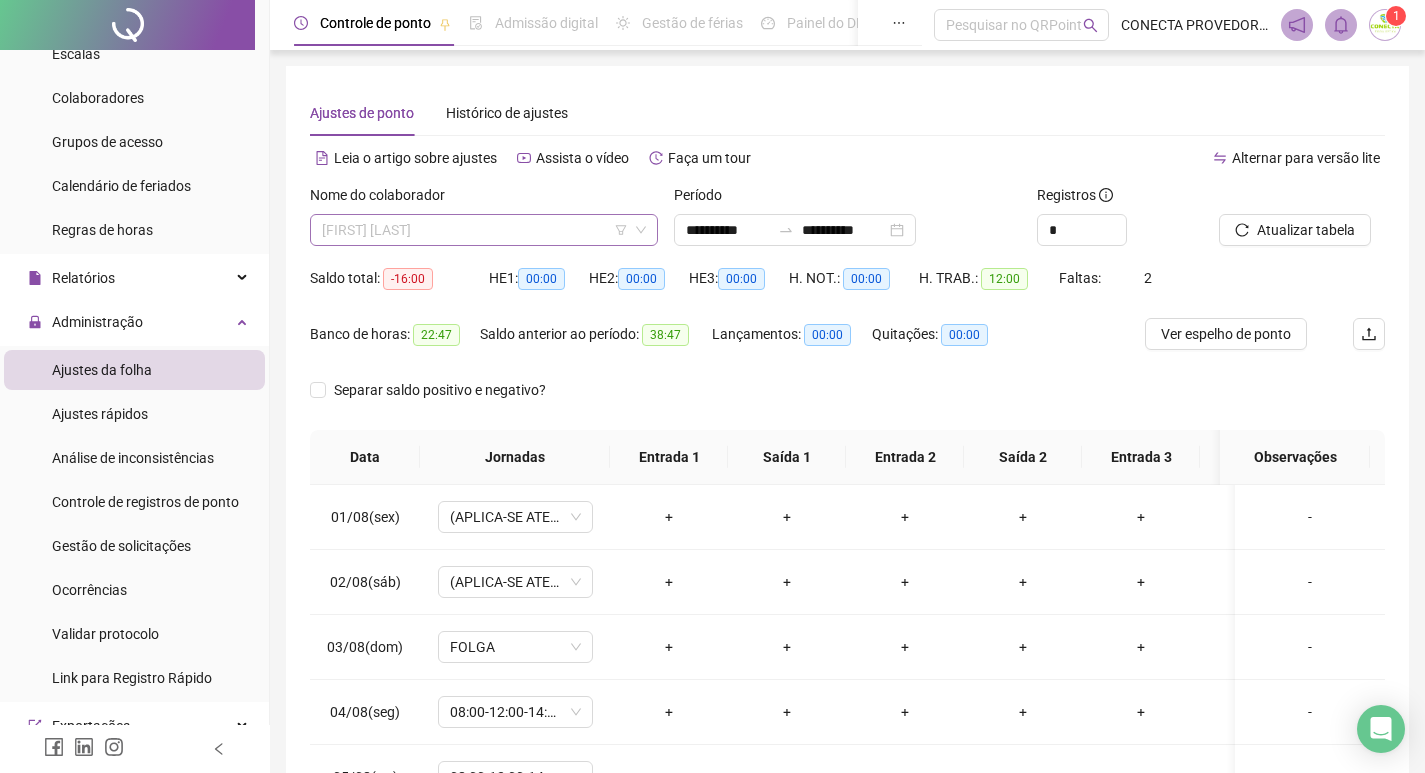 click on "[FIRST] [LAST]" at bounding box center [484, 230] 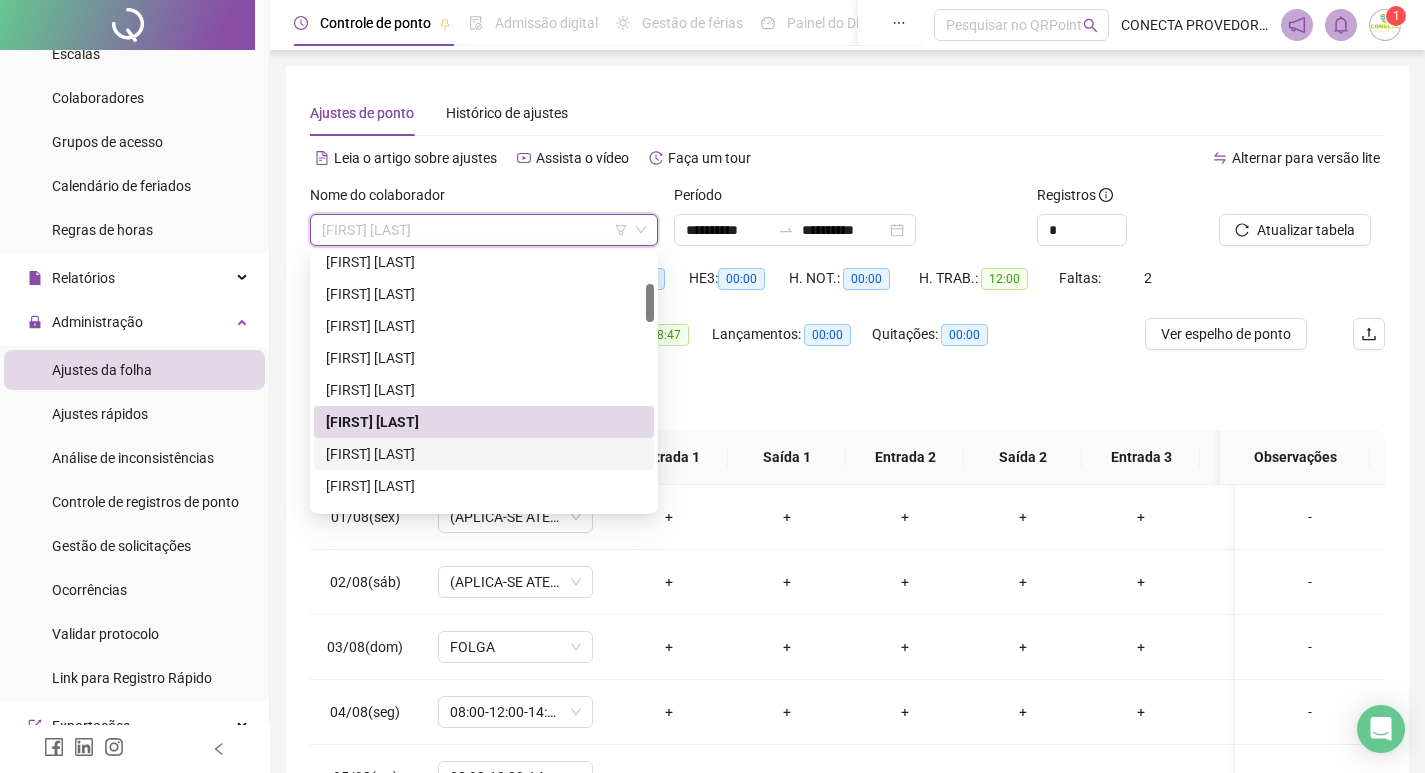 click on "[FIRST] [LAST]" at bounding box center (484, 454) 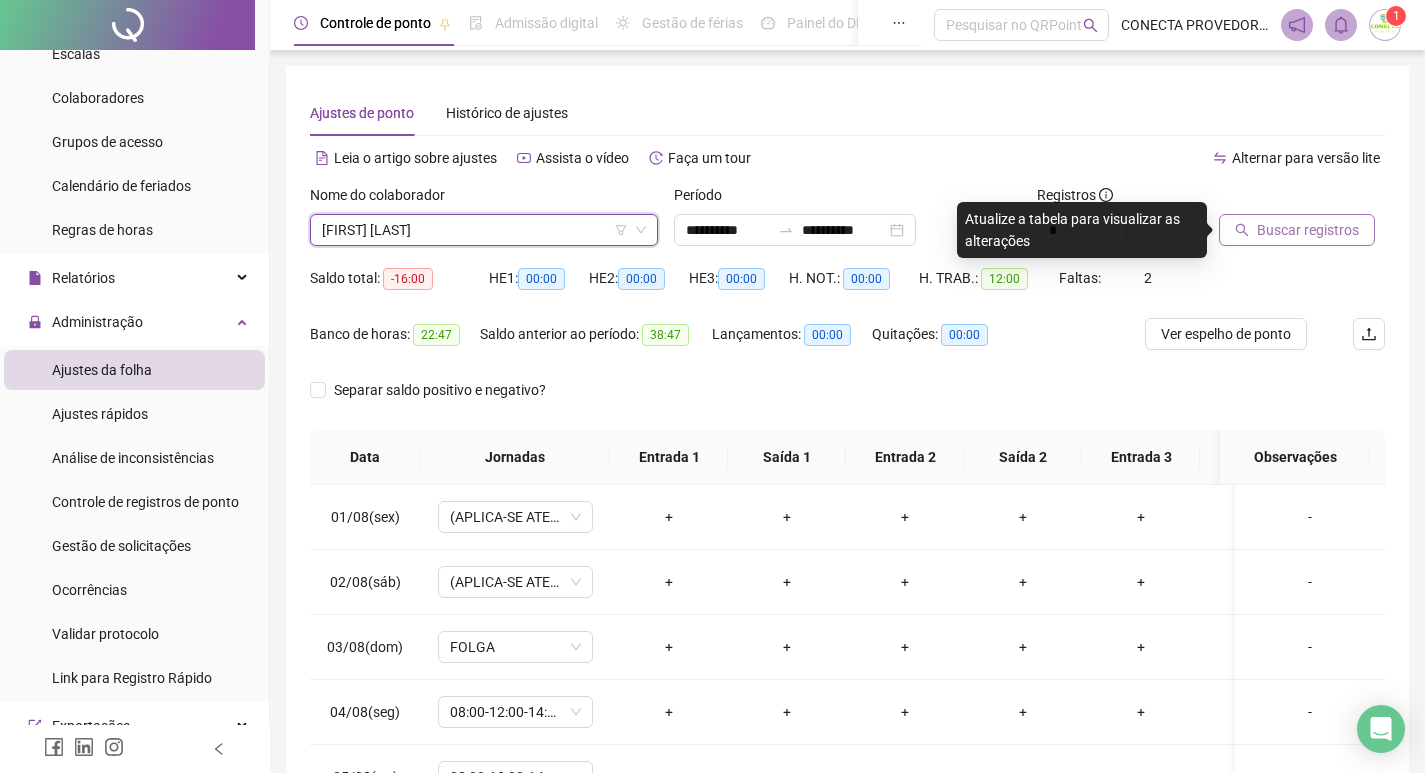click on "Buscar registros" at bounding box center [1308, 230] 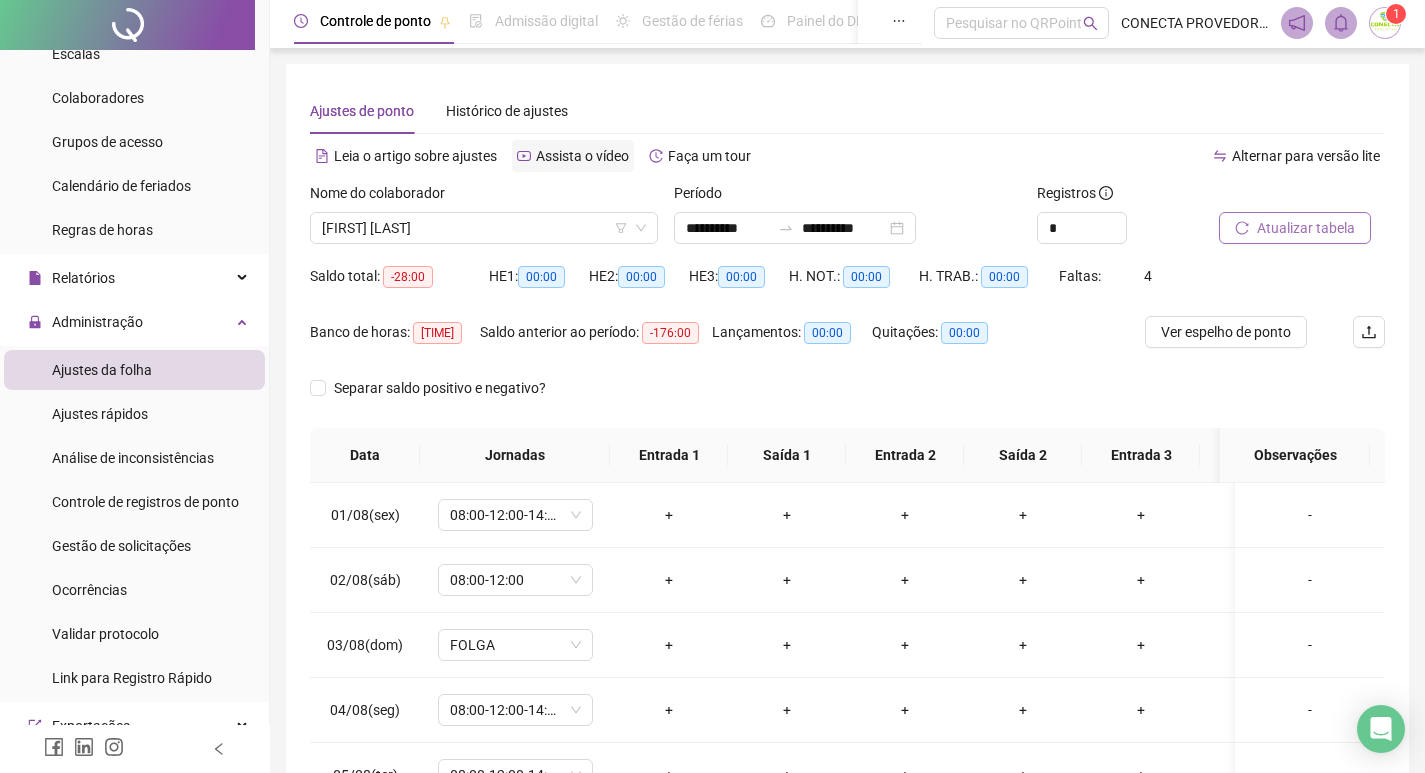scroll, scrollTop: 0, scrollLeft: 0, axis: both 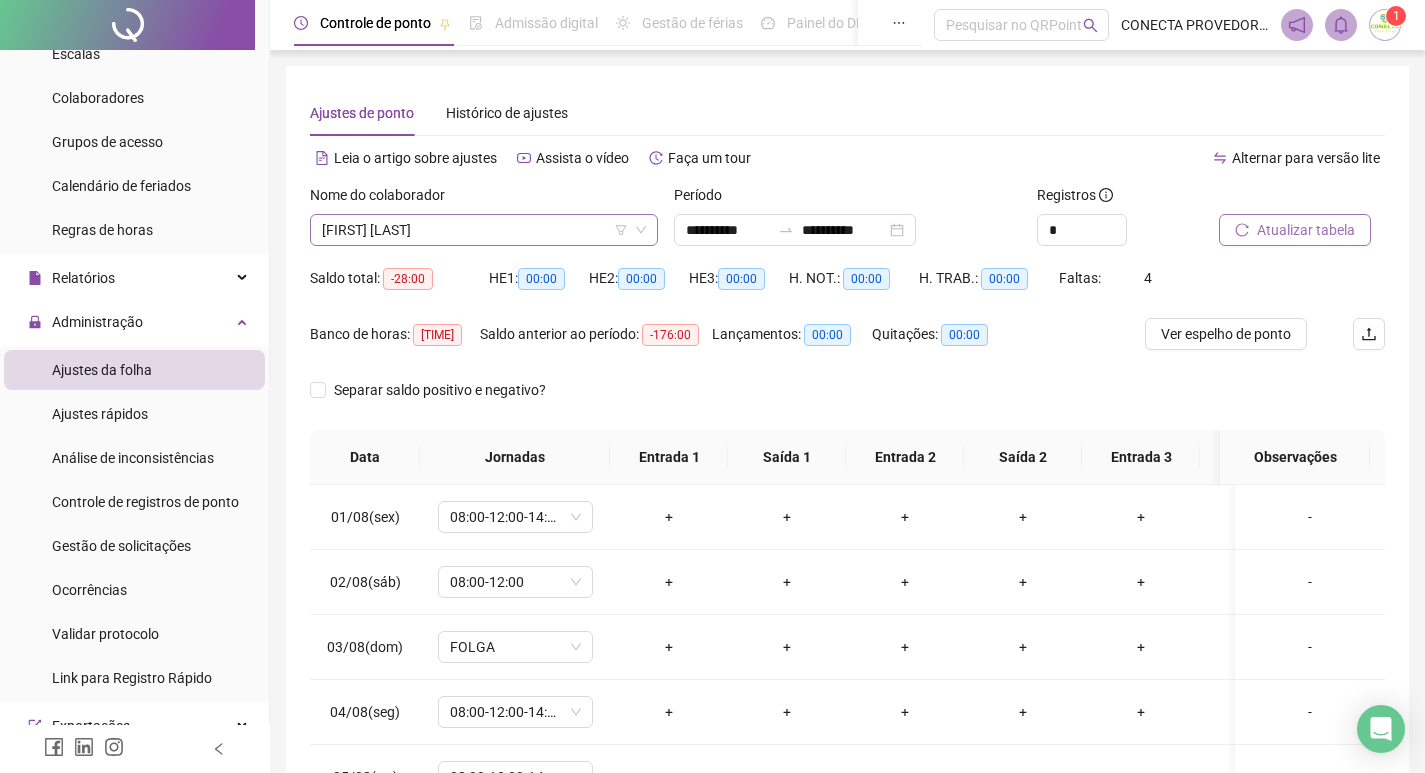 click on "[FIRST] [LAST]" at bounding box center [484, 230] 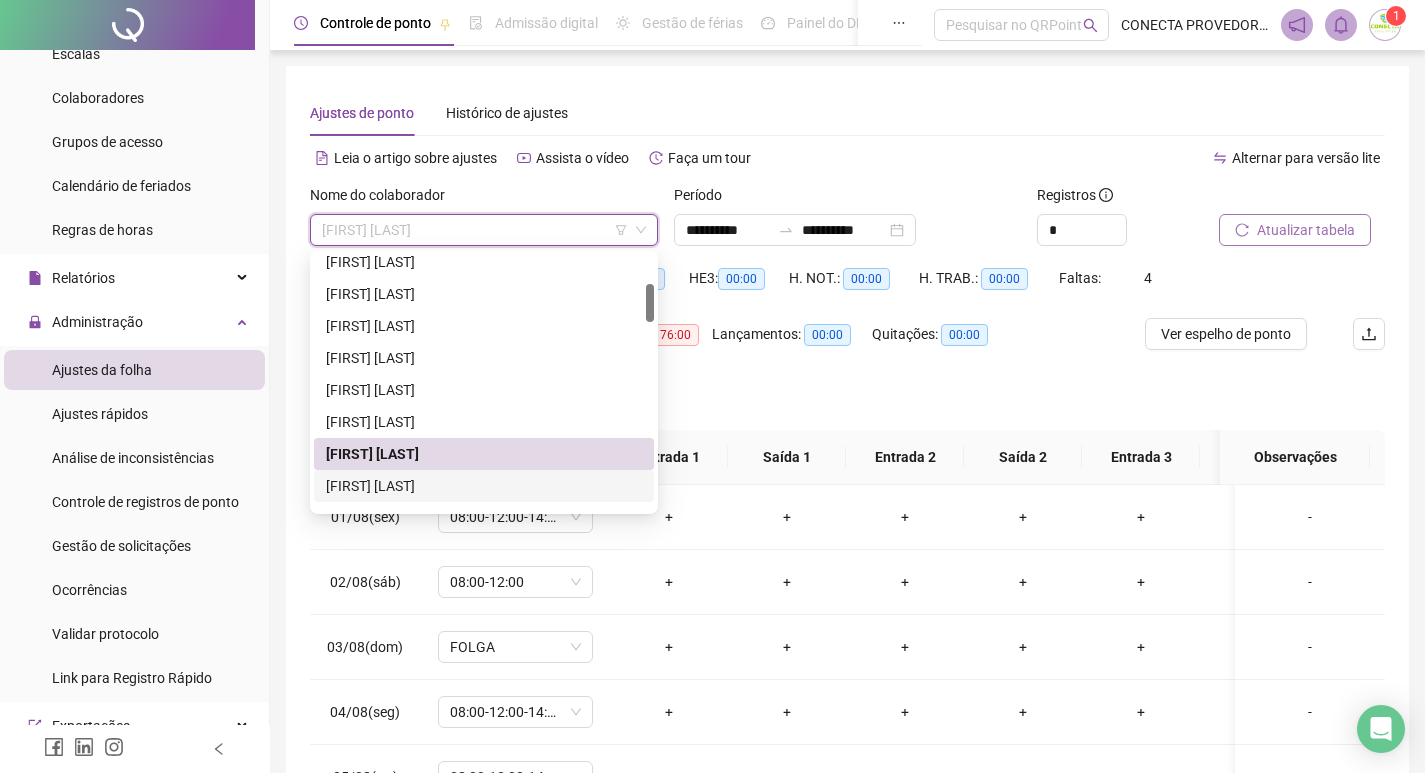 click on "[FIRST] [LAST]" at bounding box center (484, 486) 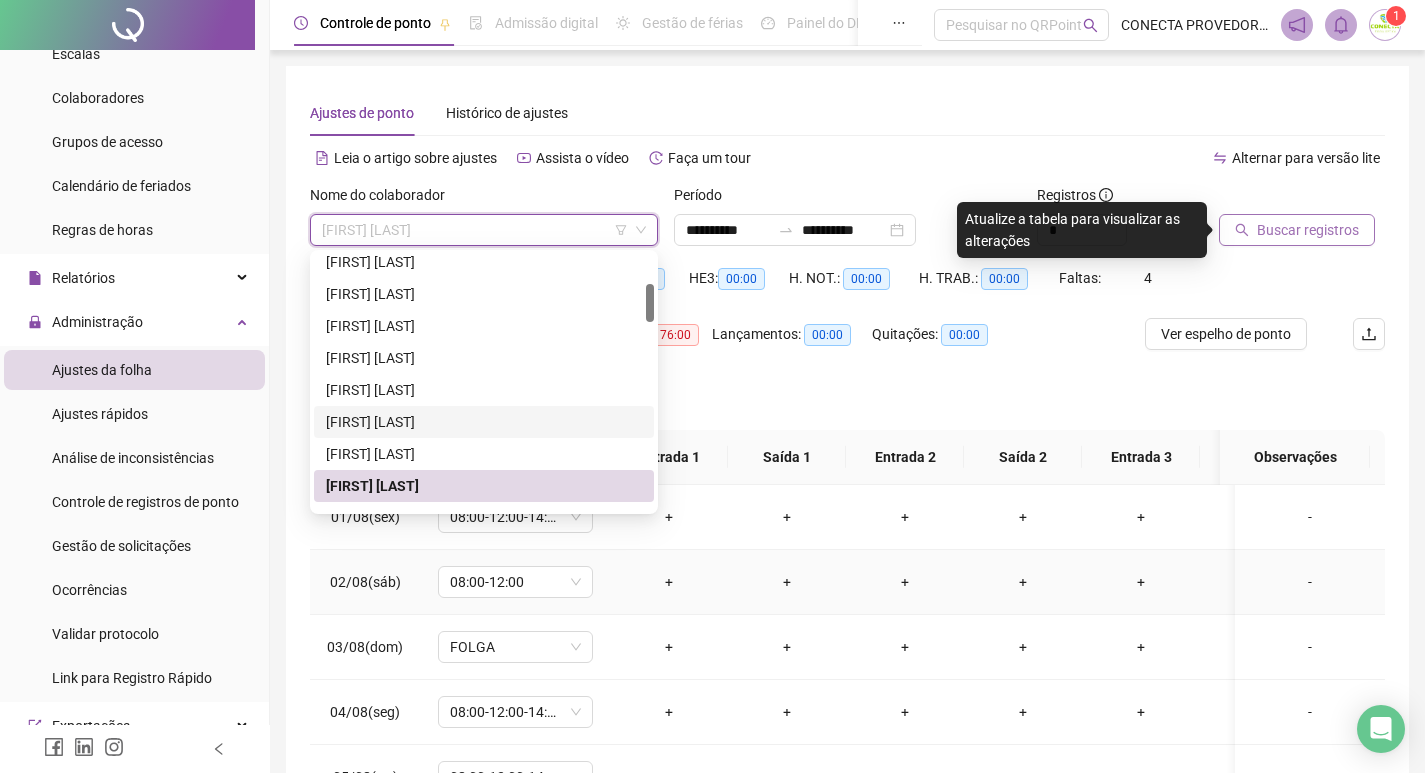 click on "+" at bounding box center [787, 582] 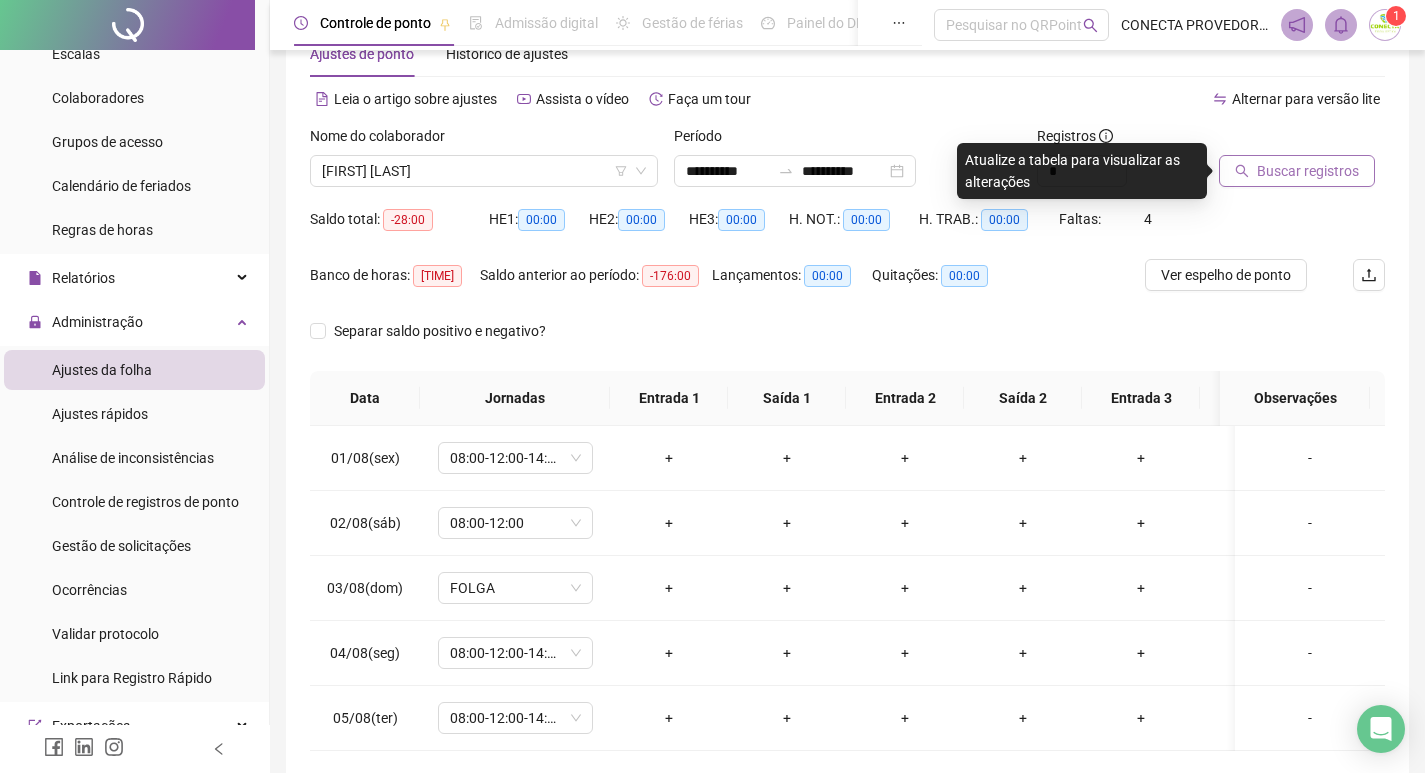 scroll, scrollTop: 0, scrollLeft: 0, axis: both 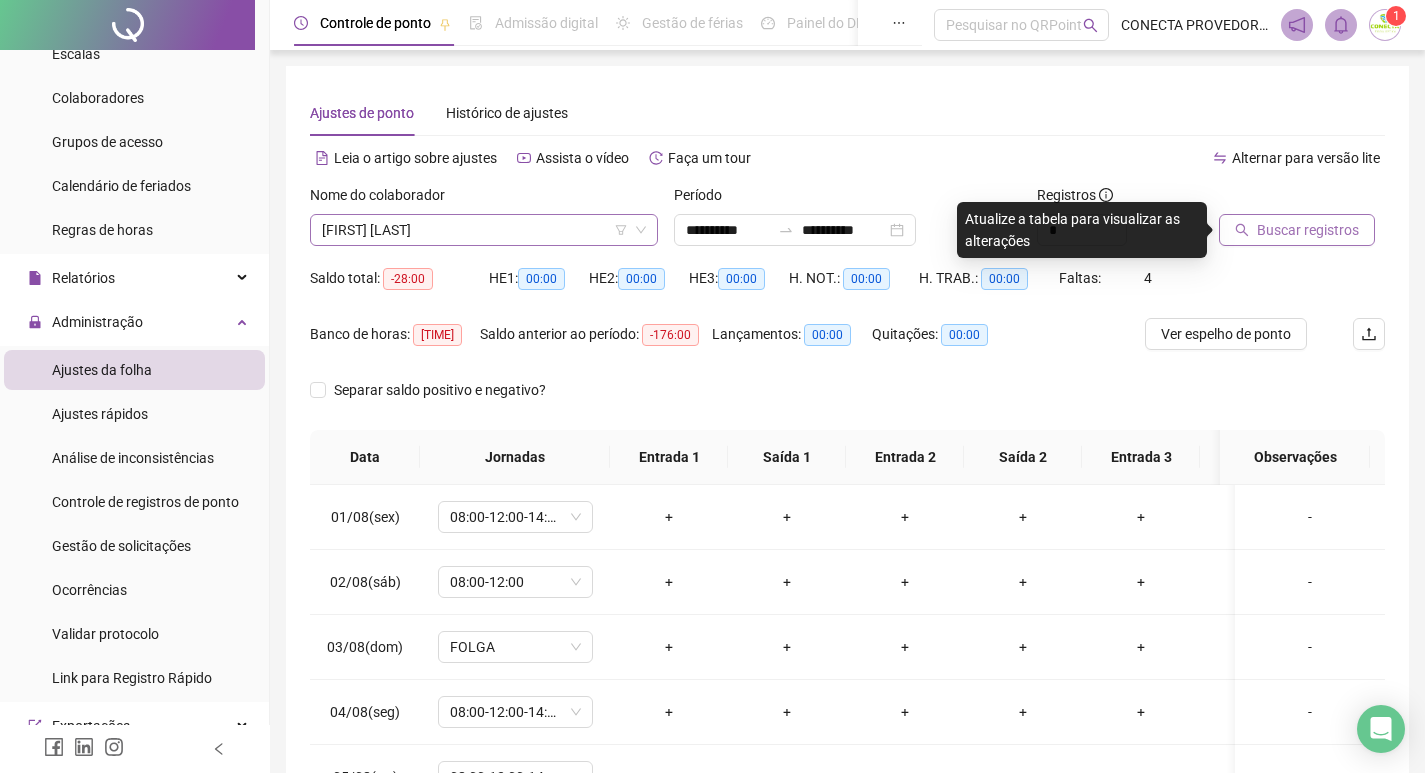 click on "[FIRST] [LAST]" at bounding box center (484, 230) 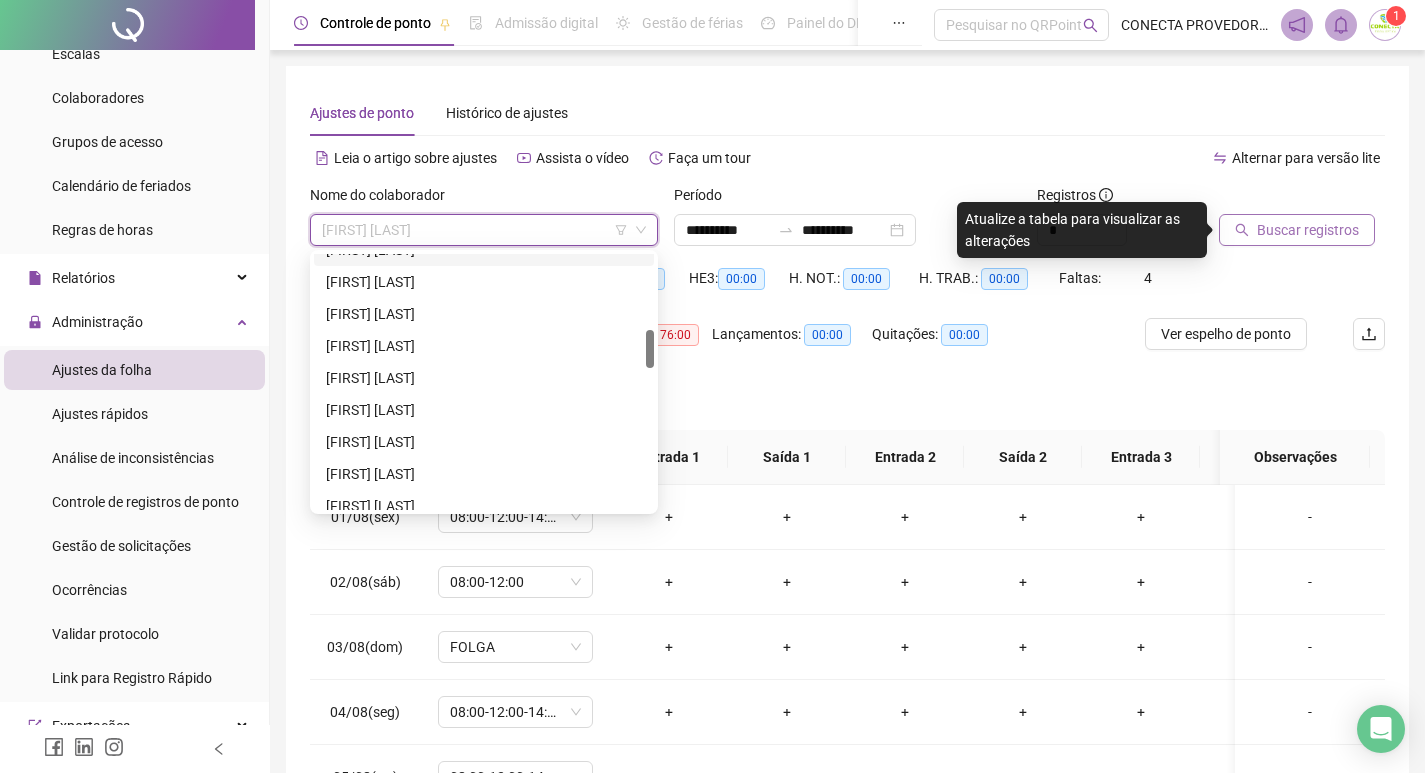 scroll, scrollTop: 600, scrollLeft: 0, axis: vertical 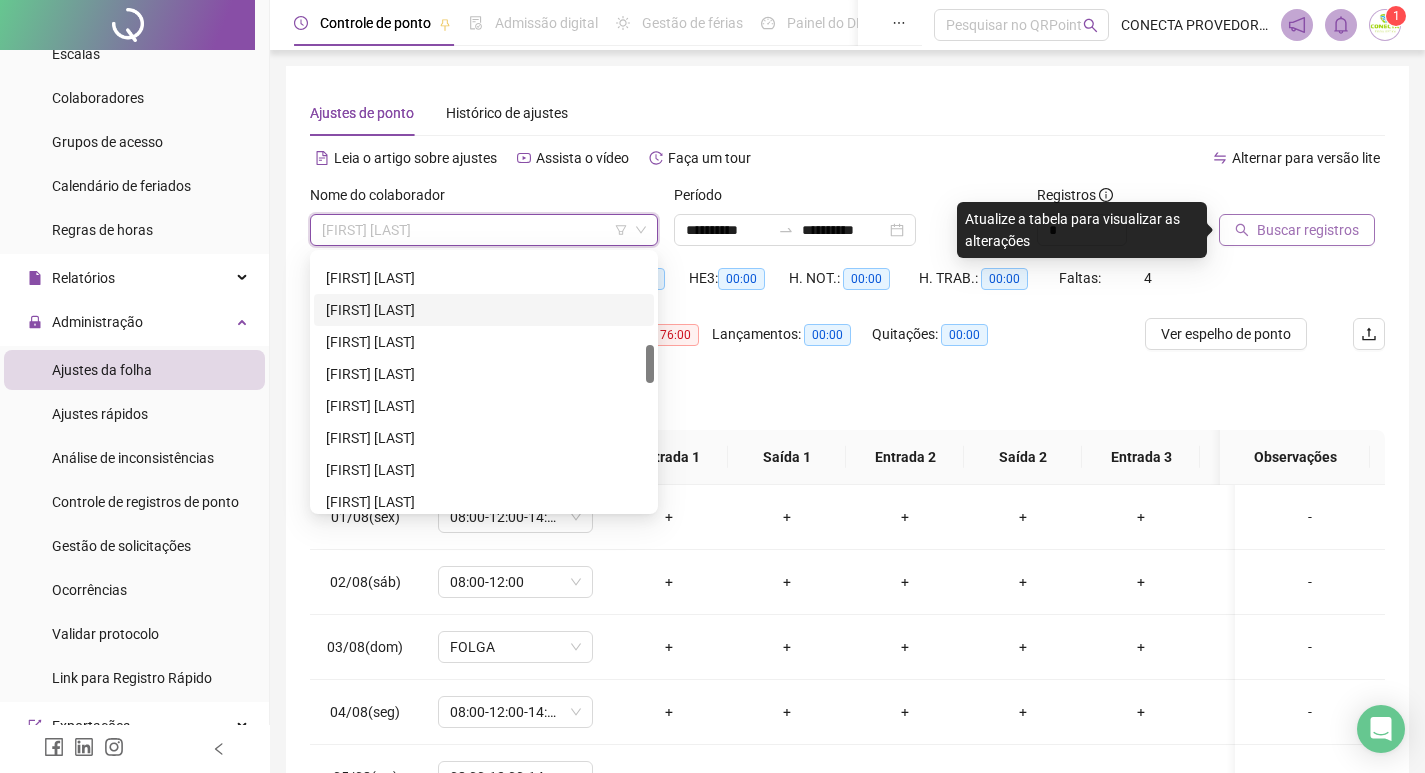click on "[FIRST] [LAST]" at bounding box center [484, 310] 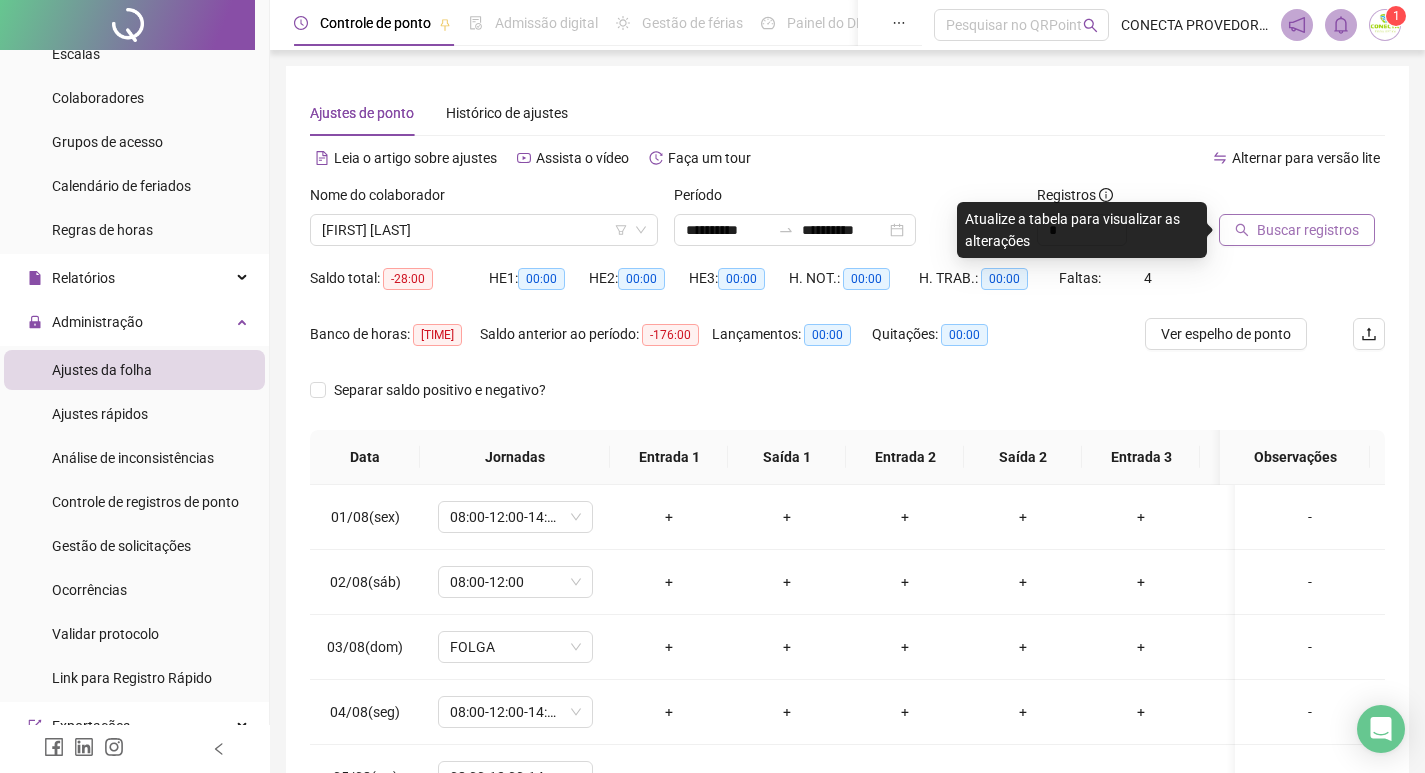 click on "Buscar registros" at bounding box center (1308, 230) 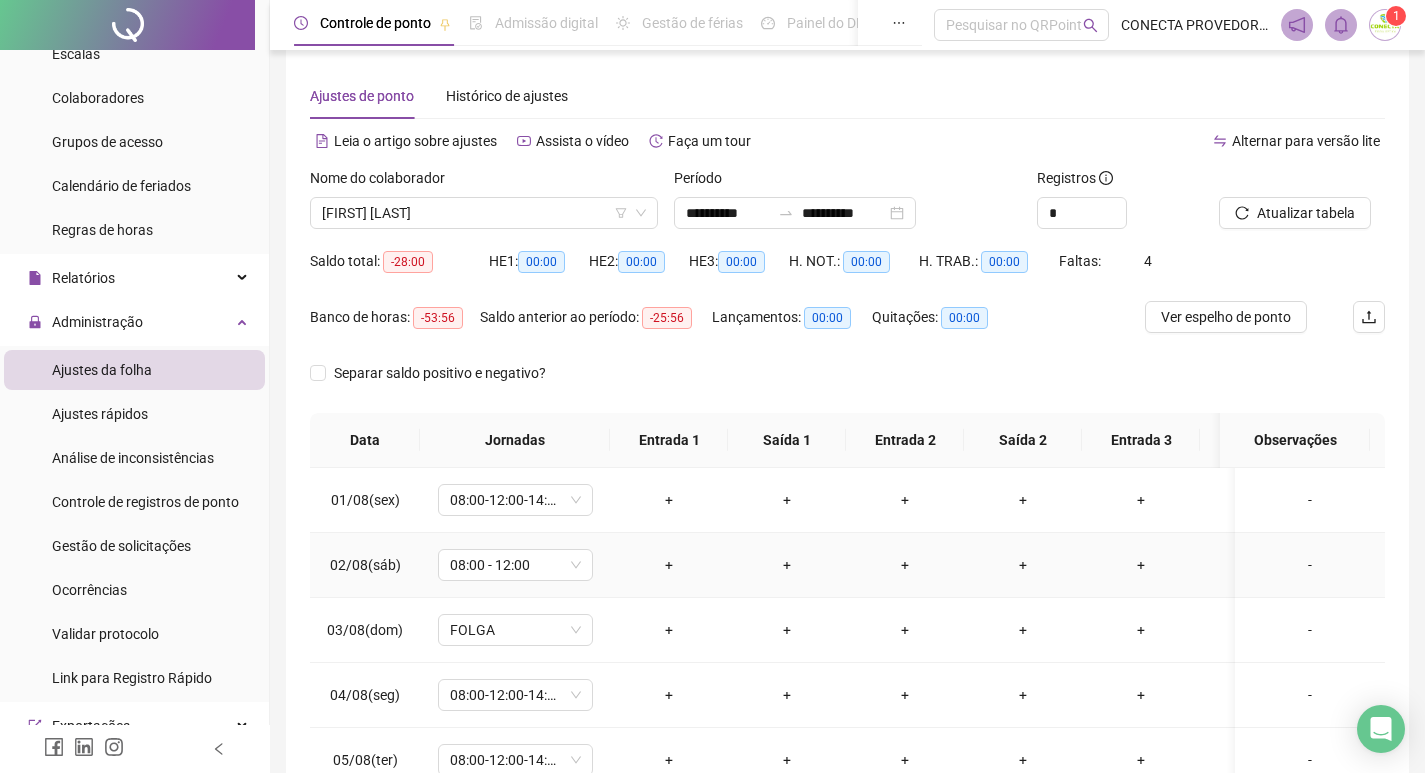 scroll, scrollTop: 0, scrollLeft: 0, axis: both 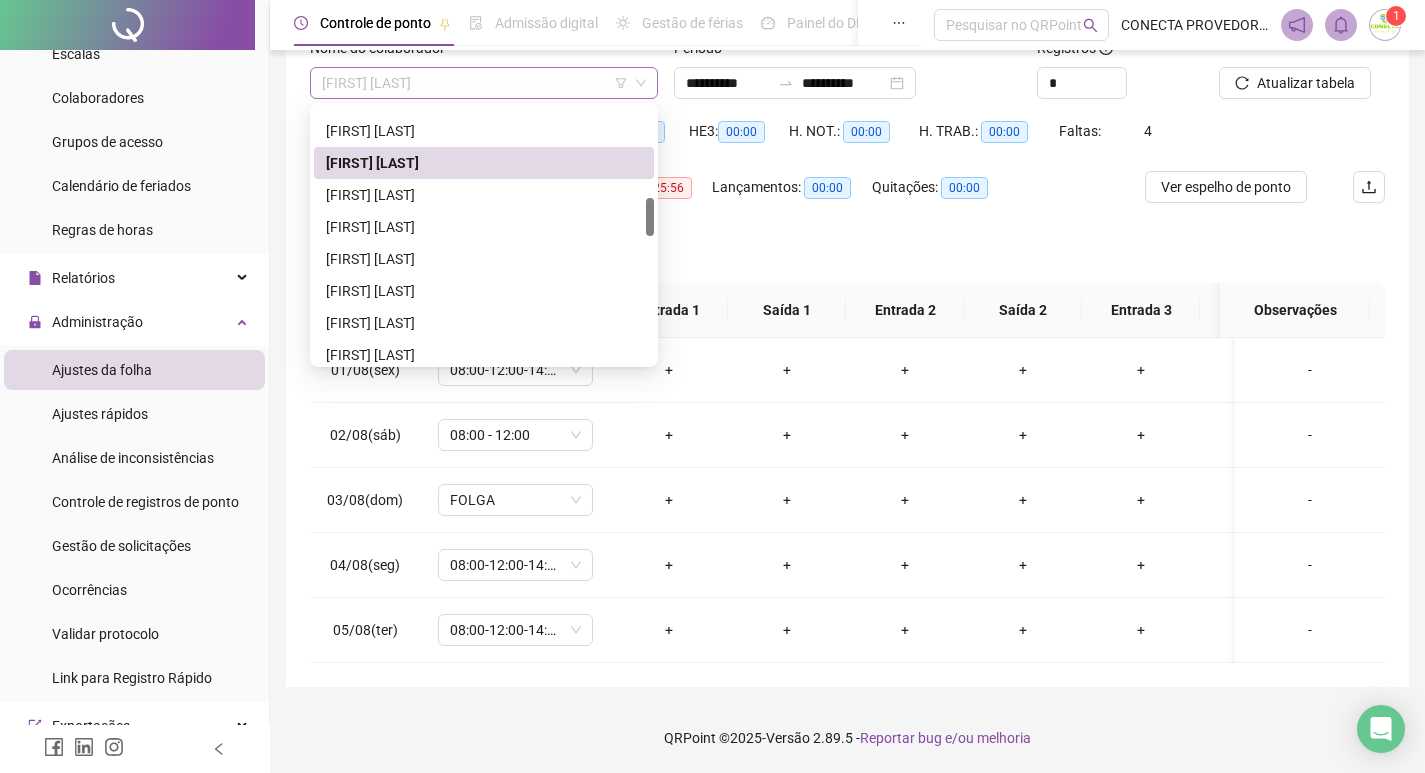 click on "[FIRST] [LAST]" at bounding box center (484, 83) 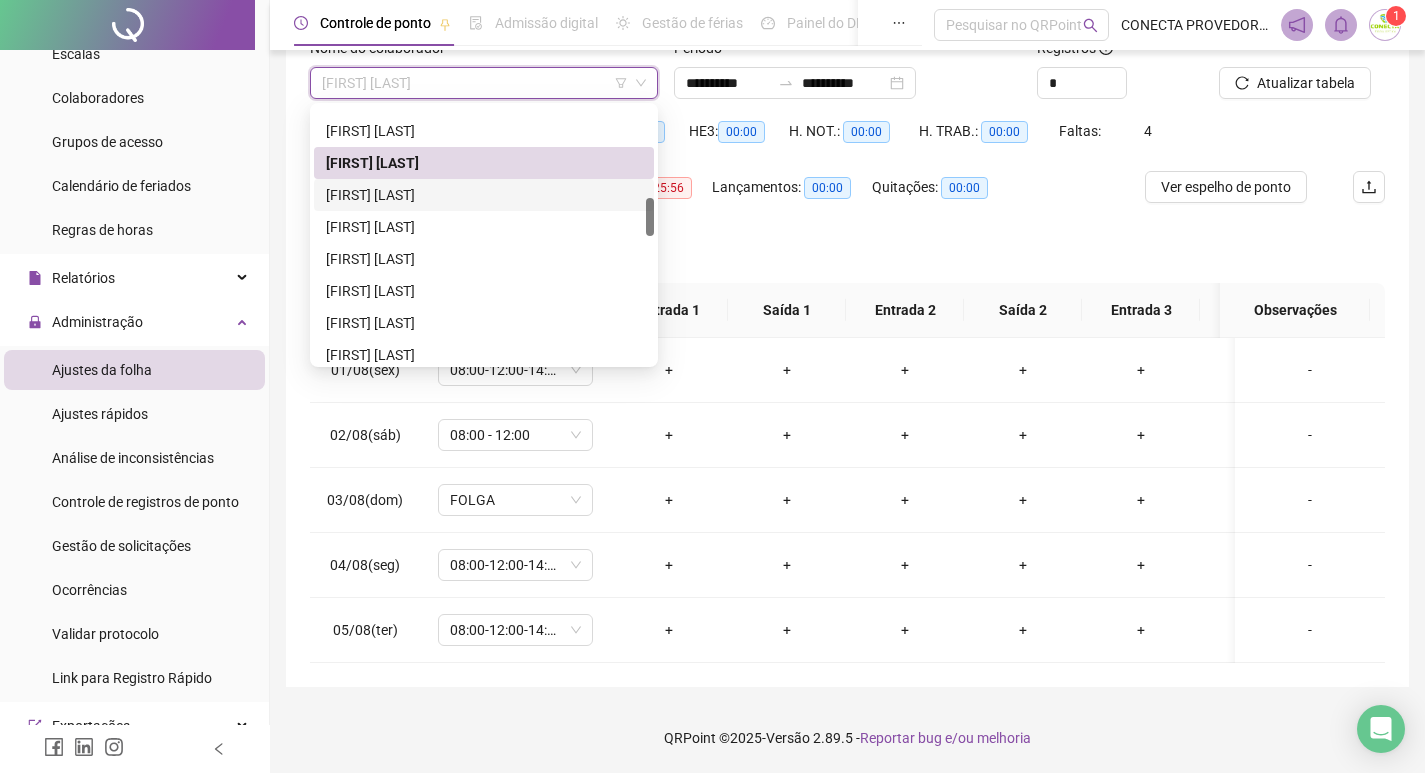 click on "[FIRST] [LAST]" at bounding box center [484, 195] 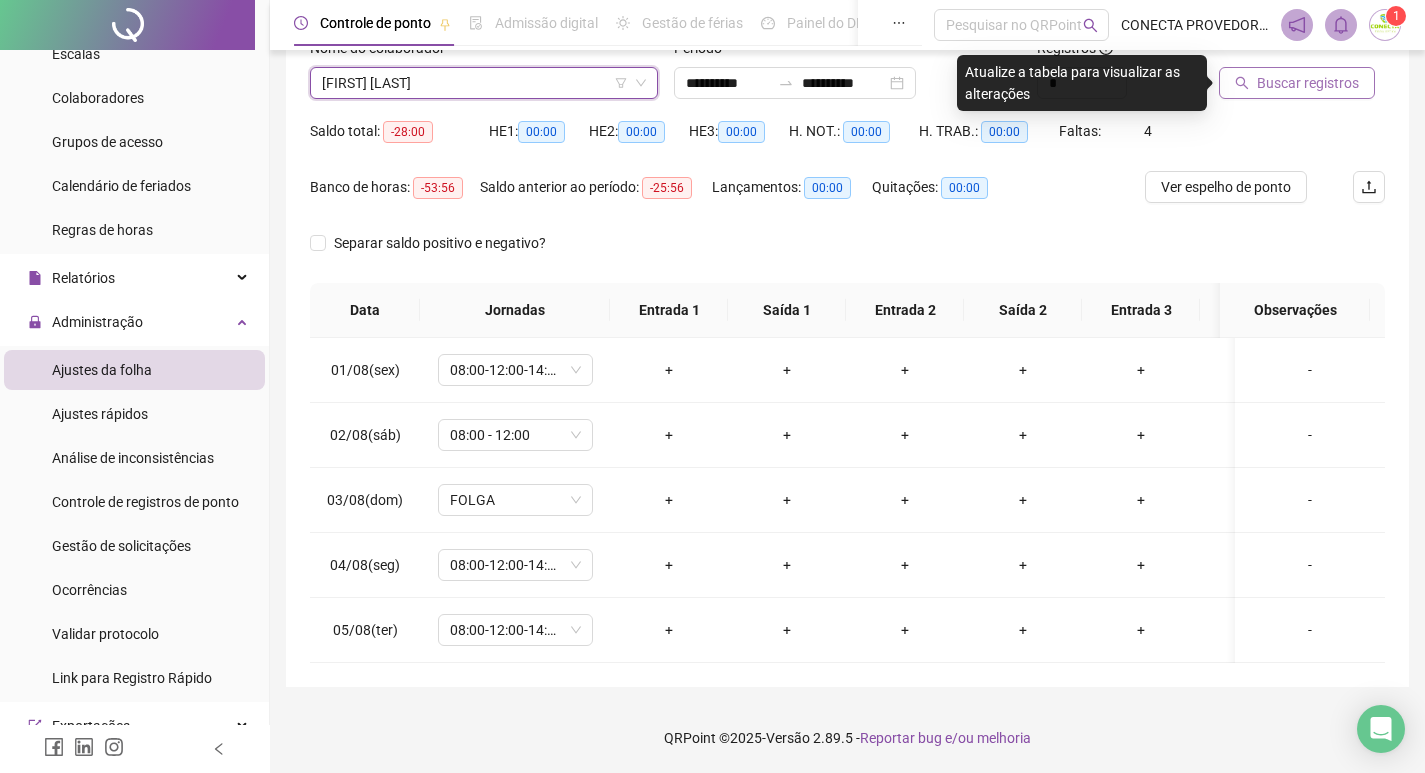 click on "Buscar registros" at bounding box center (1308, 83) 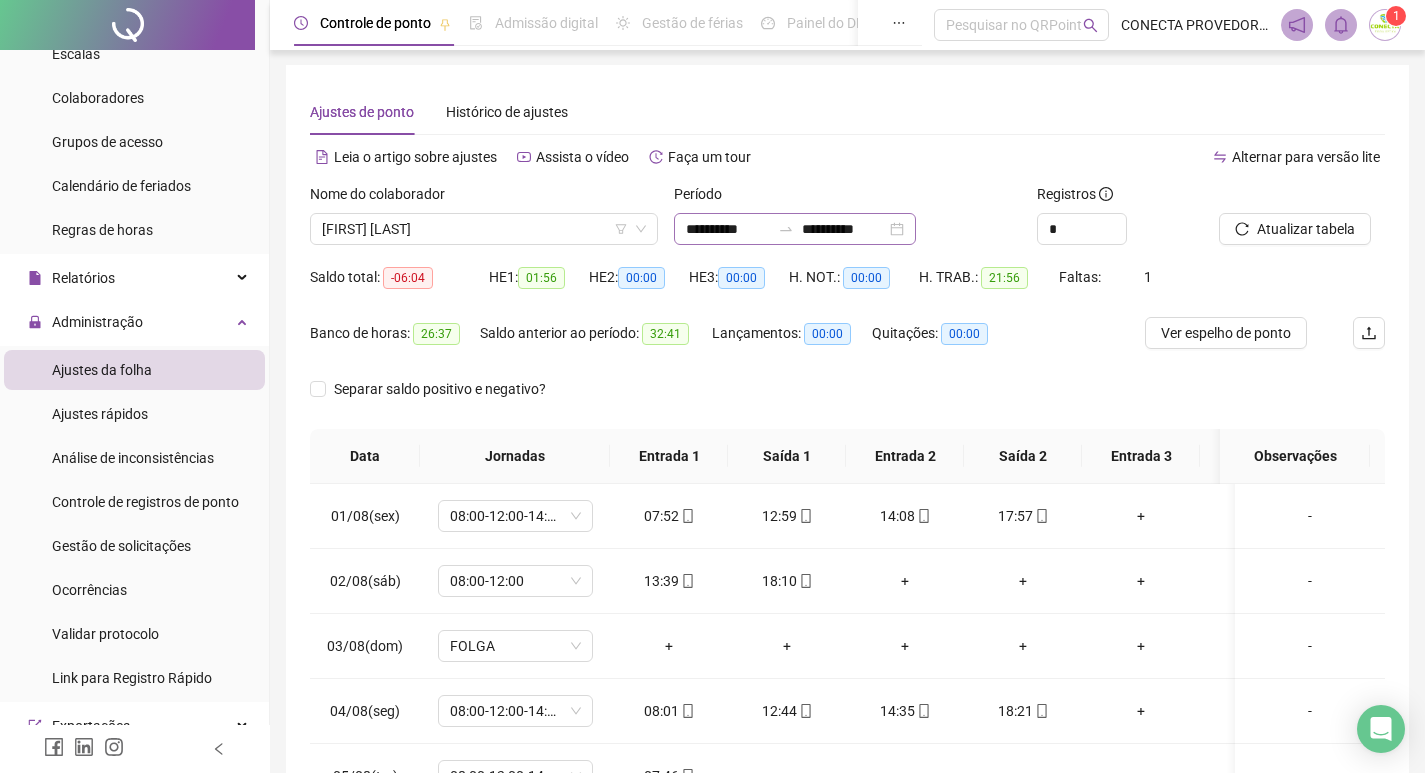 scroll, scrollTop: 0, scrollLeft: 0, axis: both 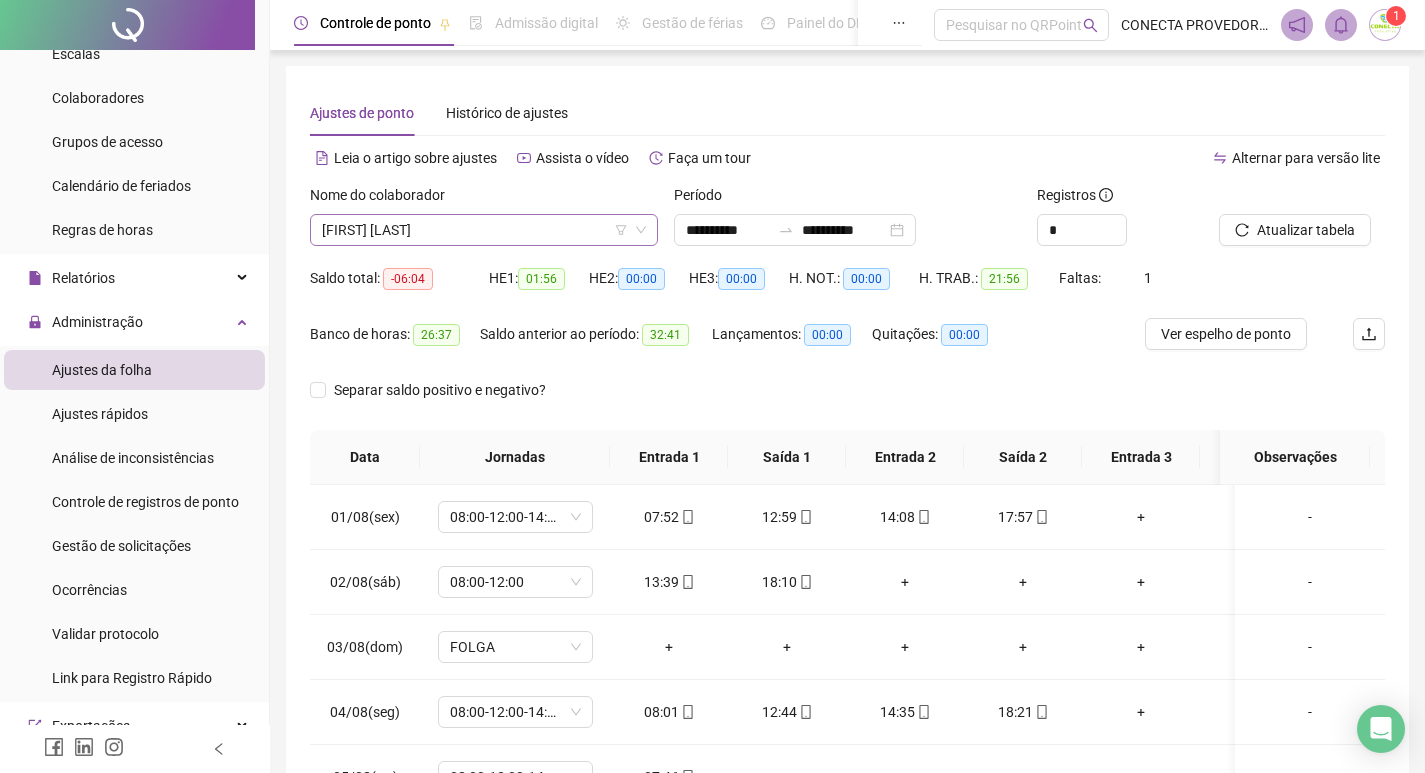 click on "[FIRST] [LAST]" at bounding box center [484, 230] 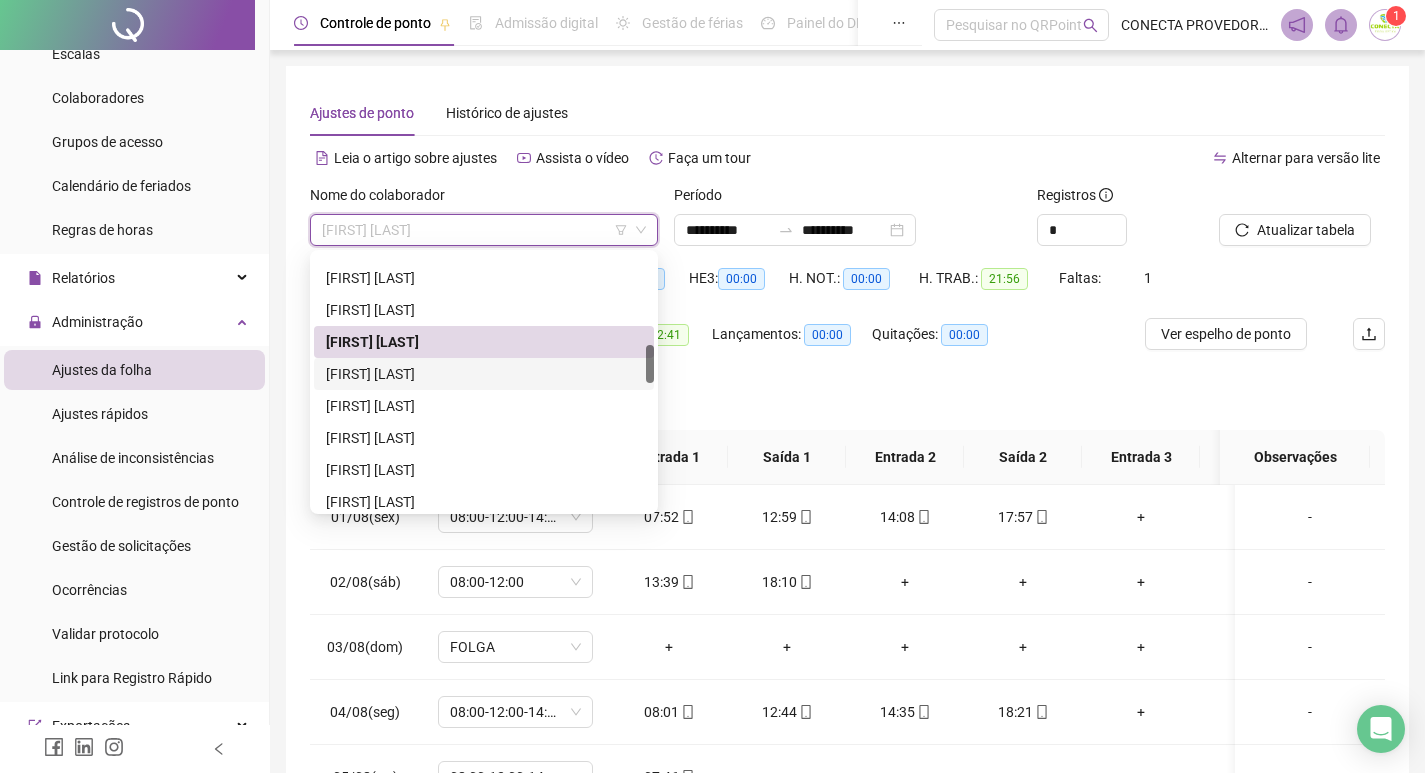 click on "[FIRST] [LAST]" at bounding box center (484, 374) 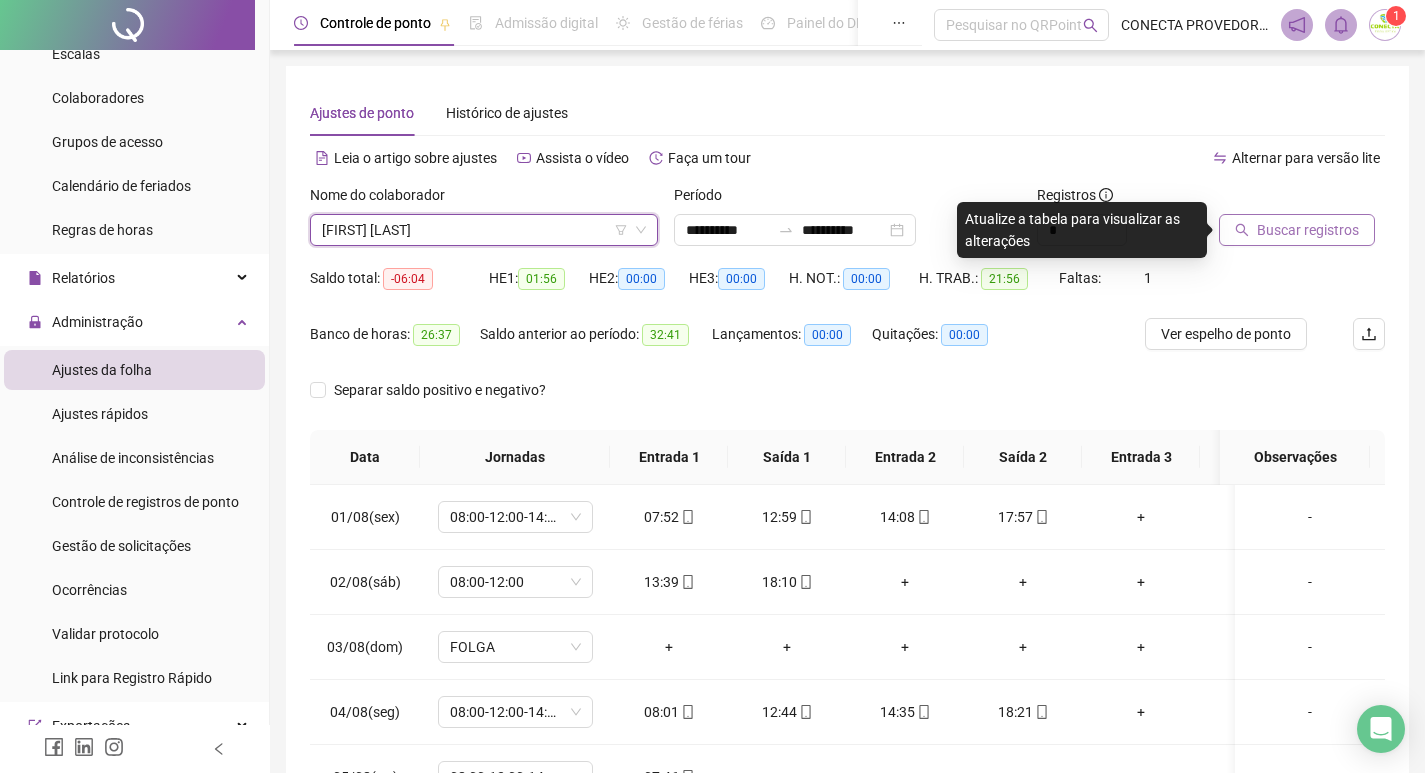 click on "Buscar registros" at bounding box center (1308, 230) 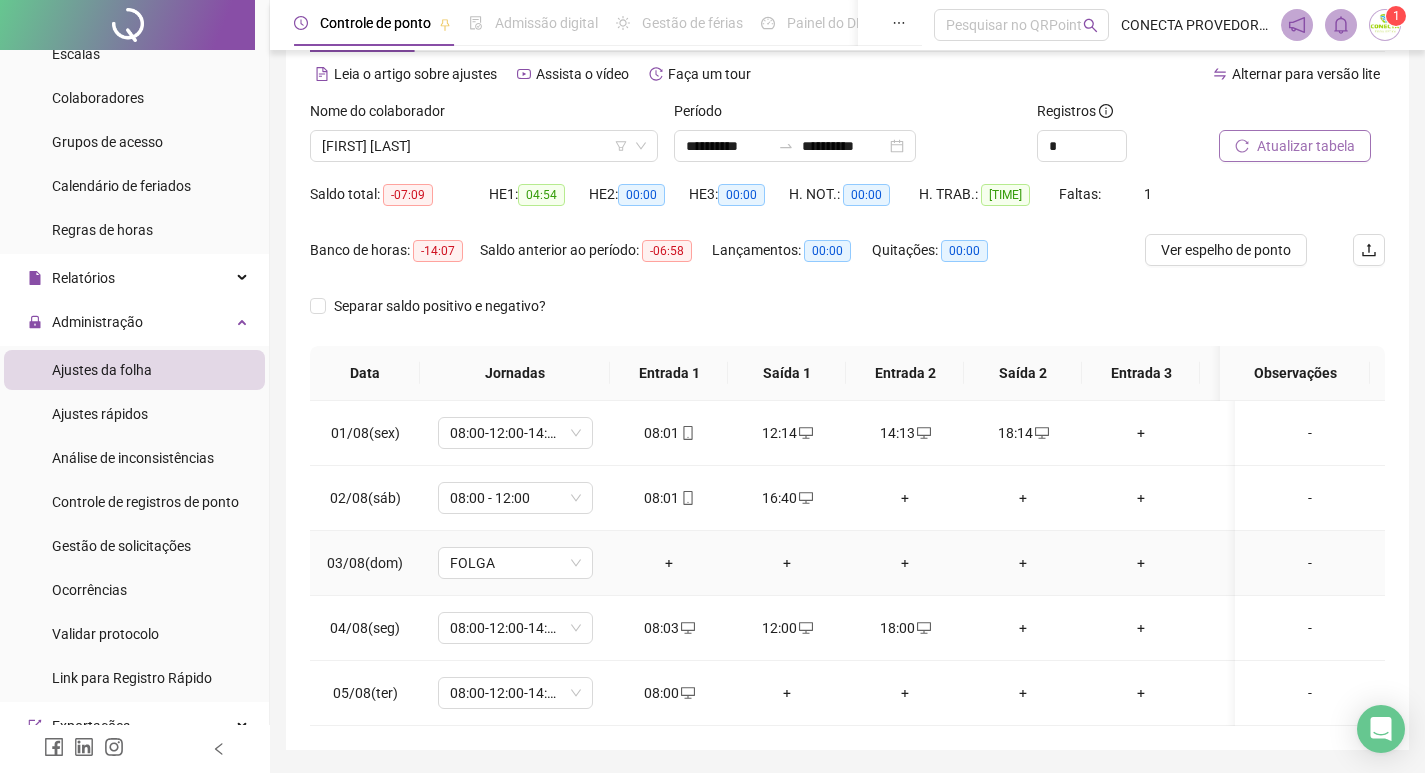 scroll, scrollTop: 0, scrollLeft: 0, axis: both 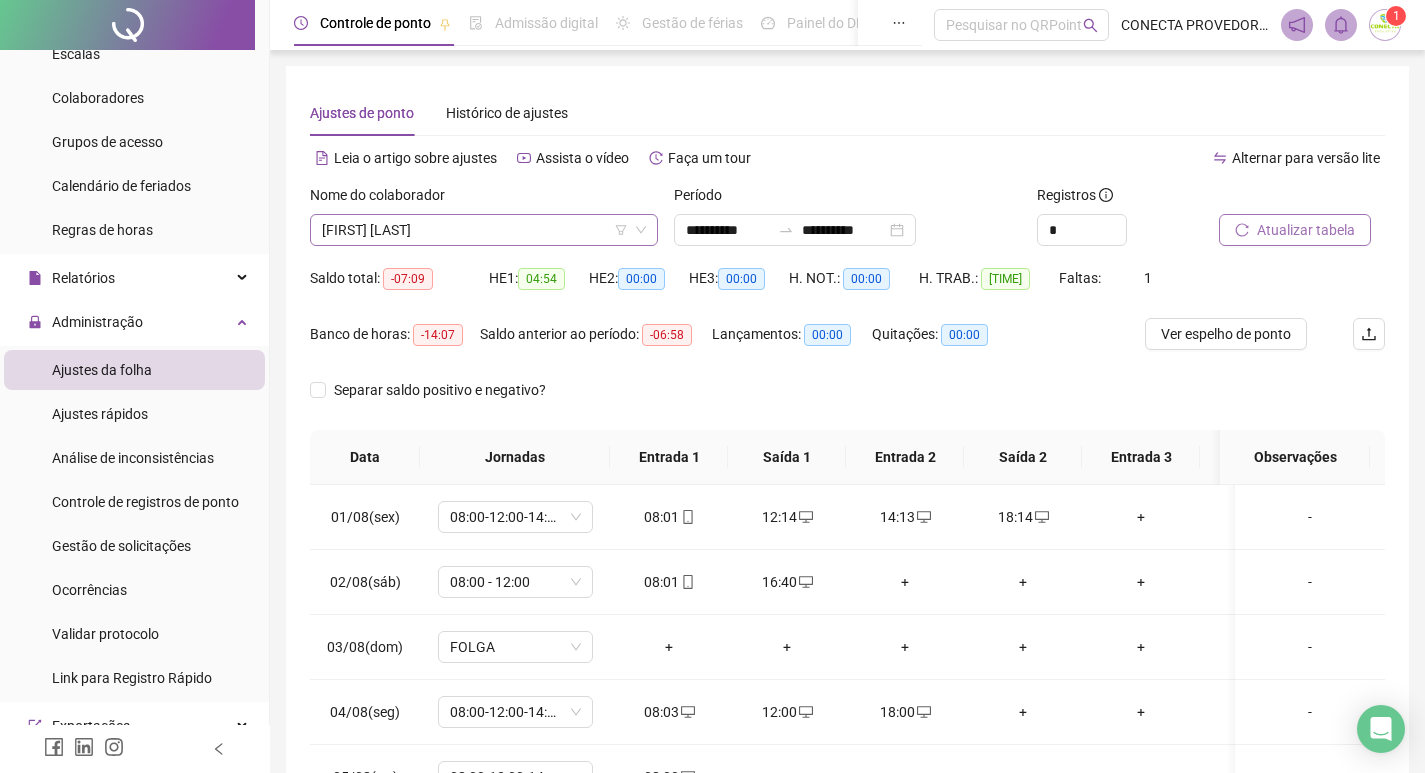 click on "[FIRST] [LAST]" at bounding box center (484, 230) 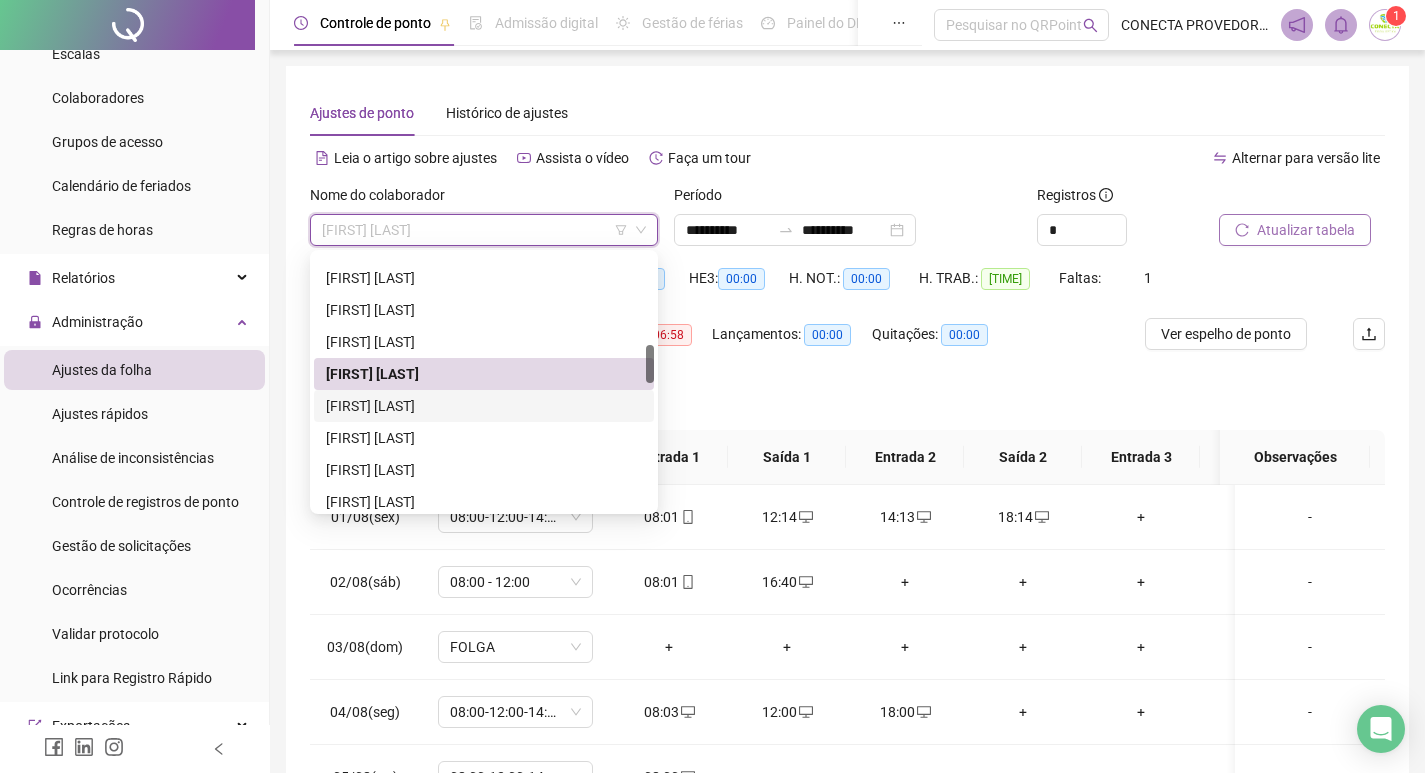 click on "[FIRST] [LAST]" at bounding box center (484, 406) 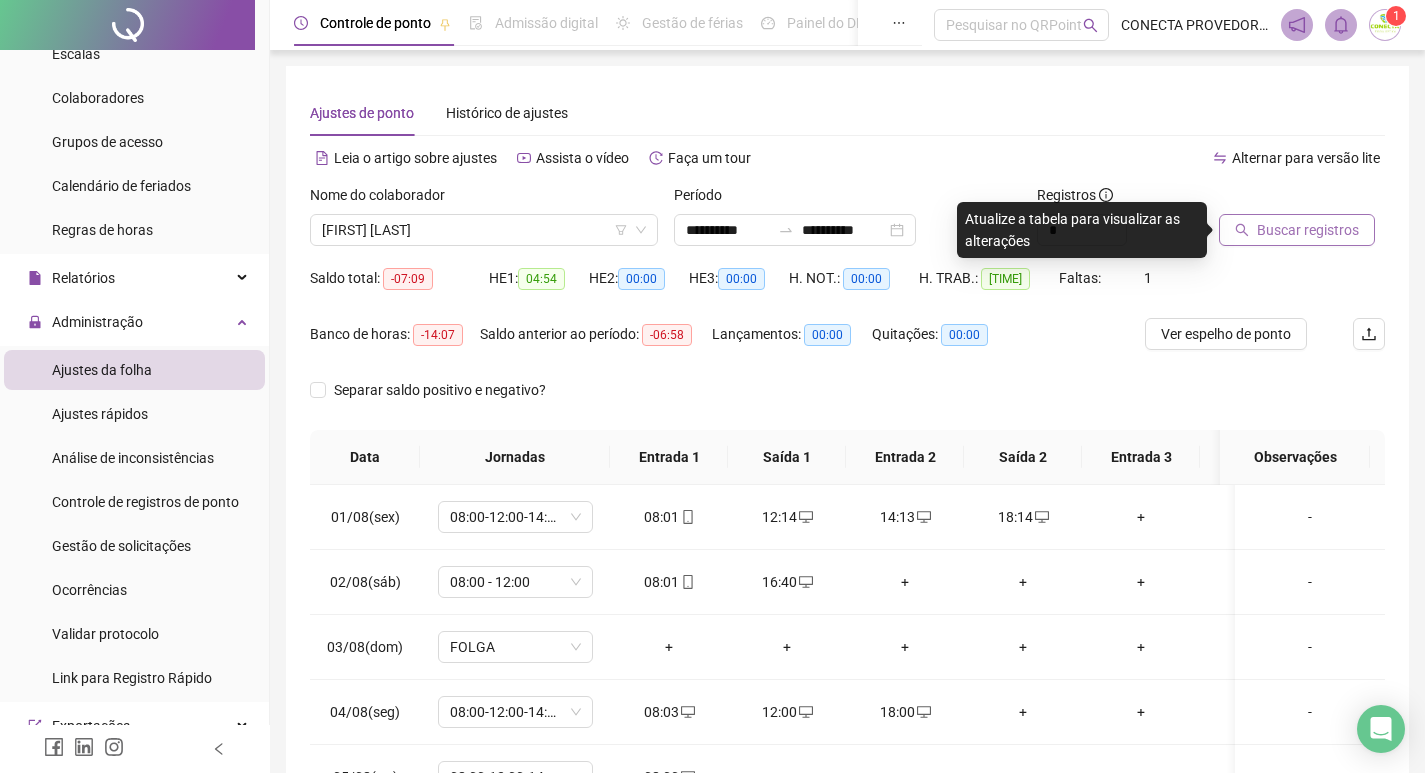 click at bounding box center (1277, 199) 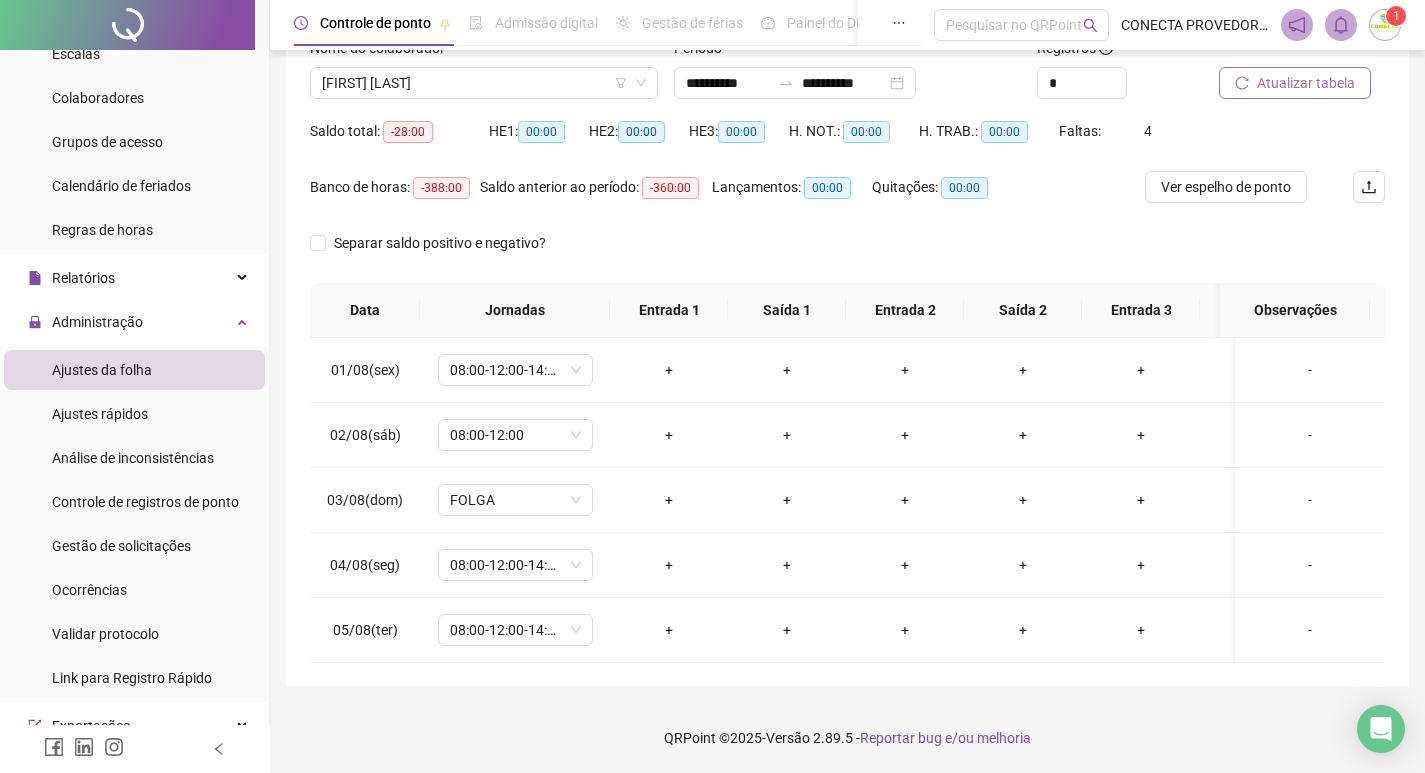 scroll, scrollTop: 162, scrollLeft: 0, axis: vertical 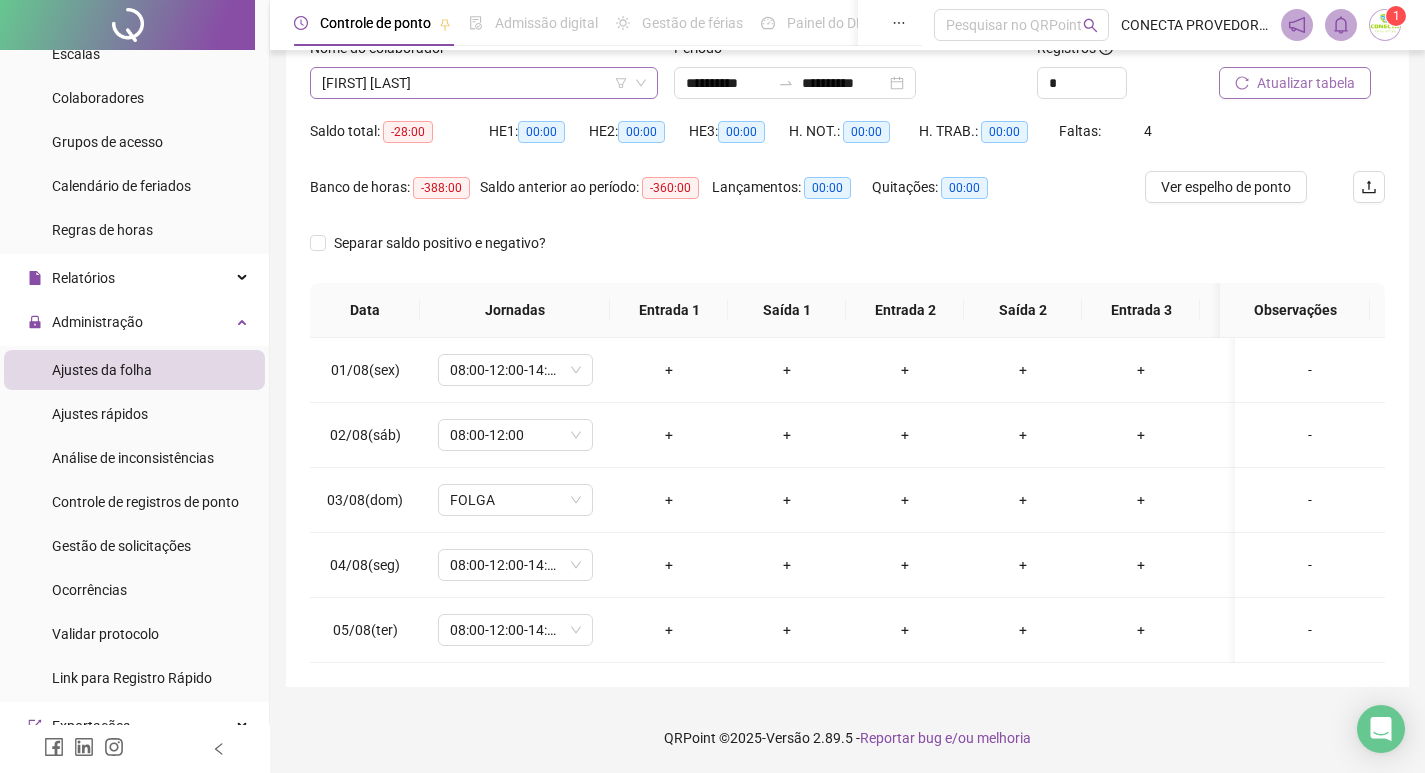 click on "[FIRST] [LAST]" at bounding box center [484, 83] 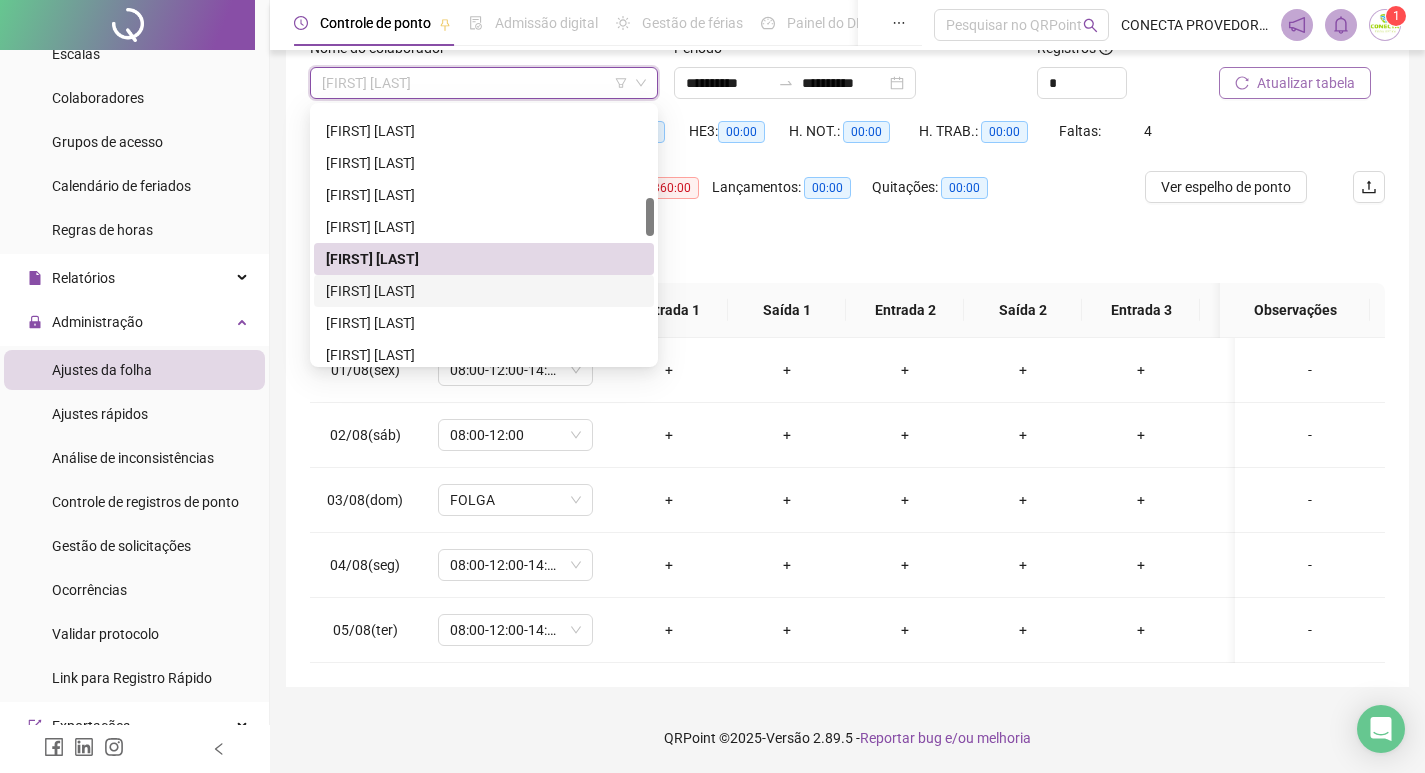 click on "[FIRST] [LAST]" at bounding box center (484, 291) 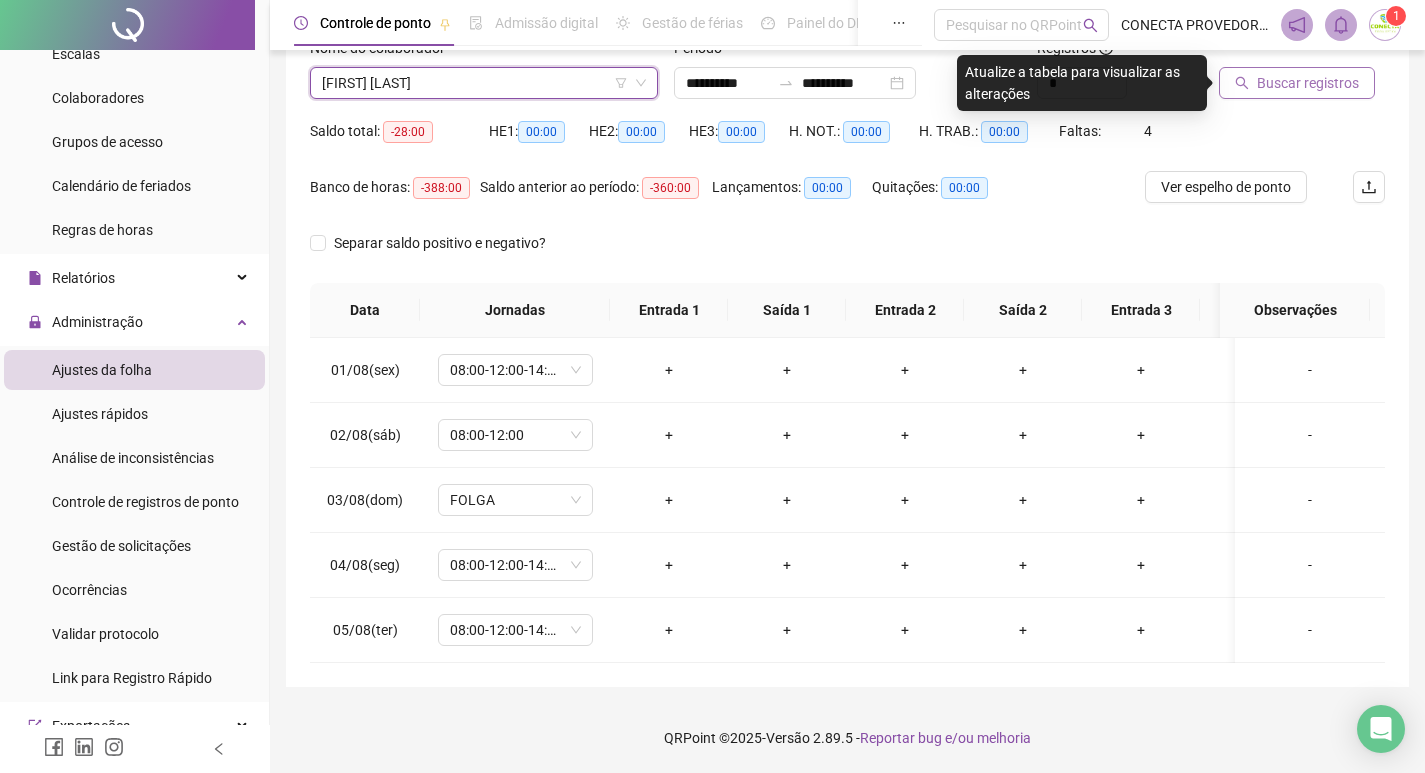 click on "Buscar registros" at bounding box center [1308, 83] 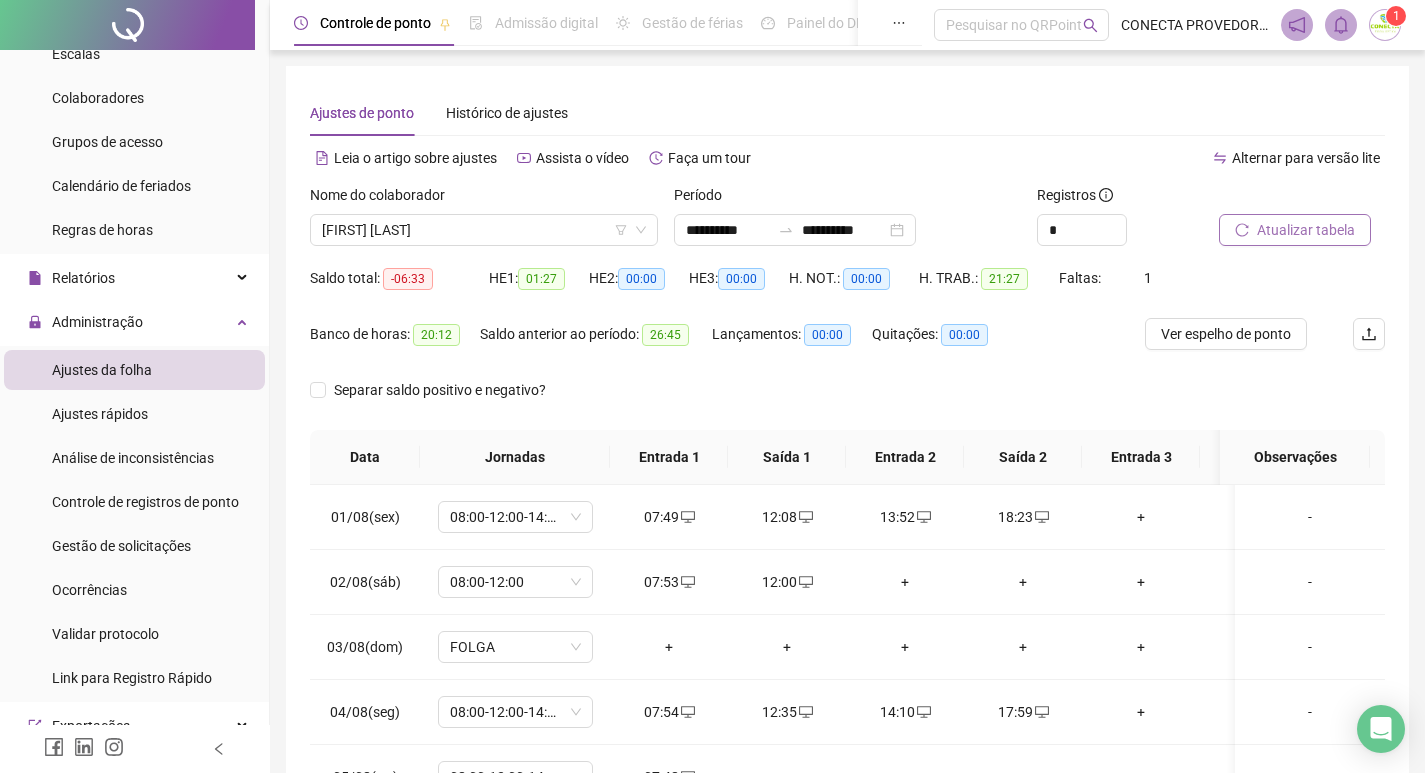 scroll, scrollTop: 100, scrollLeft: 0, axis: vertical 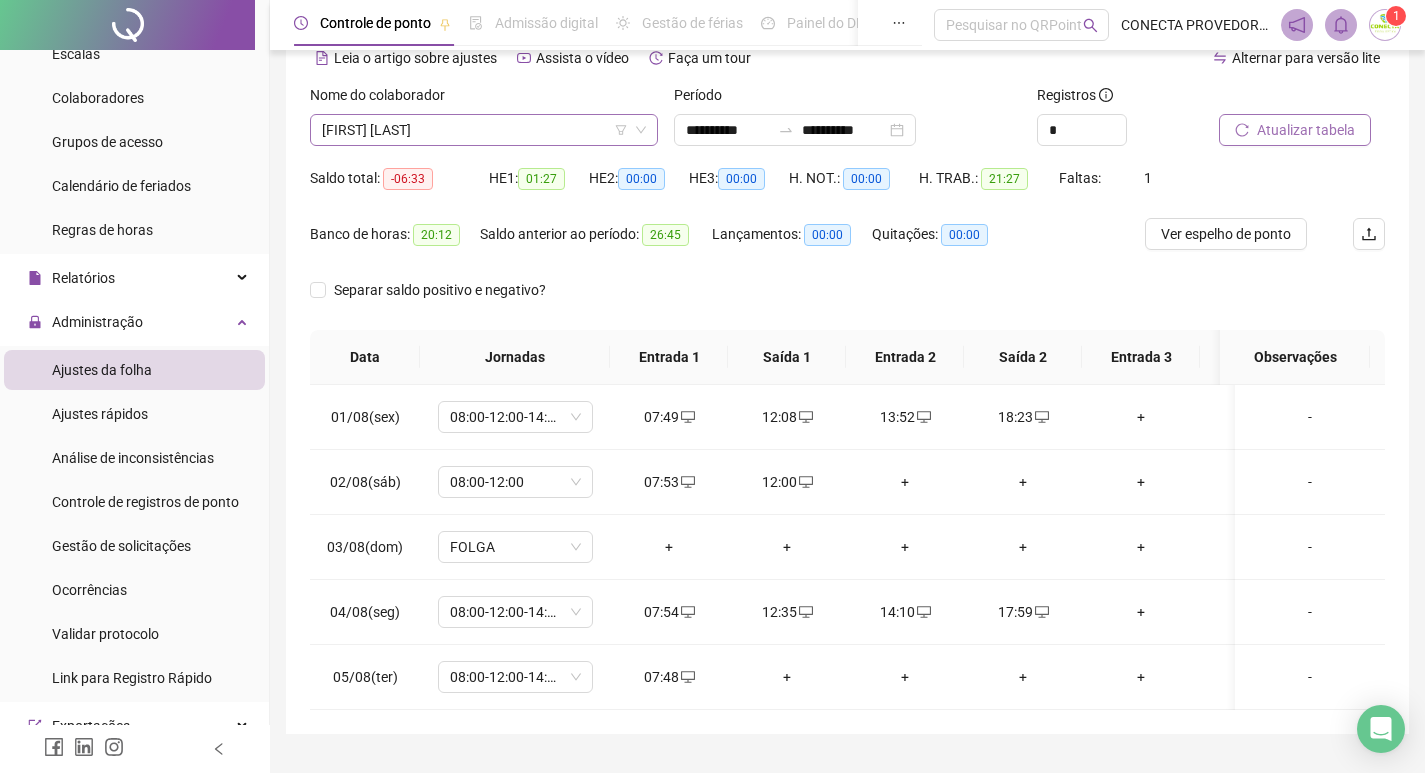 click on "[FIRST] [LAST]" at bounding box center (484, 130) 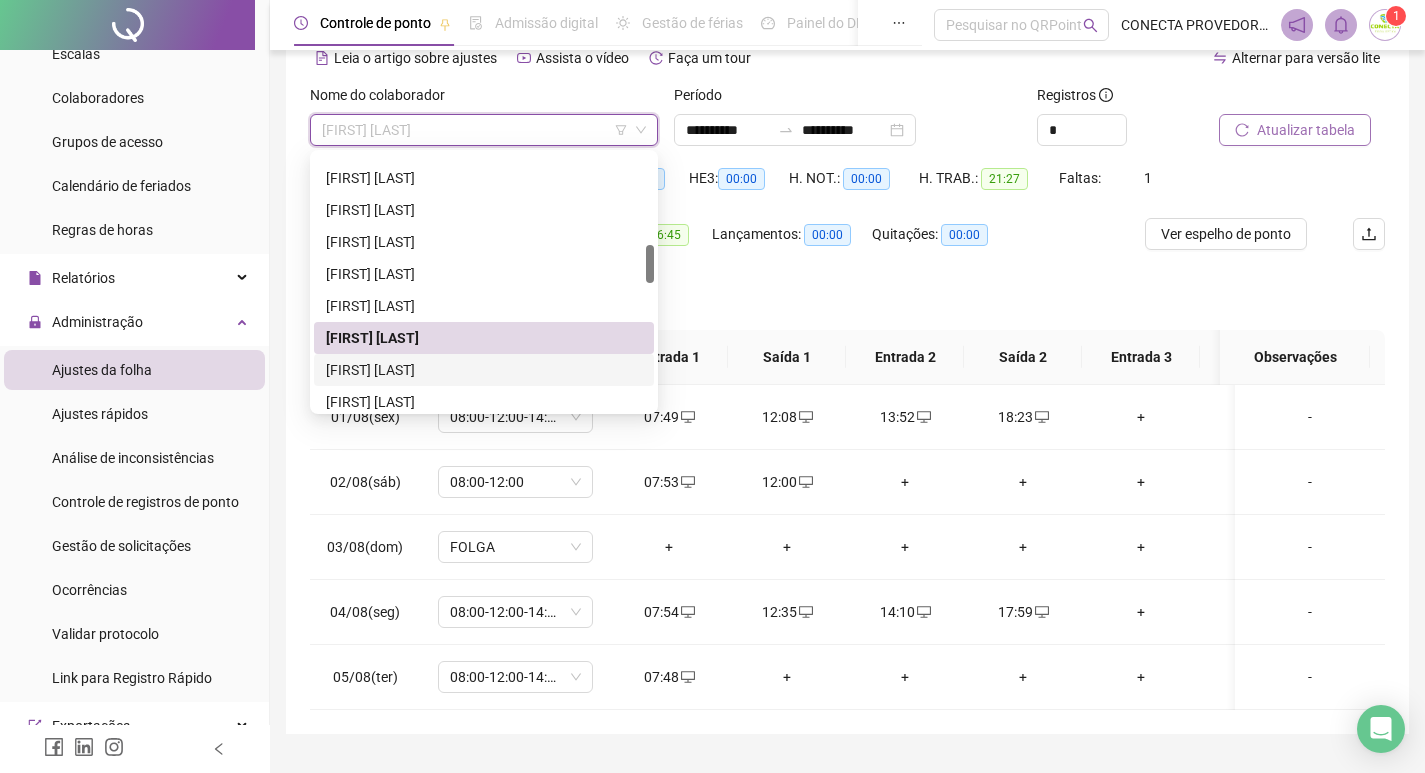 click on "[FIRST] [LAST]" at bounding box center [484, 370] 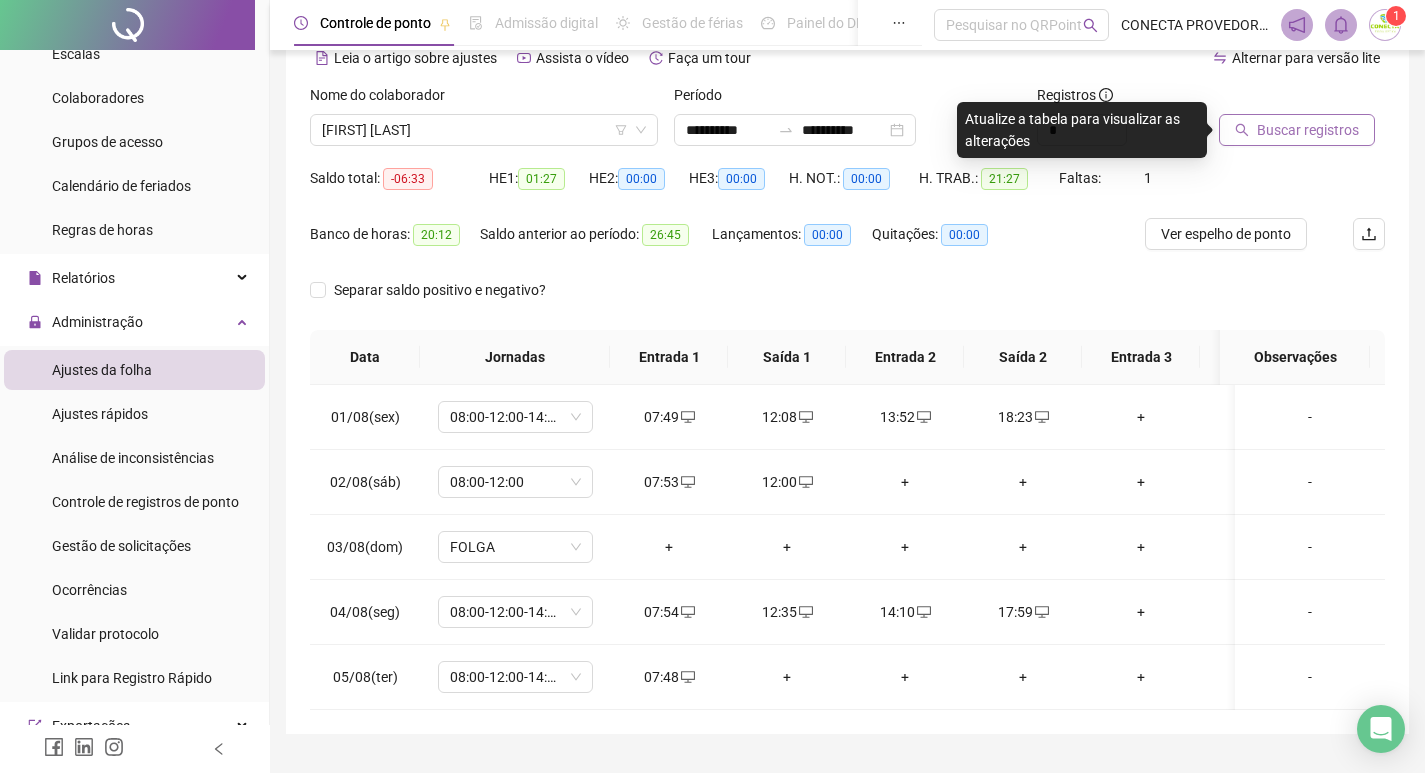 click on "Buscar registros" at bounding box center [1308, 130] 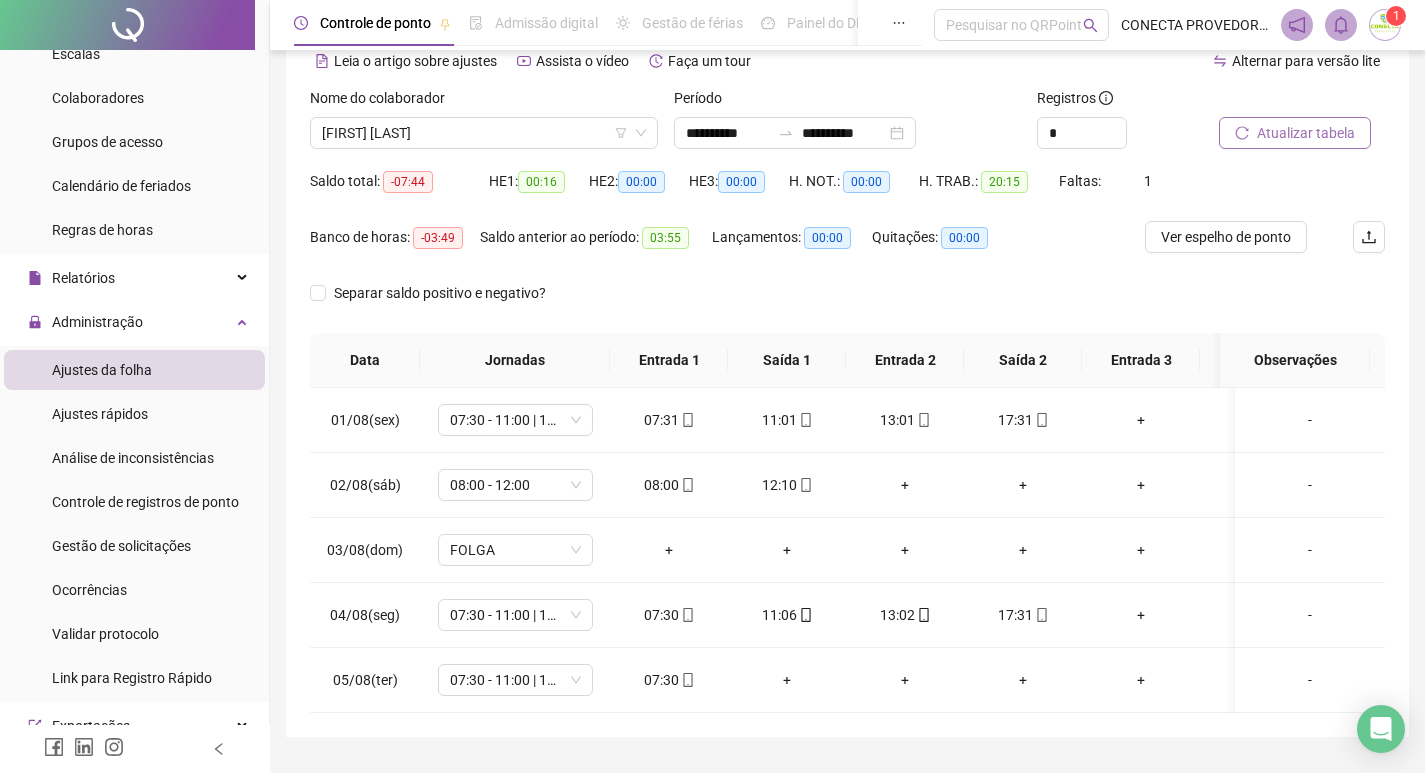 scroll, scrollTop: 62, scrollLeft: 0, axis: vertical 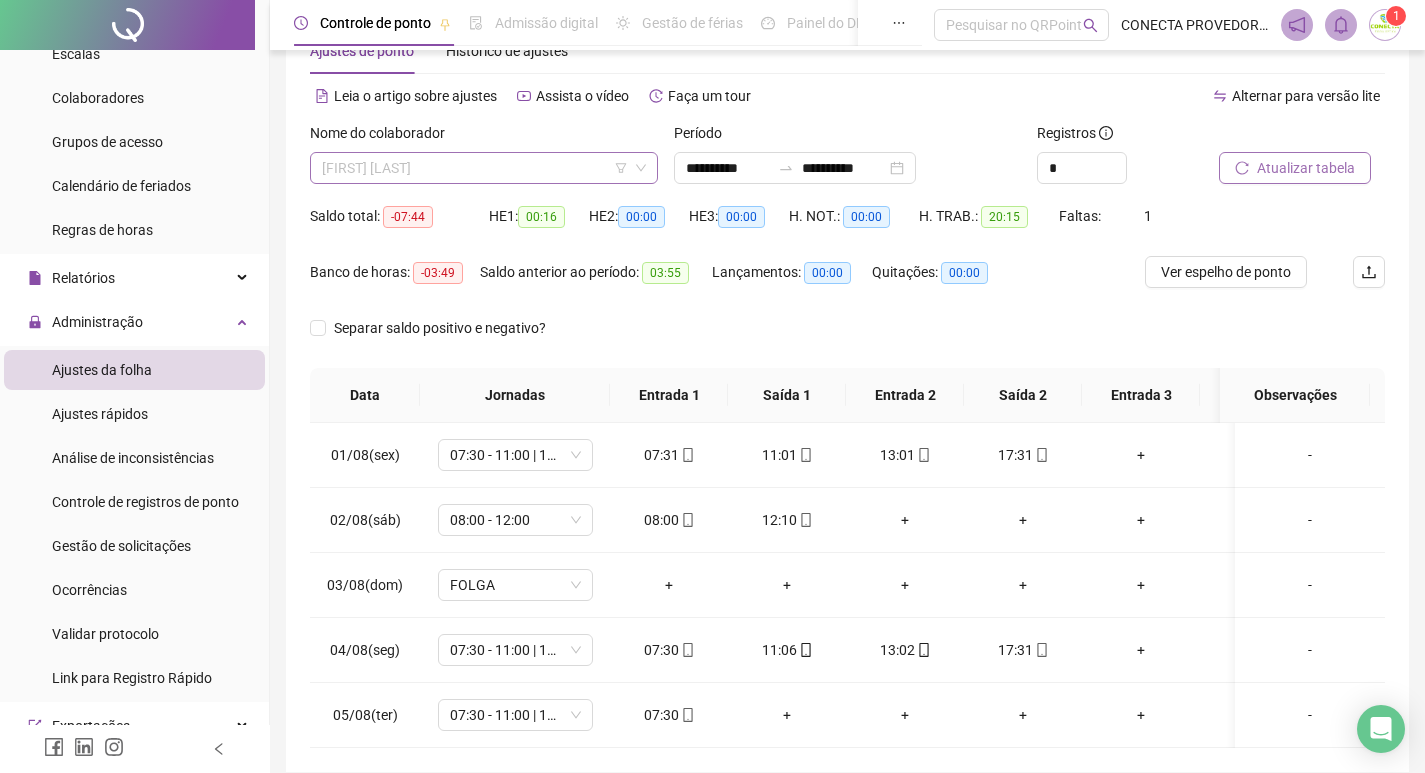click on "[FIRST] [LAST]" at bounding box center [484, 168] 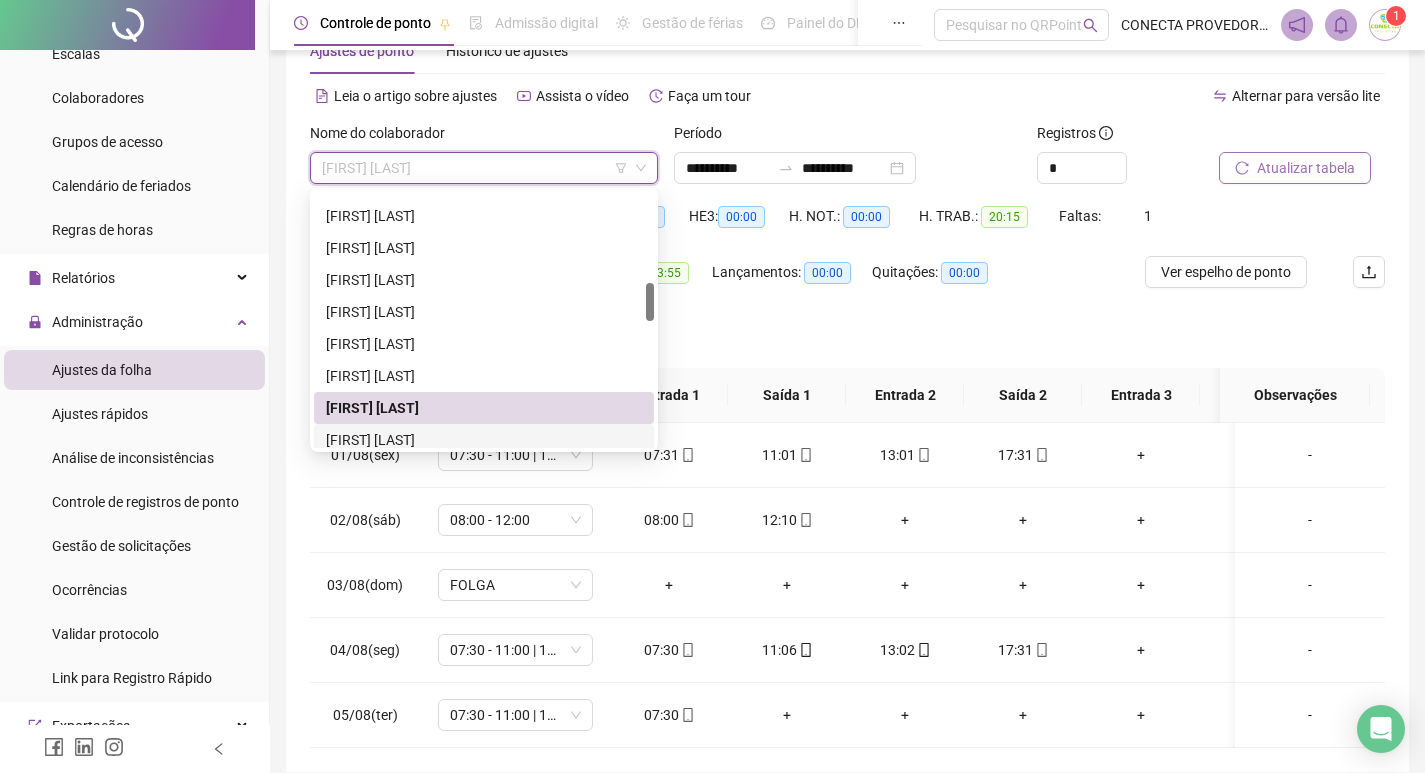 click on "[FIRST] [LAST]" at bounding box center [484, 440] 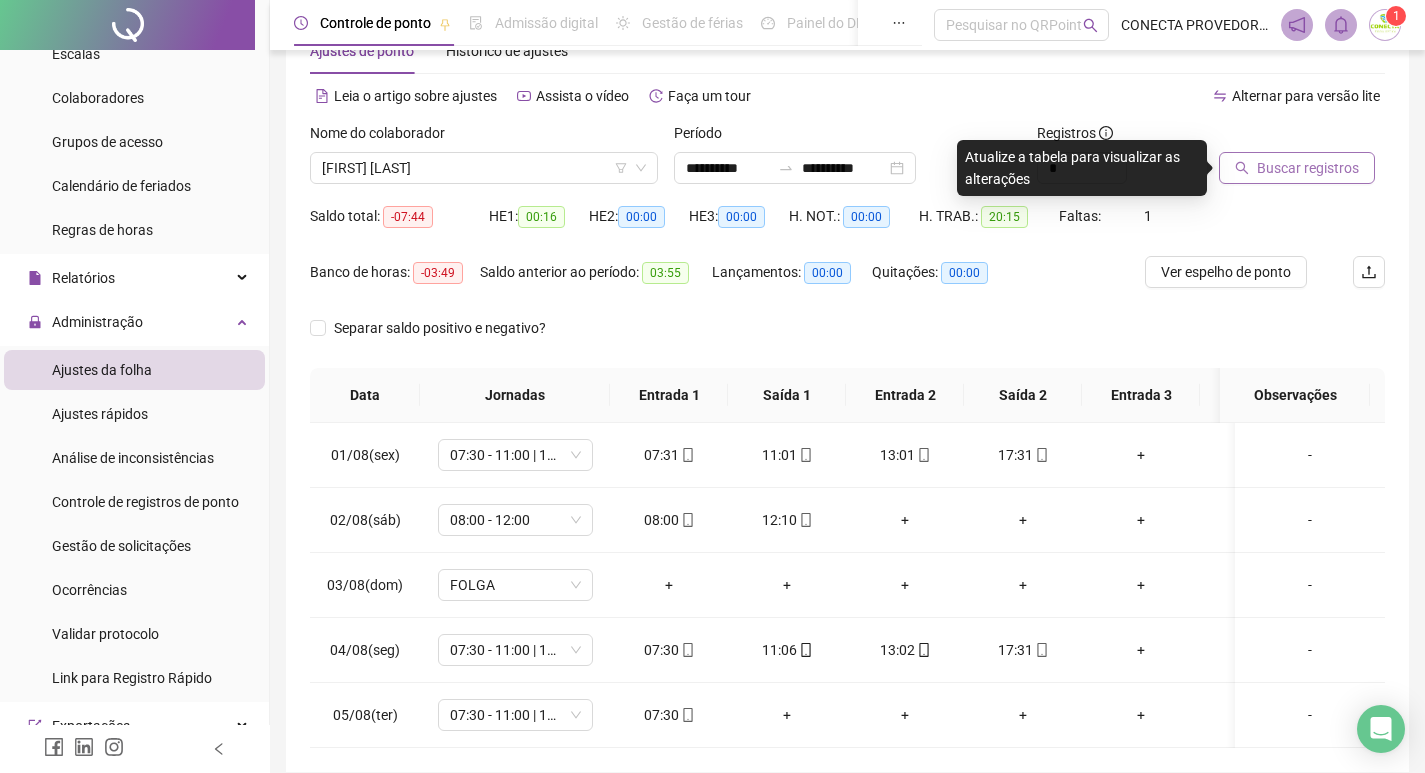 click on "Buscar registros" at bounding box center [1308, 168] 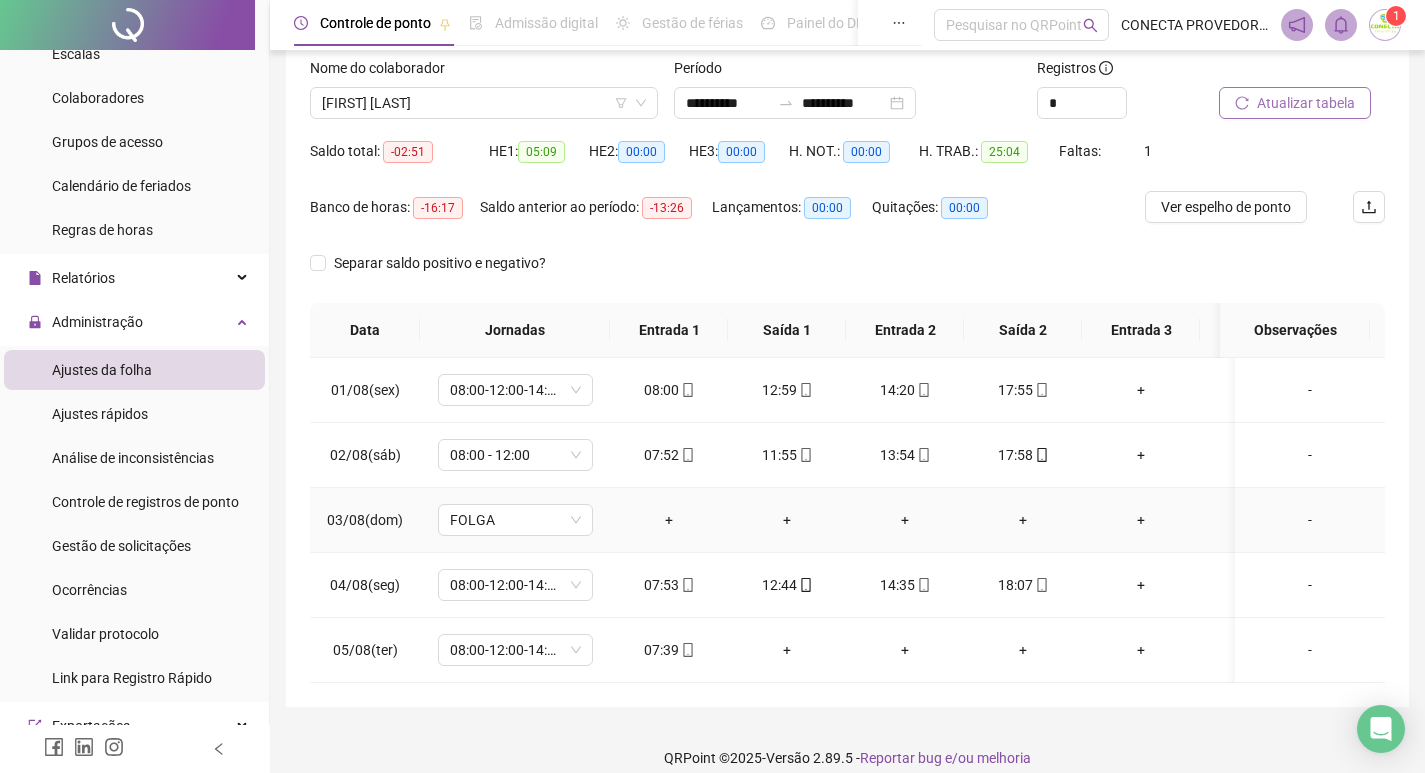 scroll, scrollTop: 162, scrollLeft: 0, axis: vertical 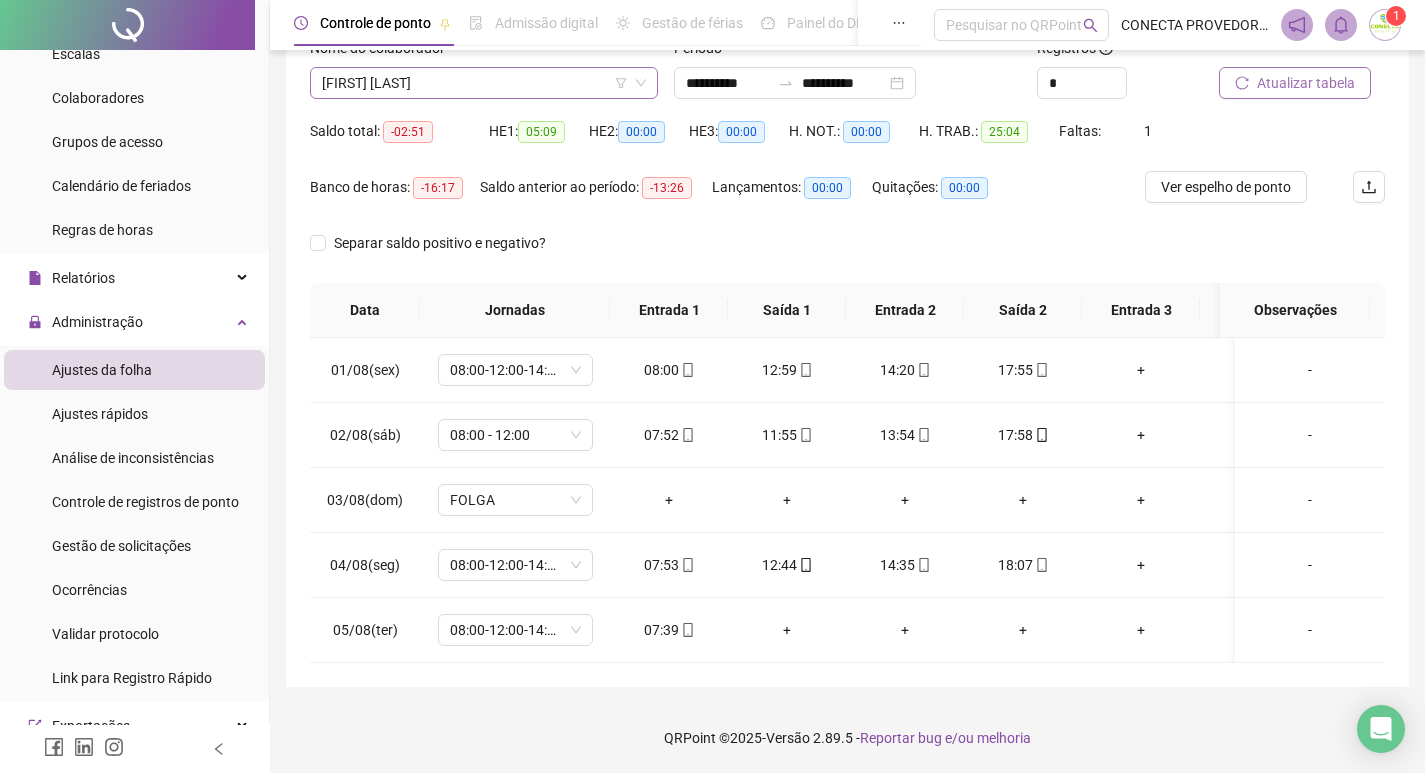 click on "[FIRST] [LAST]" at bounding box center [484, 83] 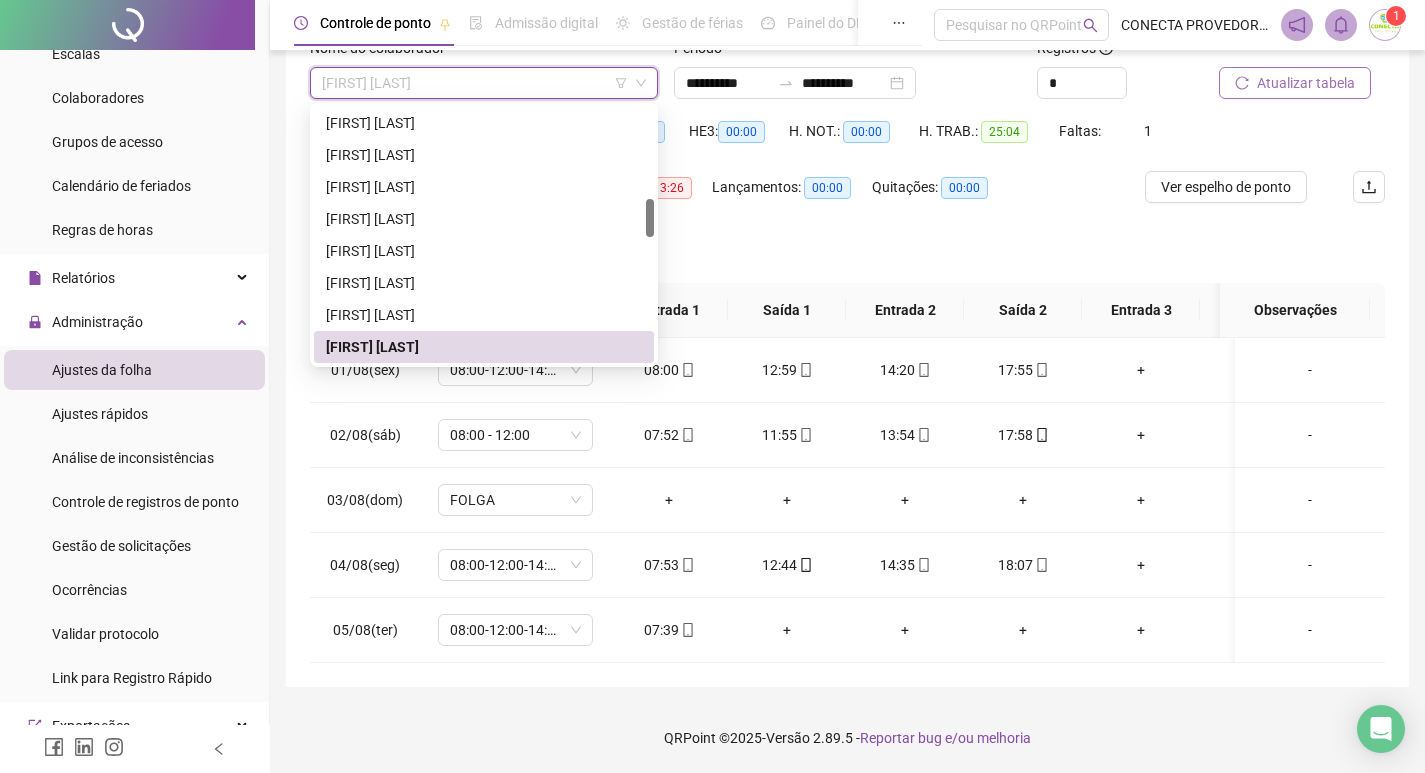 scroll, scrollTop: 708, scrollLeft: 0, axis: vertical 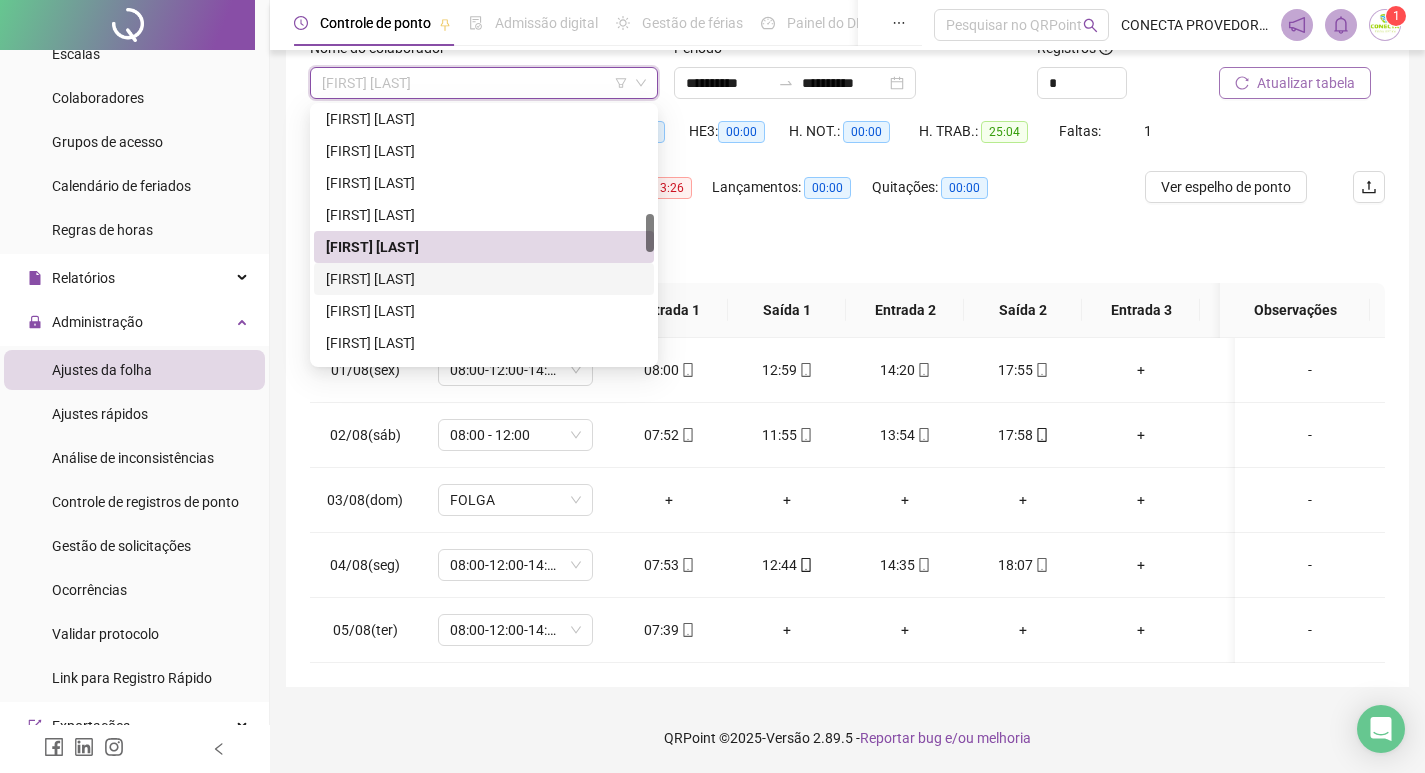 click on "[FIRST] [LAST]" at bounding box center [484, 279] 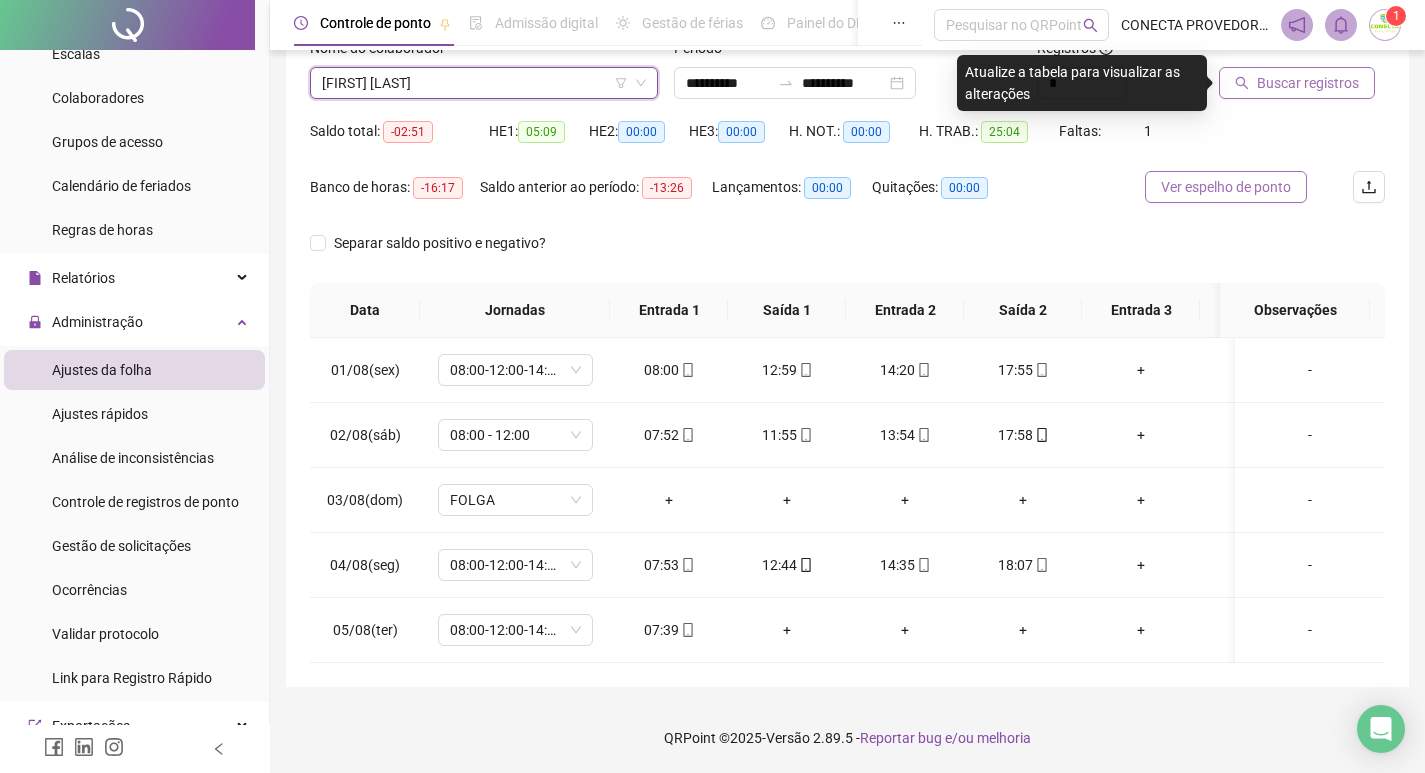 click on "Ver espelho de ponto" at bounding box center [1226, 187] 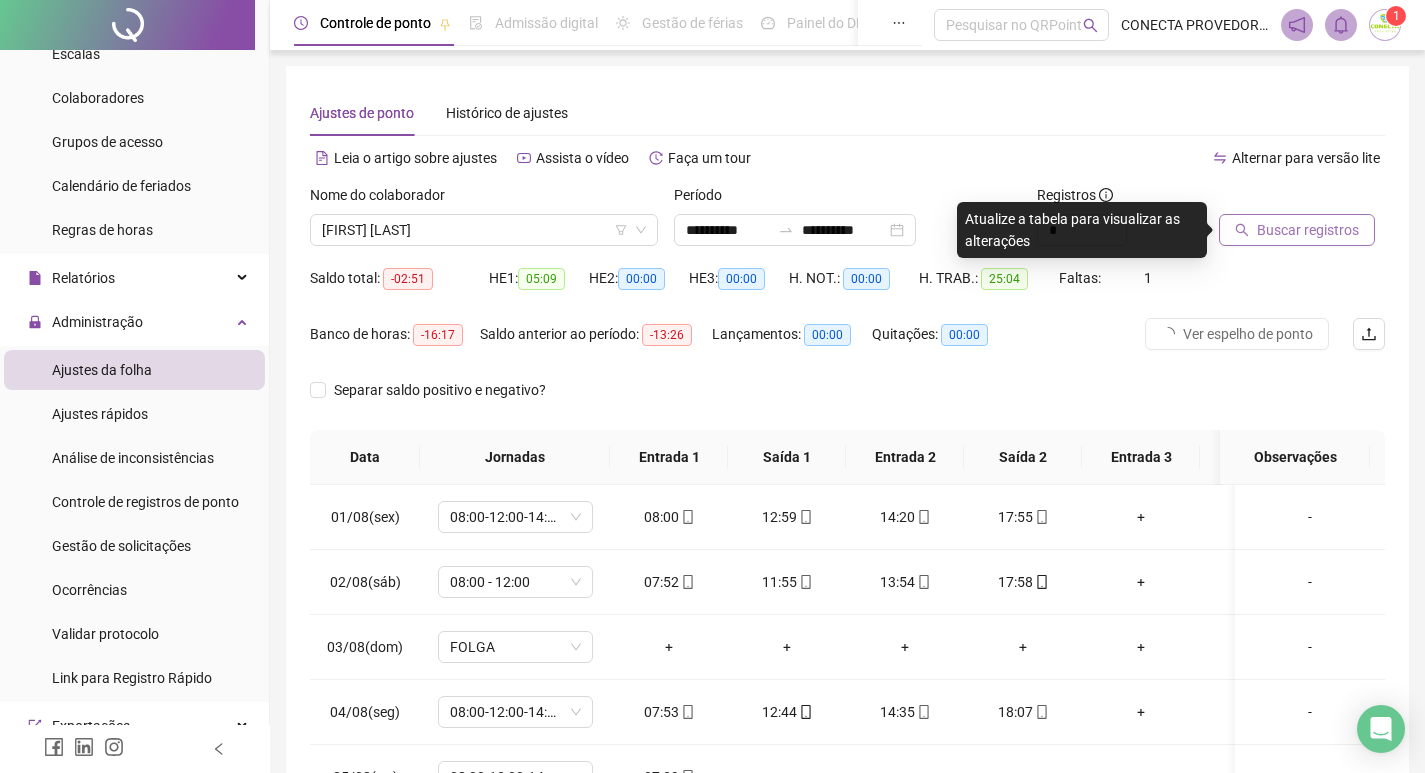 scroll, scrollTop: 162, scrollLeft: 0, axis: vertical 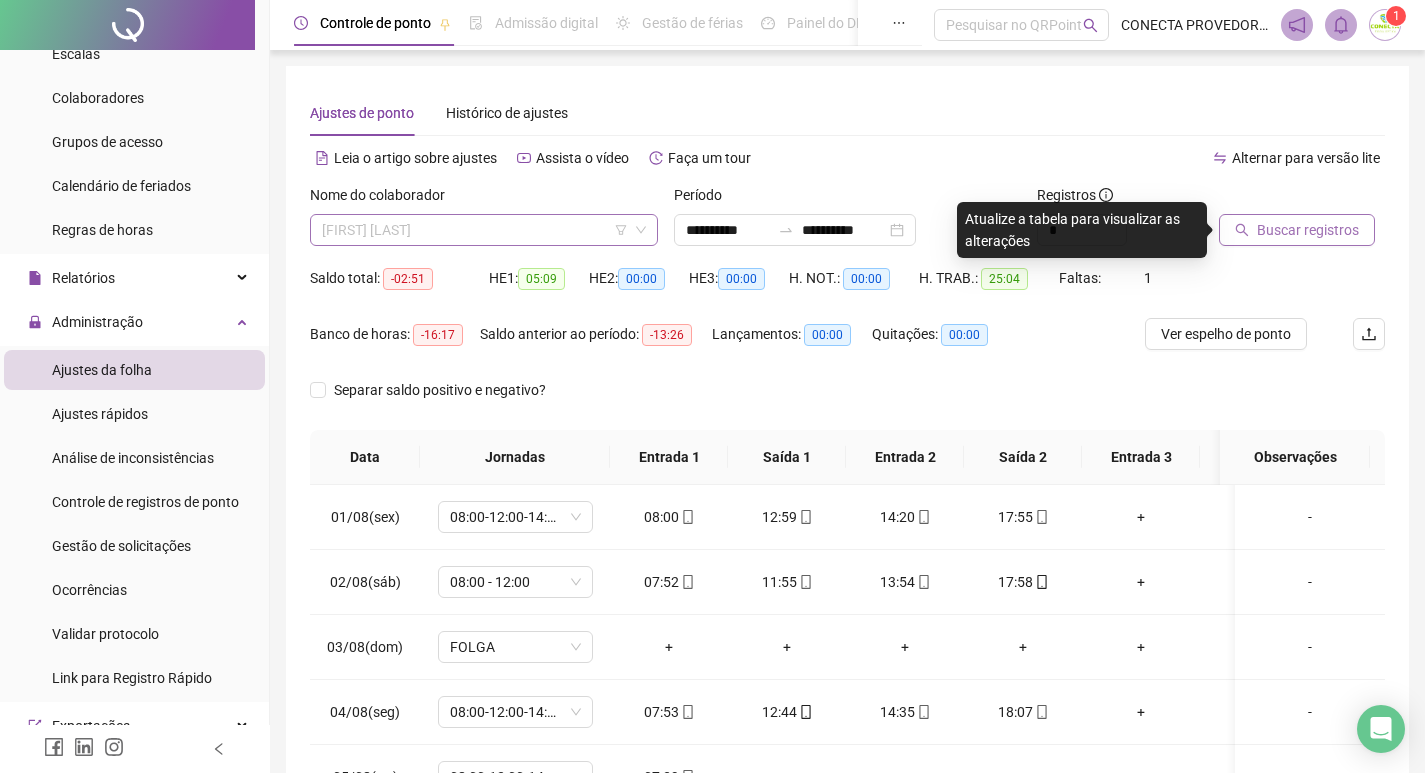 click on "[FIRST] [LAST]" at bounding box center [484, 230] 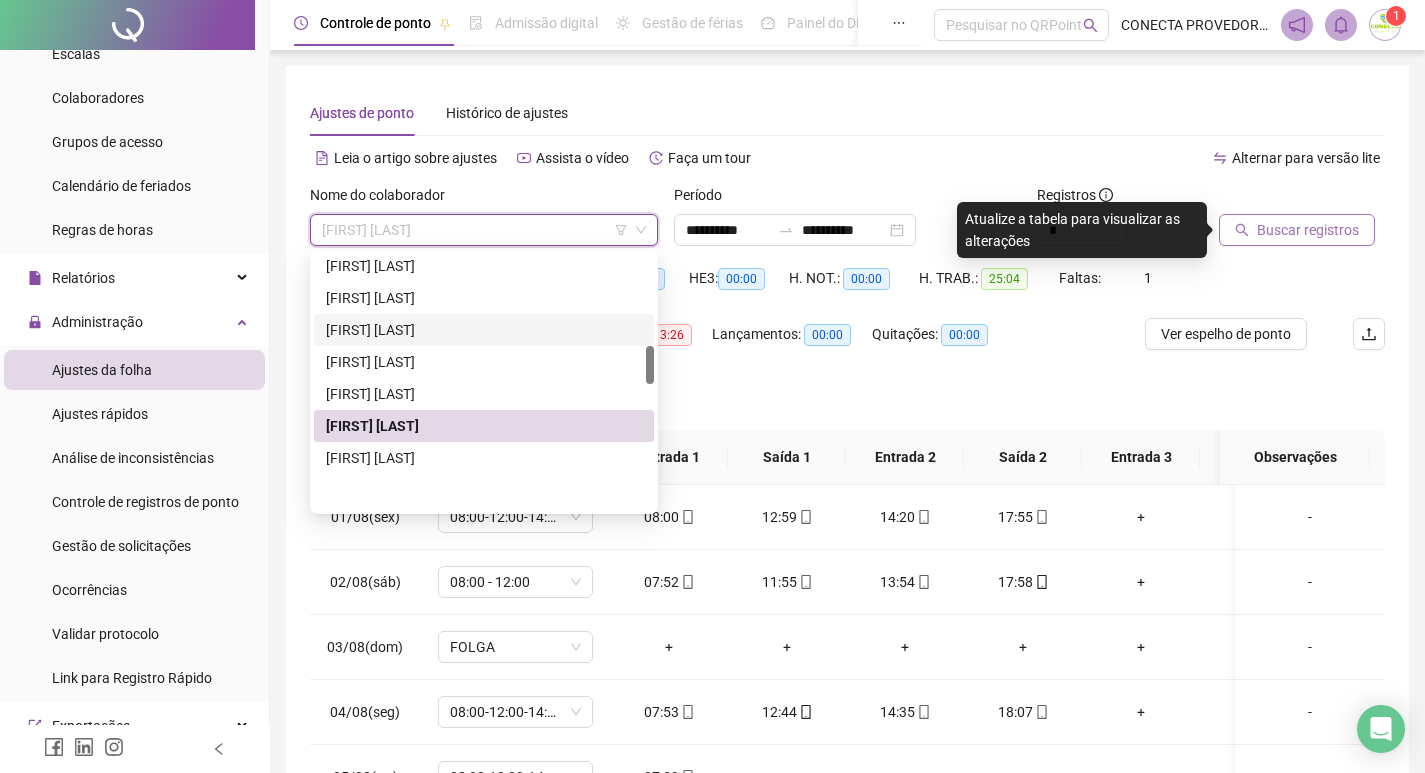 scroll, scrollTop: 608, scrollLeft: 0, axis: vertical 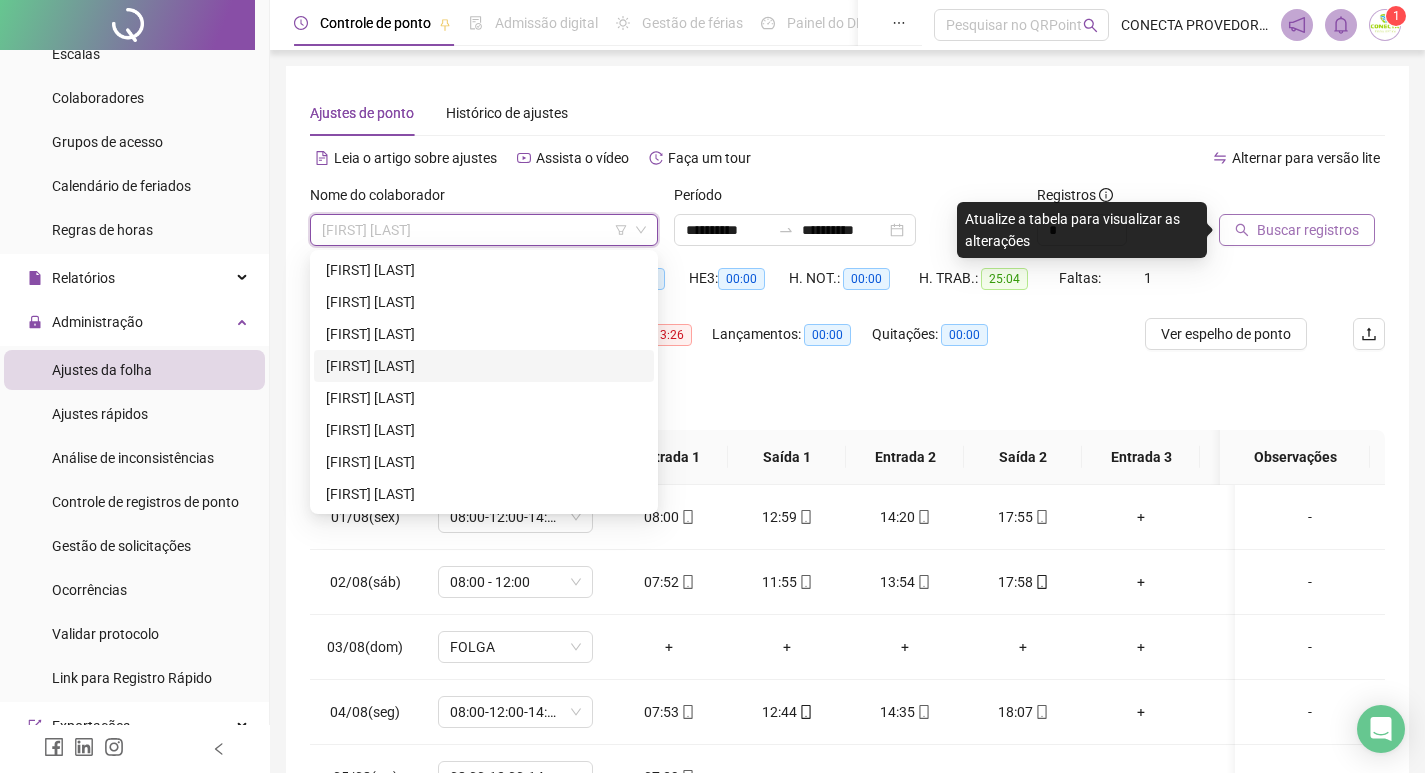 click on "[FIRST] [LAST]" at bounding box center (484, 366) 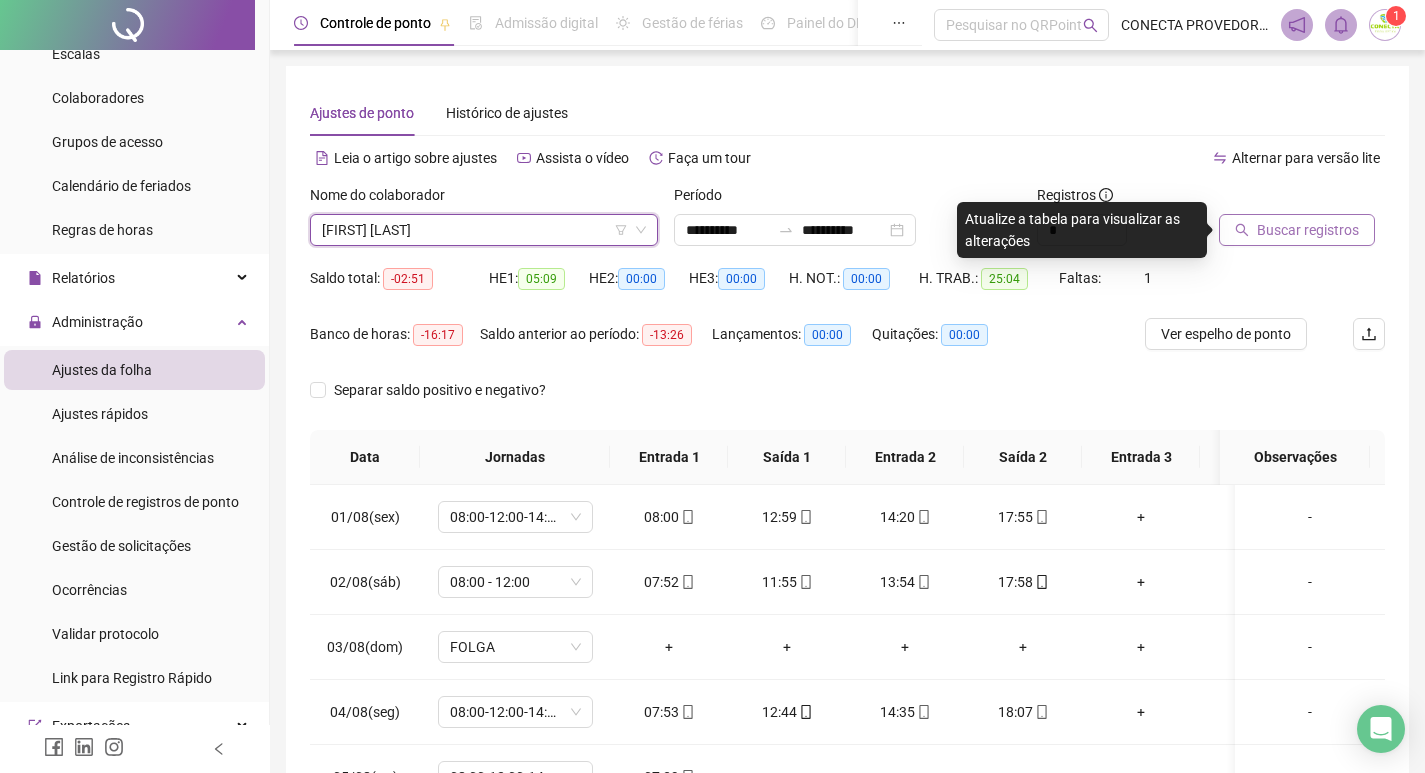 click on "Buscar registros" at bounding box center [1308, 230] 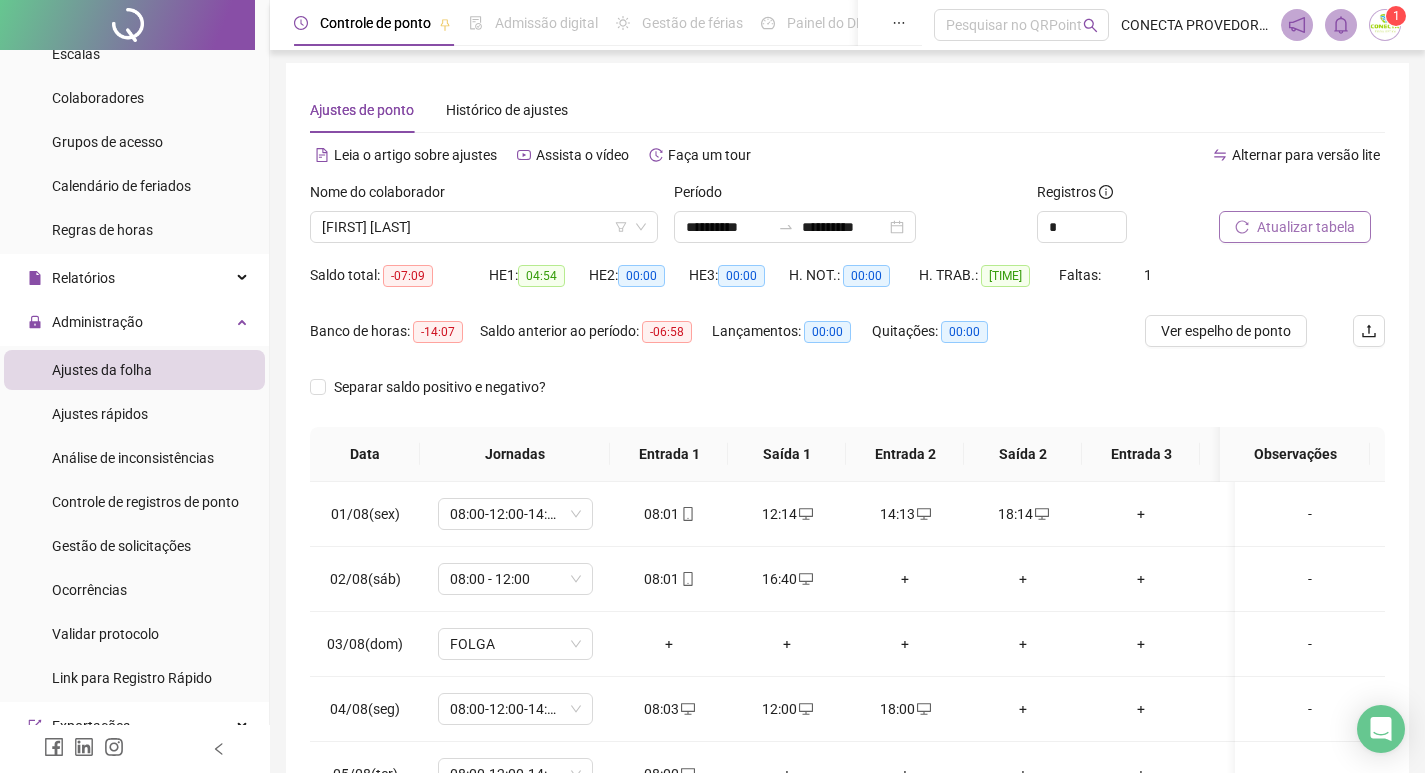 scroll, scrollTop: 0, scrollLeft: 0, axis: both 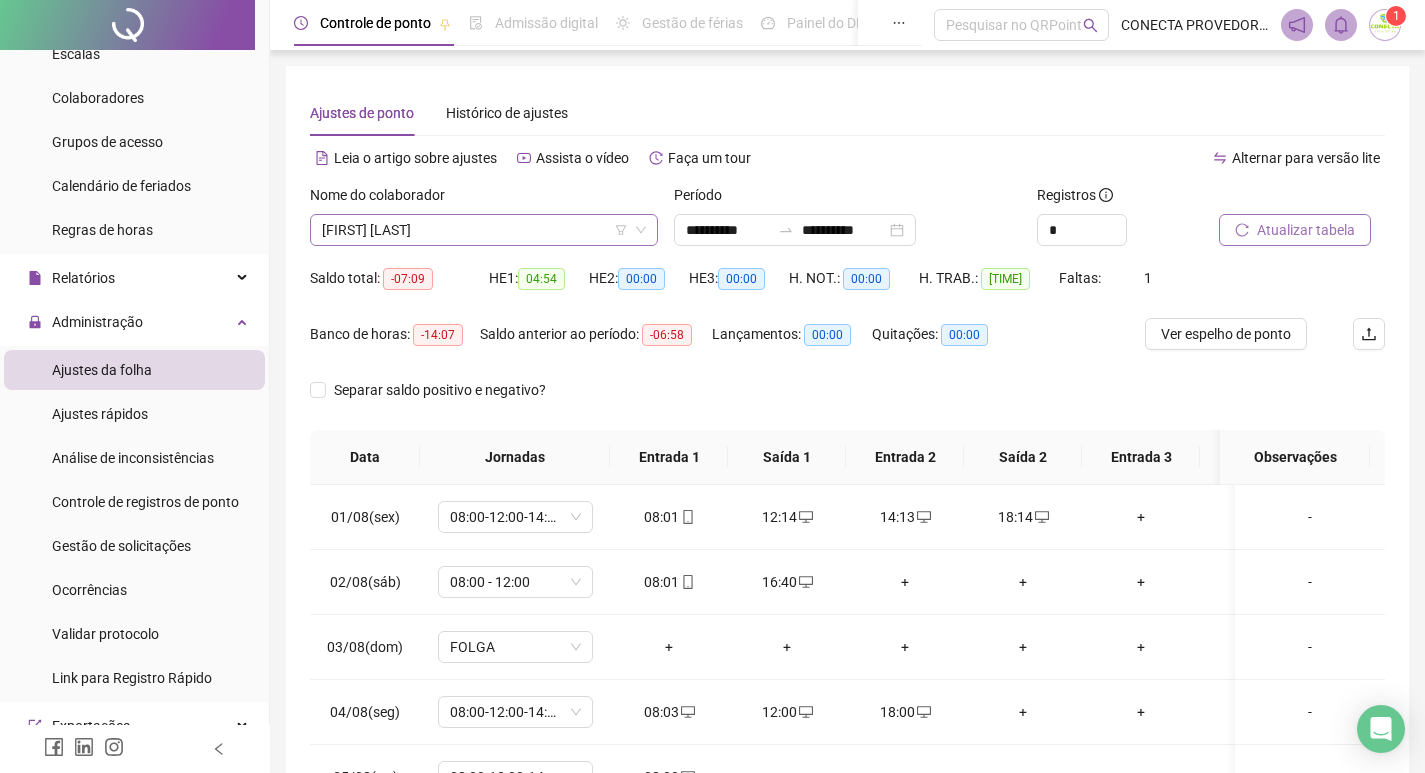 click on "[FIRST] [LAST]" at bounding box center (484, 230) 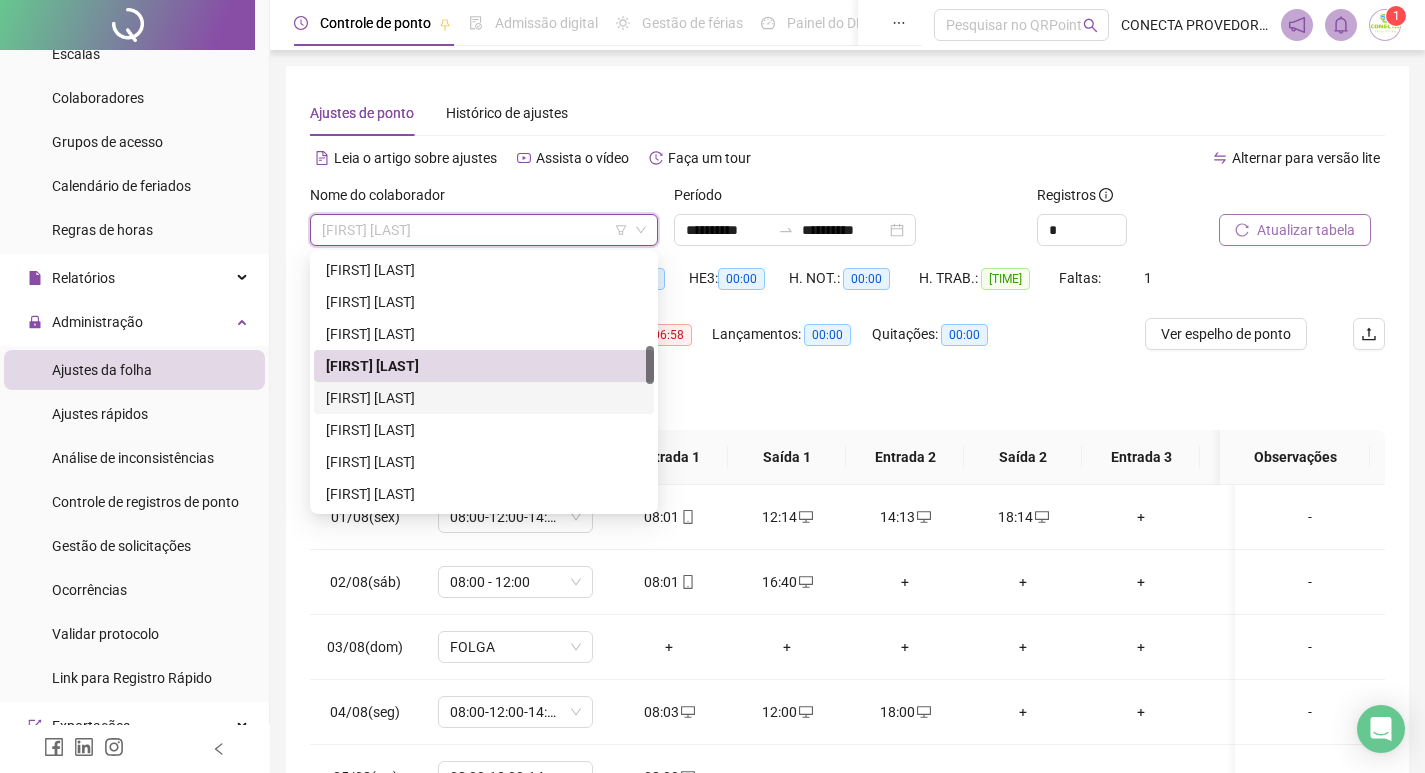 click on "[FIRST] [LAST]" at bounding box center [484, 398] 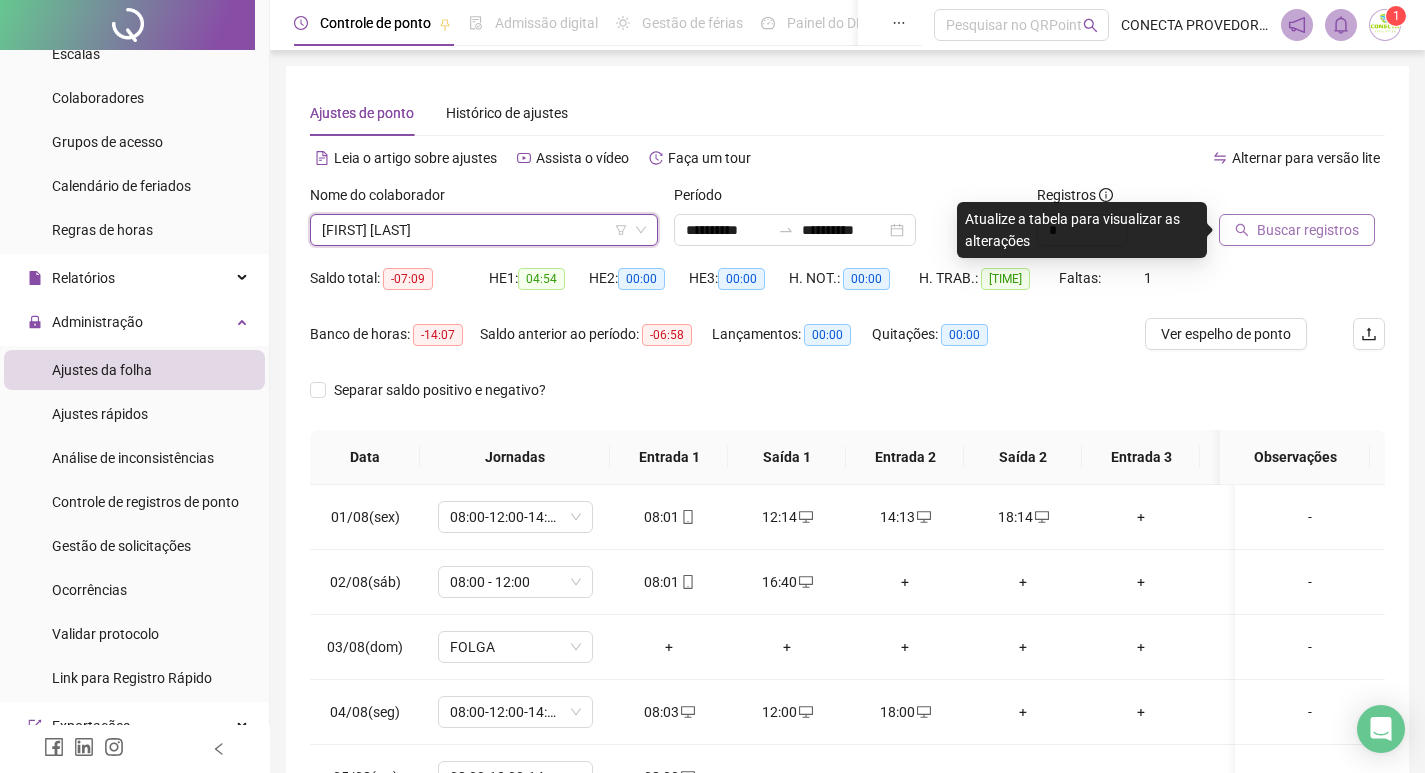 click on "Buscar registros" at bounding box center [1308, 230] 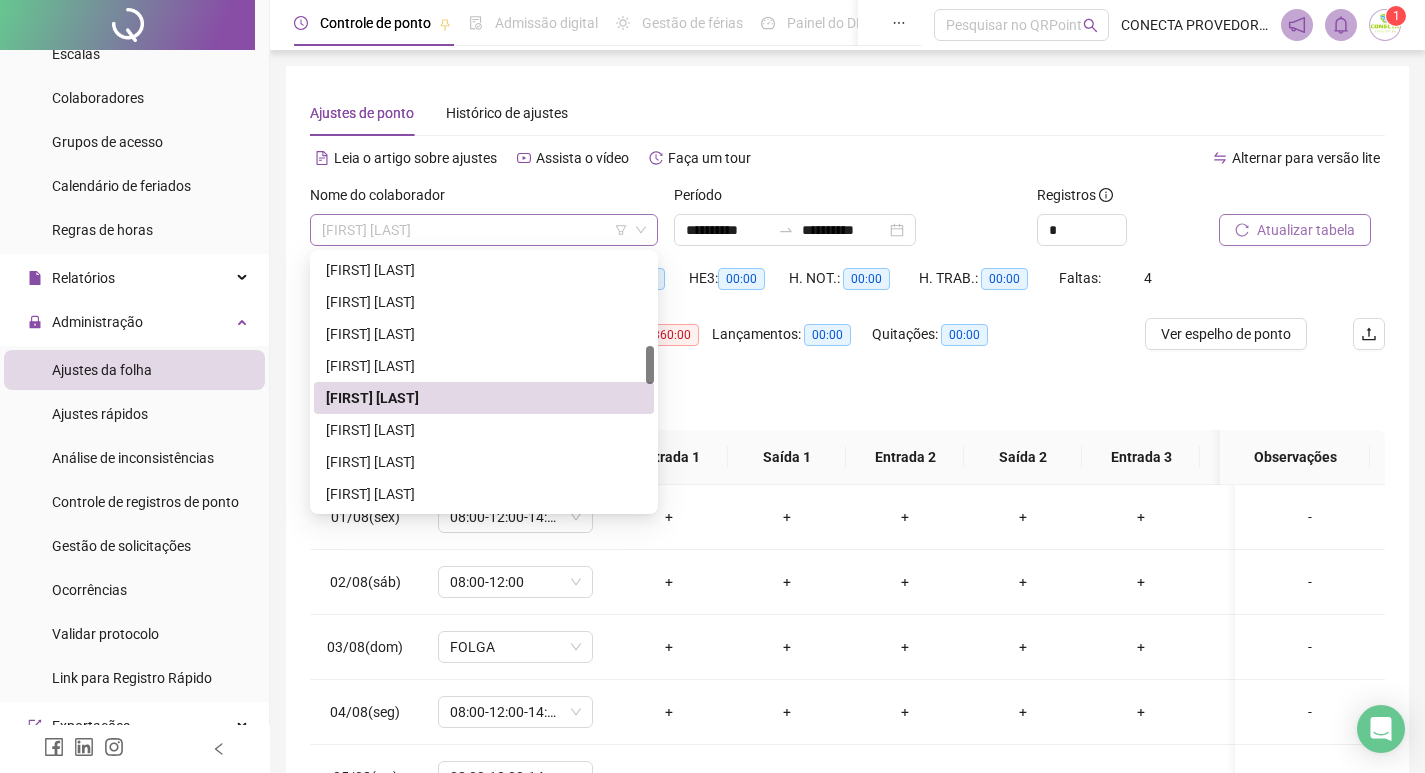 click on "[FIRST] [LAST]" at bounding box center (484, 230) 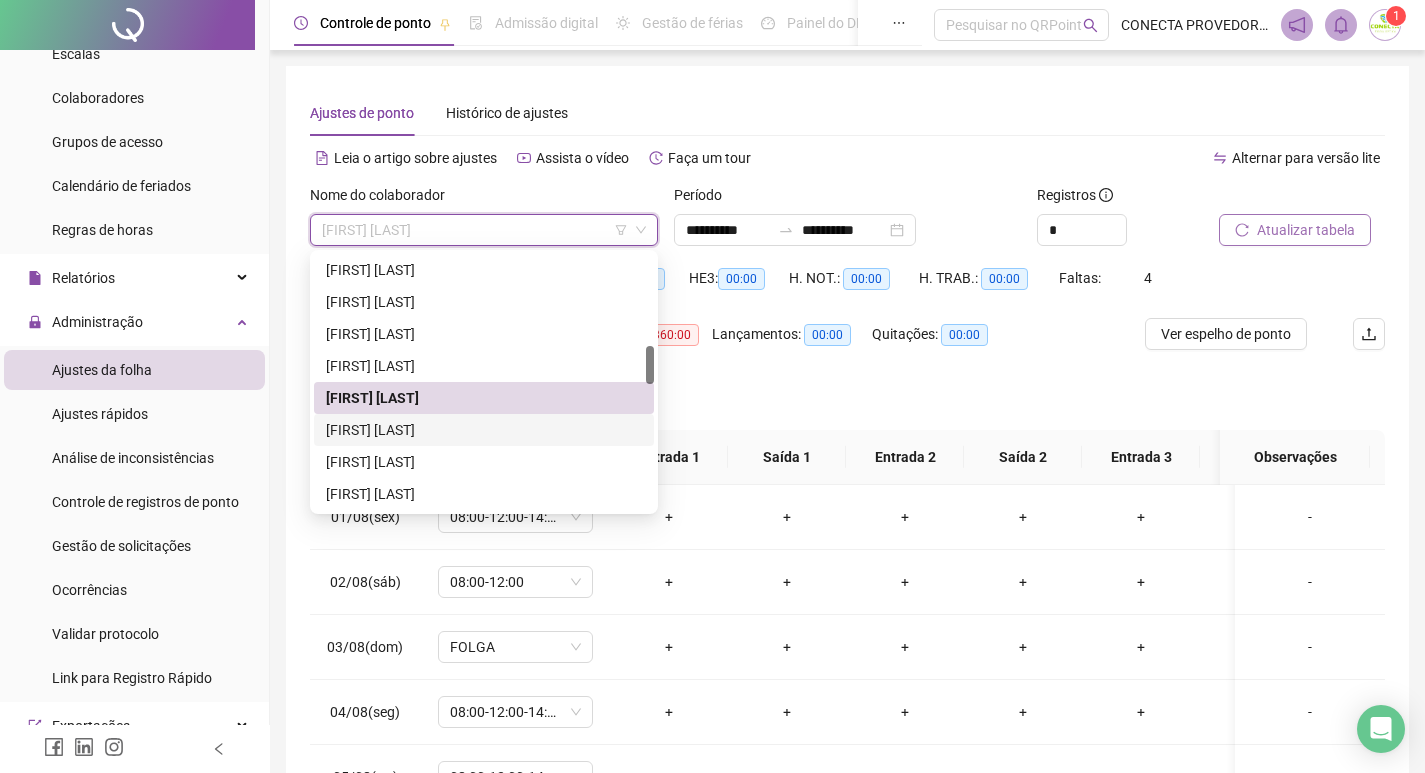 click on "[FIRST] [LAST]" at bounding box center (484, 430) 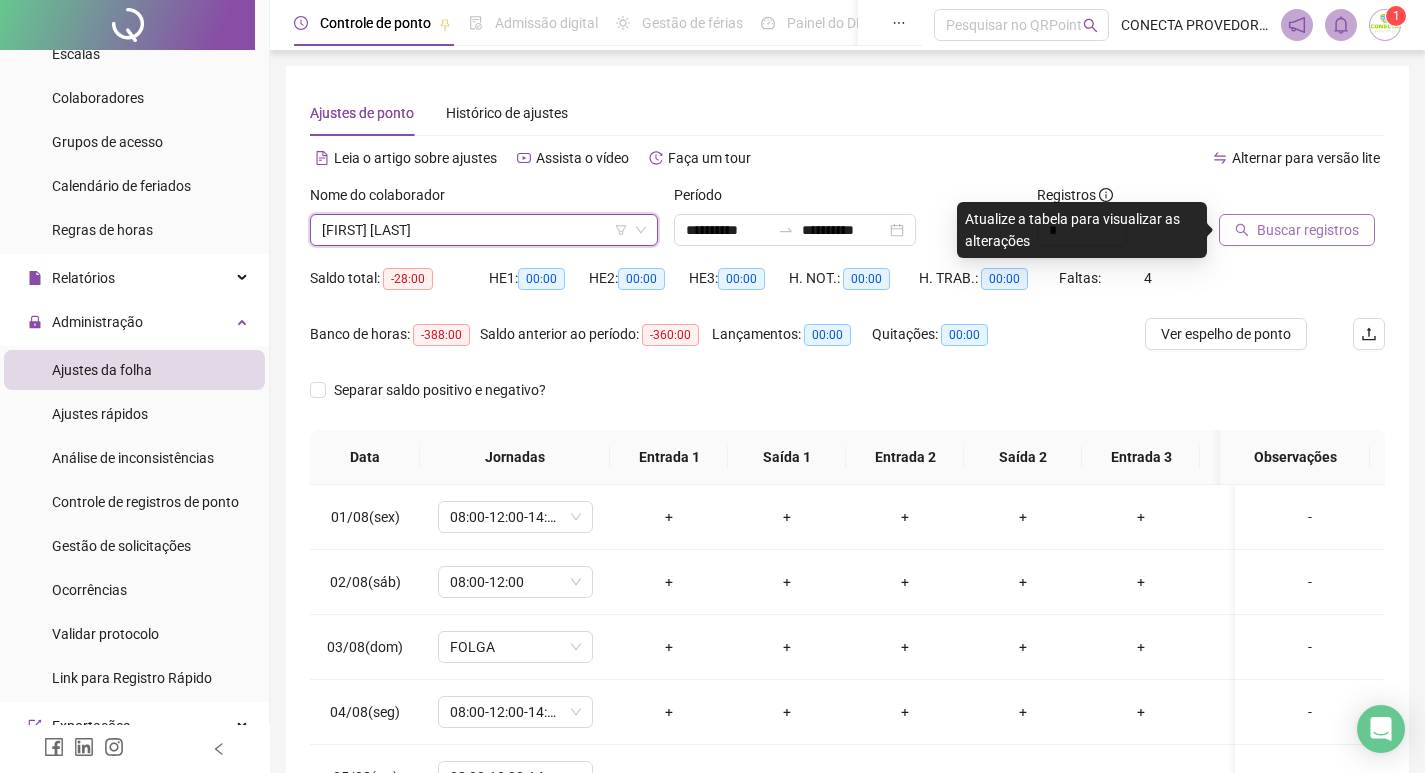 click on "Buscar registros" at bounding box center [1297, 230] 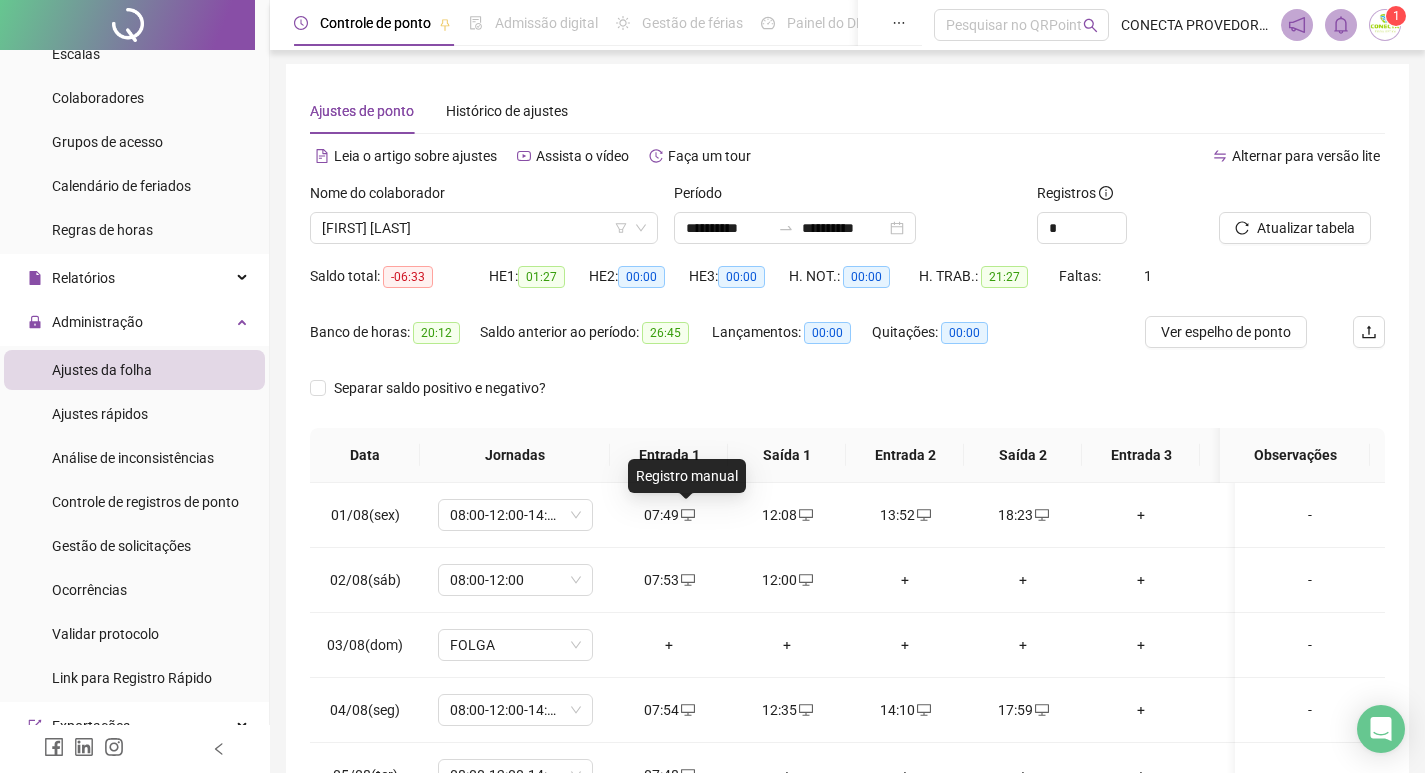 scroll, scrollTop: 0, scrollLeft: 0, axis: both 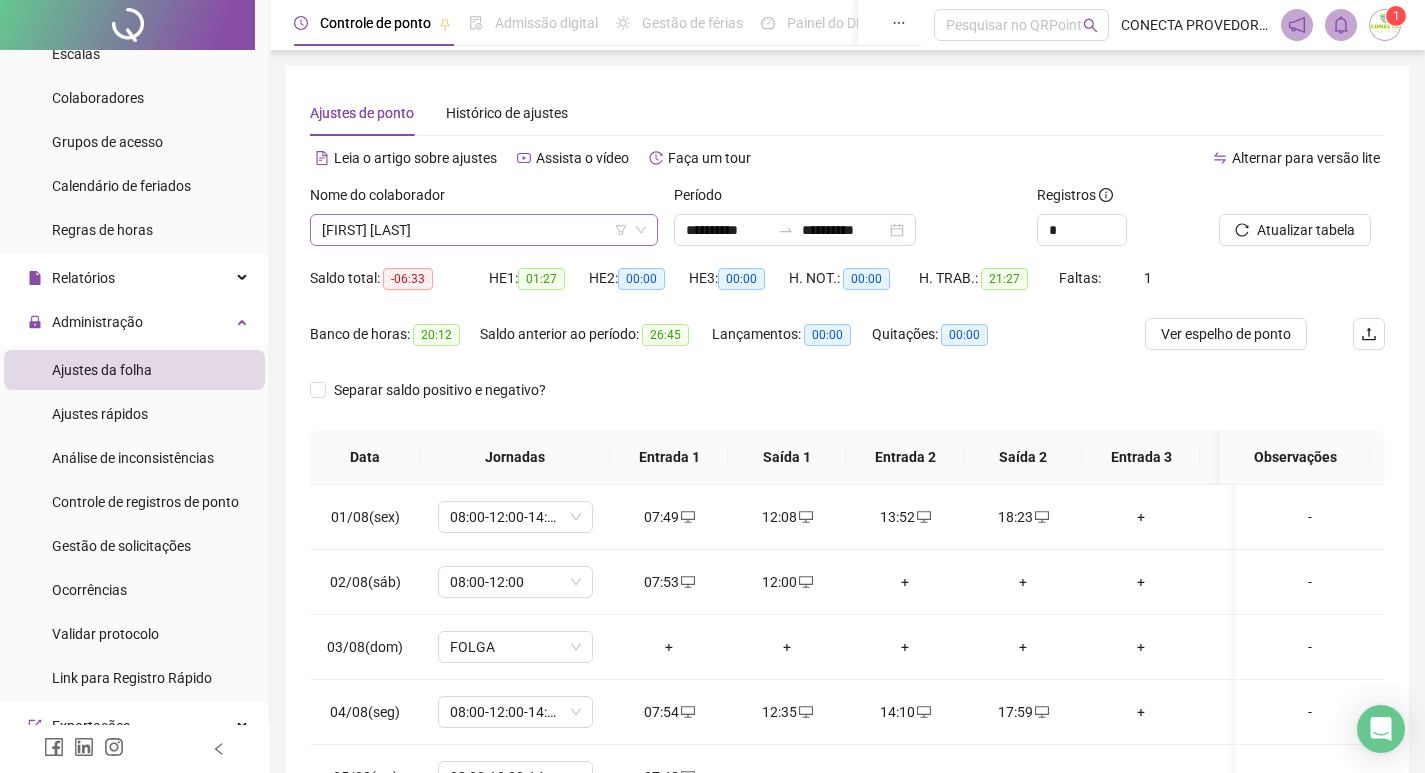 click on "[FIRST] [LAST]" at bounding box center [484, 230] 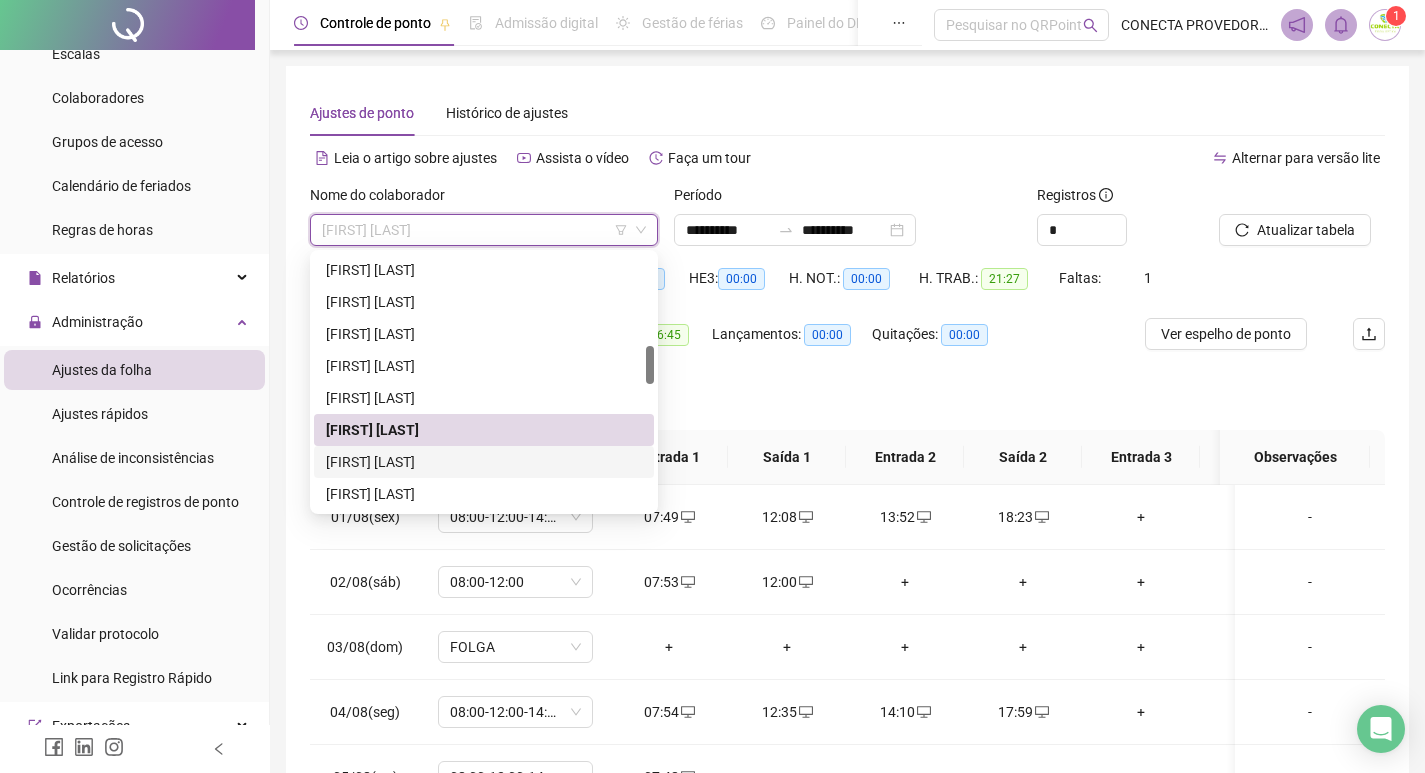 click on "[FIRST] [LAST]" at bounding box center (484, 462) 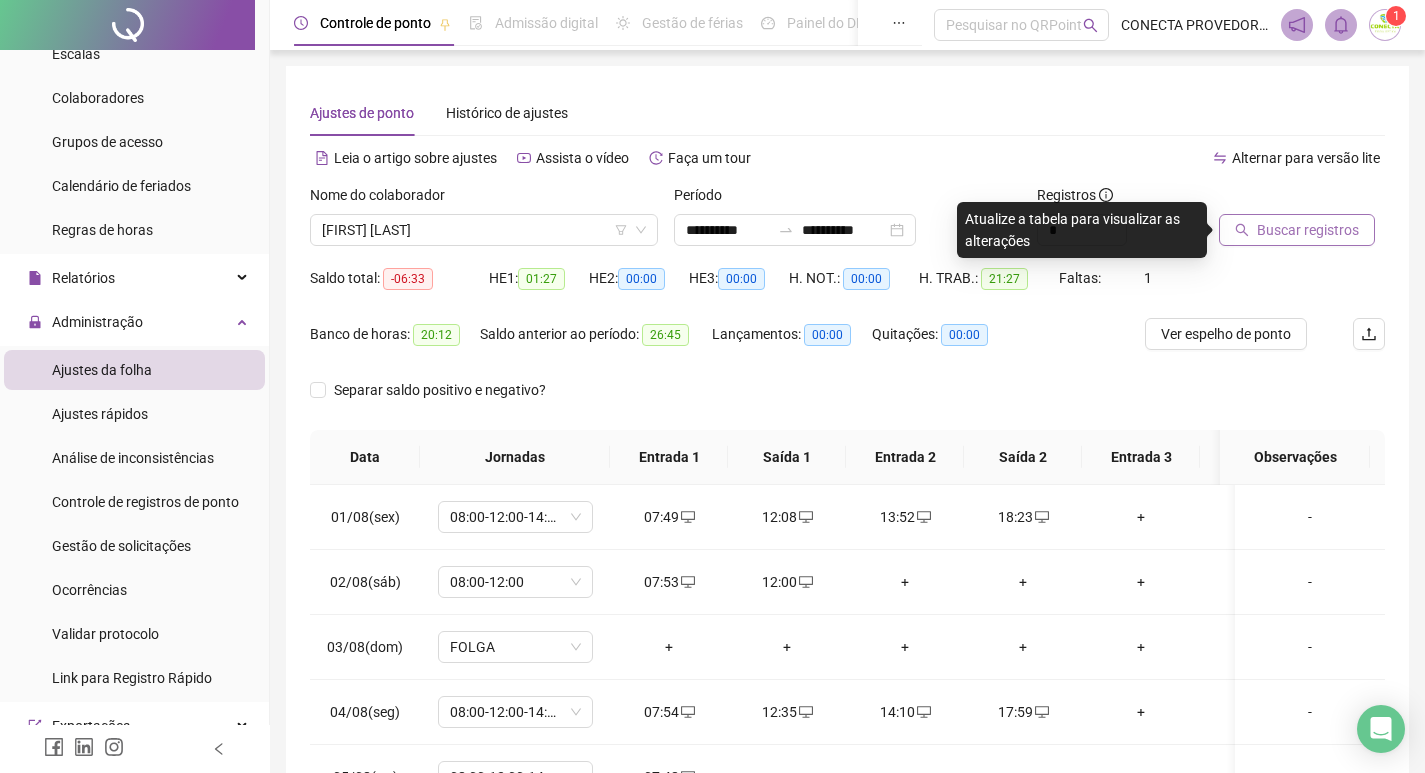 click on "Buscar registros" at bounding box center [1308, 230] 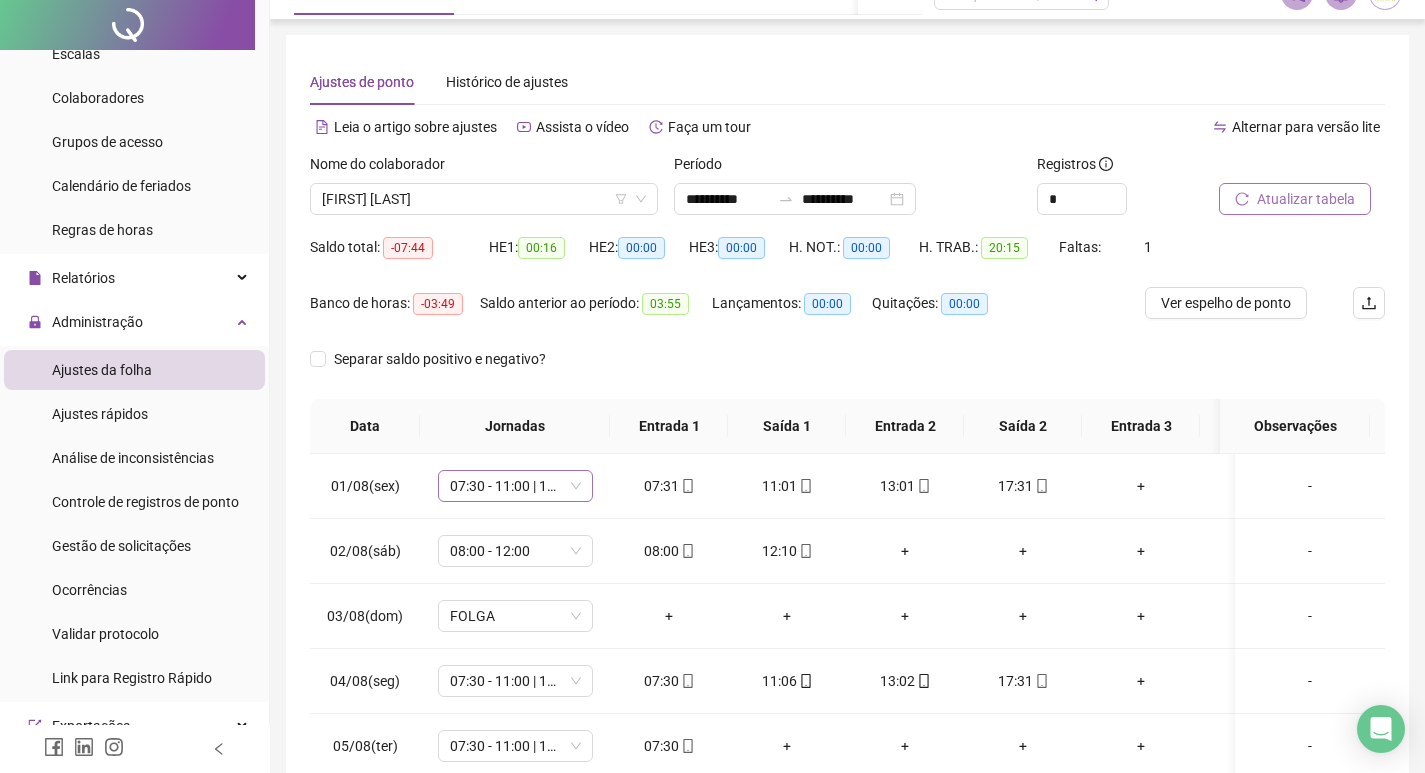 scroll, scrollTop: 0, scrollLeft: 0, axis: both 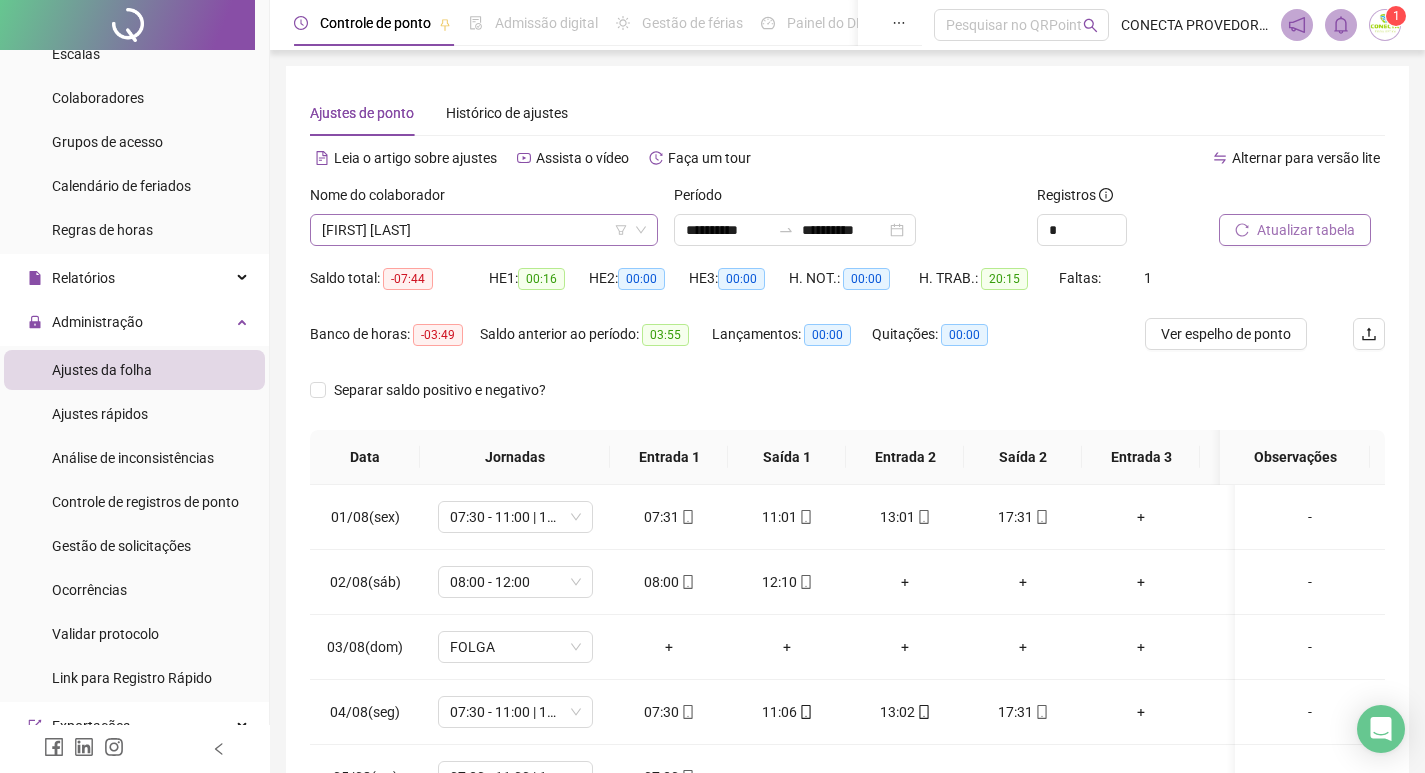 click on "[FIRST] [LAST]" at bounding box center (484, 230) 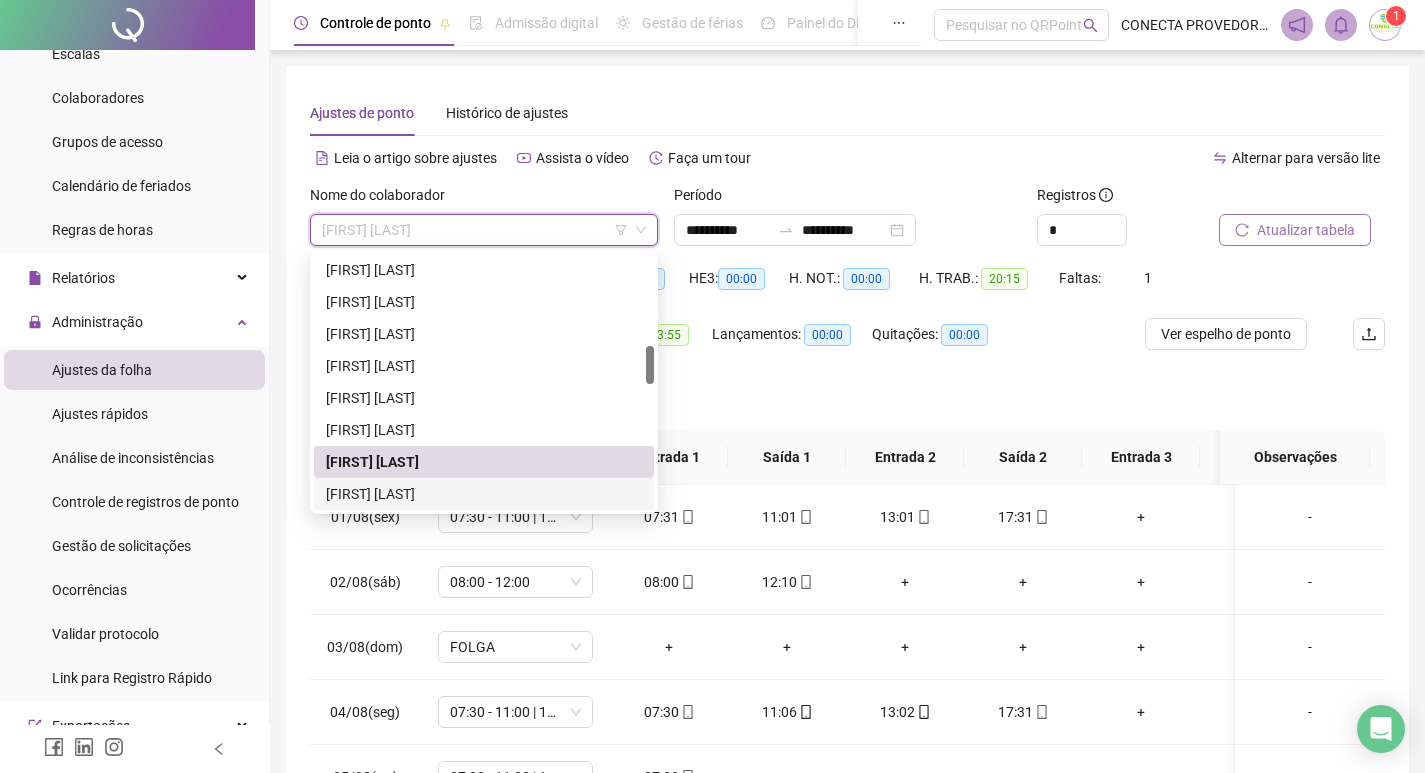 click on "[FIRST] [LAST]" at bounding box center [484, 494] 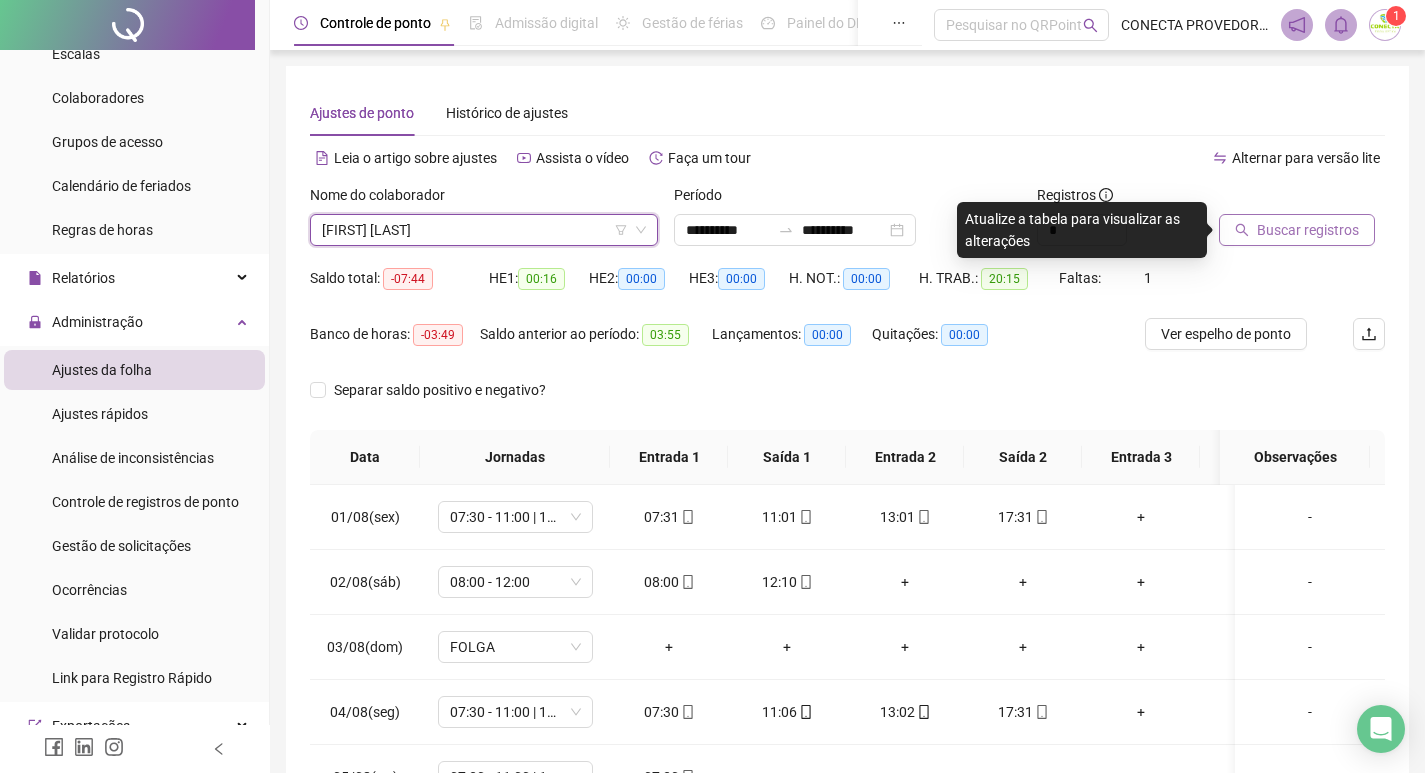 click on "Buscar registros" at bounding box center [1308, 230] 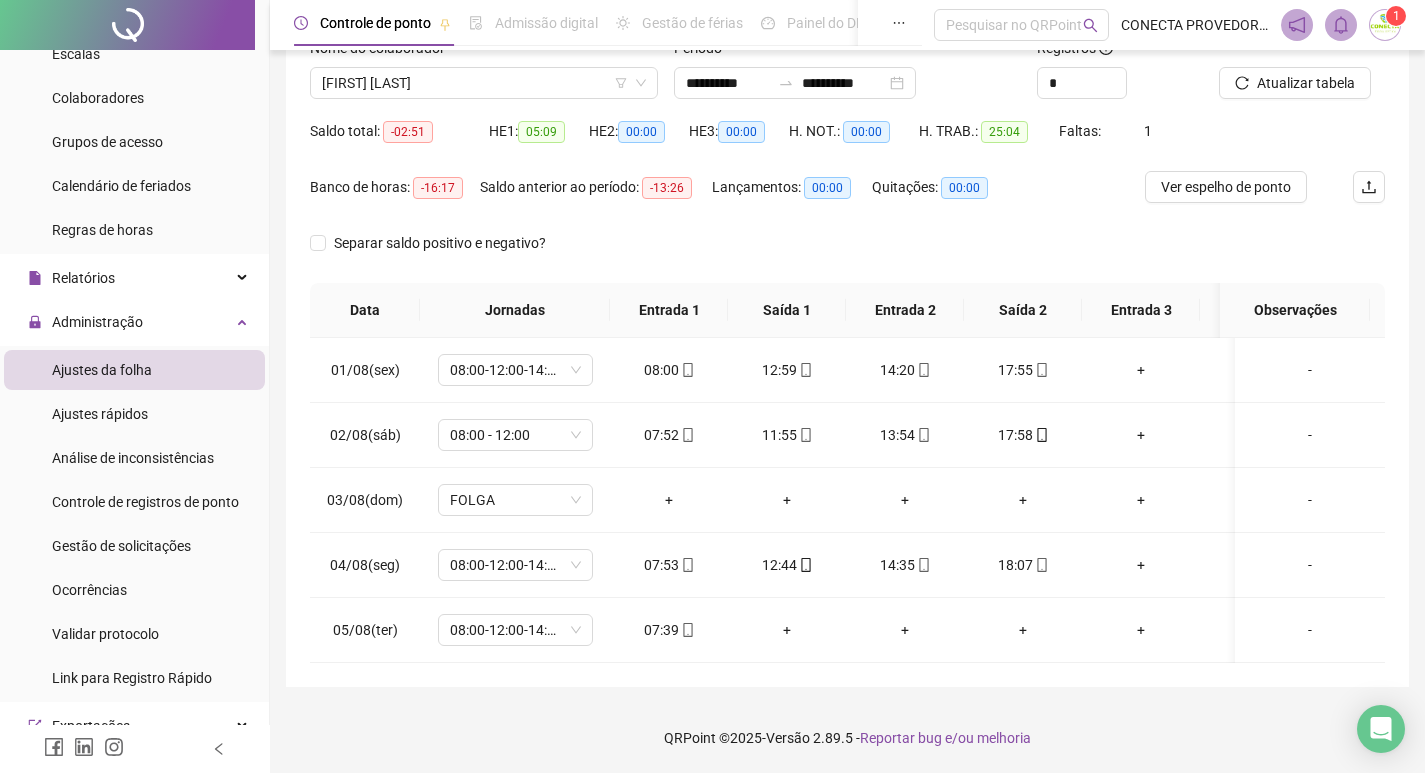 scroll, scrollTop: 62, scrollLeft: 0, axis: vertical 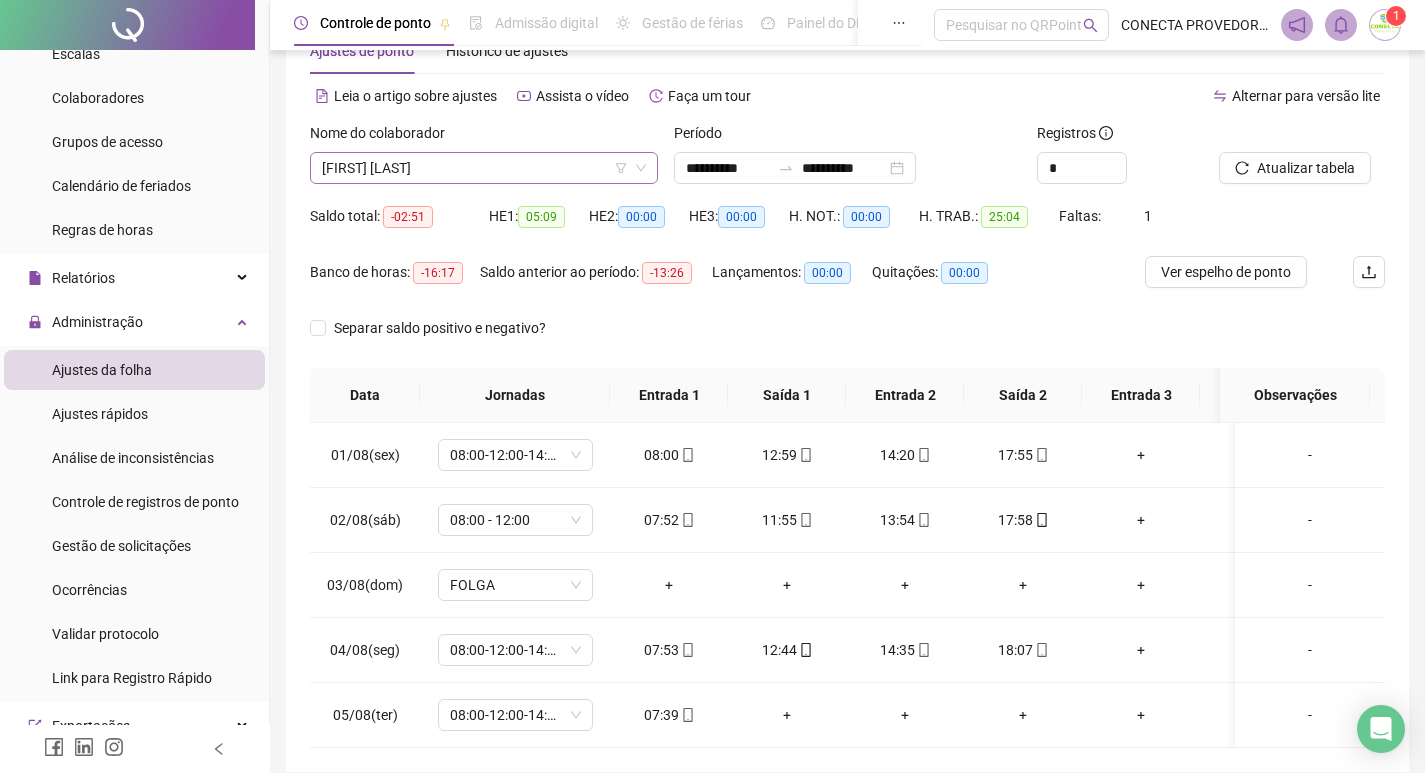 click on "[FIRST] [LAST]" at bounding box center [484, 168] 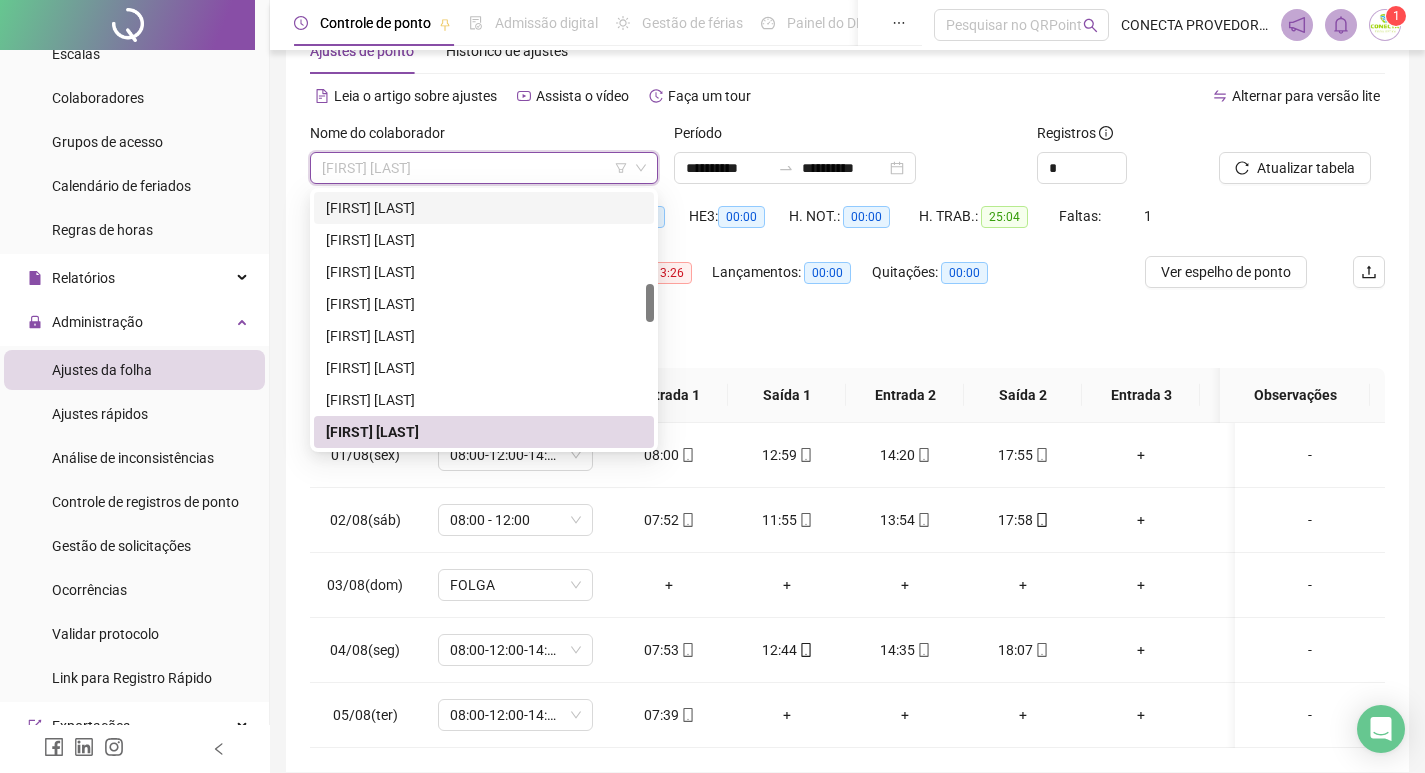 click on "[FIRST] [LAST]" at bounding box center [484, 168] 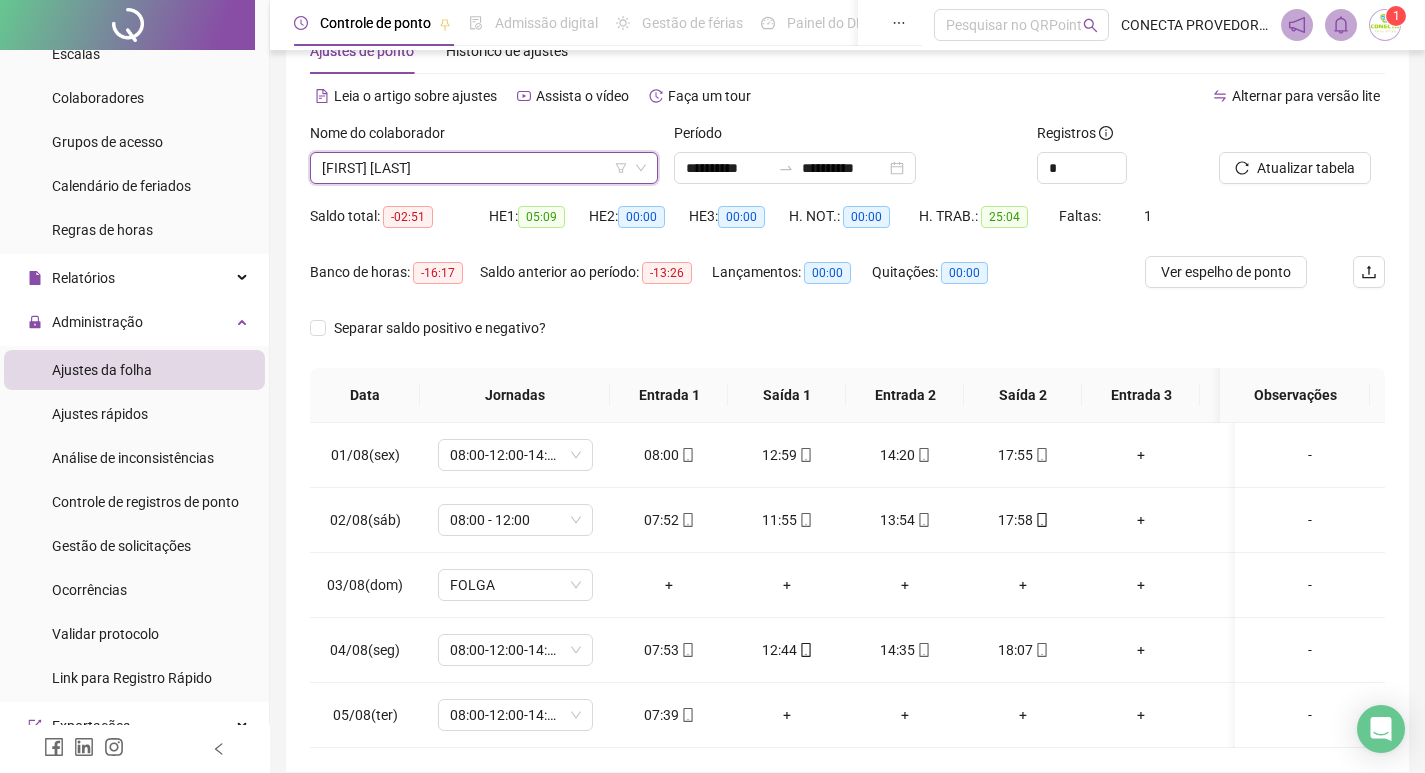 click on "[FIRST] [LAST]" at bounding box center [484, 168] 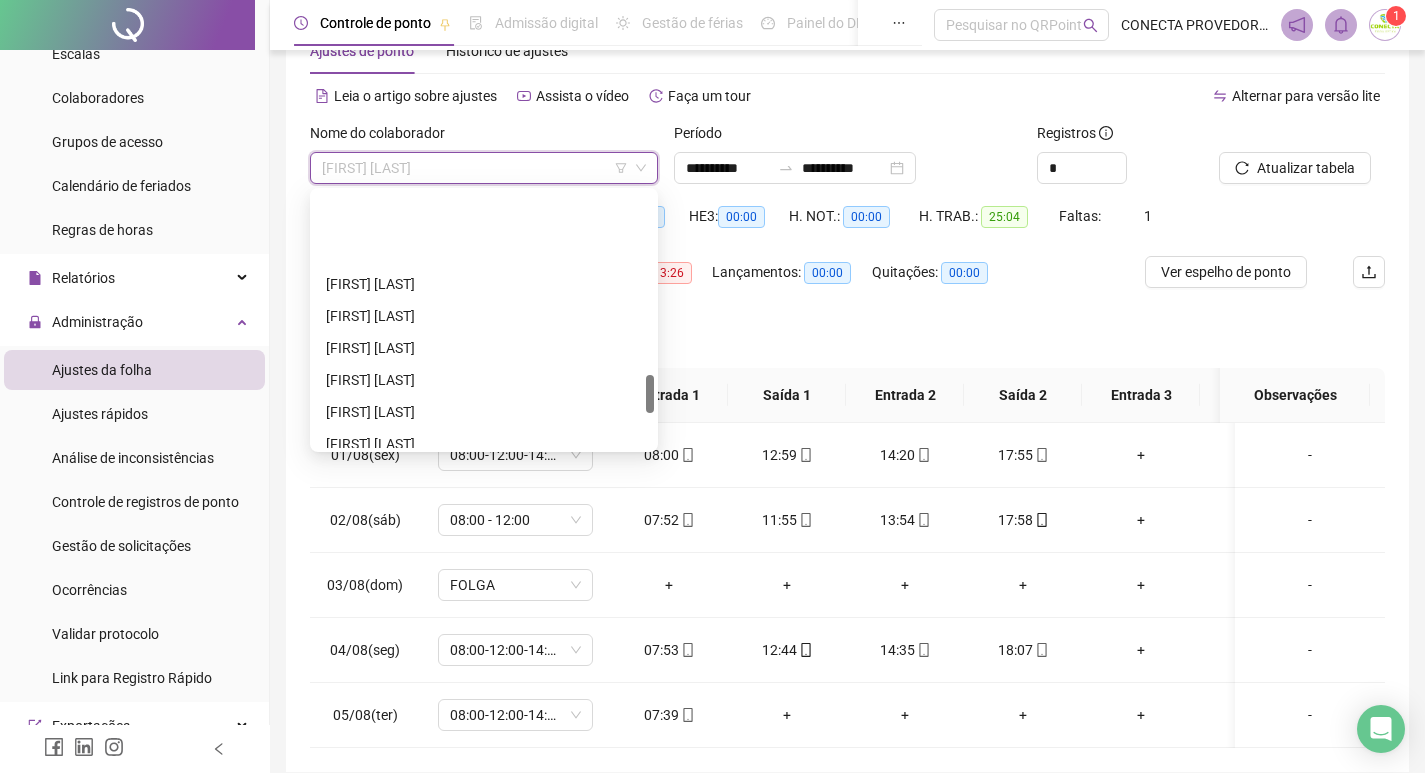 scroll, scrollTop: 1440, scrollLeft: 0, axis: vertical 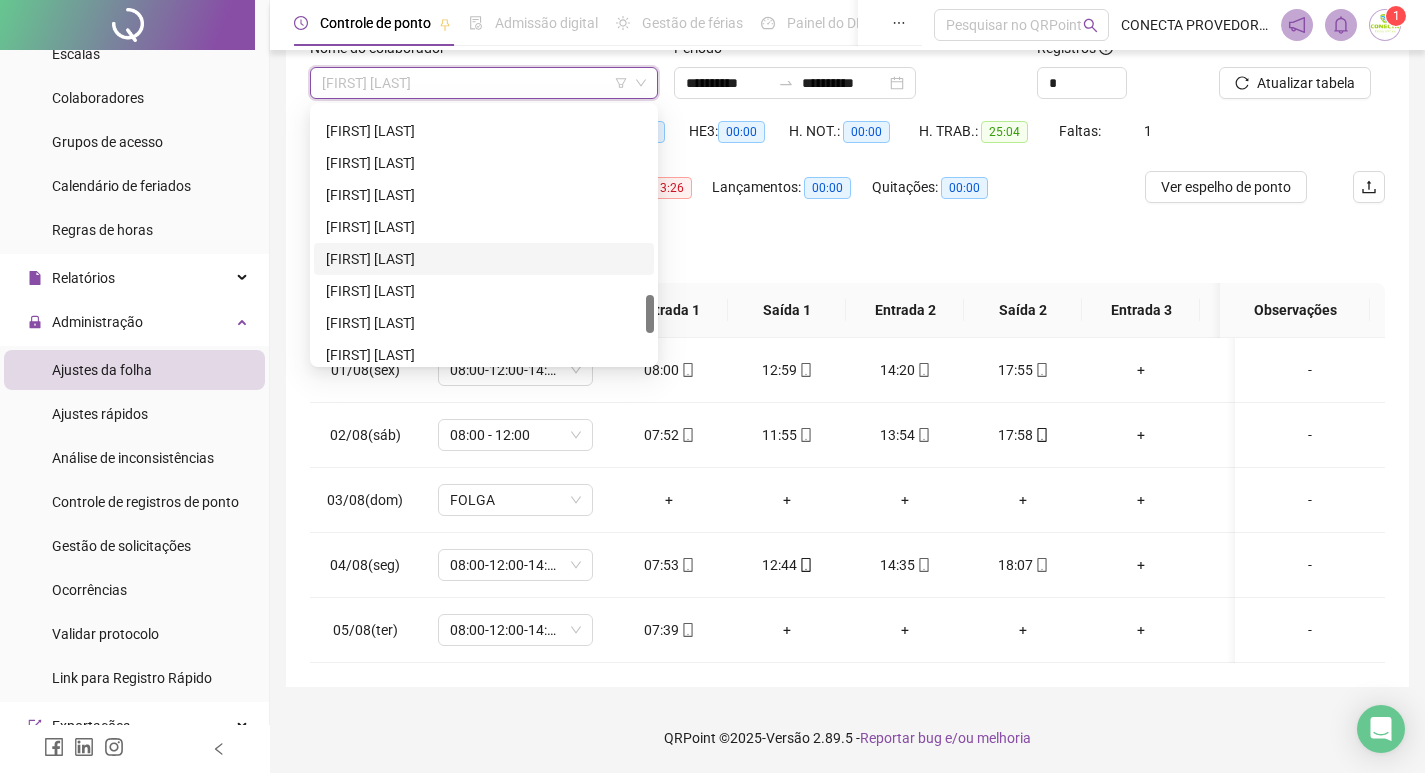 click on "[FIRST] [LAST]" at bounding box center (484, 259) 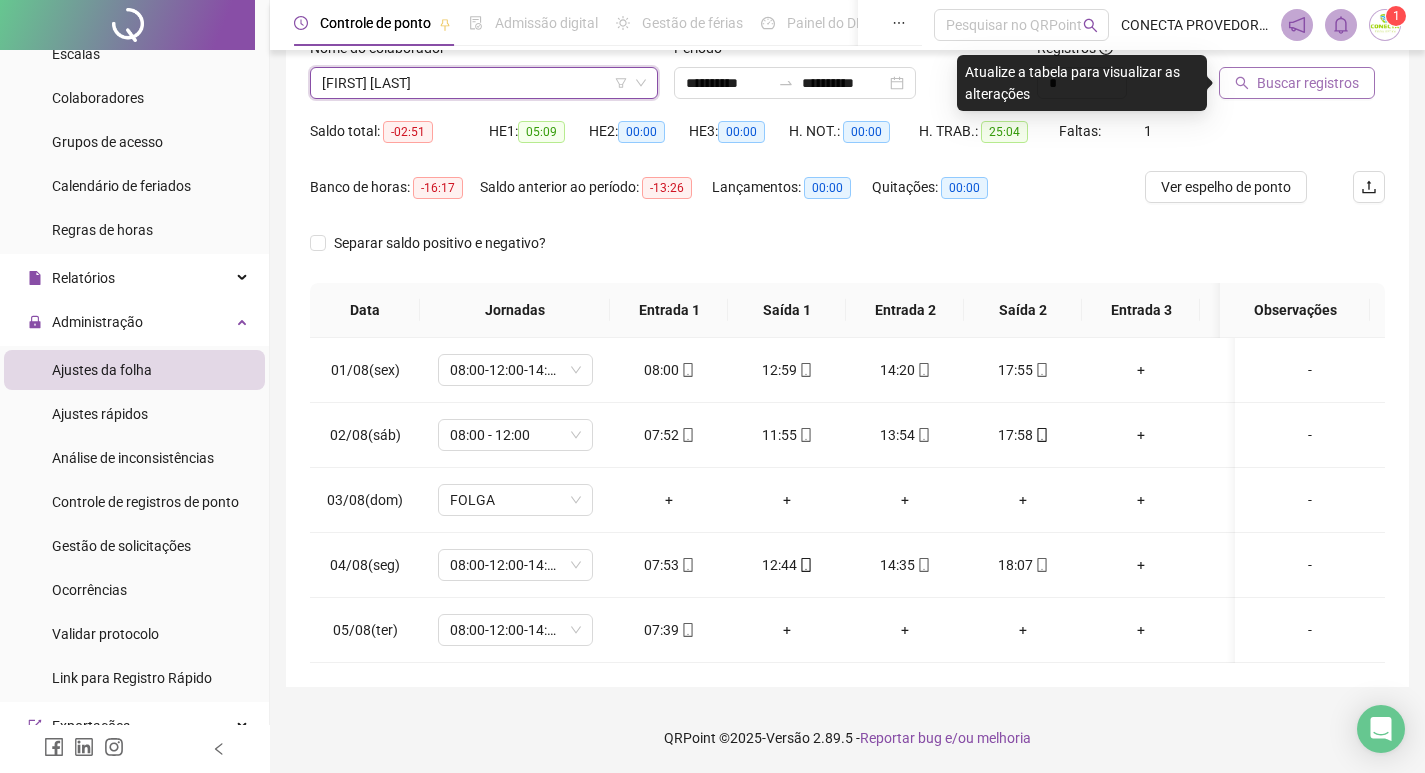 click on "Buscar registros" at bounding box center (1308, 83) 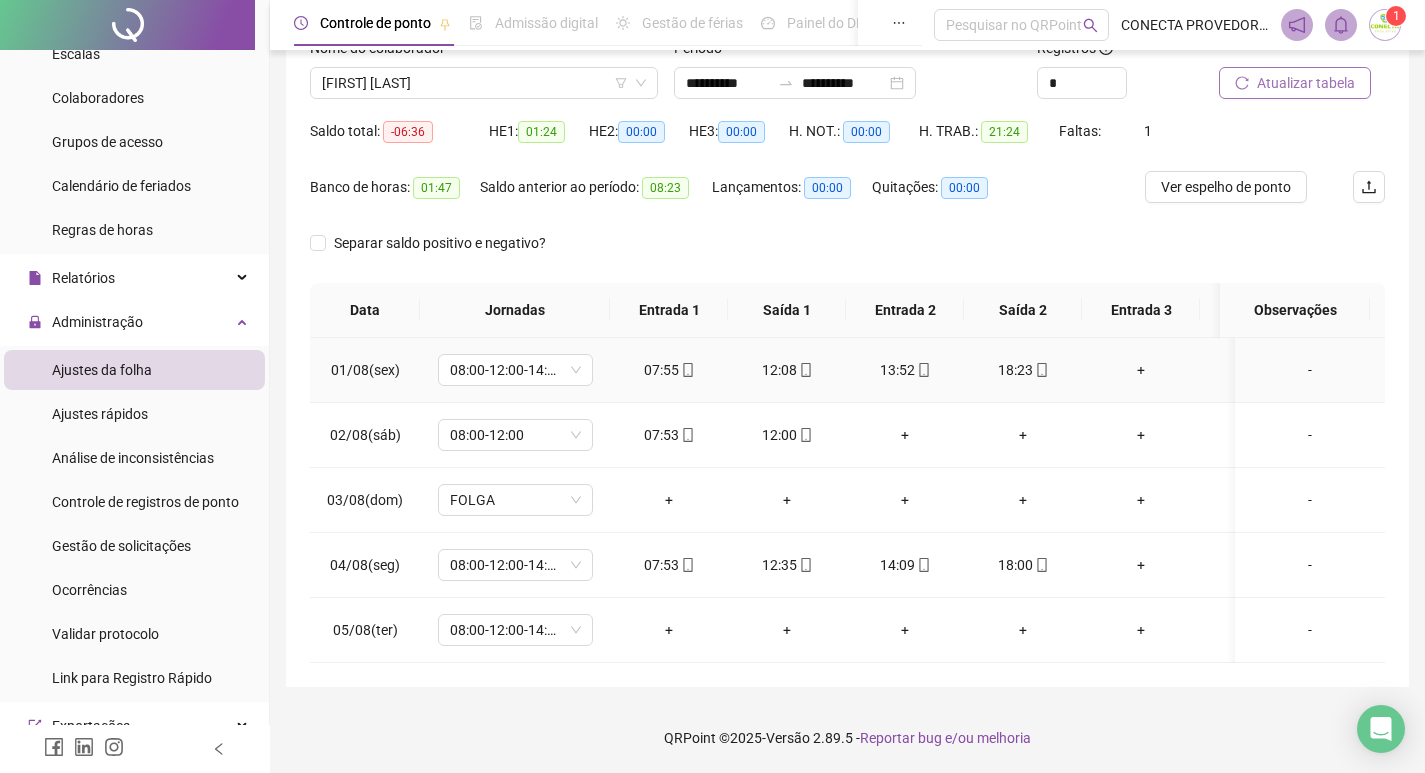 click 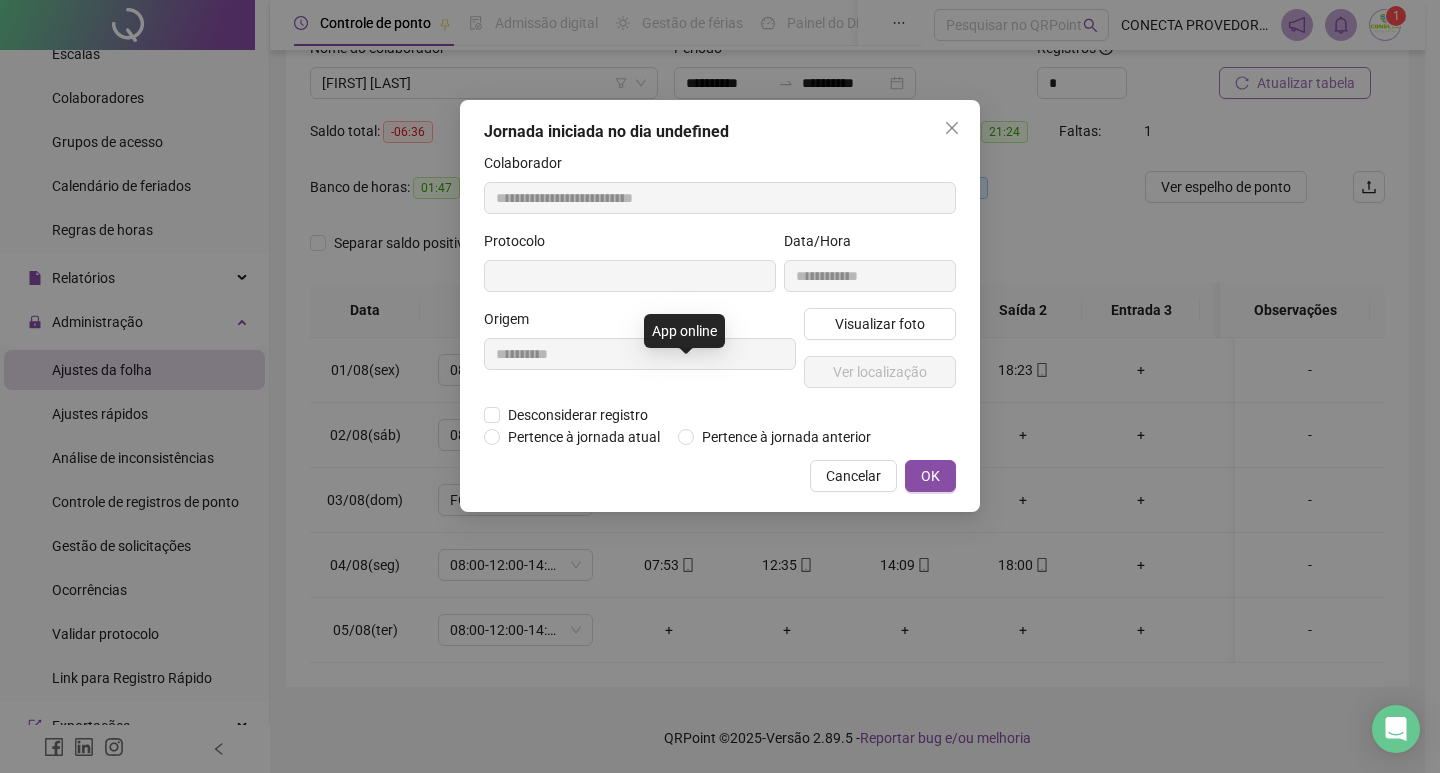 type on "**********" 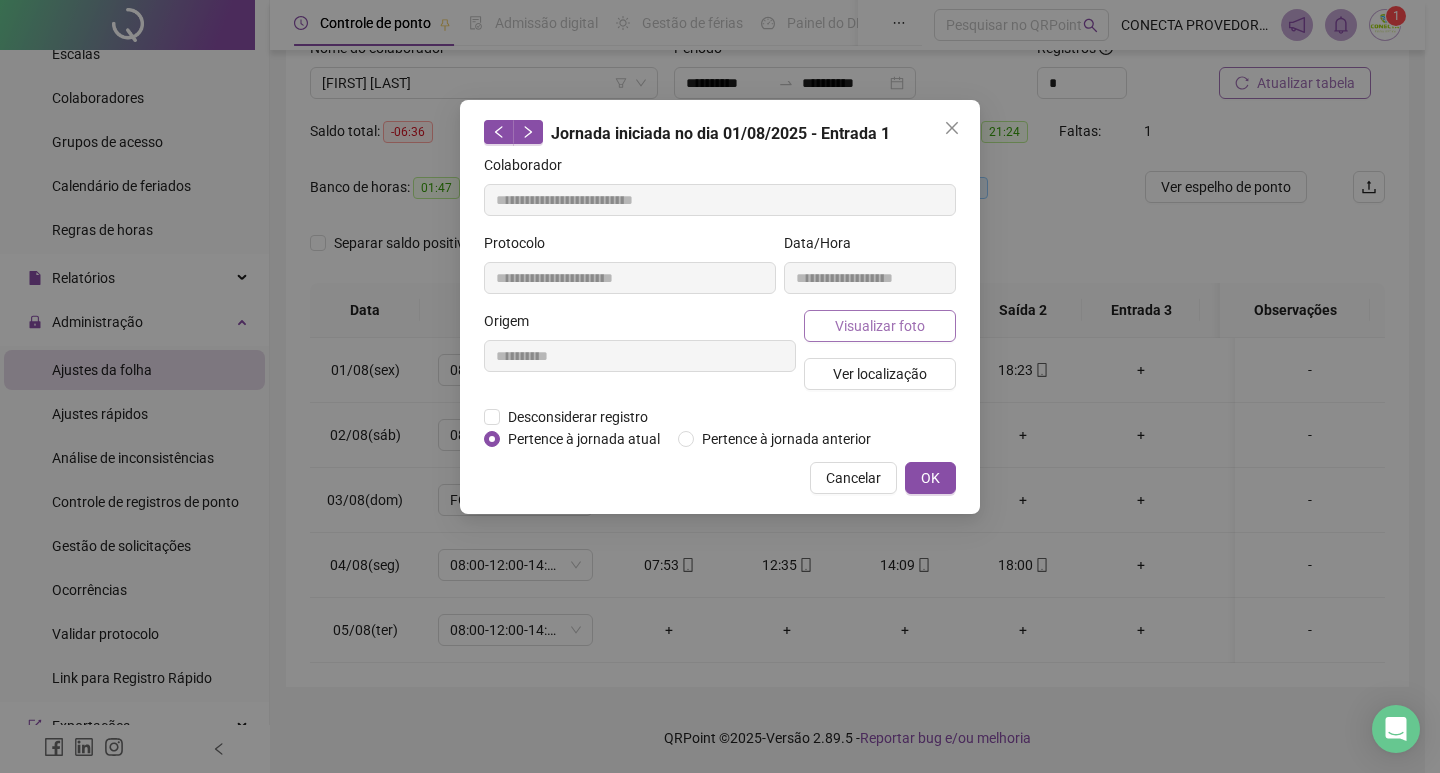 click on "Visualizar foto" at bounding box center [880, 326] 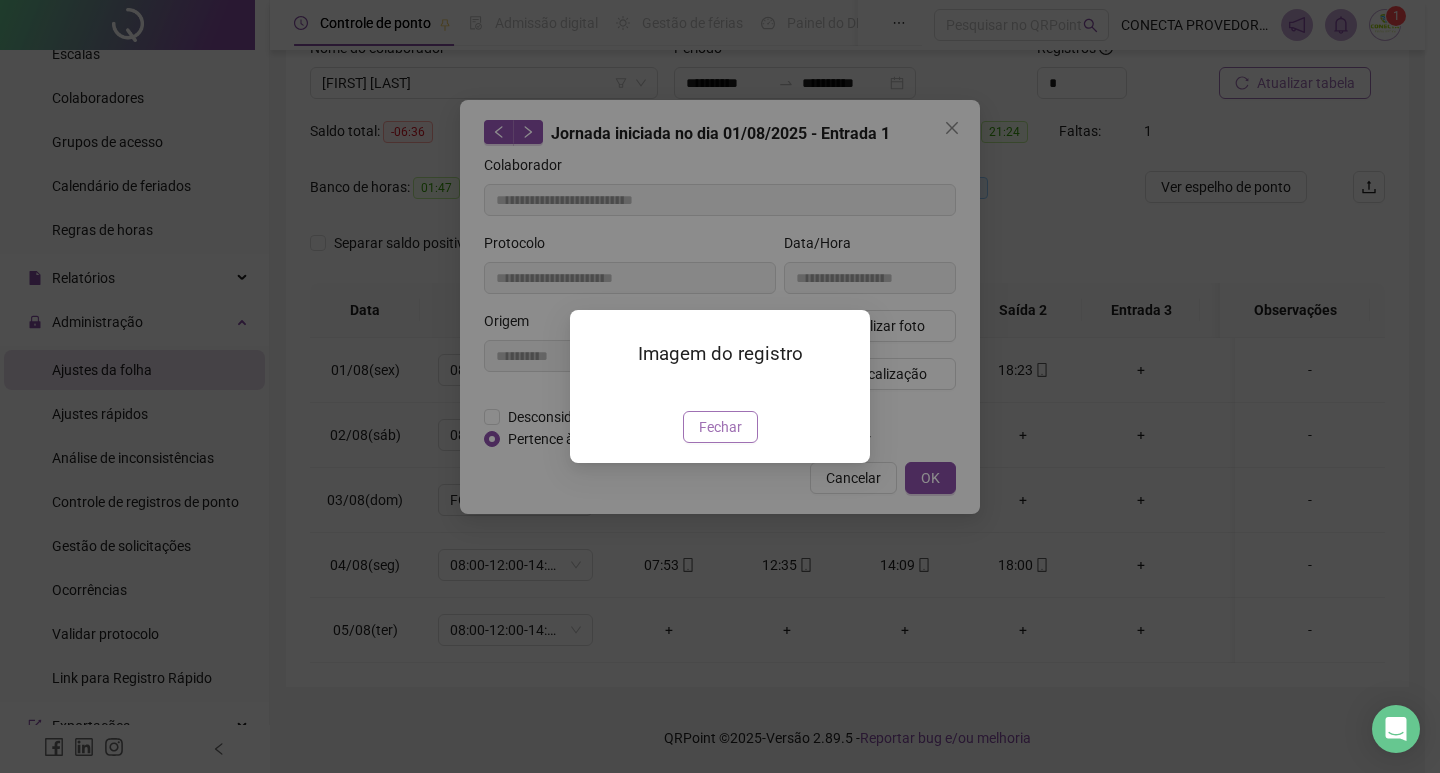 click on "Fechar" at bounding box center [720, 427] 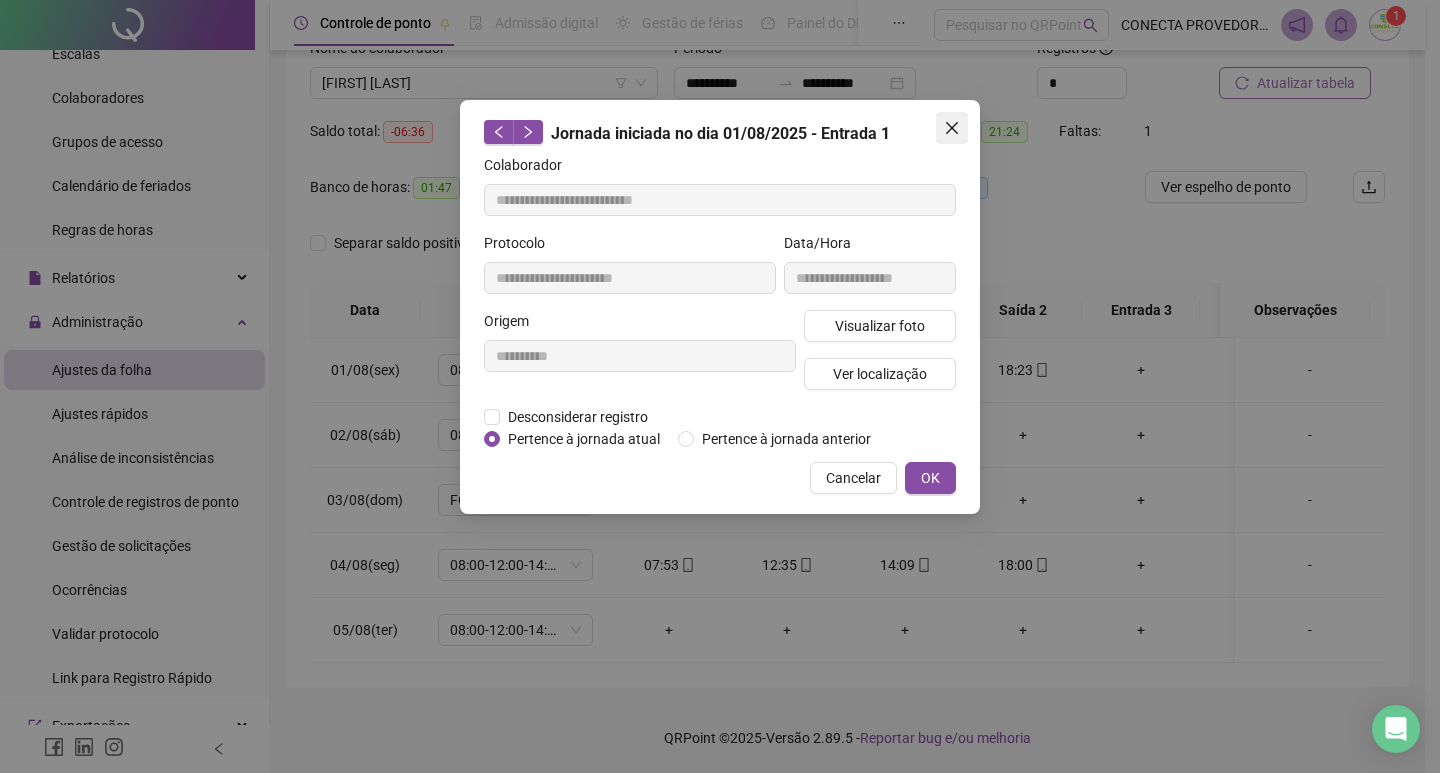 click 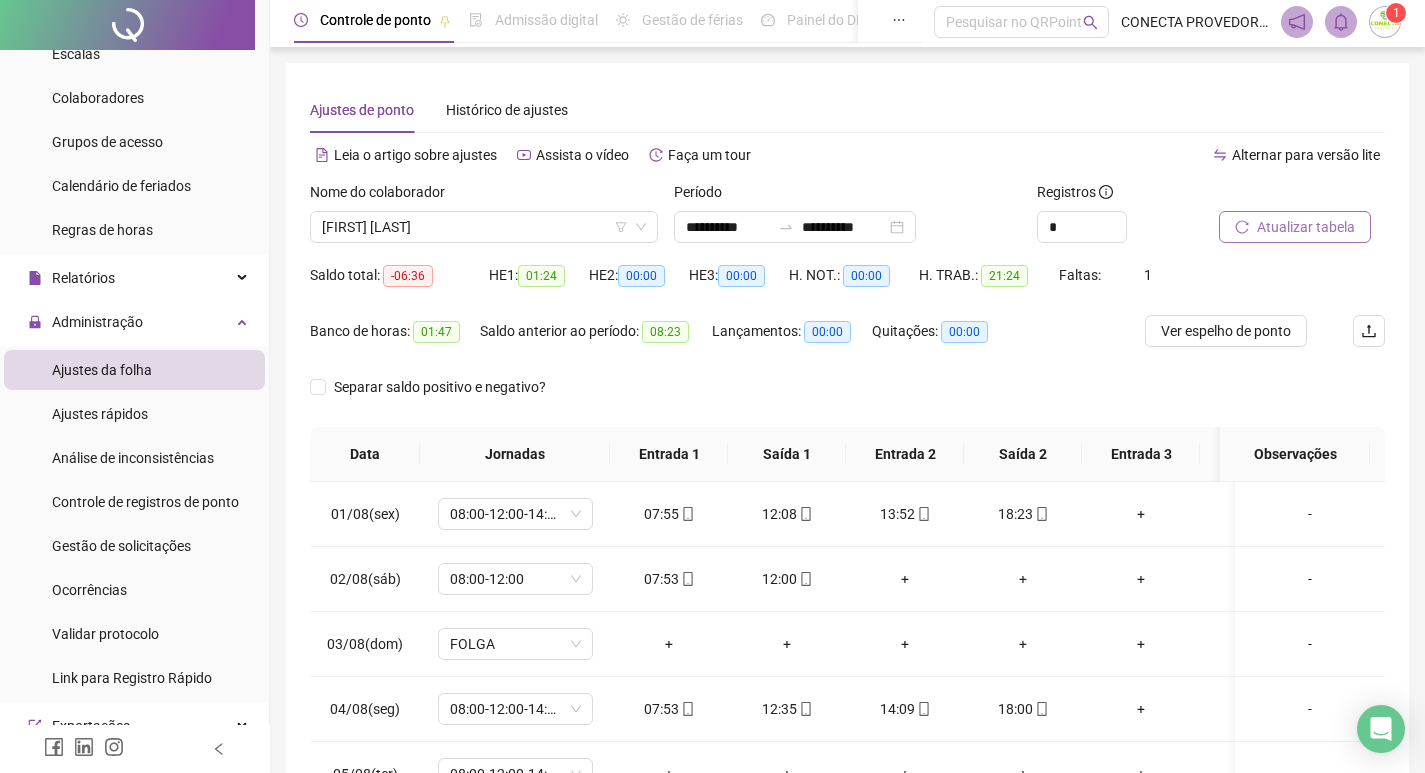 scroll, scrollTop: 0, scrollLeft: 0, axis: both 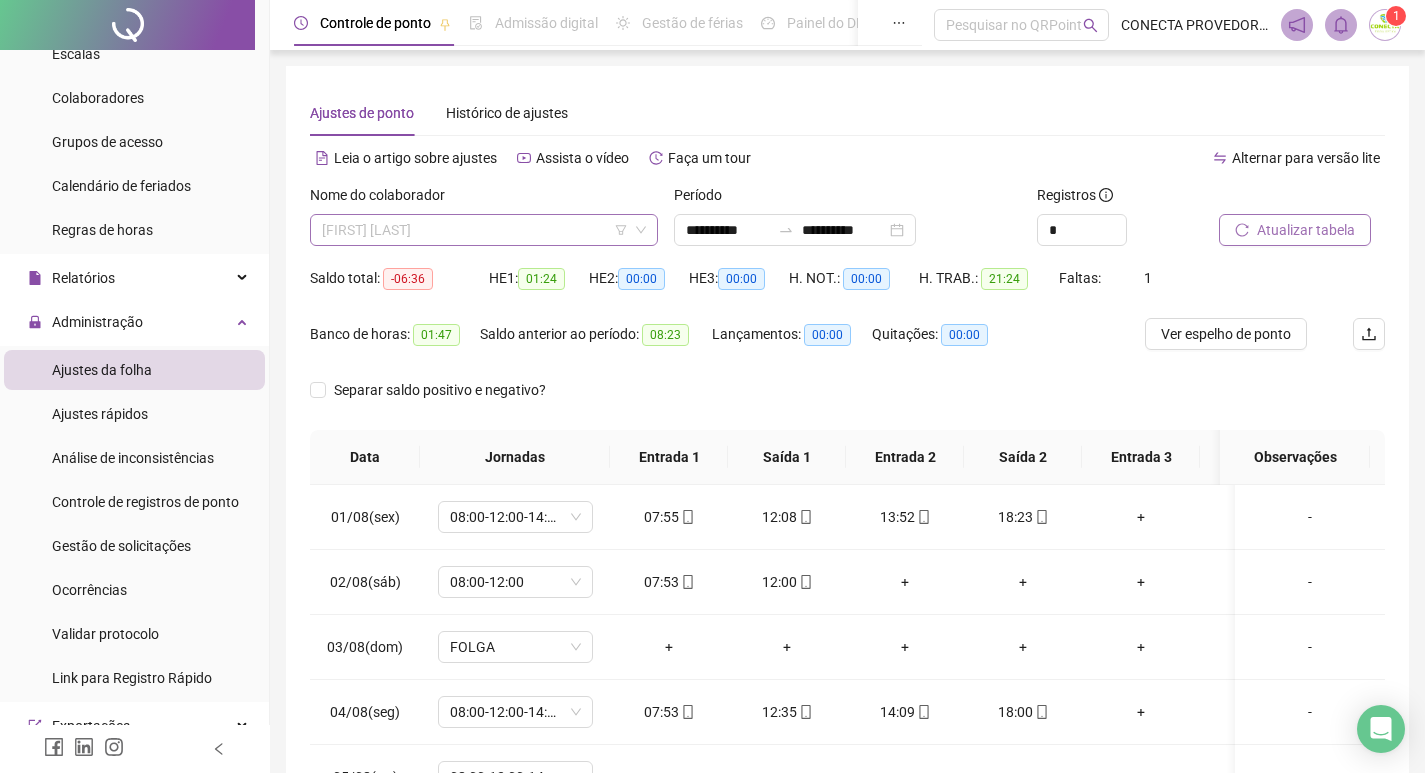 click on "[FIRST] [LAST]" at bounding box center [484, 230] 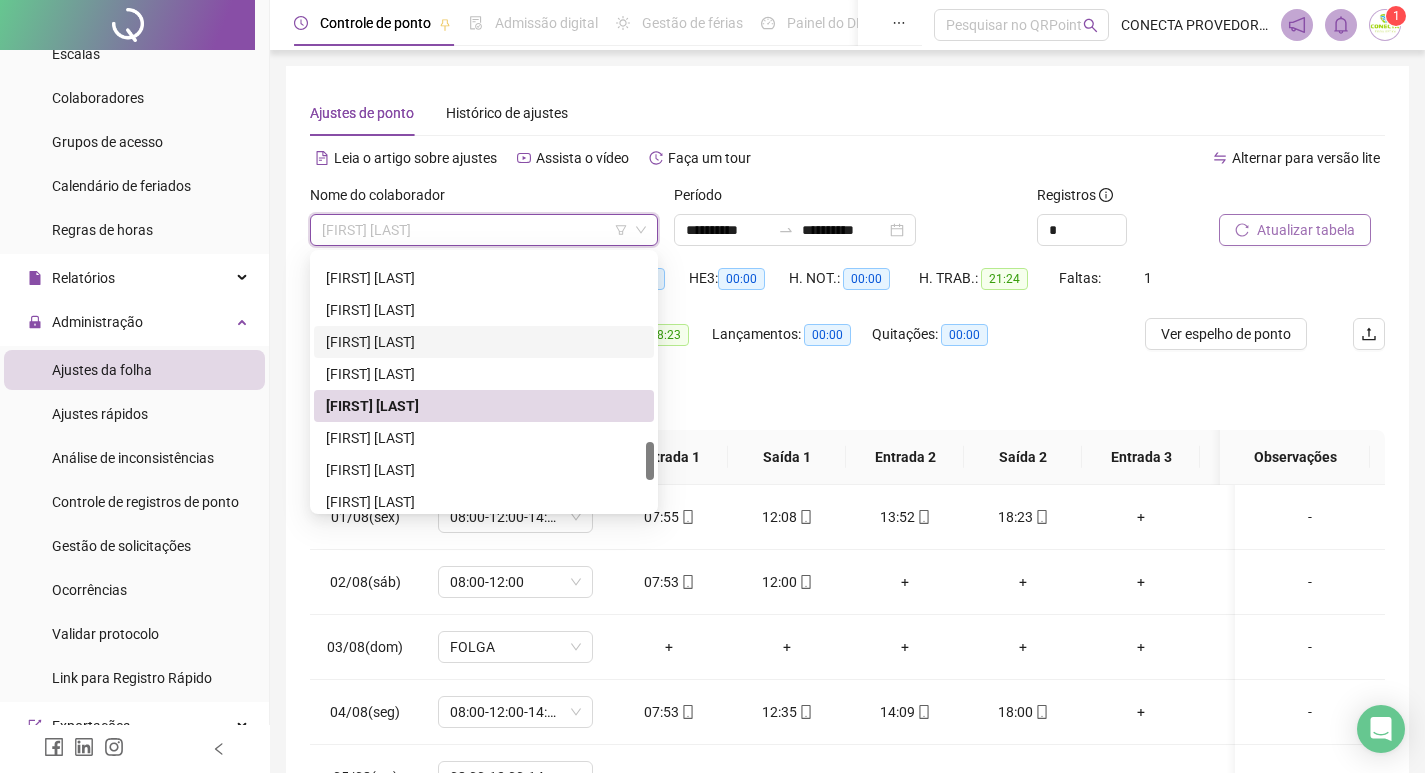 click on "[FIRST] [LAST]" at bounding box center [484, 342] 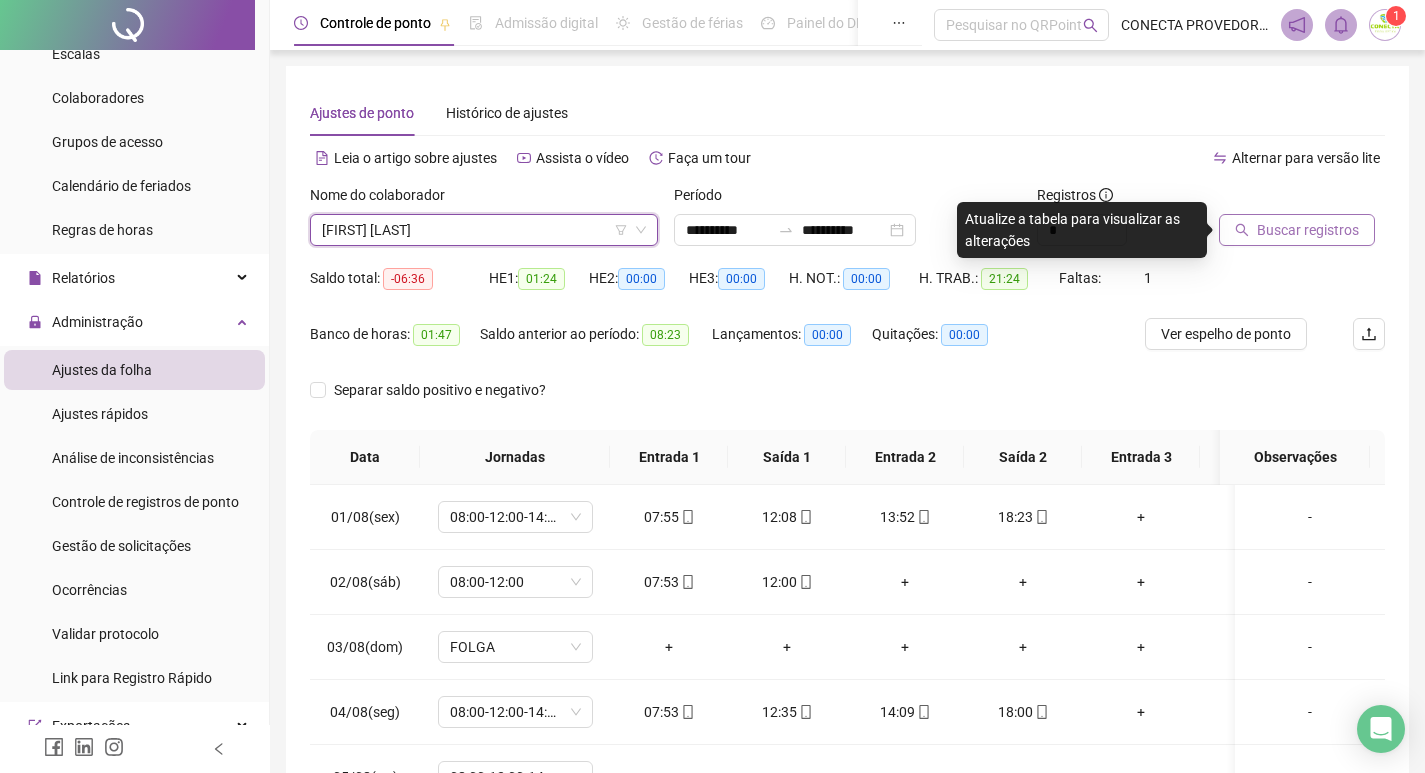 click on "[FIRST] [LAST]" at bounding box center (484, 230) 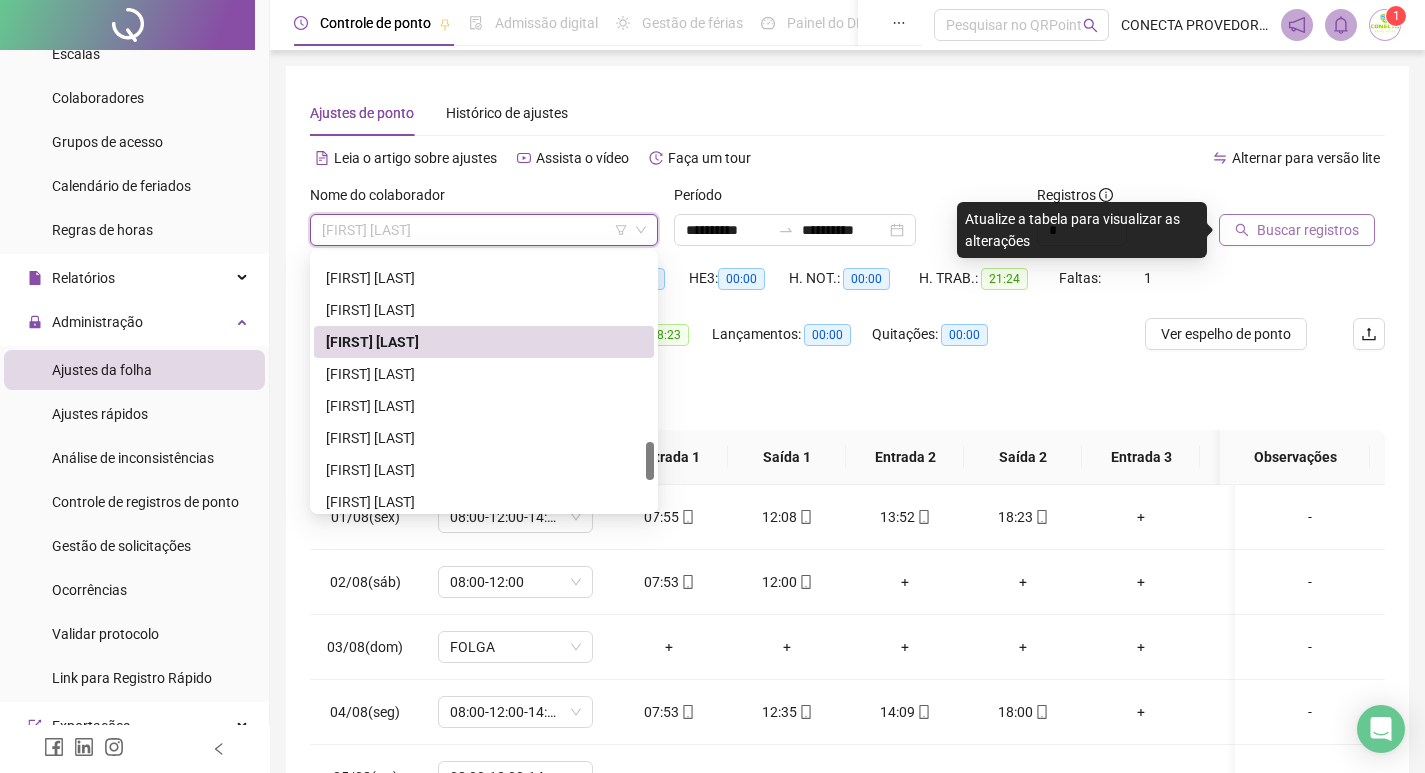 click on "[FIRST] [LAST]" at bounding box center [484, 342] 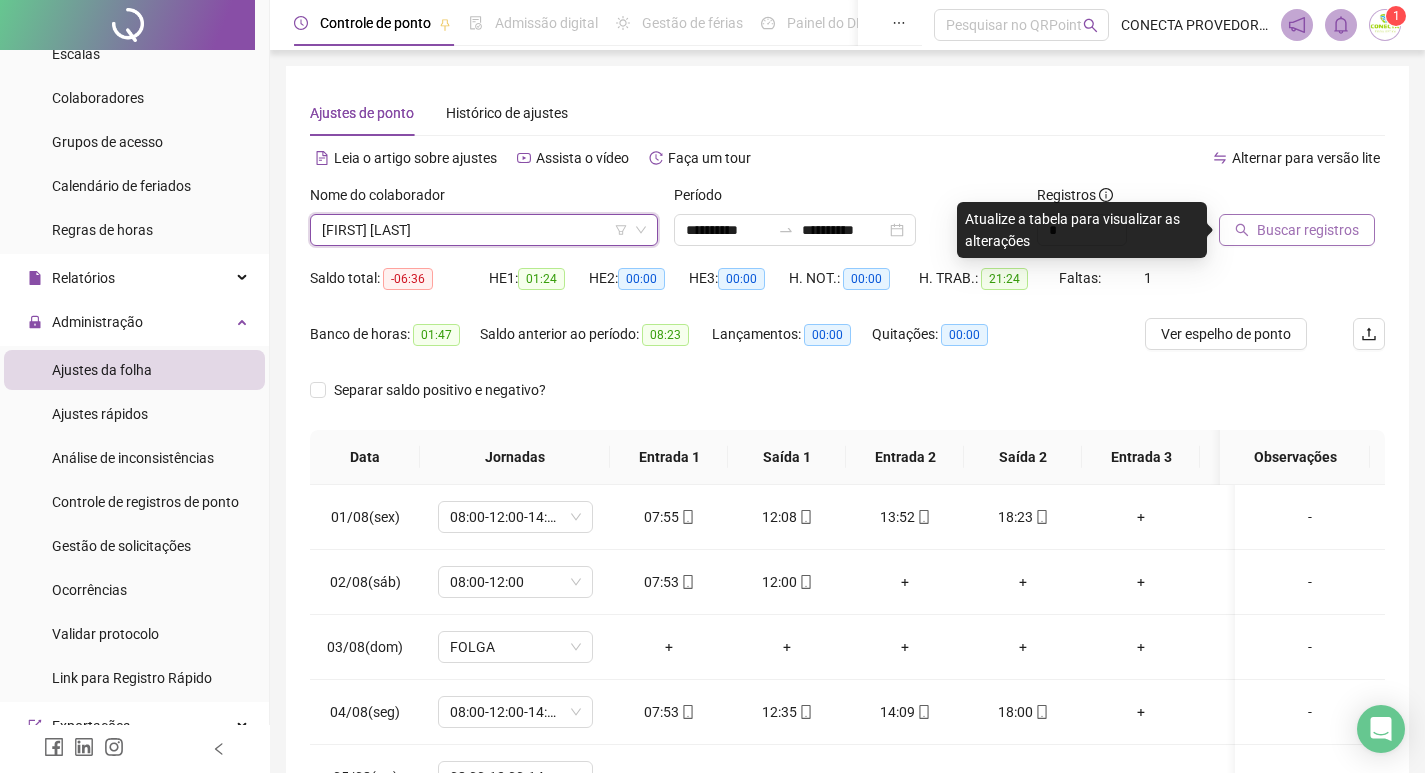 click on "Buscar registros" at bounding box center [1308, 230] 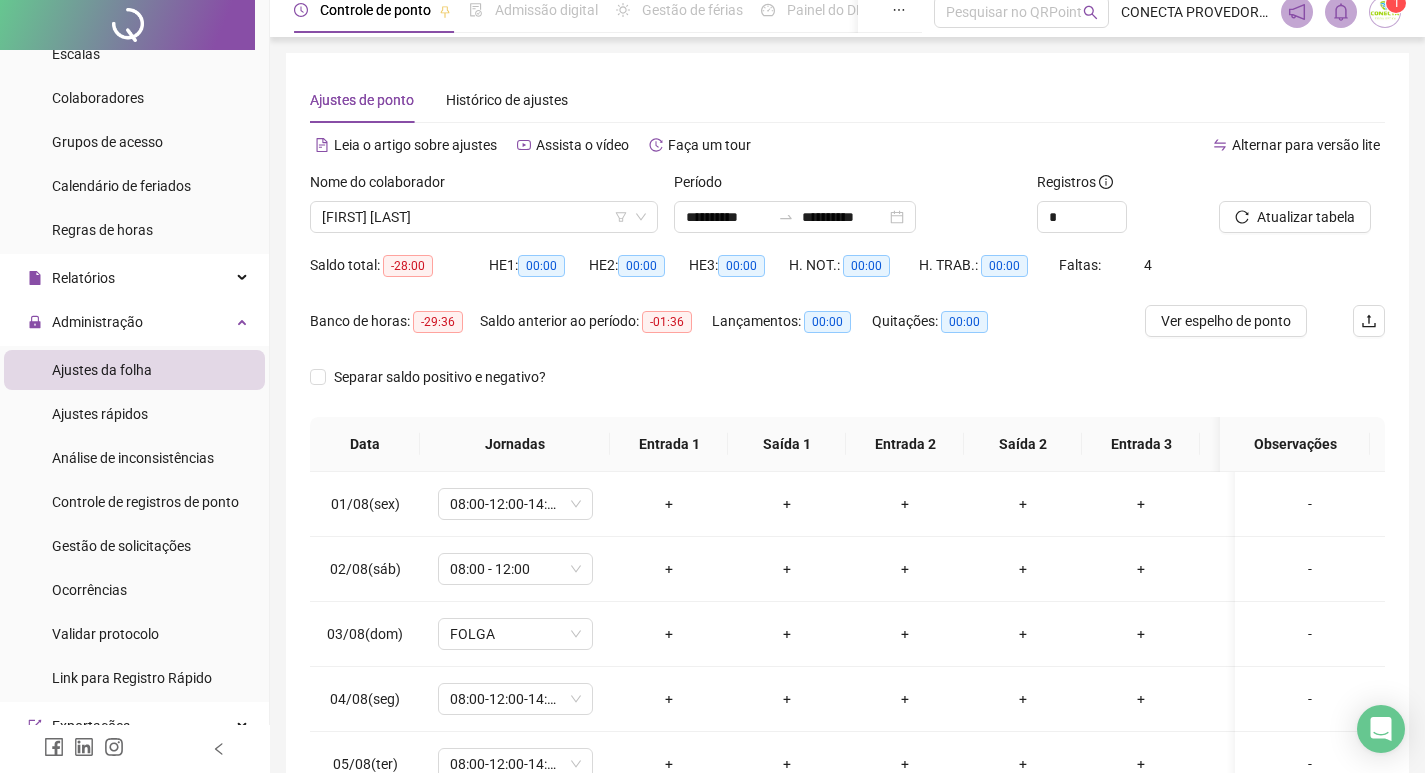 scroll, scrollTop: 162, scrollLeft: 0, axis: vertical 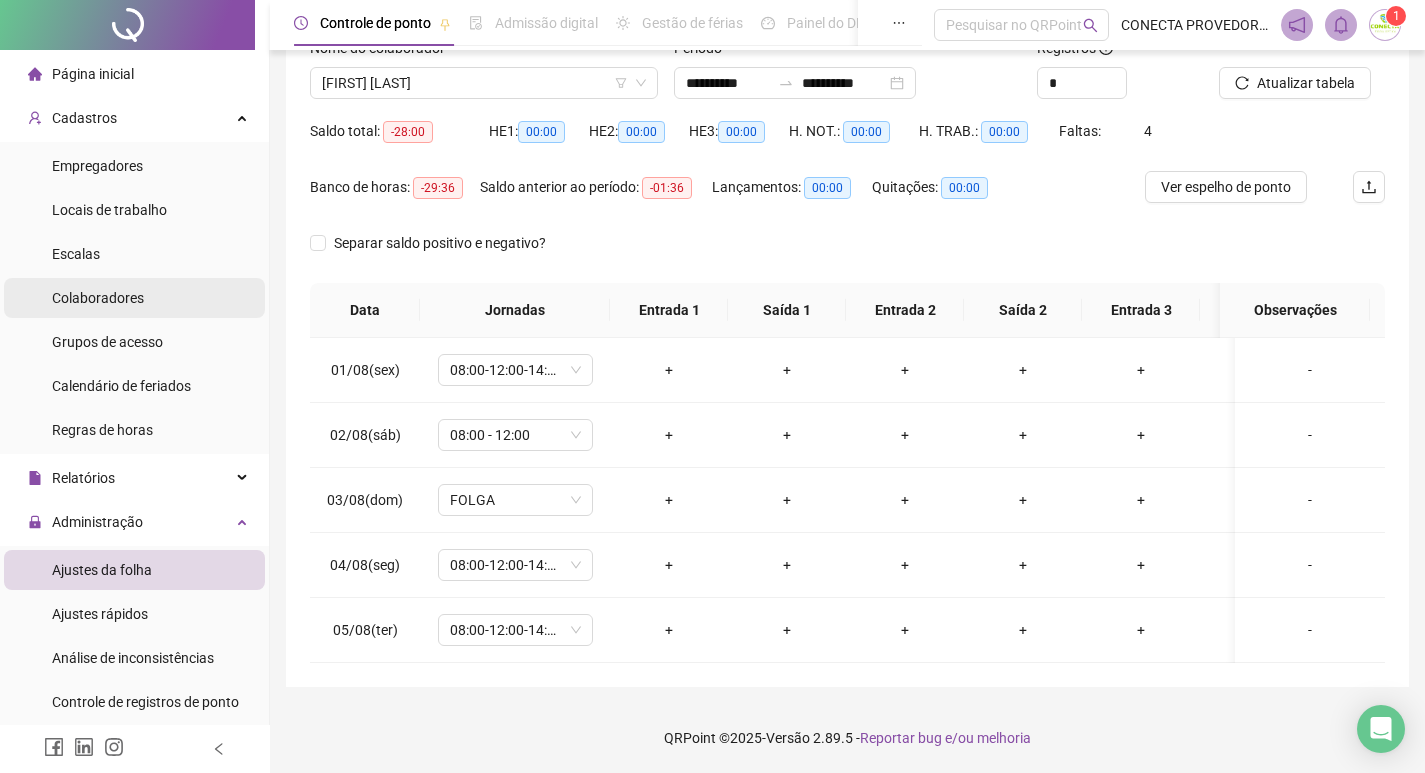 click on "Colaboradores" at bounding box center [98, 298] 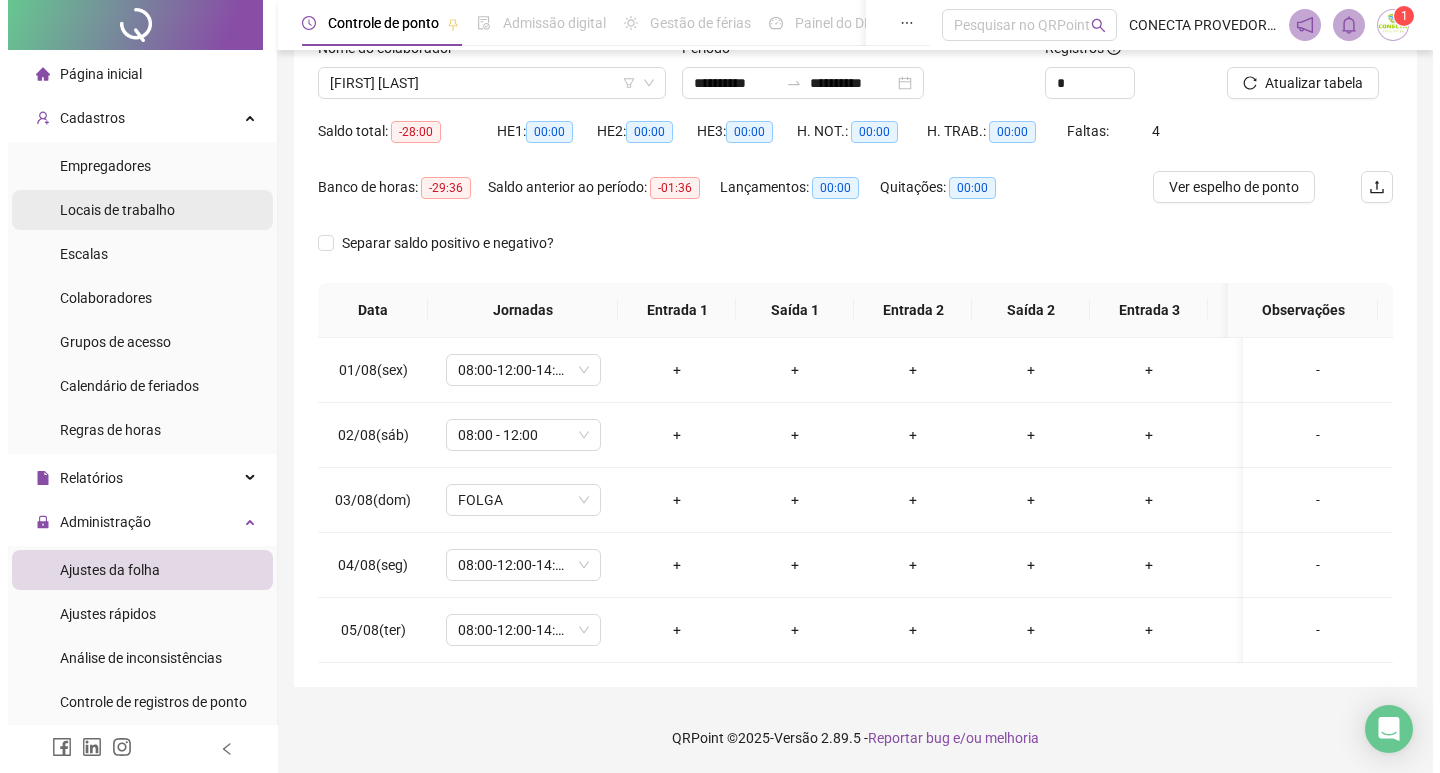 scroll, scrollTop: 0, scrollLeft: 0, axis: both 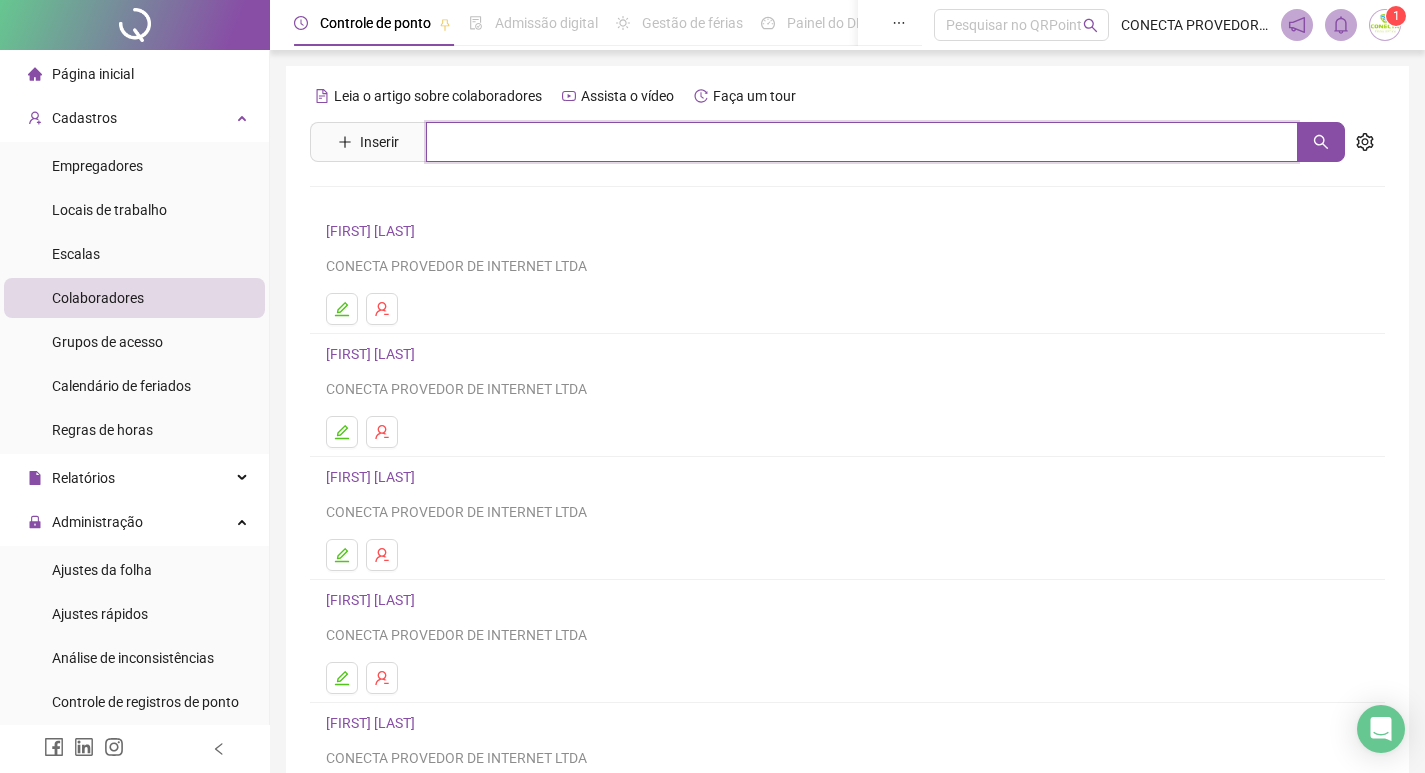 click at bounding box center [862, 142] 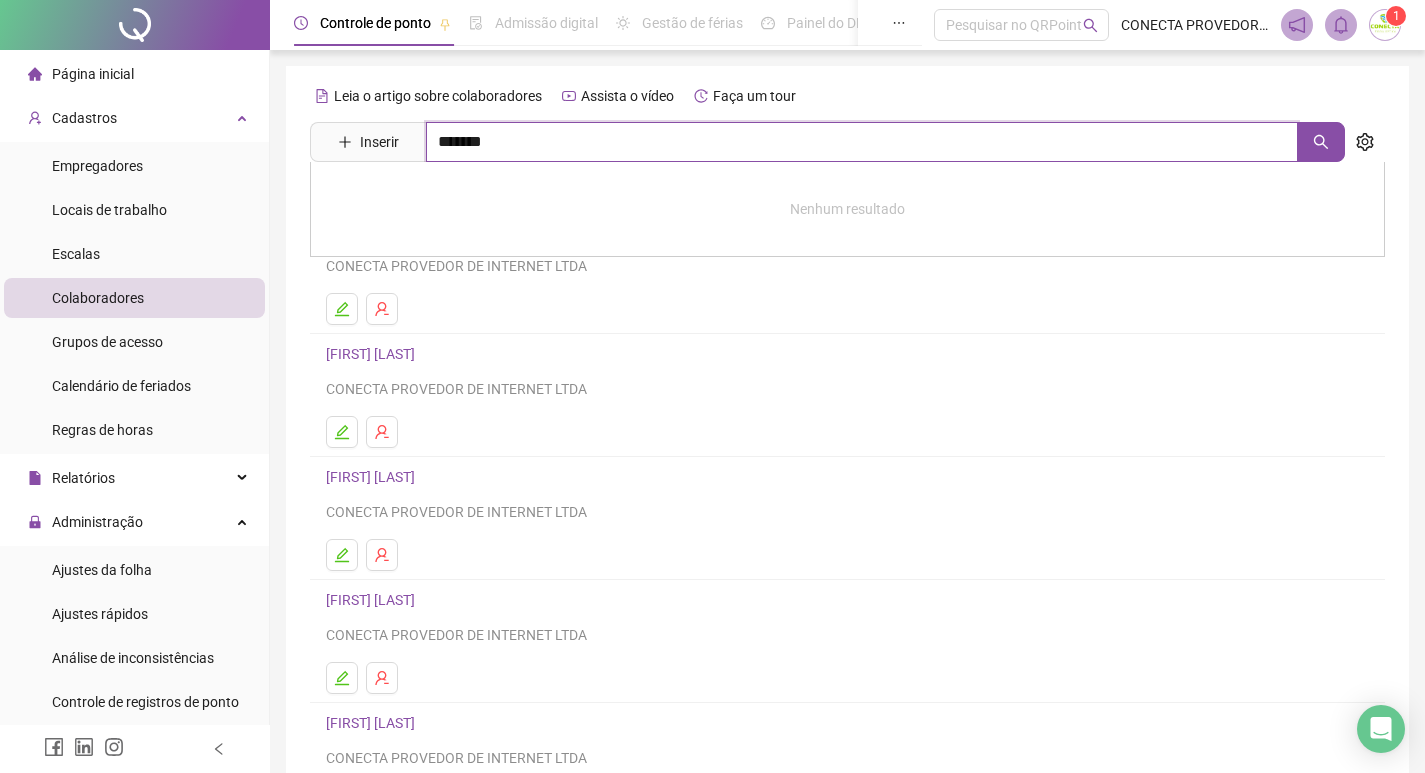 type on "*******" 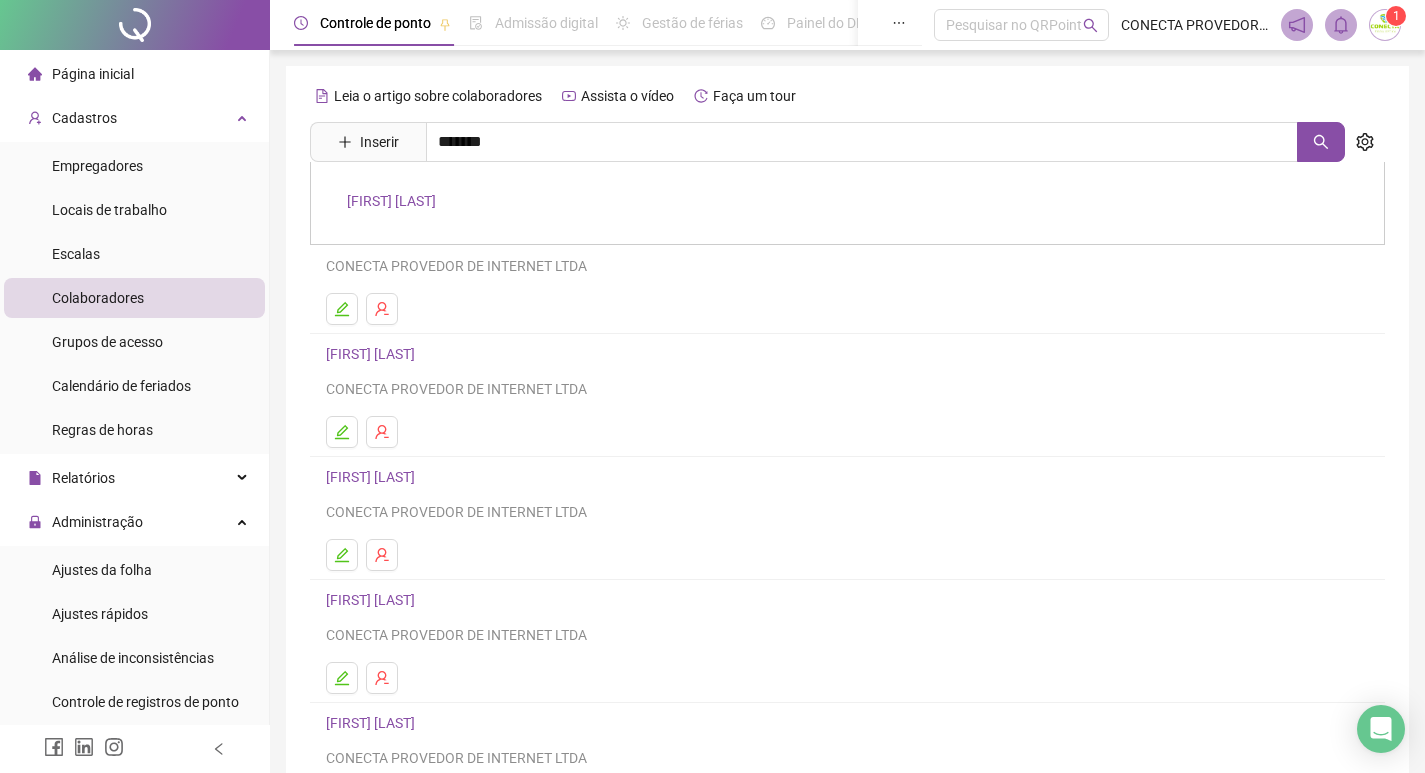 click on "[FIRST] [LAST]" at bounding box center [847, 203] 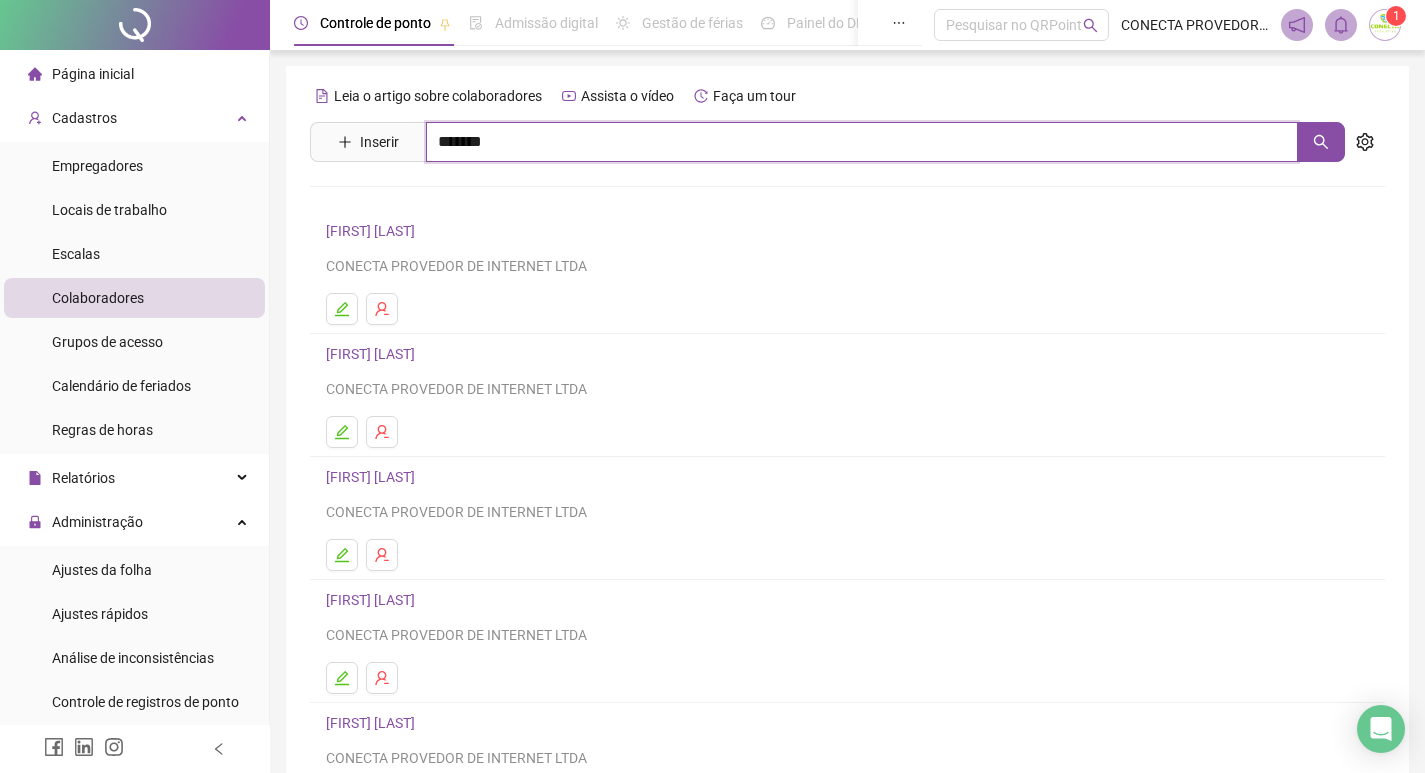 click on "*******" at bounding box center [862, 142] 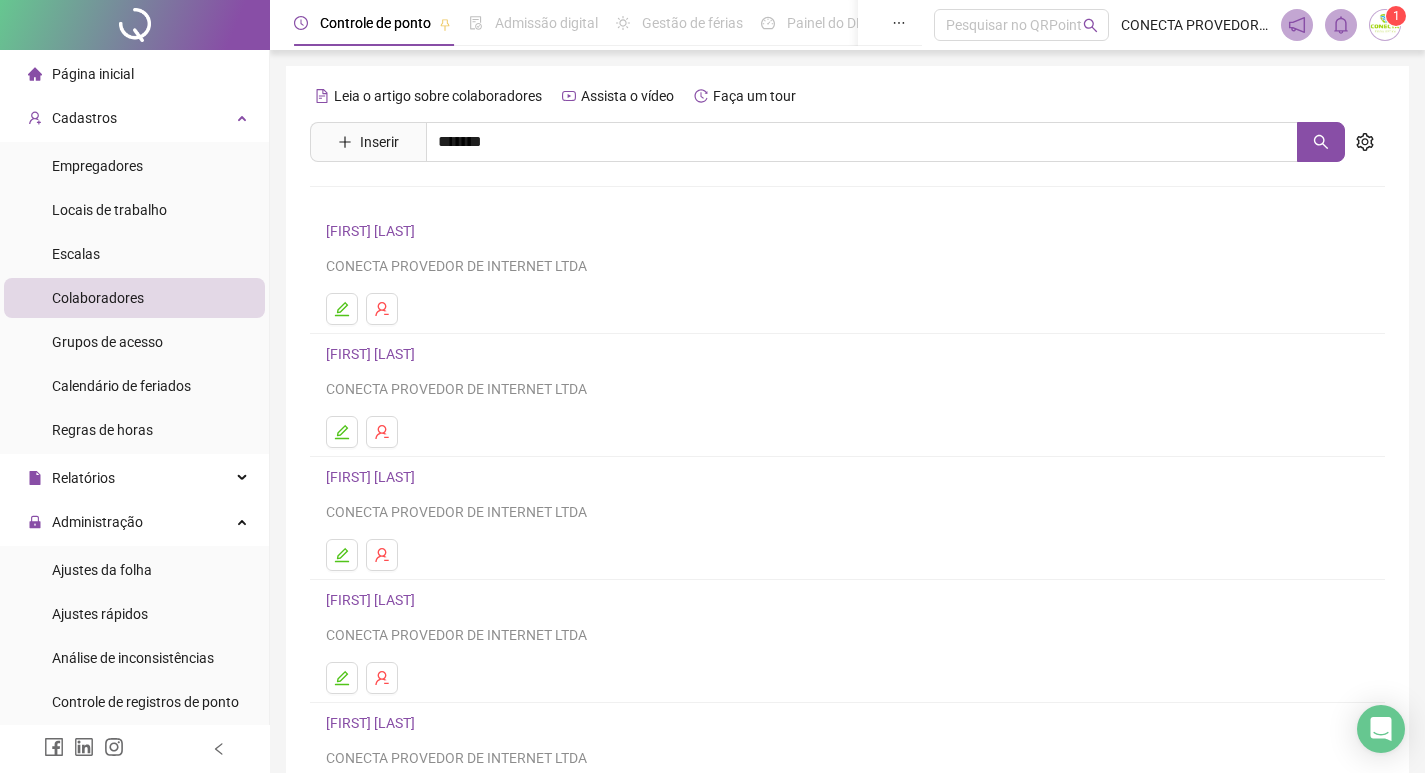 click on "[FIRST] [LAST]" at bounding box center [847, 203] 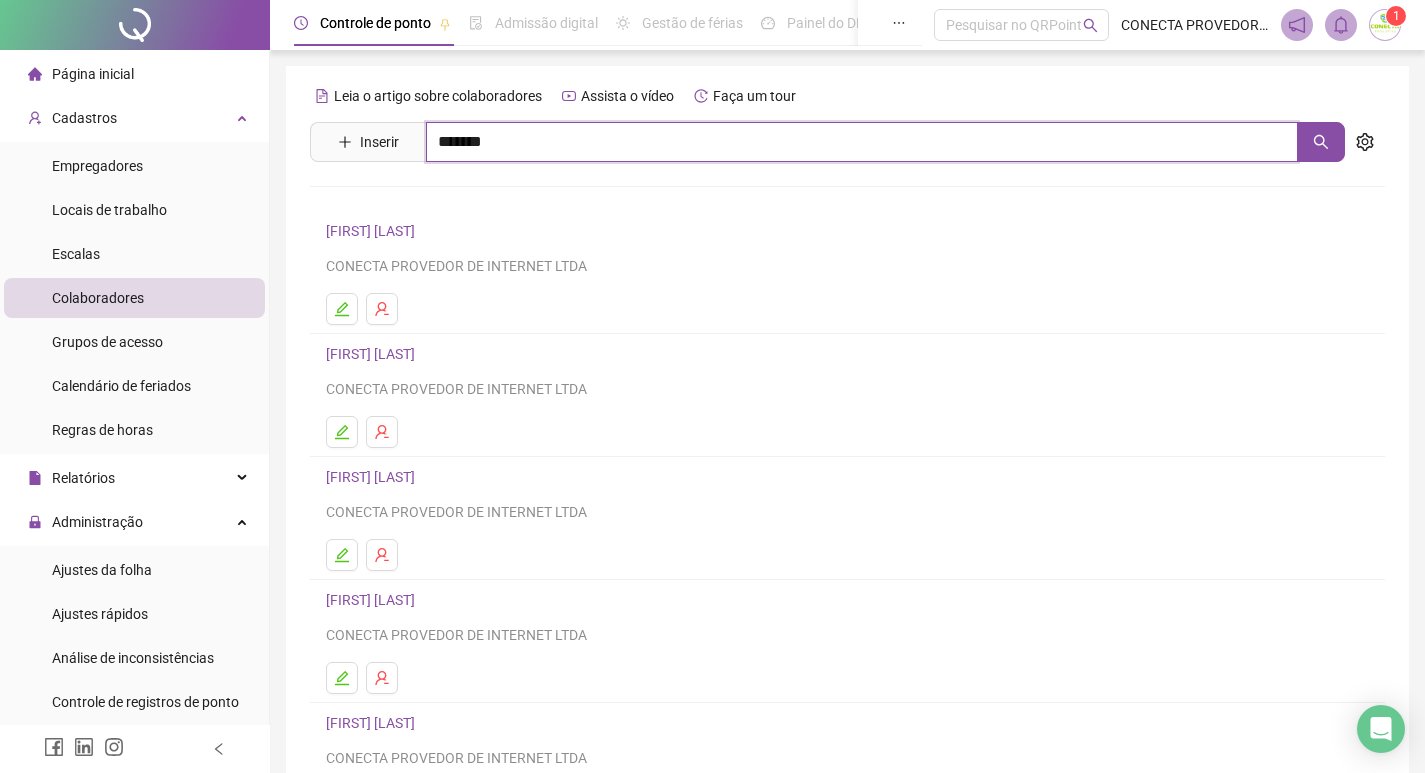 click on "*******" at bounding box center [862, 142] 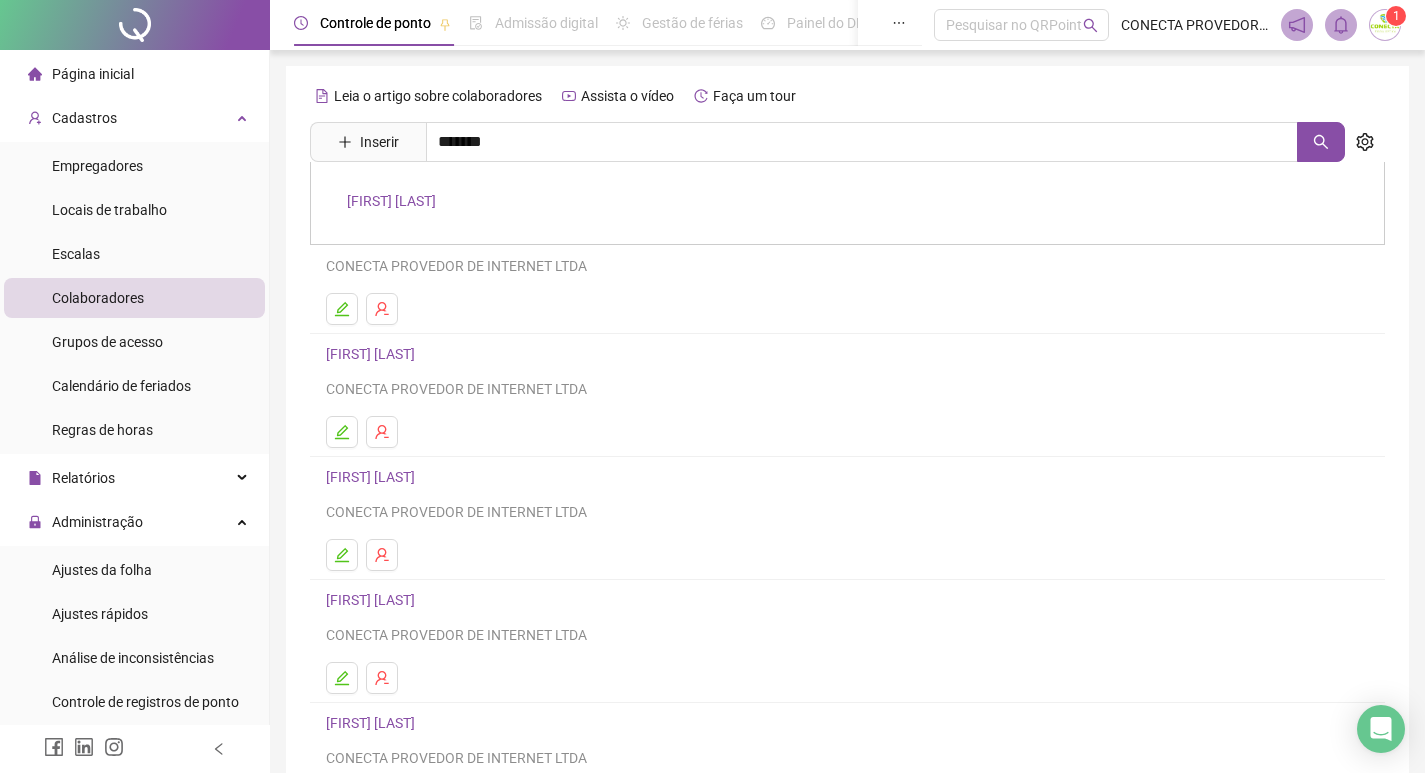 click on "[FIRST] [LAST]" at bounding box center (391, 201) 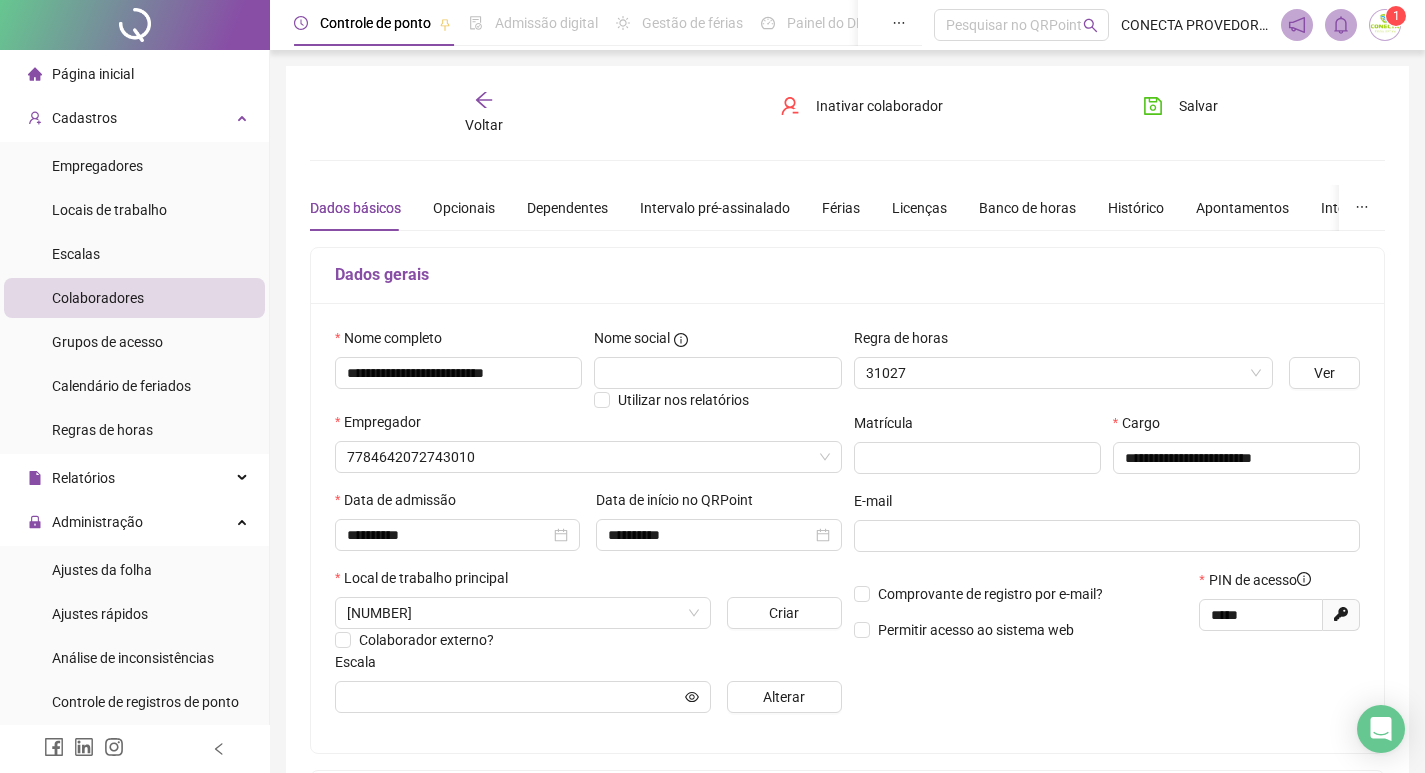 type on "**********" 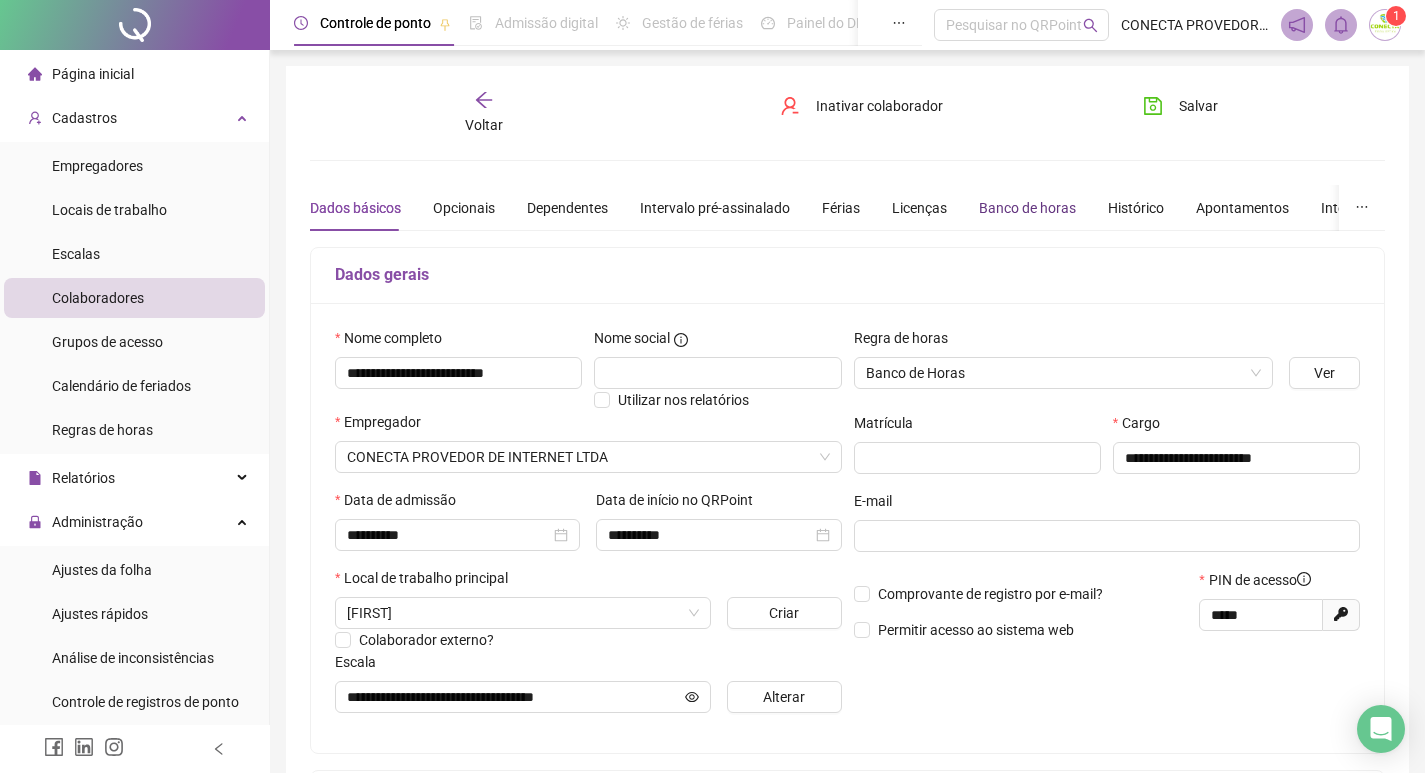 click on "Banco de horas" at bounding box center [1027, 208] 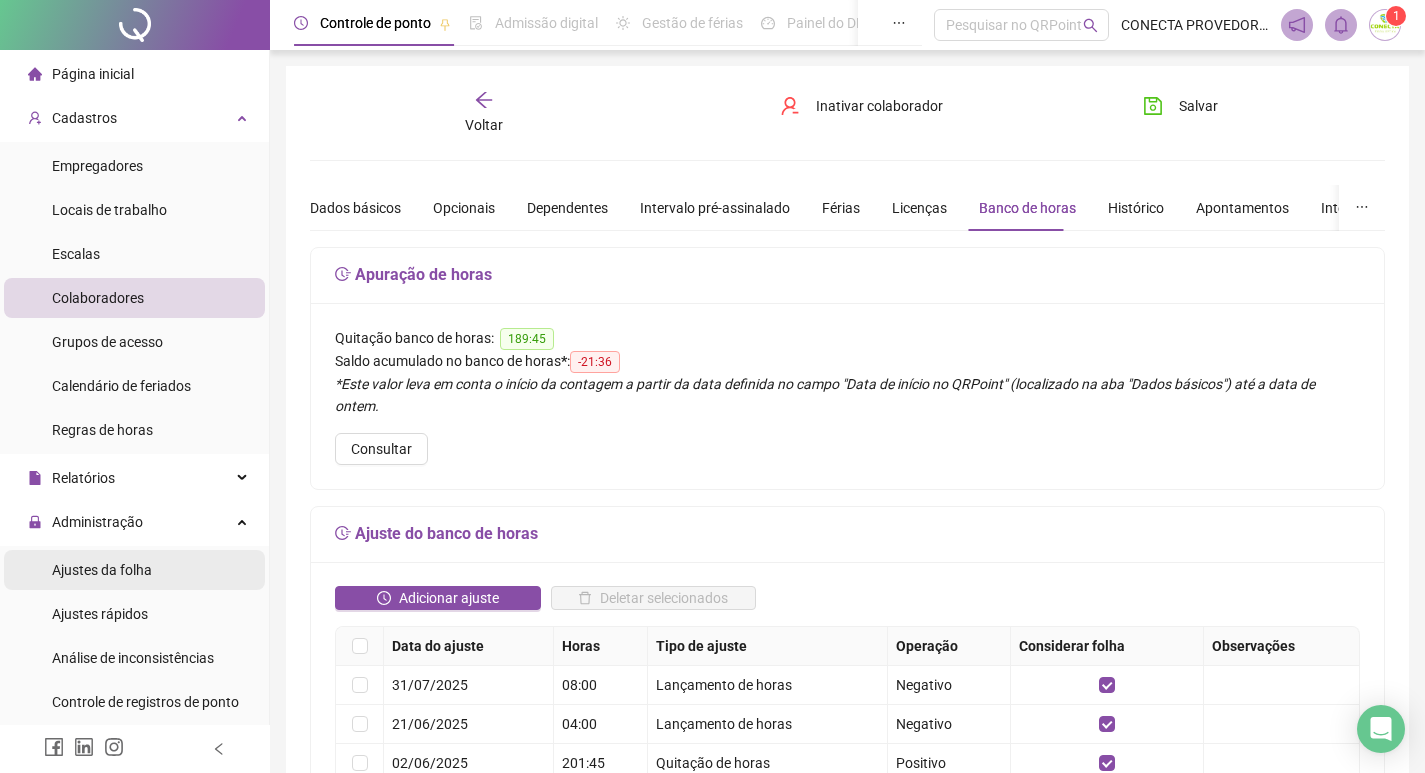 click on "Ajustes da folha" at bounding box center (102, 570) 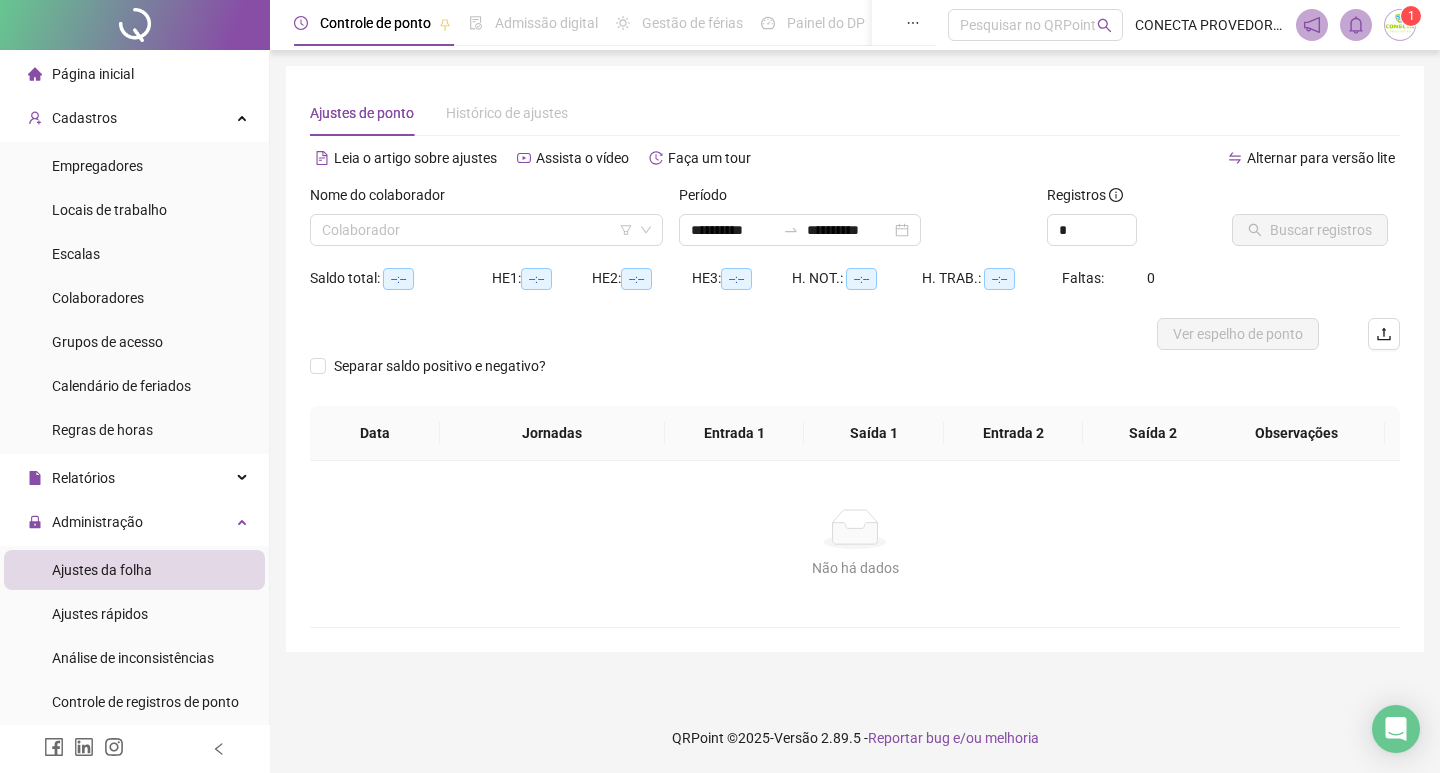 click on "Nome do colaborador" at bounding box center [486, 199] 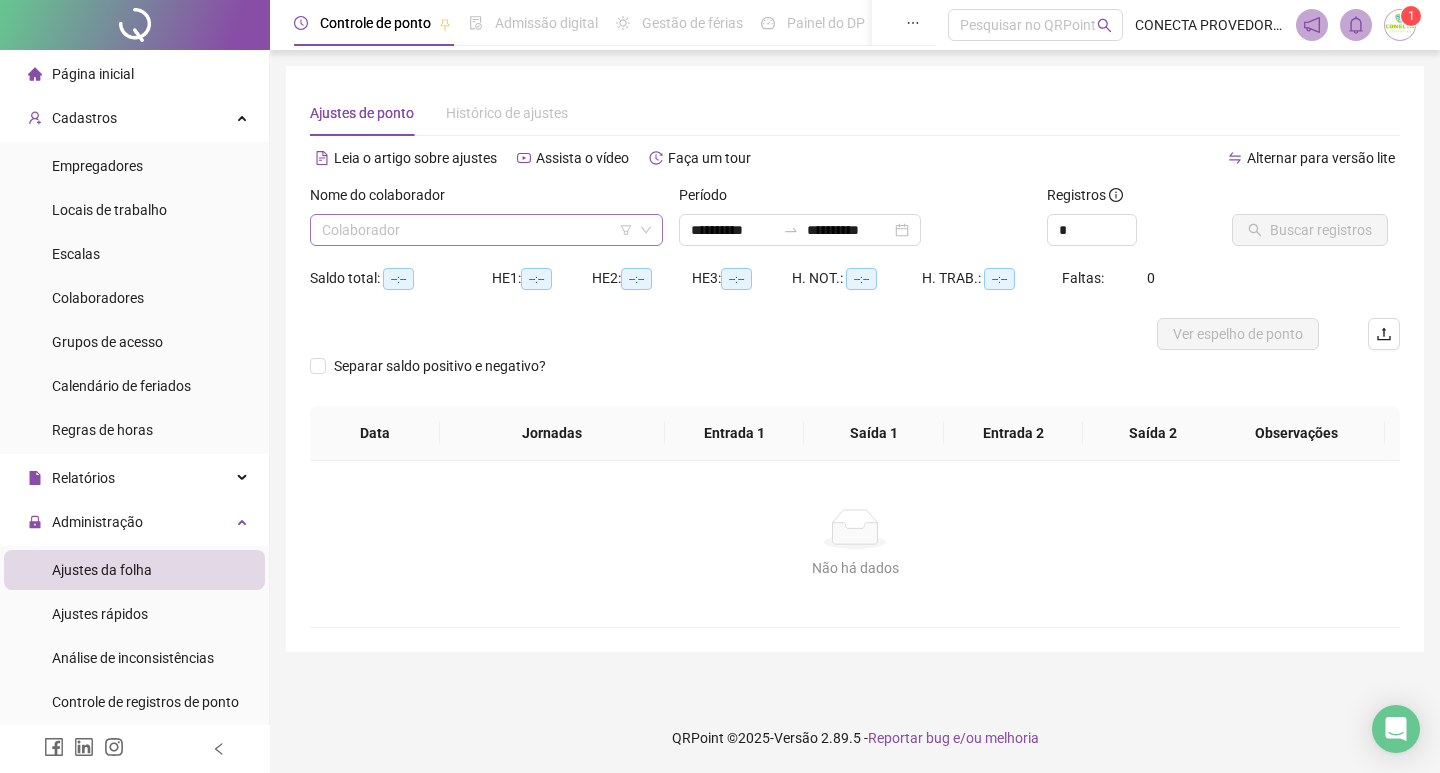 click at bounding box center [477, 230] 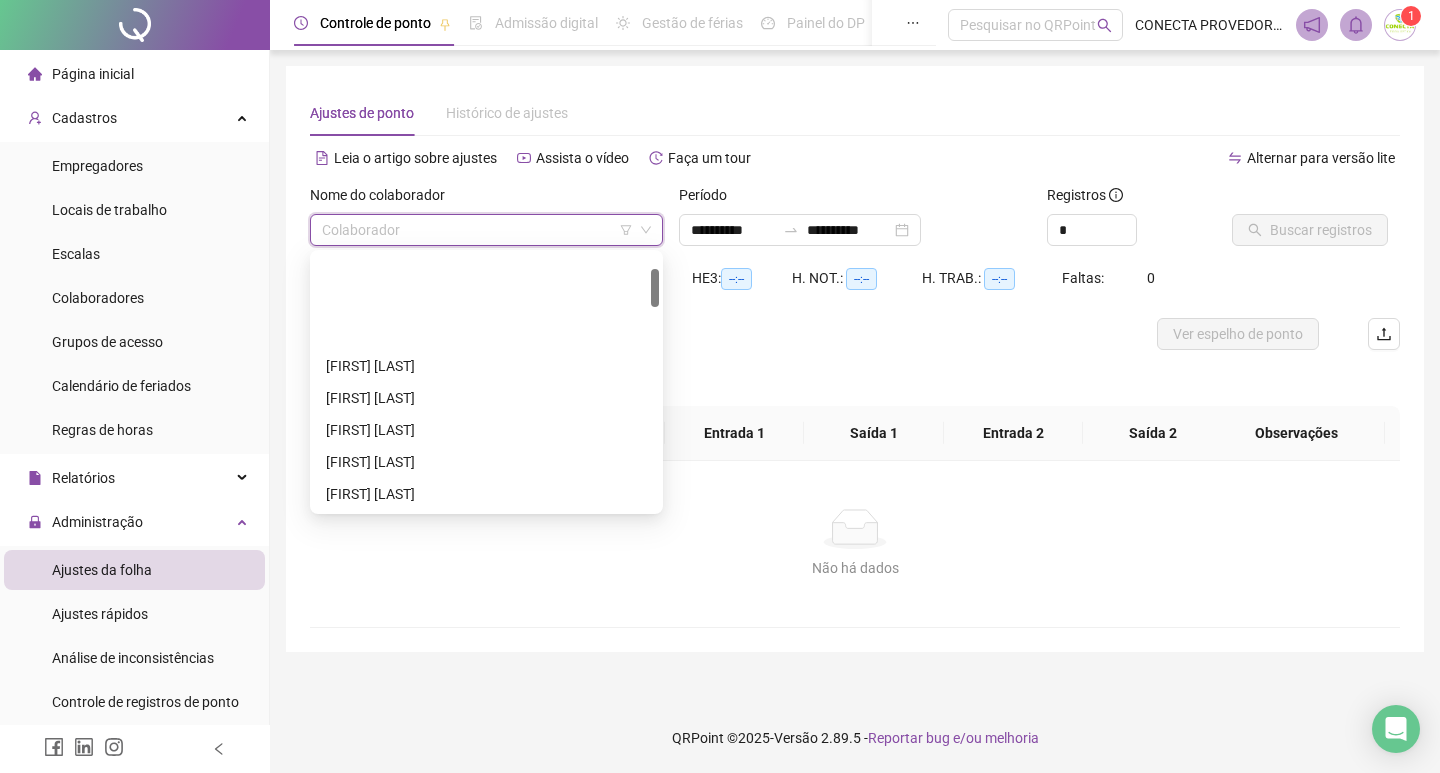 scroll, scrollTop: 200, scrollLeft: 0, axis: vertical 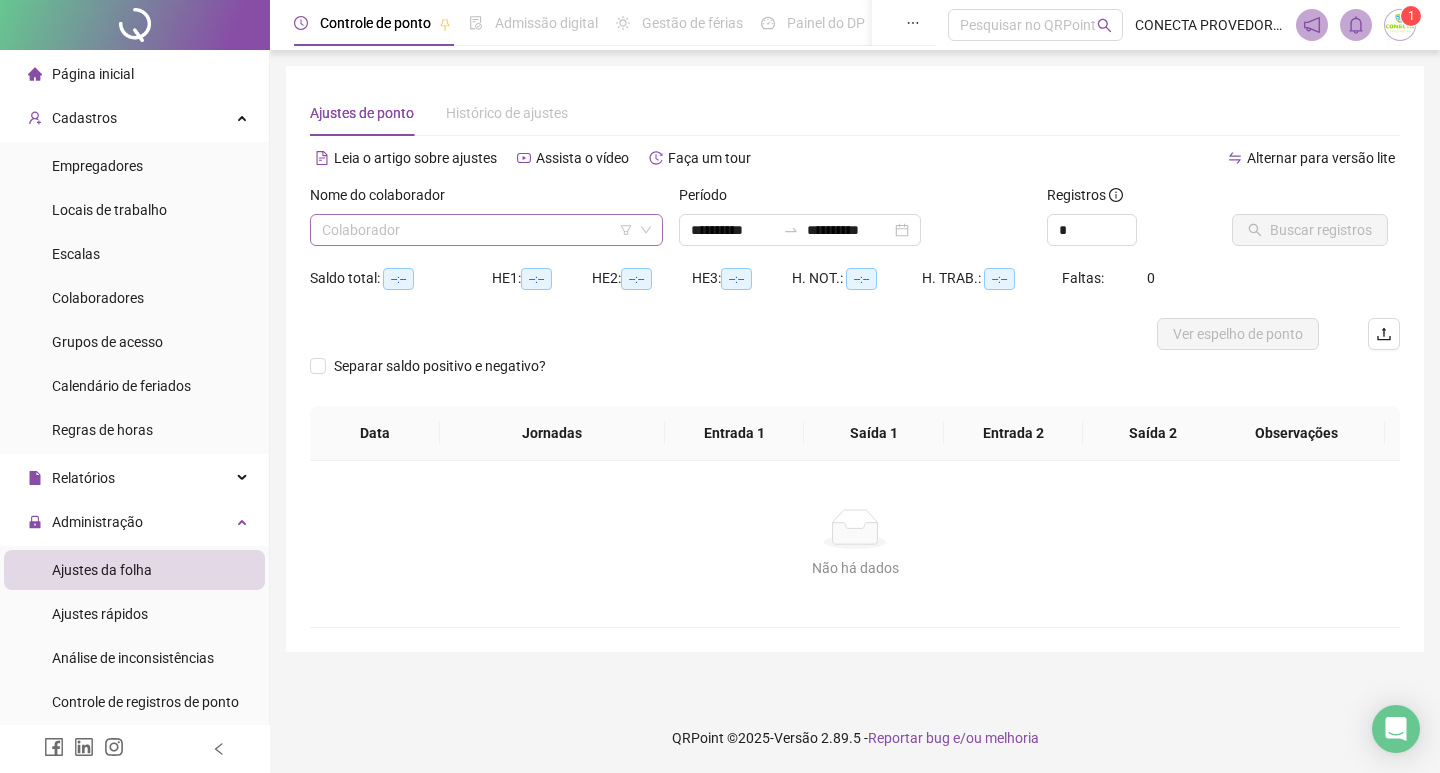 click at bounding box center [477, 230] 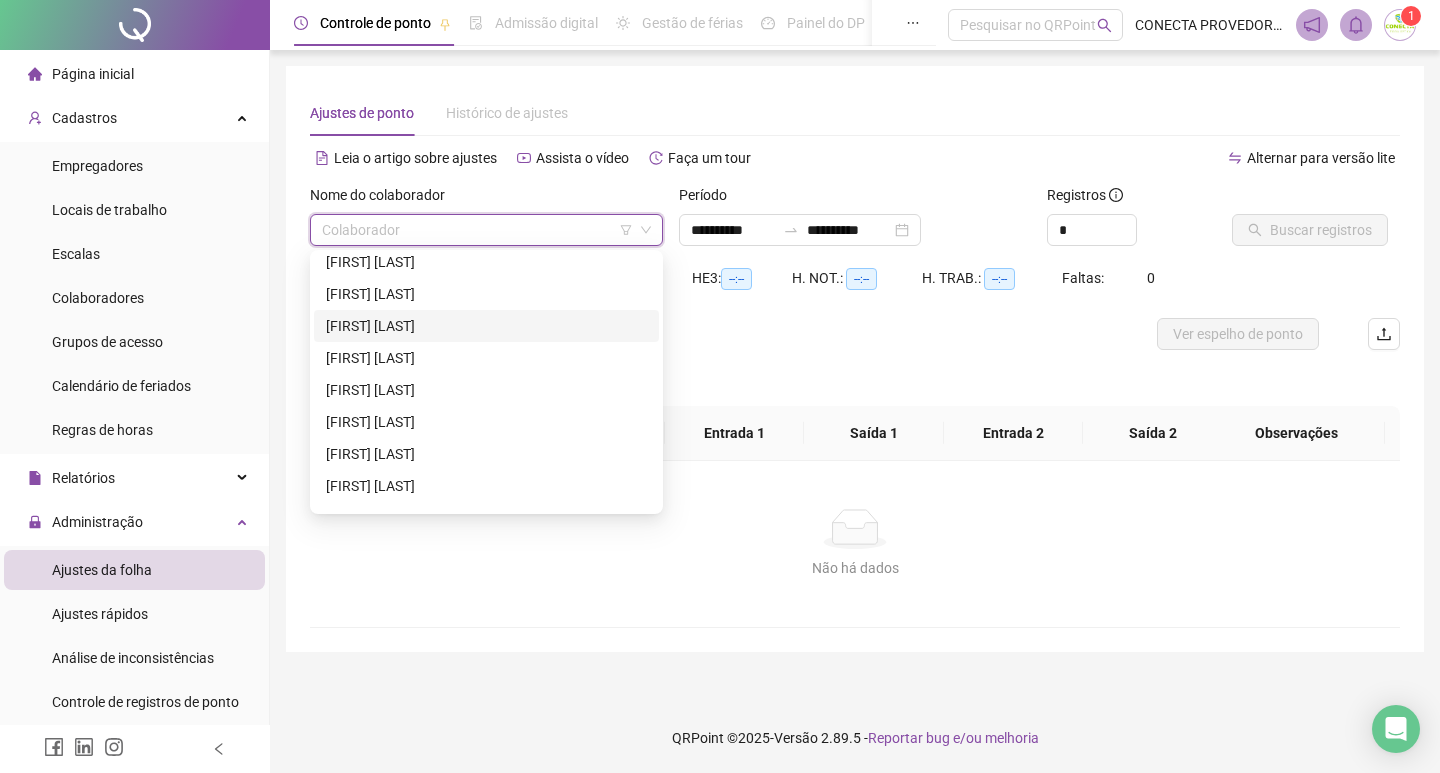 click at bounding box center (477, 230) 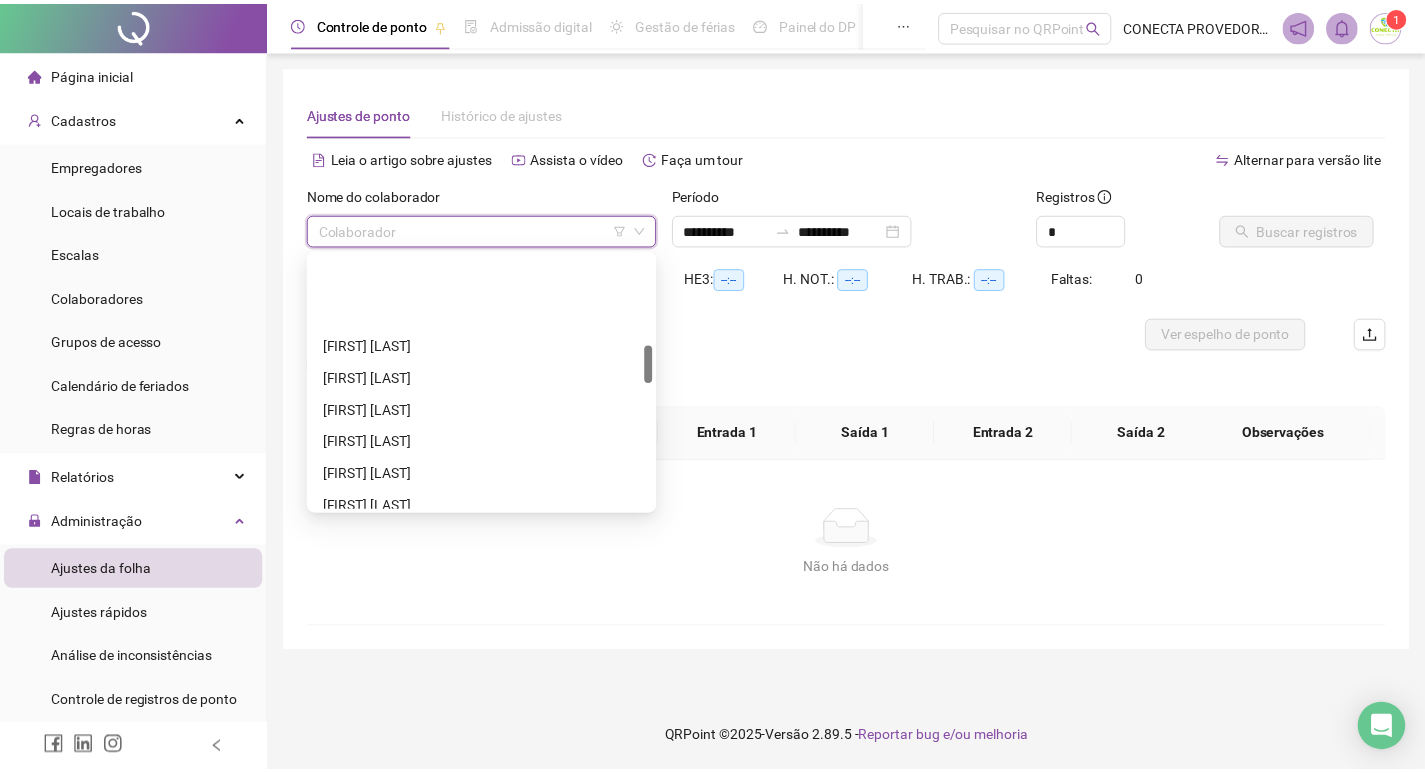 scroll, scrollTop: 600, scrollLeft: 0, axis: vertical 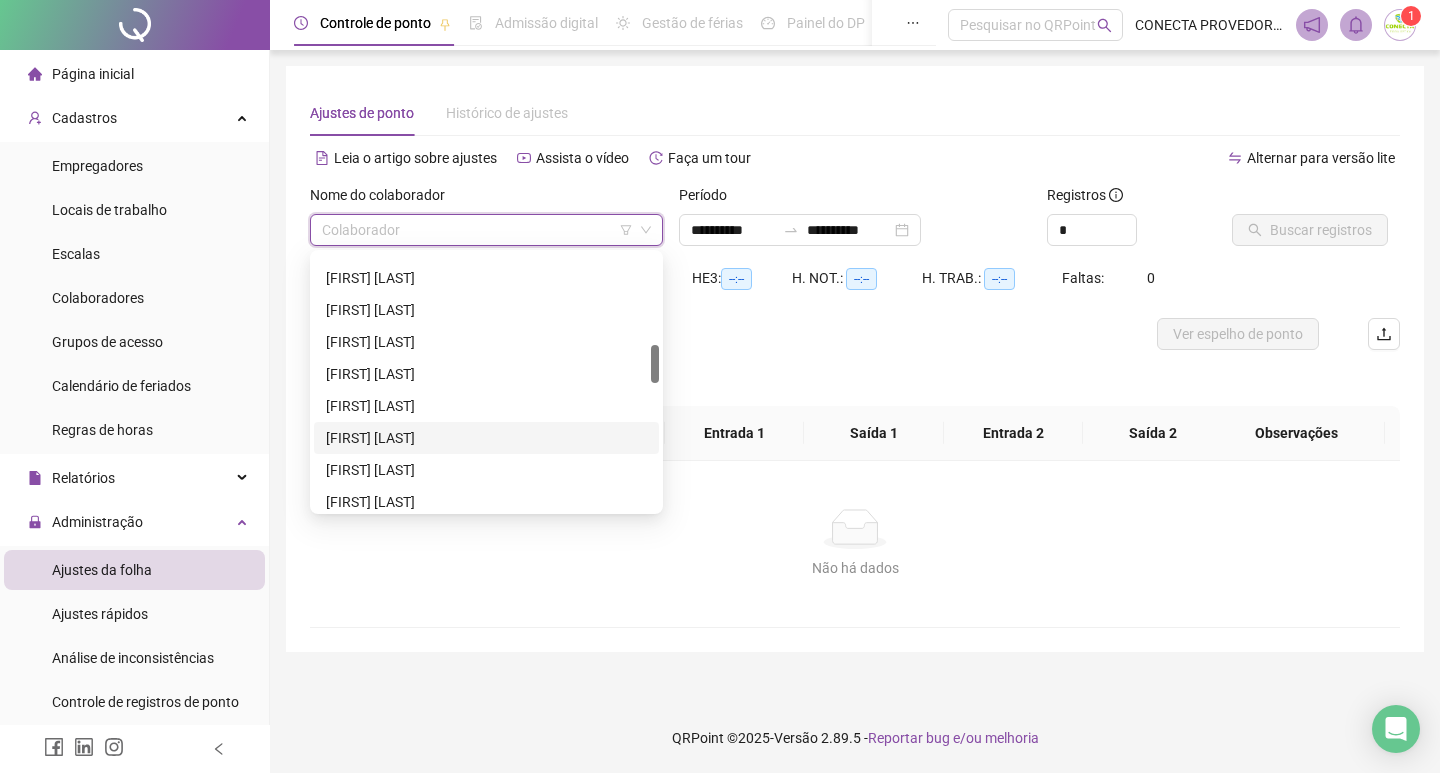 click on "[FIRST] [LAST]" at bounding box center (486, 438) 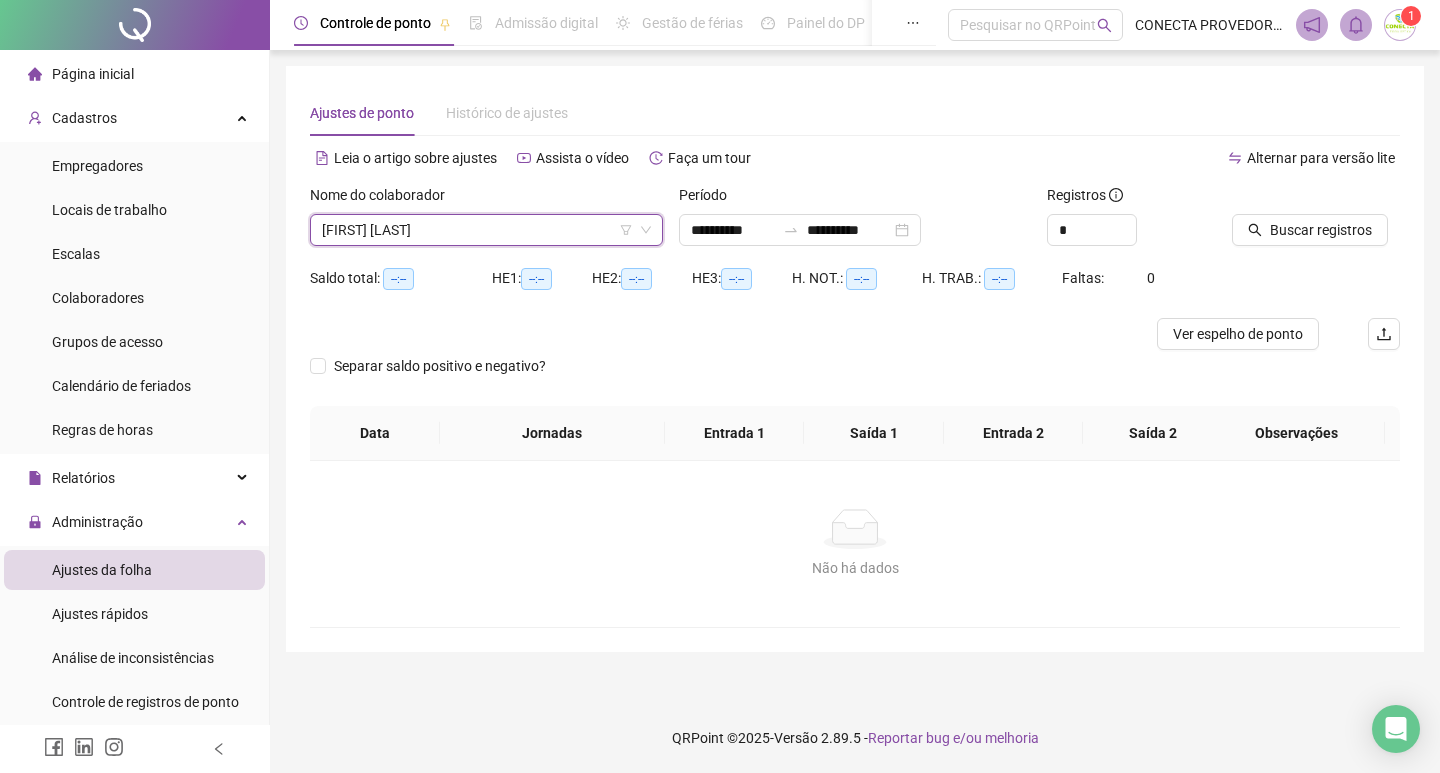 click at bounding box center [1291, 199] 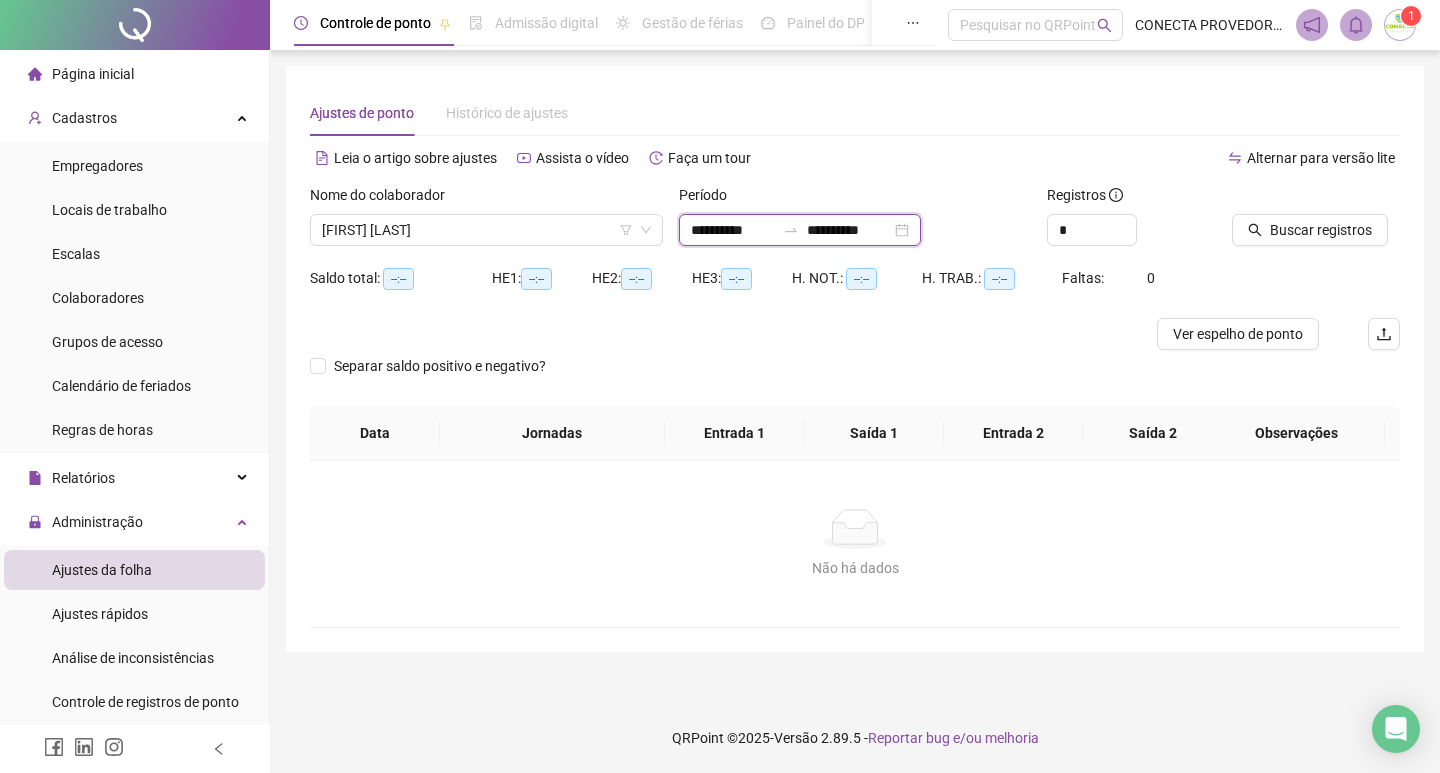 click on "**********" at bounding box center (849, 230) 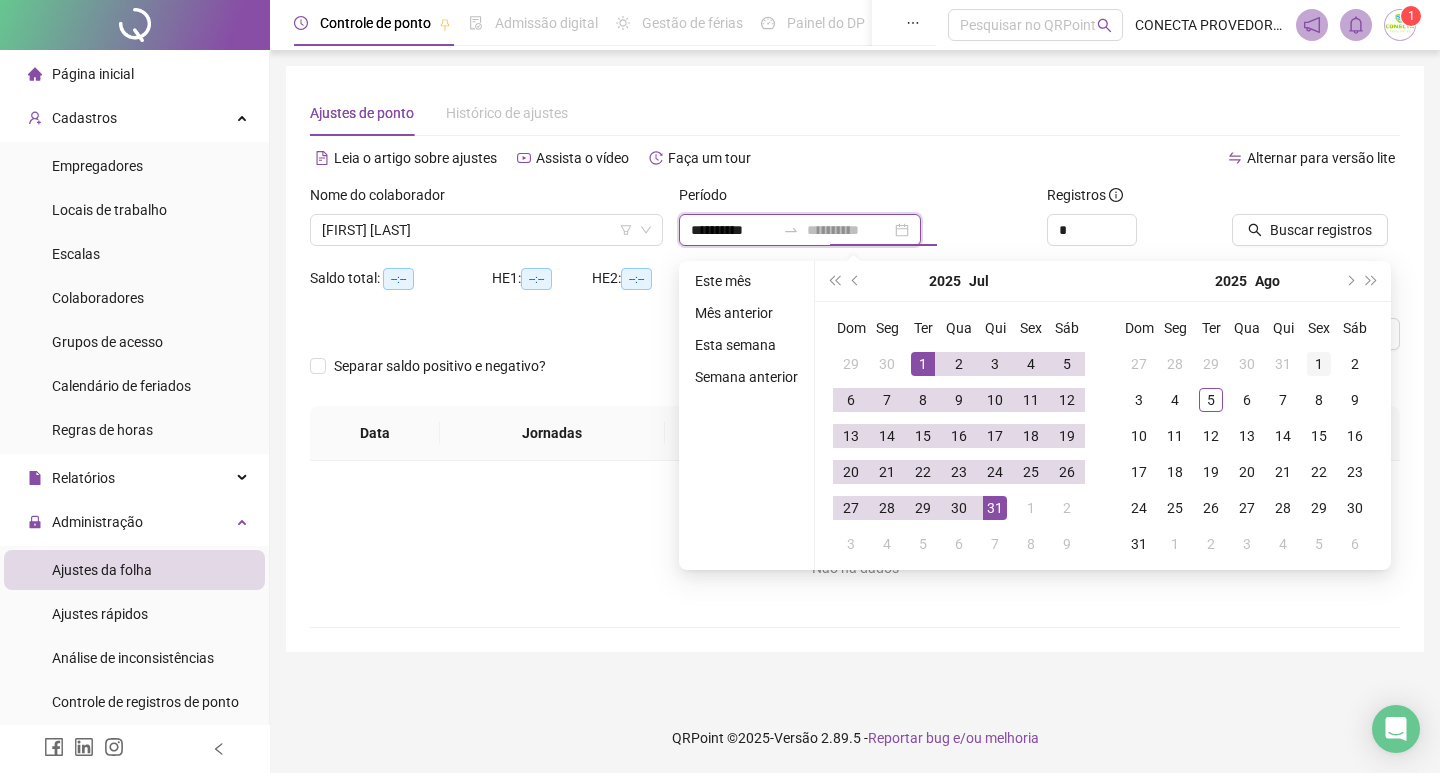 type on "**********" 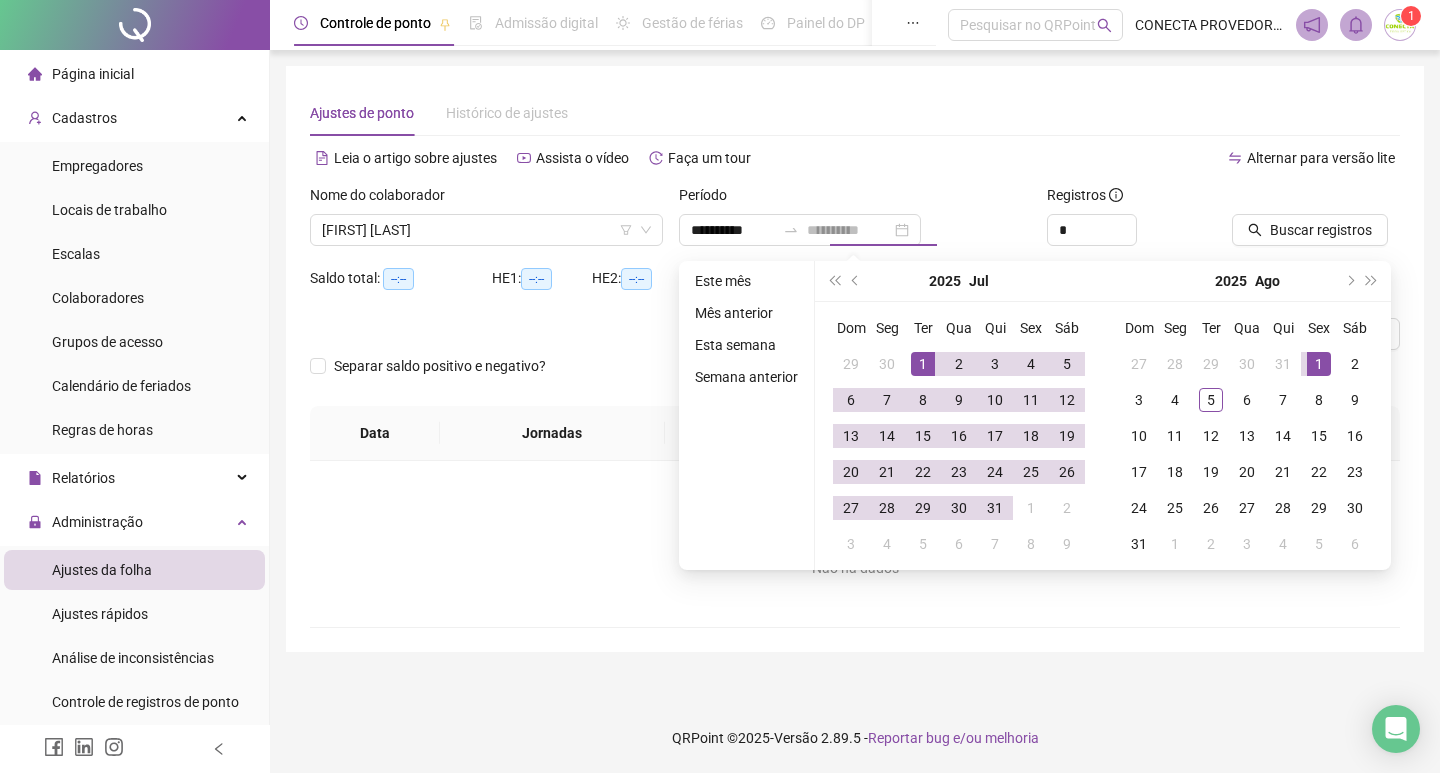 click on "1" at bounding box center [1319, 364] 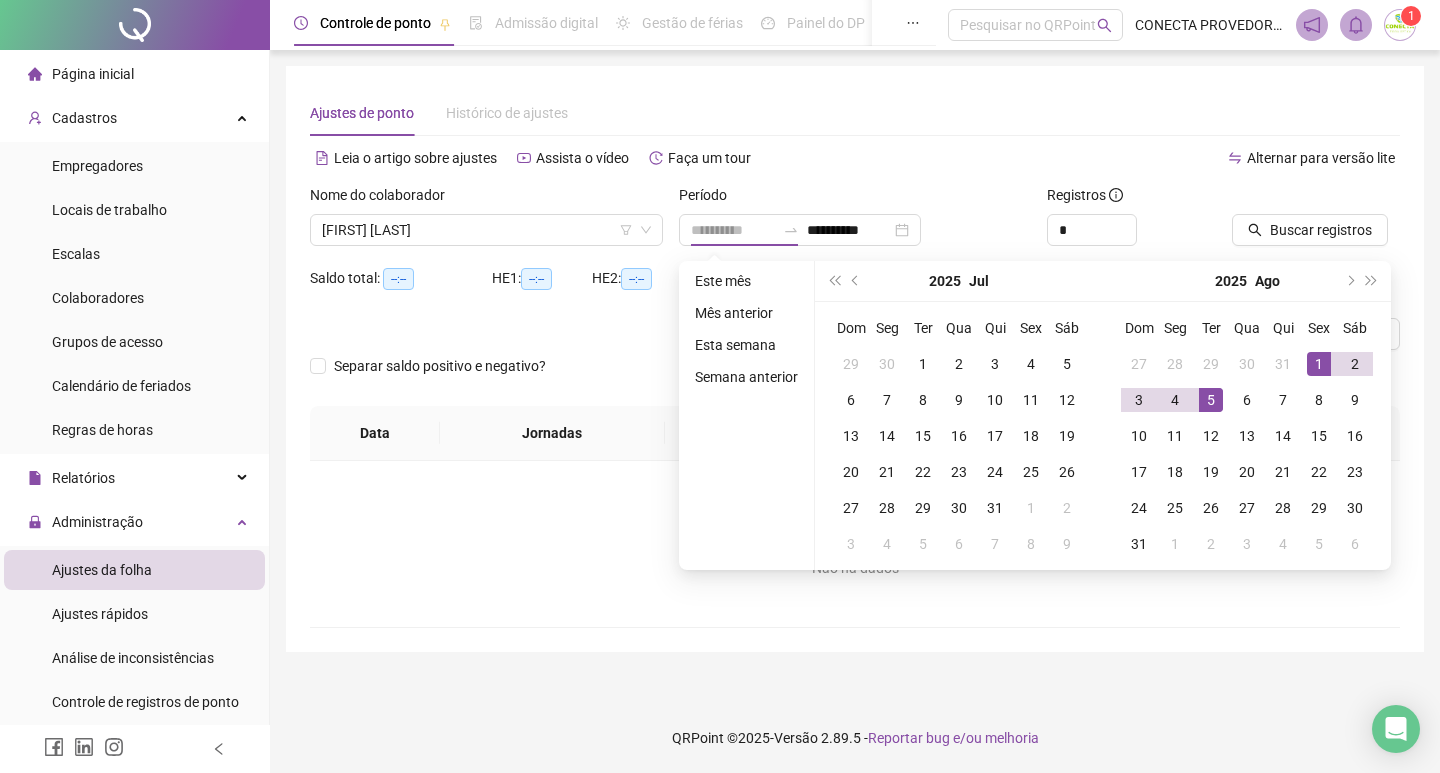 click on "5" at bounding box center (1211, 400) 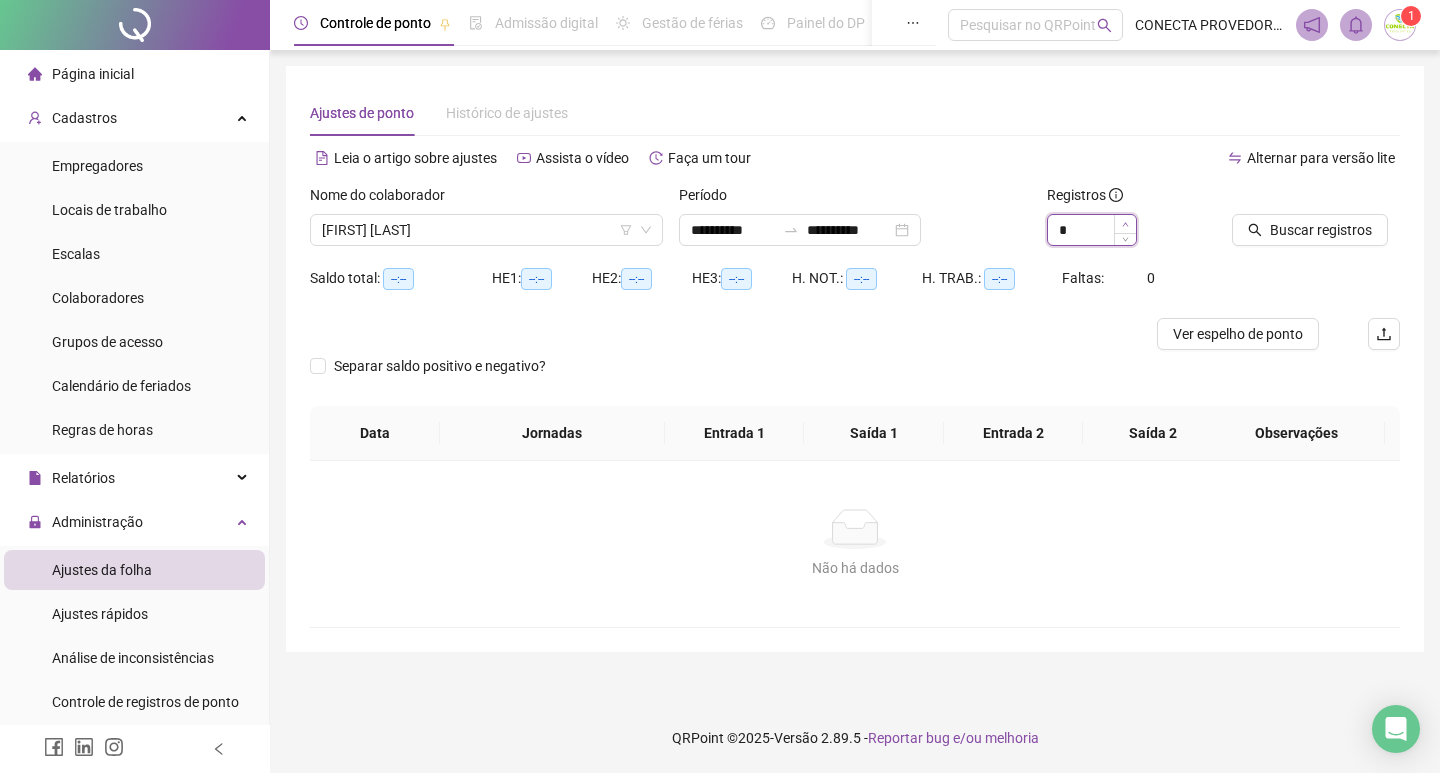 type on "*" 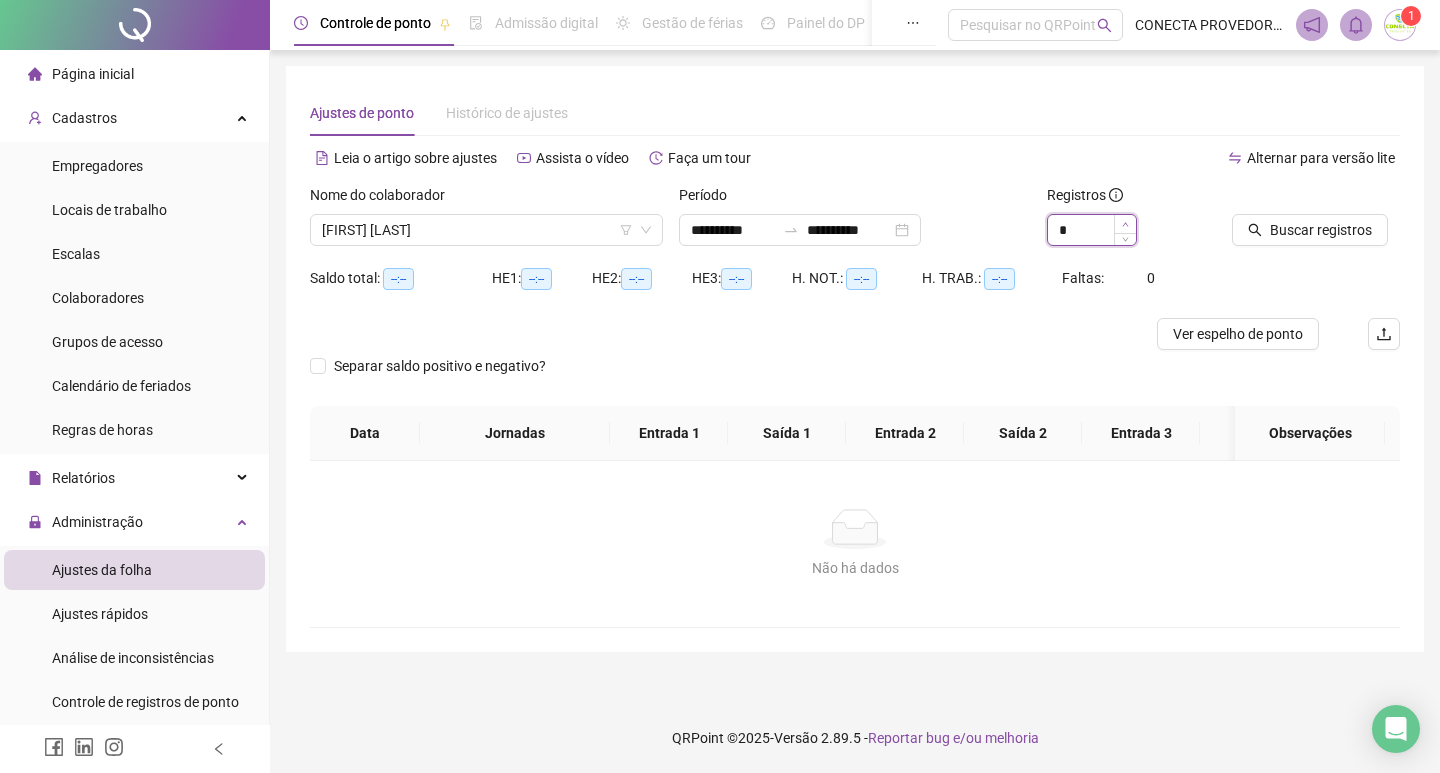 click 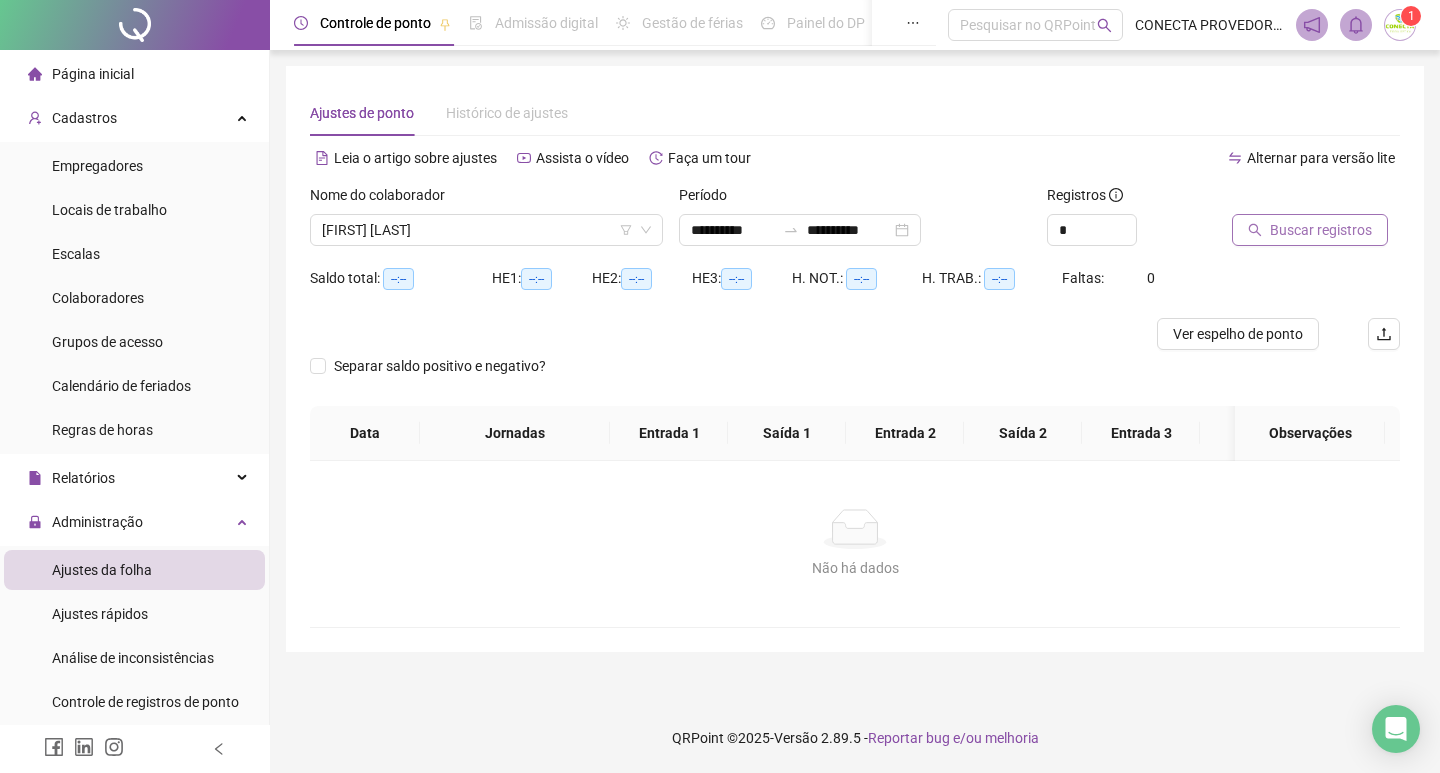 click on "Buscar registros" at bounding box center (1321, 230) 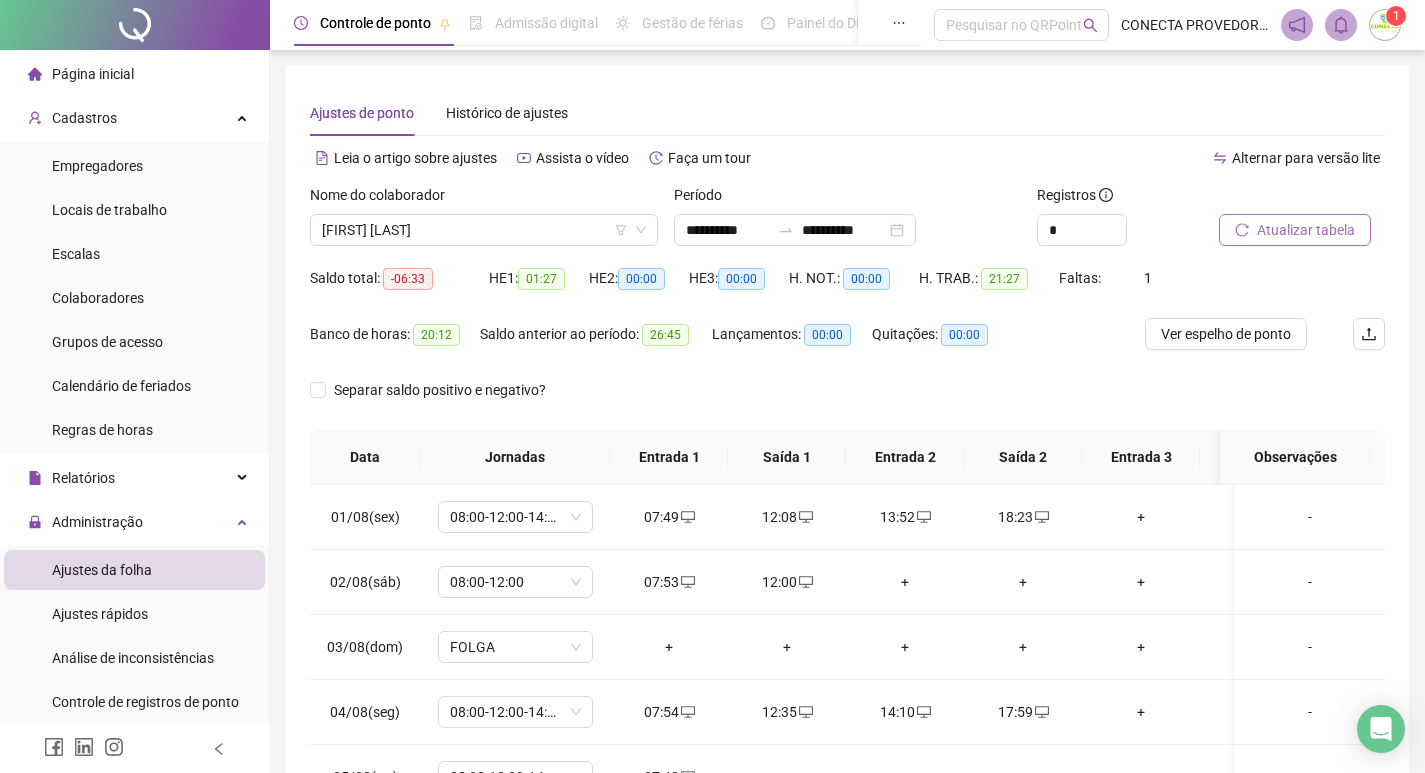scroll, scrollTop: 162, scrollLeft: 0, axis: vertical 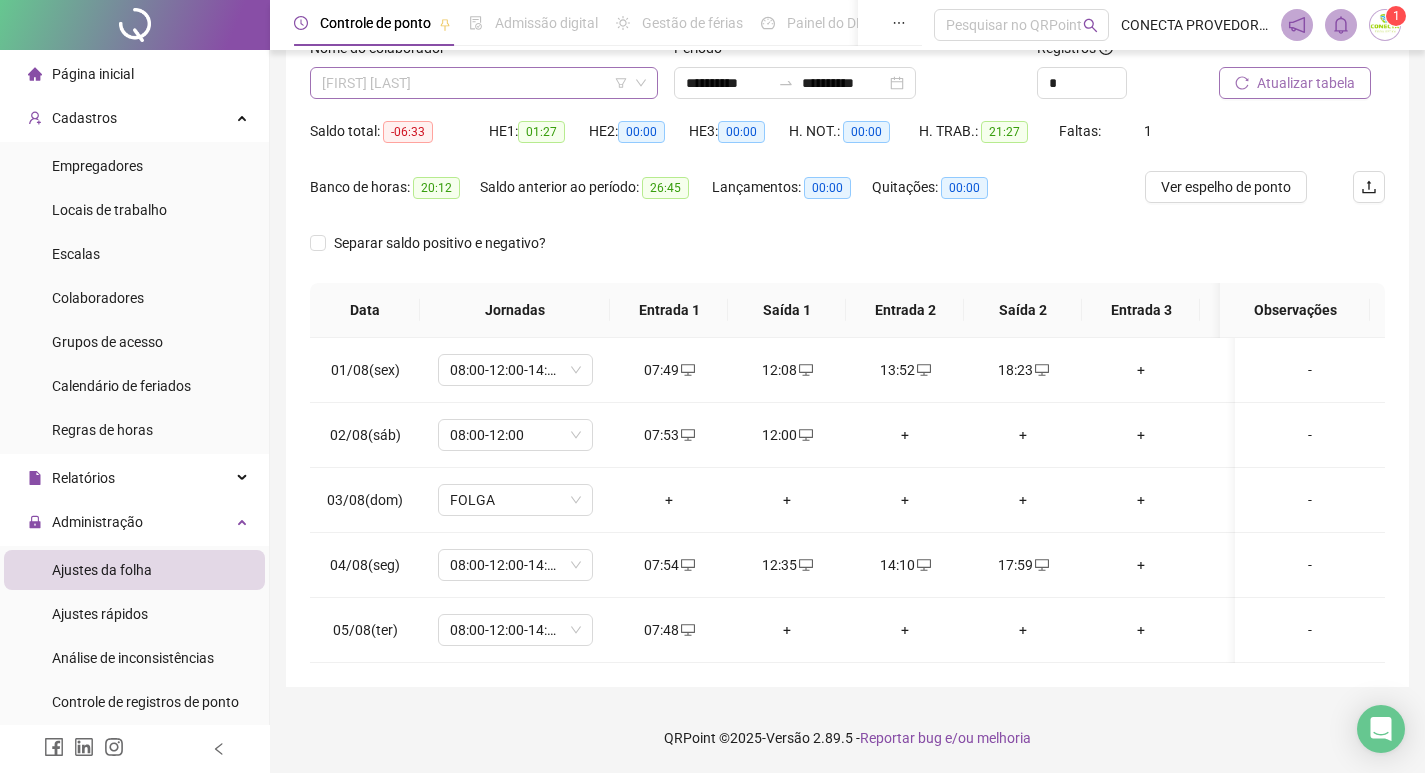 click on "[FIRST] [LAST]" at bounding box center (484, 83) 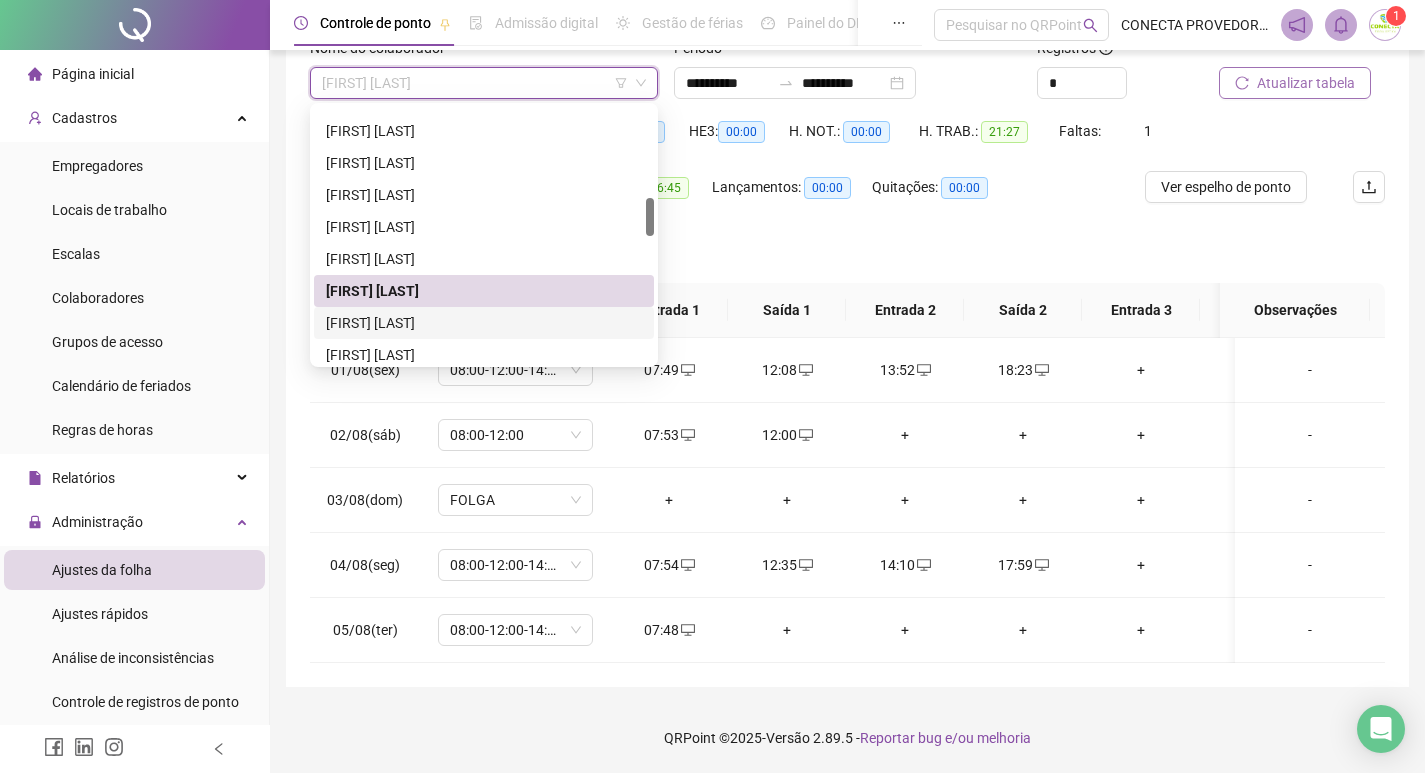 click on "[FIRST] [LAST]" at bounding box center (484, 323) 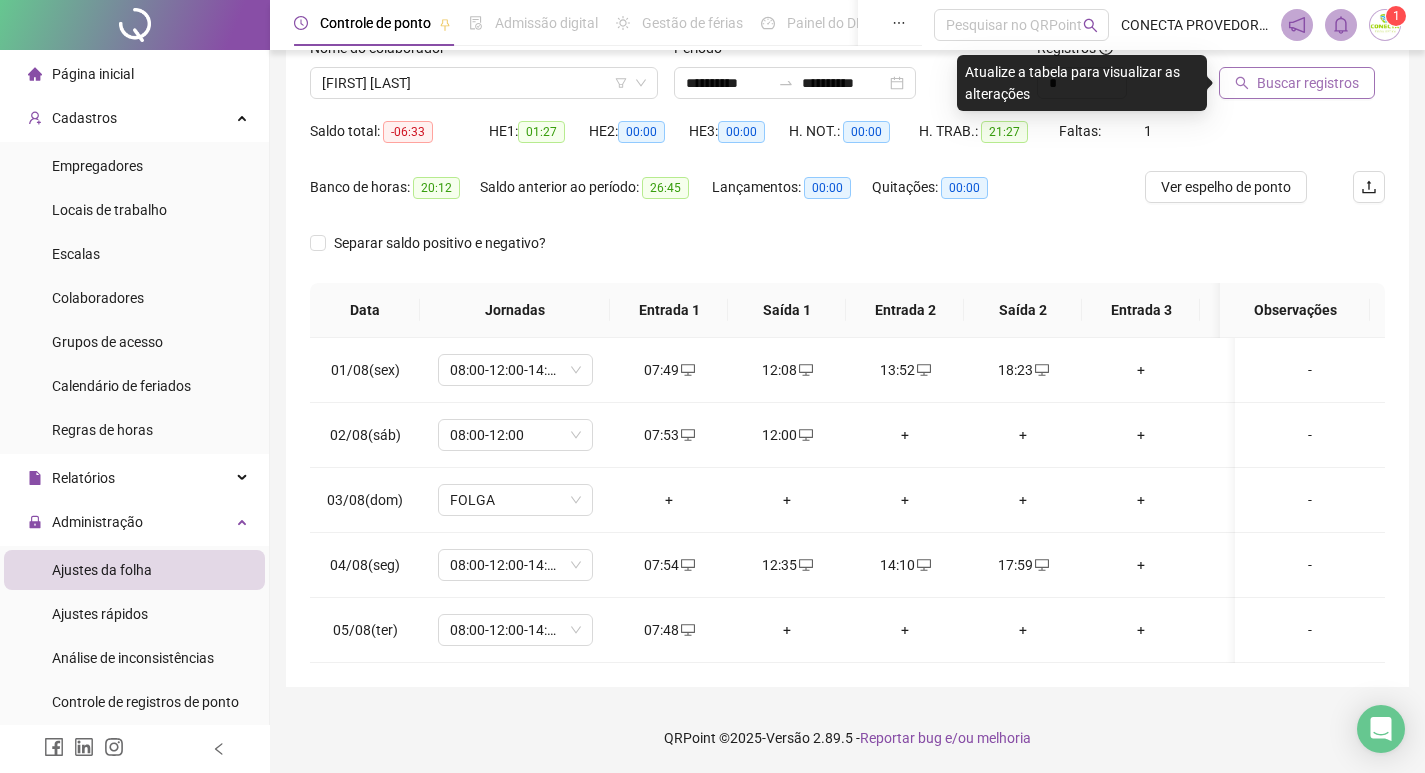 click 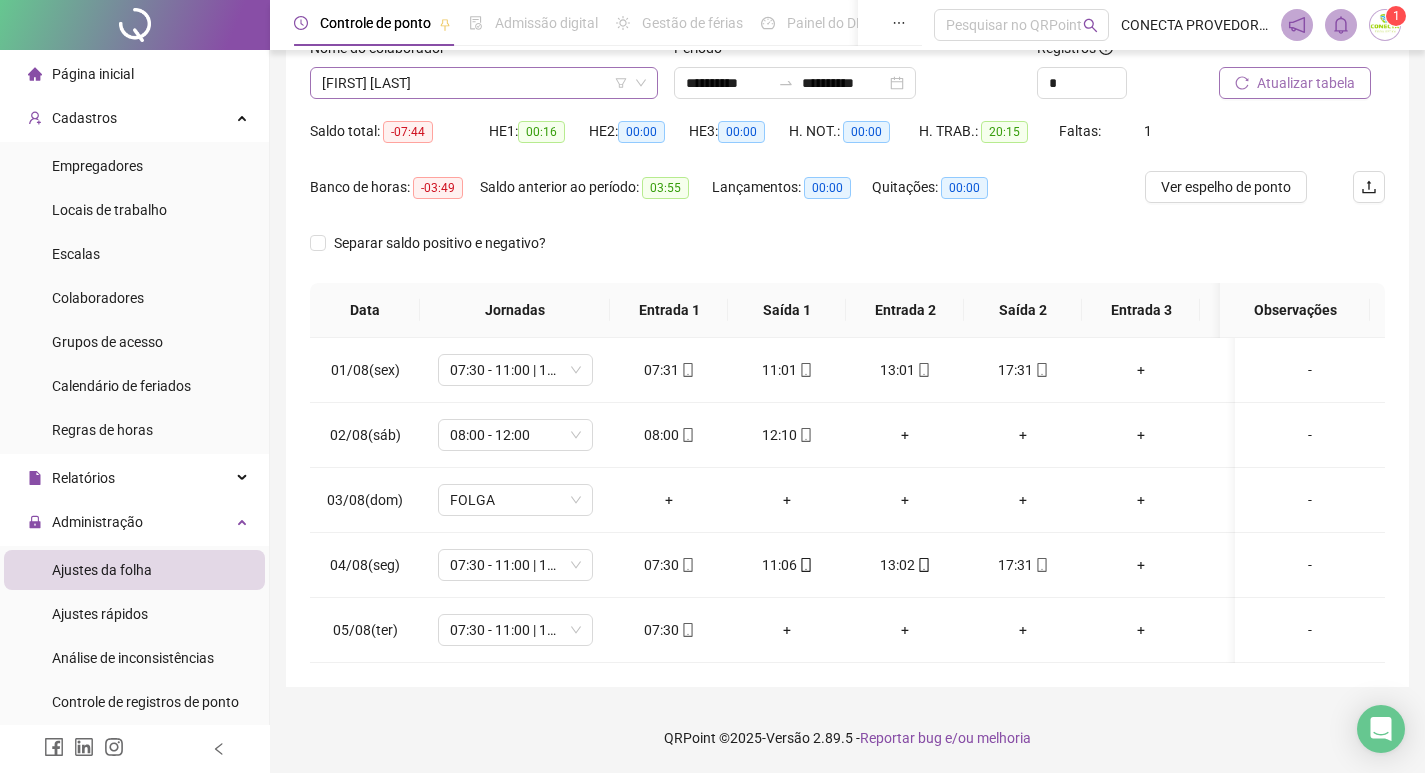 click on "[FIRST] [LAST]" at bounding box center (484, 83) 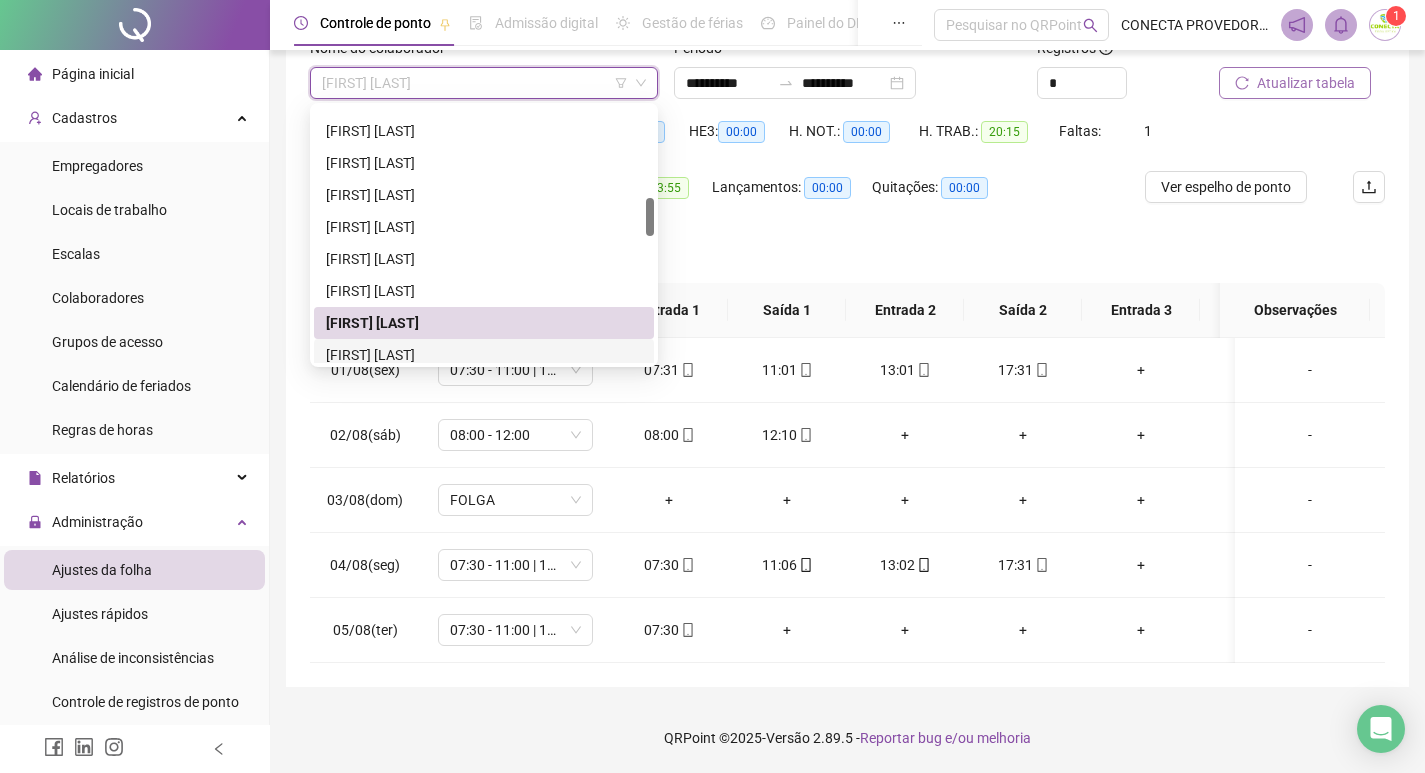 click on "[FIRST] [LAST]" at bounding box center [484, 355] 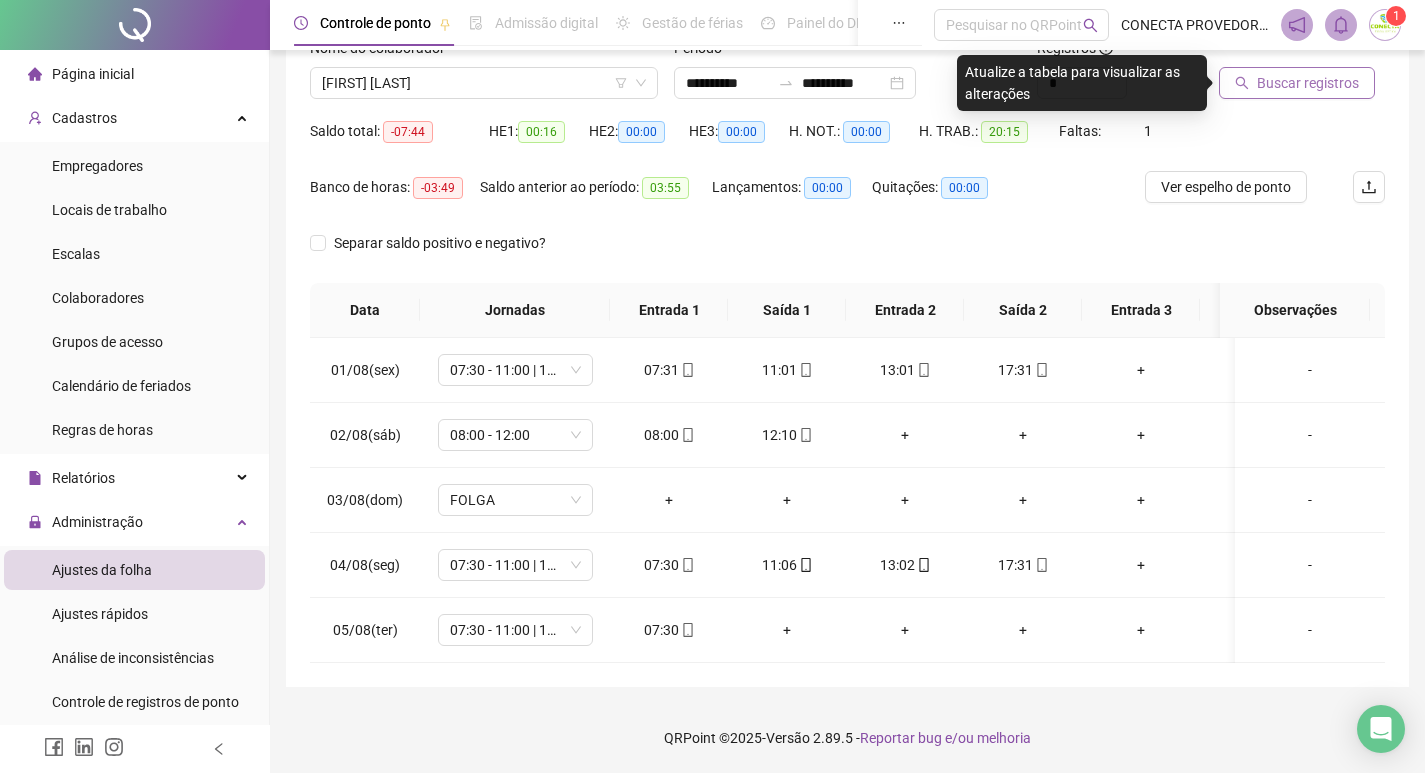click on "Buscar registros" at bounding box center (1308, 83) 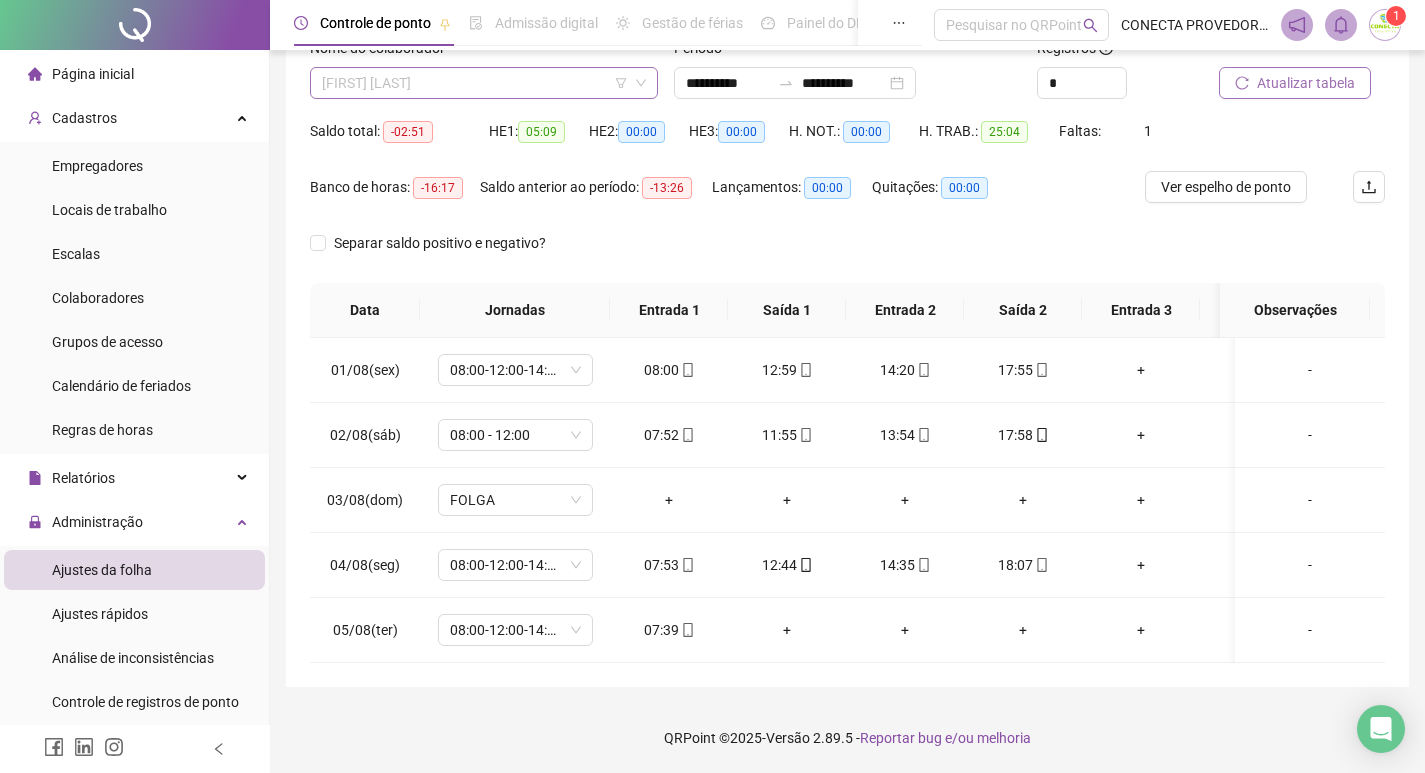click on "[FIRST] [LAST]" at bounding box center (484, 83) 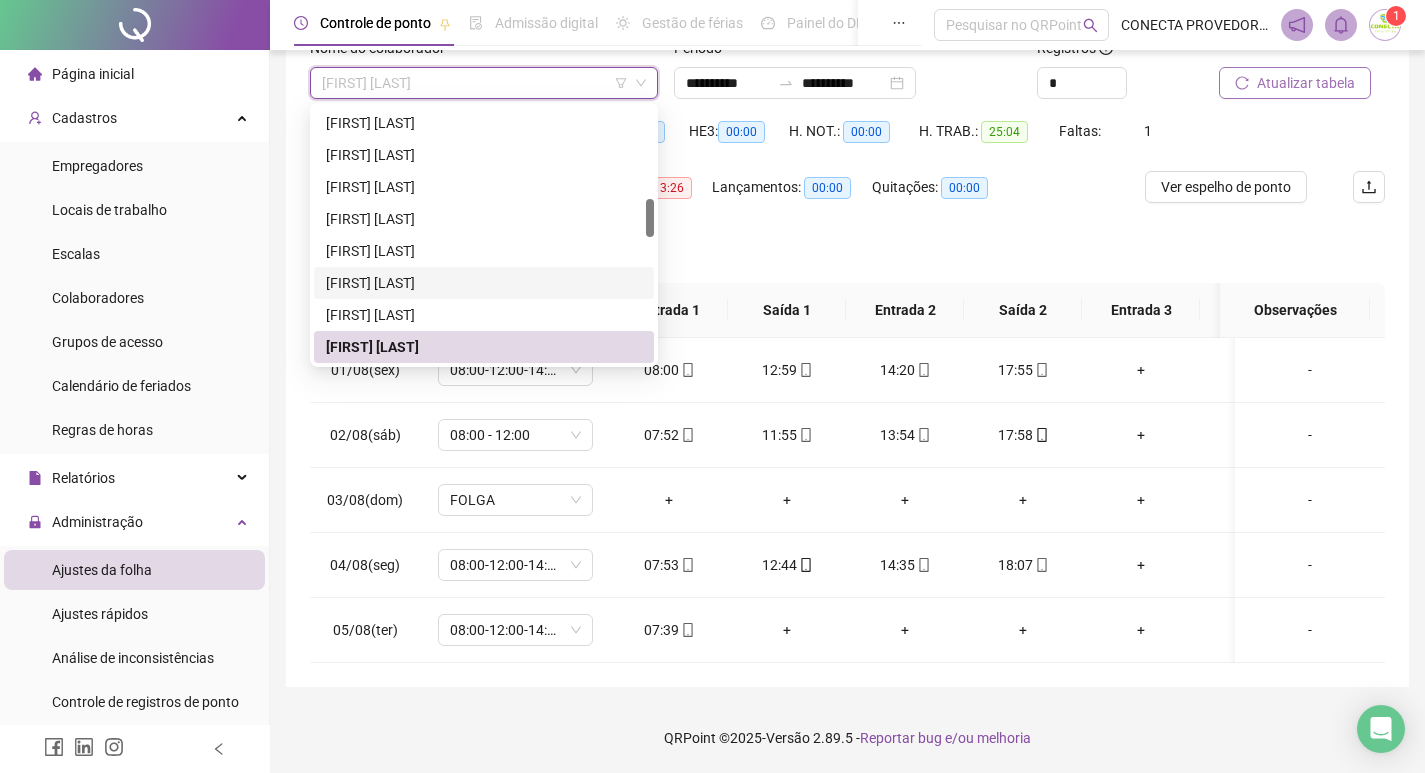 scroll, scrollTop: 708, scrollLeft: 0, axis: vertical 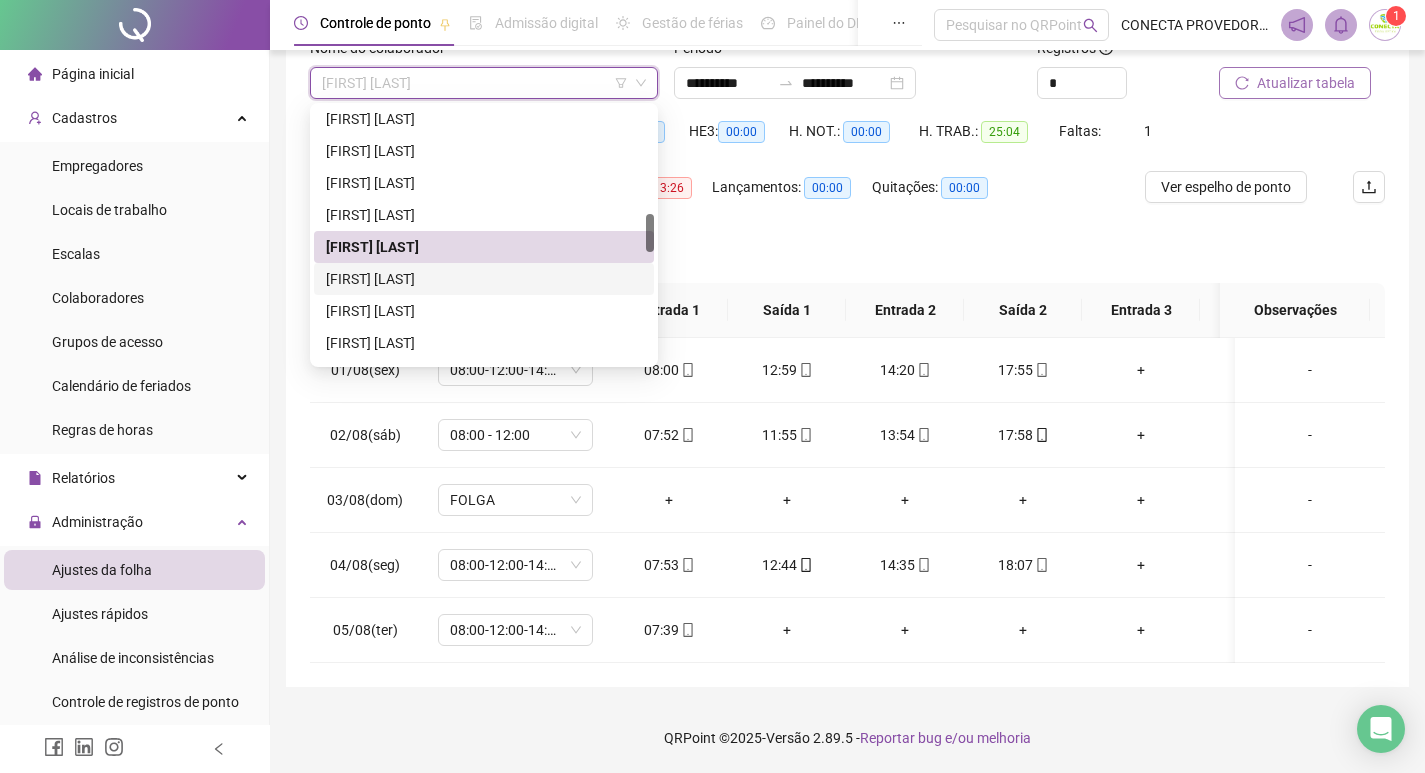 click on "[FIRST] [LAST]" at bounding box center [484, 279] 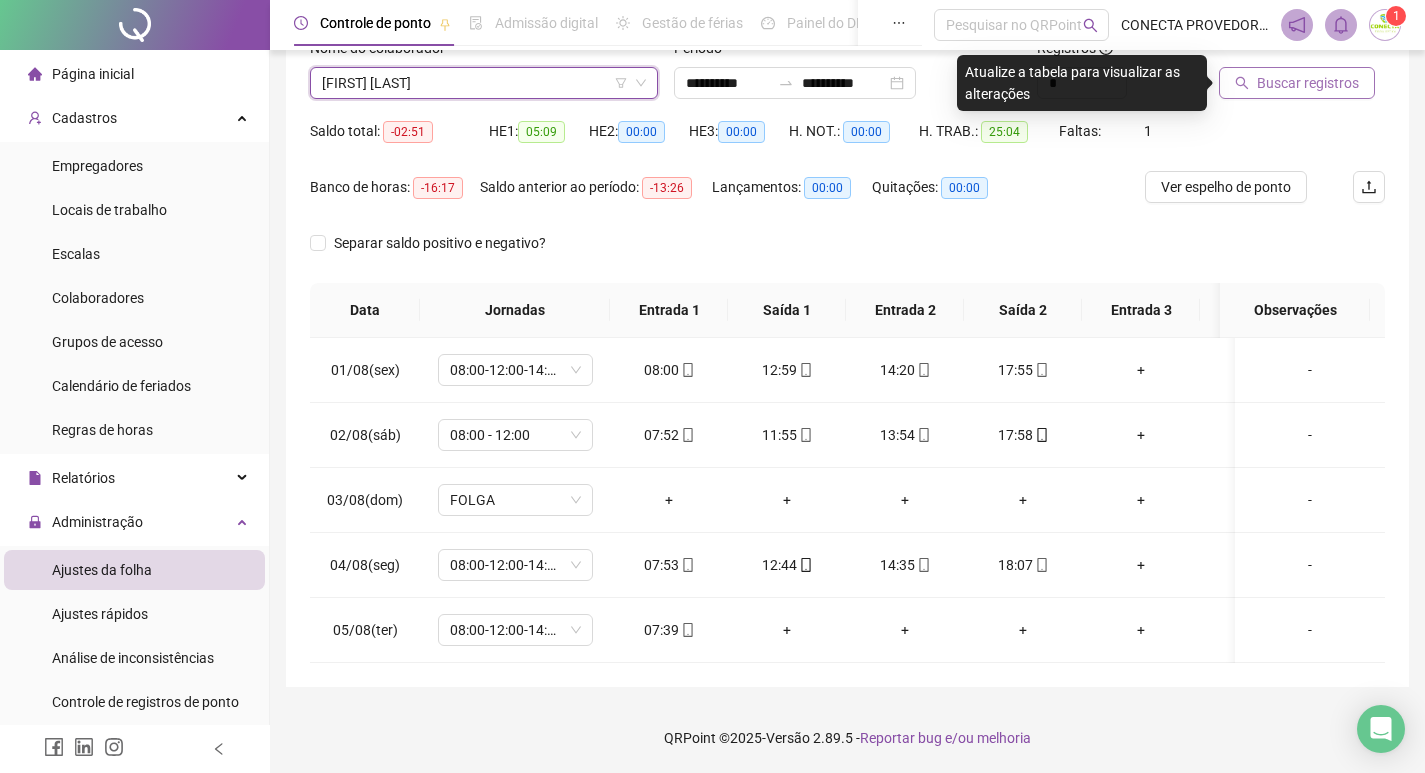 click on "Buscar registros" at bounding box center [1308, 83] 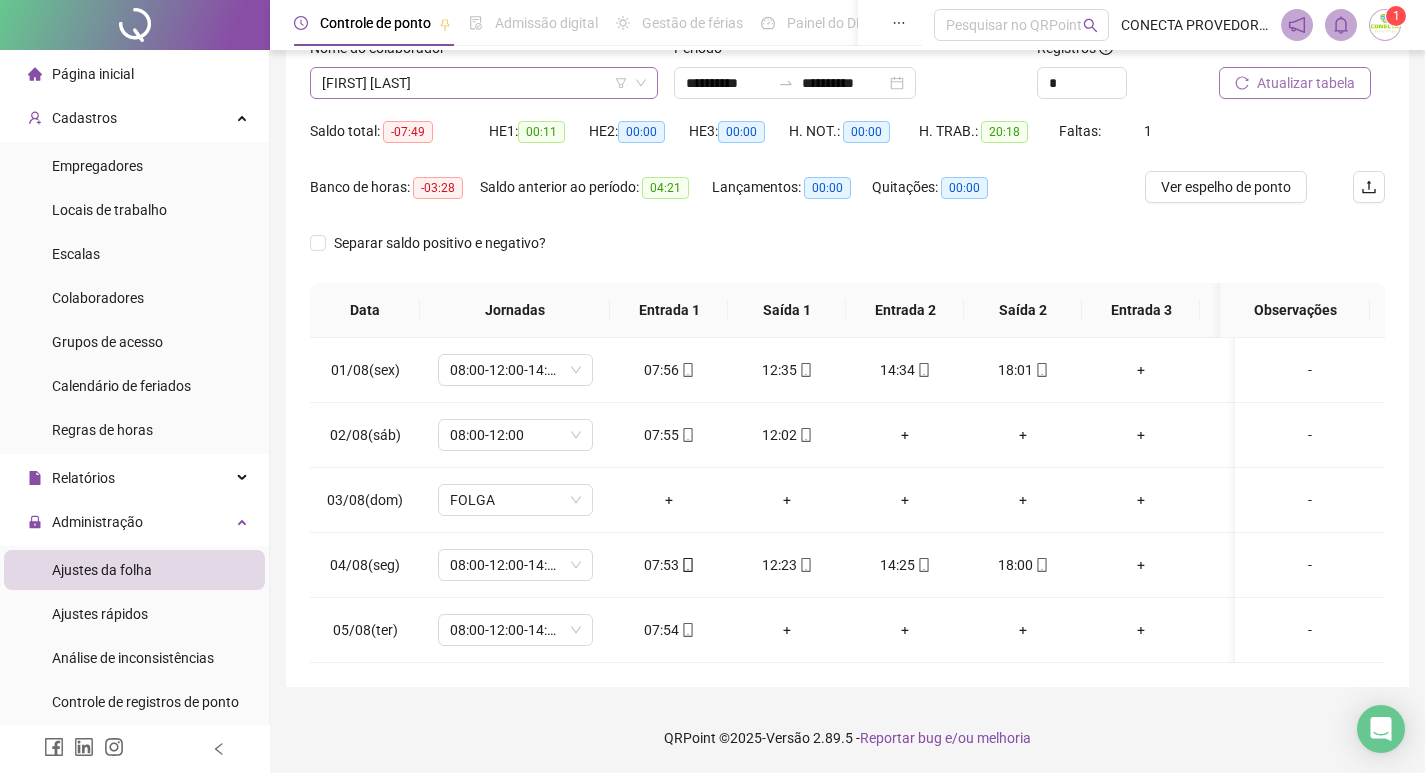 click on "[FIRST] [LAST]" at bounding box center [484, 83] 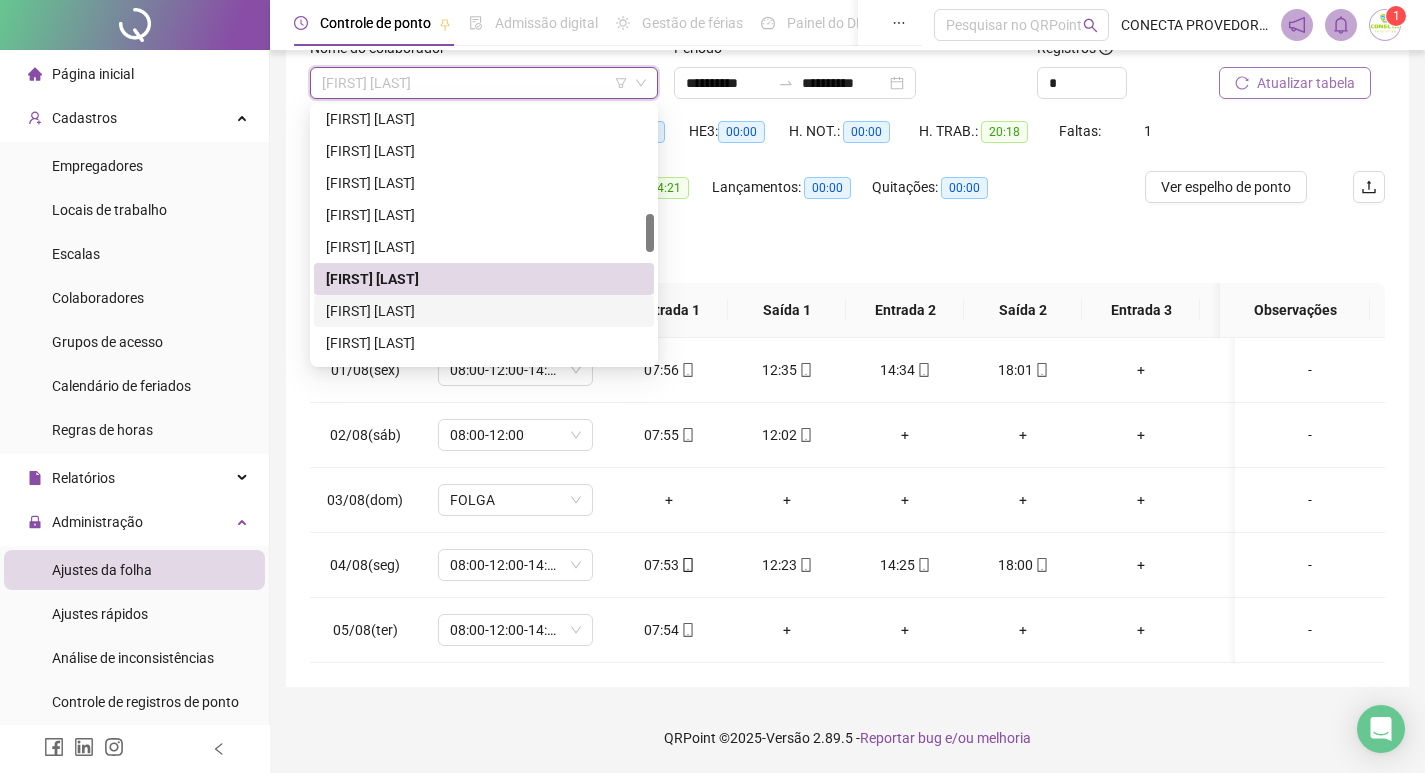 click on "[FIRST] [LAST]" at bounding box center (484, 311) 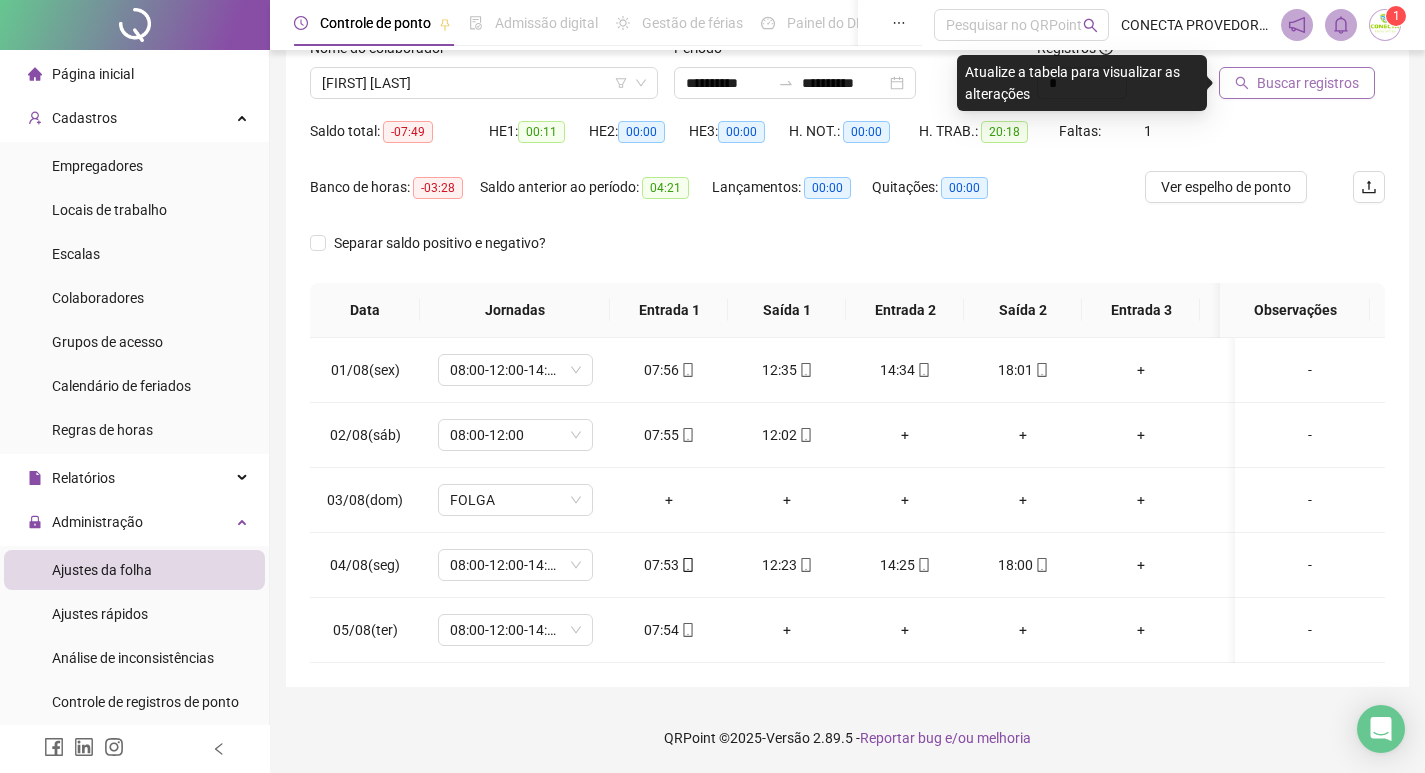 click on "Buscar registros" at bounding box center [1308, 83] 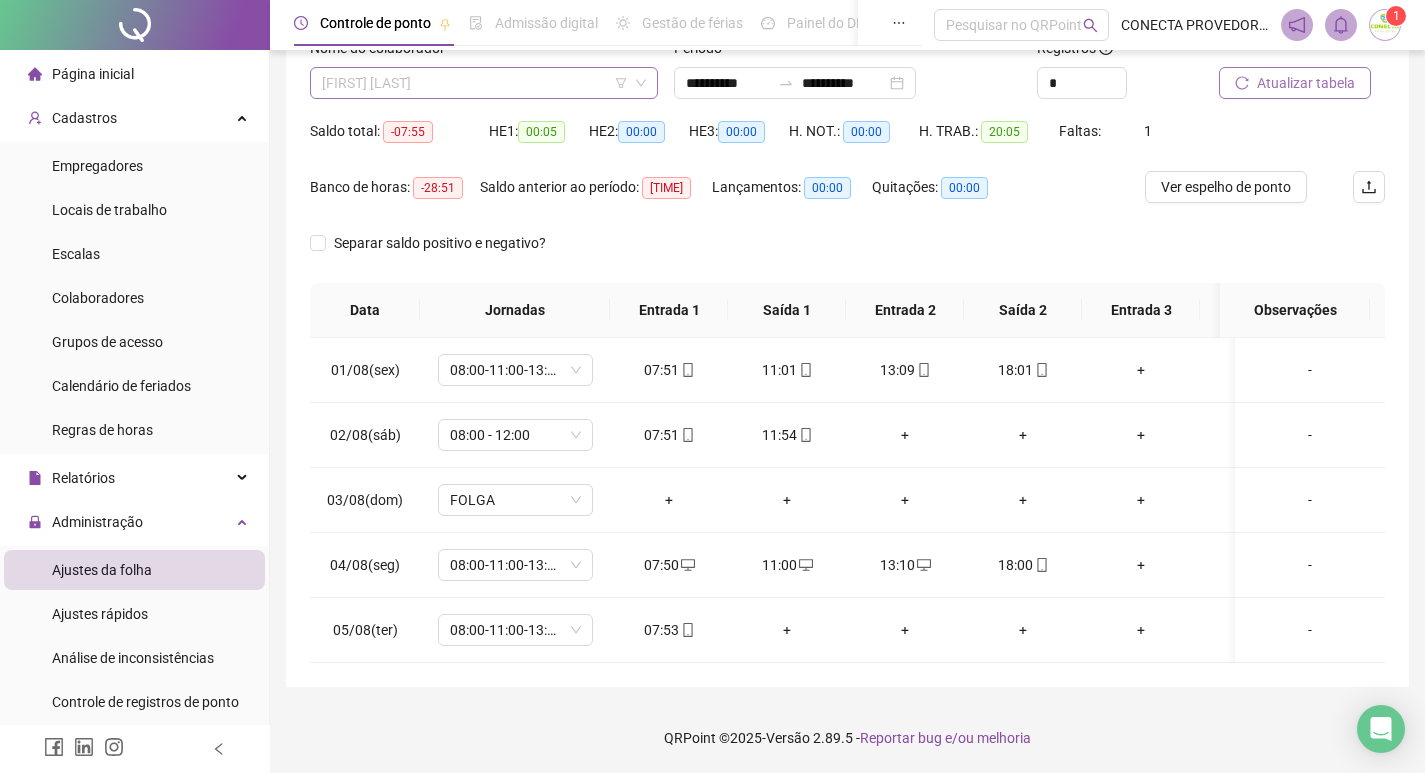 click on "[FIRST] [LAST]" at bounding box center [484, 83] 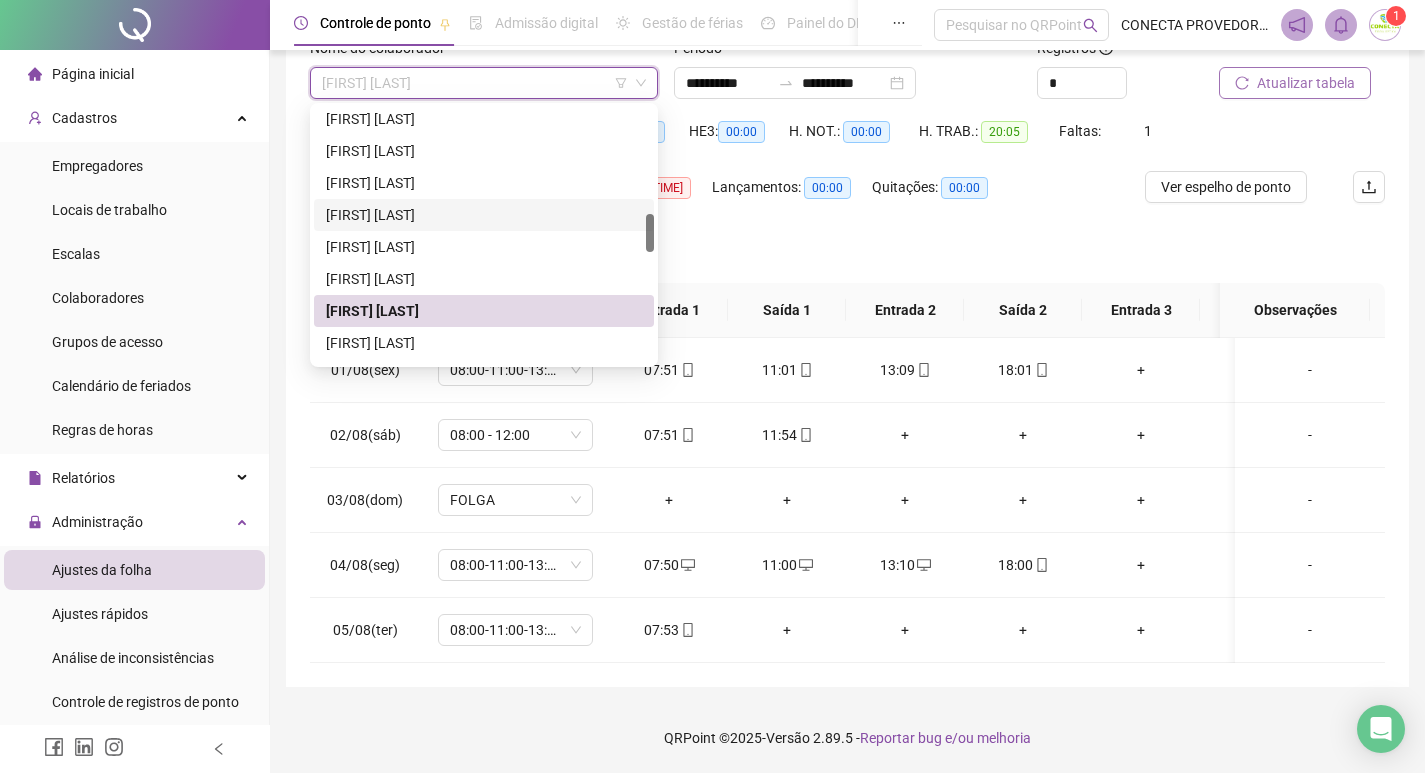 click on "Atualizar tabela" at bounding box center [1306, 83] 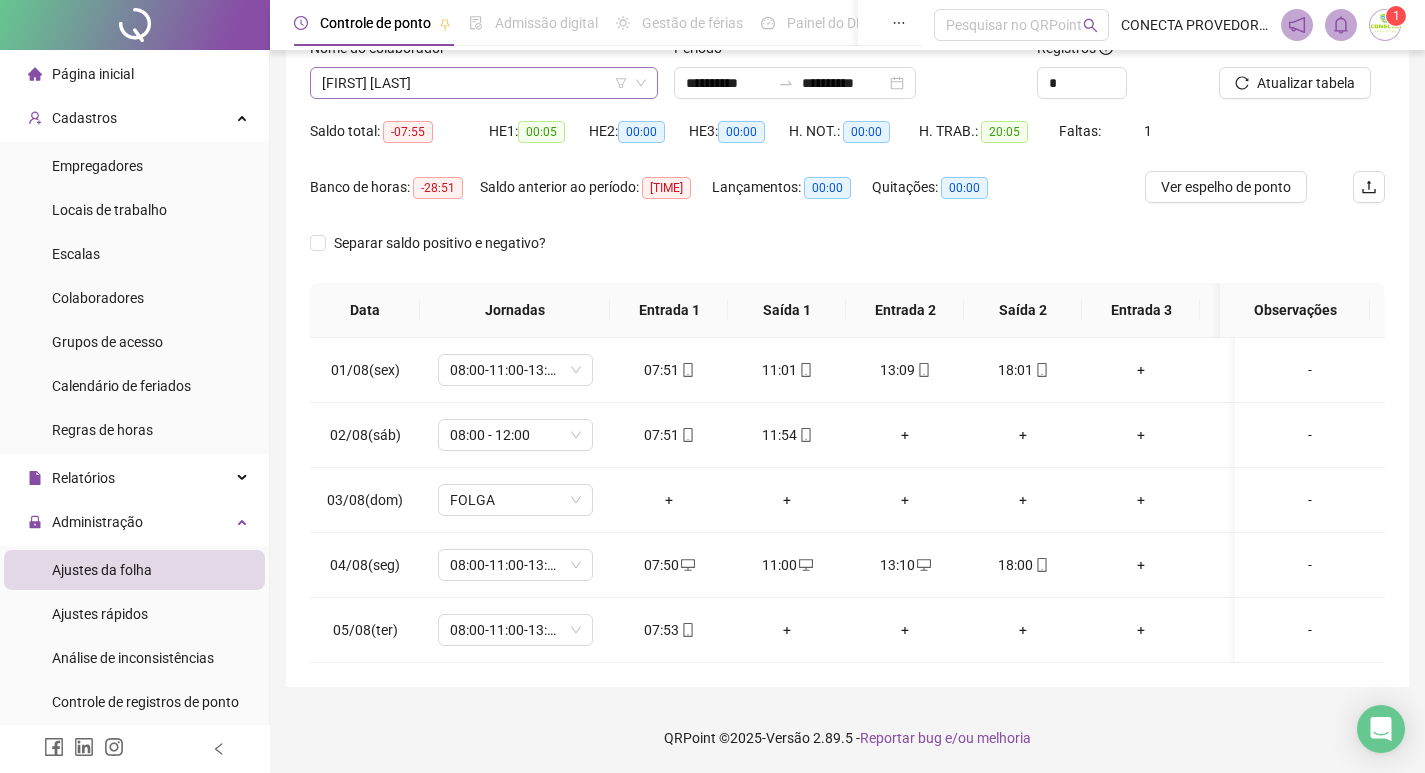 click on "[FIRST] [LAST]" at bounding box center (484, 83) 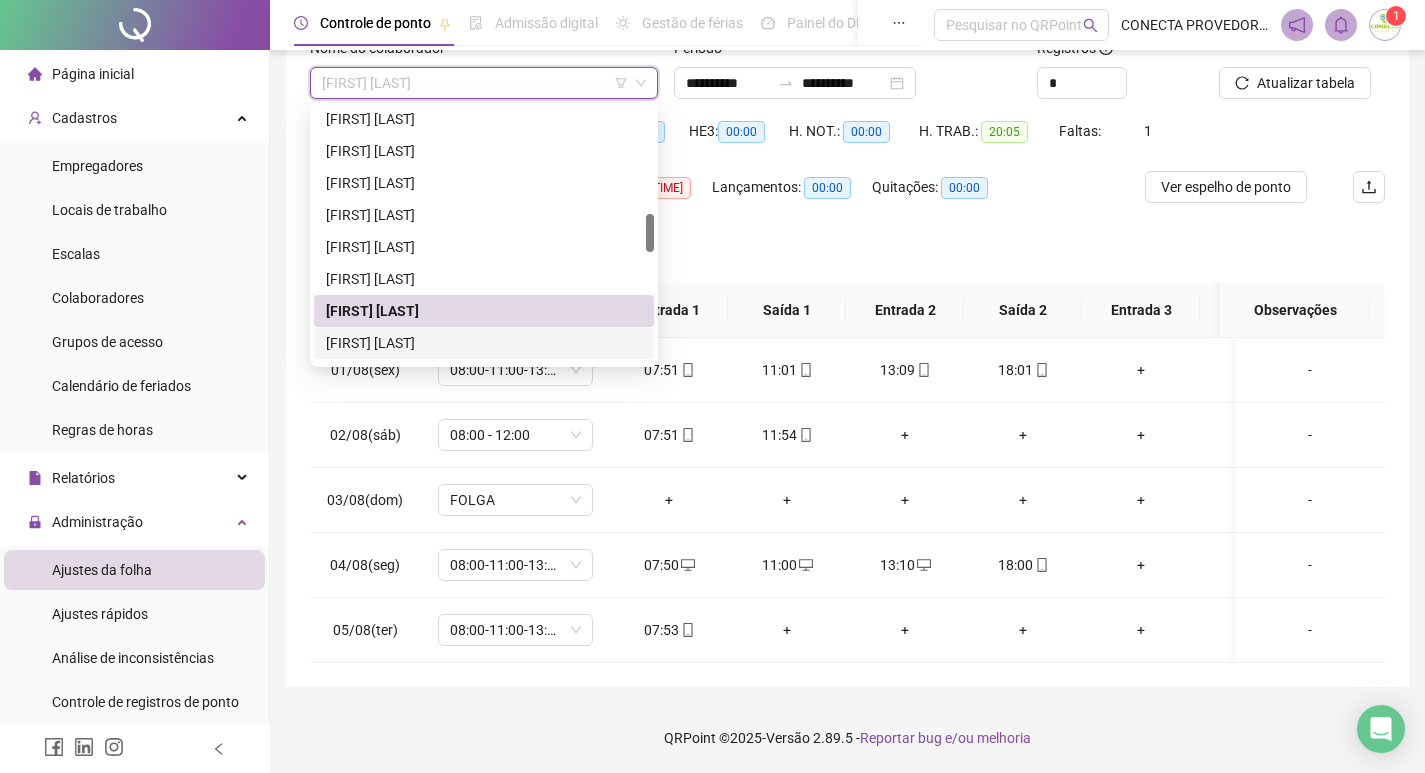 click on "[FIRST] [LAST]" at bounding box center [484, 343] 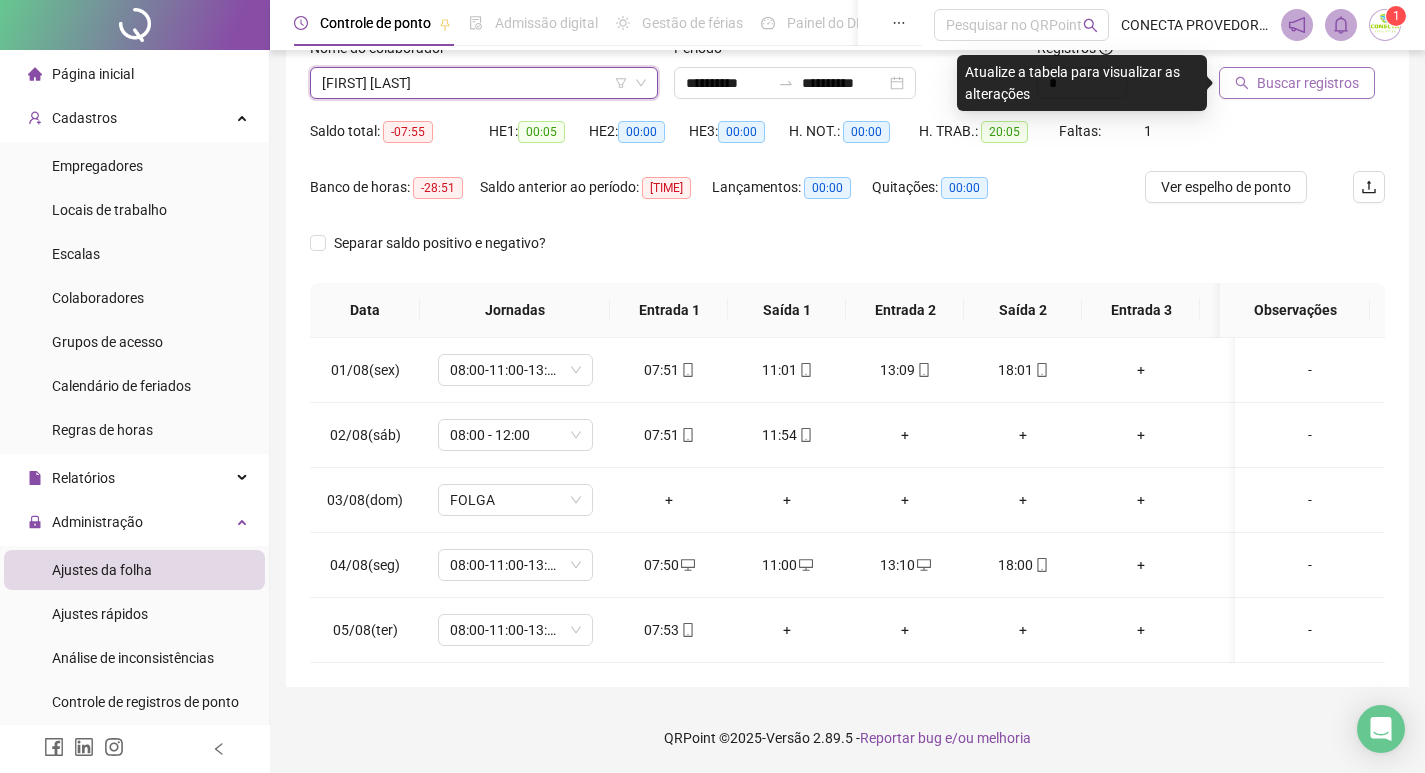 click on "Buscar registros" at bounding box center [1308, 83] 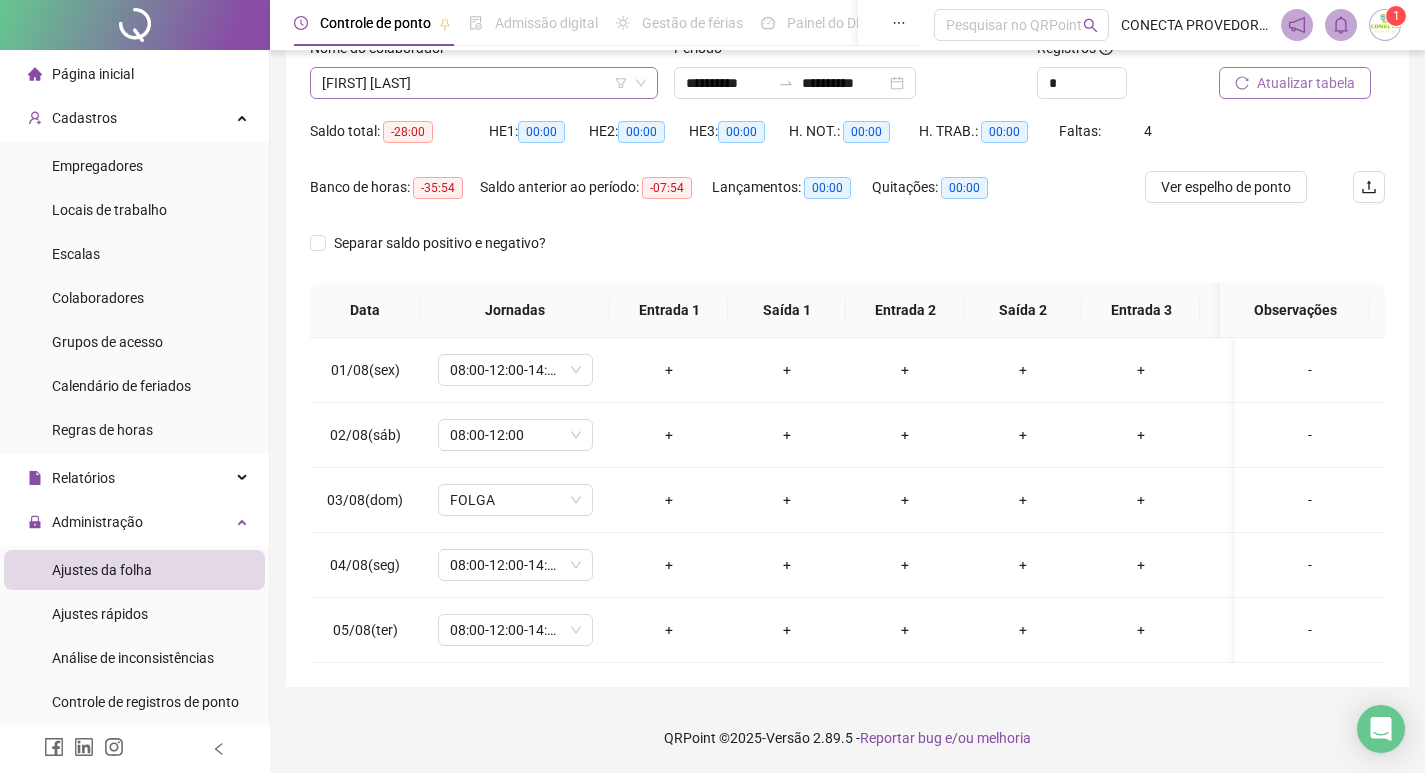 click on "[FIRST] [LAST]" at bounding box center [484, 83] 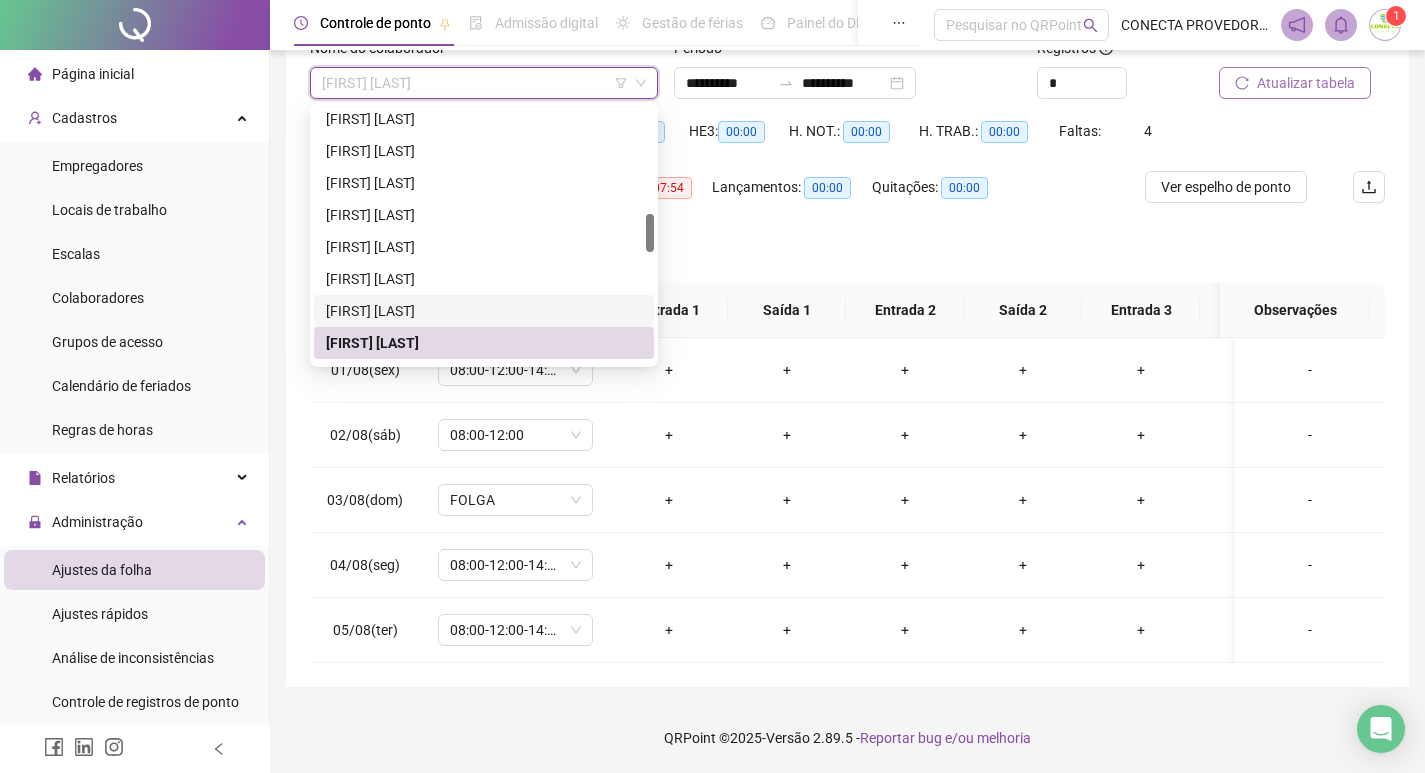 scroll, scrollTop: 908, scrollLeft: 0, axis: vertical 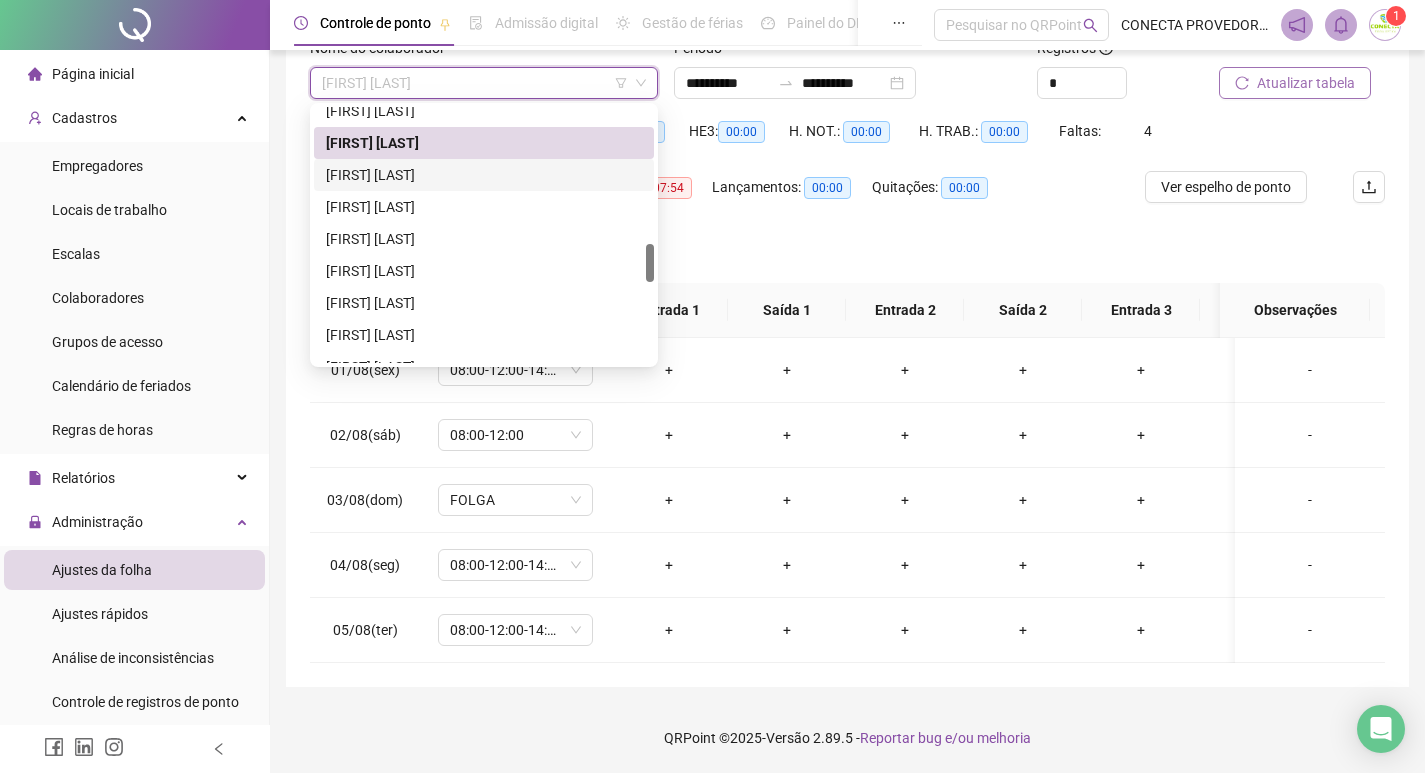 click on "[FIRST] [LAST]" at bounding box center [484, 175] 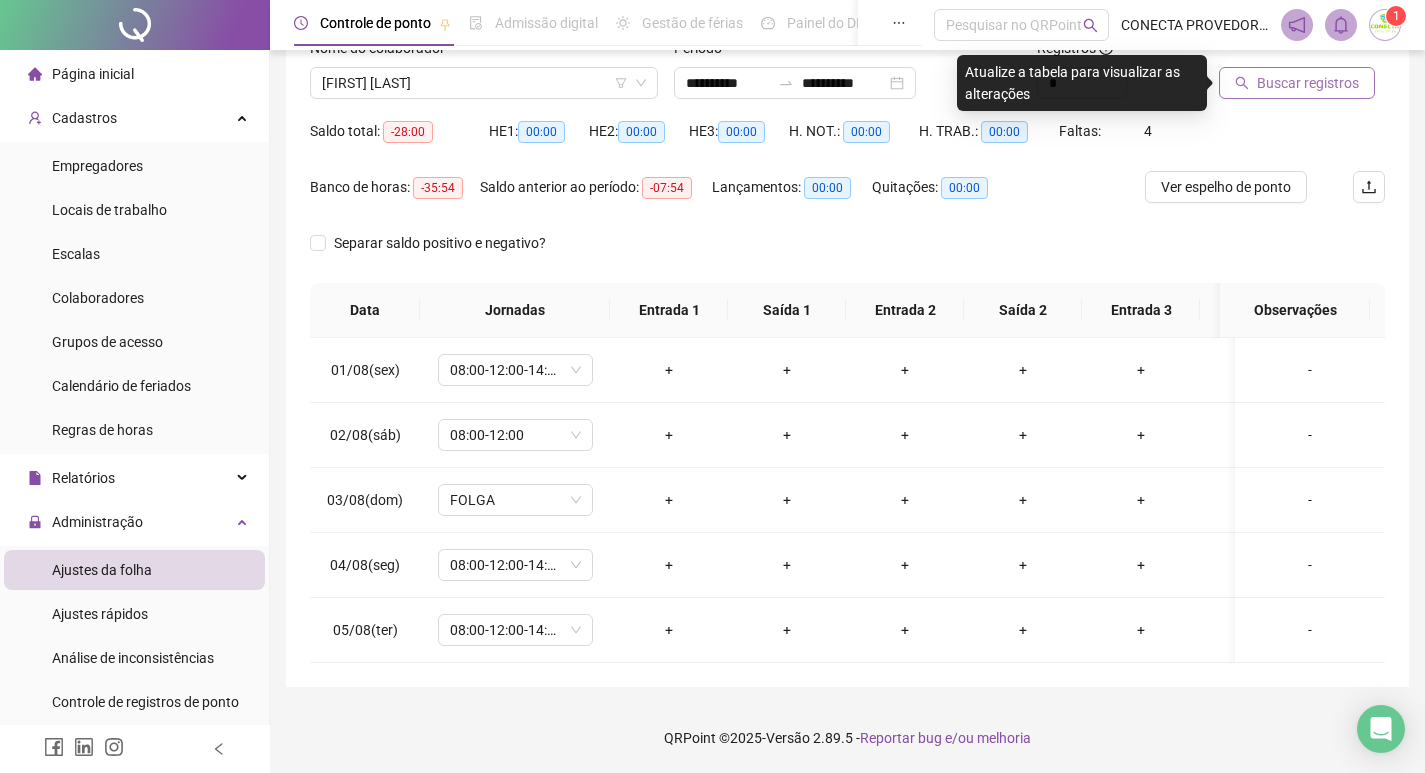 click on "Buscar registros" at bounding box center (1308, 83) 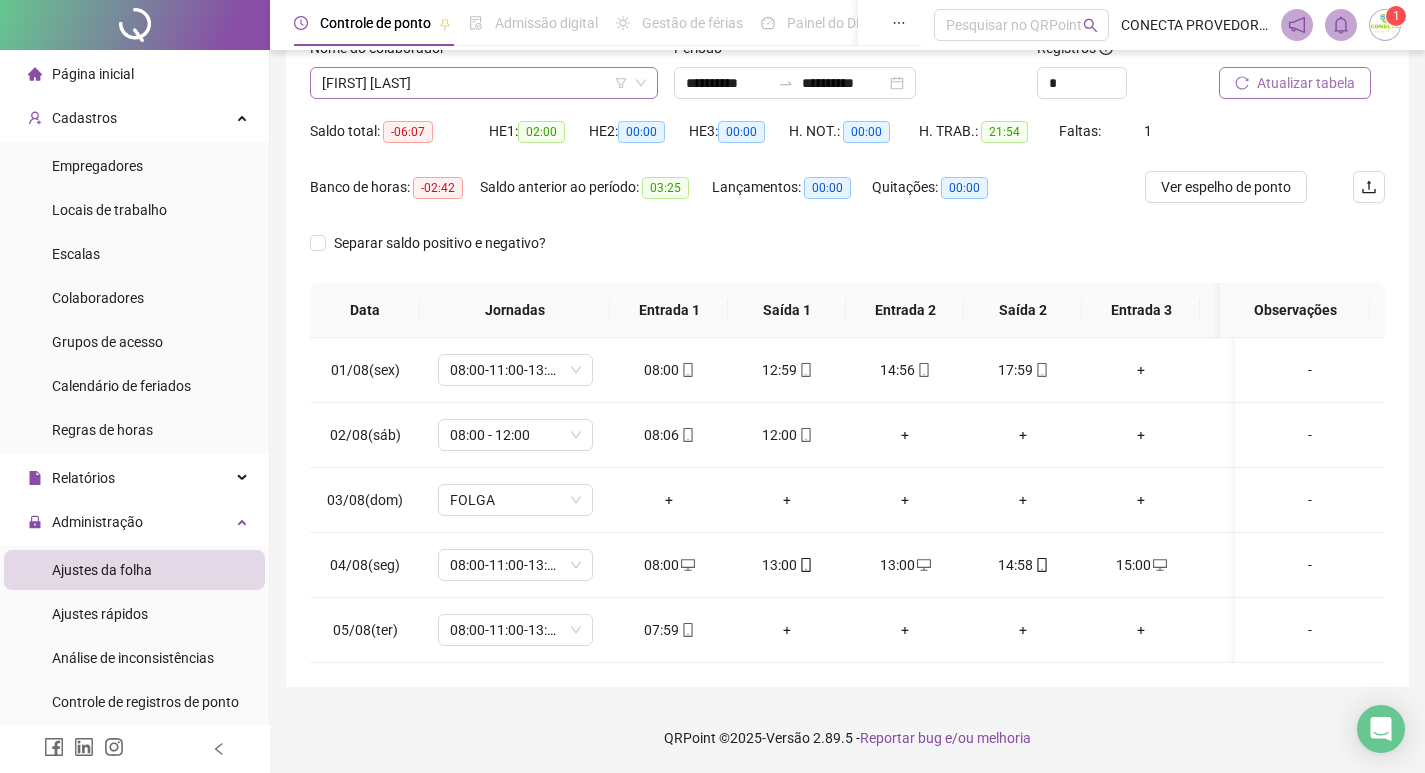 click on "[FIRST] [LAST]" at bounding box center (484, 83) 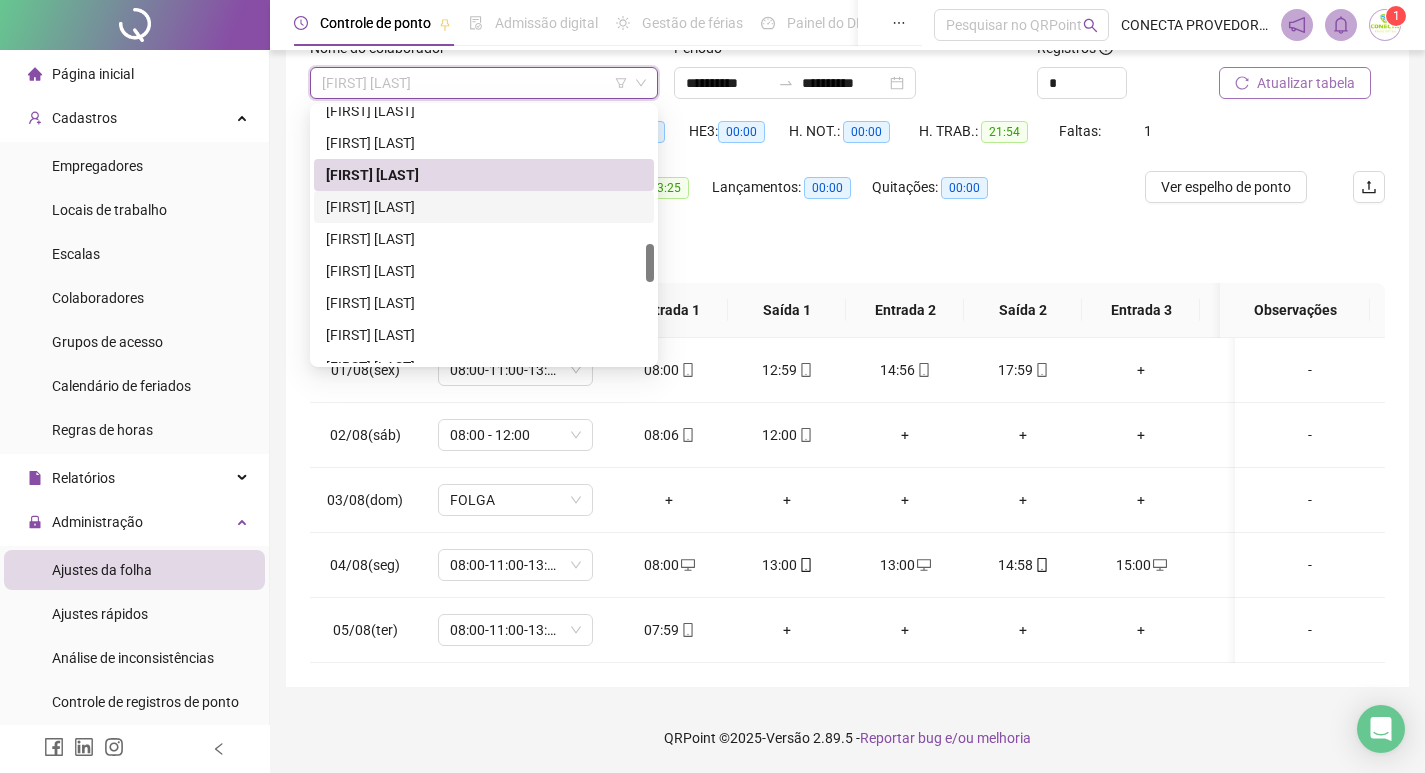 click on "[FIRST] [LAST]" at bounding box center [484, 207] 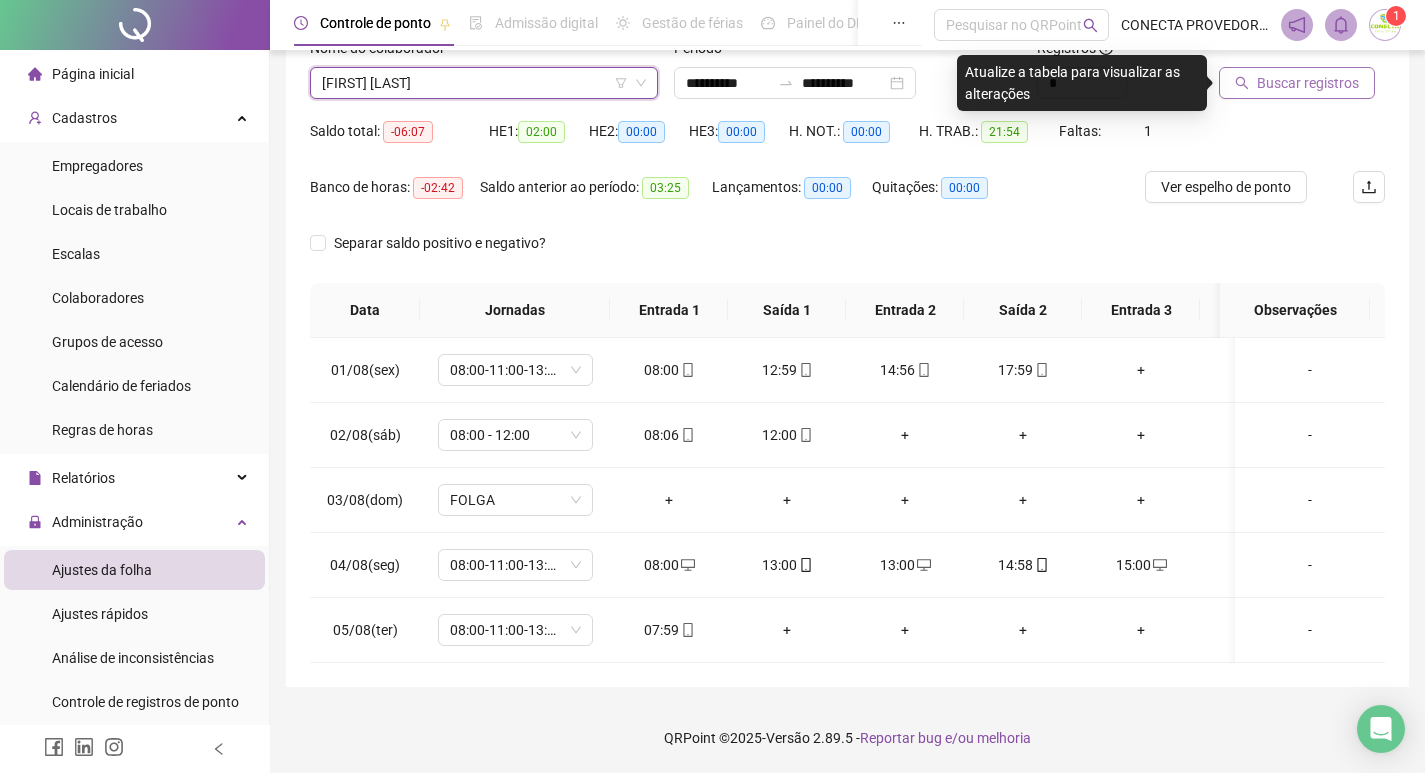 click on "Buscar registros" at bounding box center [1297, 83] 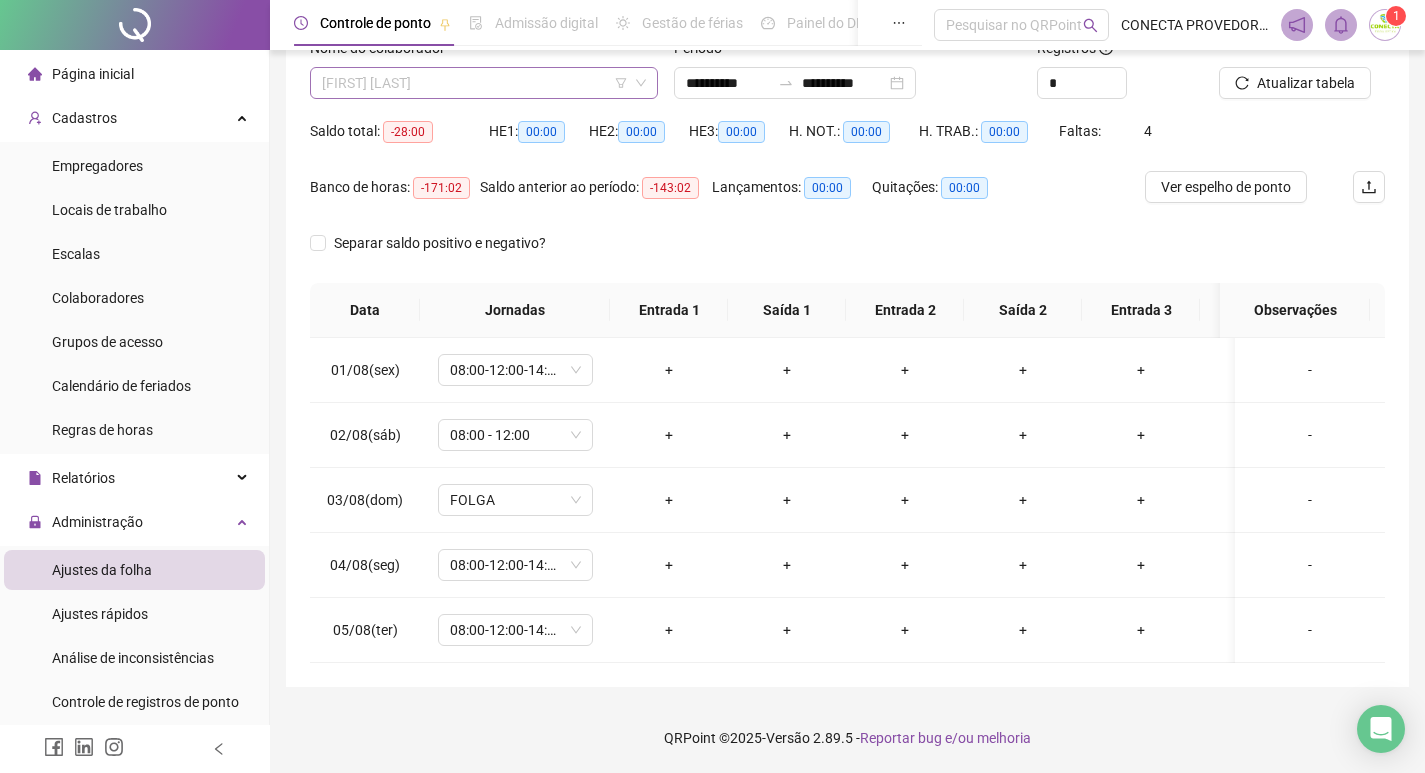 click on "[FIRST] [LAST]" at bounding box center [484, 83] 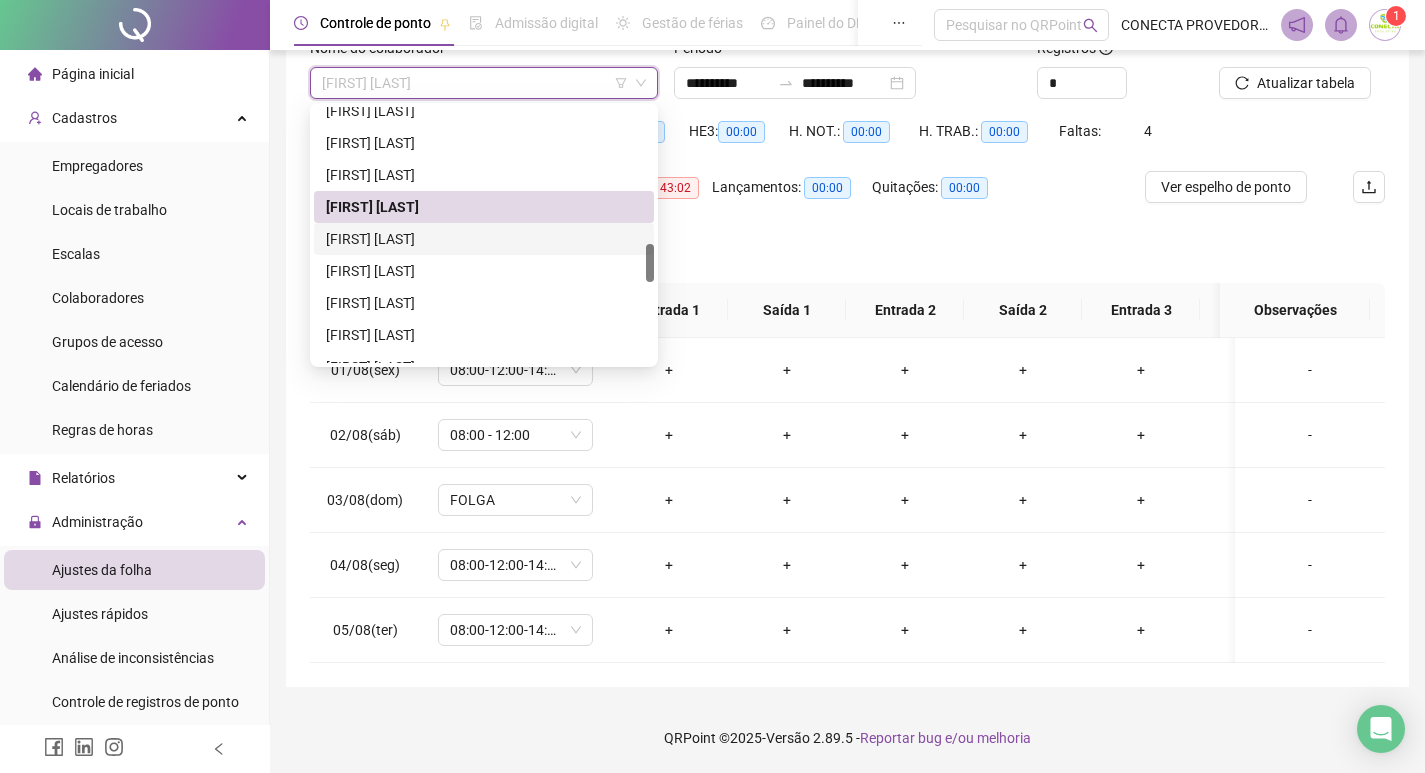 click on "[FIRST] [LAST]" at bounding box center (484, 239) 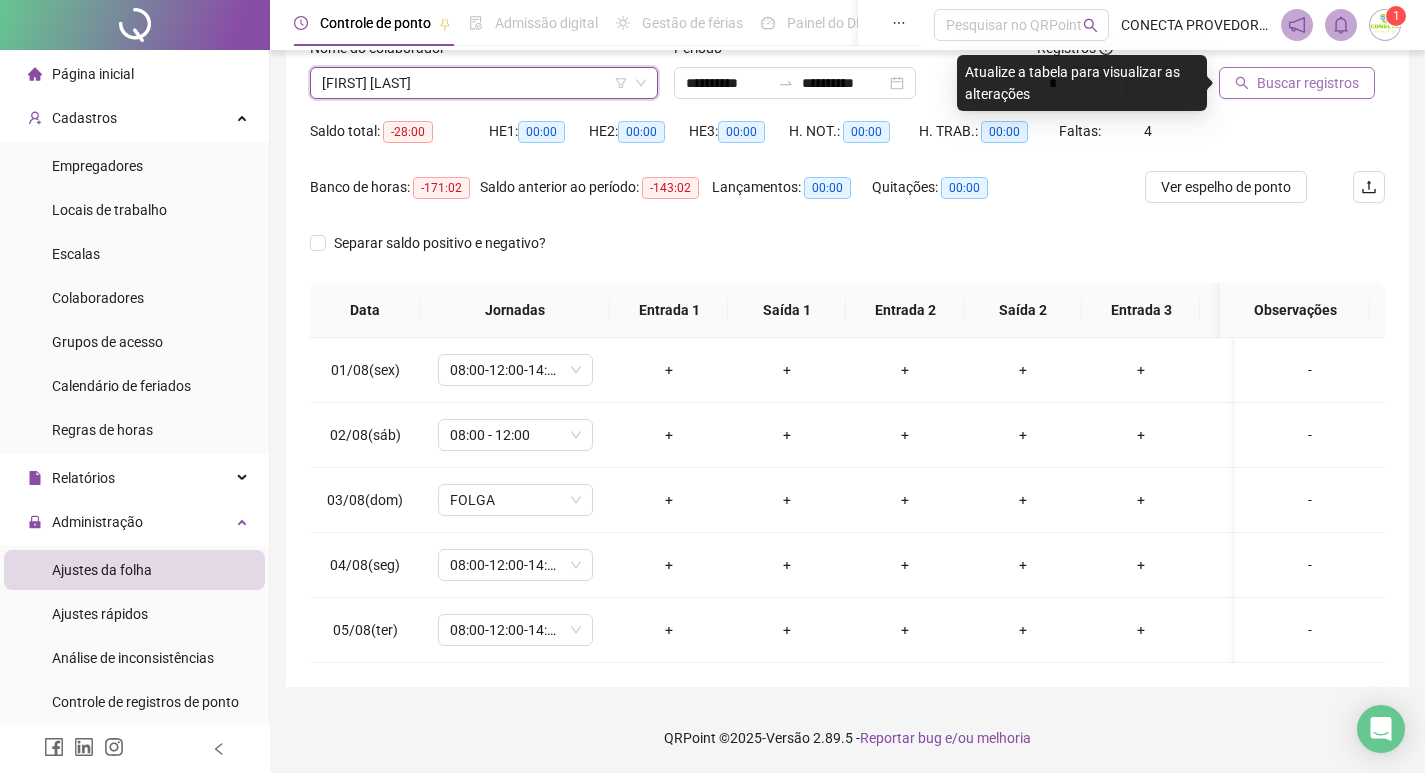 click on "Buscar registros" at bounding box center (1308, 83) 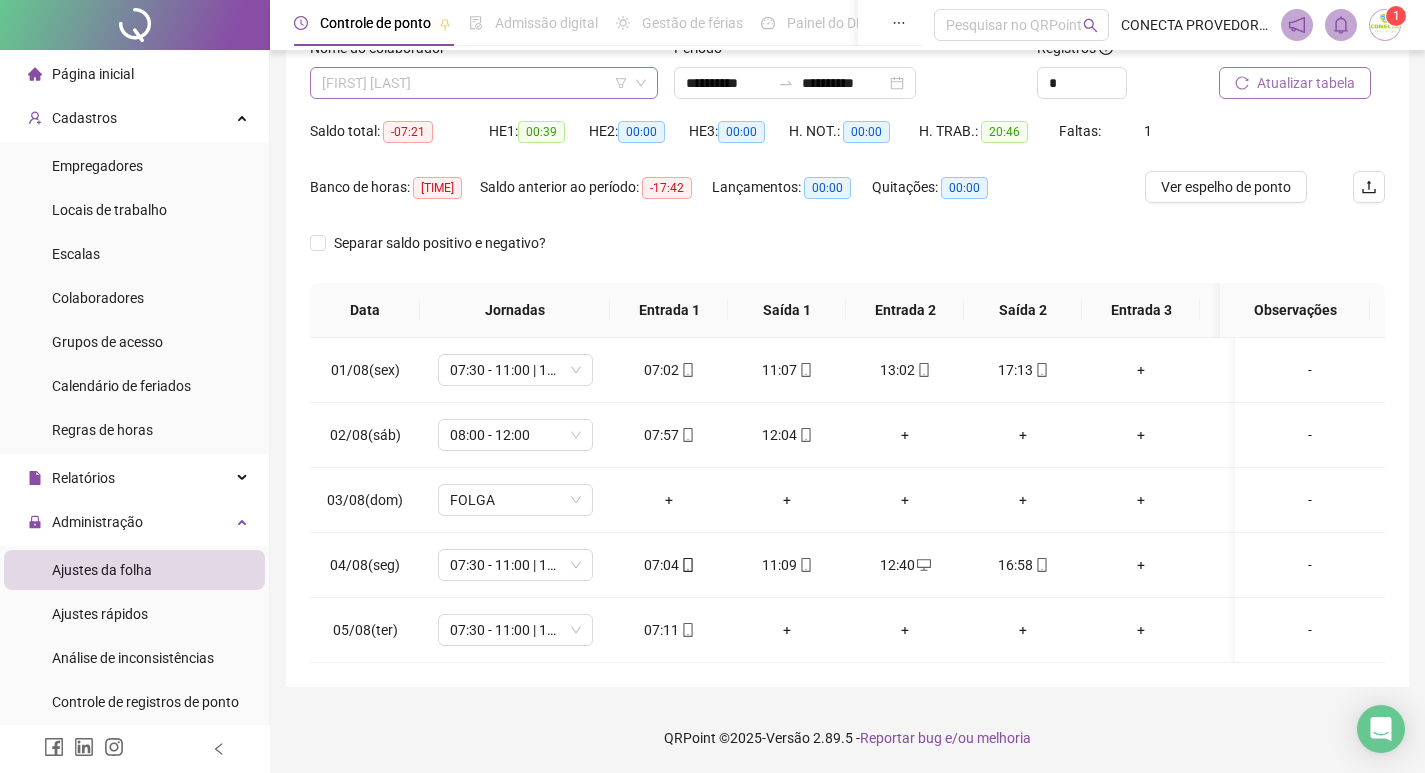 click on "[FIRST] [LAST]" at bounding box center (484, 83) 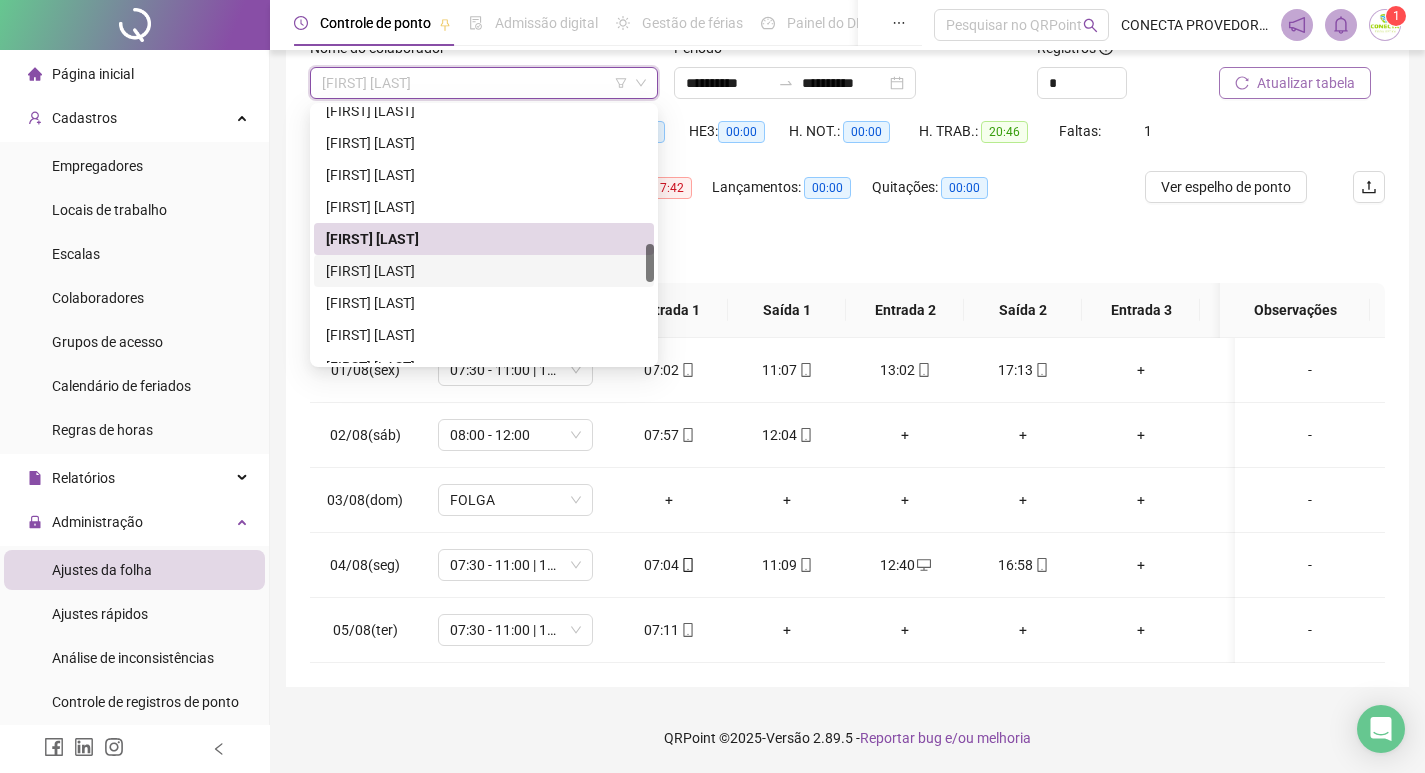 click on "[FIRST] [LAST]" at bounding box center (484, 271) 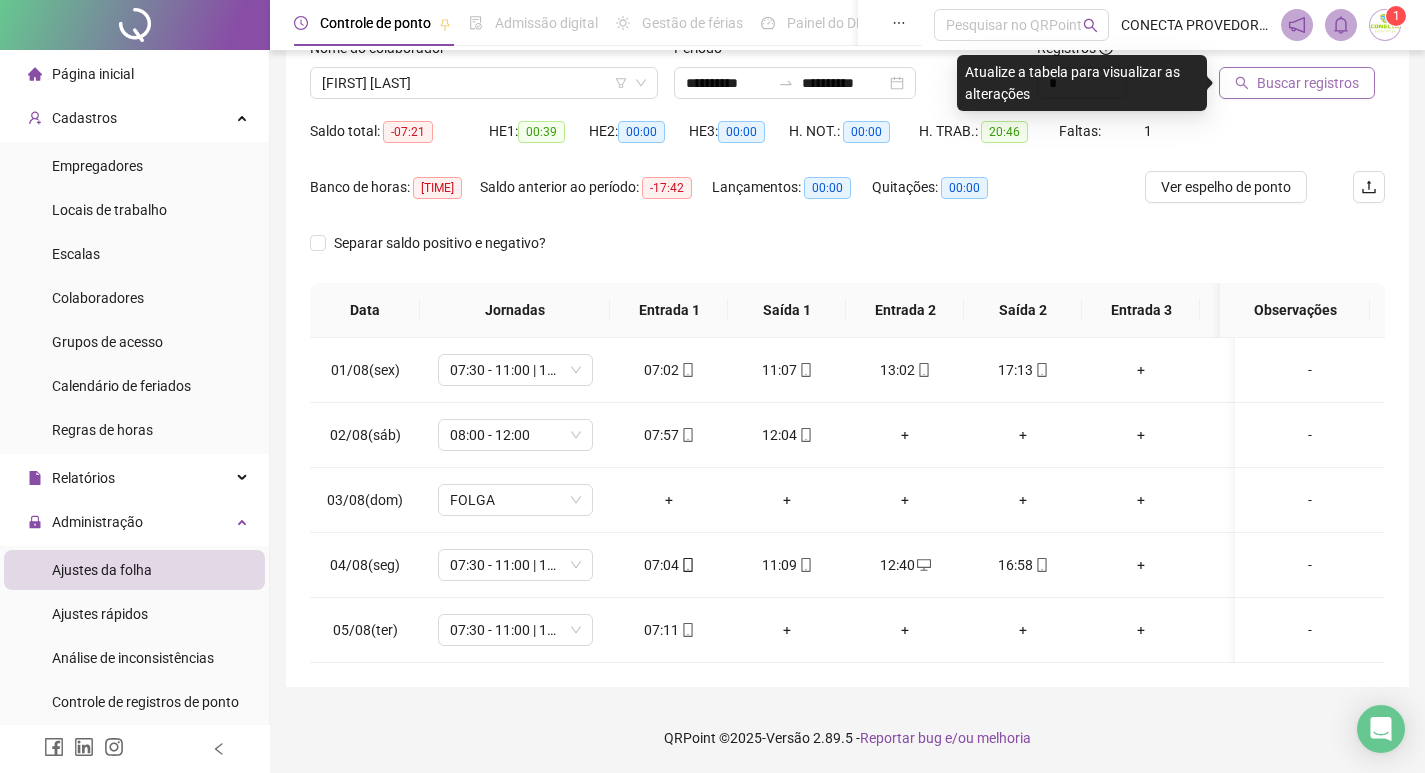 click on "Buscar registros" at bounding box center [1308, 83] 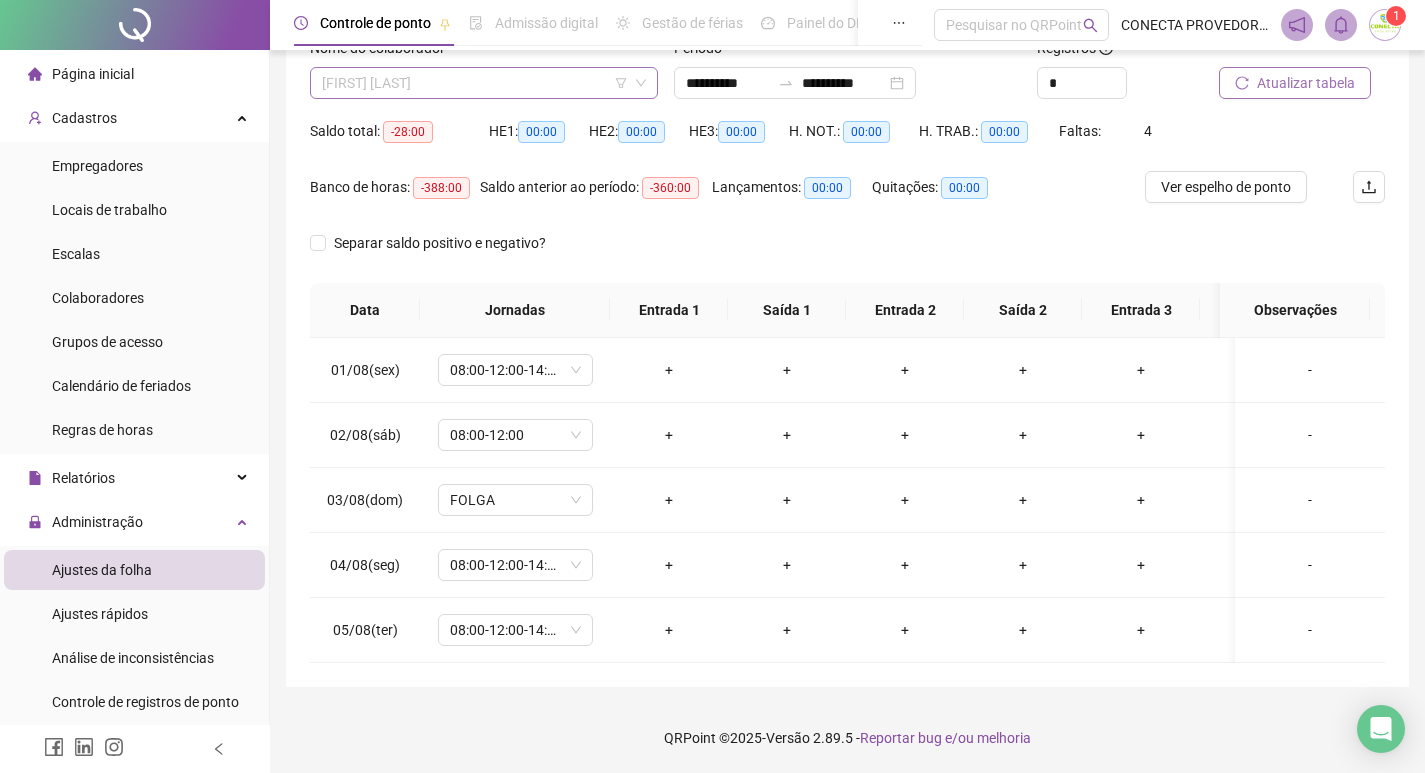 click on "[FIRST] [LAST]" at bounding box center (484, 83) 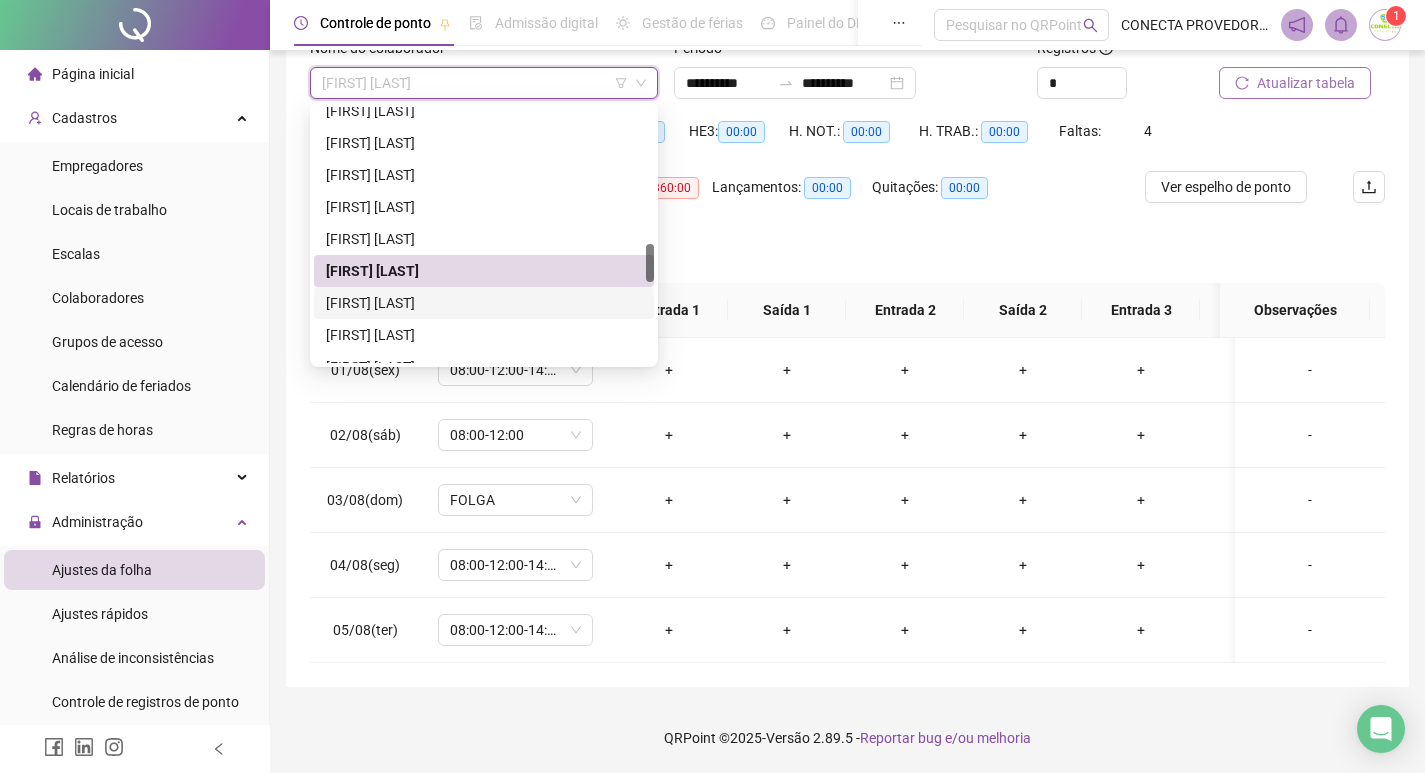 click on "[FIRST] [LAST]" at bounding box center (484, 303) 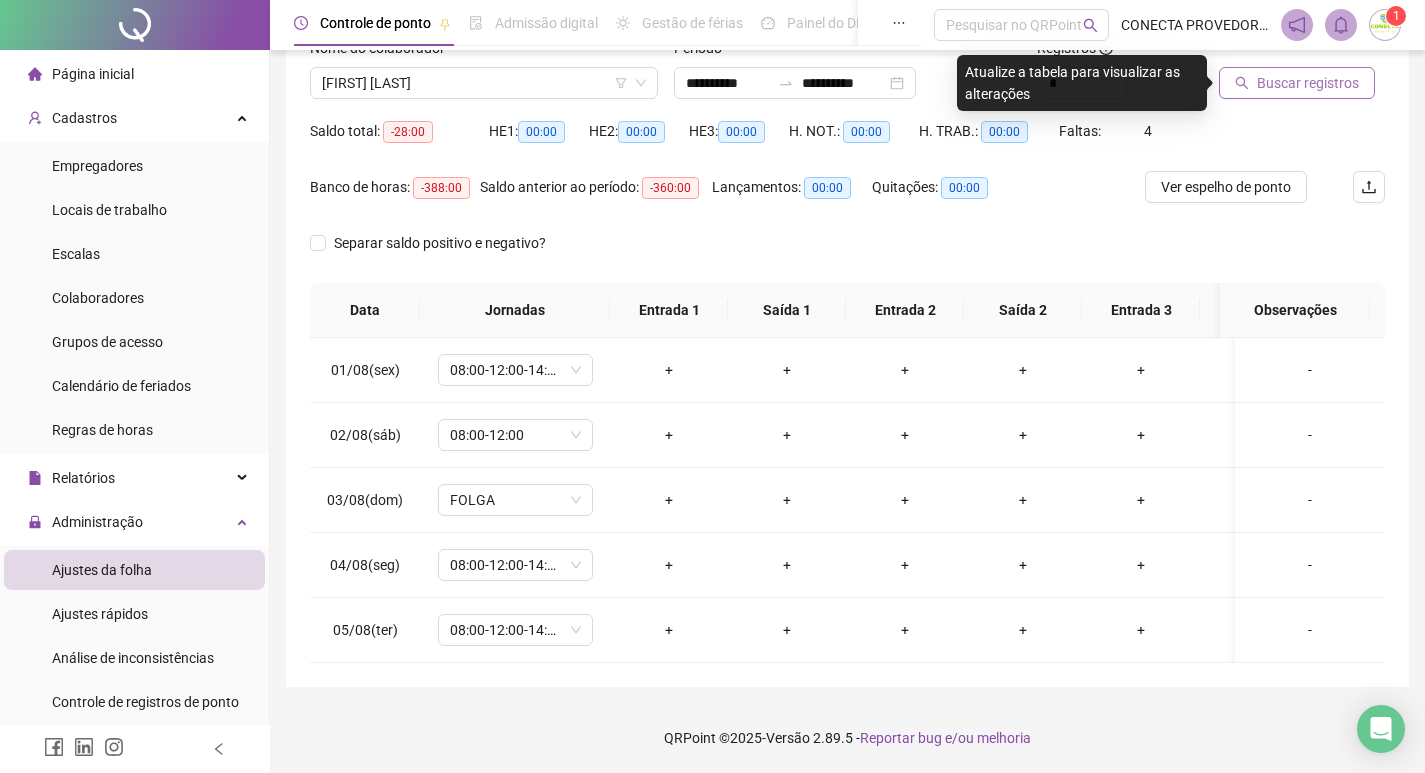 click on "Buscar registros" at bounding box center (1308, 83) 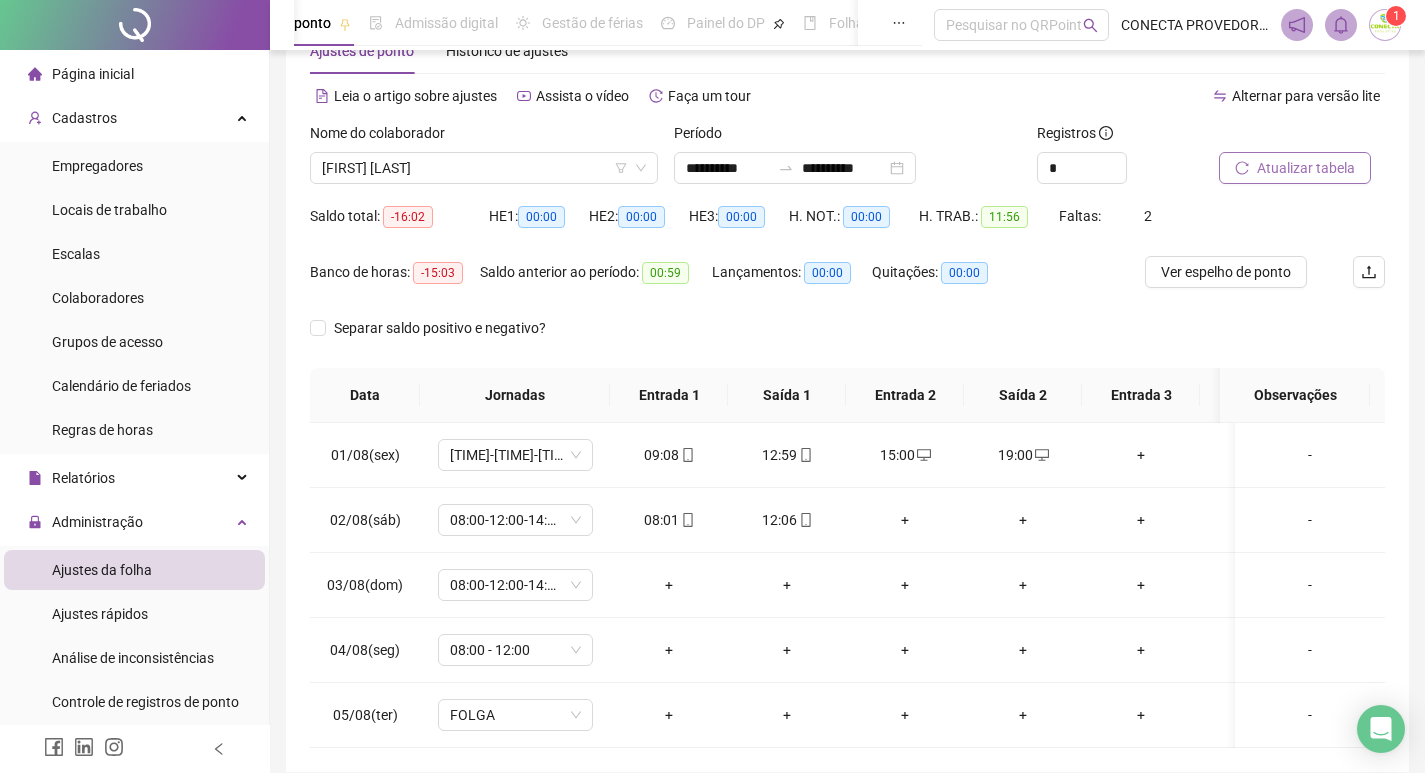 scroll, scrollTop: 162, scrollLeft: 0, axis: vertical 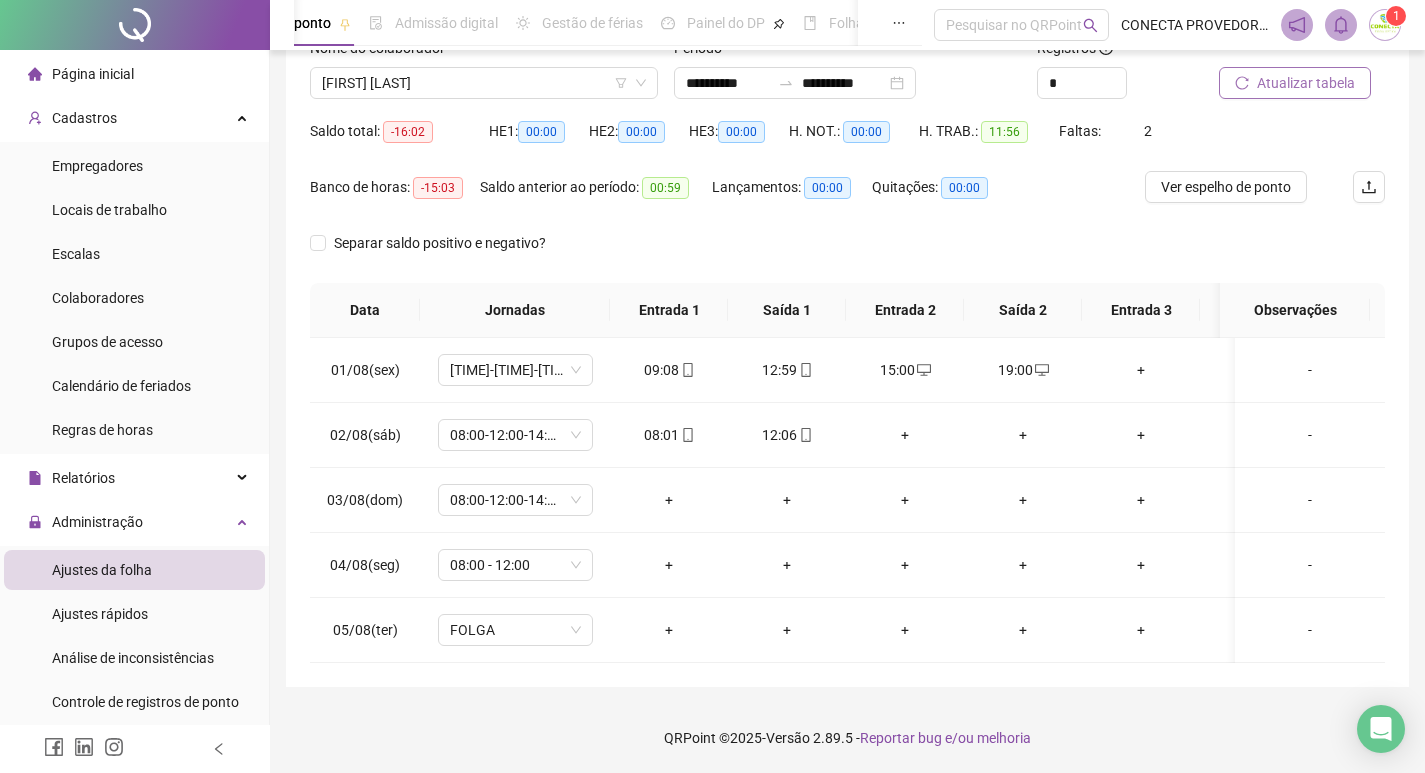 type 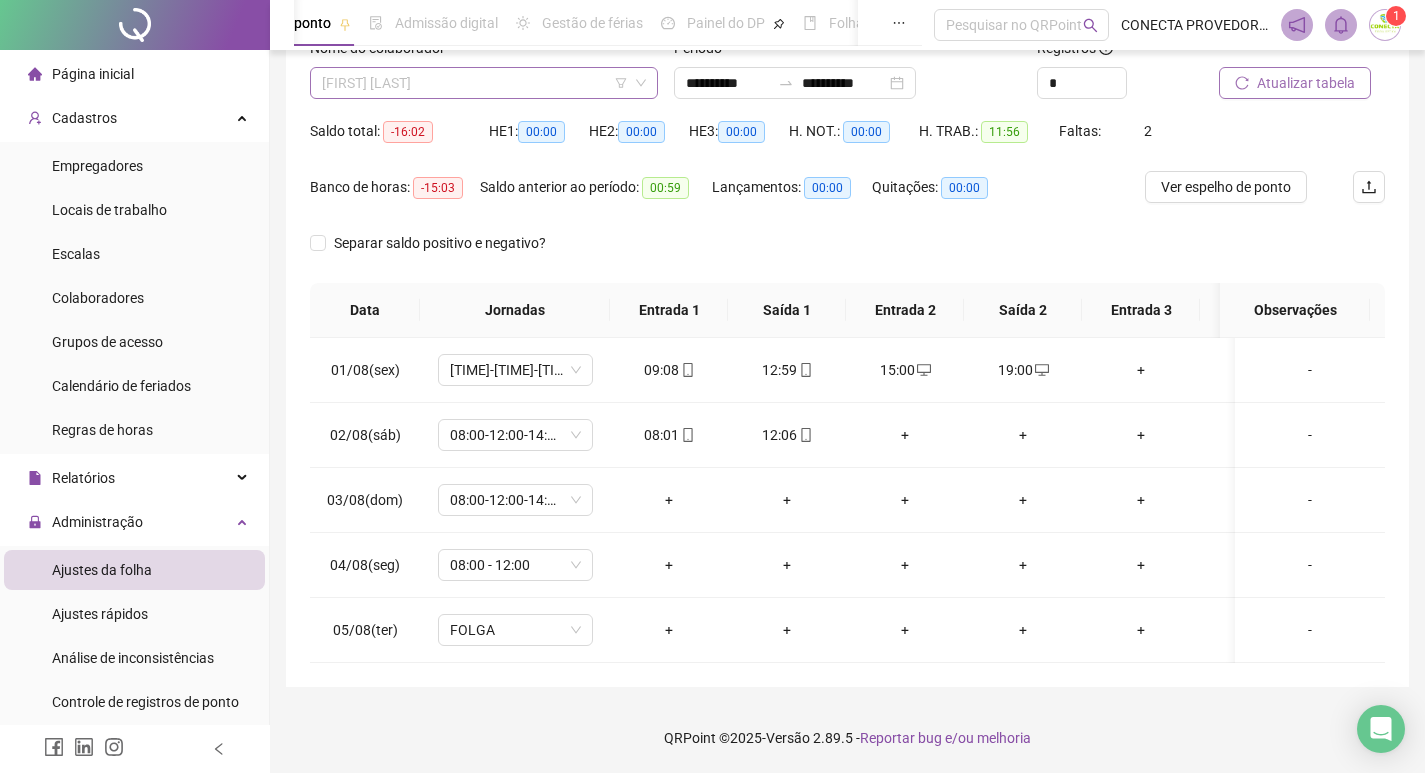 click on "[FIRST] [LAST]" at bounding box center (484, 83) 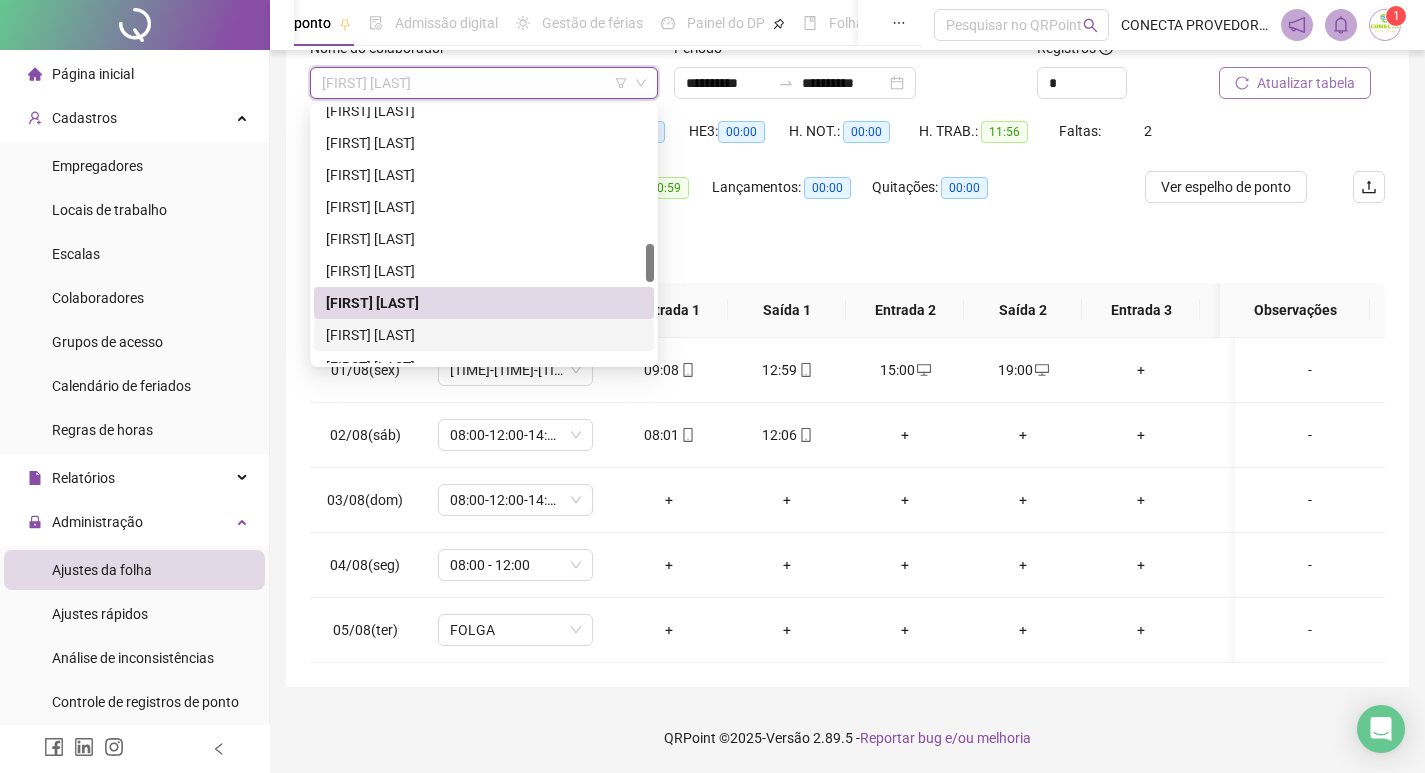 click on "[FIRST] [LAST]" at bounding box center [484, 335] 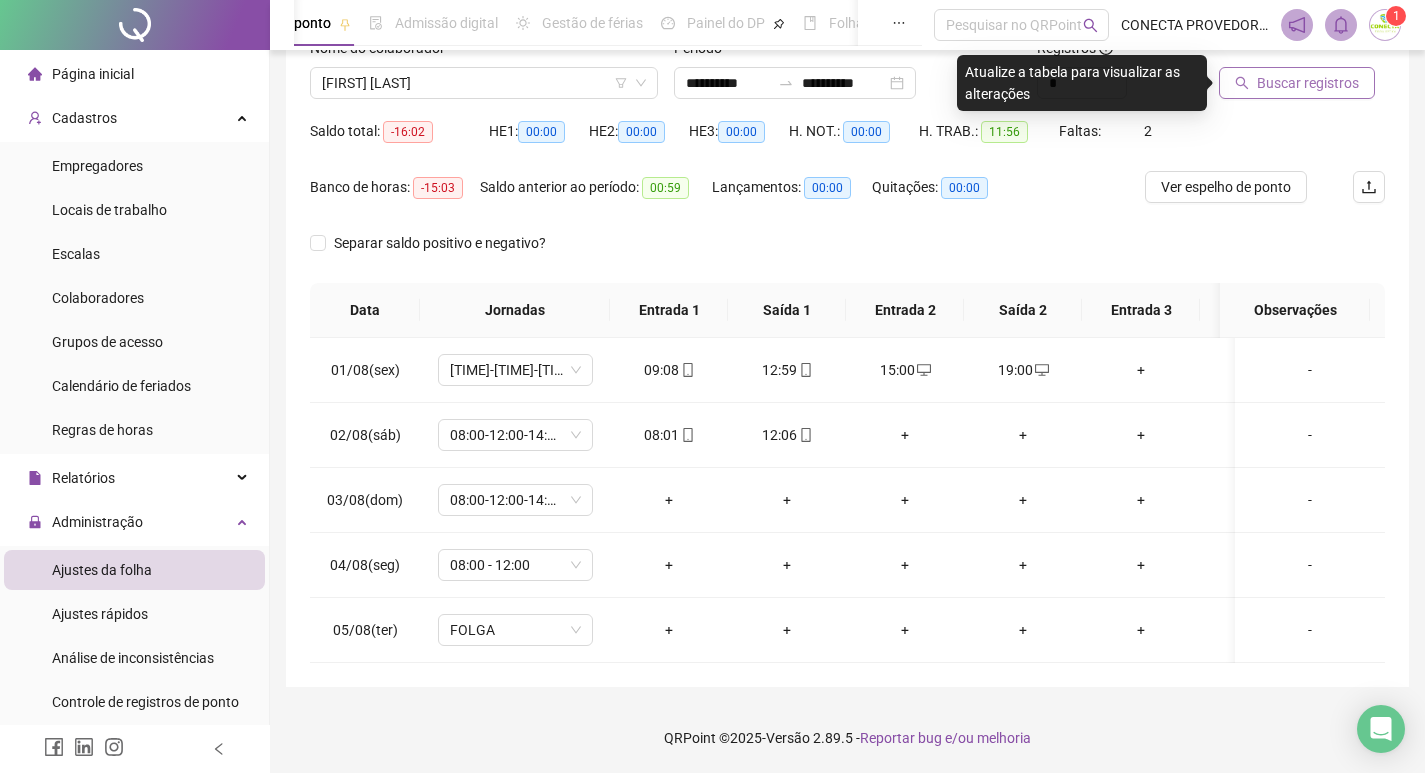 click on "Buscar registros" at bounding box center [1308, 83] 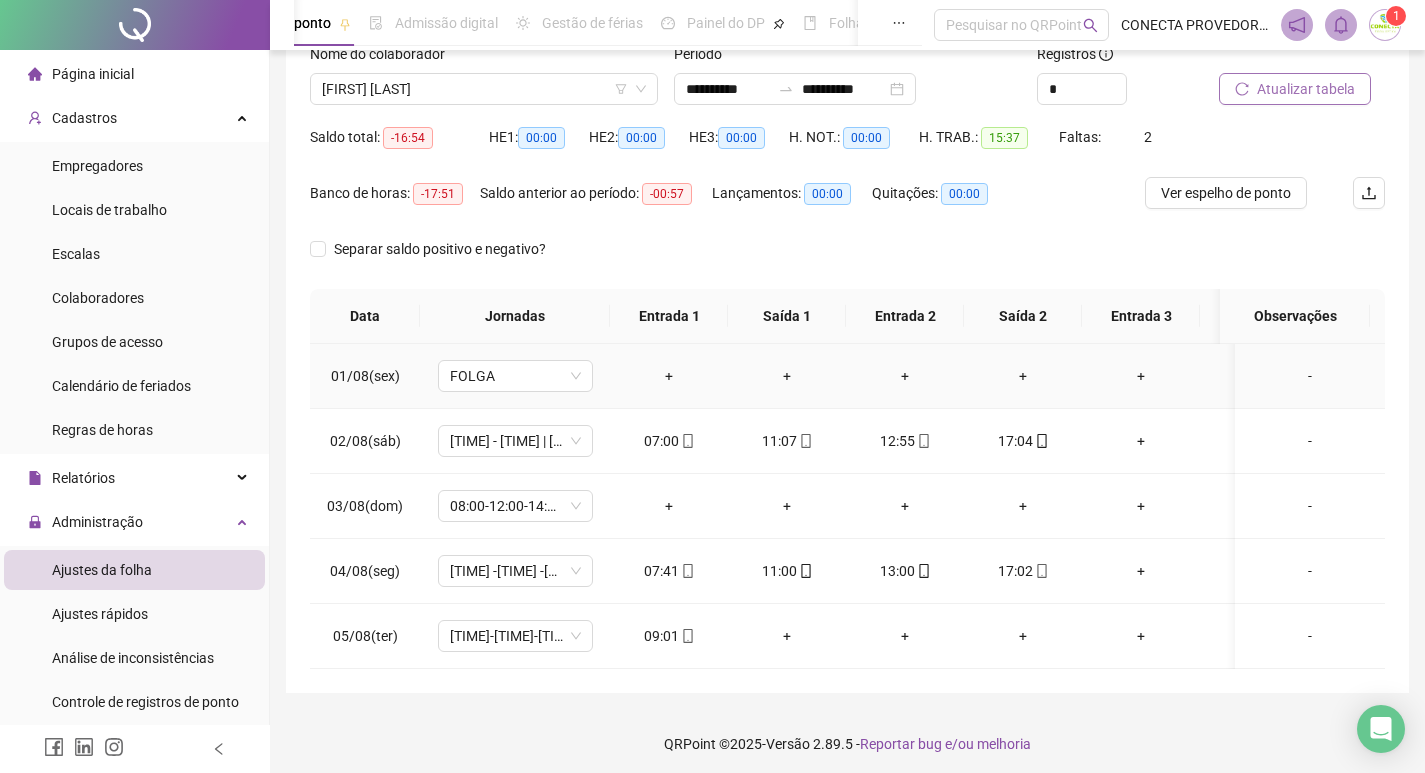 scroll, scrollTop: 162, scrollLeft: 0, axis: vertical 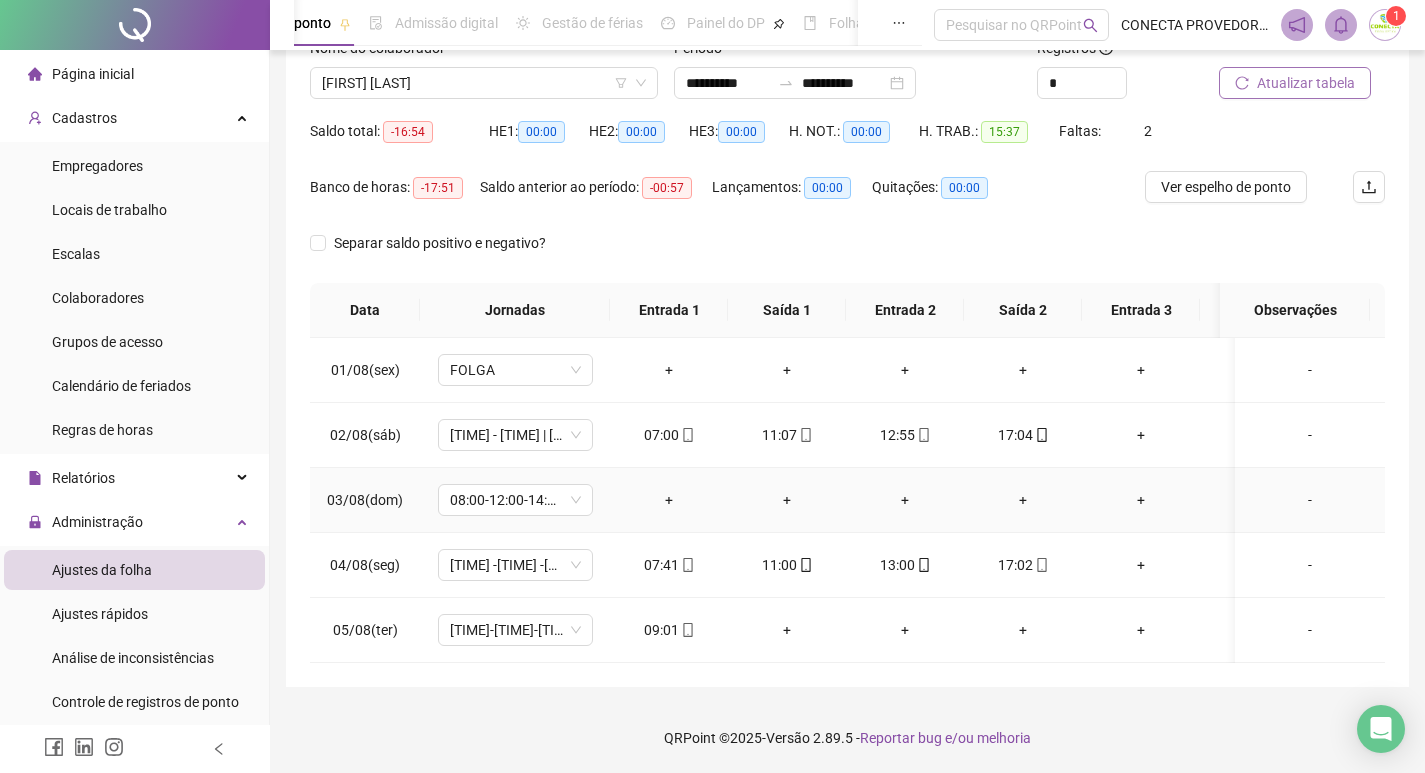 click on "-" at bounding box center [1310, 500] 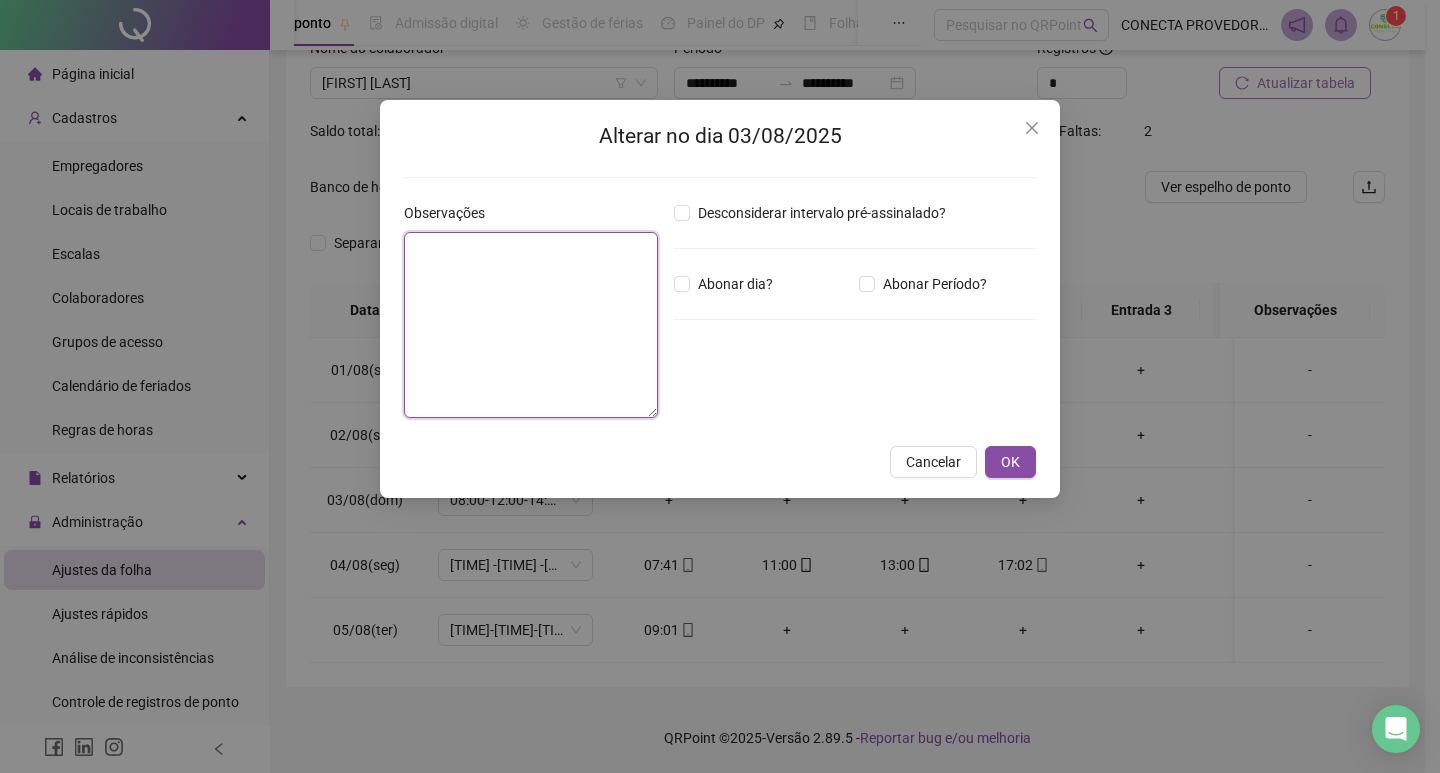 click at bounding box center [531, 325] 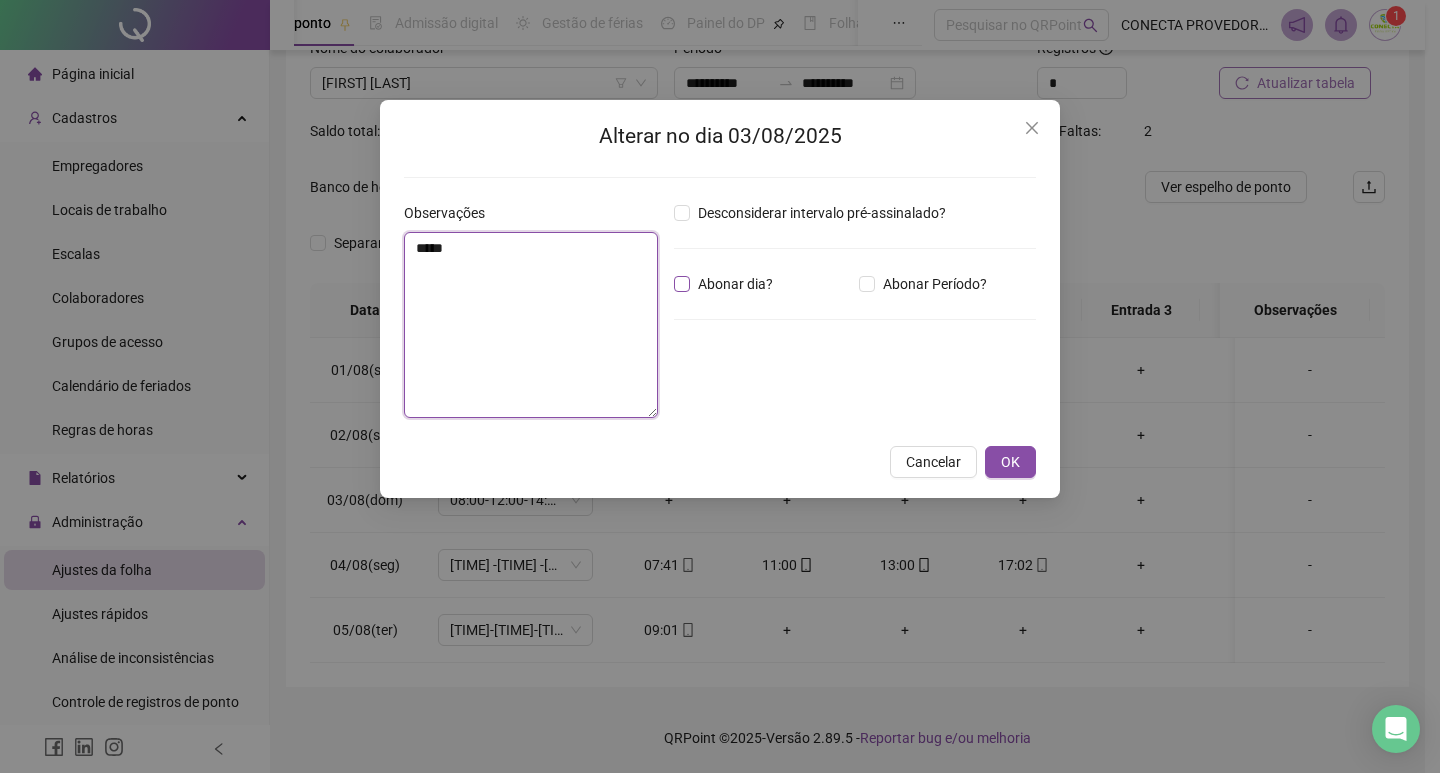 type on "*****" 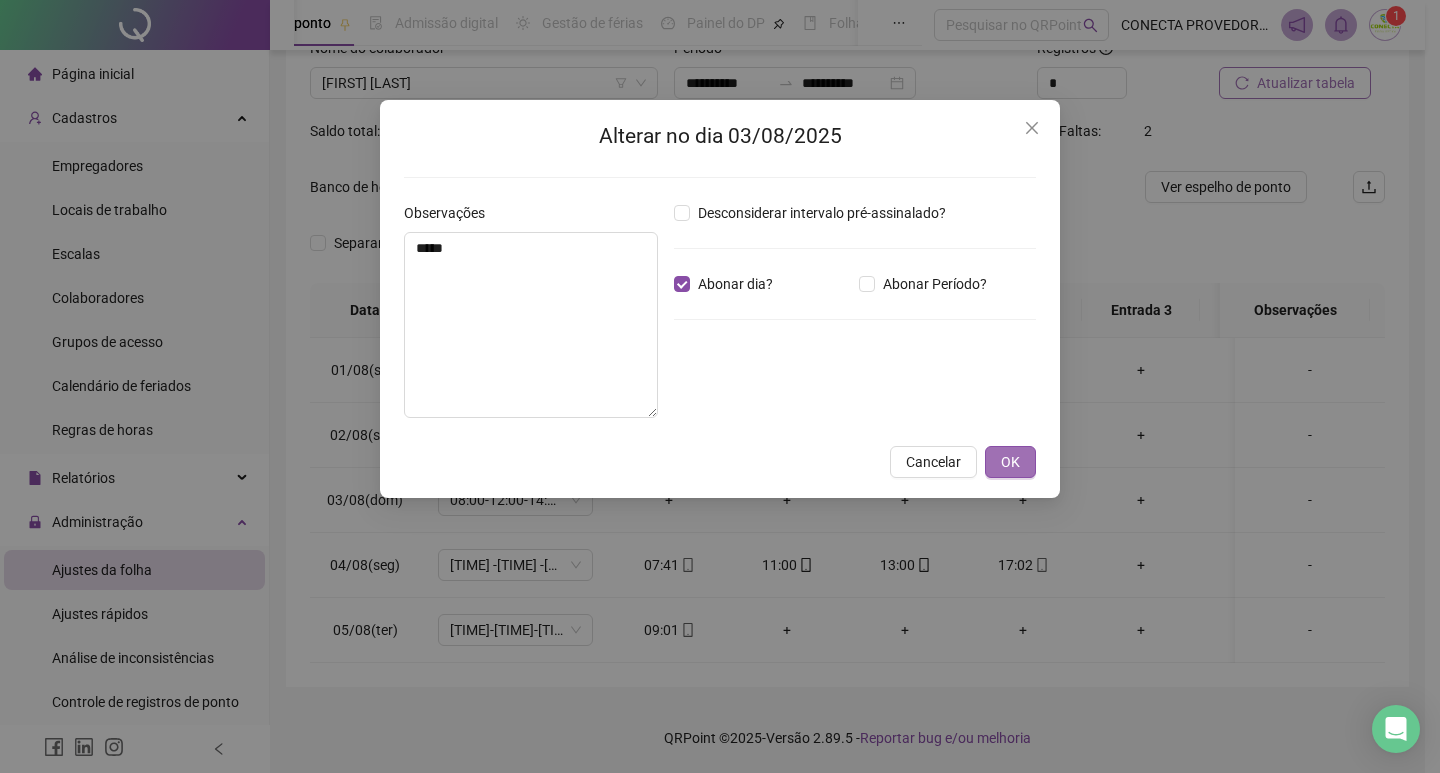 click on "OK" at bounding box center [1010, 462] 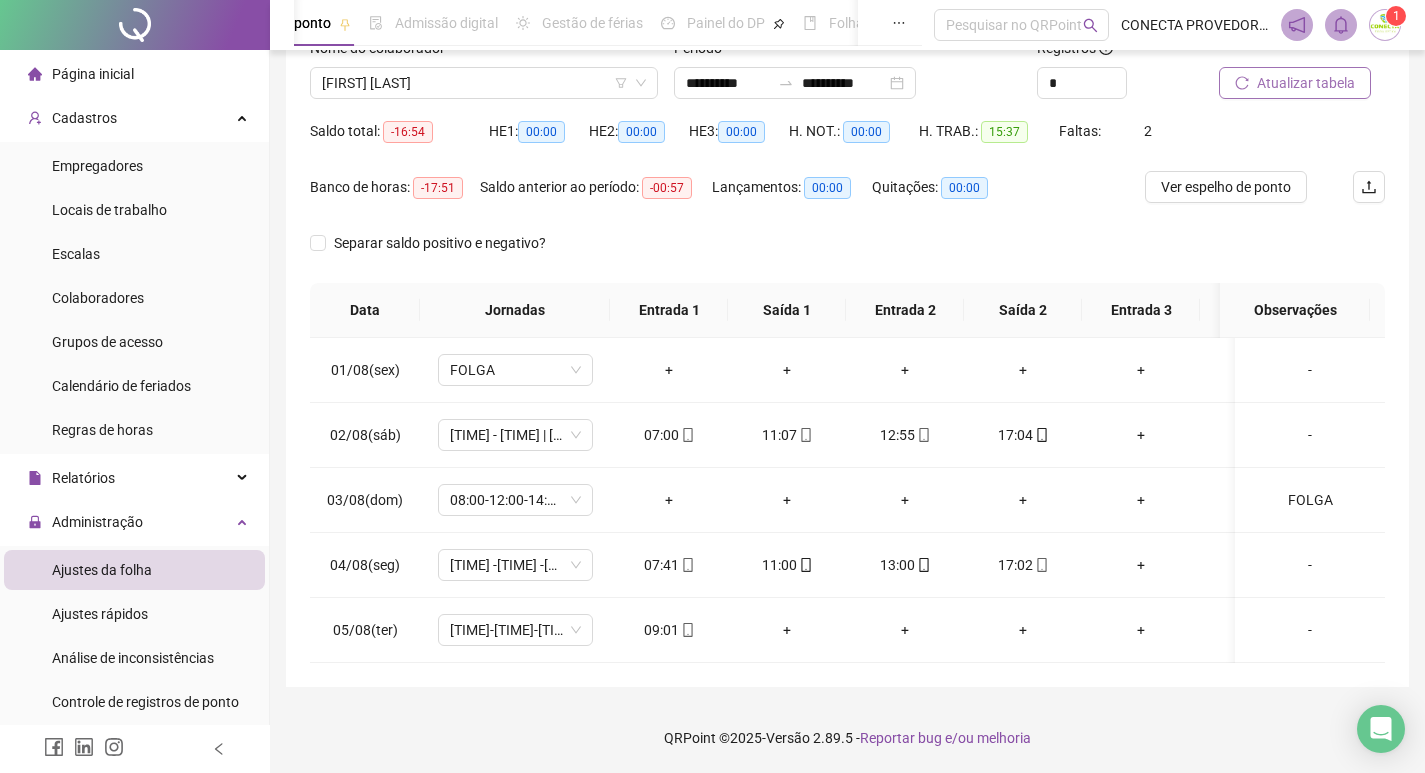 scroll, scrollTop: 62, scrollLeft: 0, axis: vertical 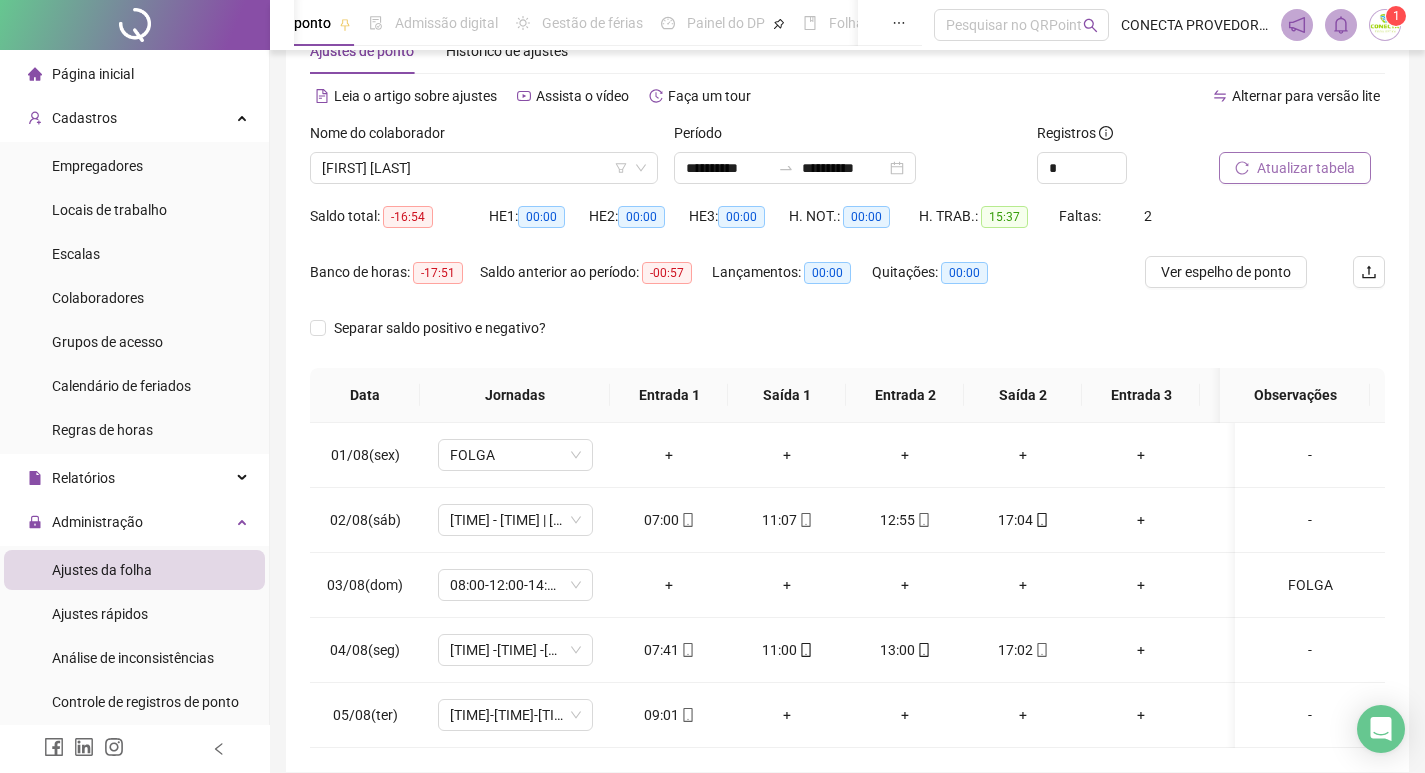 click on "Atualizar tabela" at bounding box center [1306, 168] 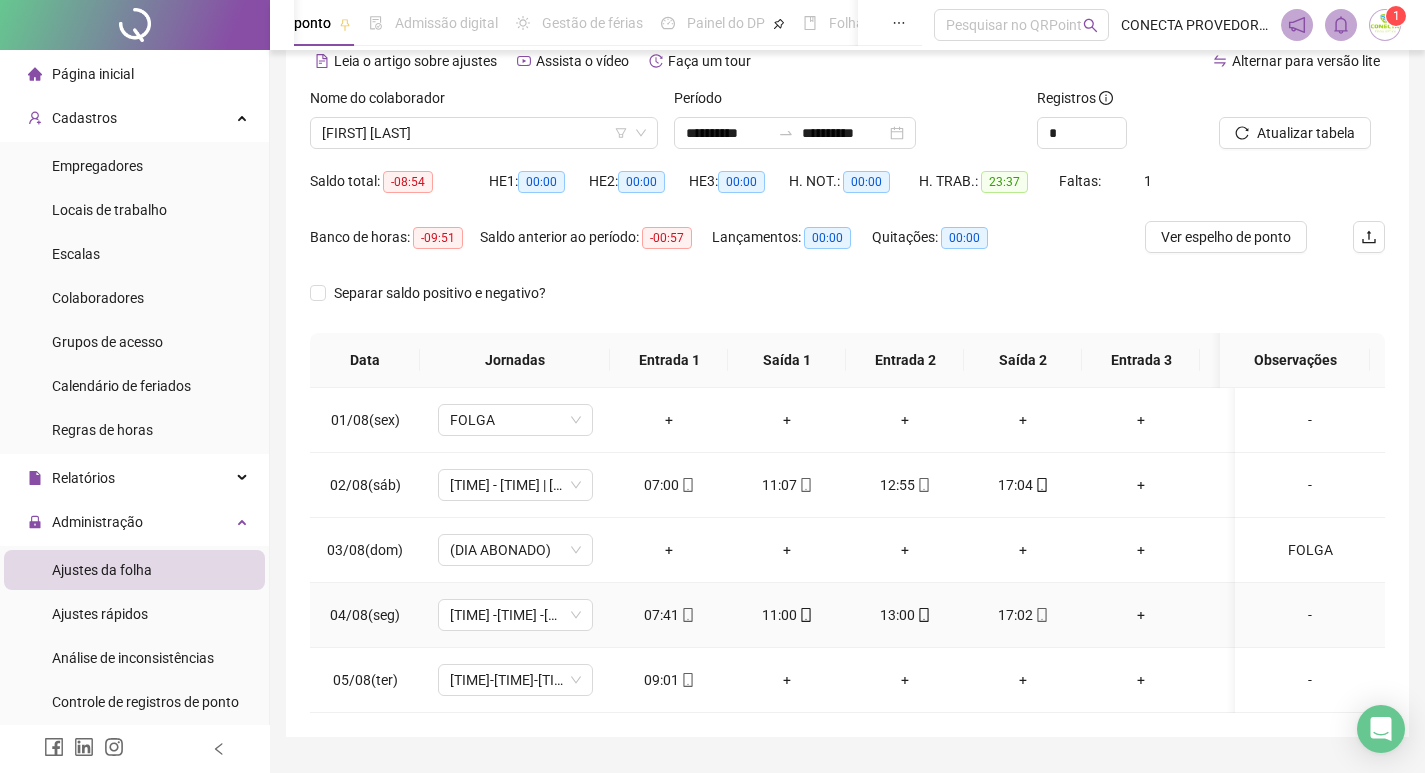 scroll, scrollTop: 62, scrollLeft: 0, axis: vertical 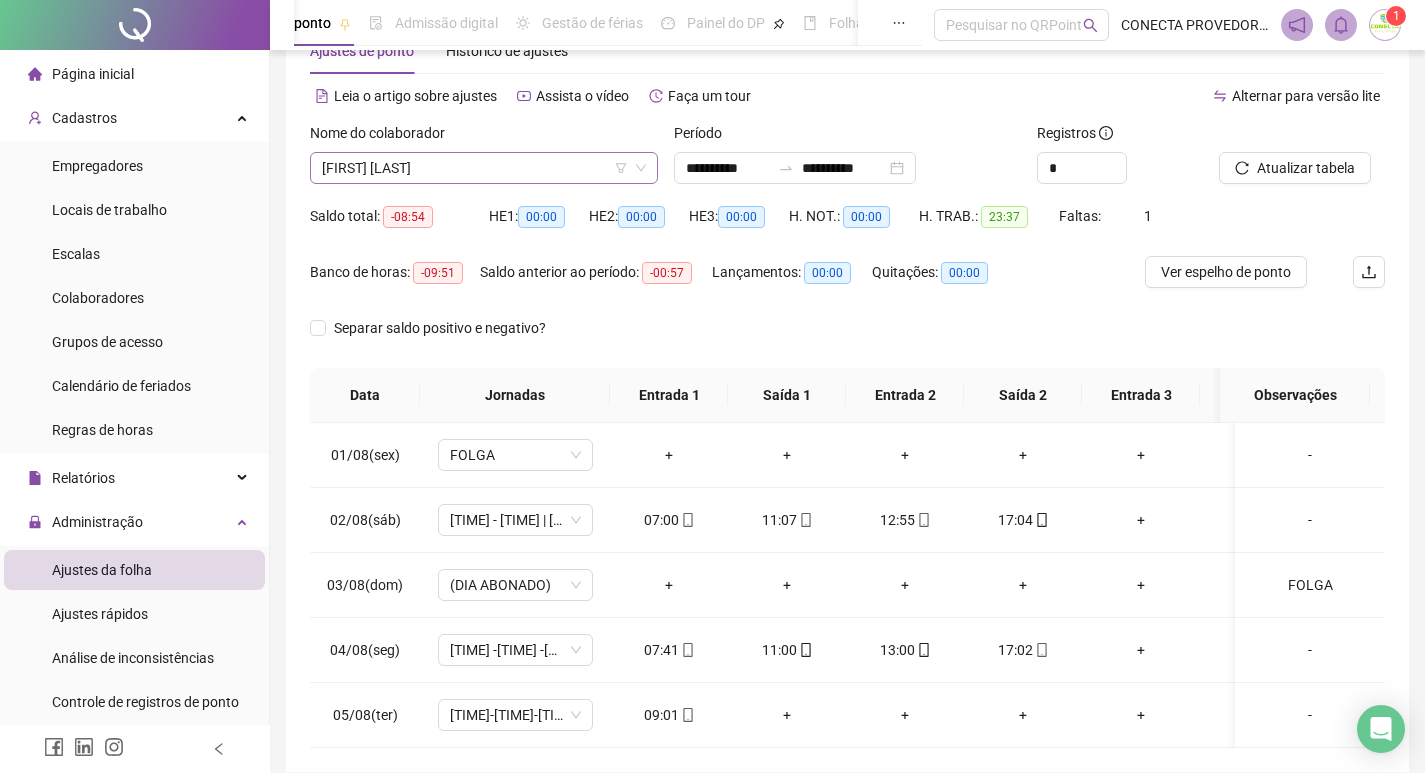 click on "[FIRST] [LAST]" at bounding box center [484, 168] 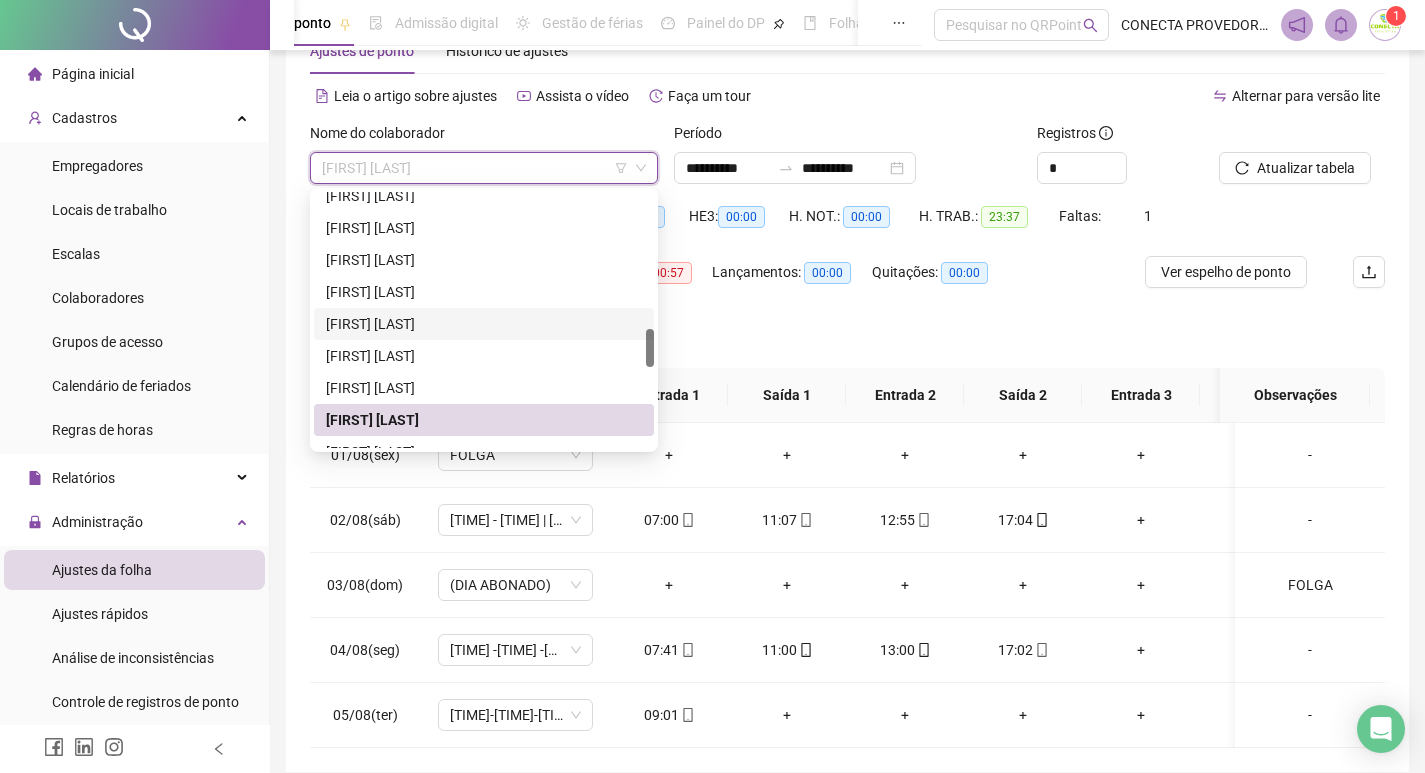 scroll, scrollTop: 1008, scrollLeft: 0, axis: vertical 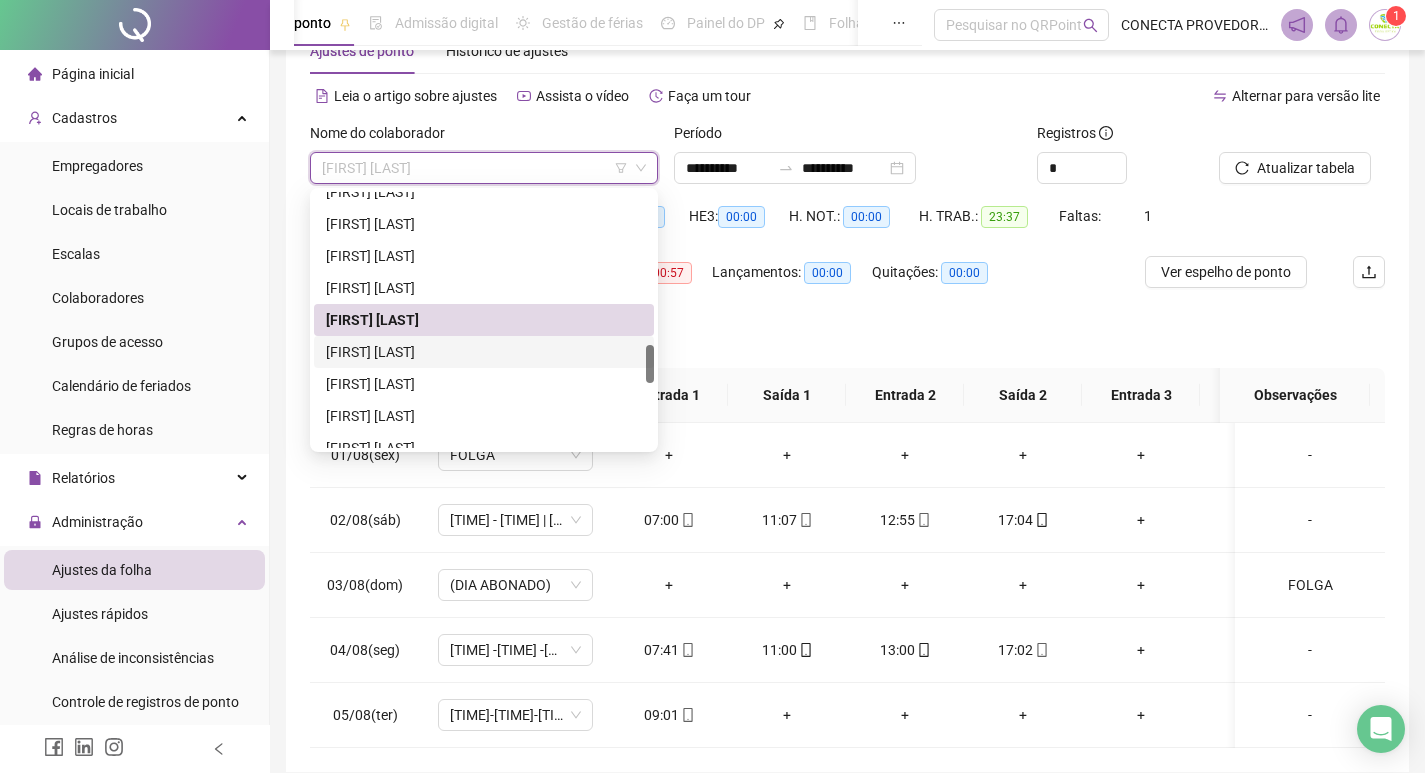 click on "[FIRST] [LAST]" at bounding box center (484, 352) 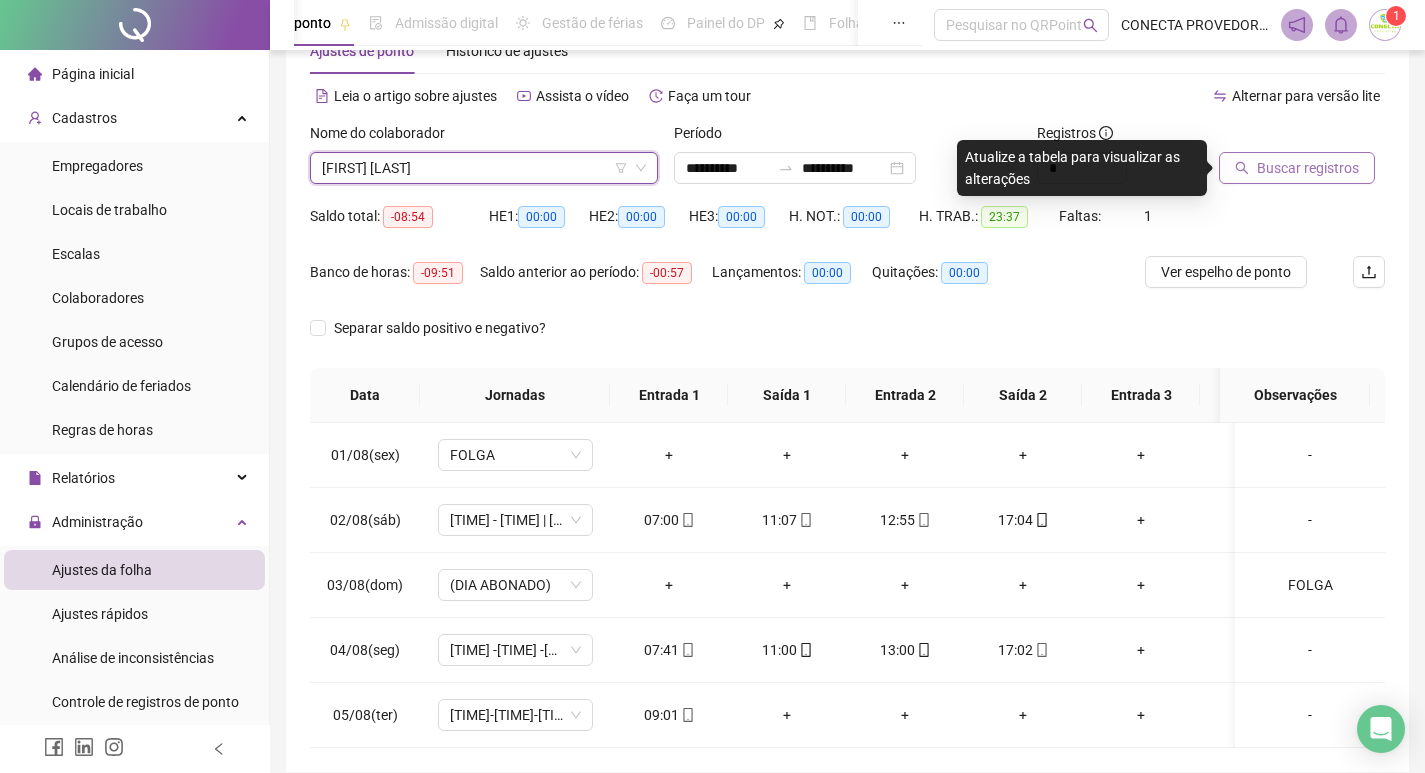 click on "Buscar registros" at bounding box center (1308, 168) 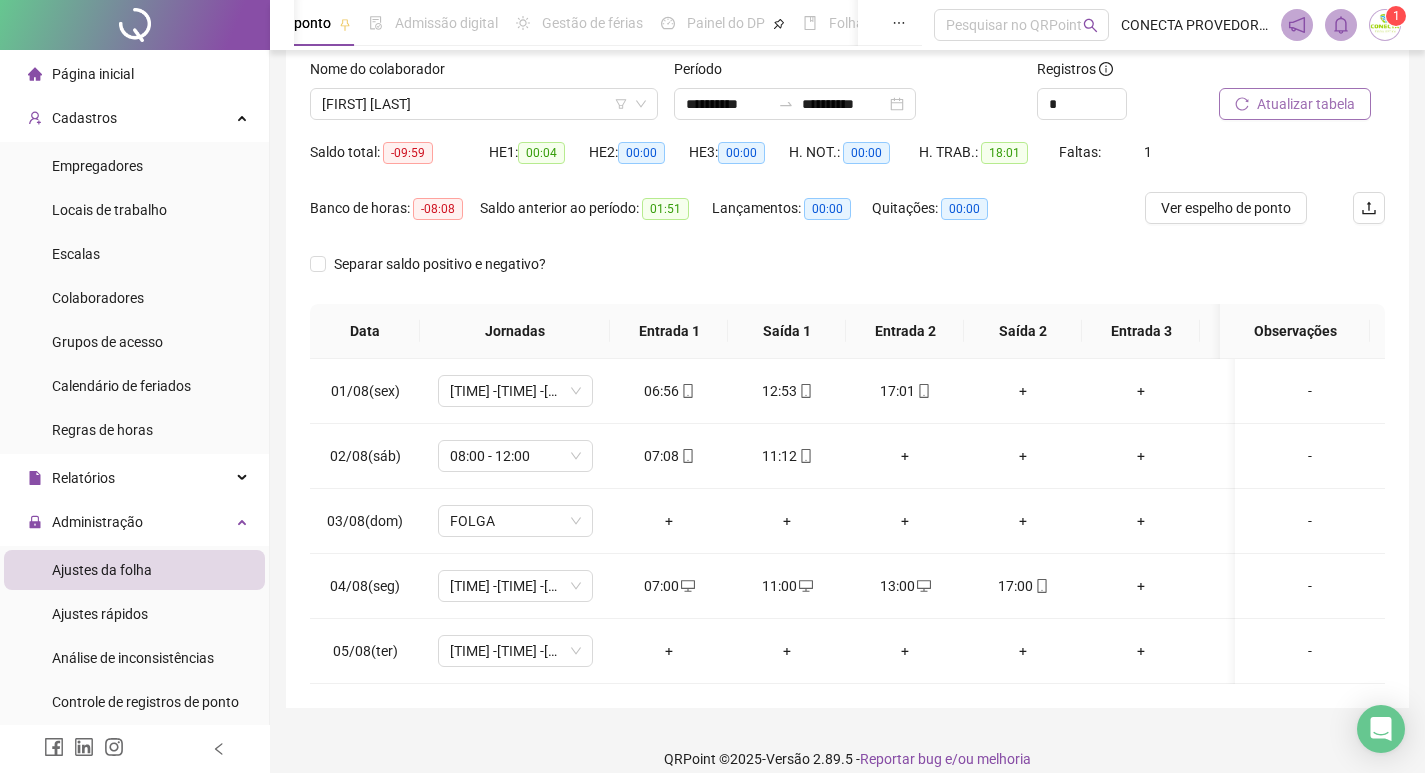 scroll, scrollTop: 162, scrollLeft: 0, axis: vertical 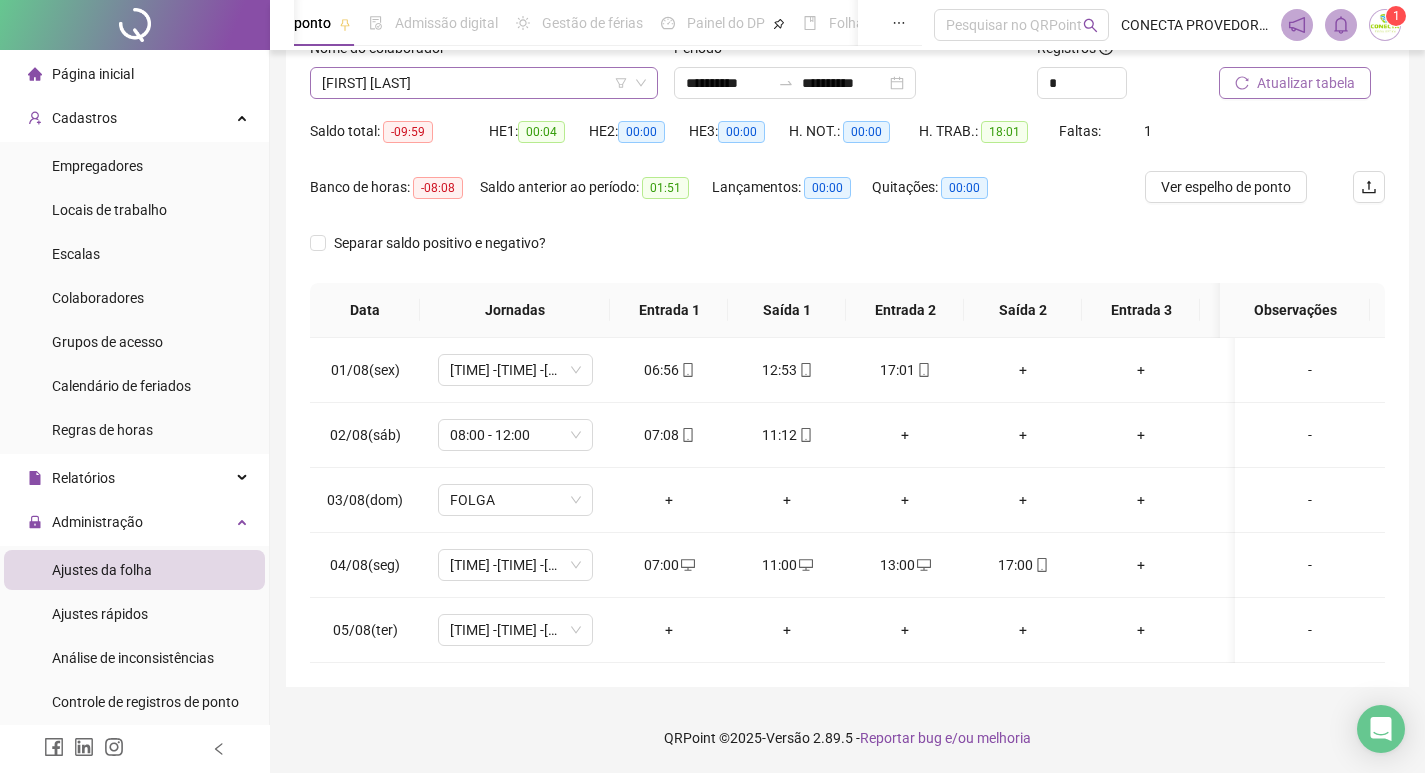 click on "[FIRST] [LAST]" at bounding box center [484, 83] 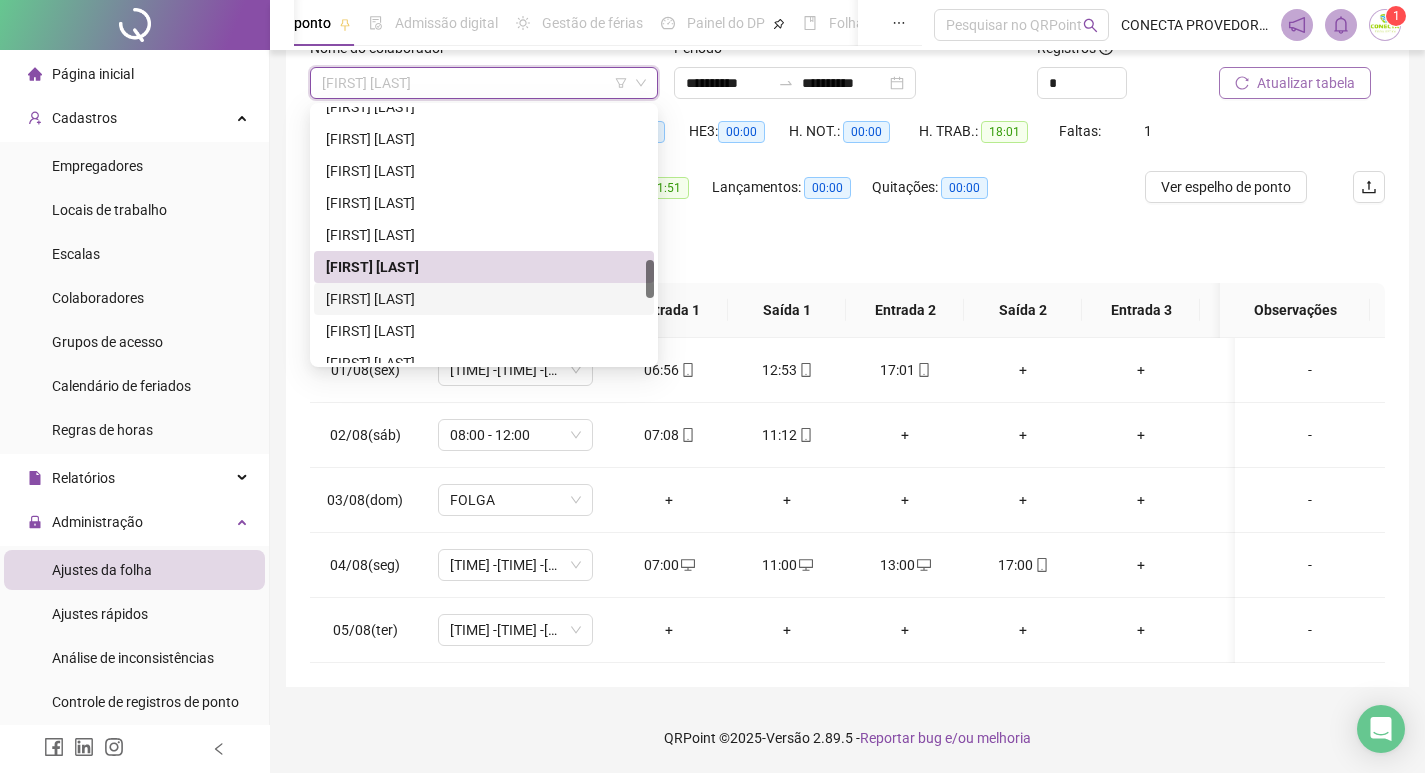 click on "[FIRST] [LAST]" at bounding box center (484, 299) 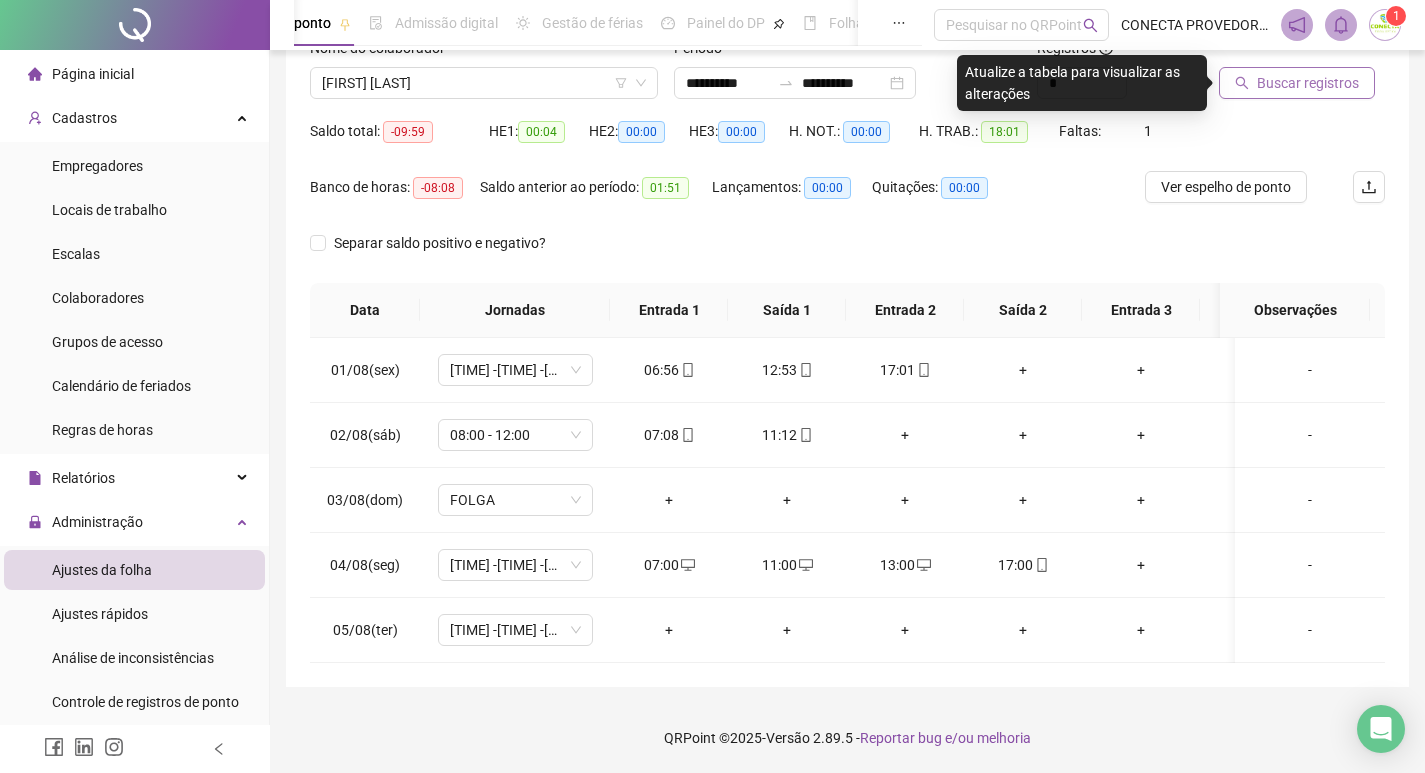 click on "Buscar registros" at bounding box center [1308, 83] 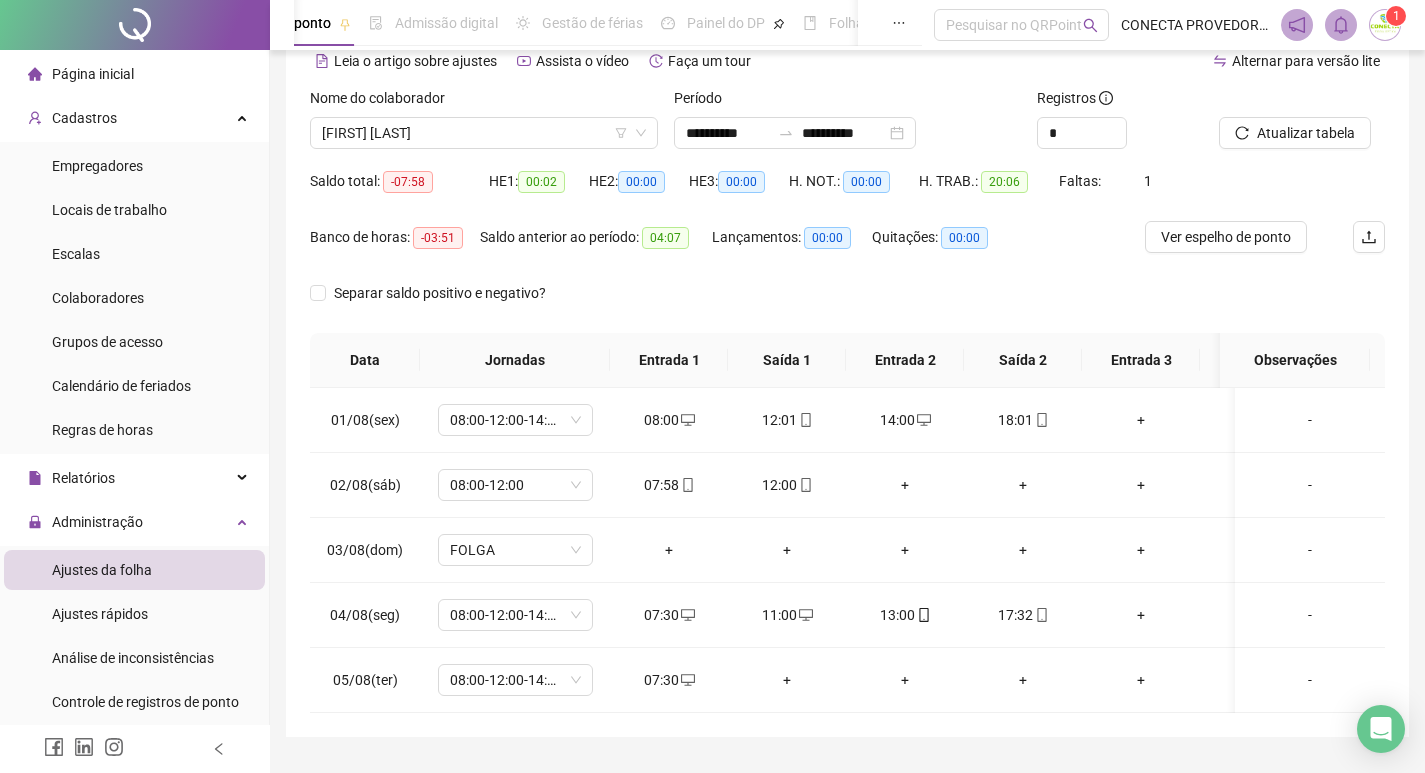 scroll, scrollTop: 62, scrollLeft: 0, axis: vertical 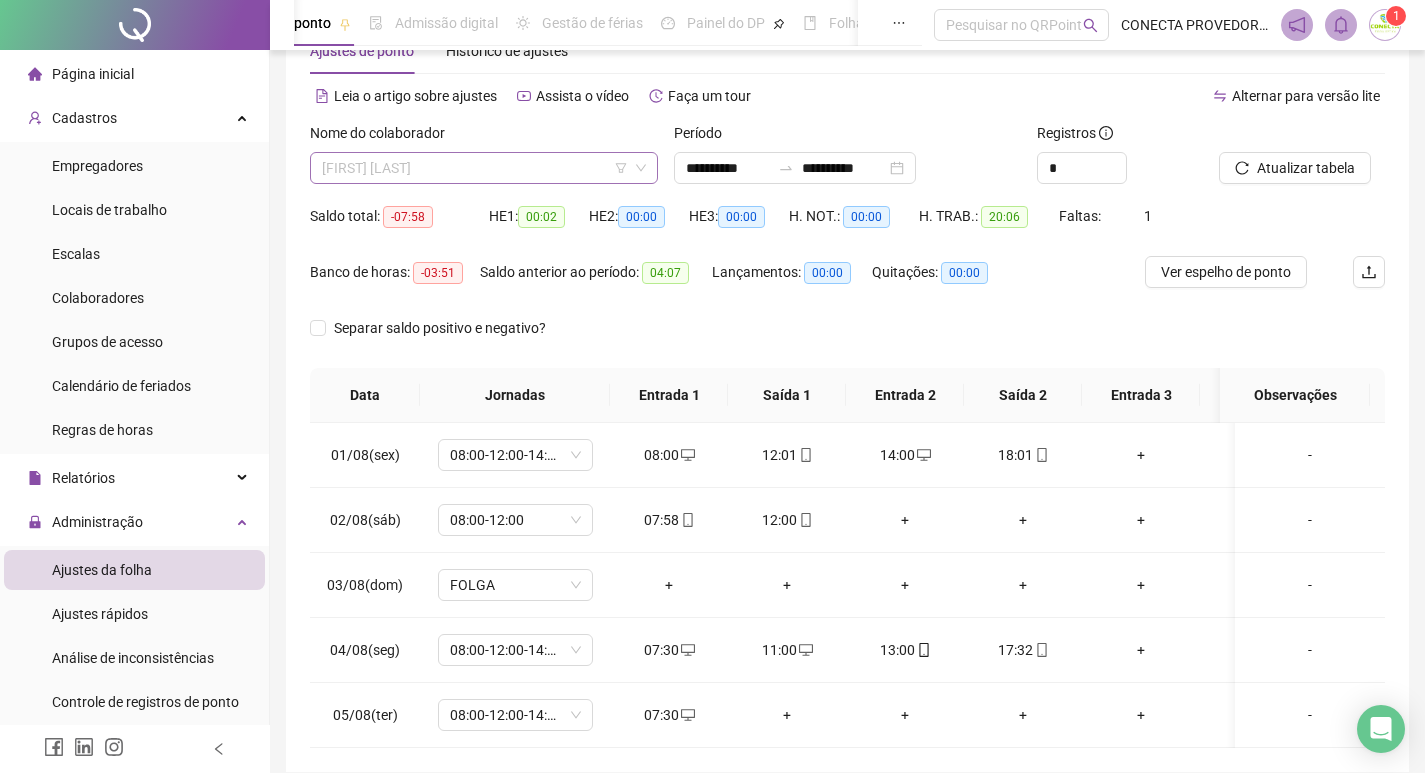 click on "[FIRST] [LAST]" at bounding box center (484, 168) 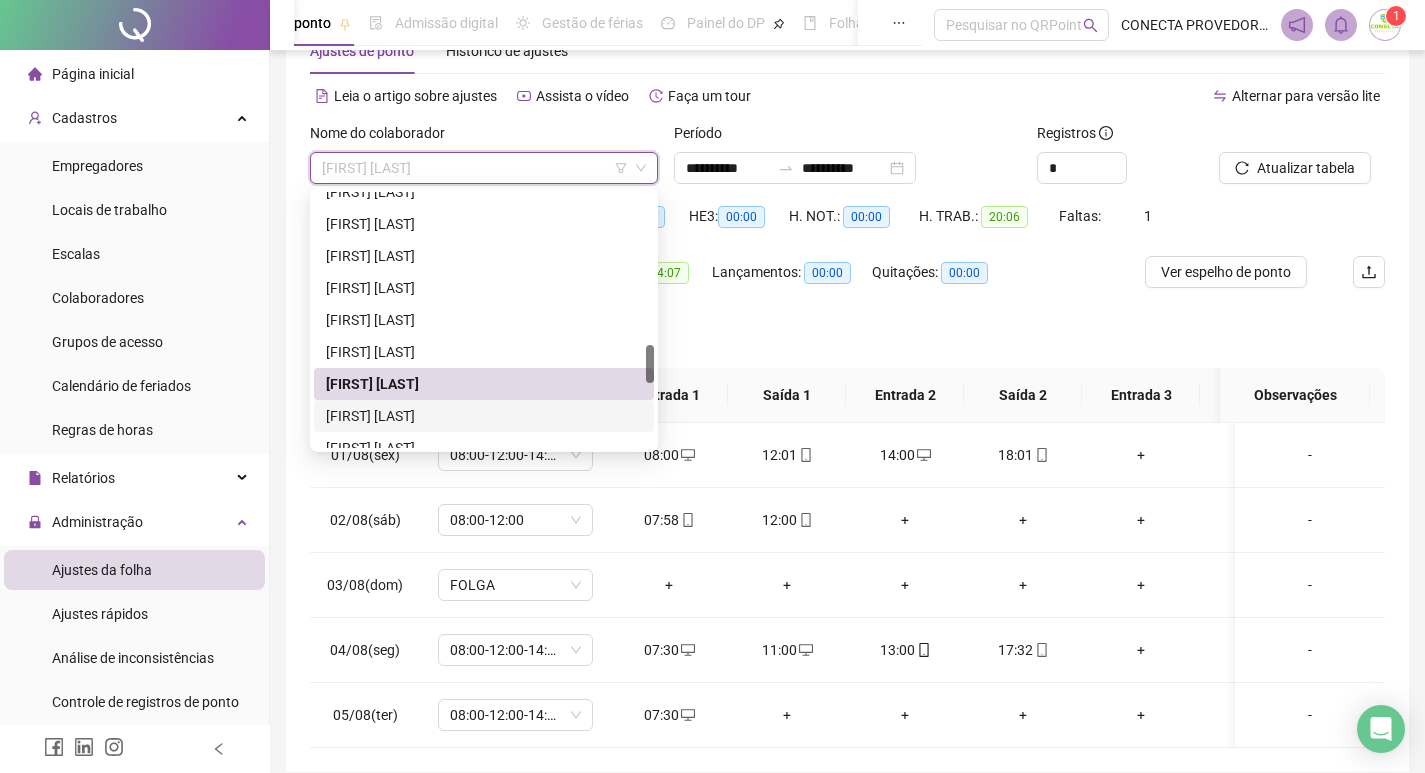 click on "[FIRST] [LAST]" at bounding box center [484, 416] 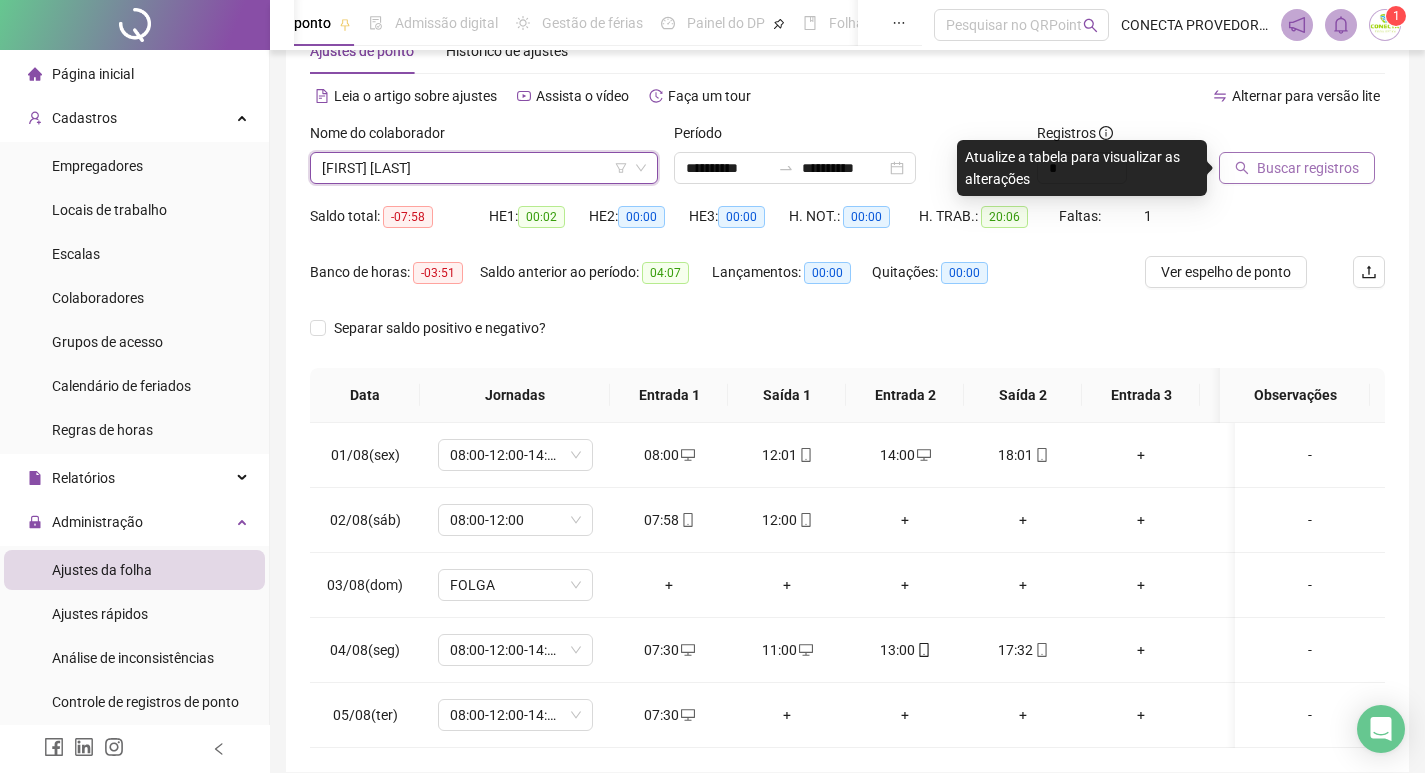 click on "Buscar registros" at bounding box center (1308, 168) 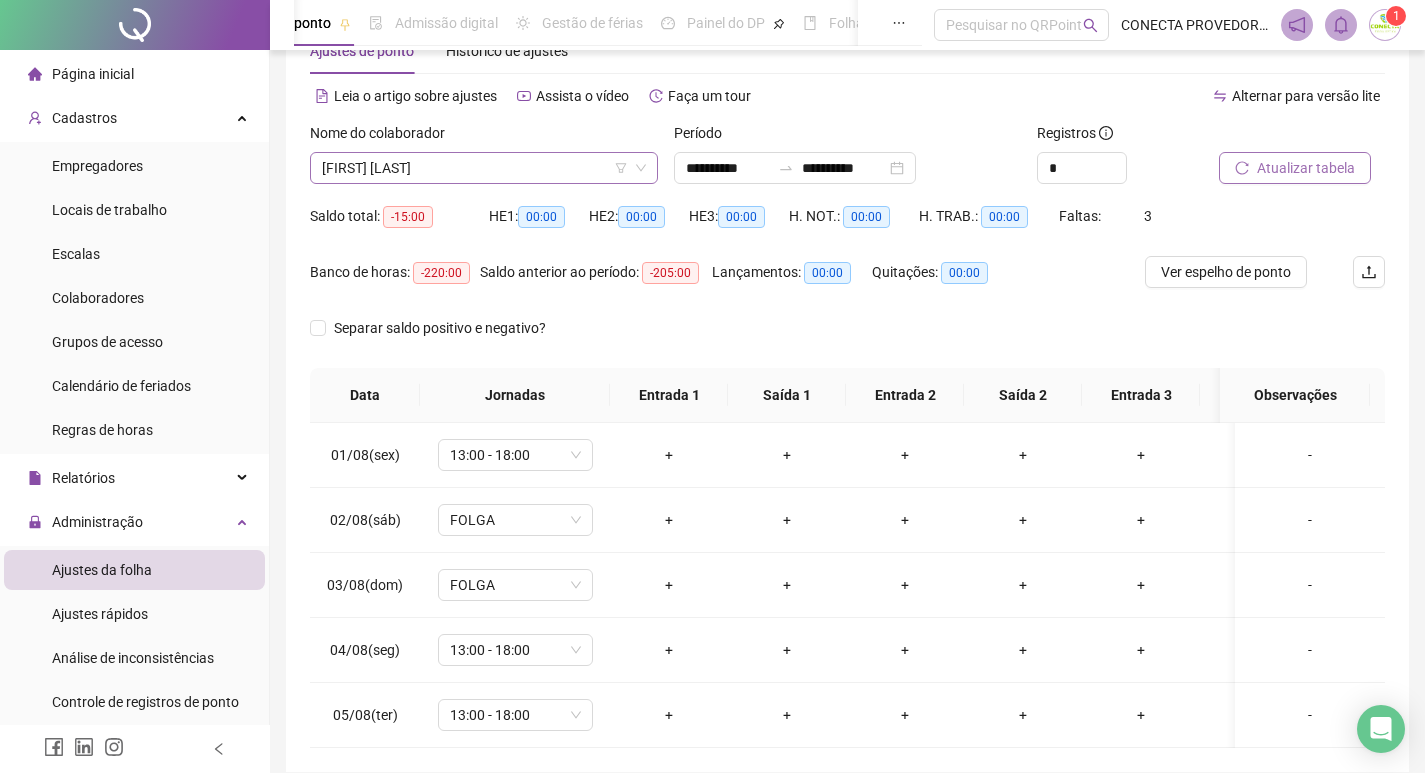 click on "[FIRST] [LAST]" at bounding box center (484, 168) 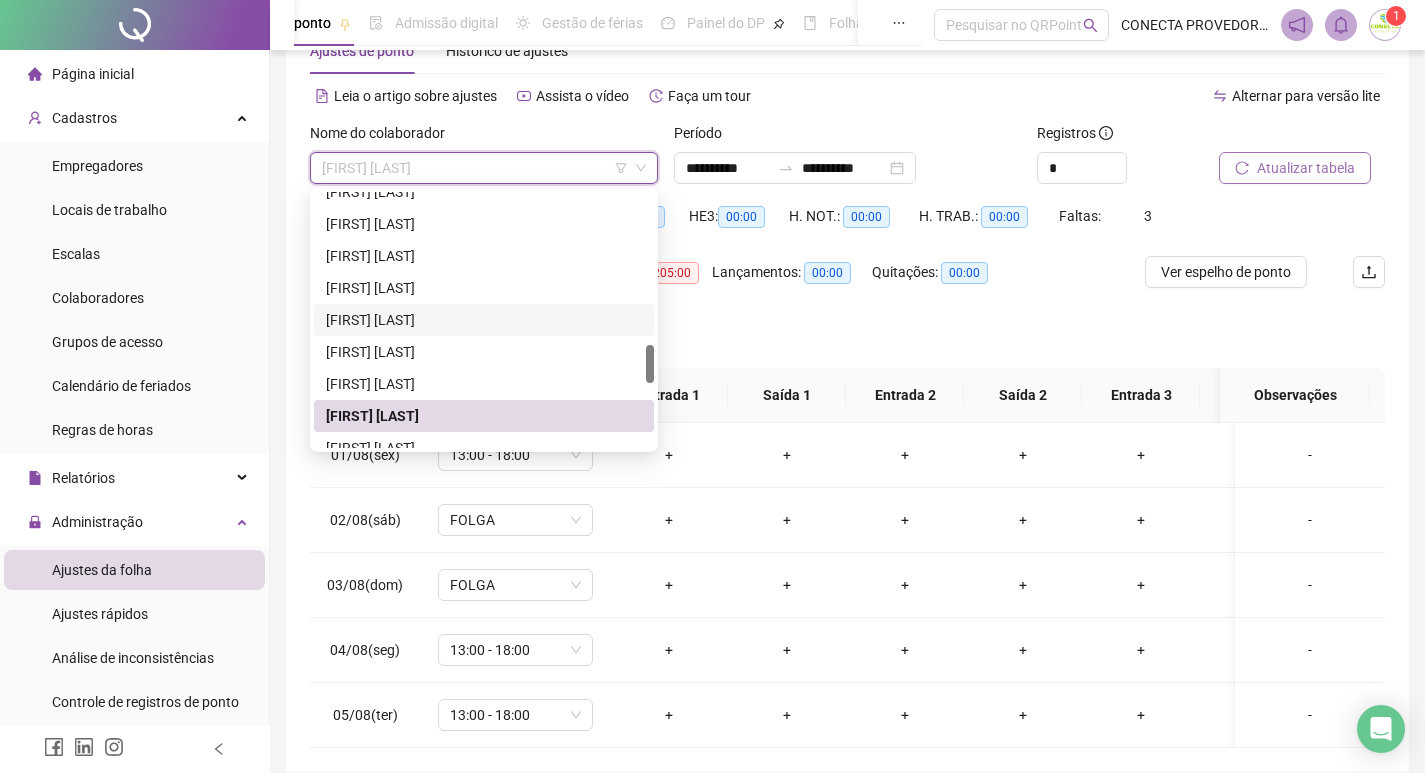 scroll, scrollTop: 1108, scrollLeft: 0, axis: vertical 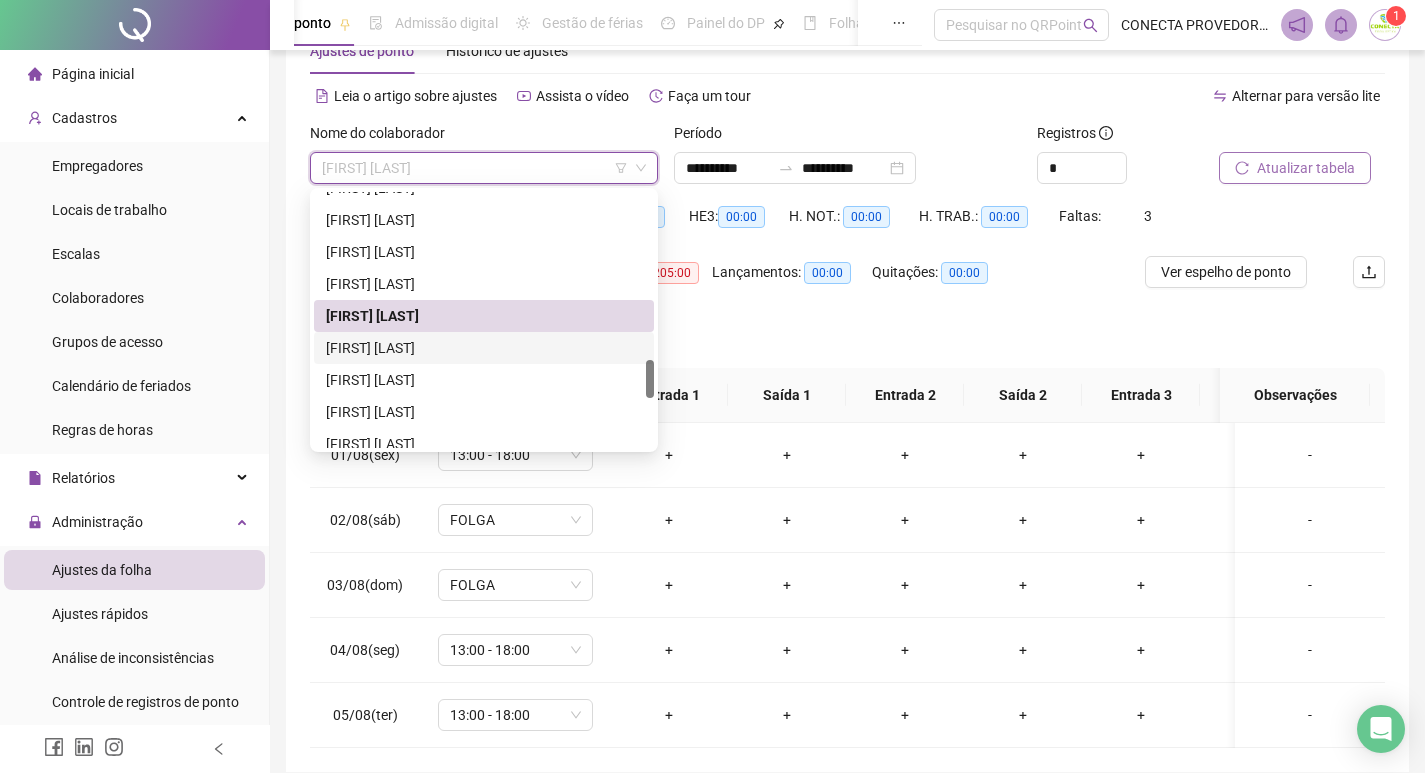 click on "[FIRST] [LAST]" at bounding box center [484, 348] 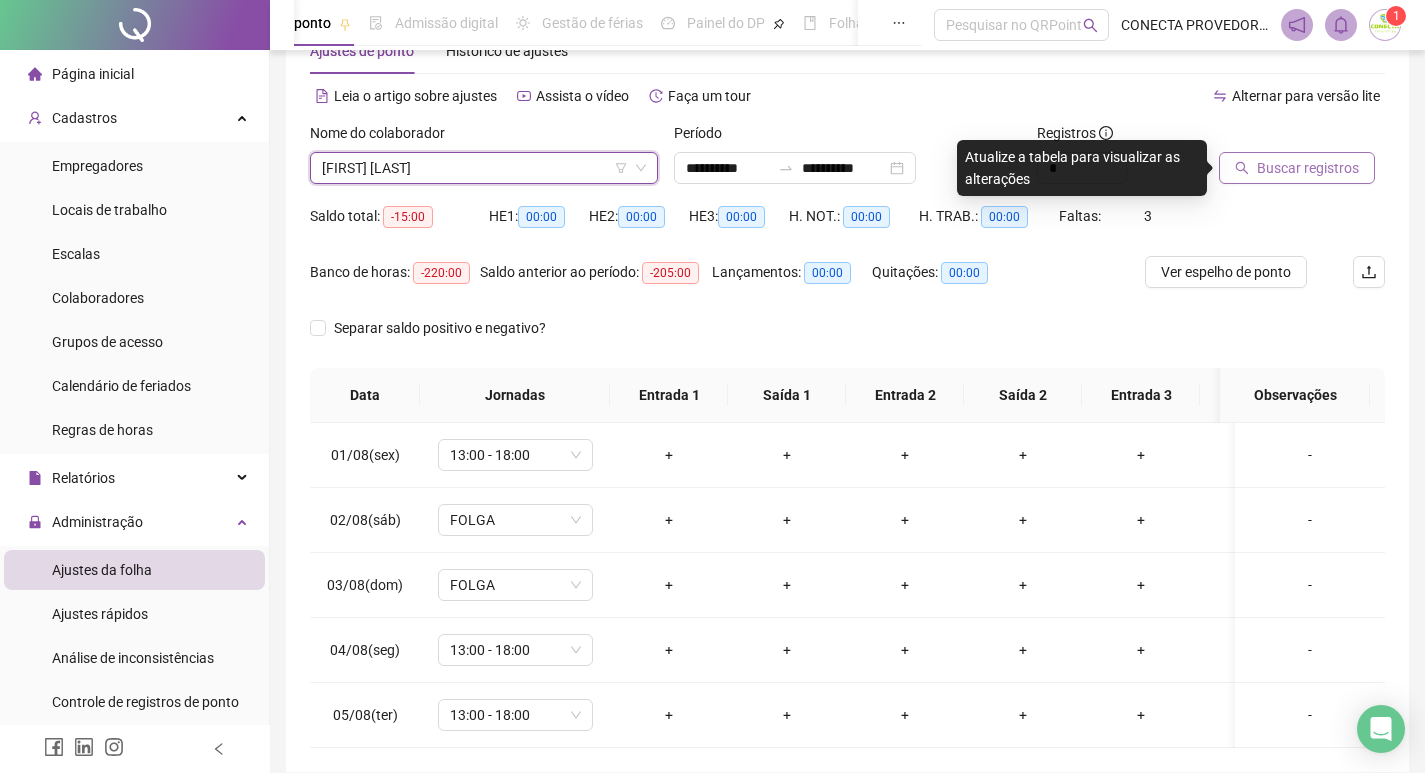 click on "Buscar registros" at bounding box center (1308, 168) 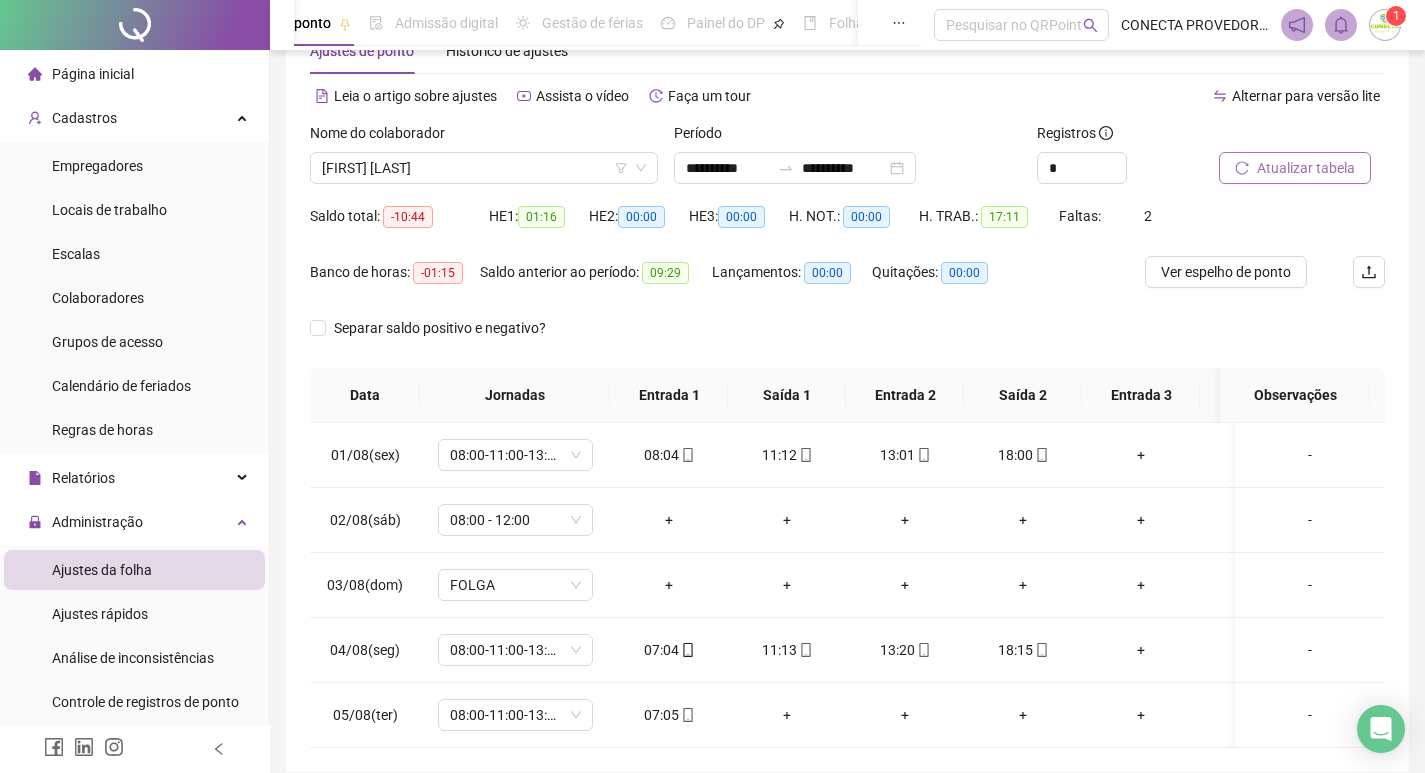 scroll, scrollTop: 162, scrollLeft: 0, axis: vertical 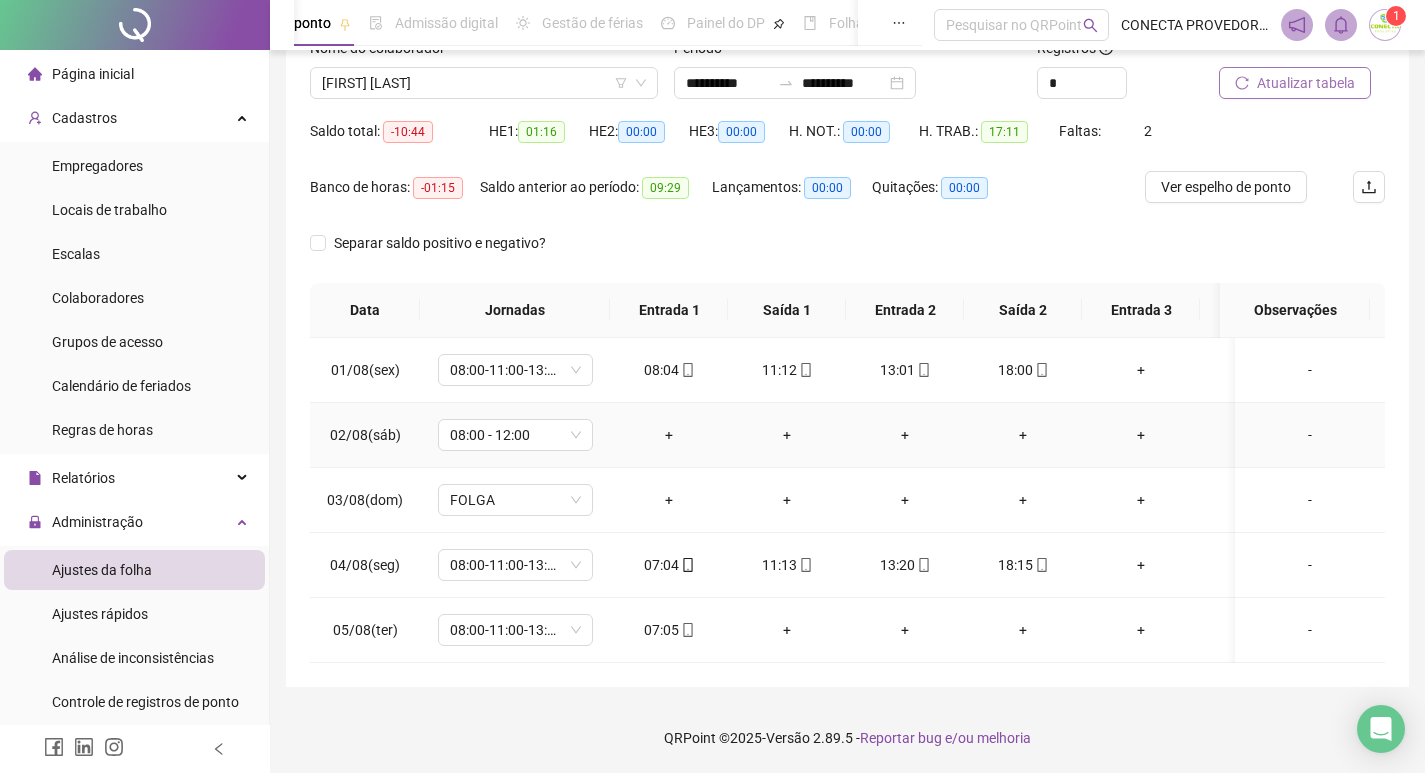click on "-" at bounding box center [1310, 435] 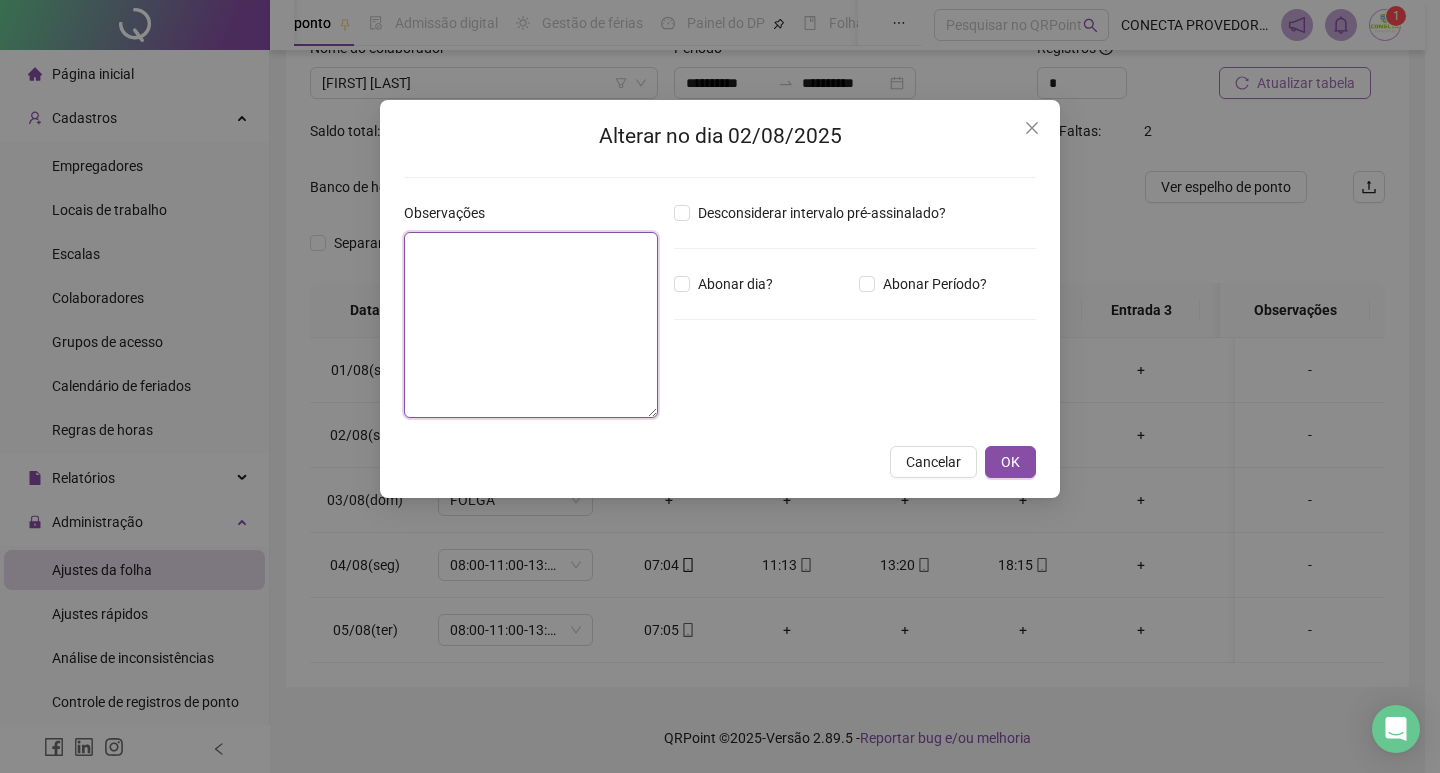 click at bounding box center (531, 325) 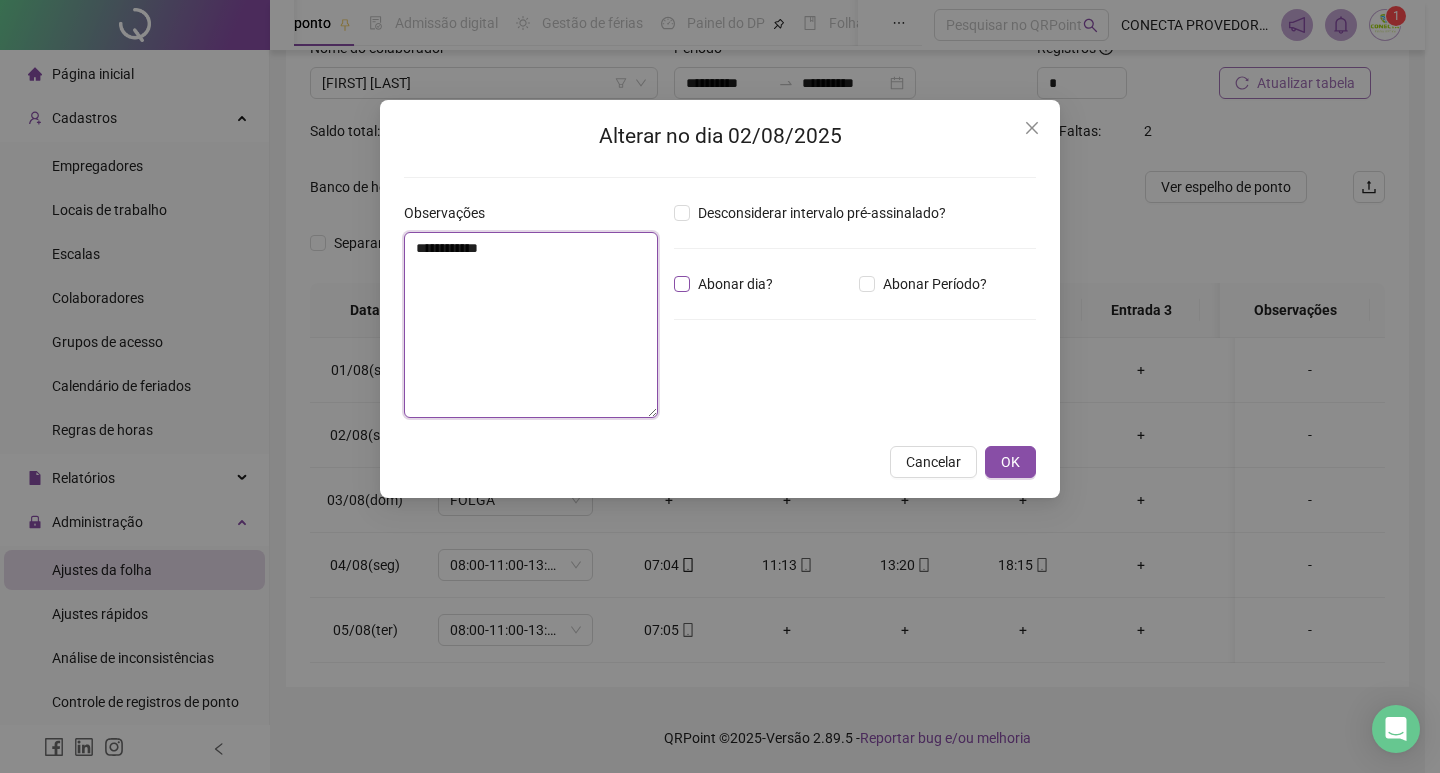 type on "**********" 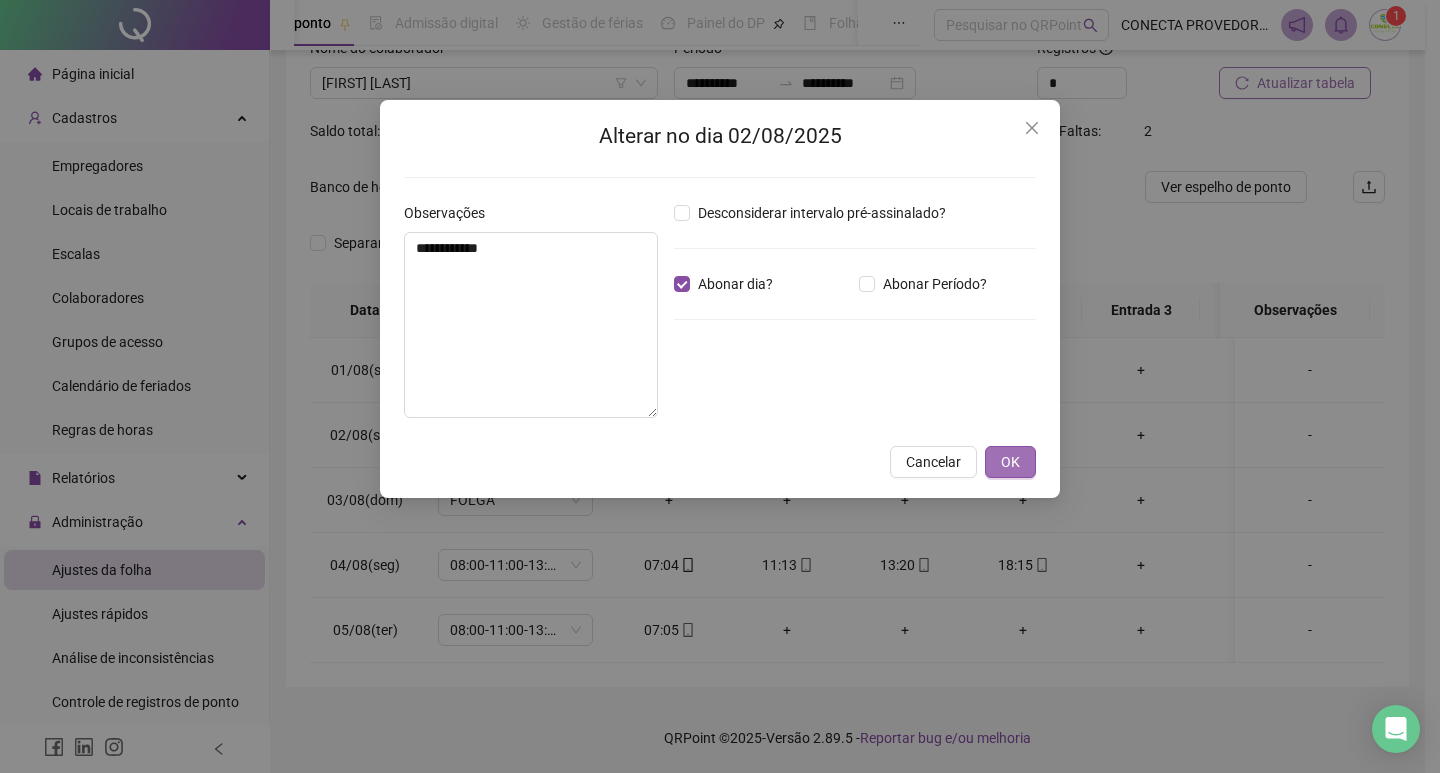 click on "OK" at bounding box center (1010, 462) 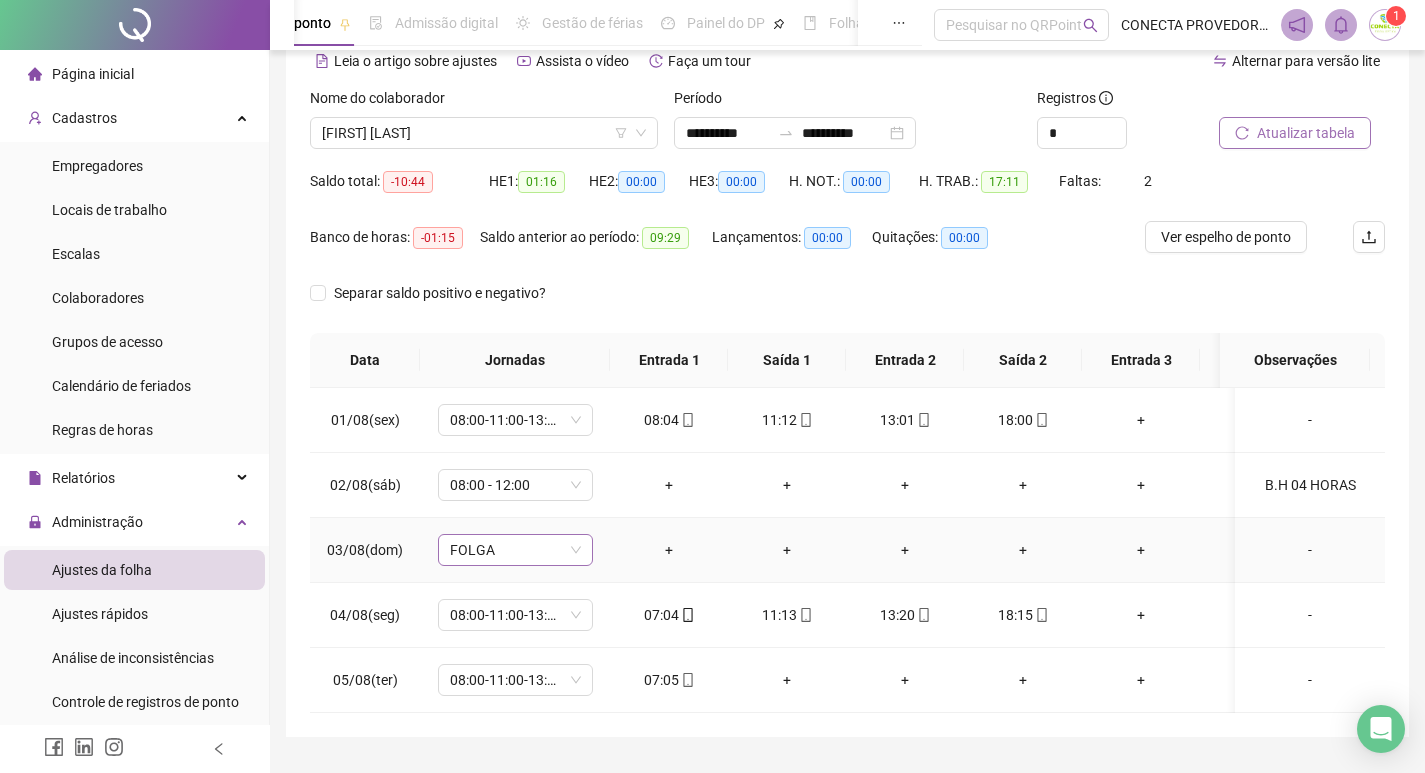scroll, scrollTop: 62, scrollLeft: 0, axis: vertical 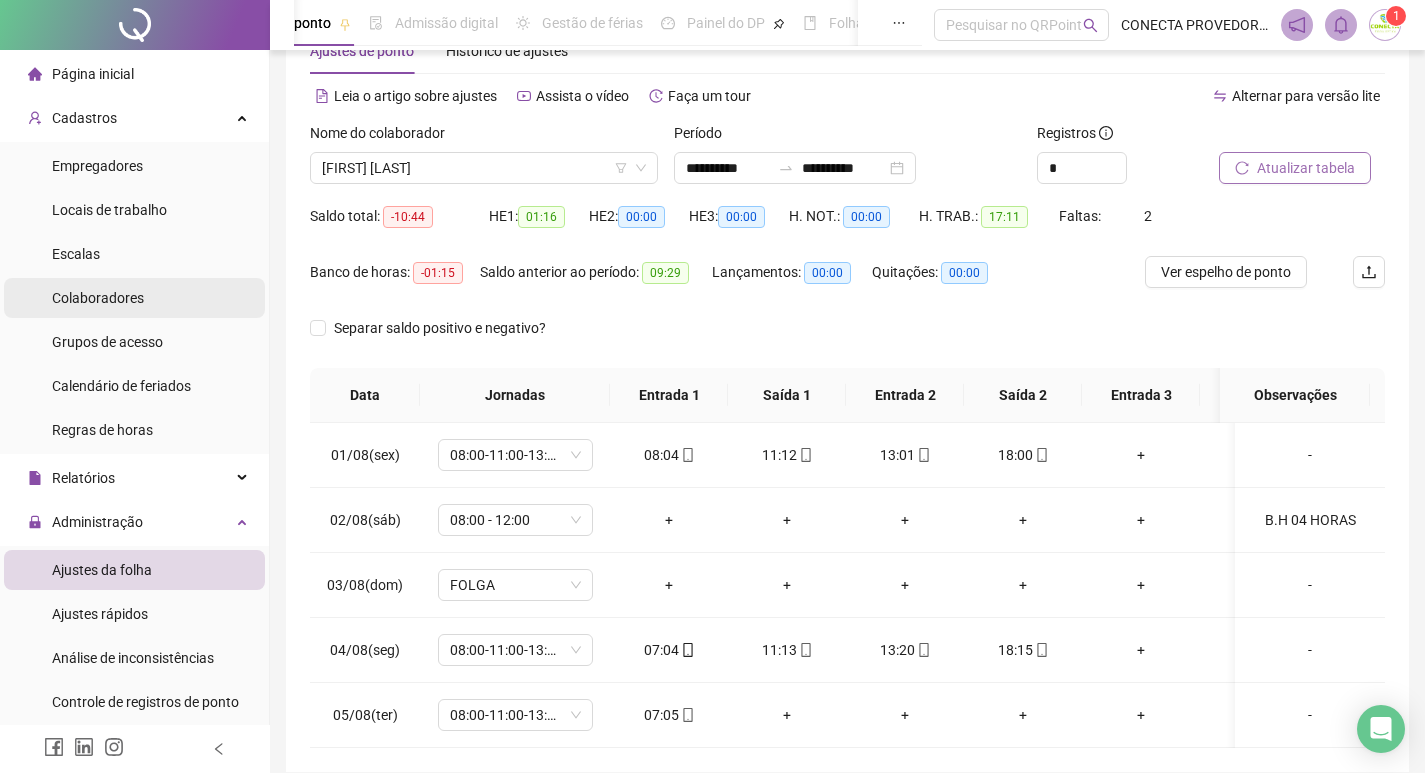 click on "Colaboradores" at bounding box center (98, 298) 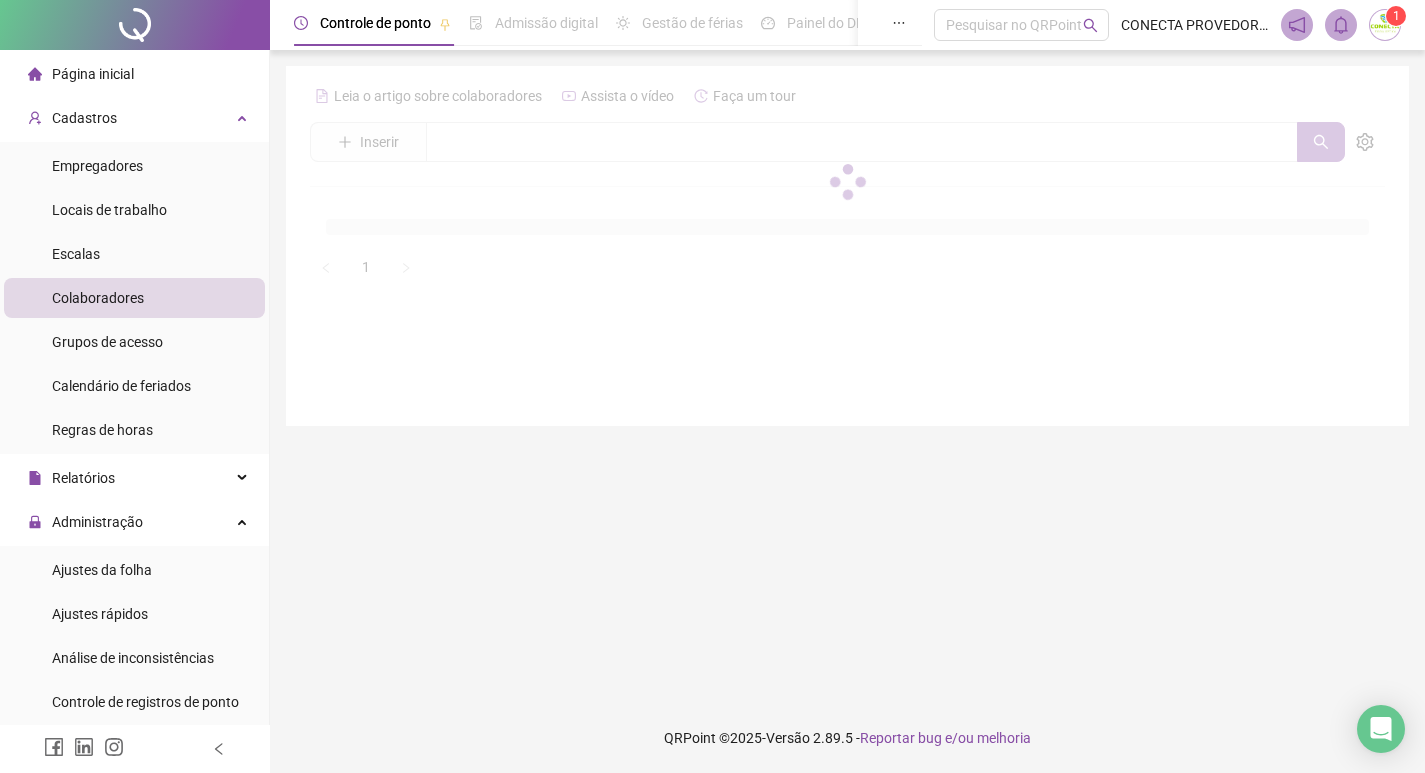 scroll, scrollTop: 0, scrollLeft: 0, axis: both 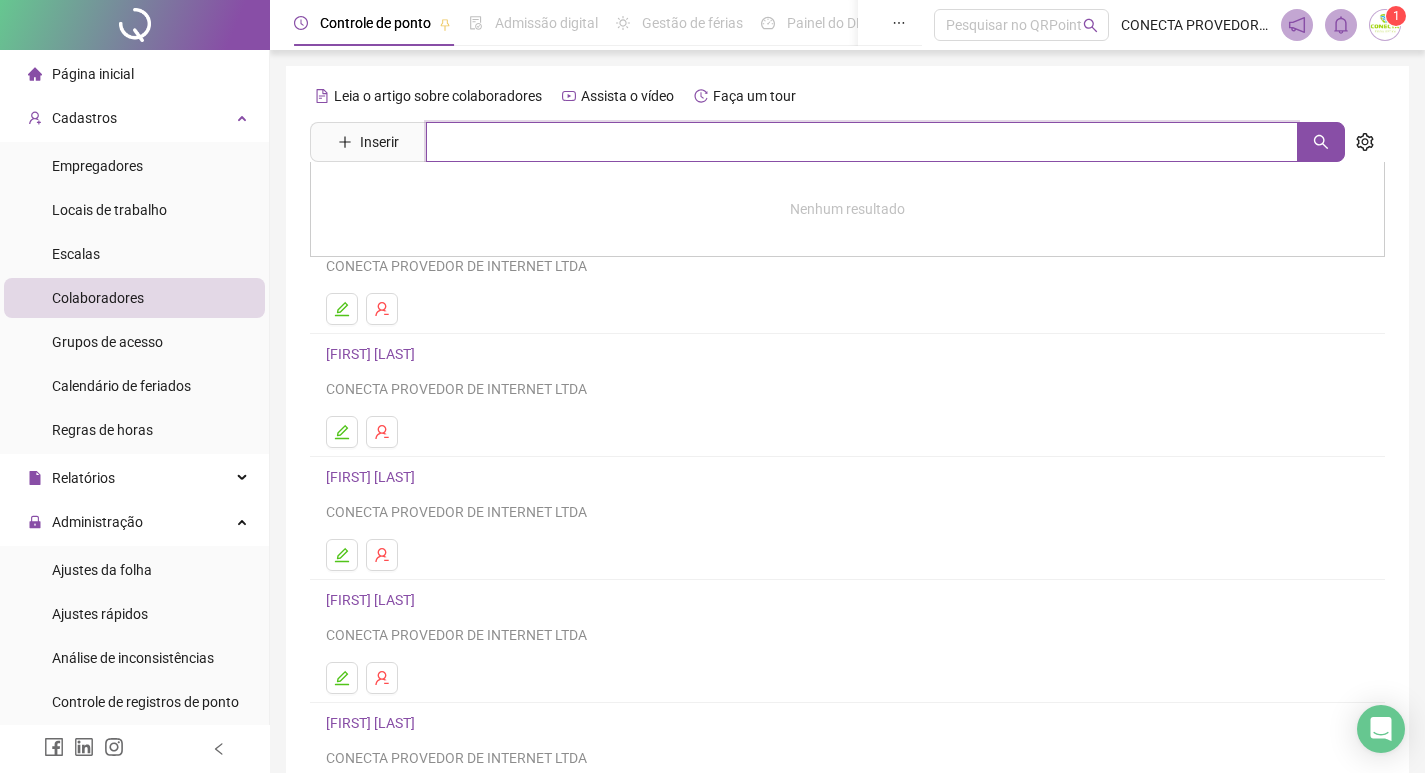 click at bounding box center (862, 142) 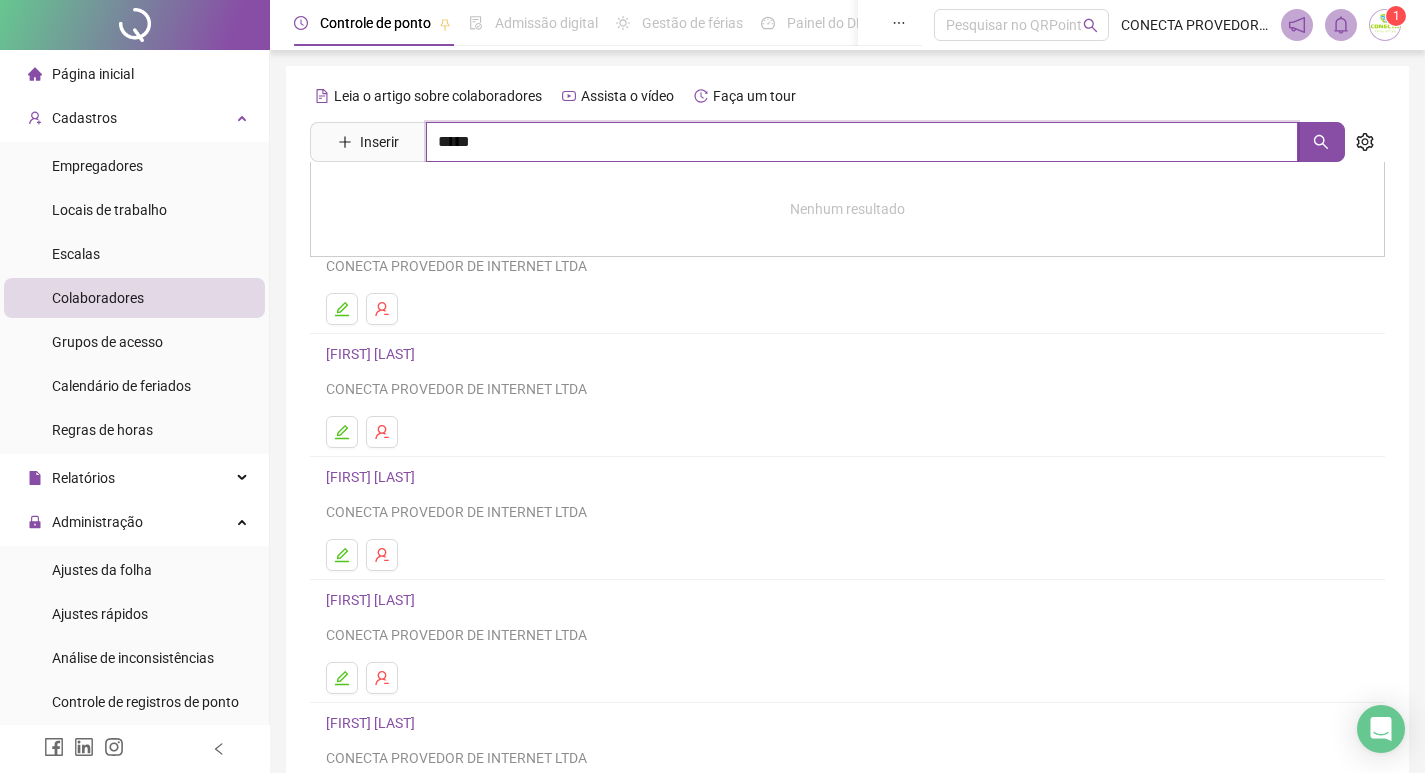 type on "*****" 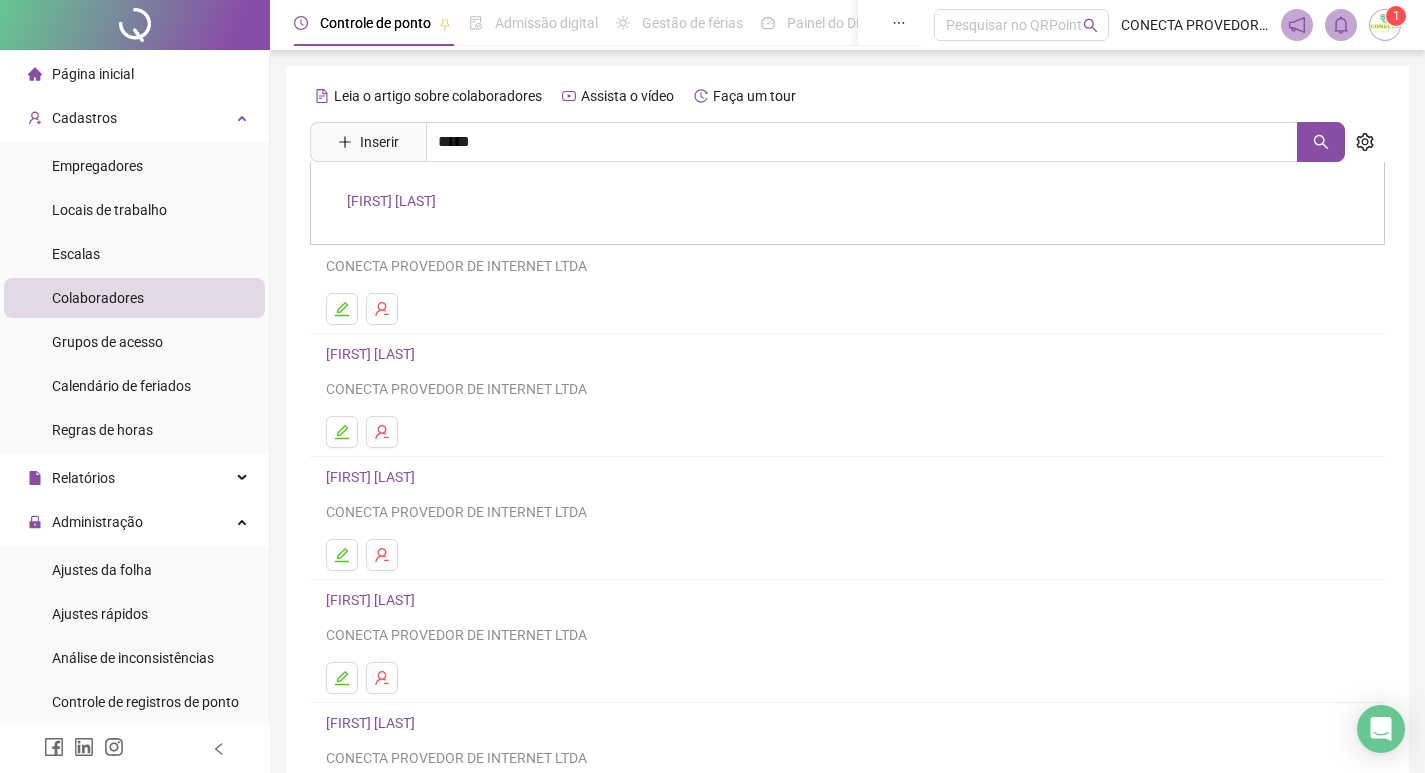 click on "[FIRST] [LAST]" at bounding box center [391, 201] 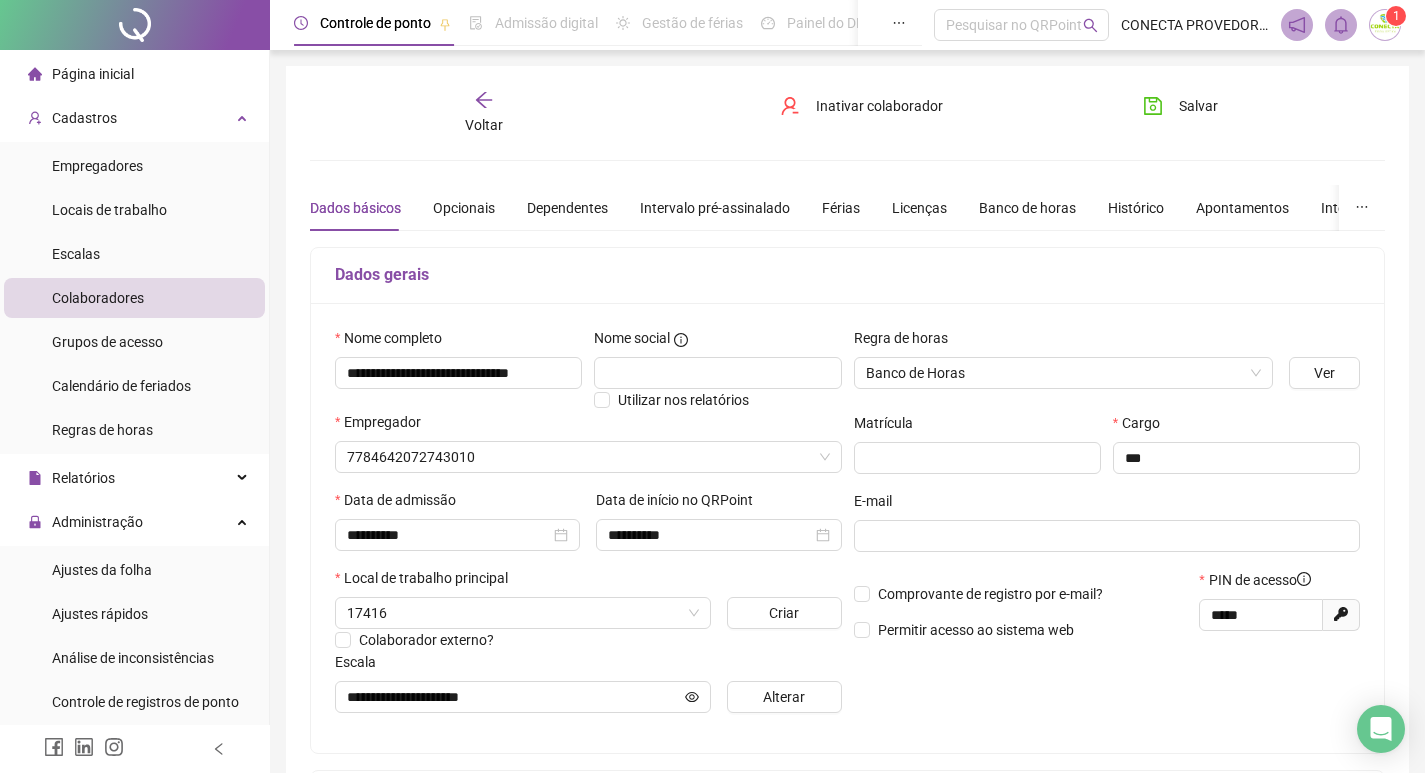 type on "**********" 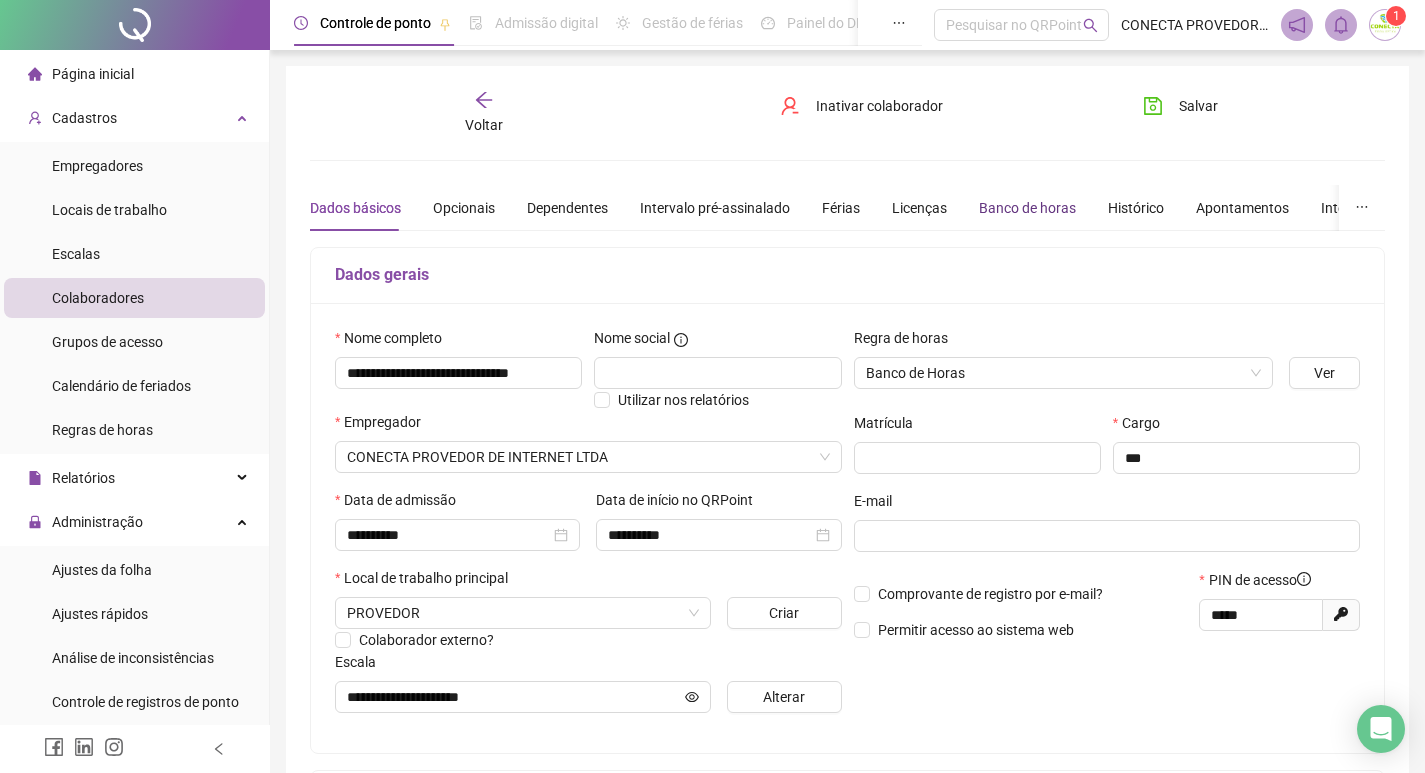 click on "Banco de horas" at bounding box center [1027, 208] 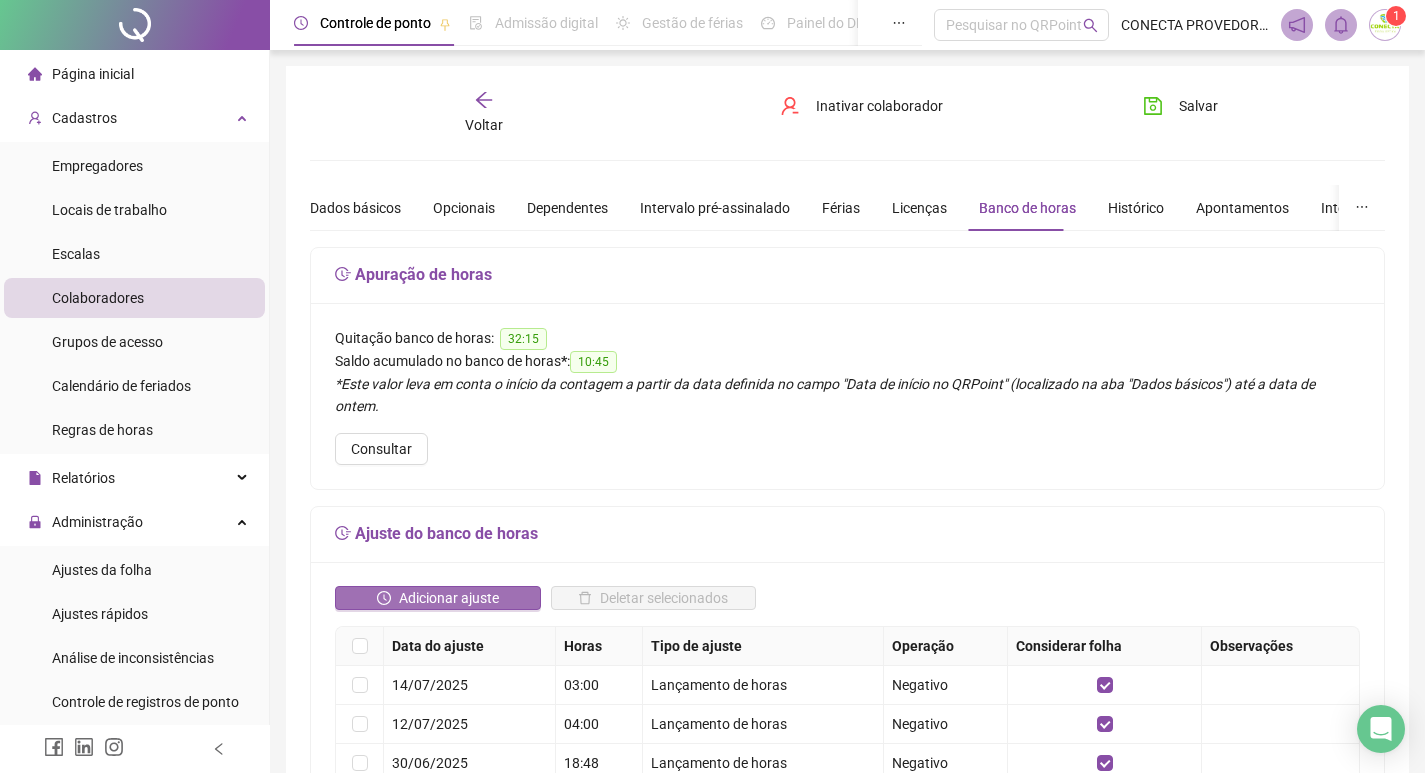click on "Adicionar ajuste" at bounding box center [449, 598] 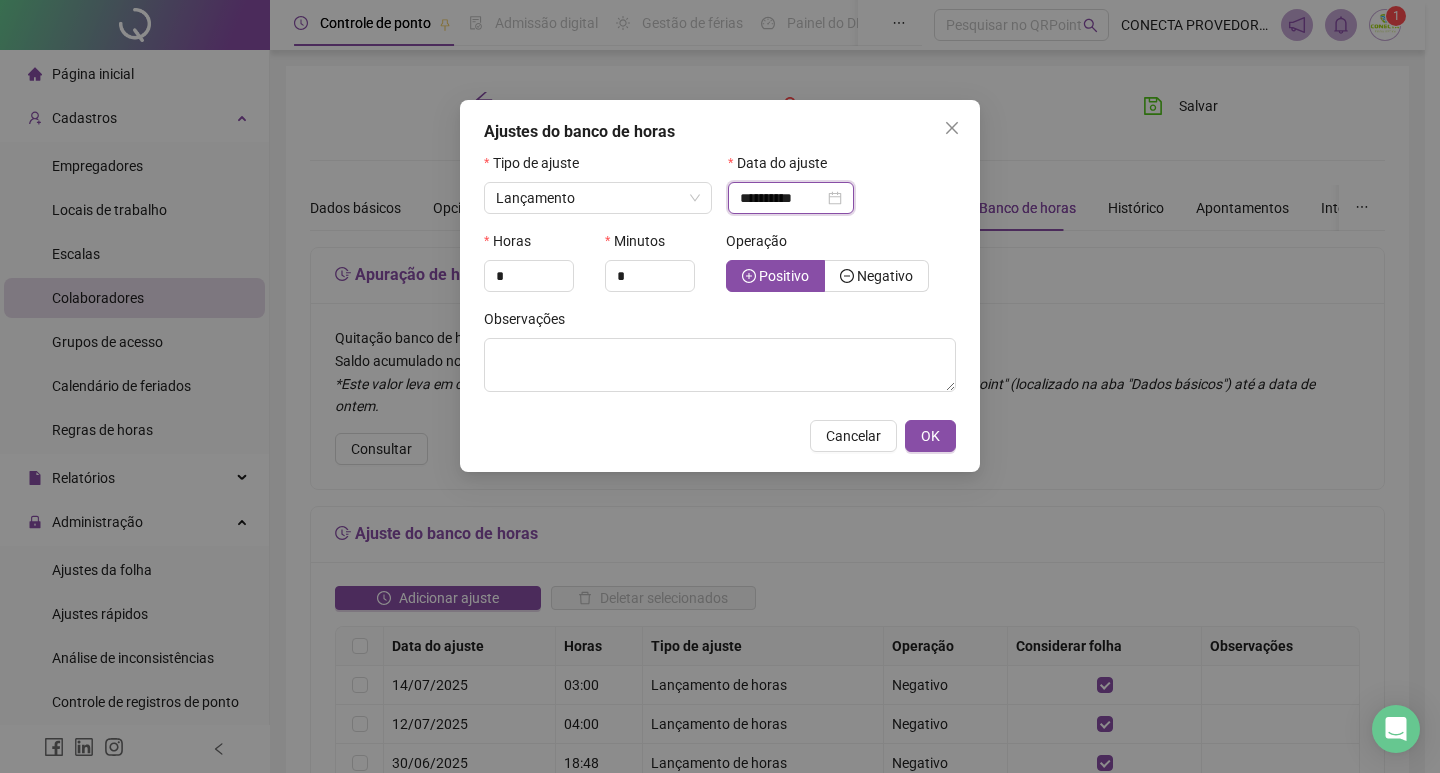 click on "**********" at bounding box center [782, 198] 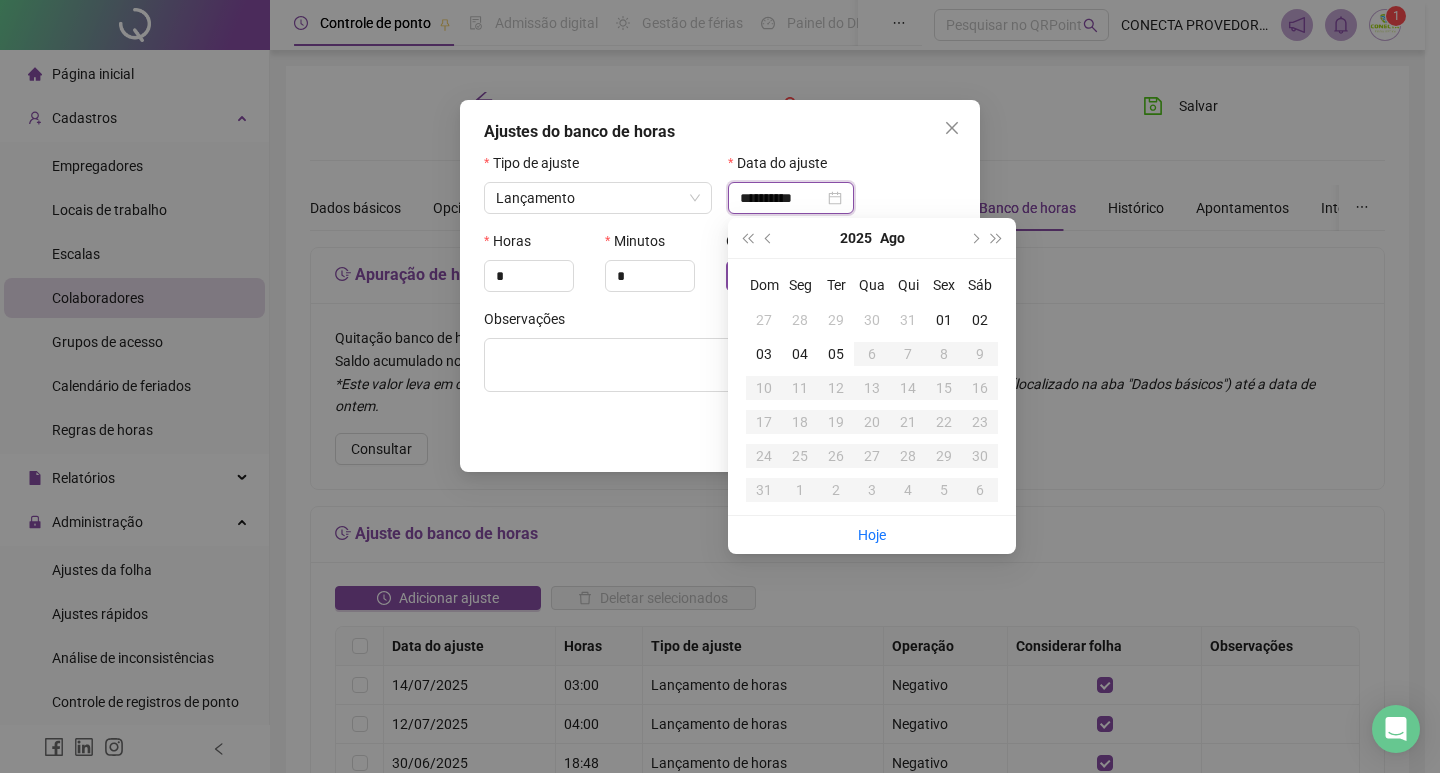 type on "**********" 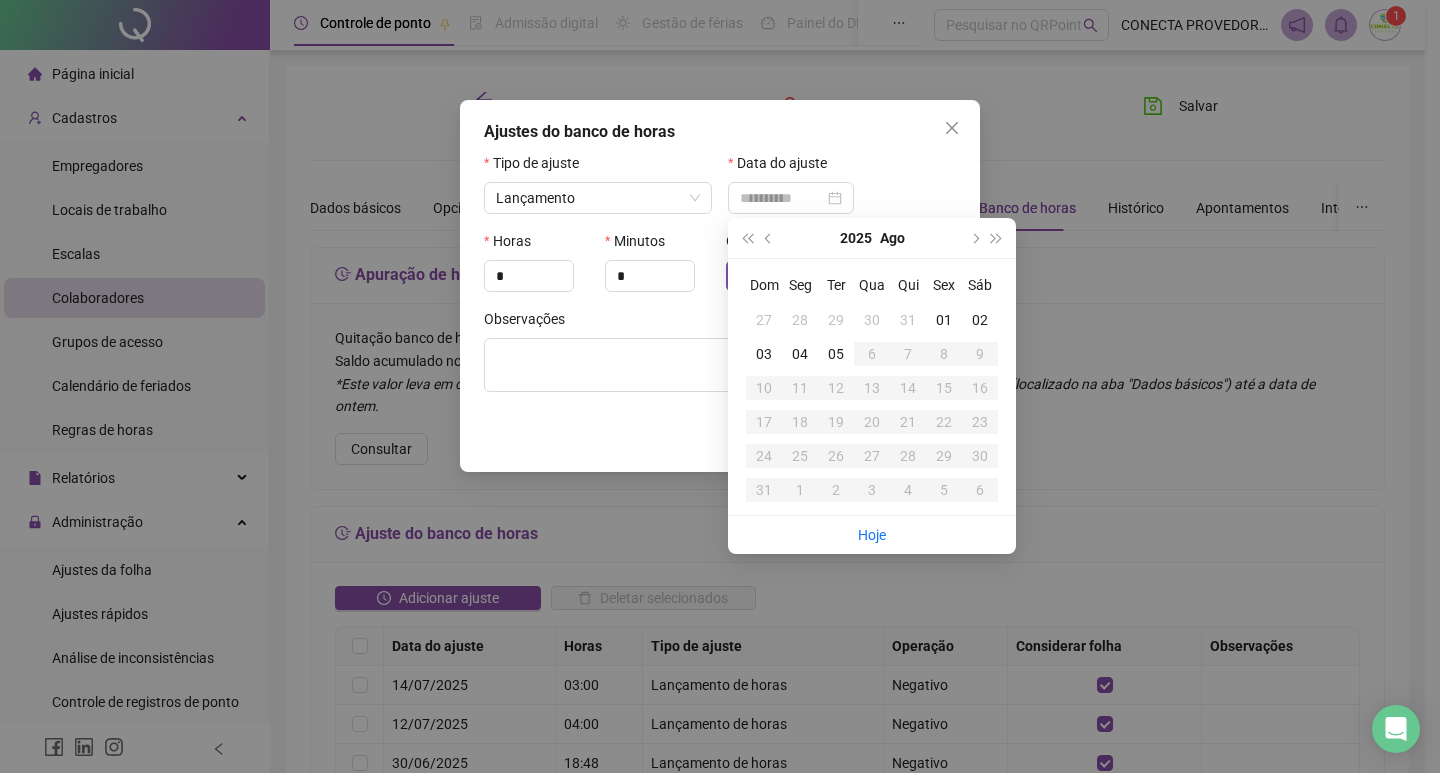 click on "02" at bounding box center (980, 320) 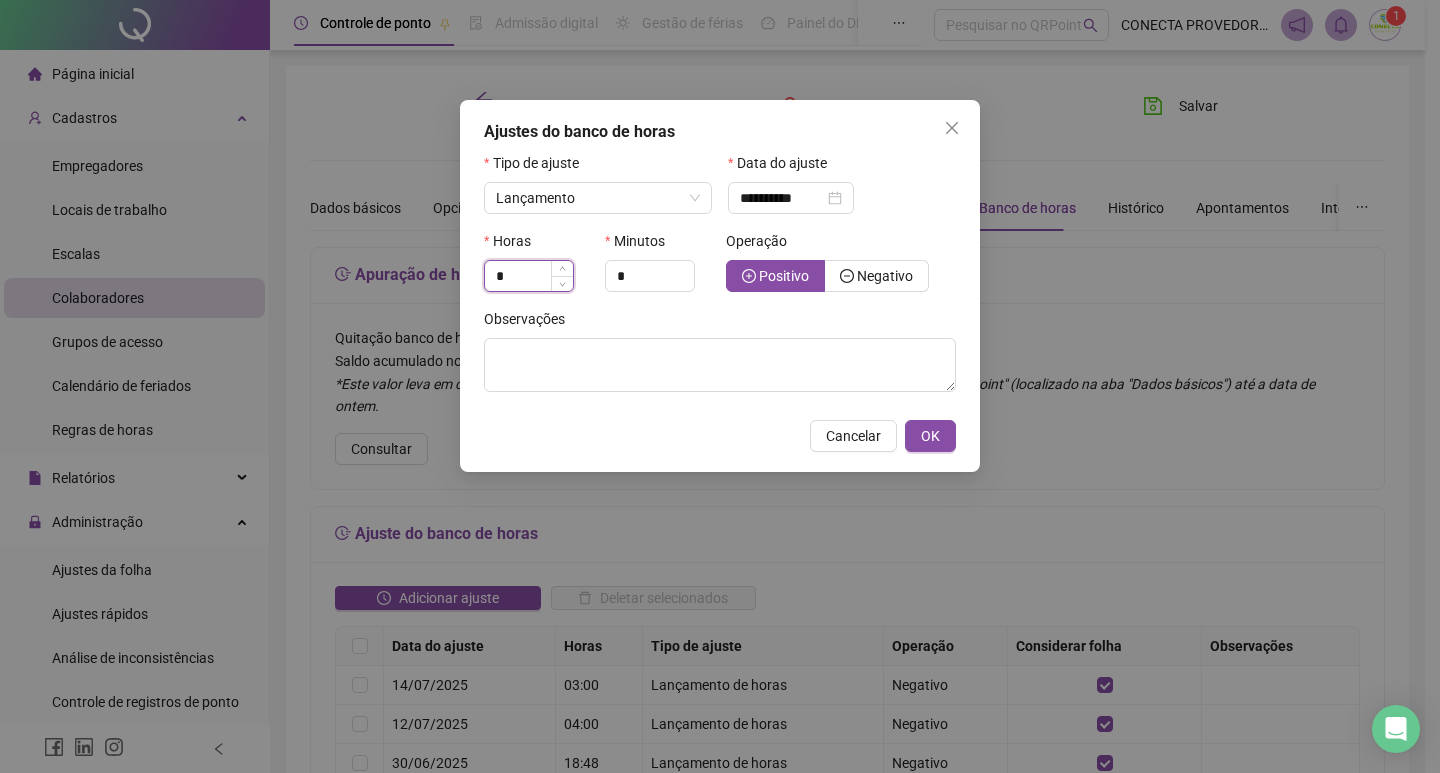 click on "*" at bounding box center [529, 276] 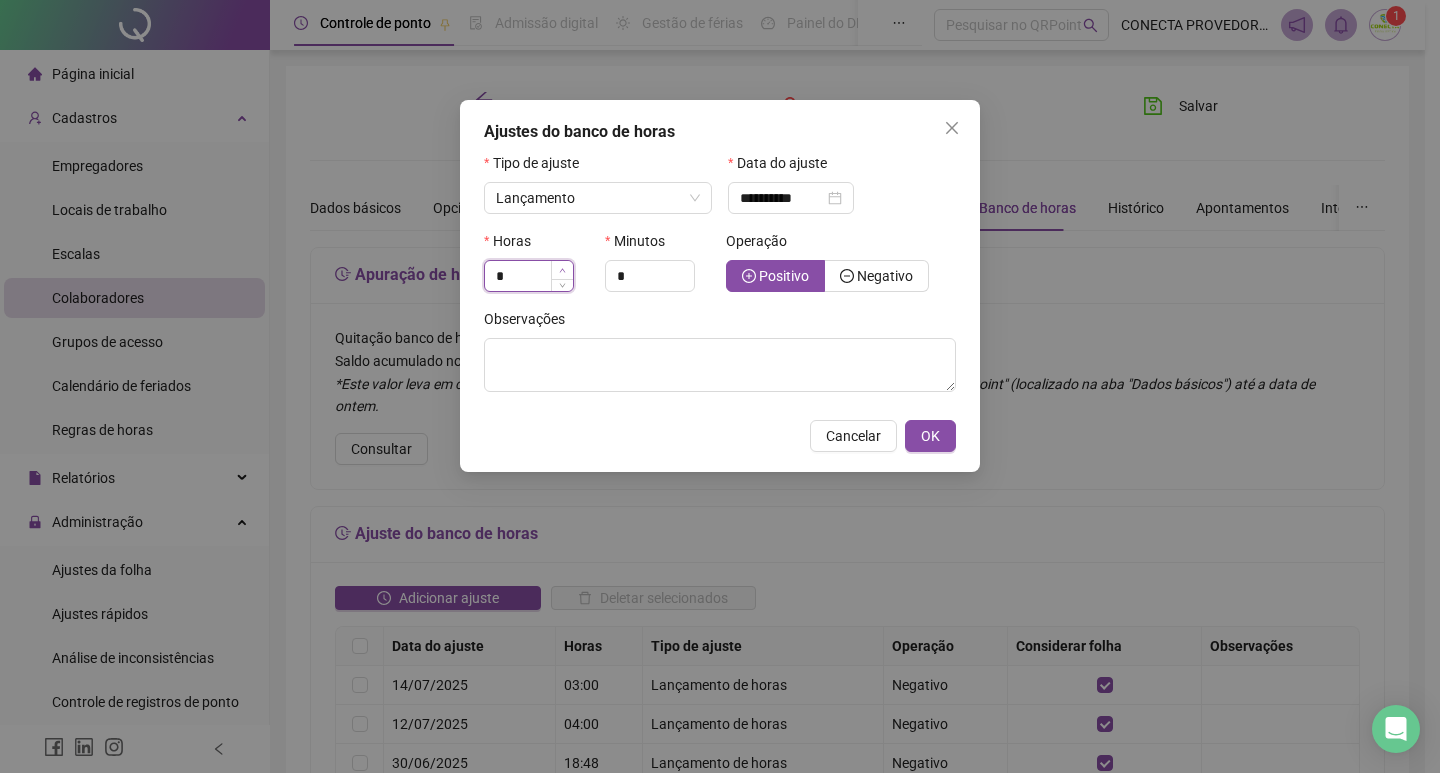 click at bounding box center (562, 270) 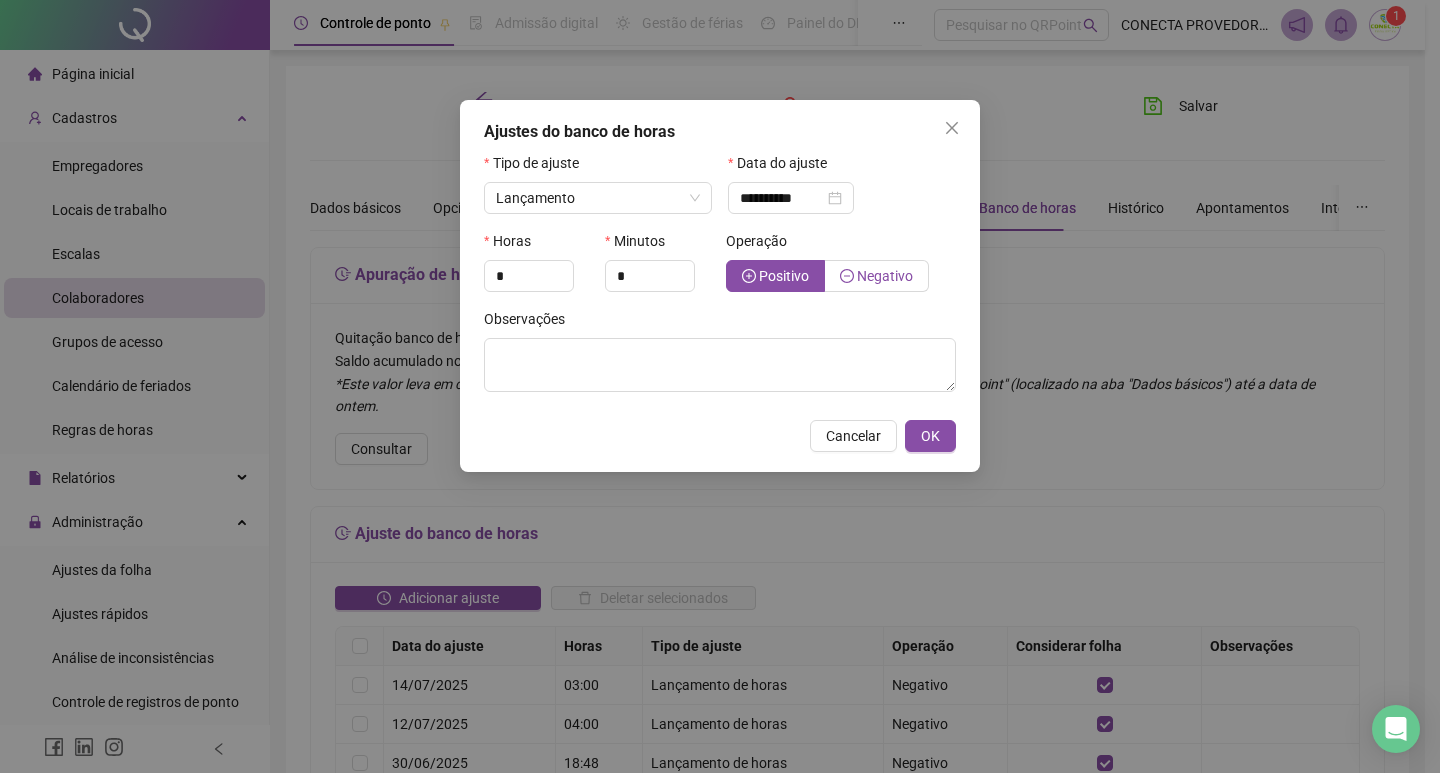 click on "Negativo" at bounding box center (885, 276) 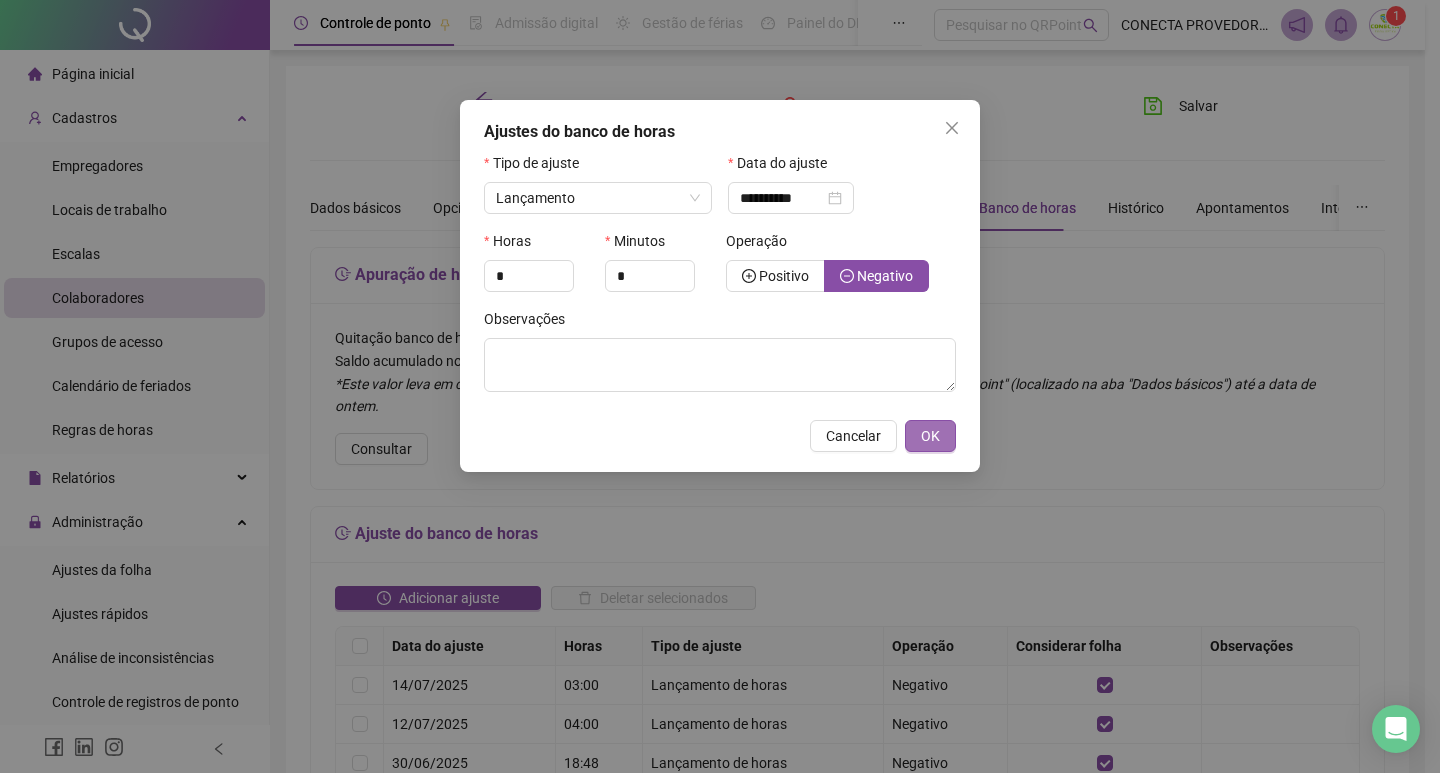 click on "OK" at bounding box center [930, 436] 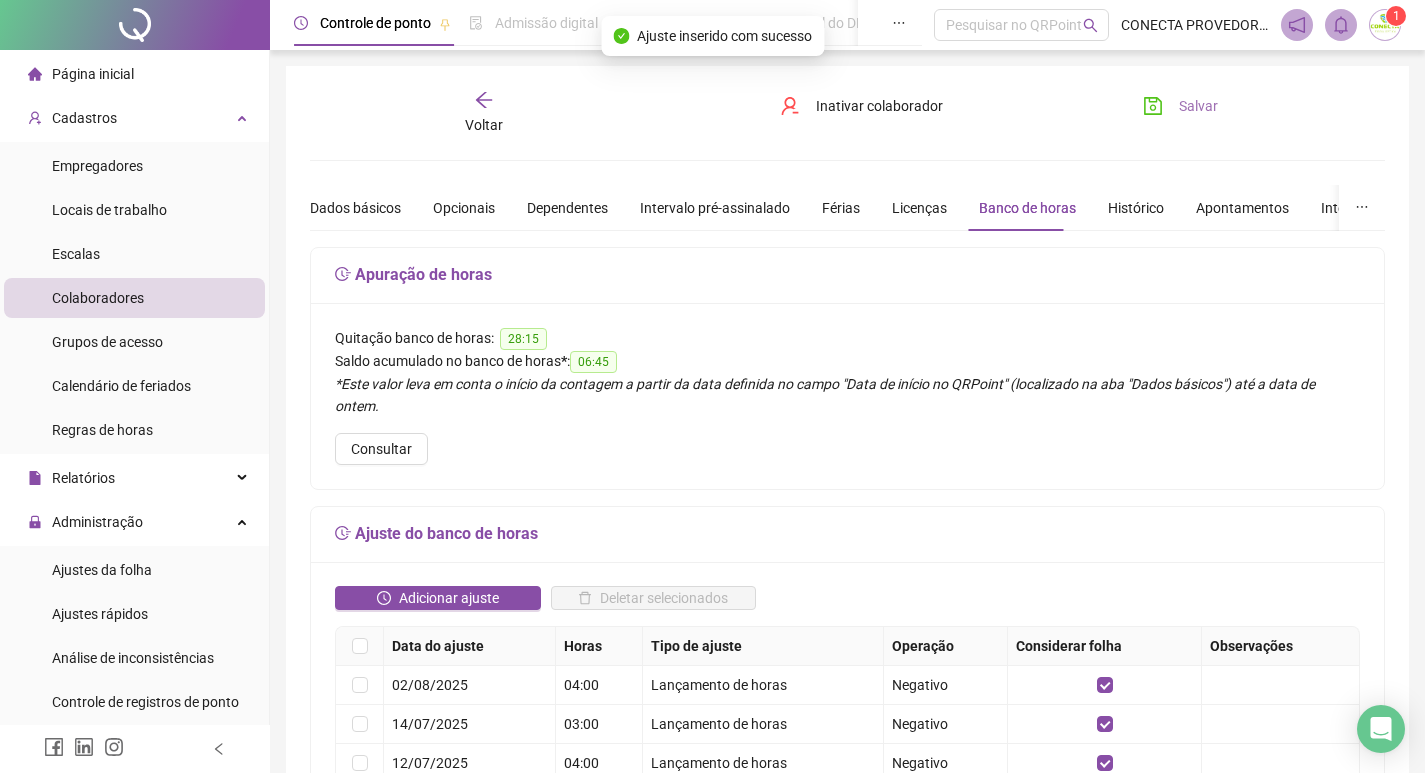 click on "Salvar" at bounding box center [1198, 106] 